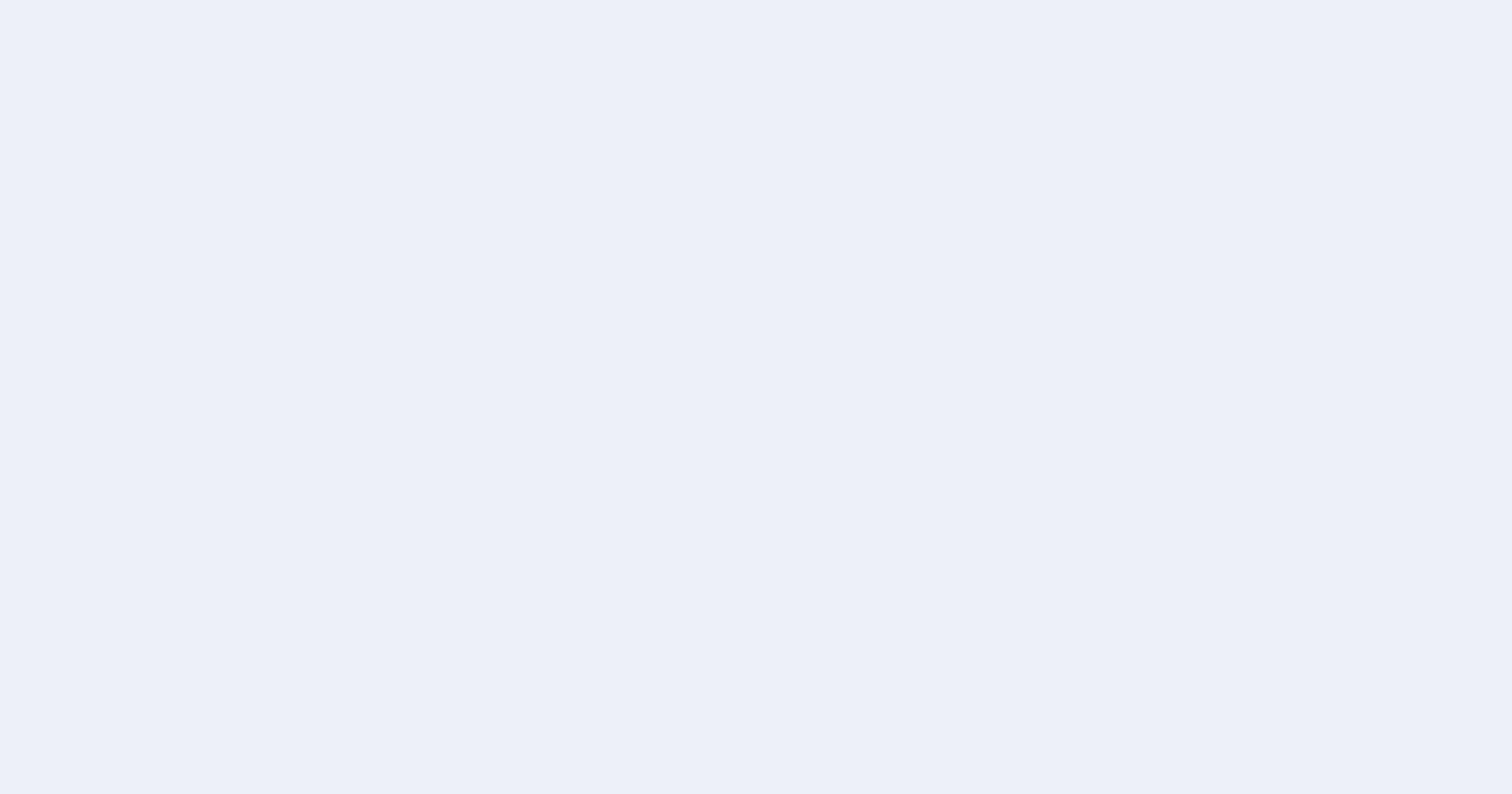 scroll, scrollTop: 0, scrollLeft: 0, axis: both 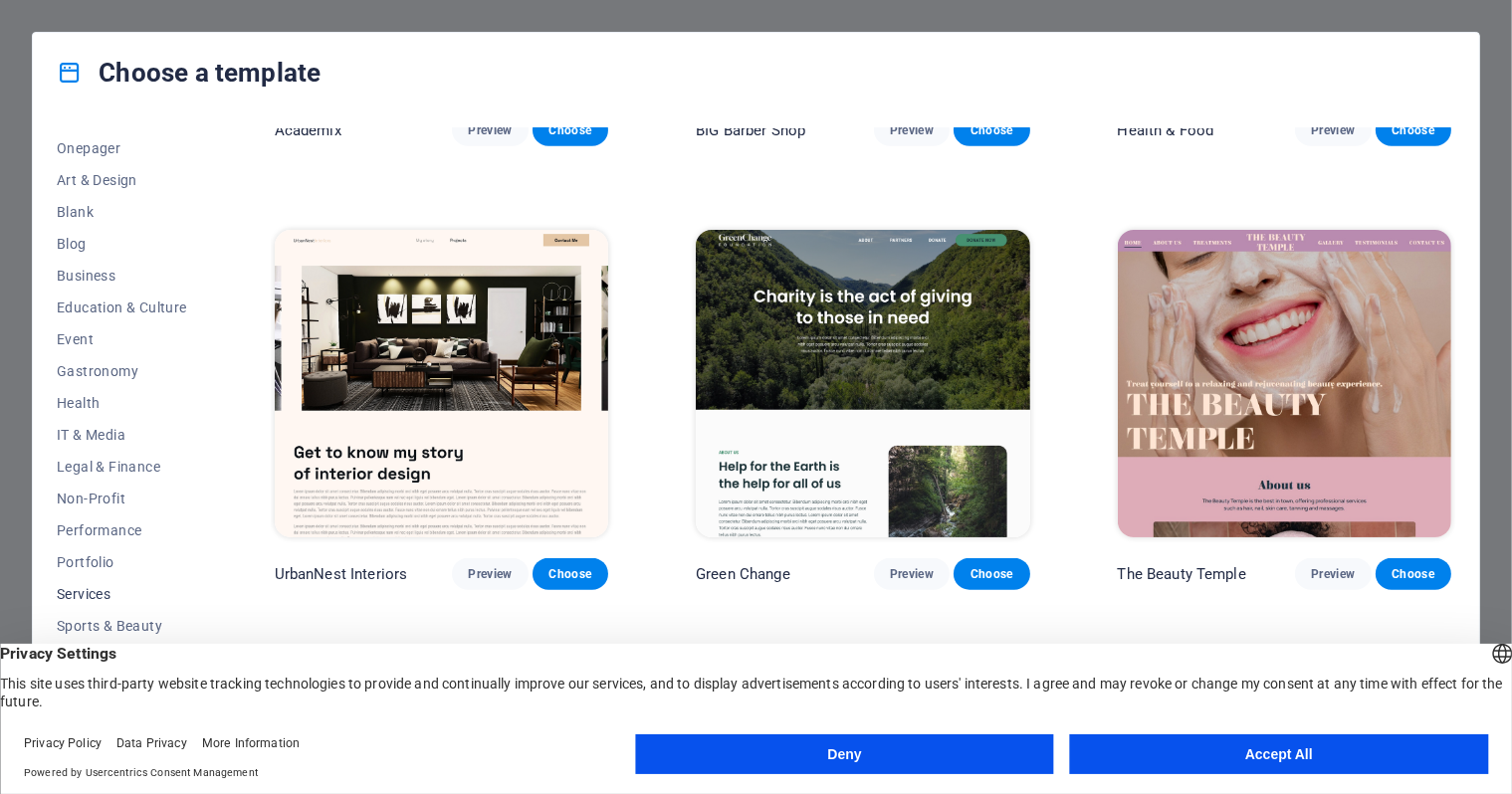 click on "Services" at bounding box center [121, 594] 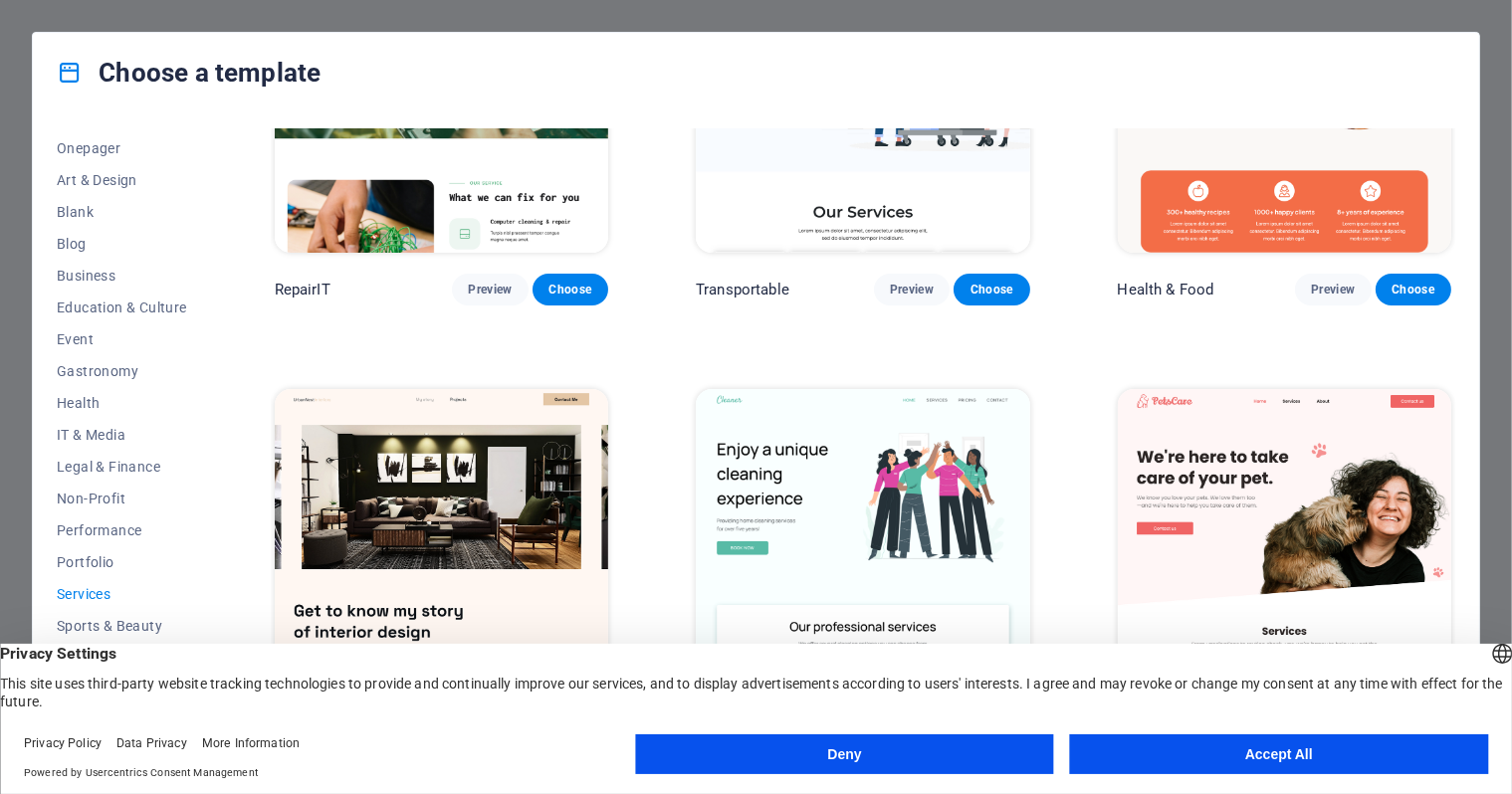 scroll, scrollTop: 173, scrollLeft: 0, axis: vertical 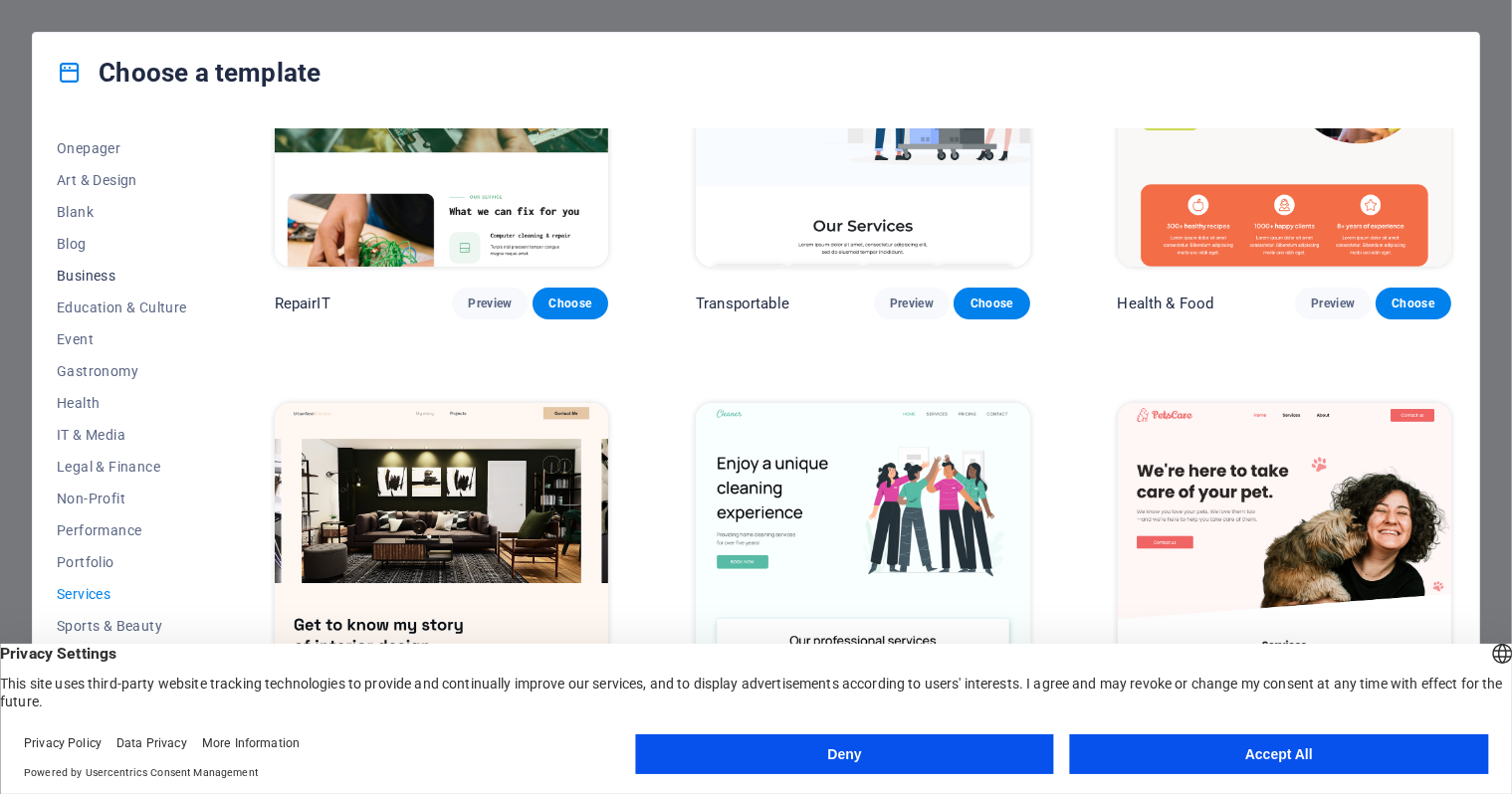 click on "Business" at bounding box center (121, 276) 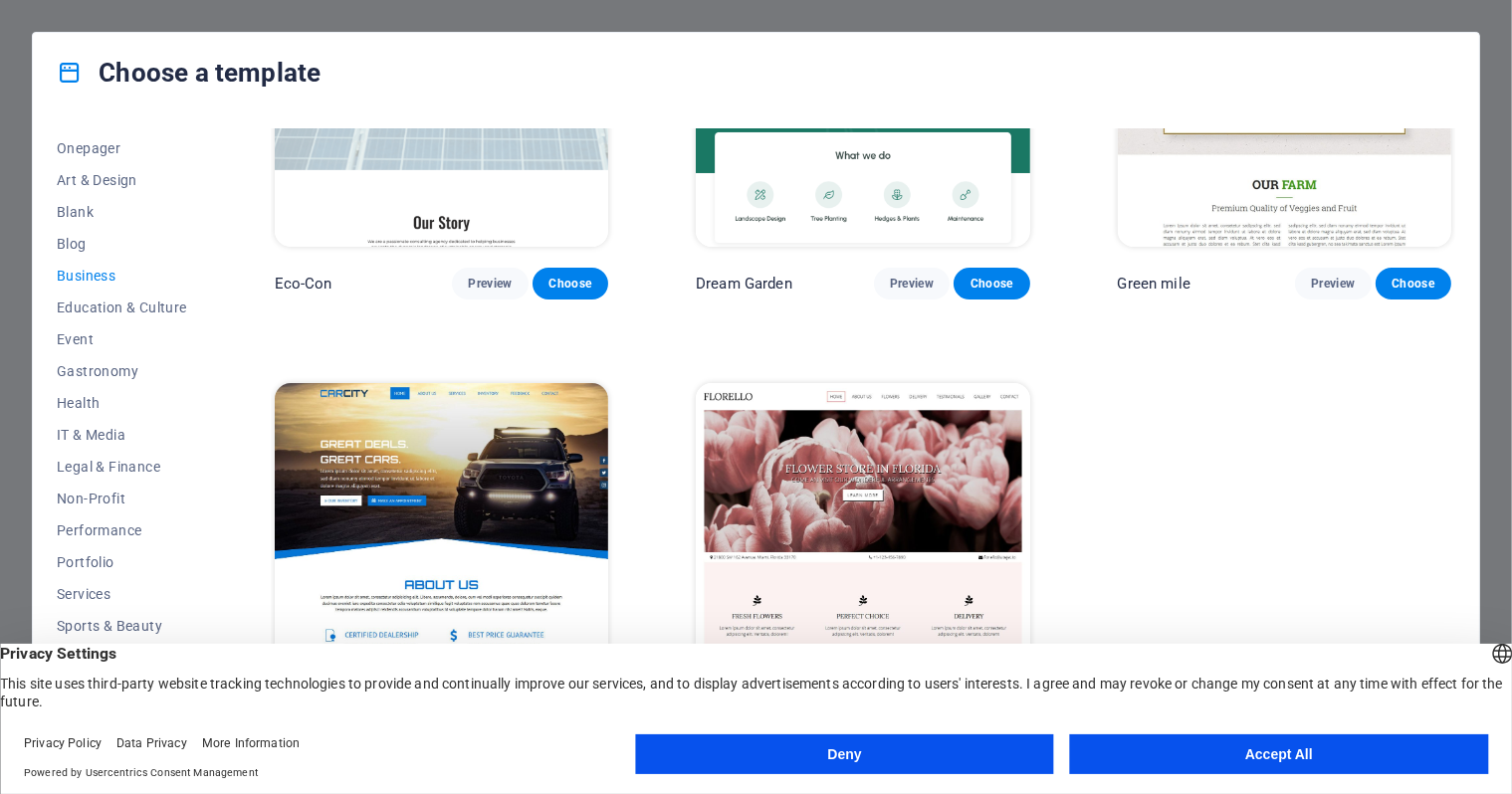 scroll, scrollTop: 195, scrollLeft: 0, axis: vertical 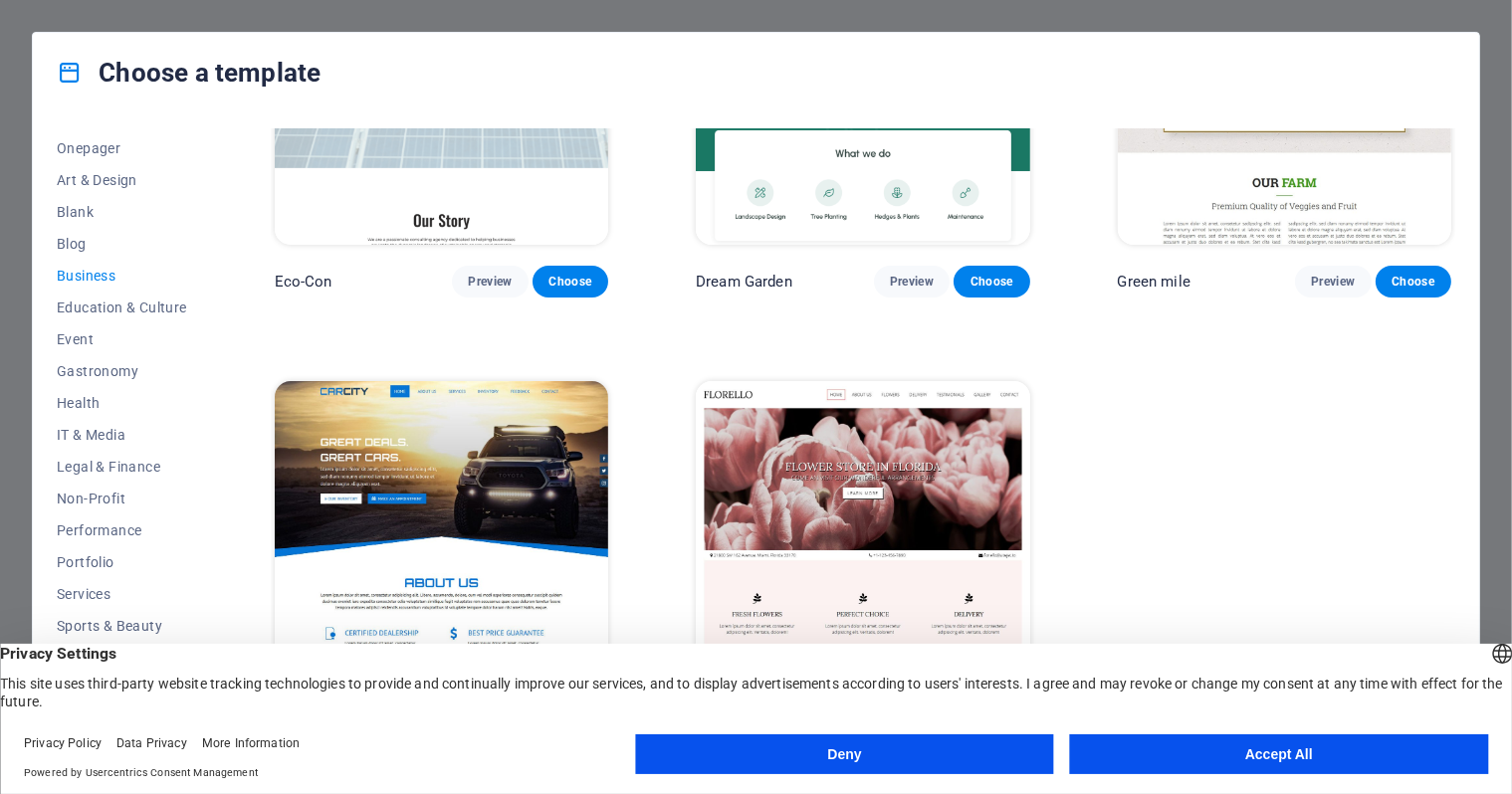 click on "Accept All" at bounding box center [1279, 754] 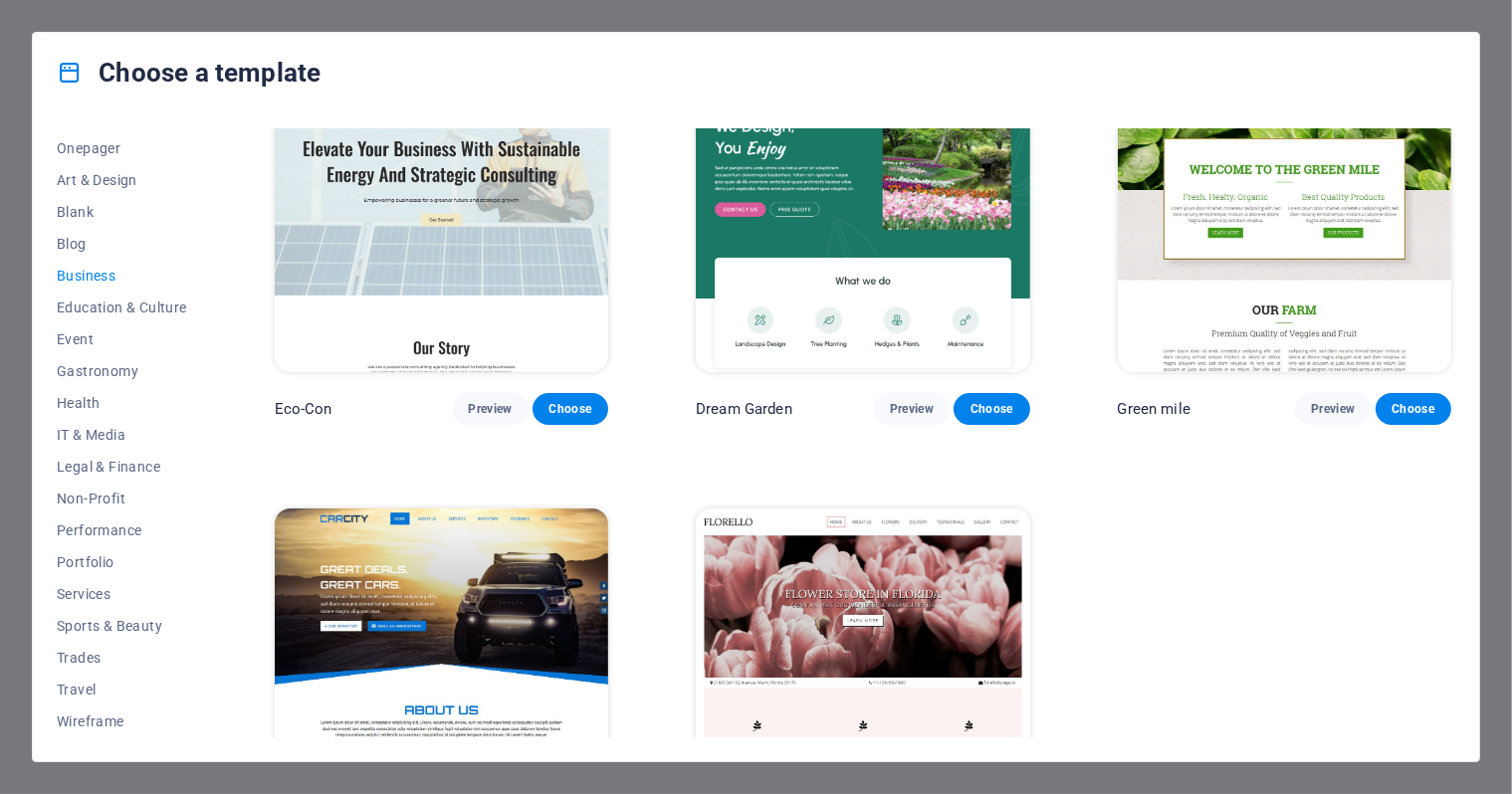 scroll, scrollTop: 0, scrollLeft: 0, axis: both 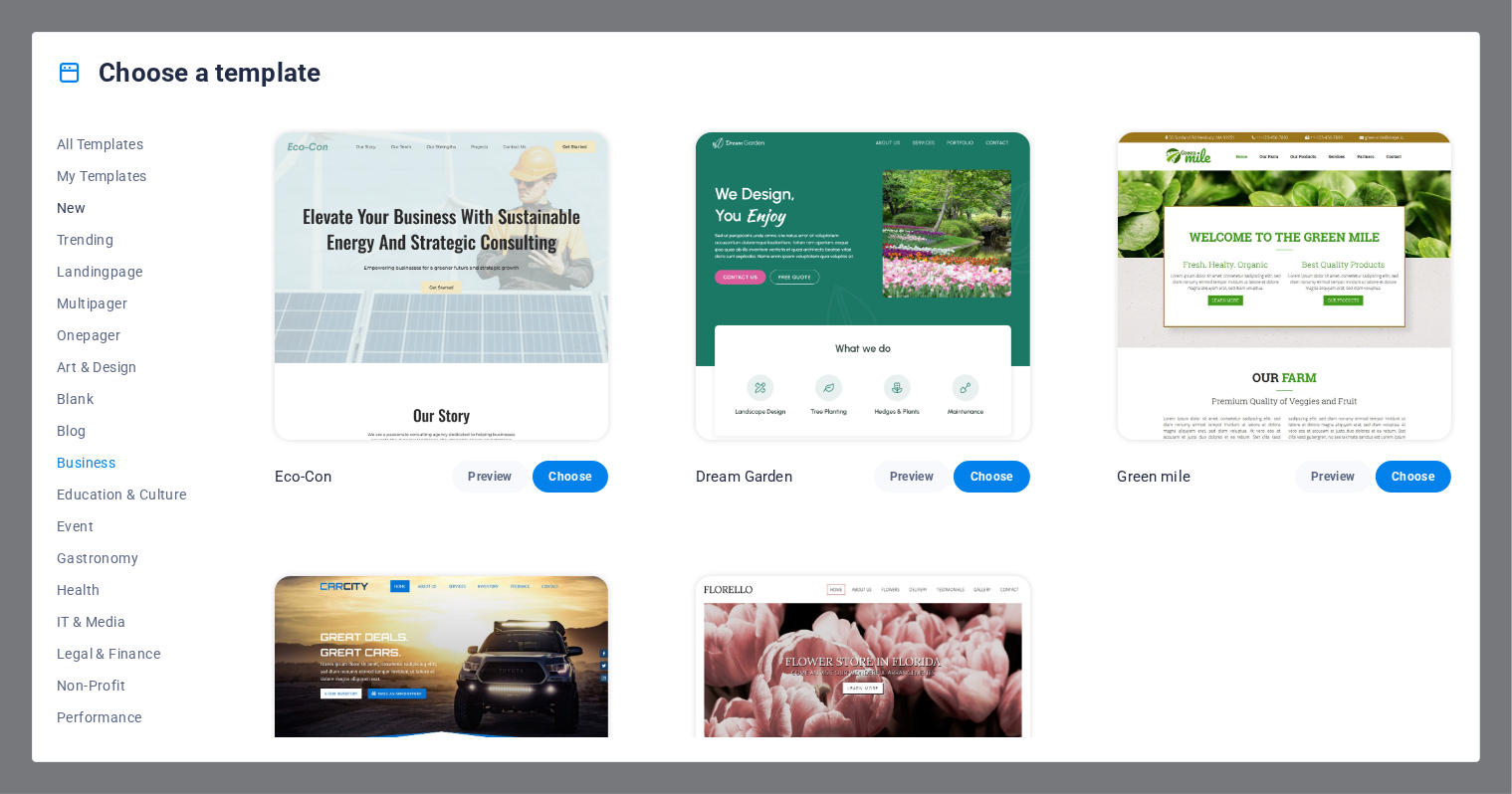 click on "New" at bounding box center [121, 208] 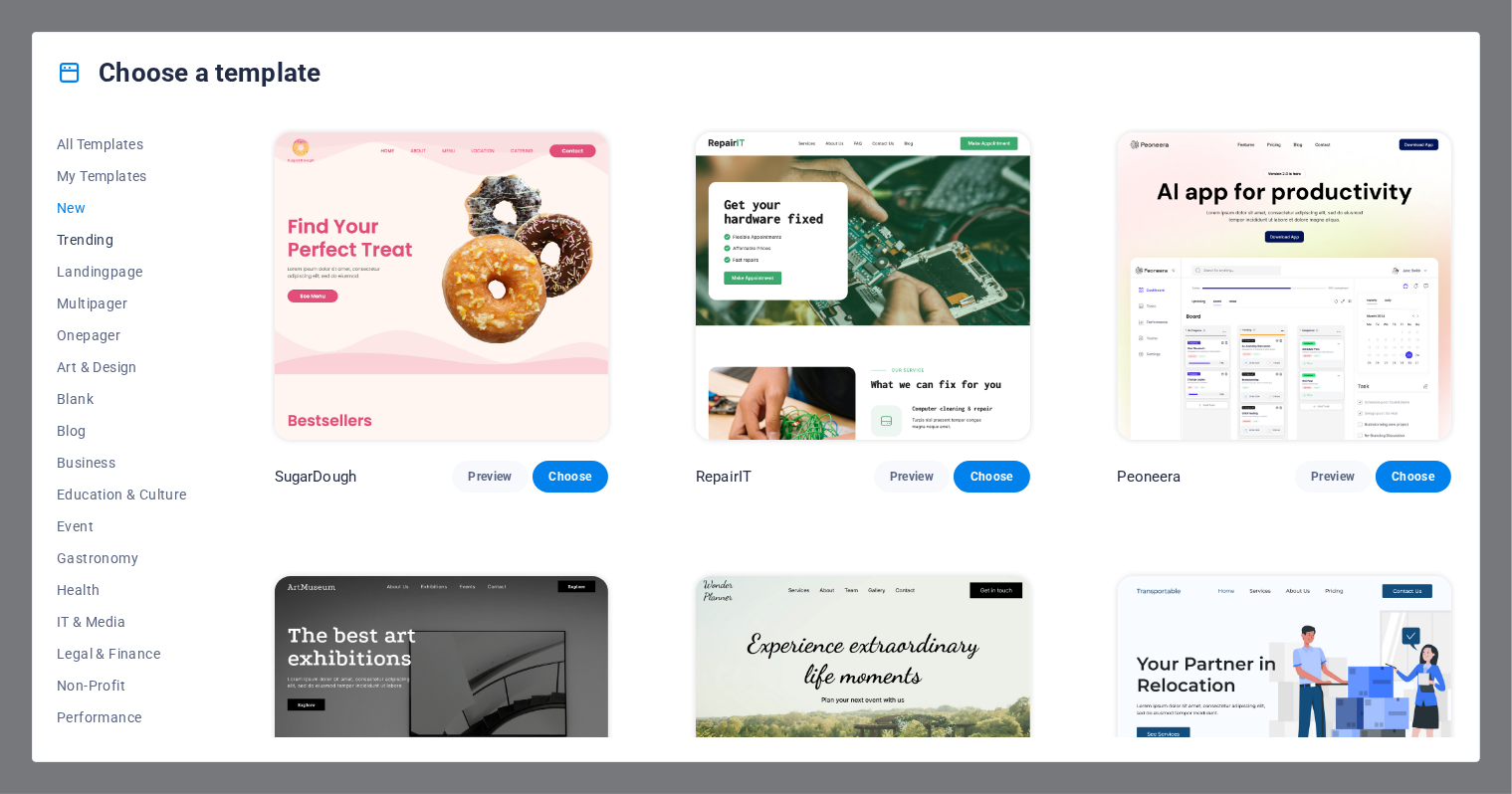 click on "Trending" at bounding box center [121, 240] 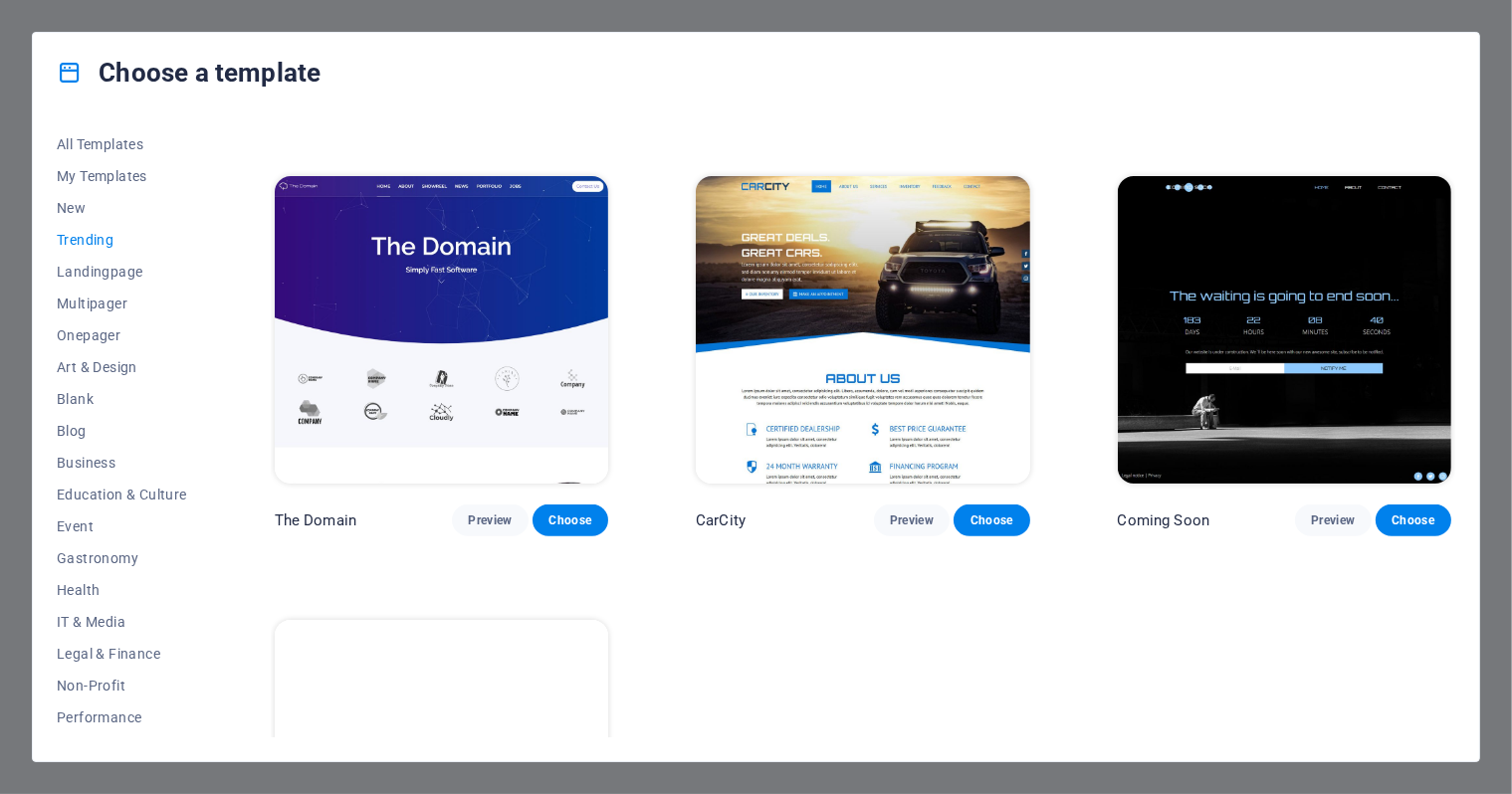scroll, scrollTop: 1963, scrollLeft: 0, axis: vertical 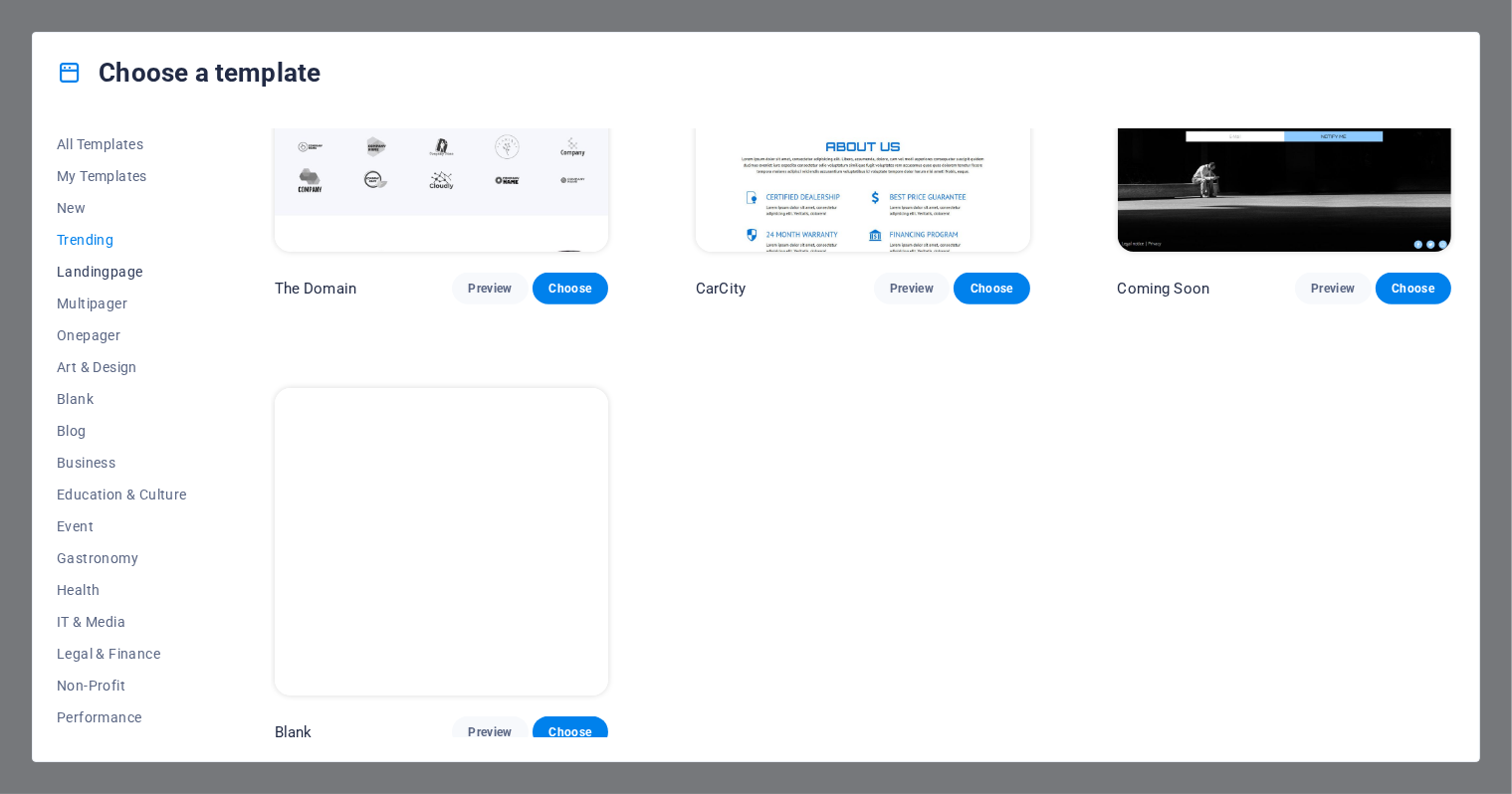 click on "Landingpage" at bounding box center [121, 272] 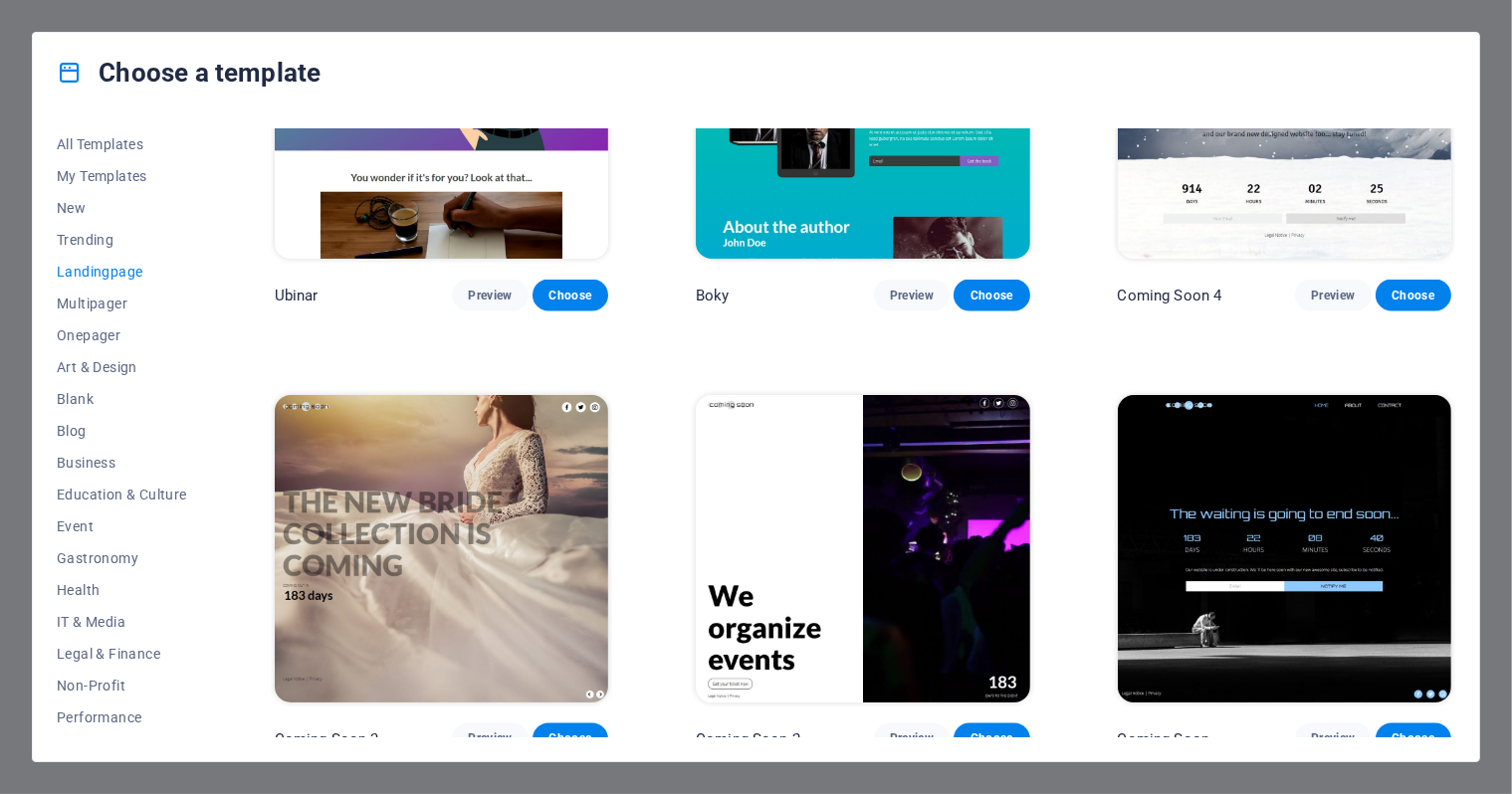 click on "Choose a template All Templates My Templates New Trending Landingpage Multipager Onepager Art & Design Blank Blog Business Education & Culture Event Gastronomy Health IT & Media Legal & Finance Non-Profit Performance Portfolio Services Sports & Beauty Trades Travel Wireframe Klank Preview Choose Culture Preview Choose Phonic Preview Choose Code Preview Choose Beatbox Preview Choose Malka Preview Choose Videoo Preview Choose Advanced Preview Choose Pets Preview Choose Athletics Preview Choose Driven Preview Choose Note Preview Choose Snap Preview Choose C-Space Preview Choose Influencer Preview Choose Creator Preview Choose Nest Preview Choose Schooler Preview Choose Sales Kit Preview Choose LeadER Preview Choose Catch Preview Choose Ubinar Preview Choose Boky Preview Choose Coming Soon 4 Preview Choose Coming Soon 3 Preview Choose Coming Soon 2 Preview Choose Coming Soon Preview Choose" at bounding box center [756, 397] 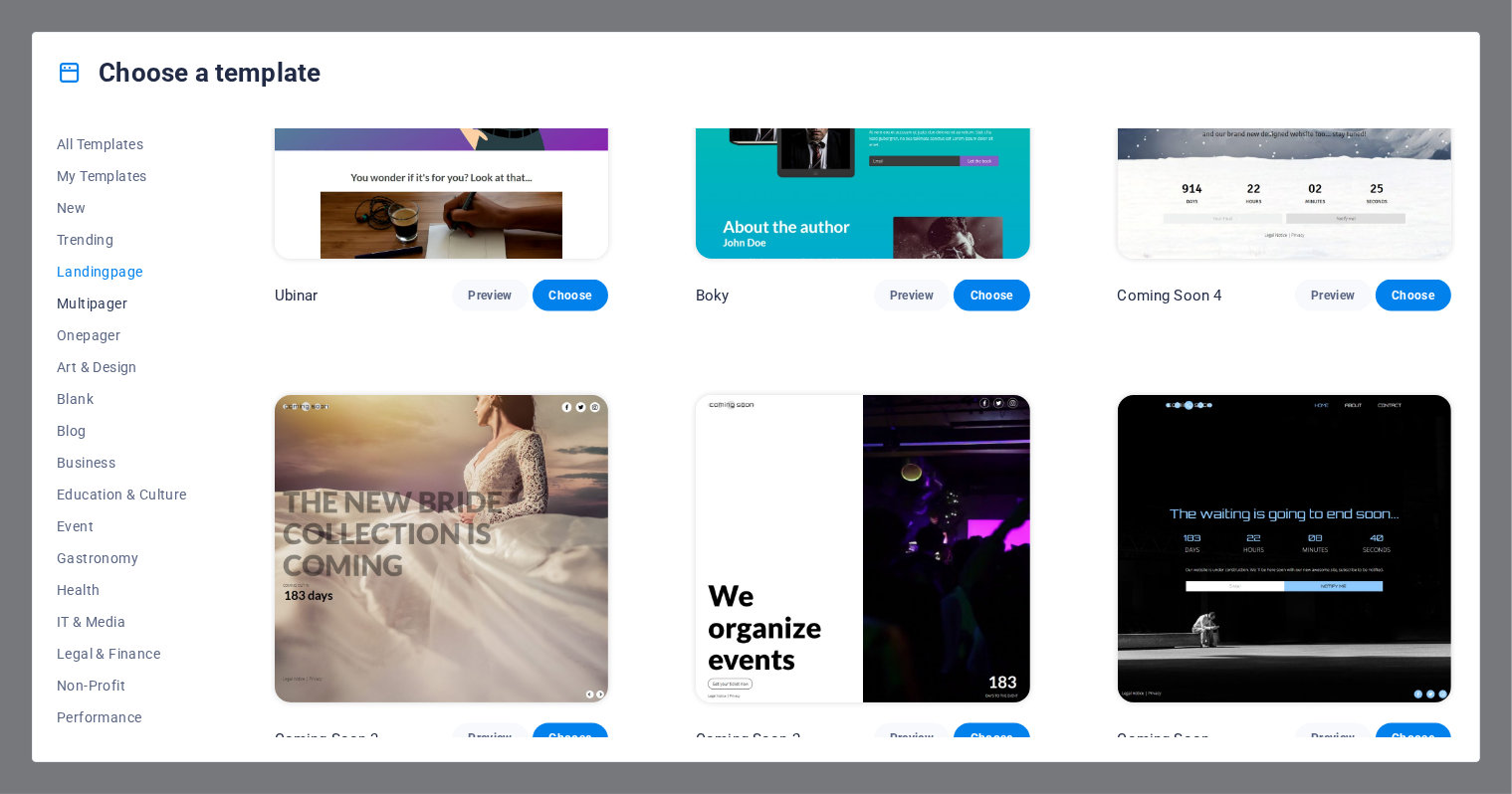 click on "Multipager" at bounding box center [121, 303] 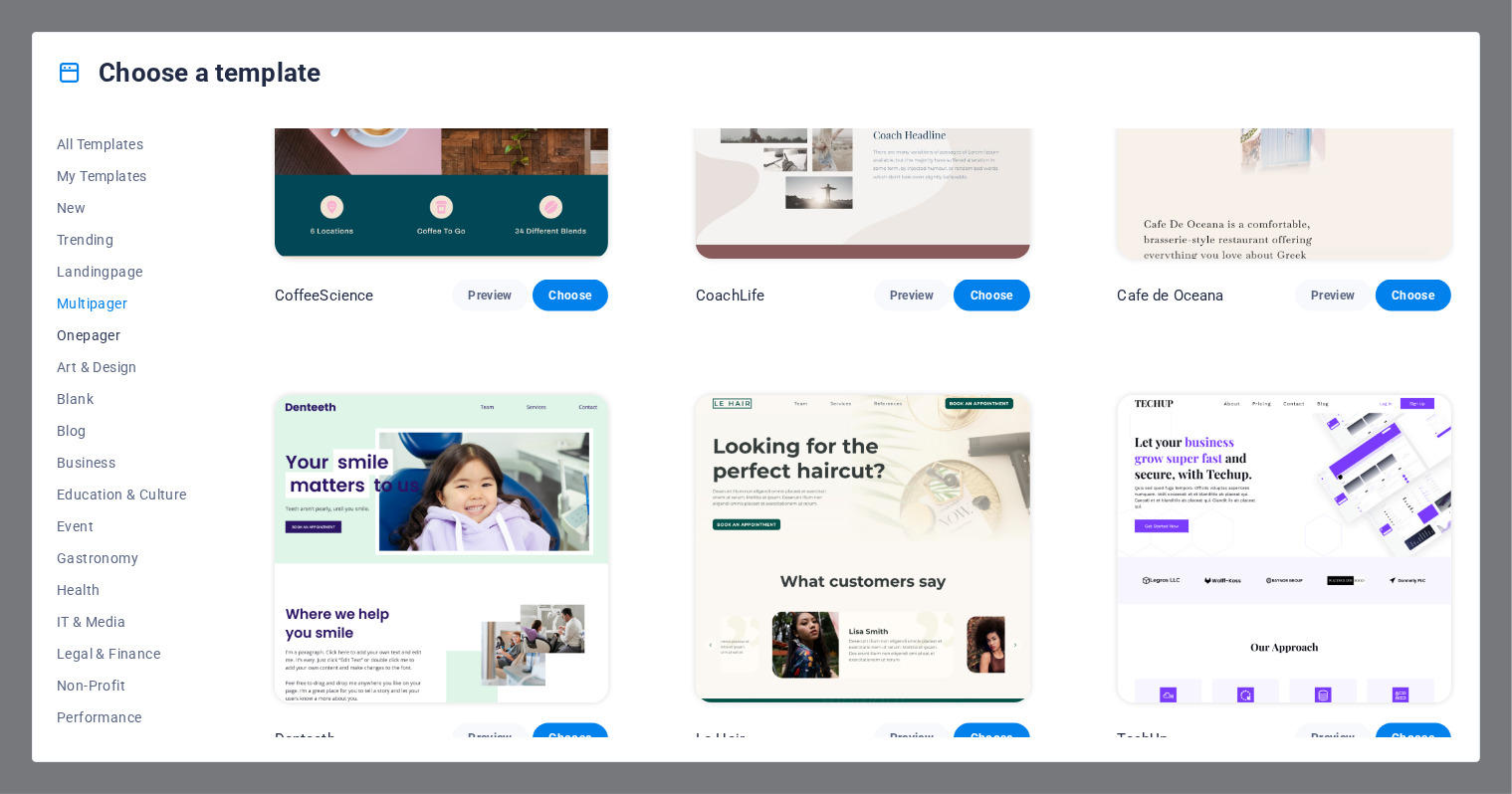 click on "Onepager" at bounding box center (121, 335) 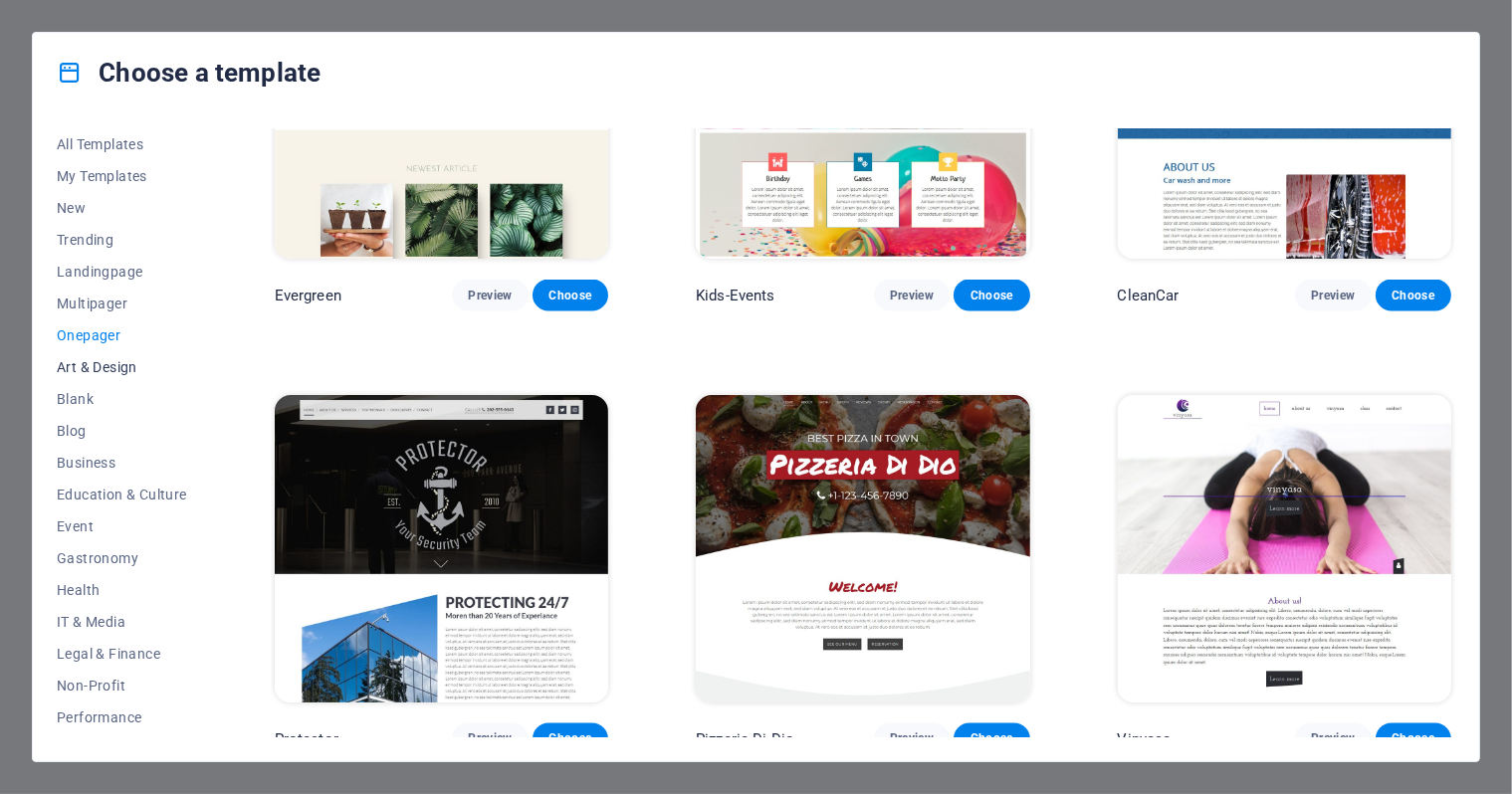 click on "Art & Design" at bounding box center (121, 367) 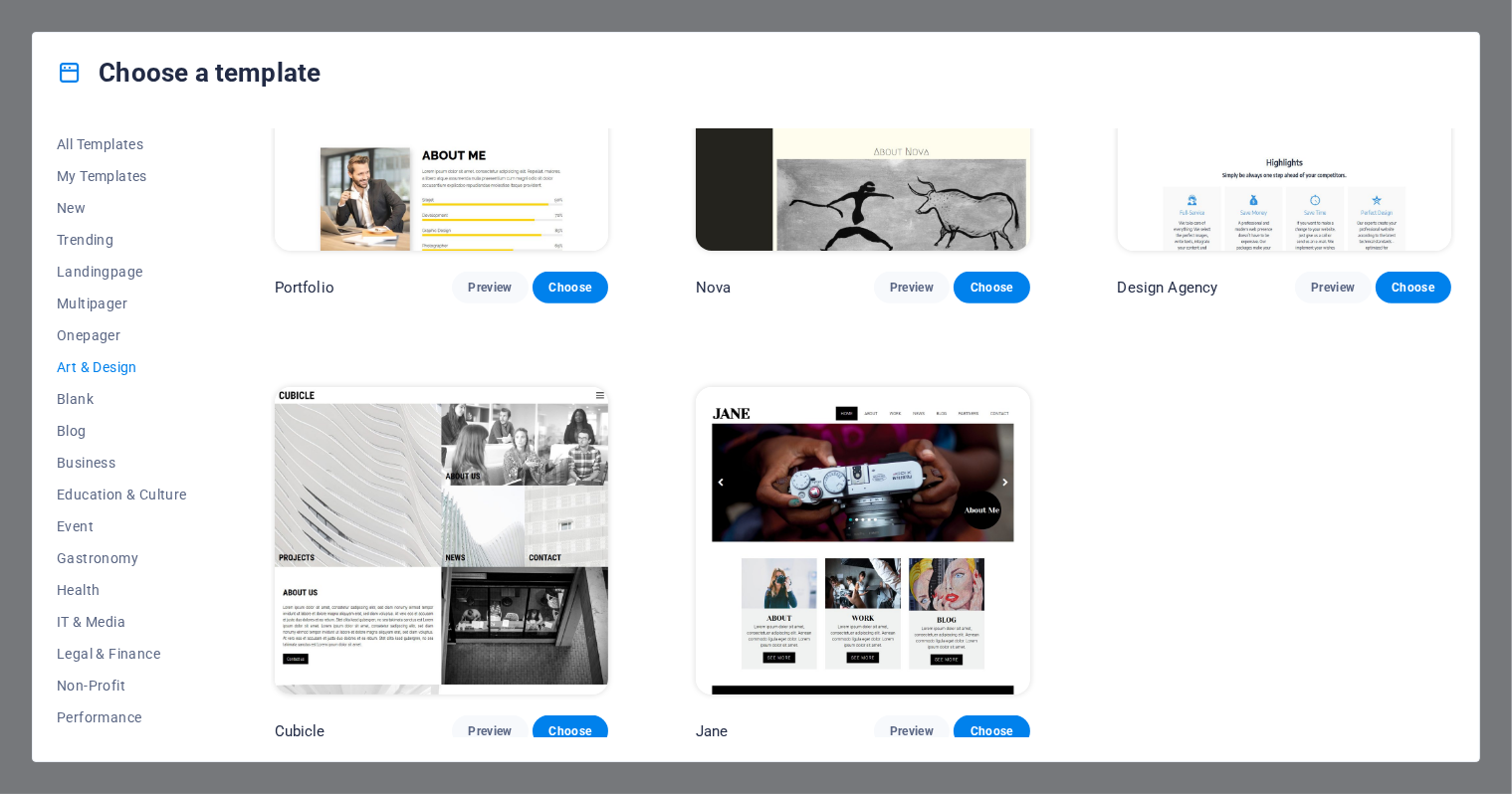 click on "Art & Design" at bounding box center [121, 367] 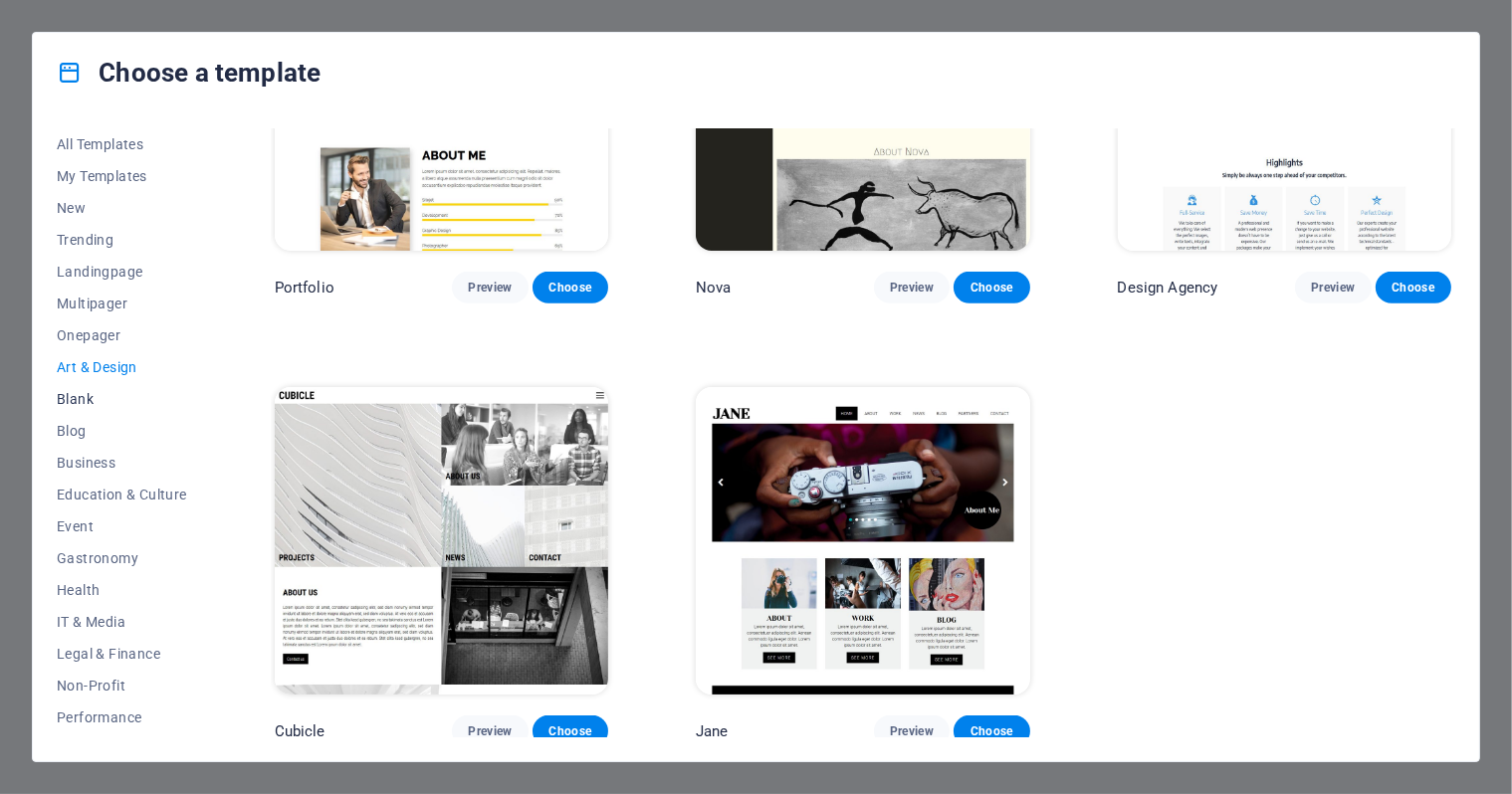 click on "Blank" at bounding box center (121, 399) 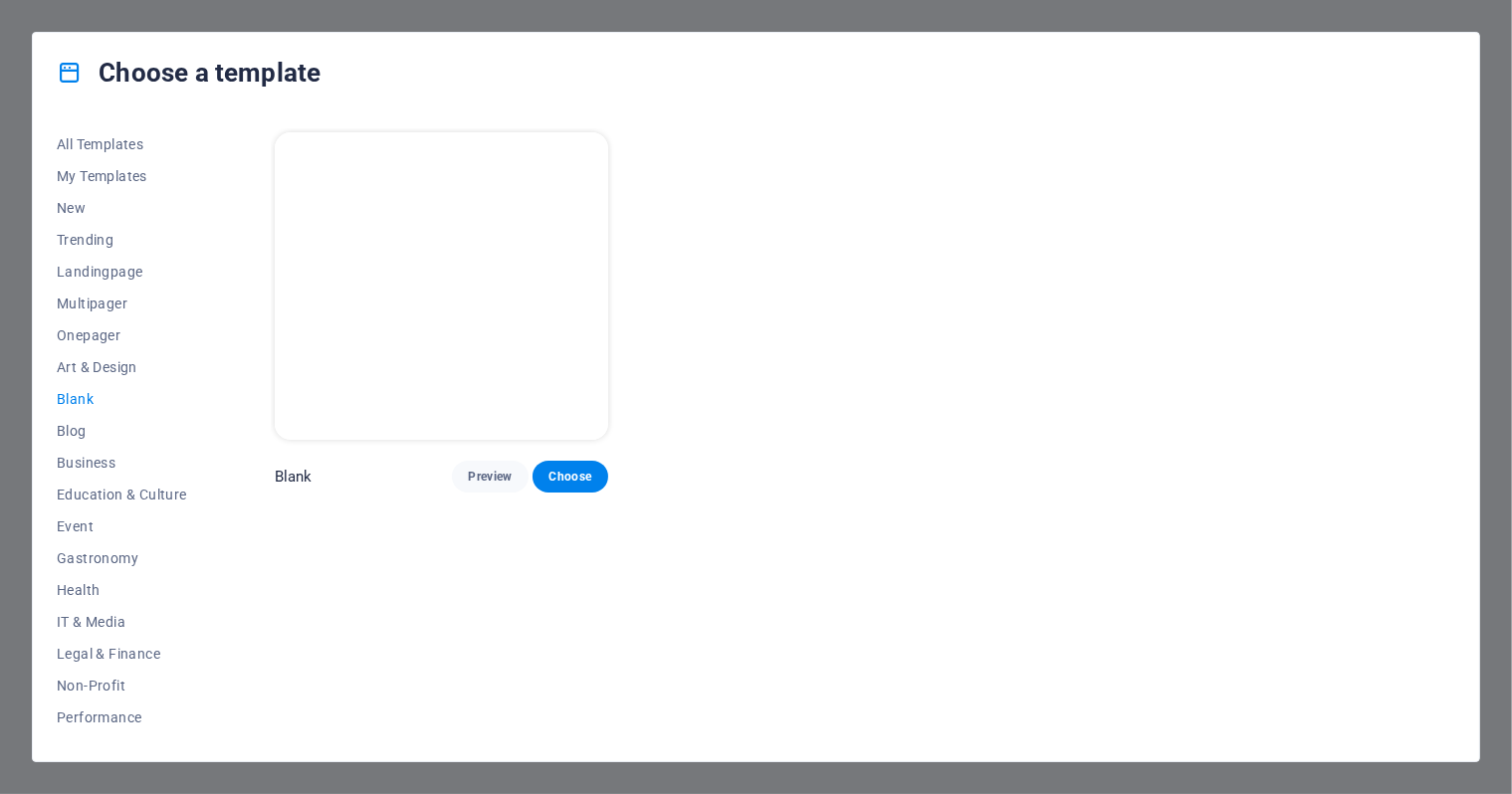 click on "Blog" at bounding box center [121, 431] 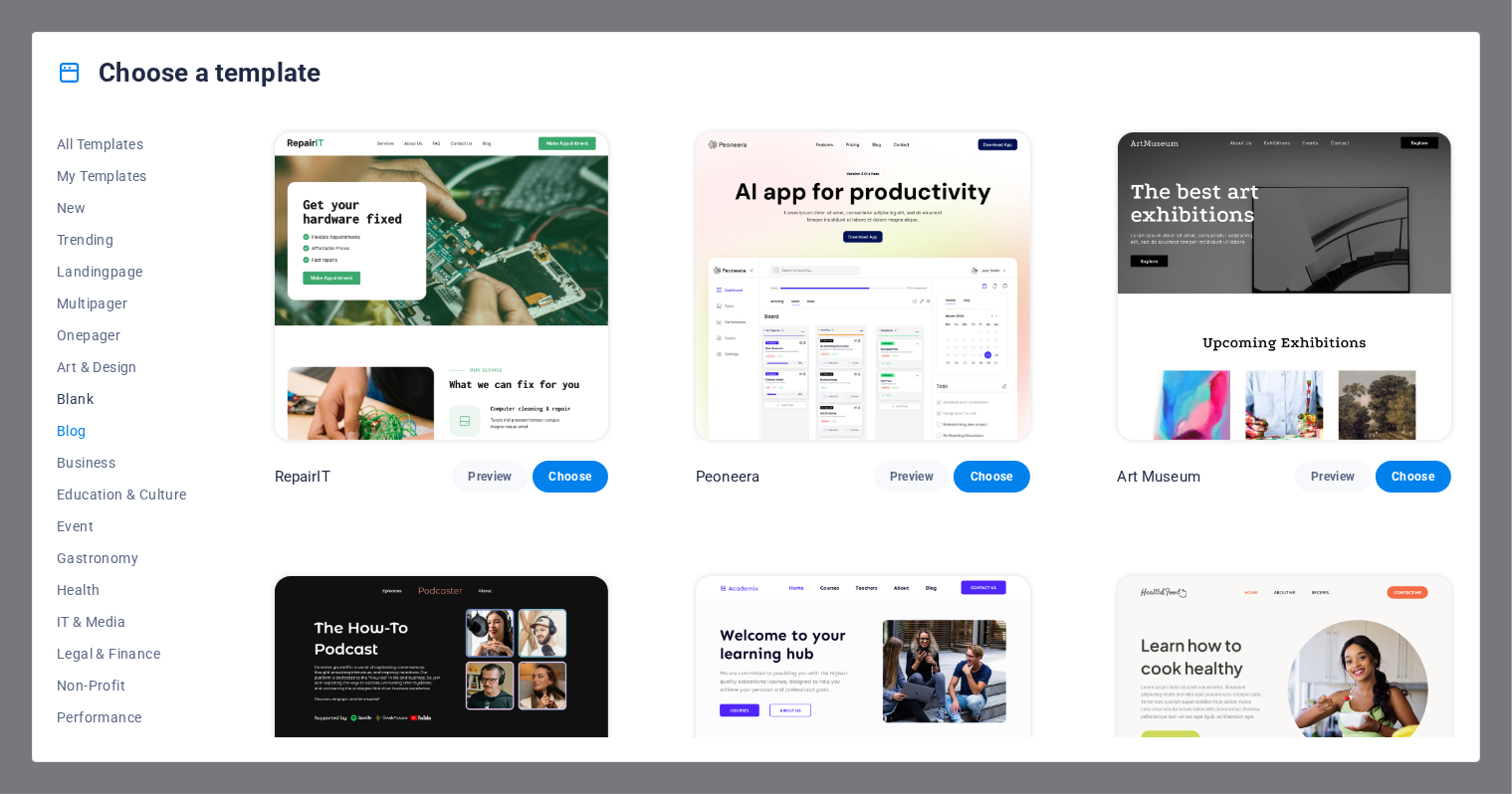 click on "Blank" at bounding box center [121, 399] 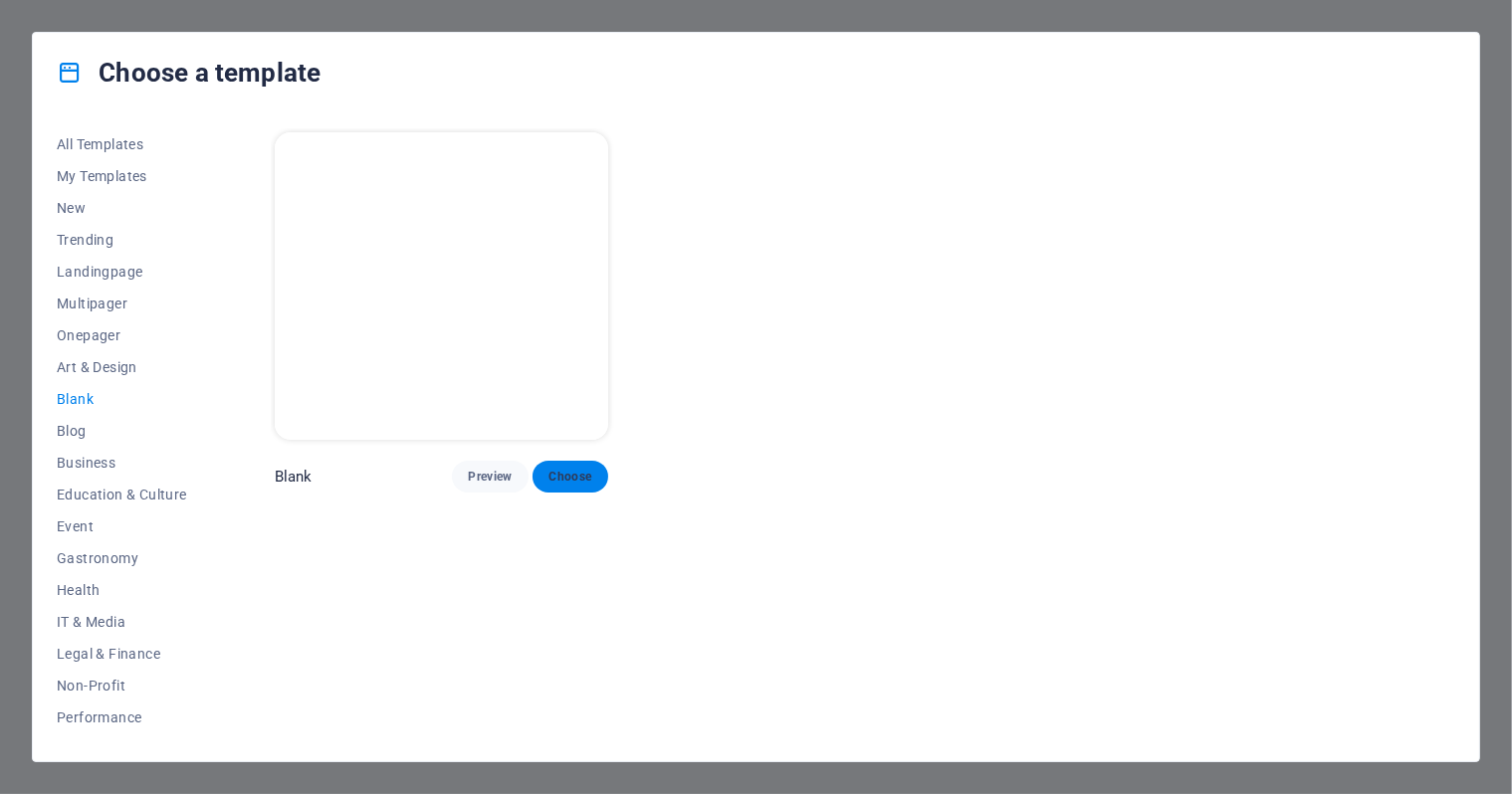 click on "Choose" at bounding box center (570, 477) 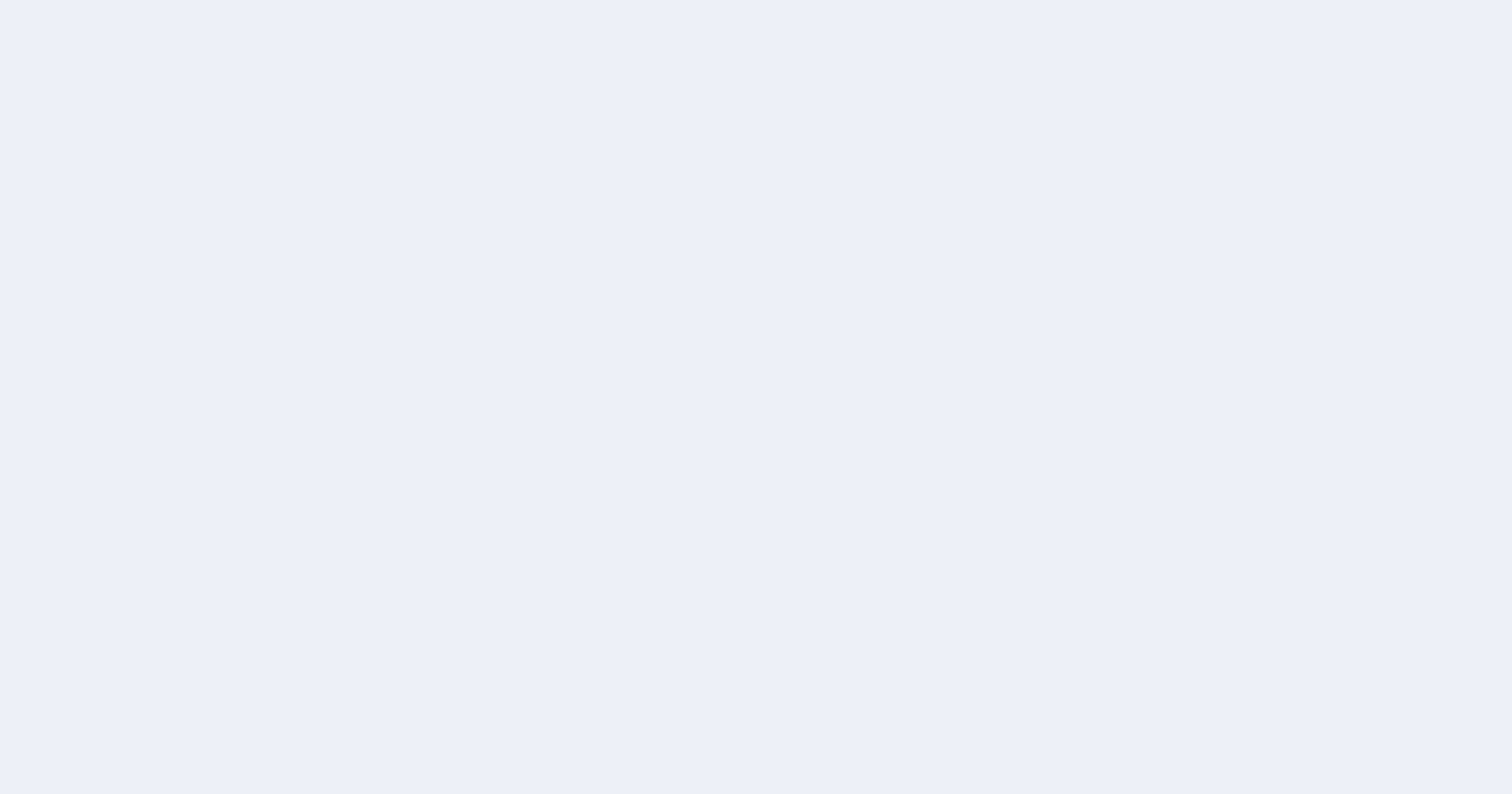 scroll, scrollTop: 0, scrollLeft: 0, axis: both 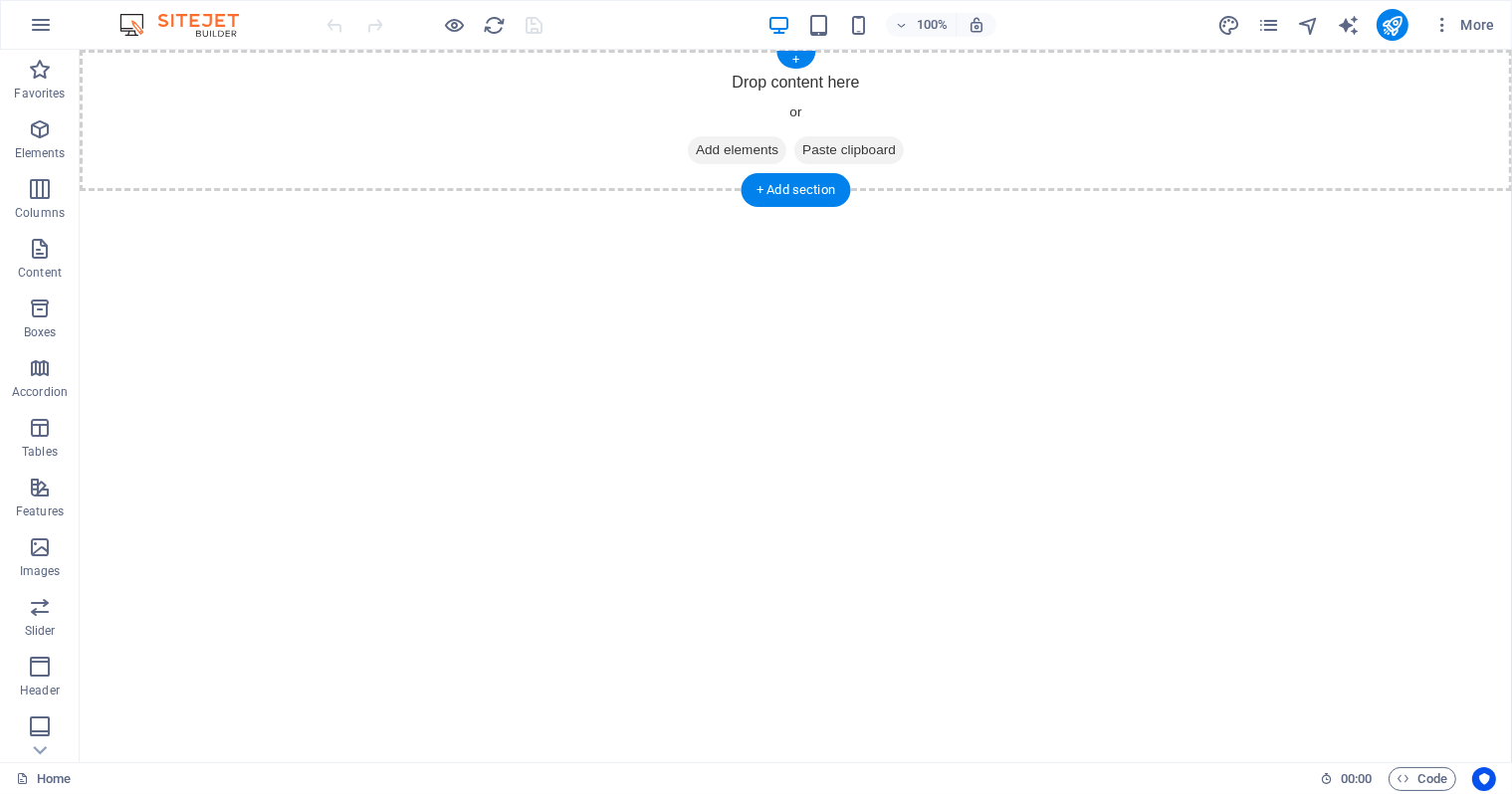 click on "Add elements" at bounding box center (736, 150) 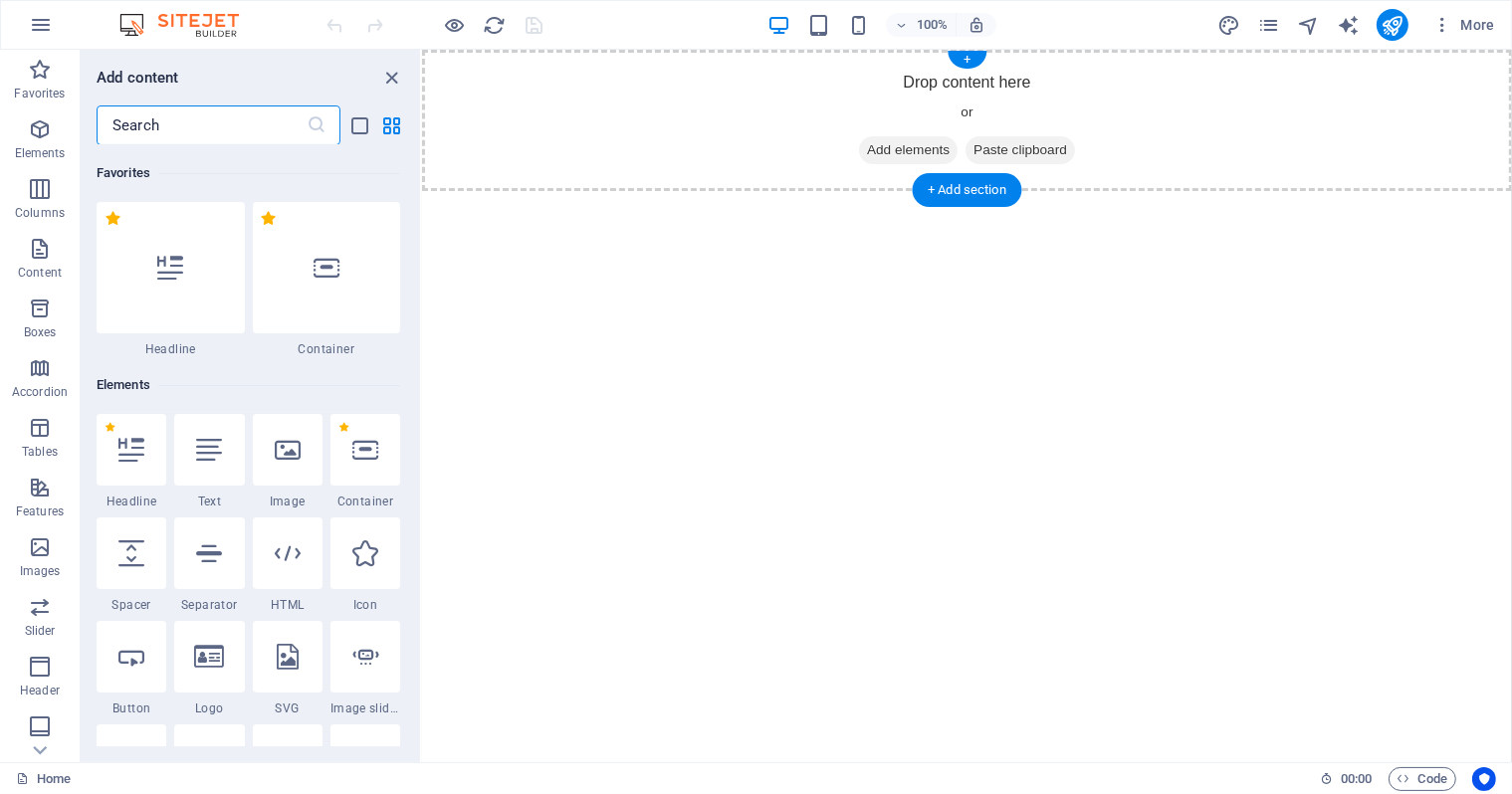click on "Paste clipboard" at bounding box center (1019, 150) 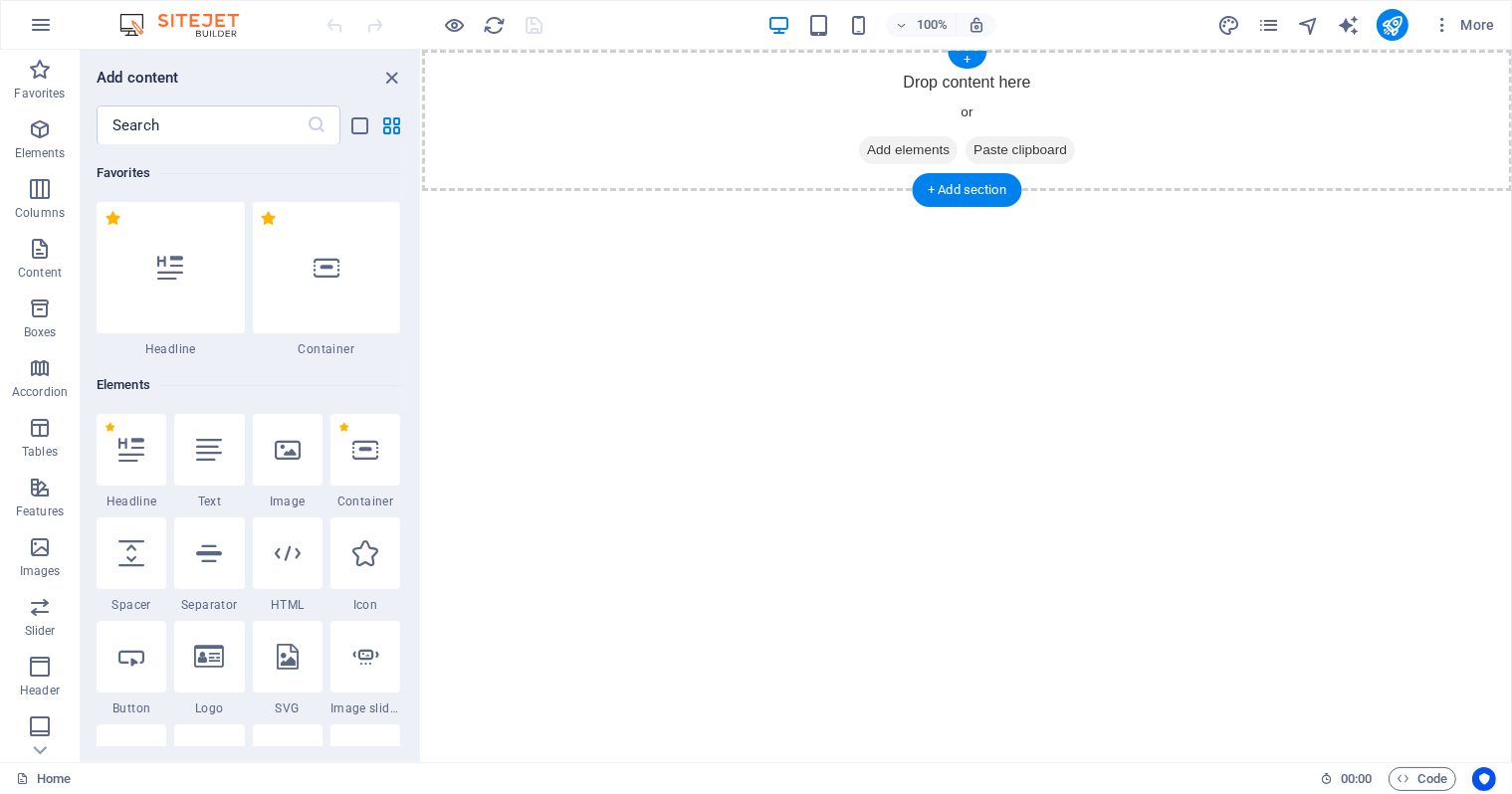 click on "Paste clipboard" at bounding box center [1019, 150] 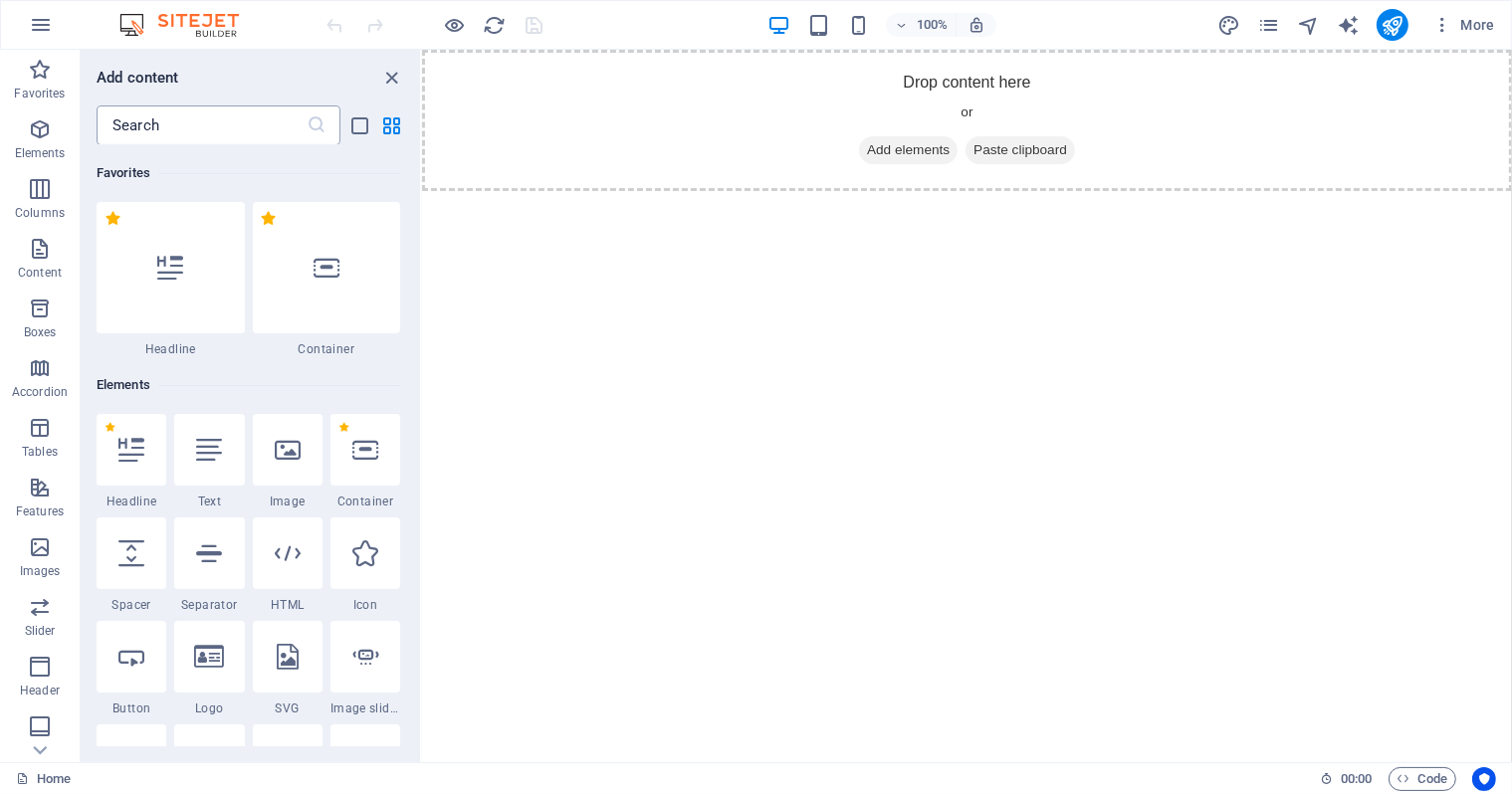 drag, startPoint x: 256, startPoint y: 132, endPoint x: 241, endPoint y: 123, distance: 17.492856 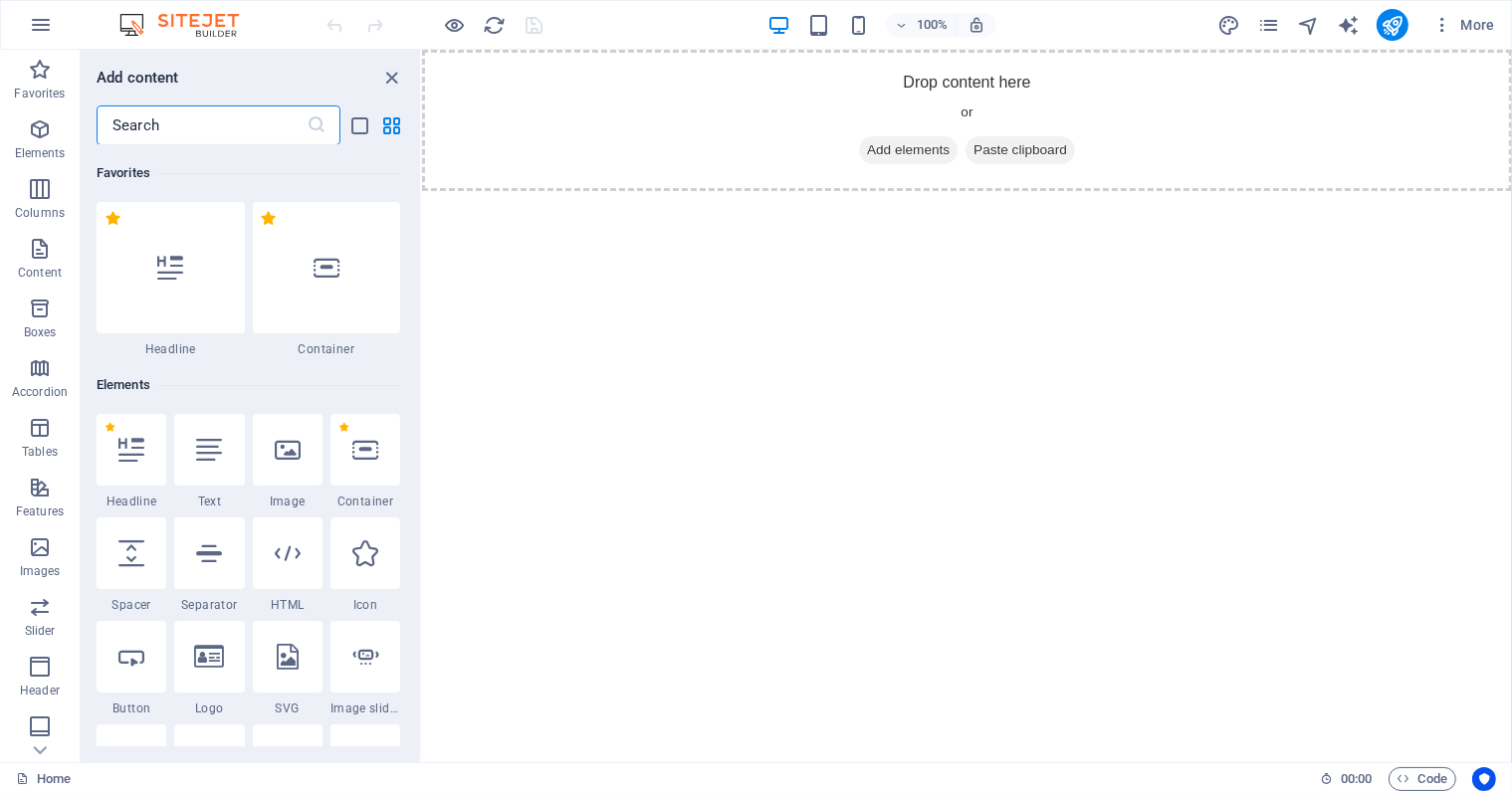click at bounding box center [317, 125] 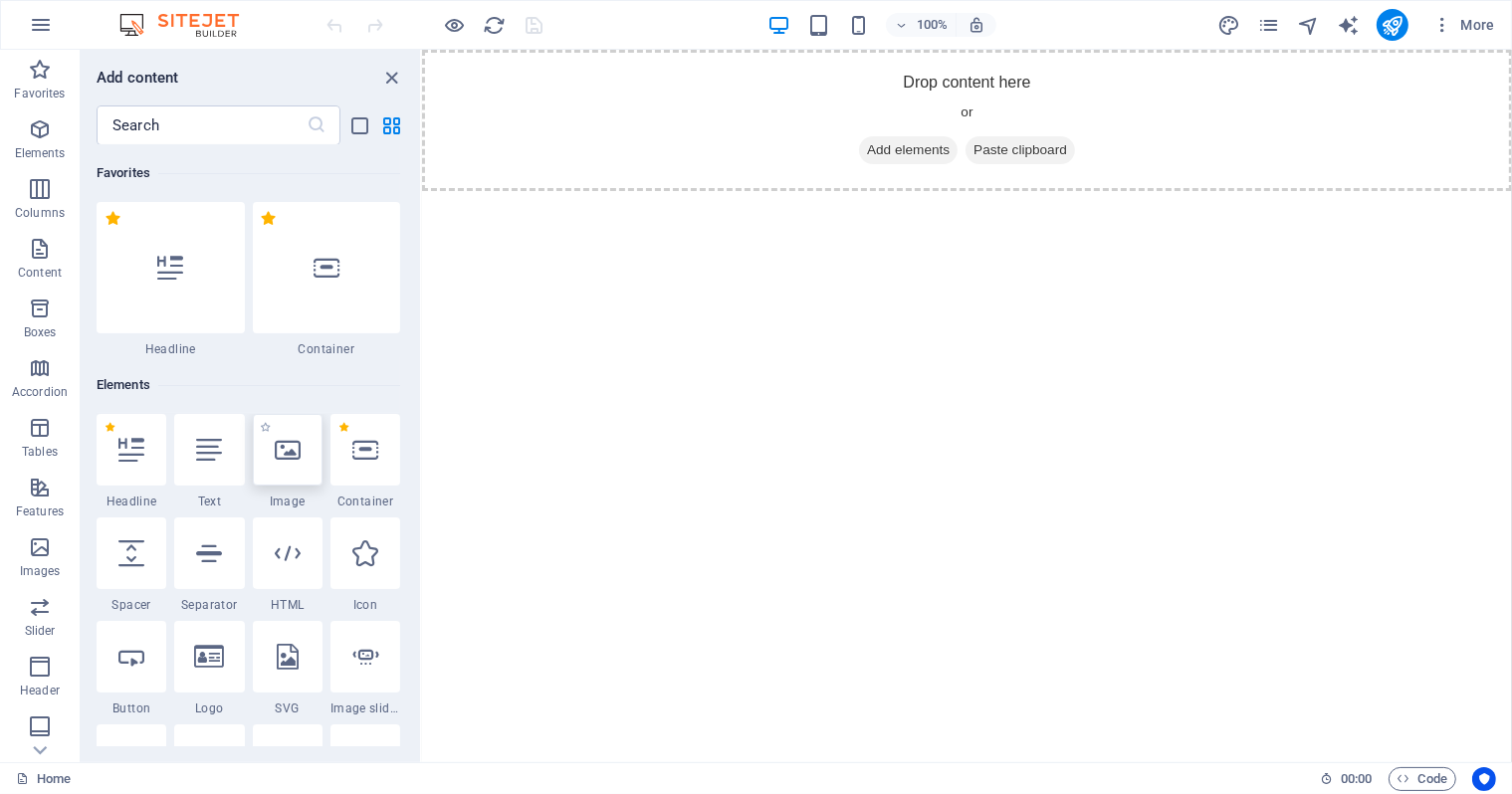 click at bounding box center [288, 450] 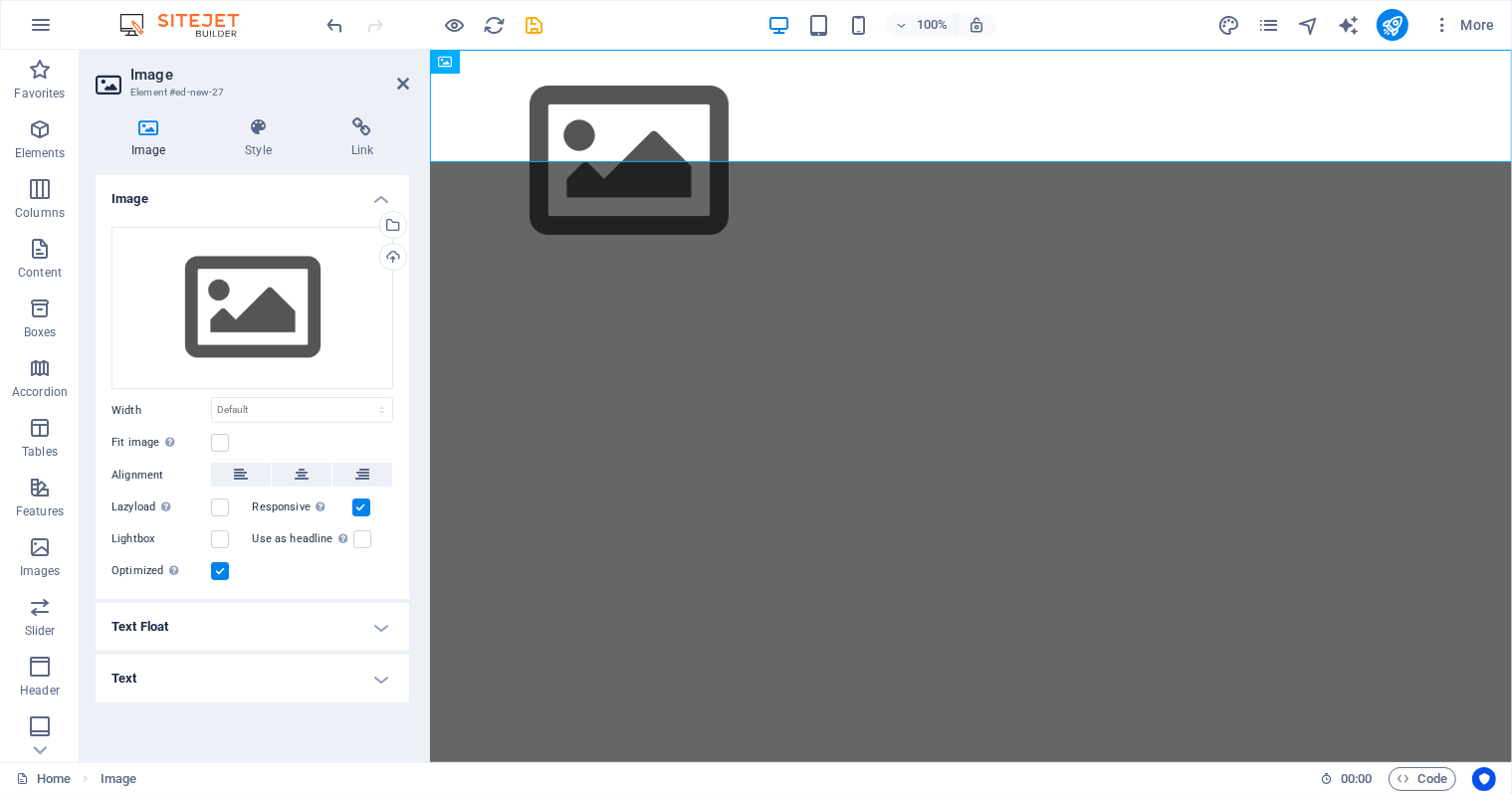 drag, startPoint x: 676, startPoint y: 293, endPoint x: 706, endPoint y: 84, distance: 211.14213 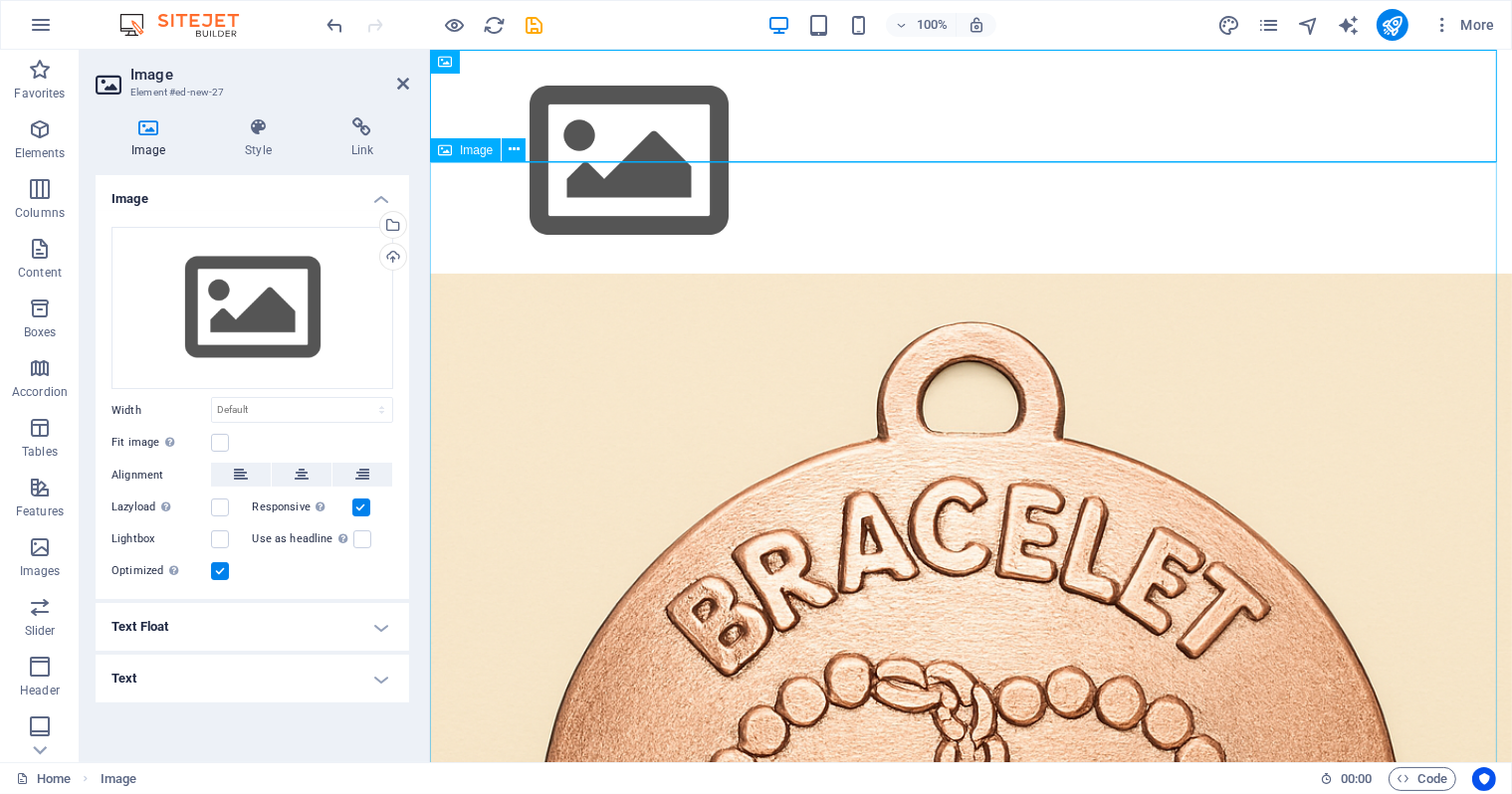 click at bounding box center (970, 814) 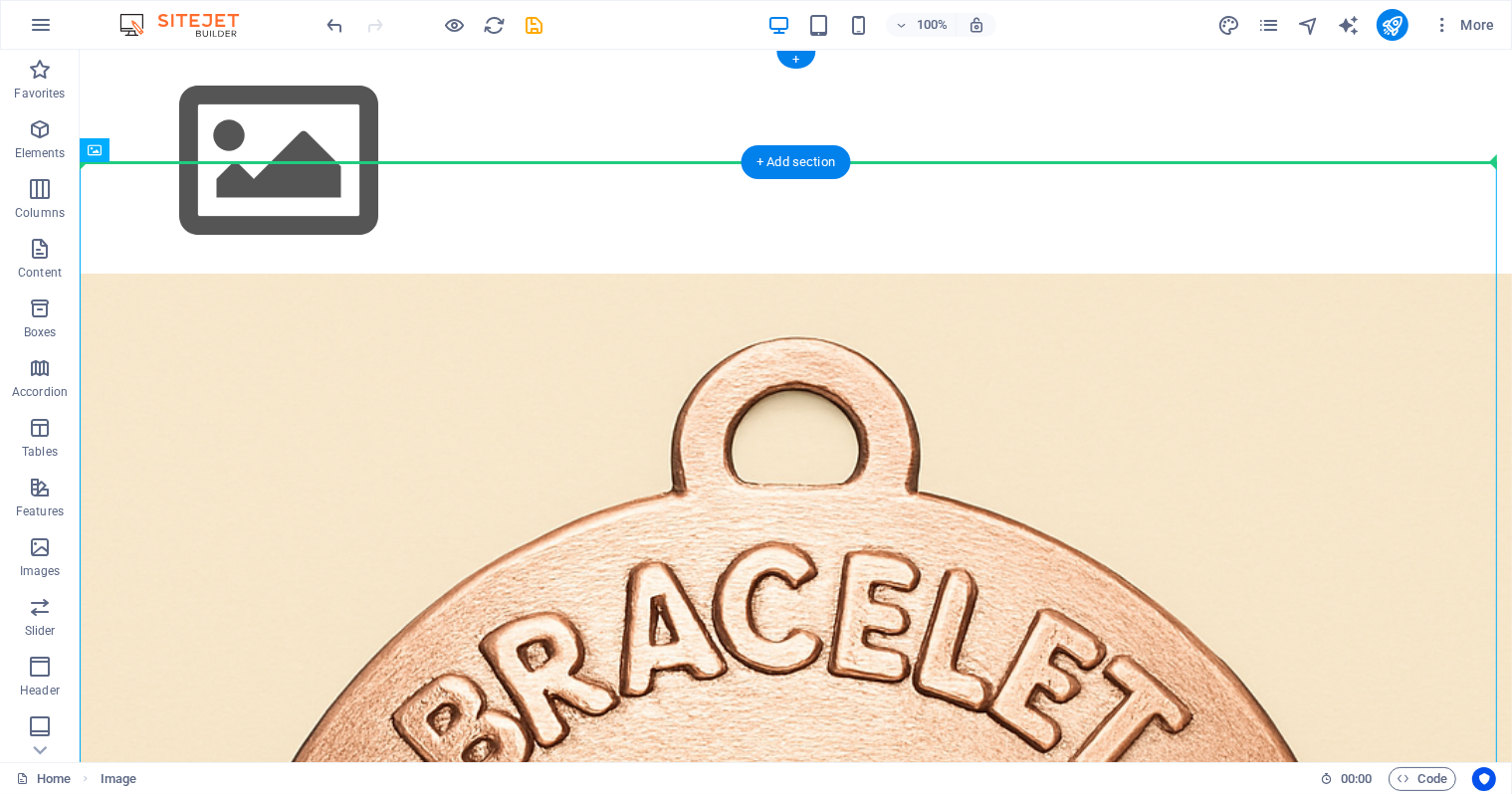 drag, startPoint x: 819, startPoint y: 278, endPoint x: 744, endPoint y: 119, distance: 175.80102 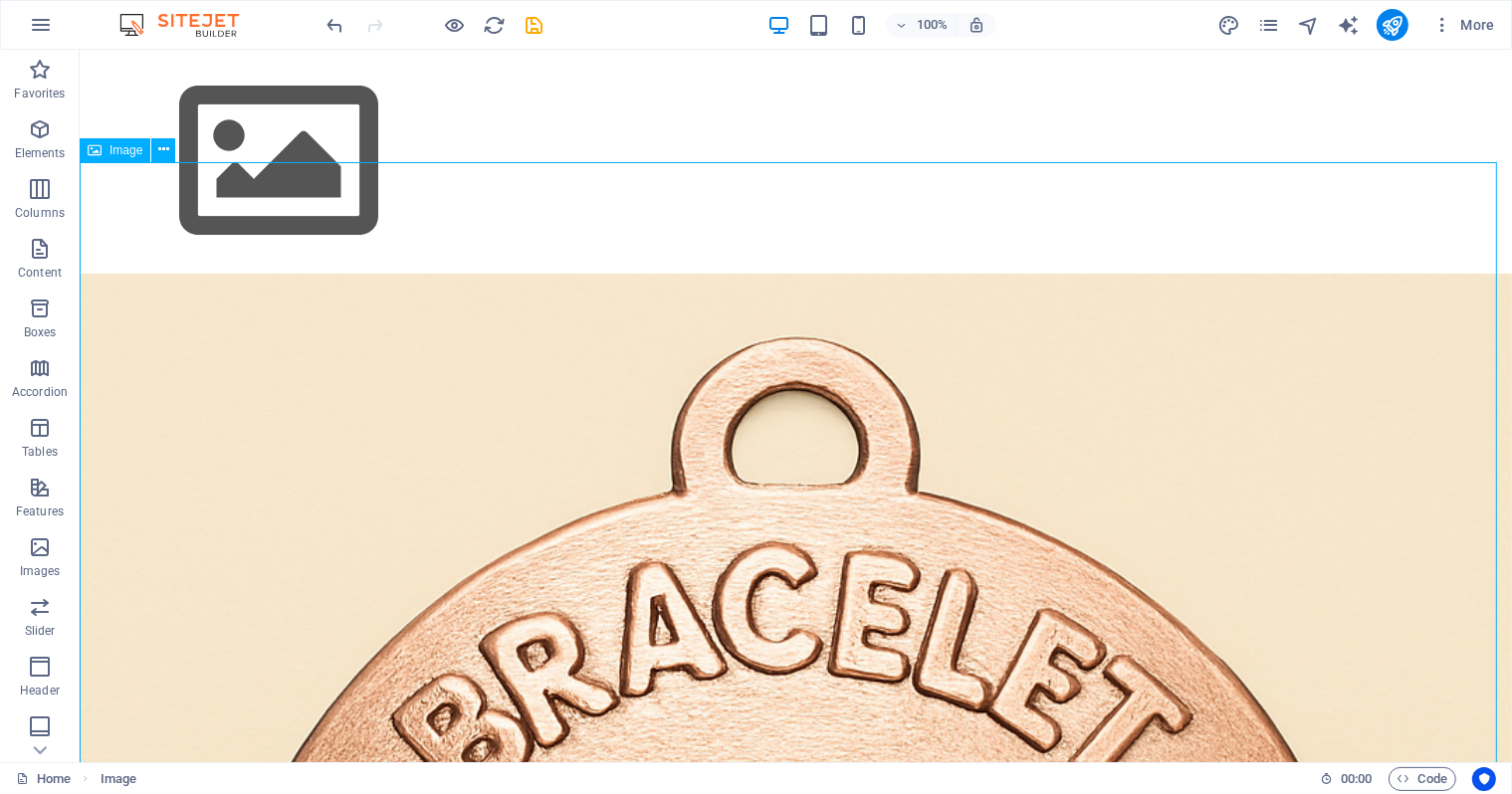 click on "Image" at bounding box center (125, 150) 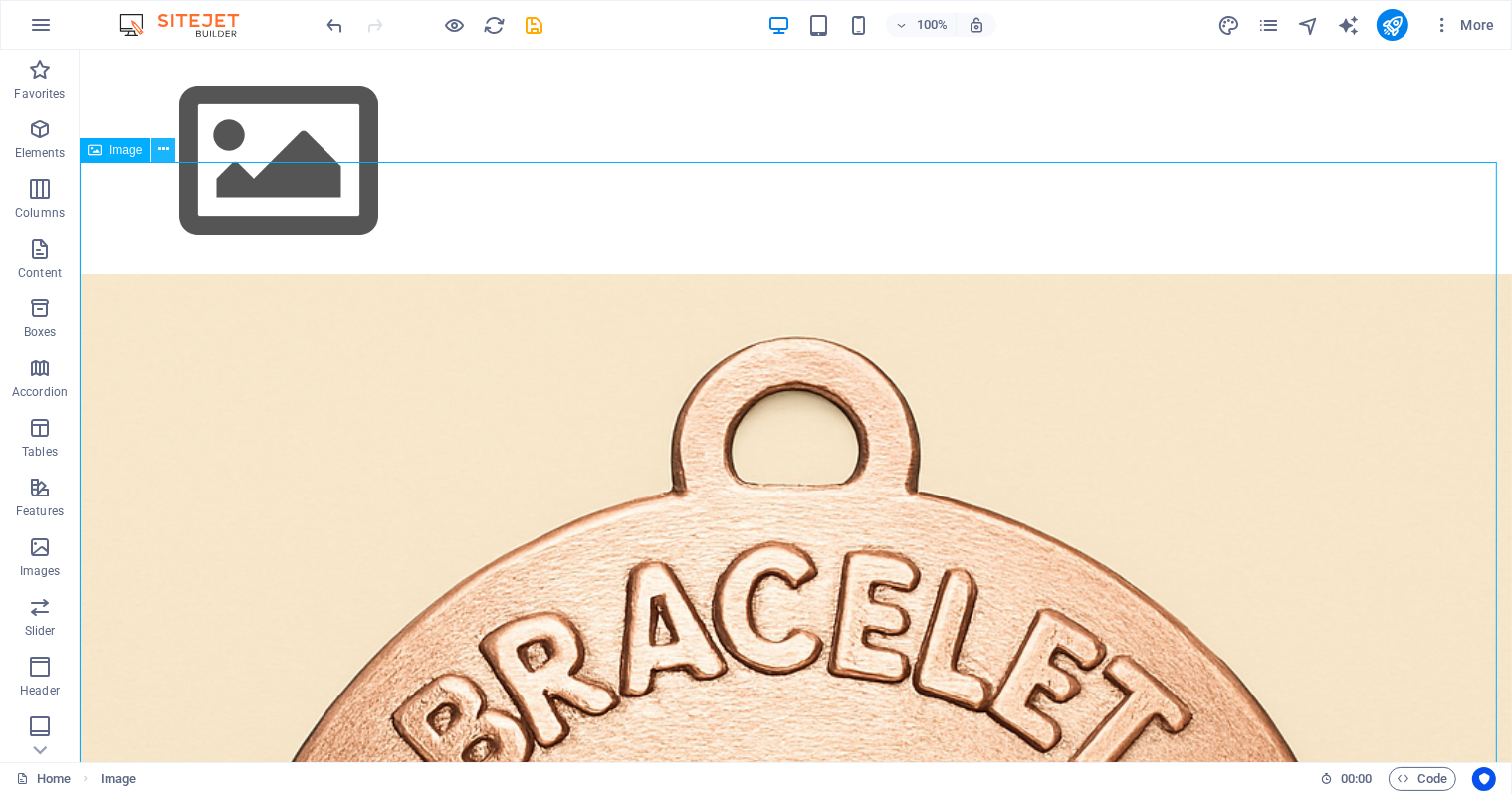 click at bounding box center [163, 149] 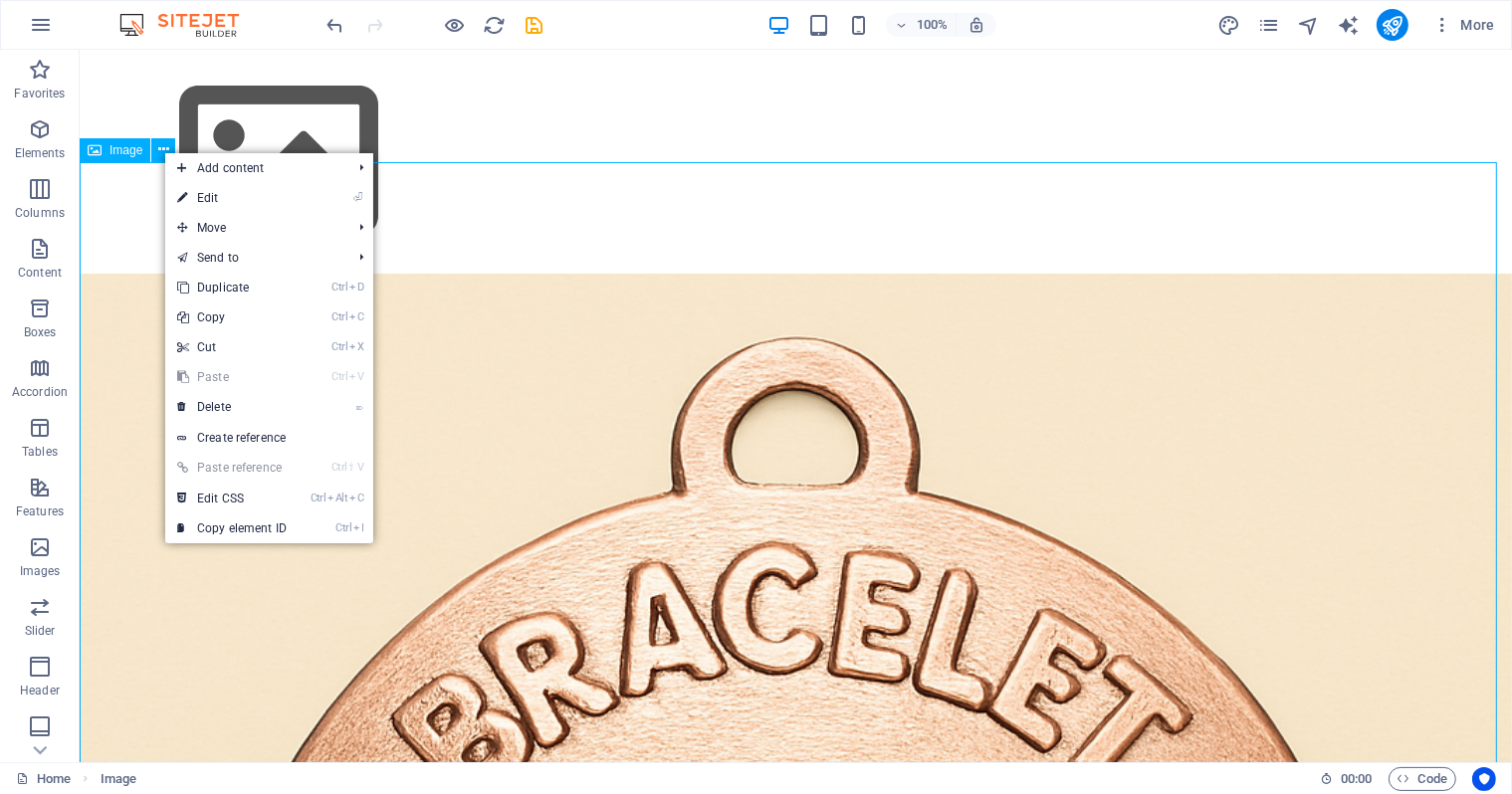 click at bounding box center [794, 161] 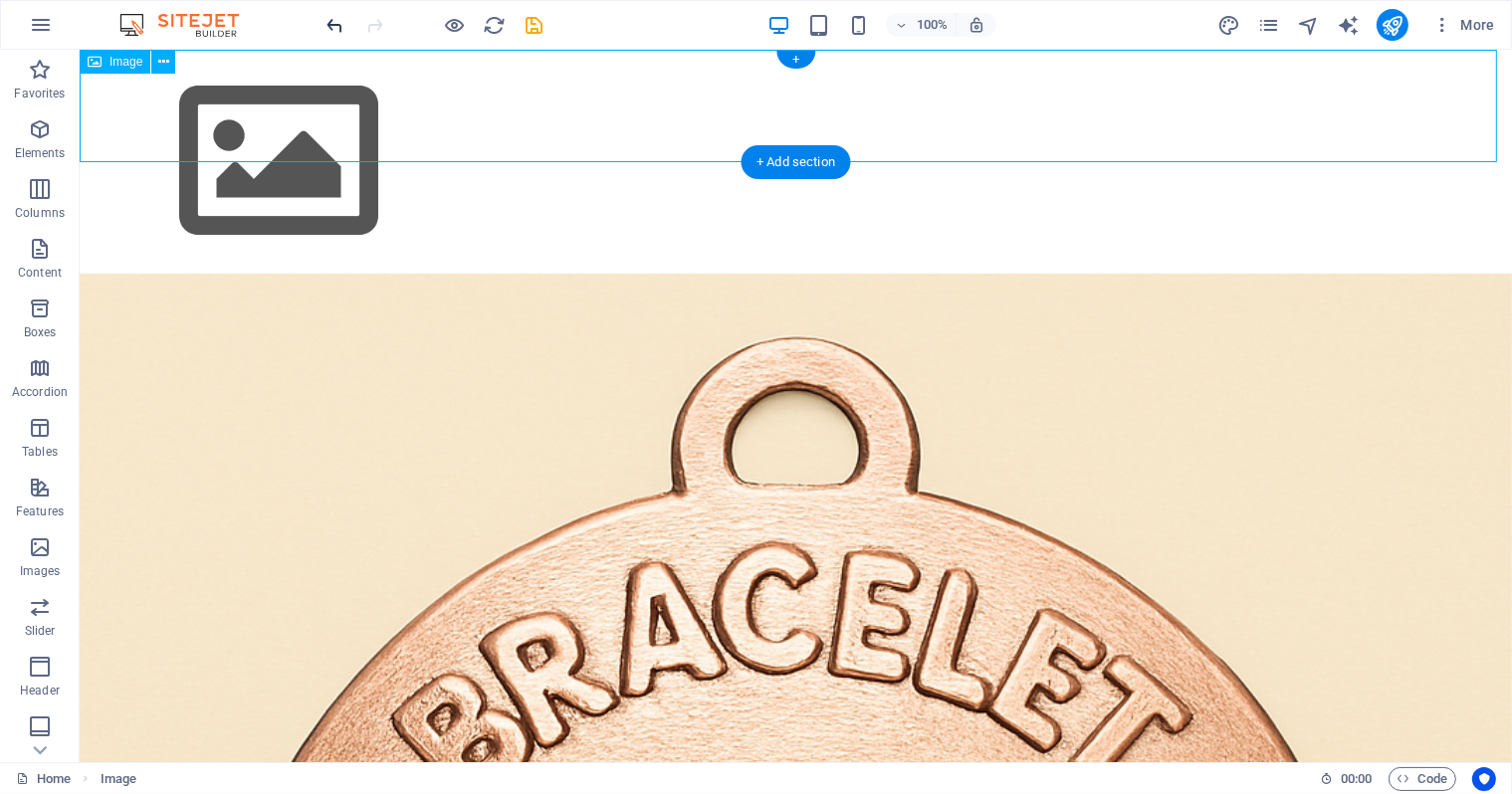 click at bounding box center (335, 25) 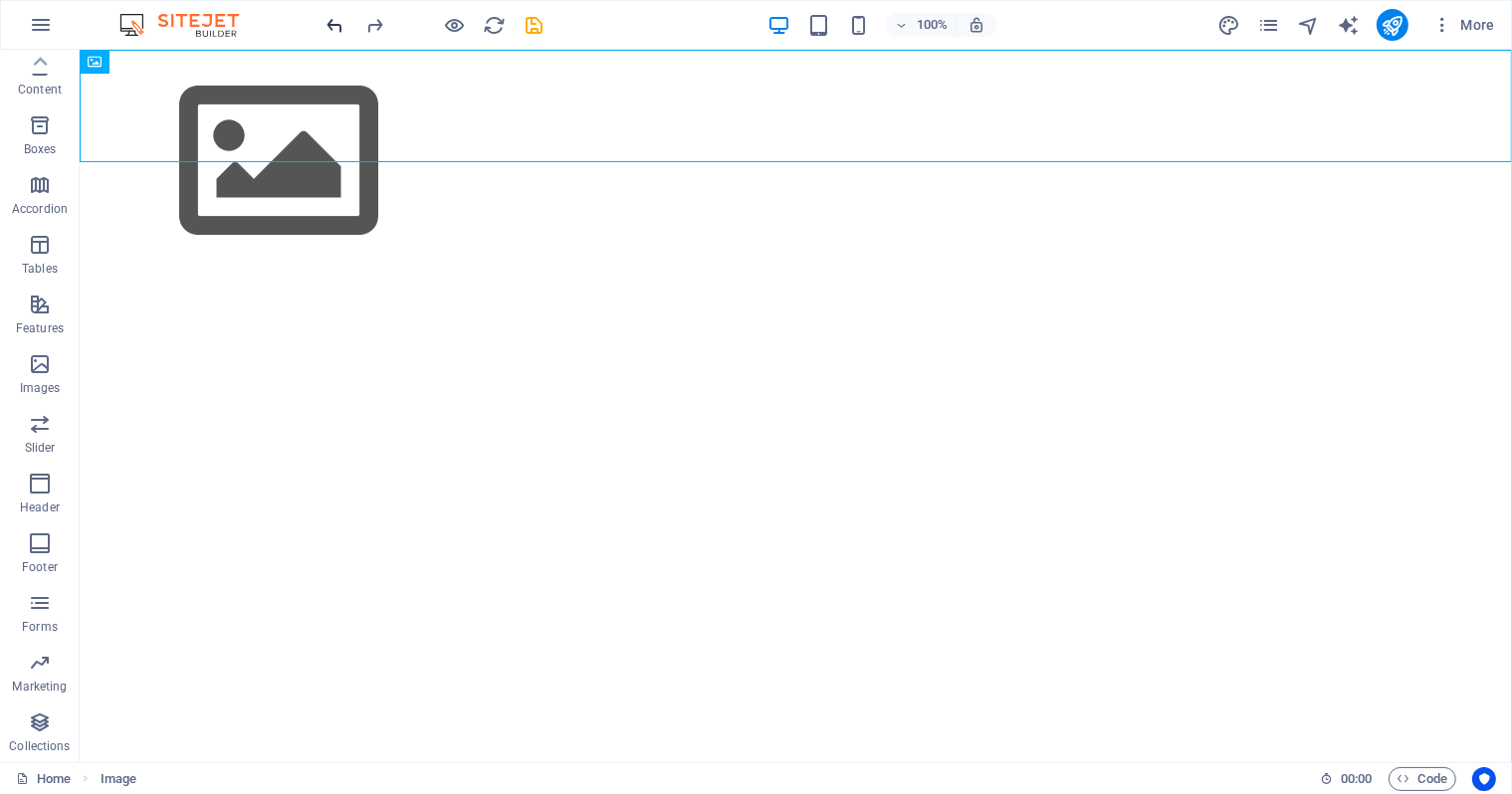 scroll, scrollTop: 0, scrollLeft: 0, axis: both 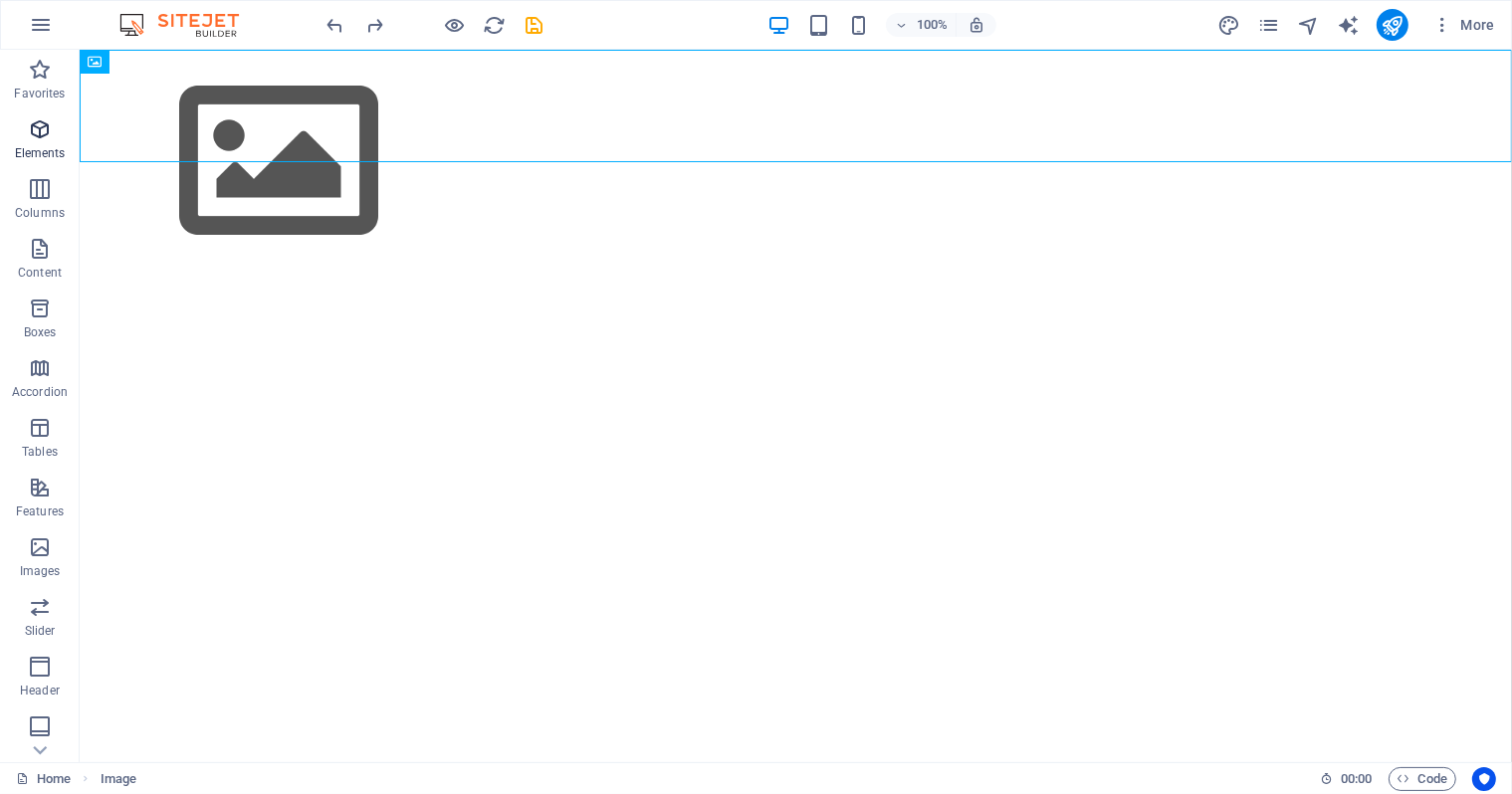 click on "Elements" at bounding box center (40, 141) 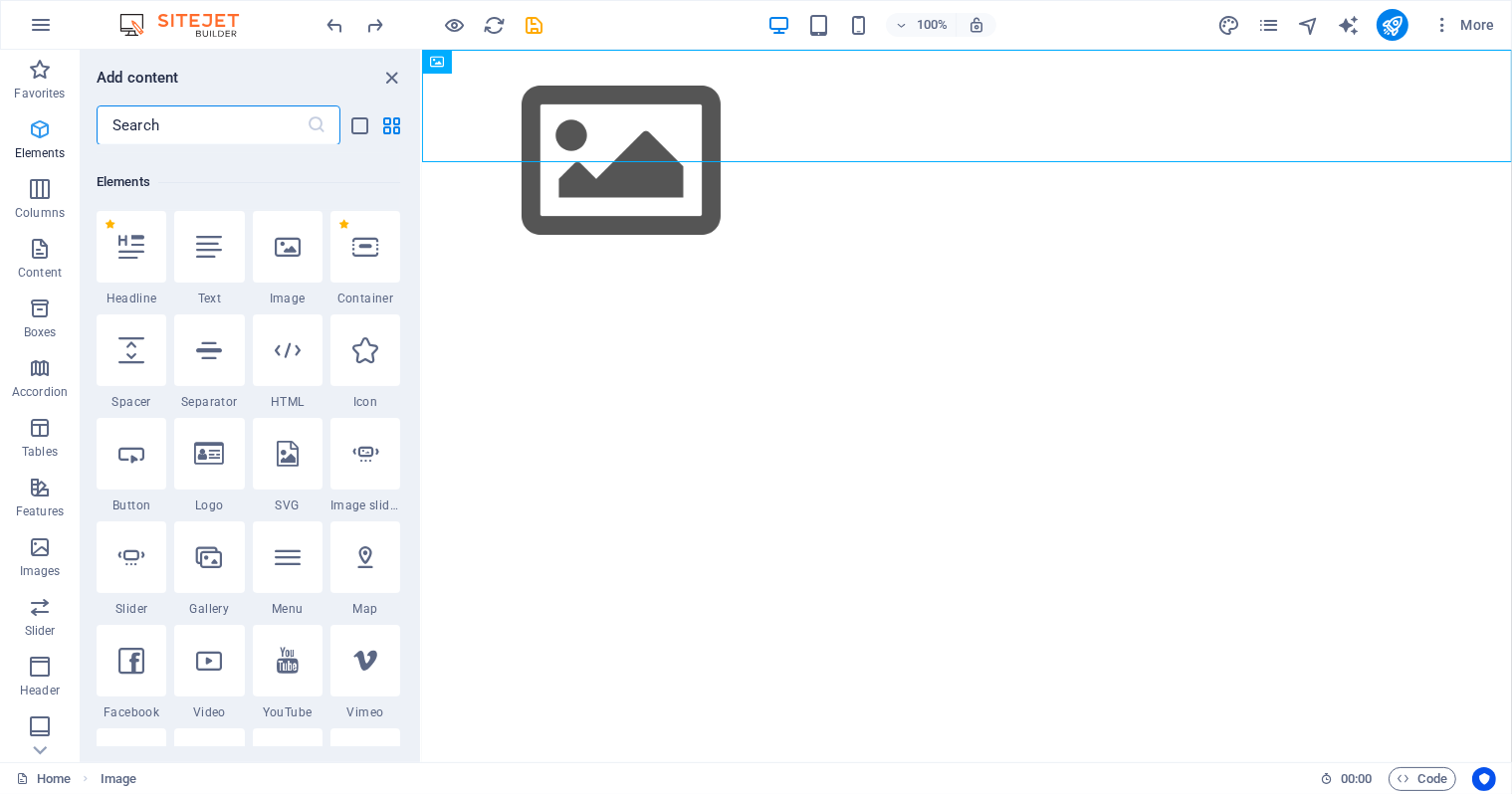scroll, scrollTop: 211, scrollLeft: 0, axis: vertical 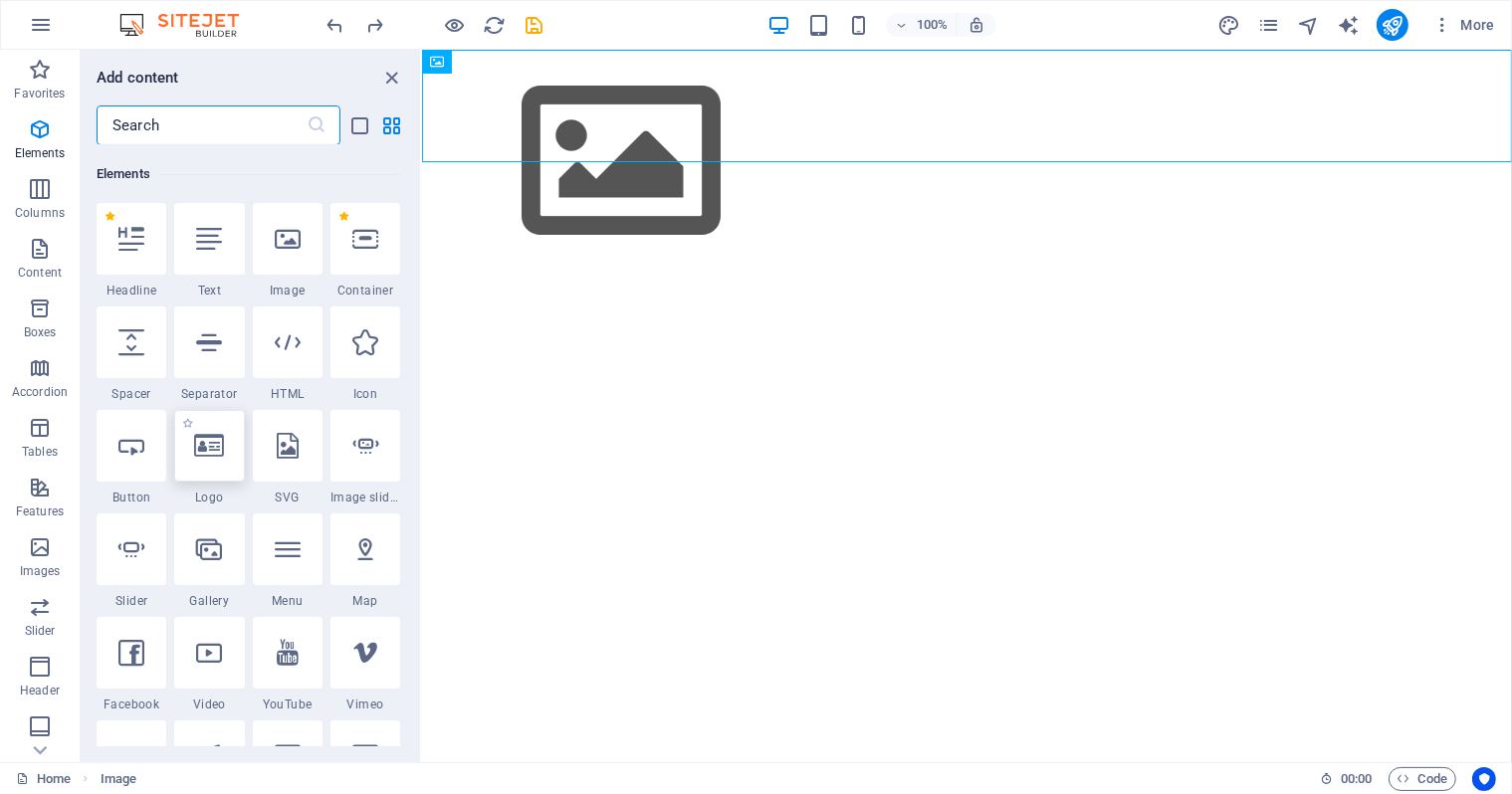 click at bounding box center (209, 446) 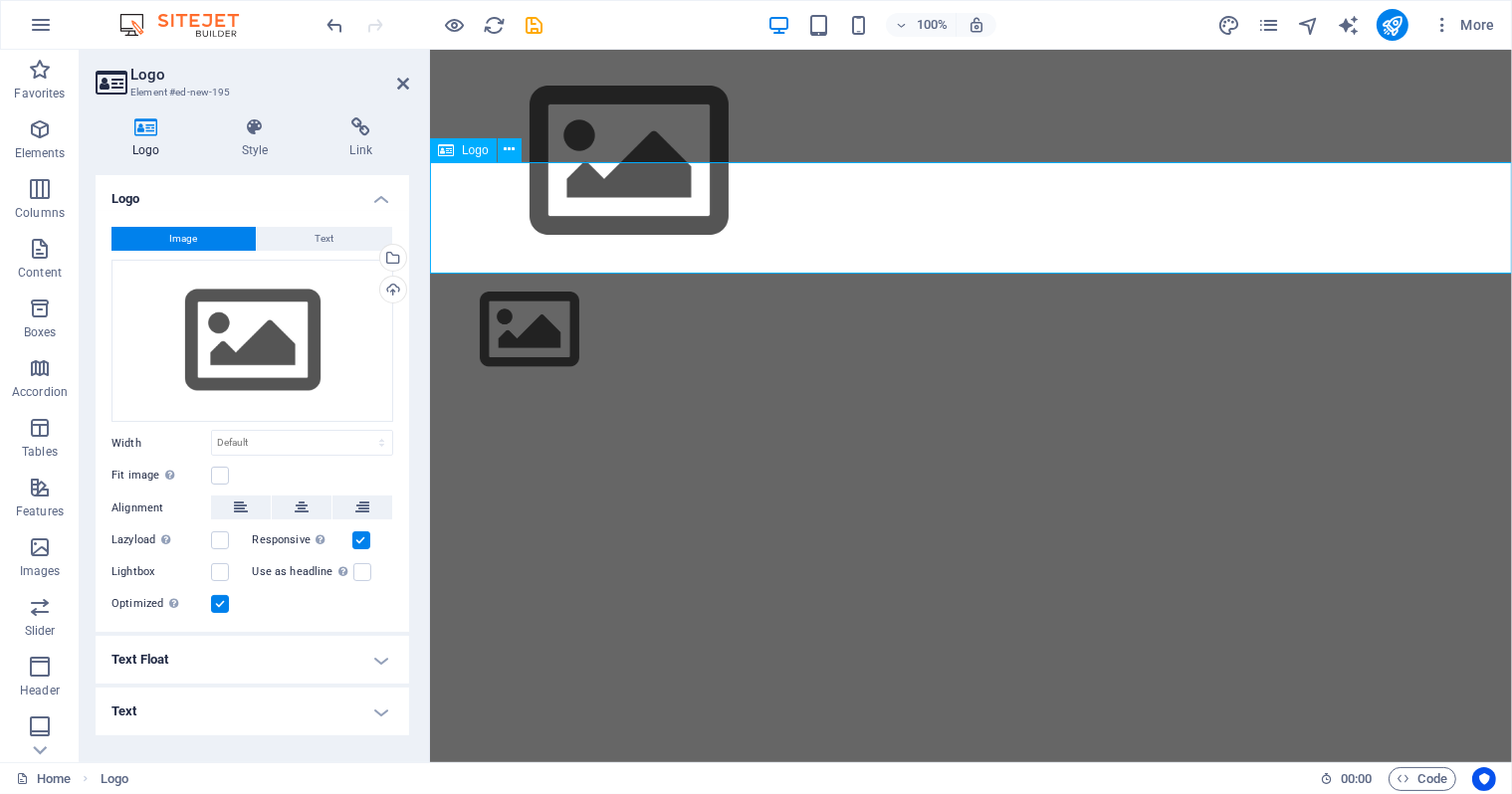 click at bounding box center (970, 329) 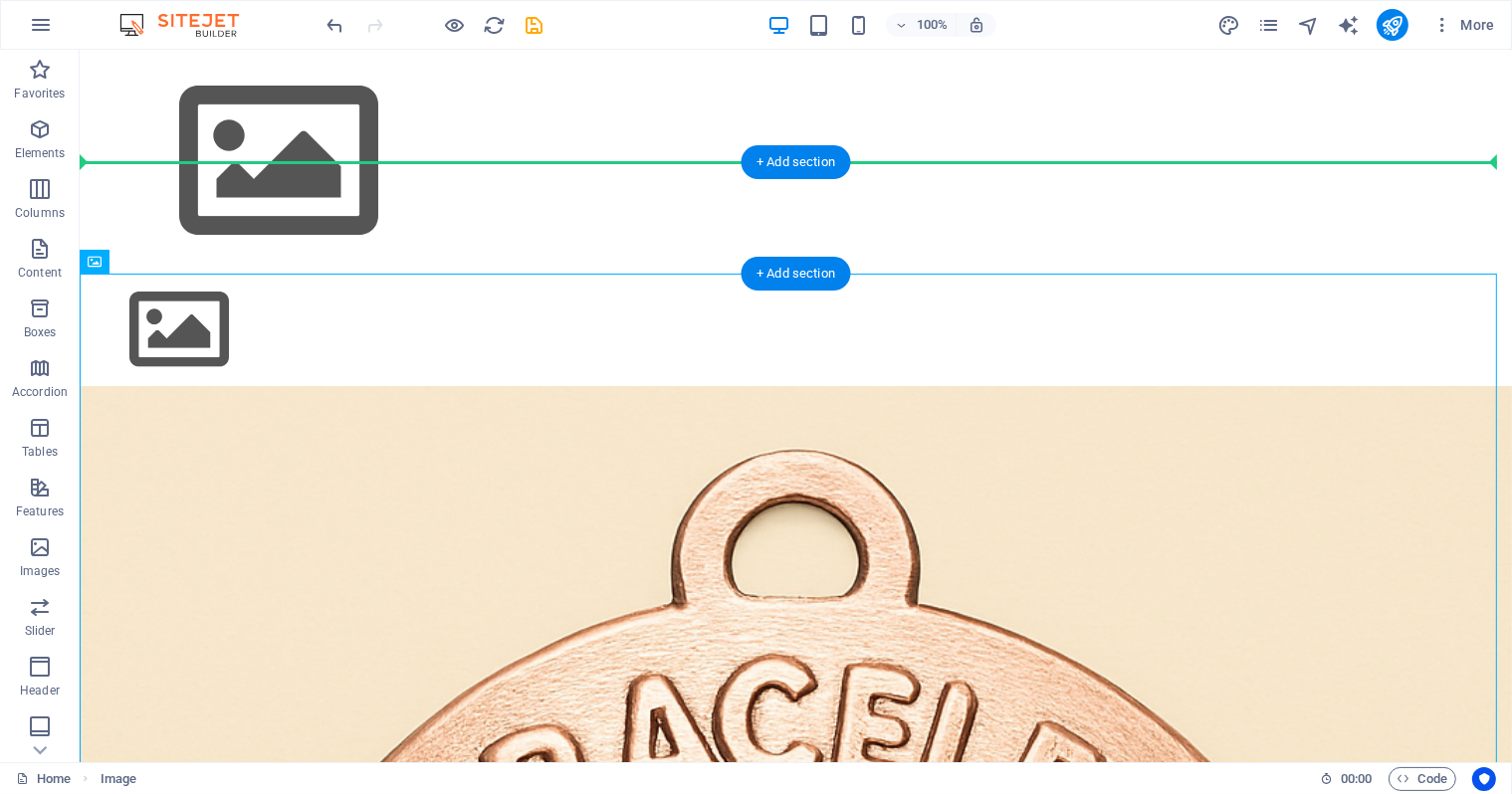 drag, startPoint x: 305, startPoint y: 344, endPoint x: 627, endPoint y: 213, distance: 347.62767 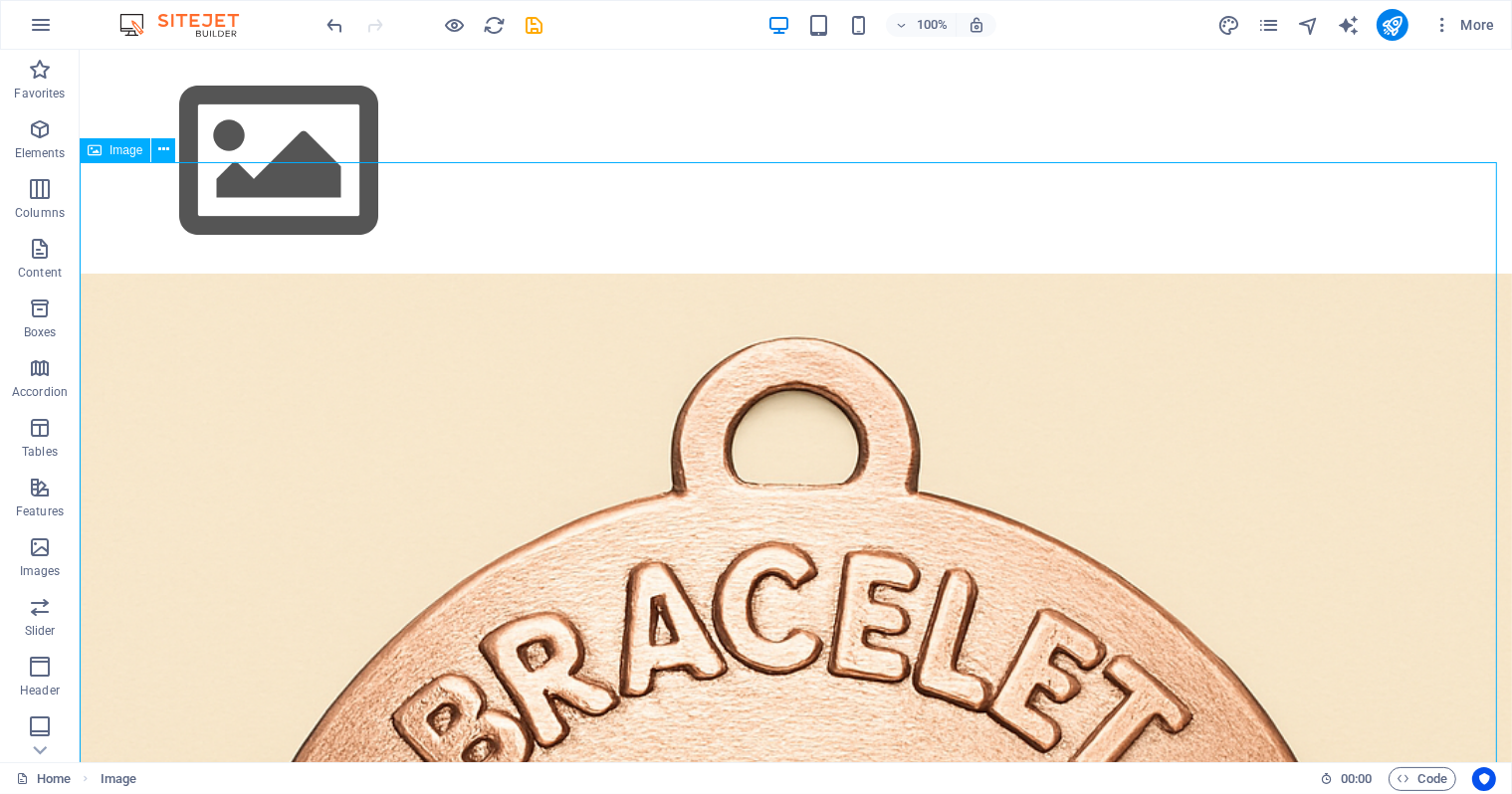 click on "Image" at bounding box center [114, 150] 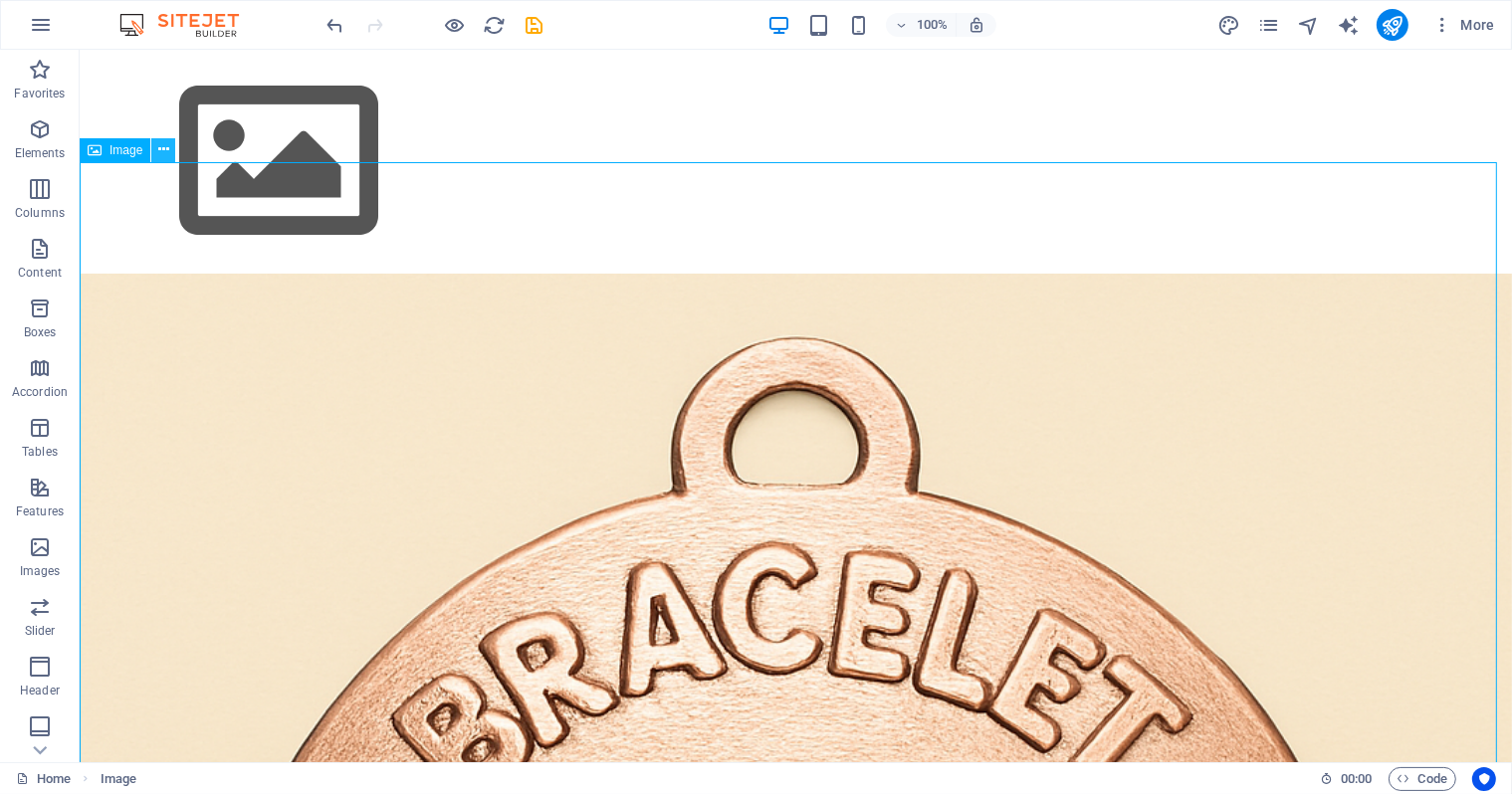 click at bounding box center [163, 150] 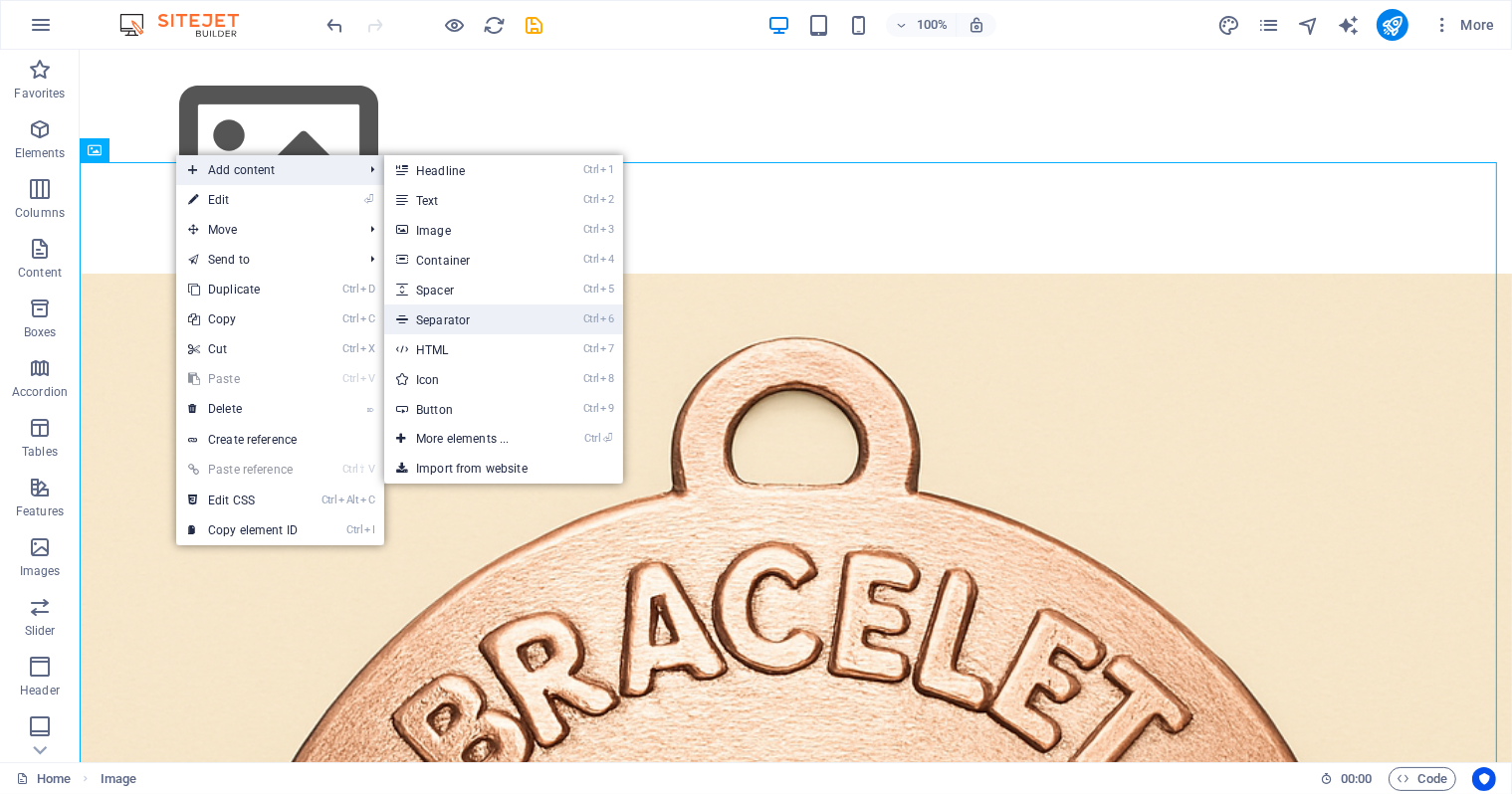 click on "6" at bounding box center [607, 318] 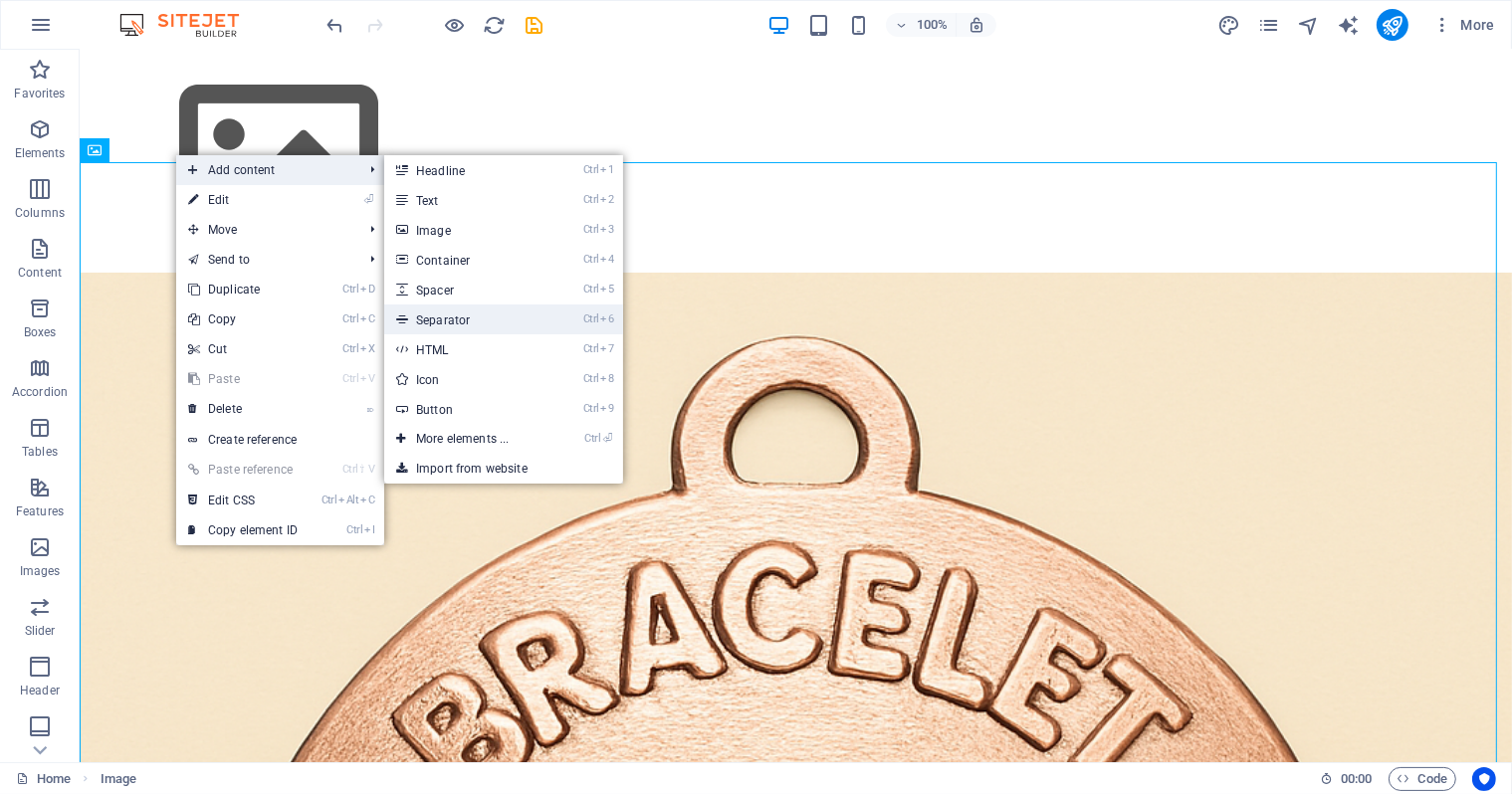 select on "%" 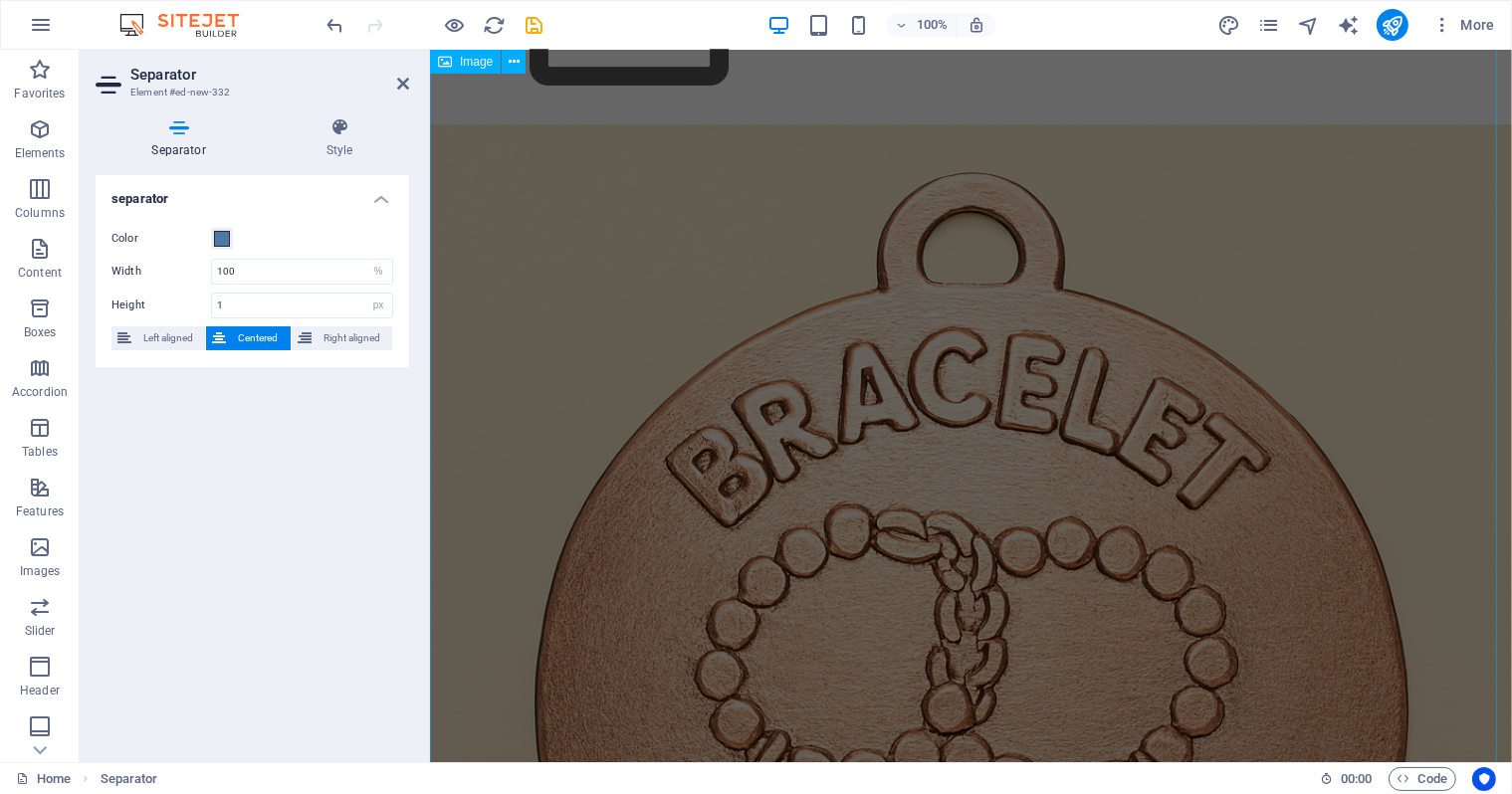 scroll, scrollTop: 0, scrollLeft: 0, axis: both 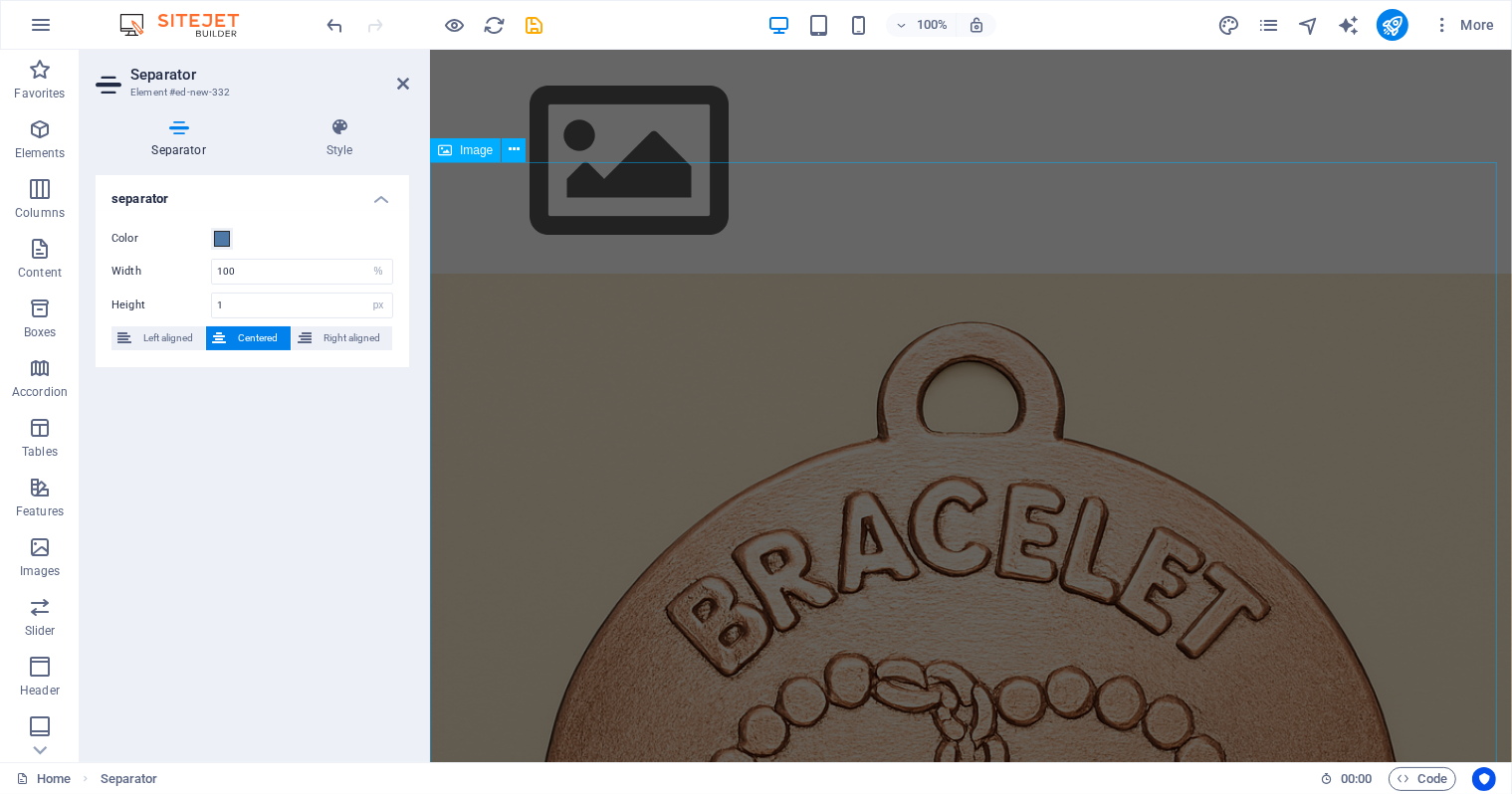 click at bounding box center (970, 161) 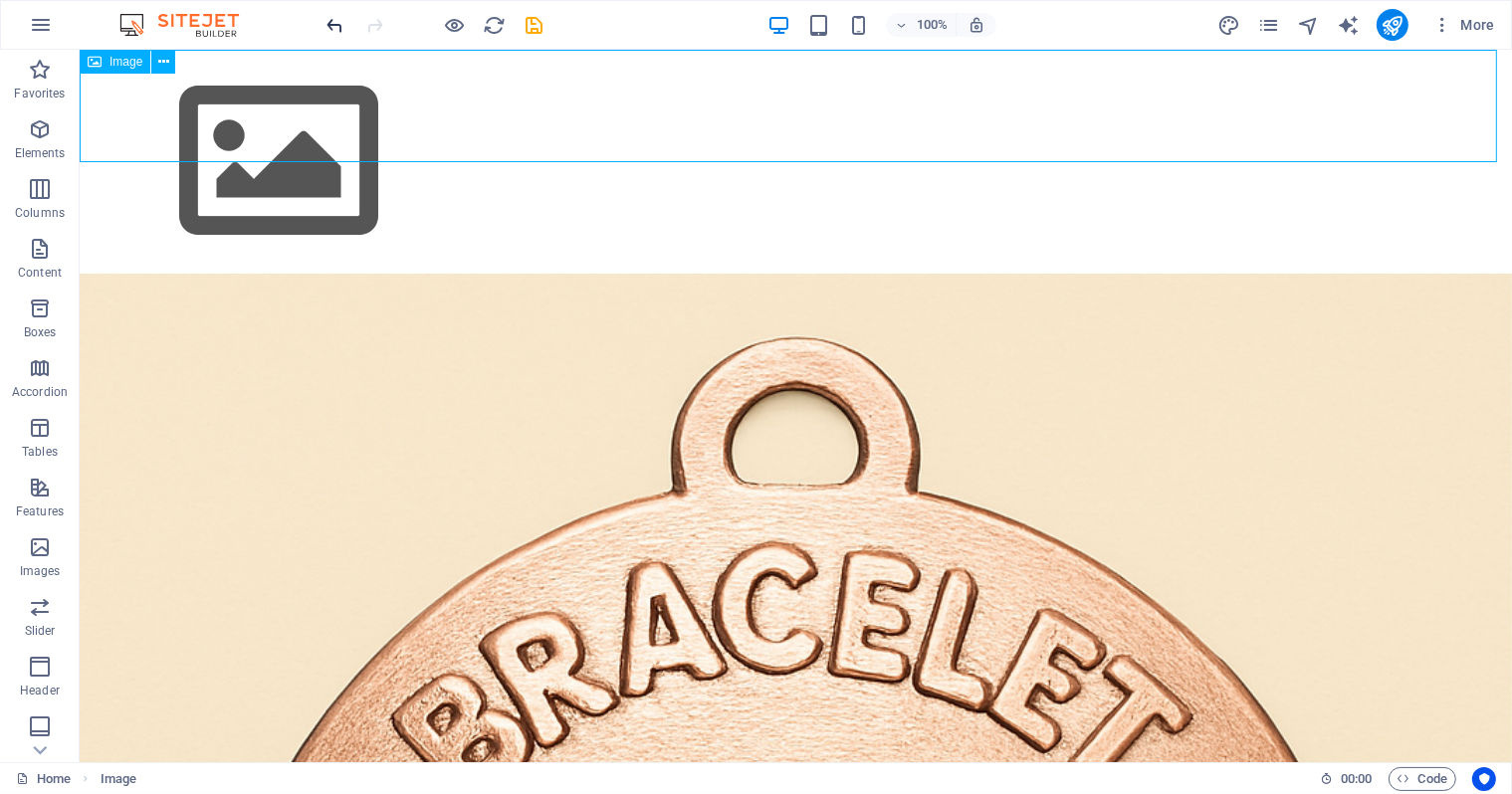 click at bounding box center (335, 25) 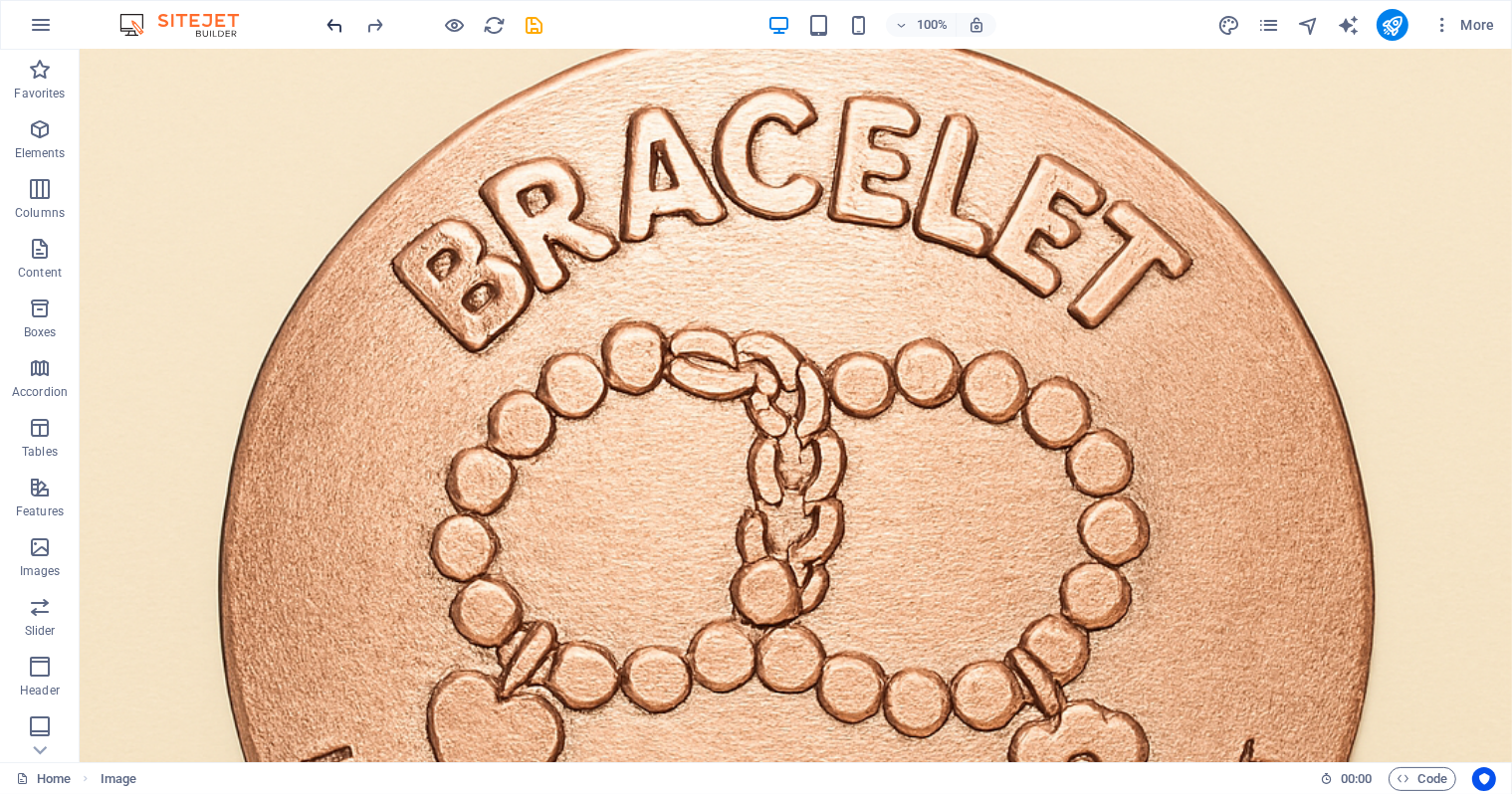 scroll, scrollTop: 927, scrollLeft: 0, axis: vertical 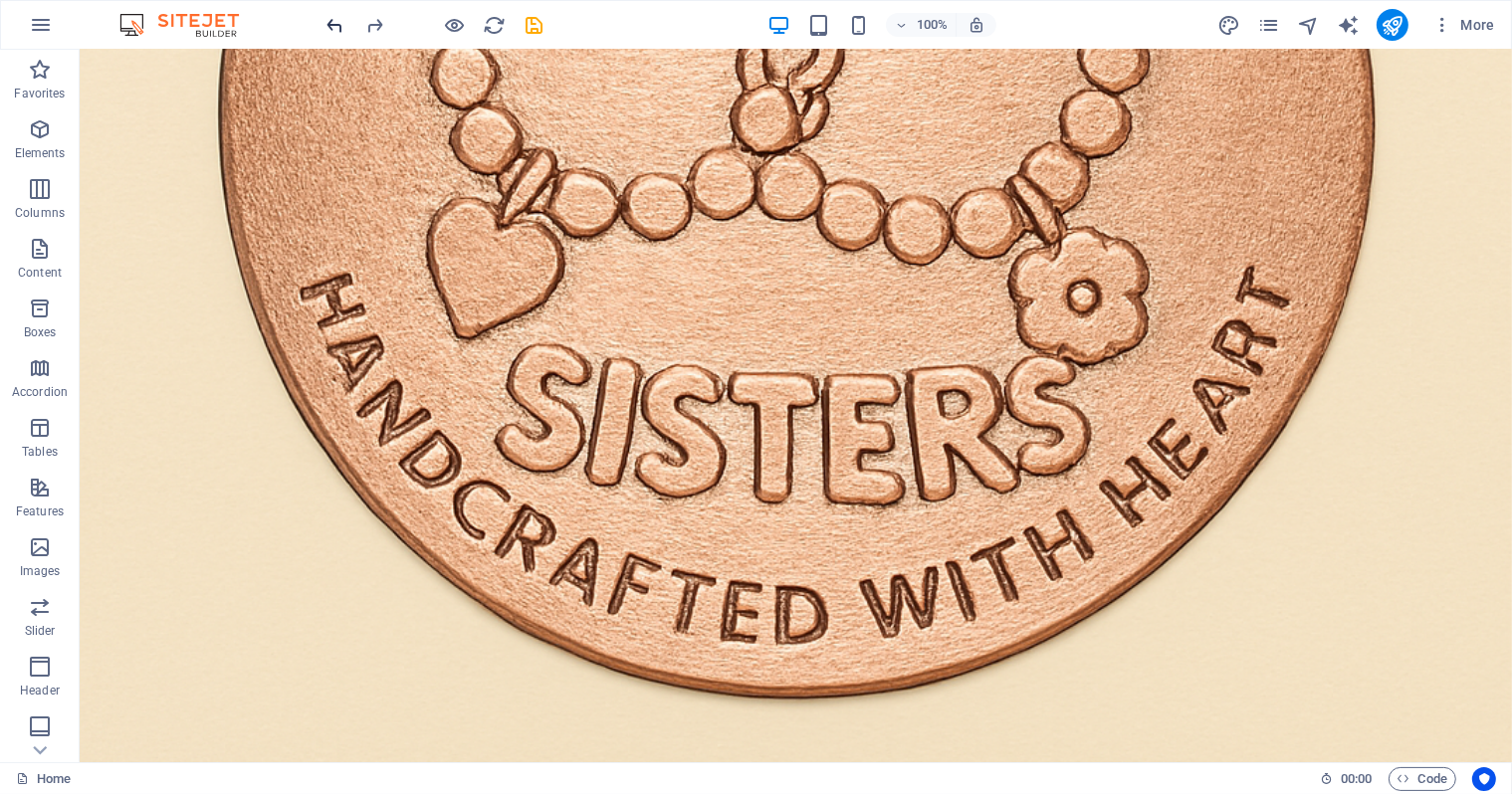 click at bounding box center [335, 25] 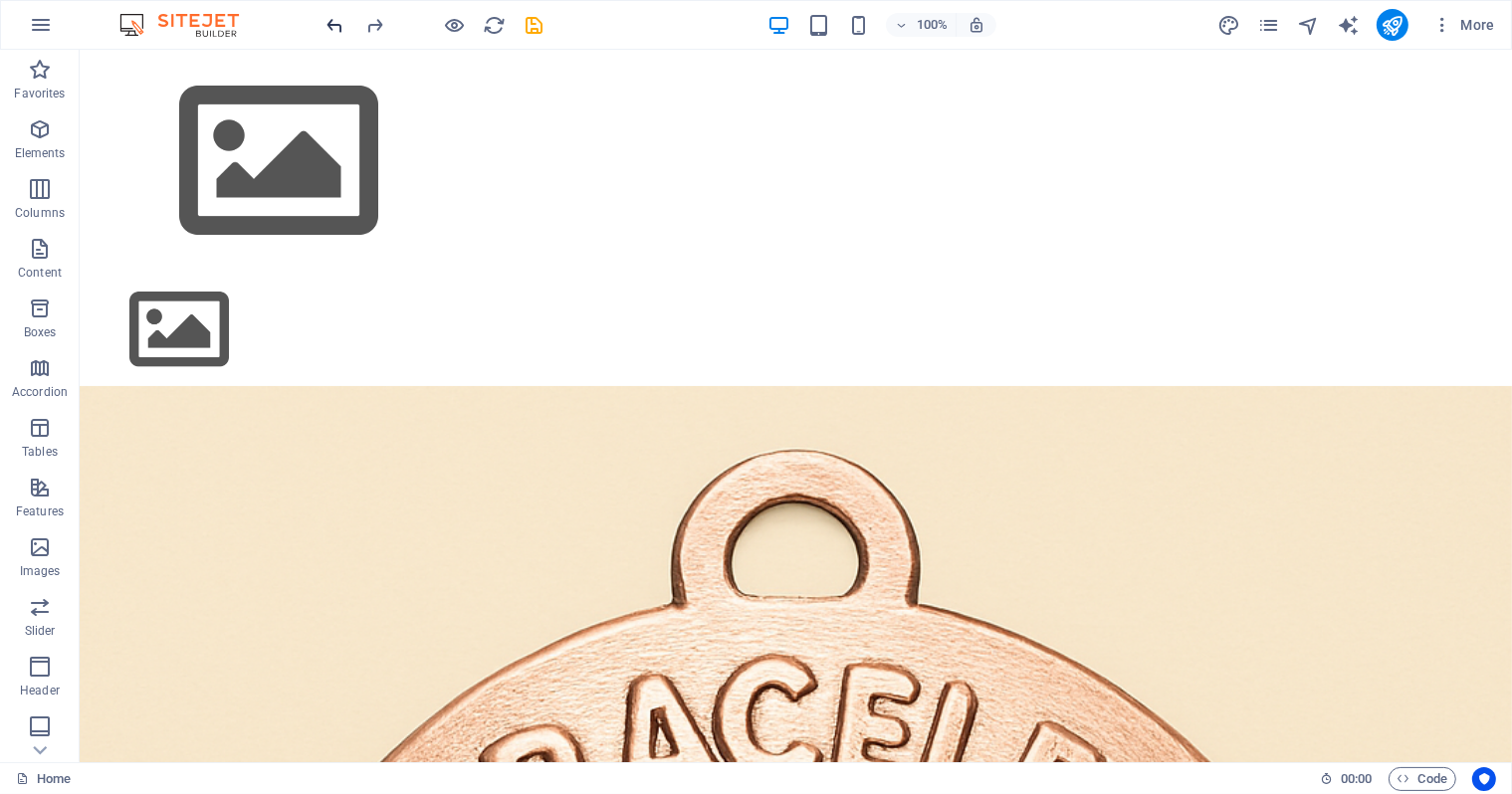 click at bounding box center [335, 25] 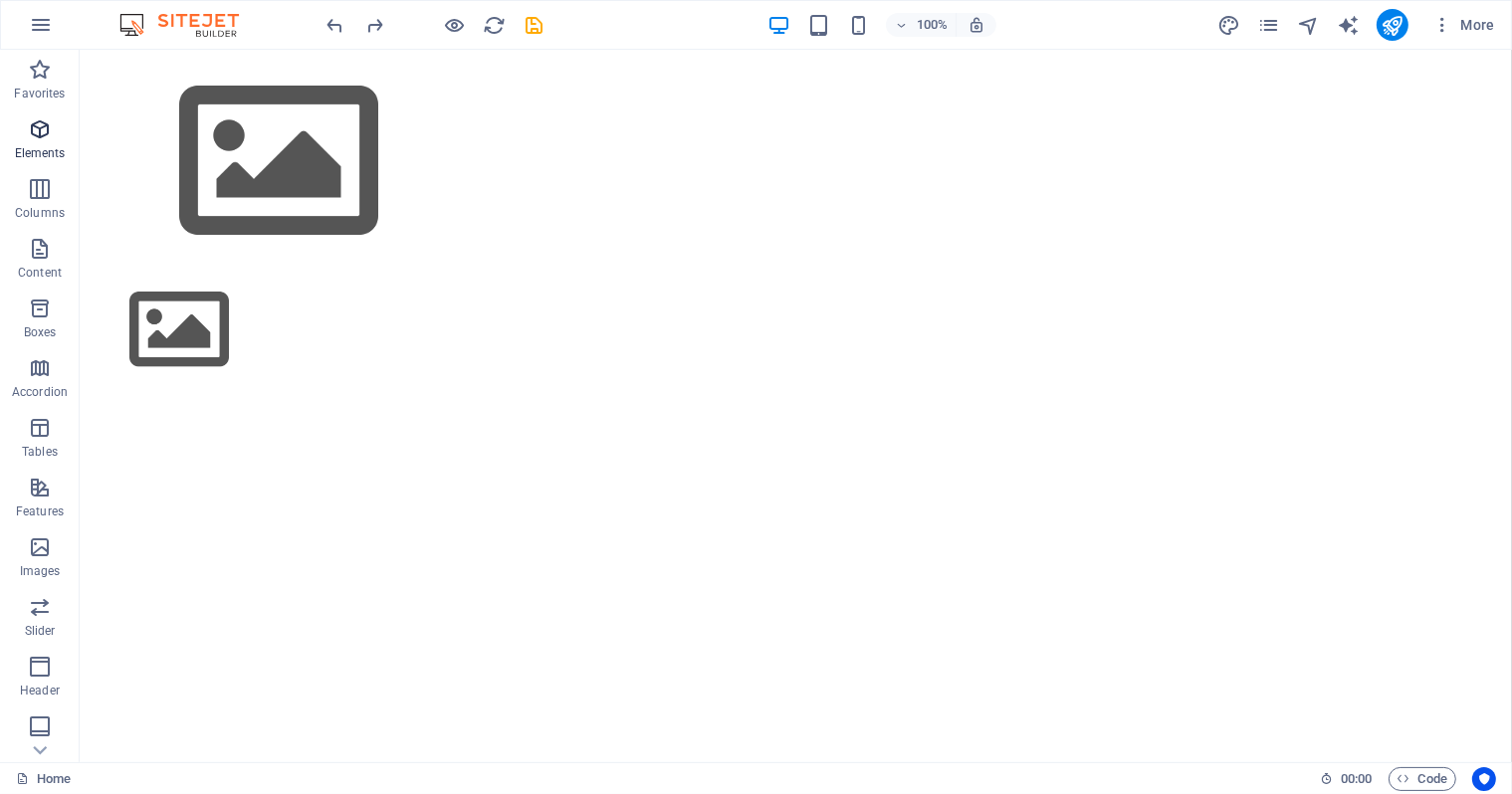 click at bounding box center (40, 129) 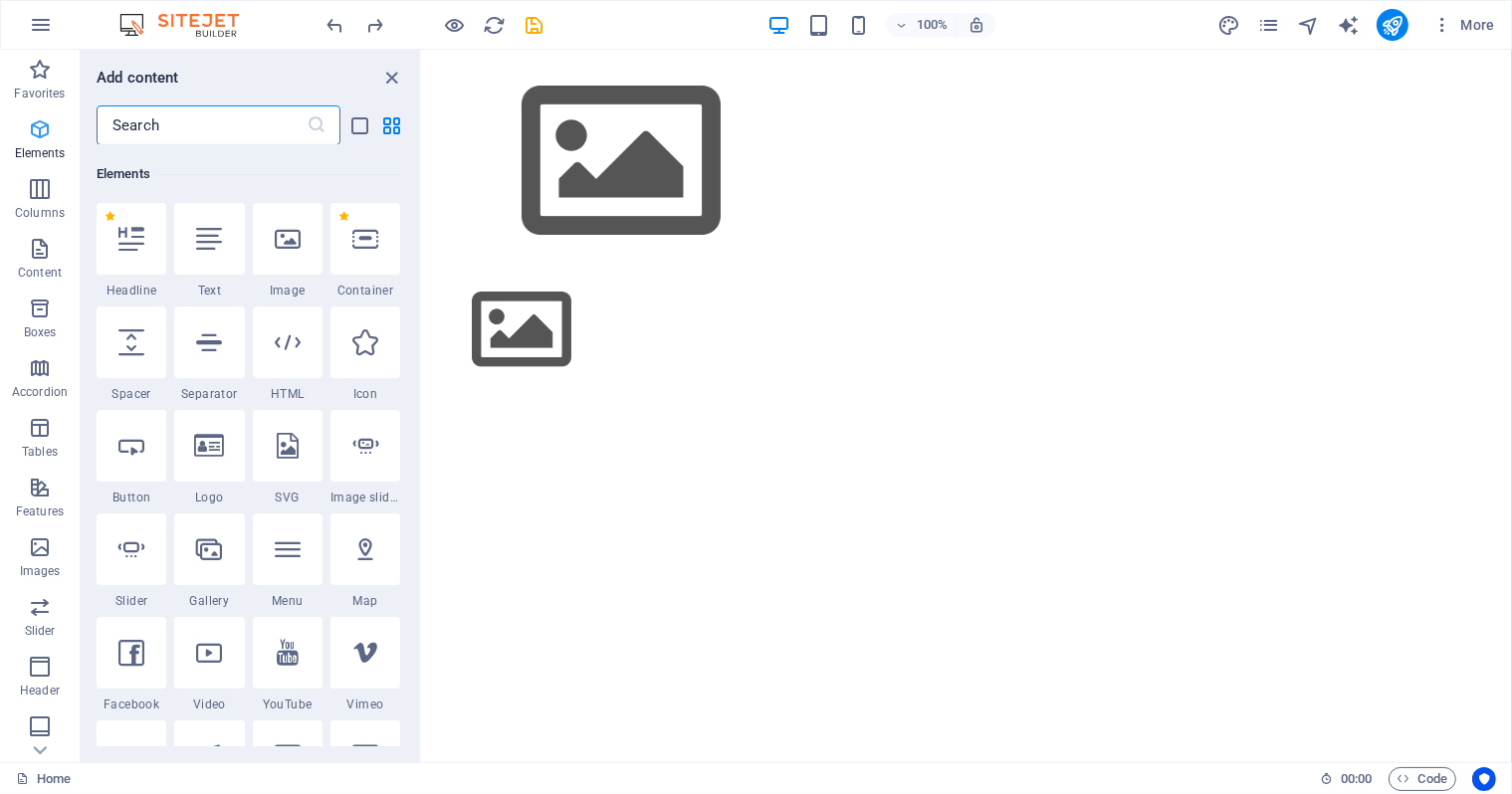 scroll, scrollTop: 211, scrollLeft: 0, axis: vertical 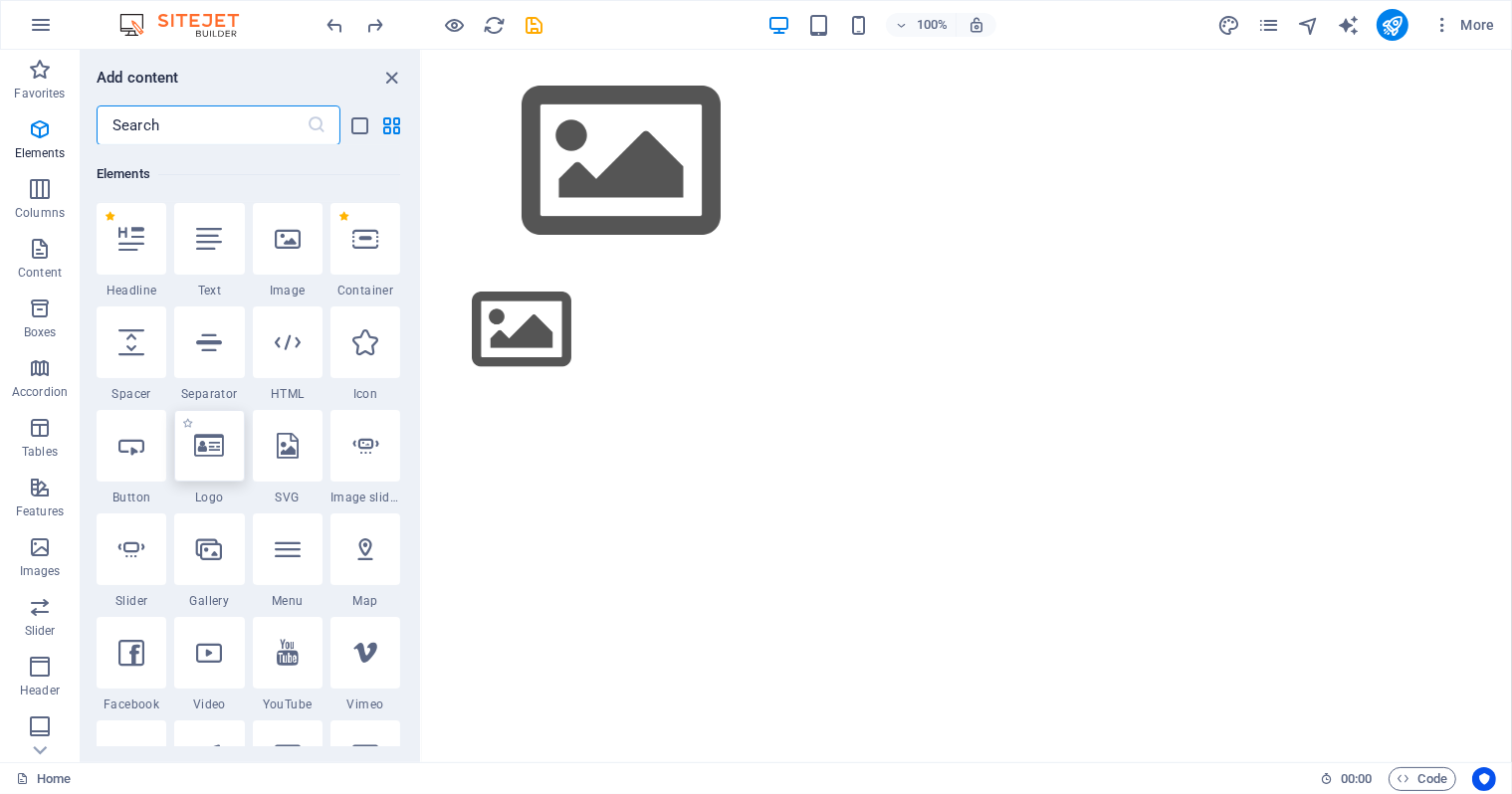 click at bounding box center (209, 446) 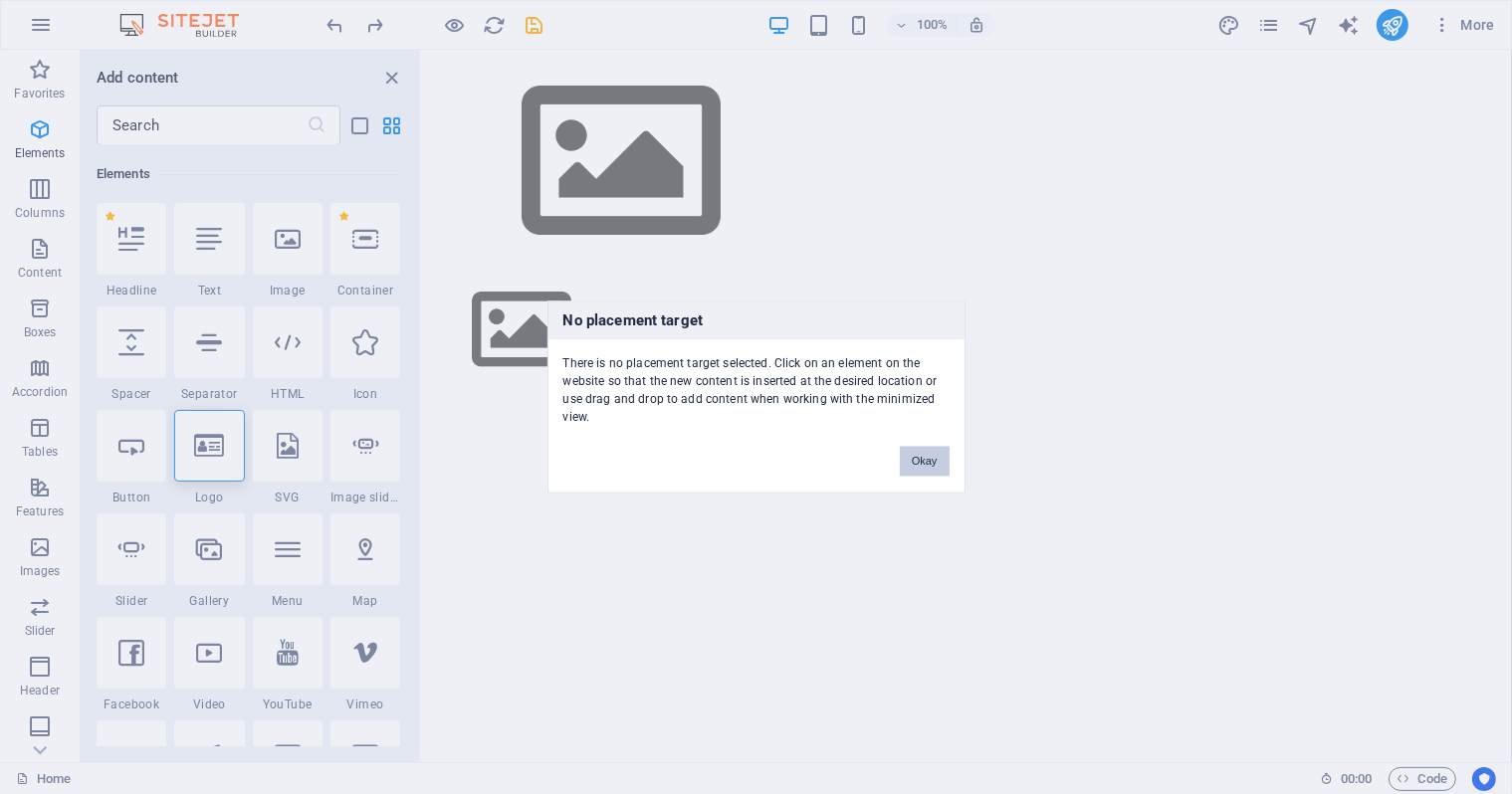 click on "Okay" at bounding box center (925, 462) 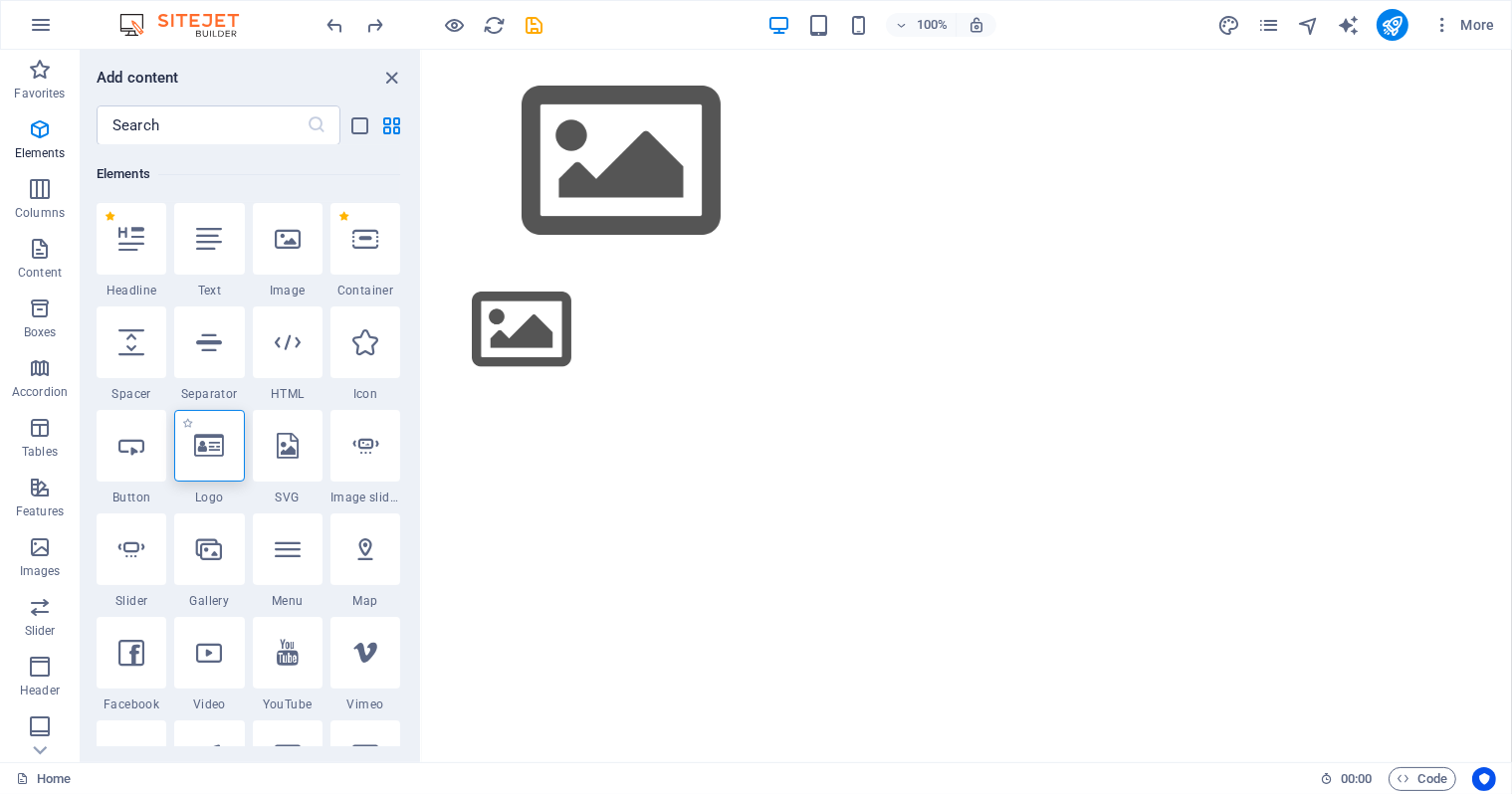 click at bounding box center (209, 446) 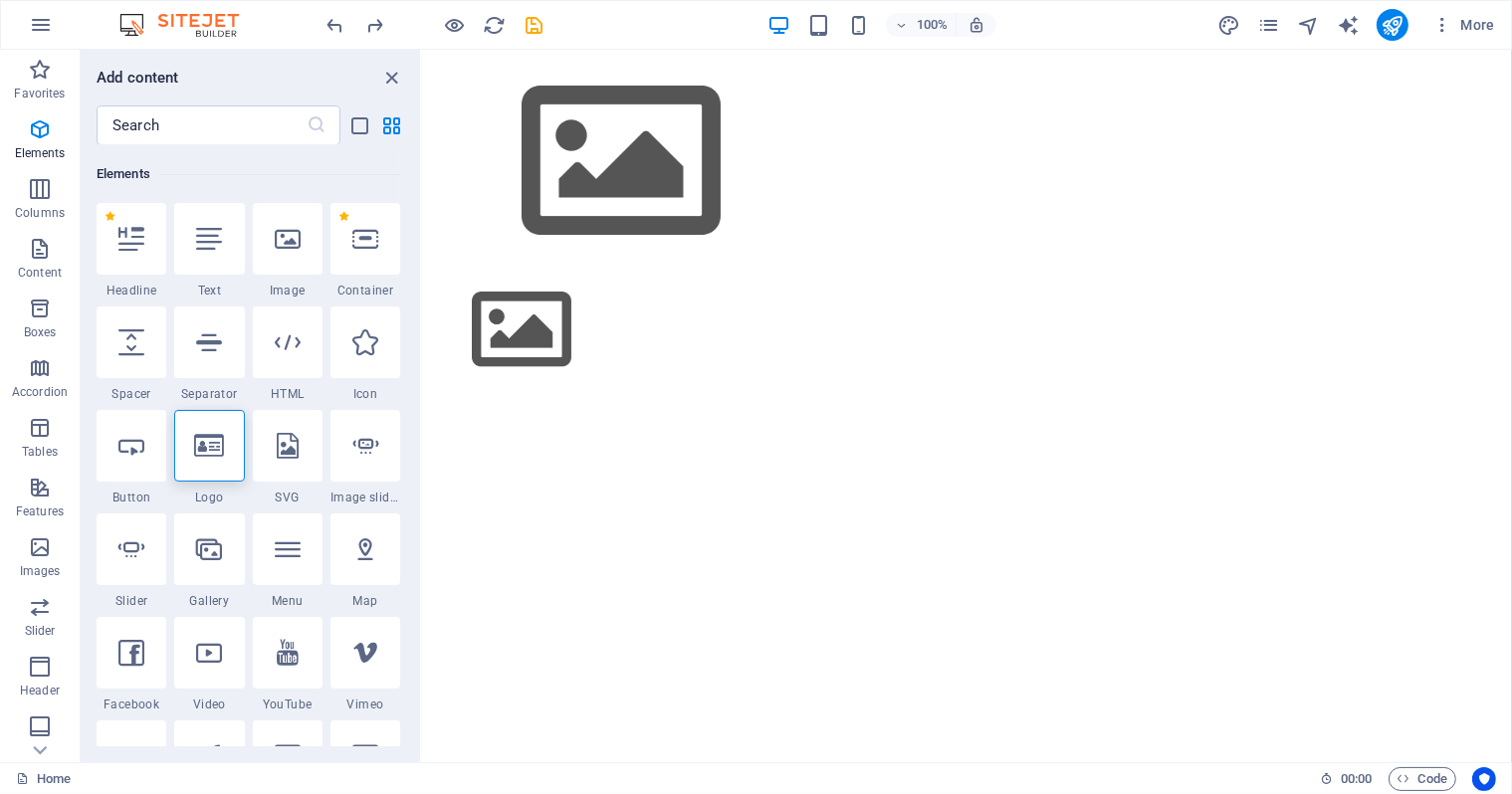 click at bounding box center [966, 329] 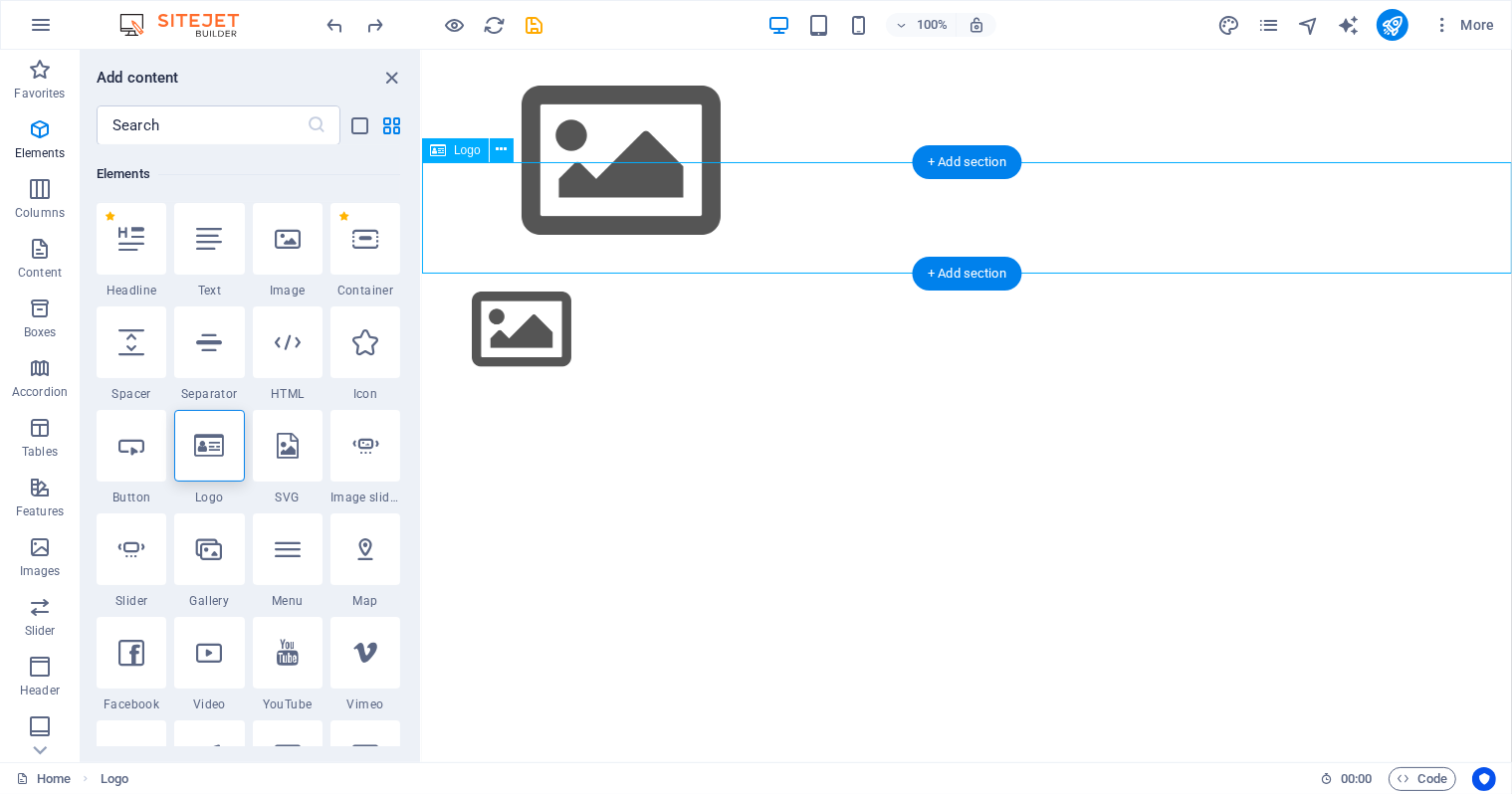 click at bounding box center [966, 329] 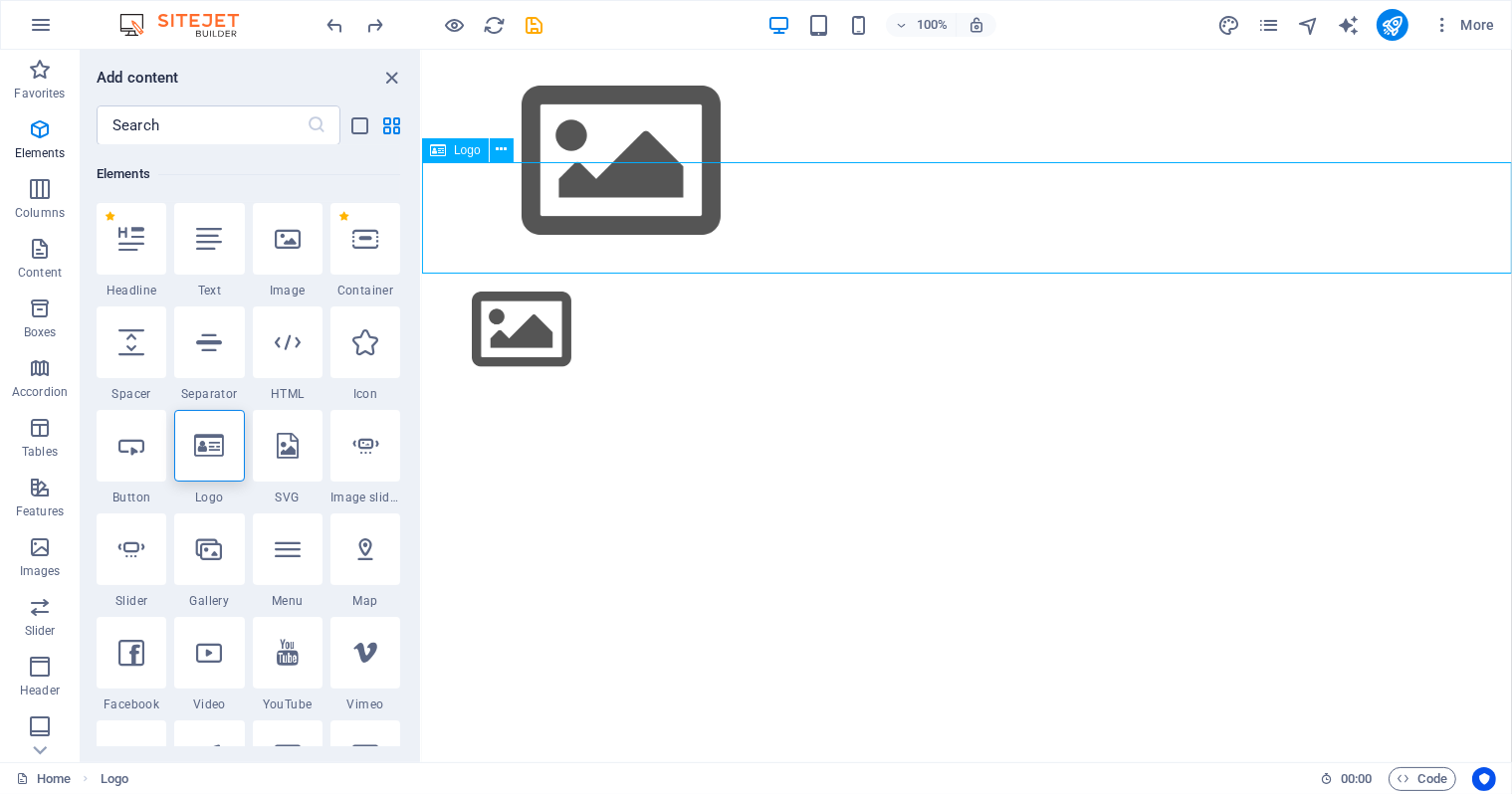 click at bounding box center (966, 329) 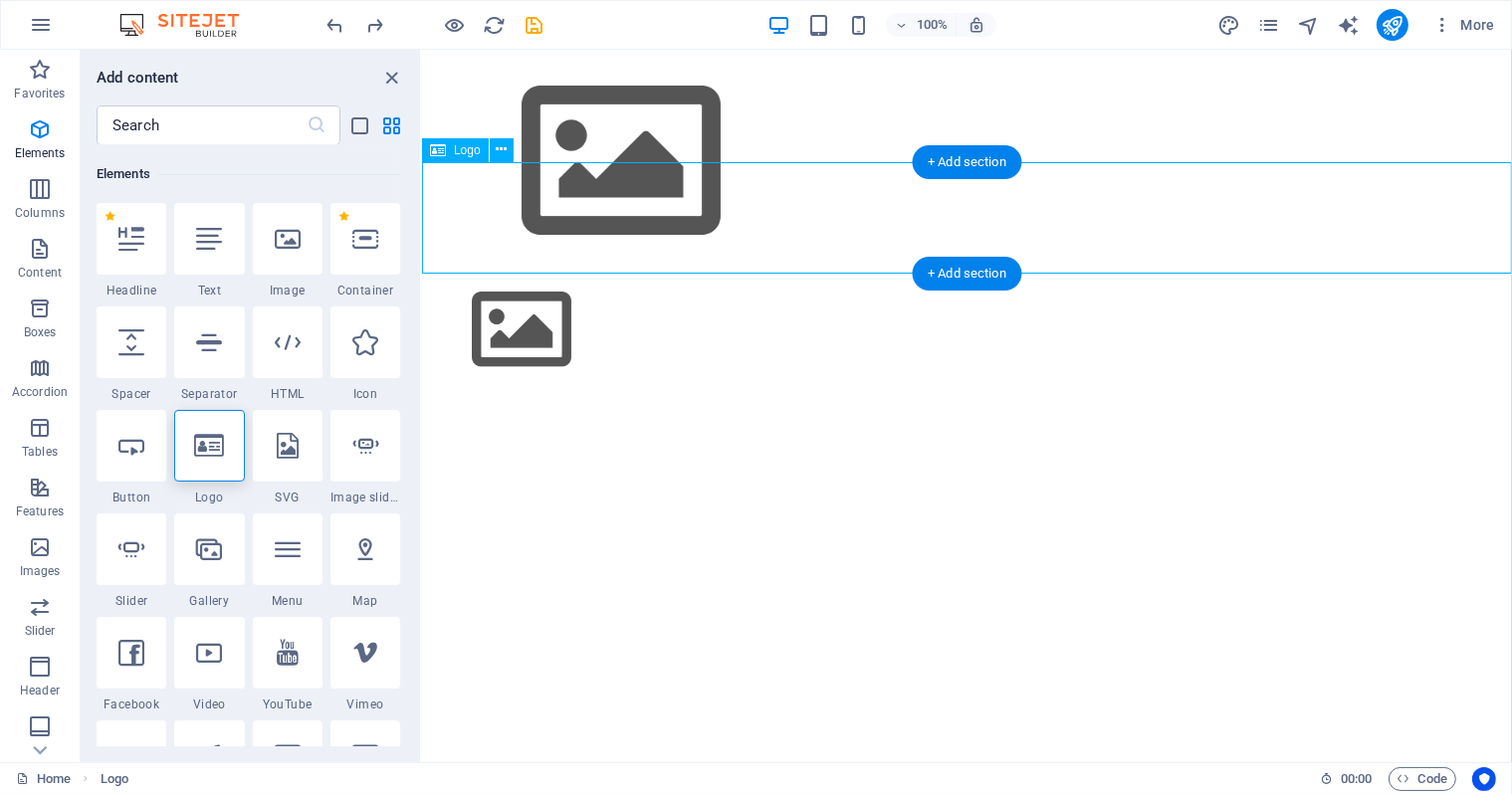 click on "Logo" at bounding box center (474, 150) 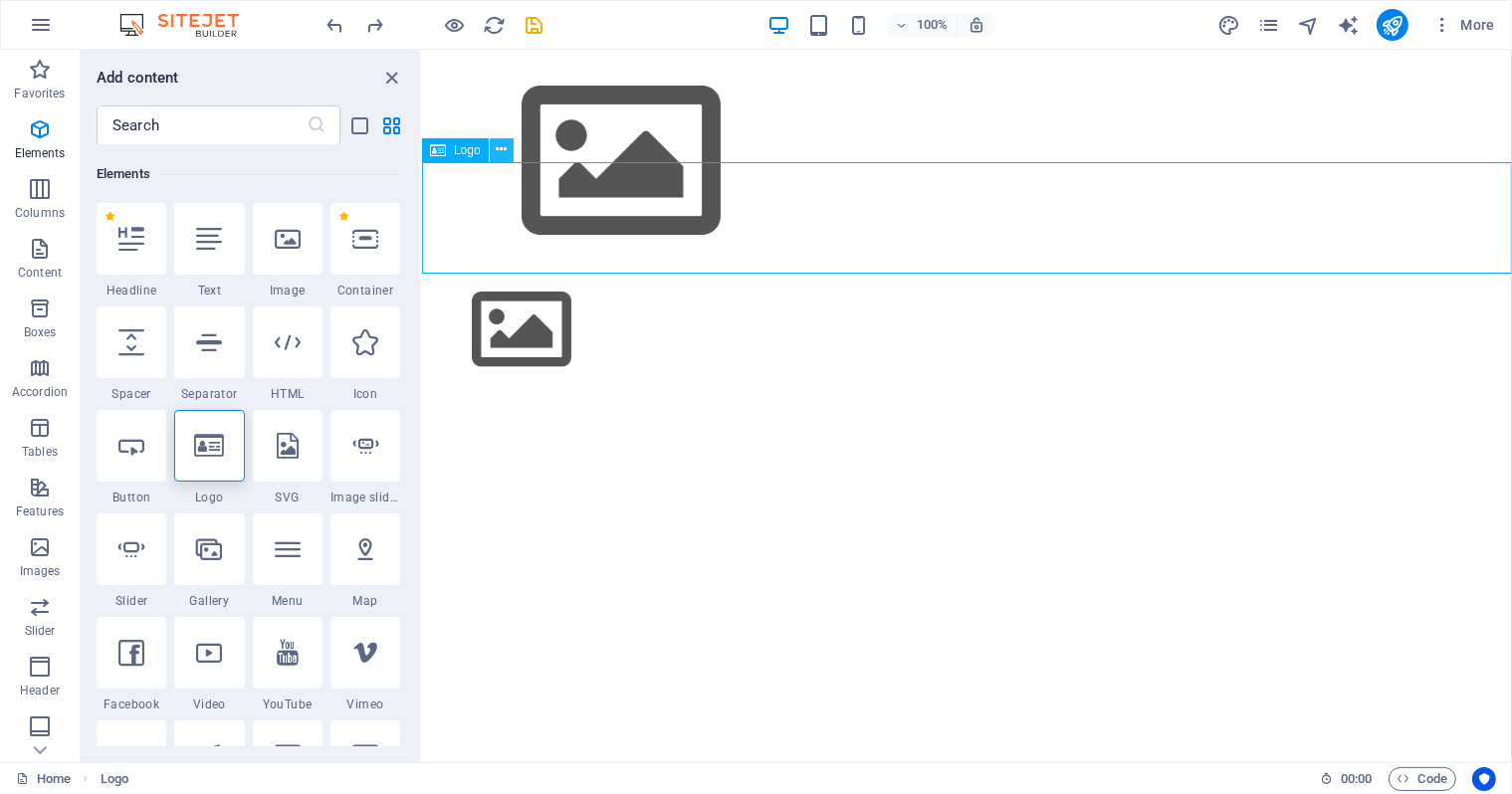 click at bounding box center (501, 149) 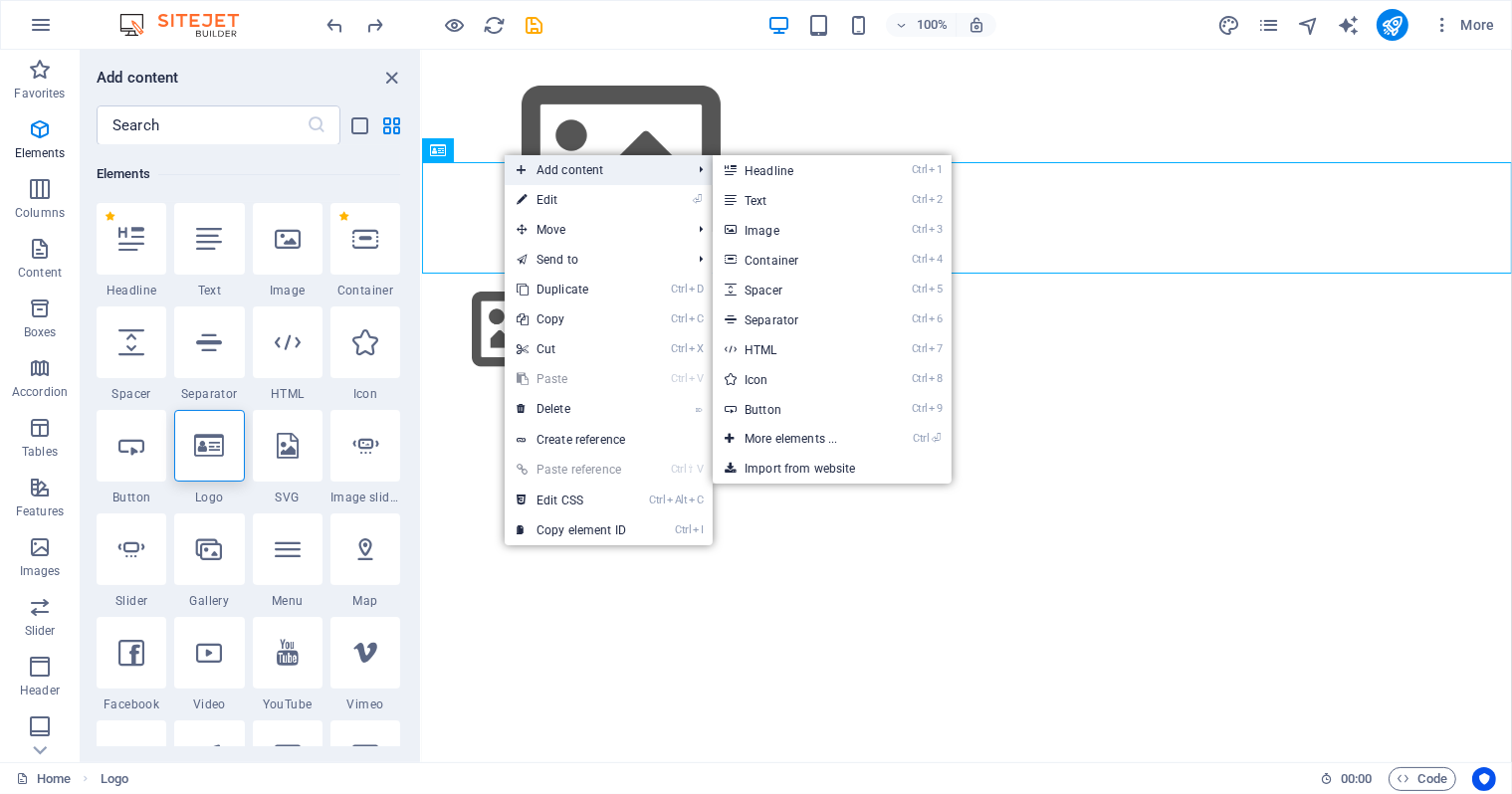 click on "Add content" at bounding box center (593, 170) 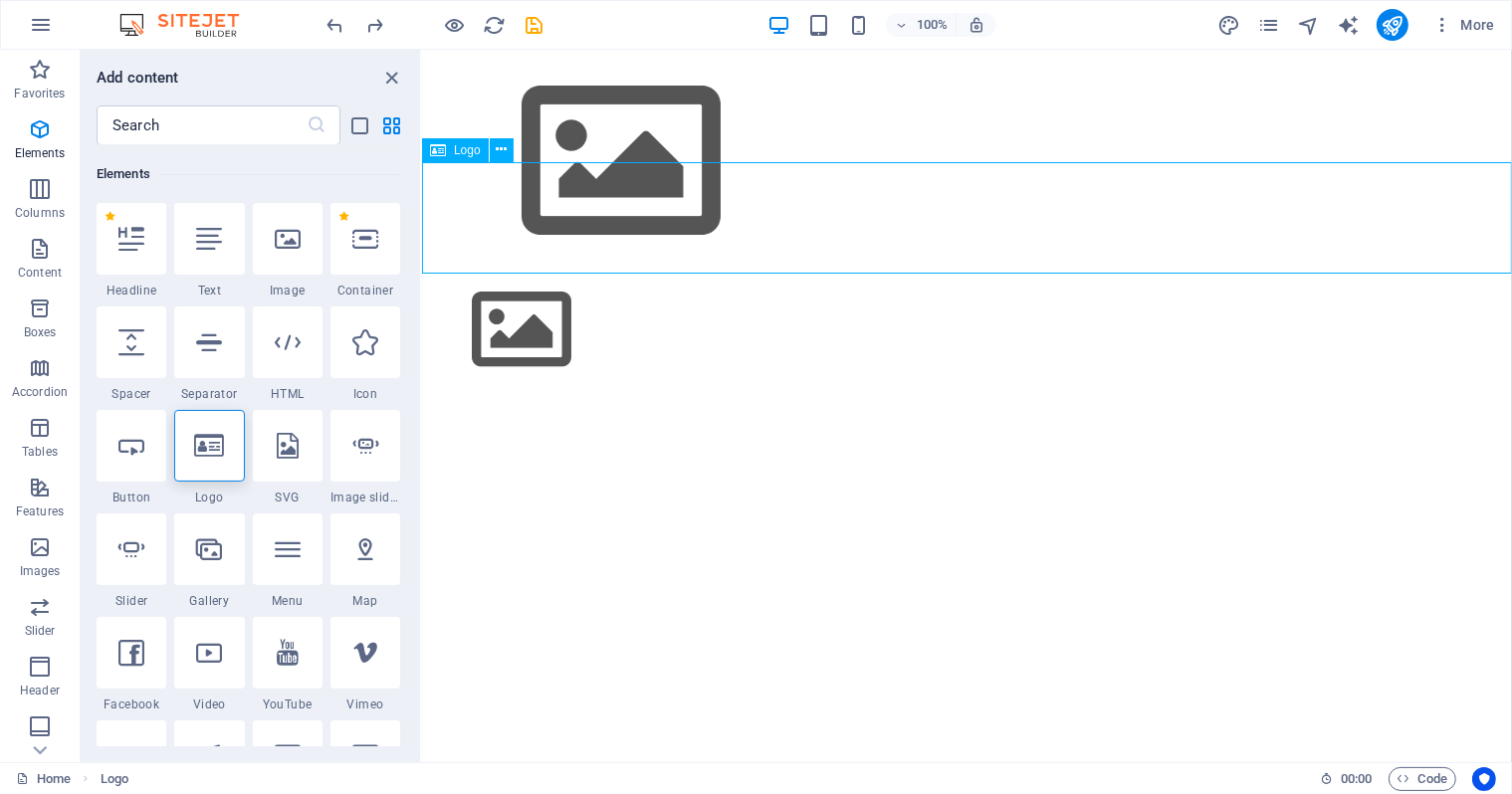 click on "Logo" at bounding box center (467, 150) 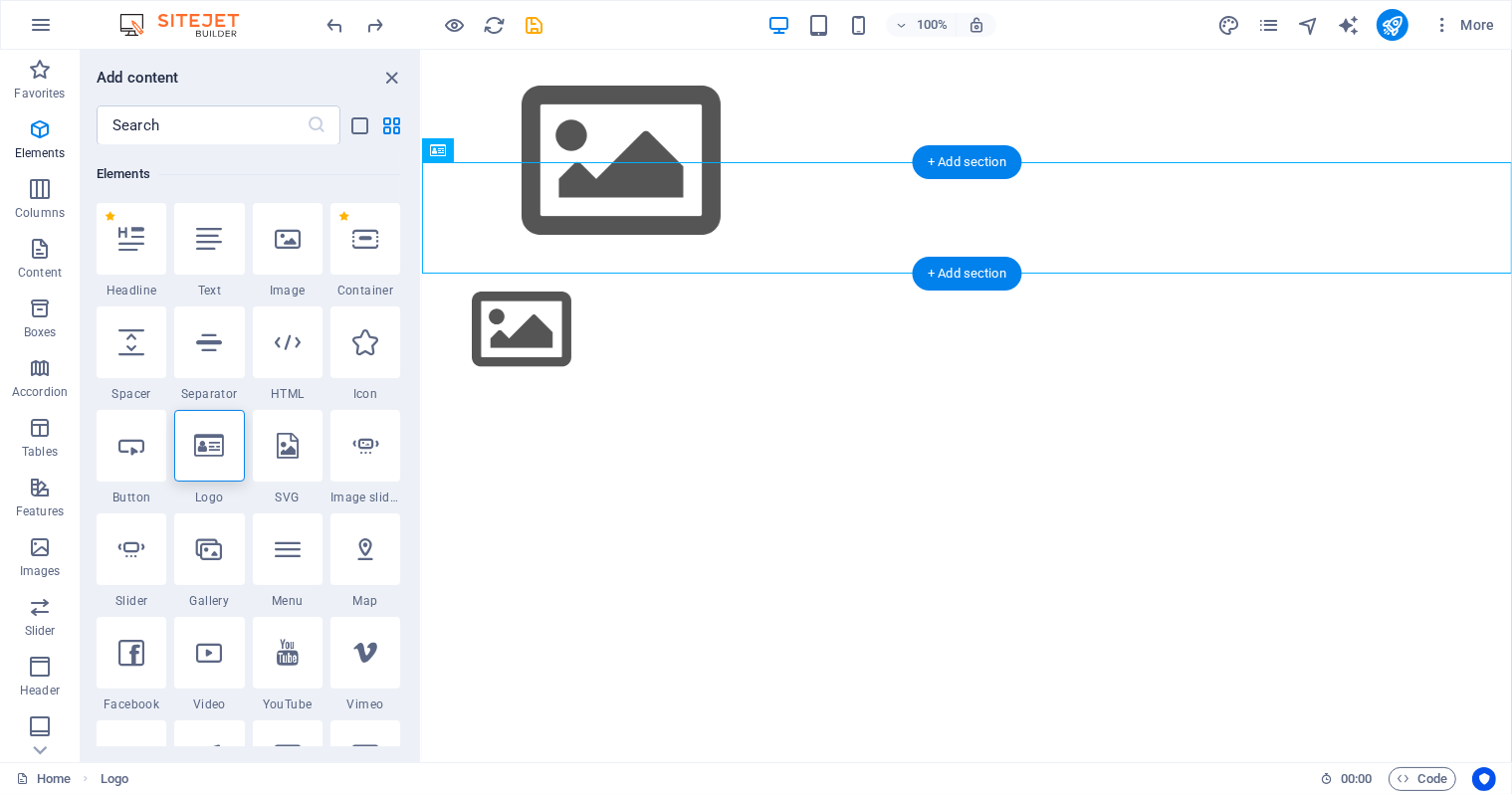 drag, startPoint x: 896, startPoint y: 203, endPoint x: 482, endPoint y: 165, distance: 415.7403 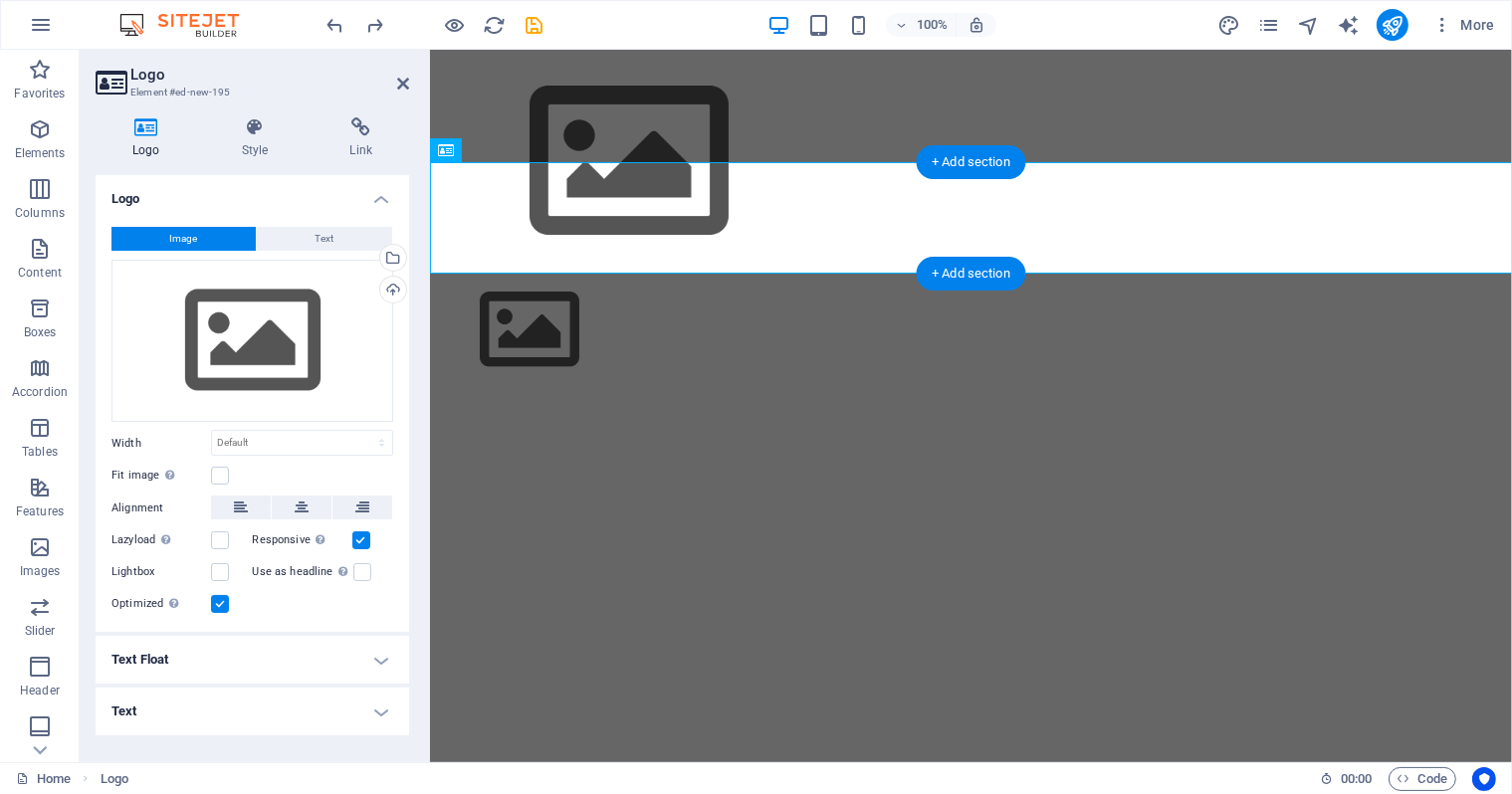 click at bounding box center (970, 329) 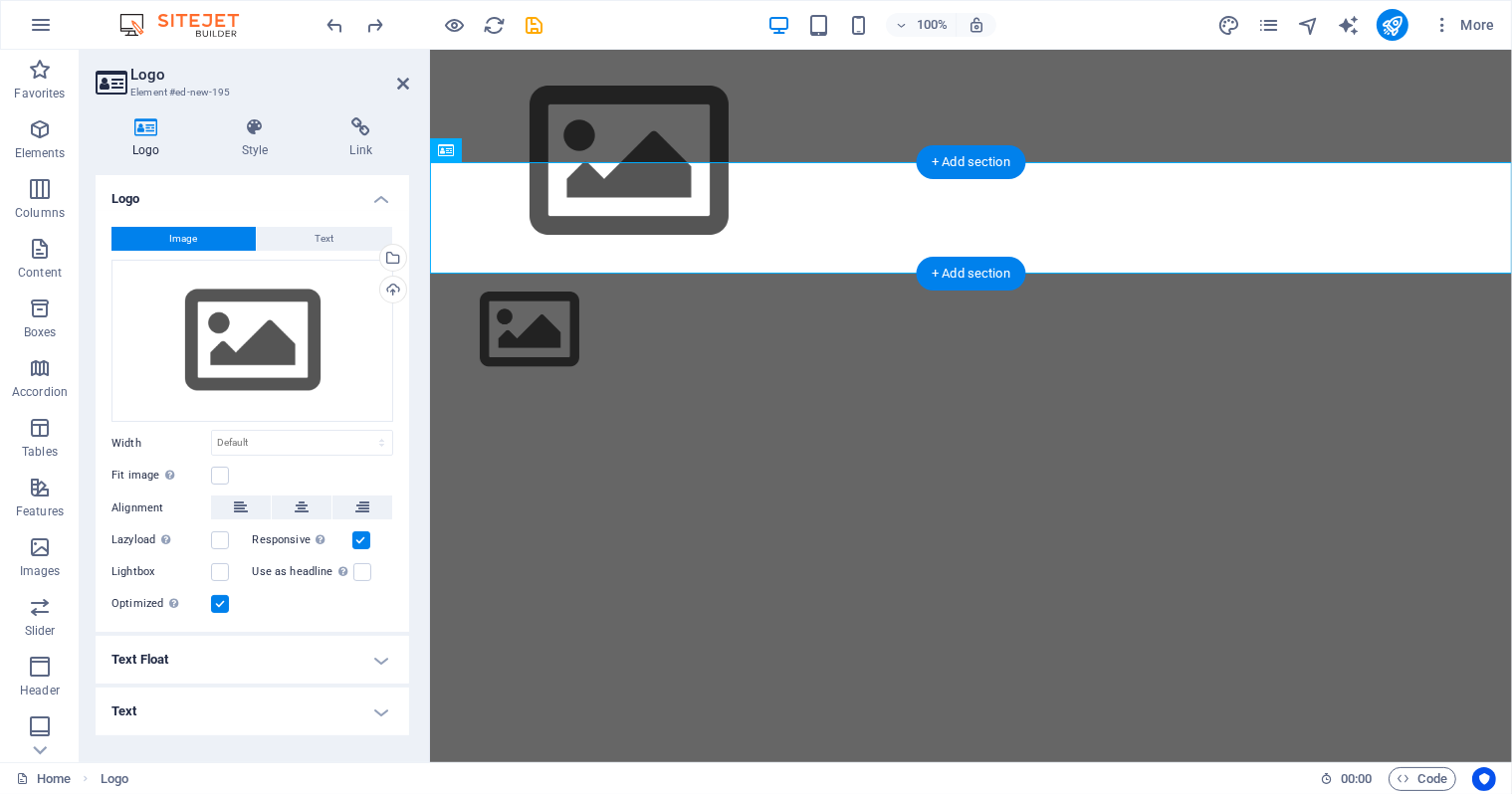 click at bounding box center (970, 329) 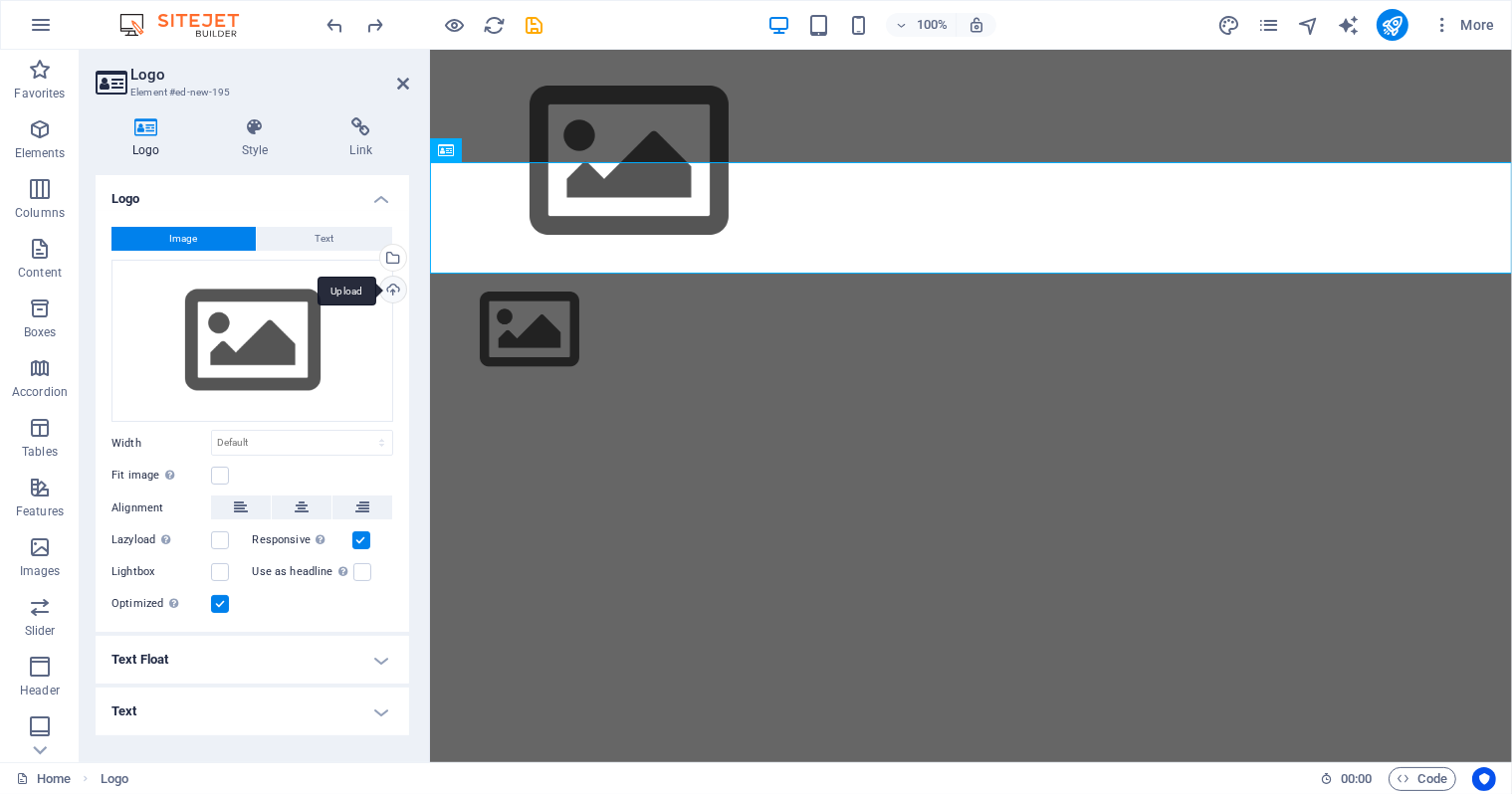 click on "Upload" at bounding box center [391, 292] 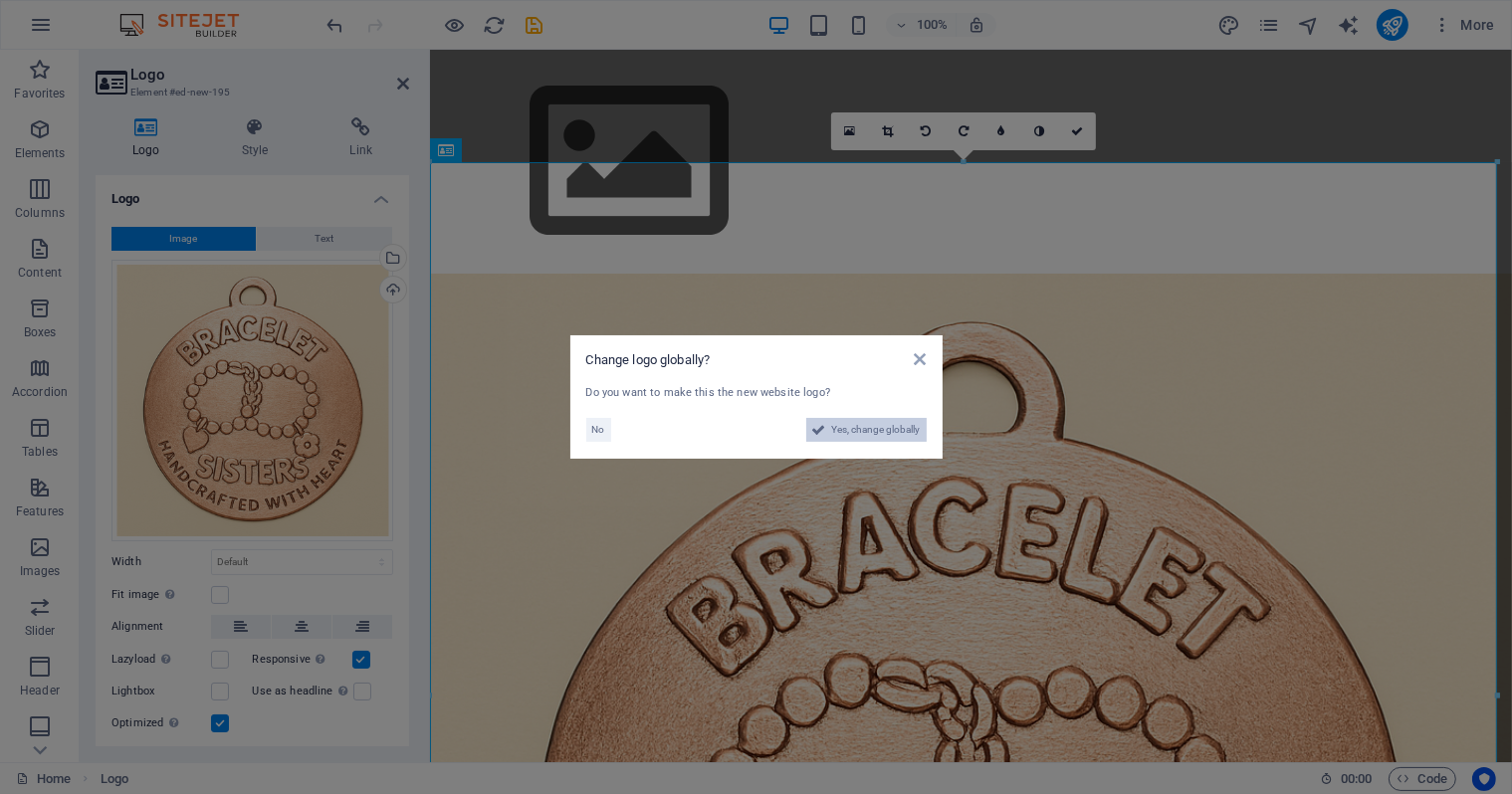 click on "Yes, change globally" at bounding box center [876, 430] 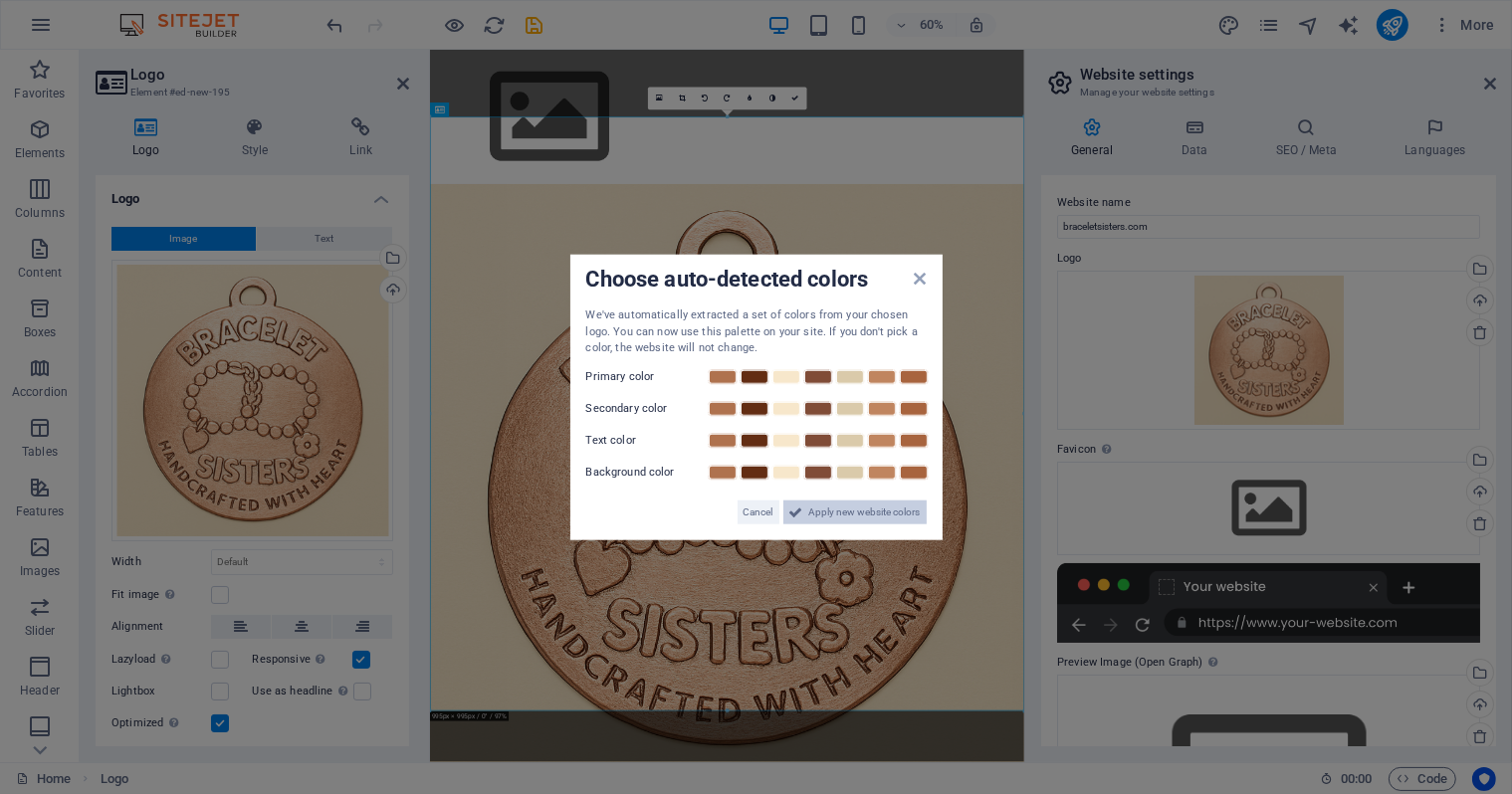 click on "Apply new website colors" at bounding box center [865, 511] 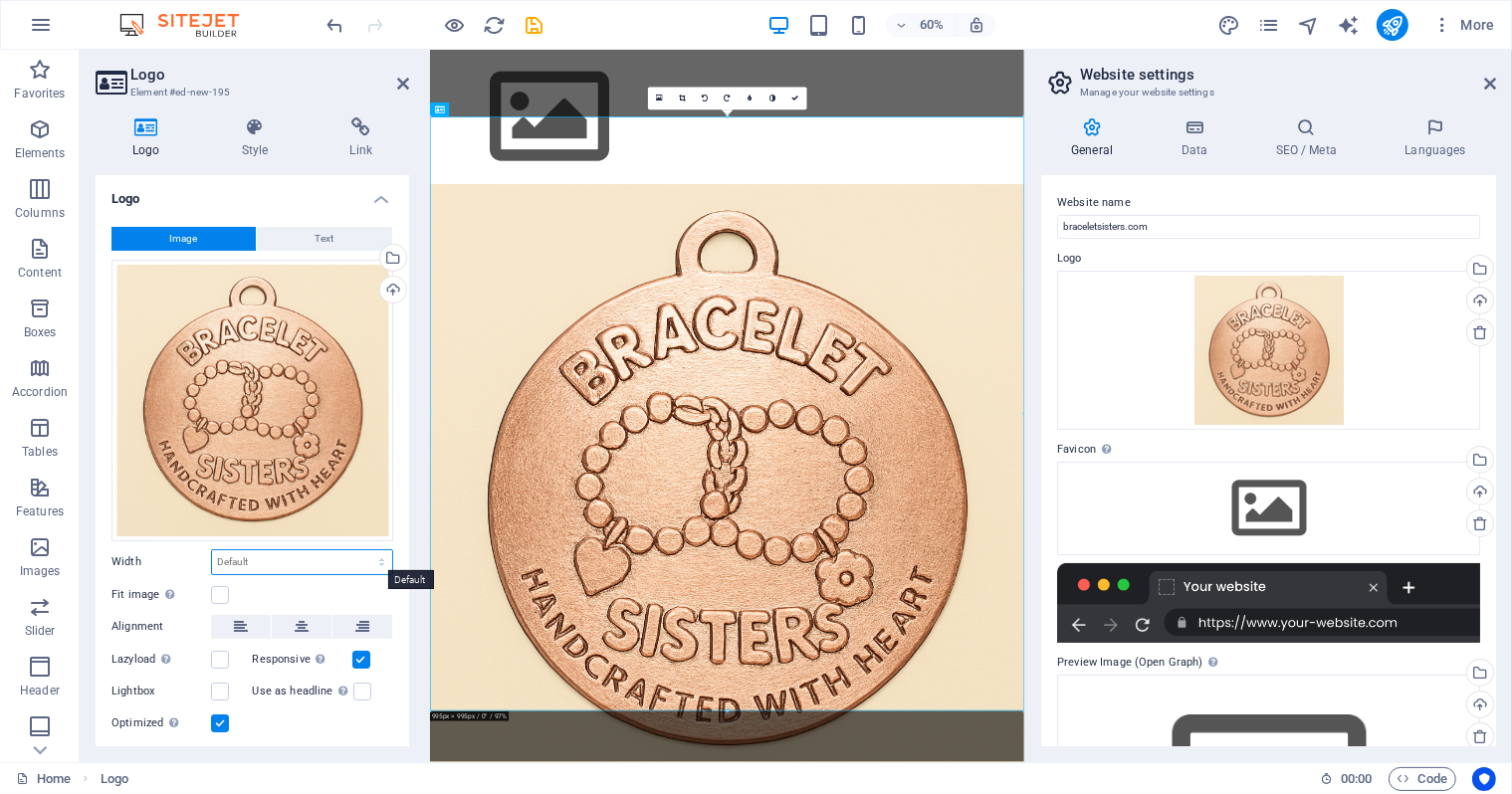 click on "Default auto px rem % em vh vw" at bounding box center [302, 562] 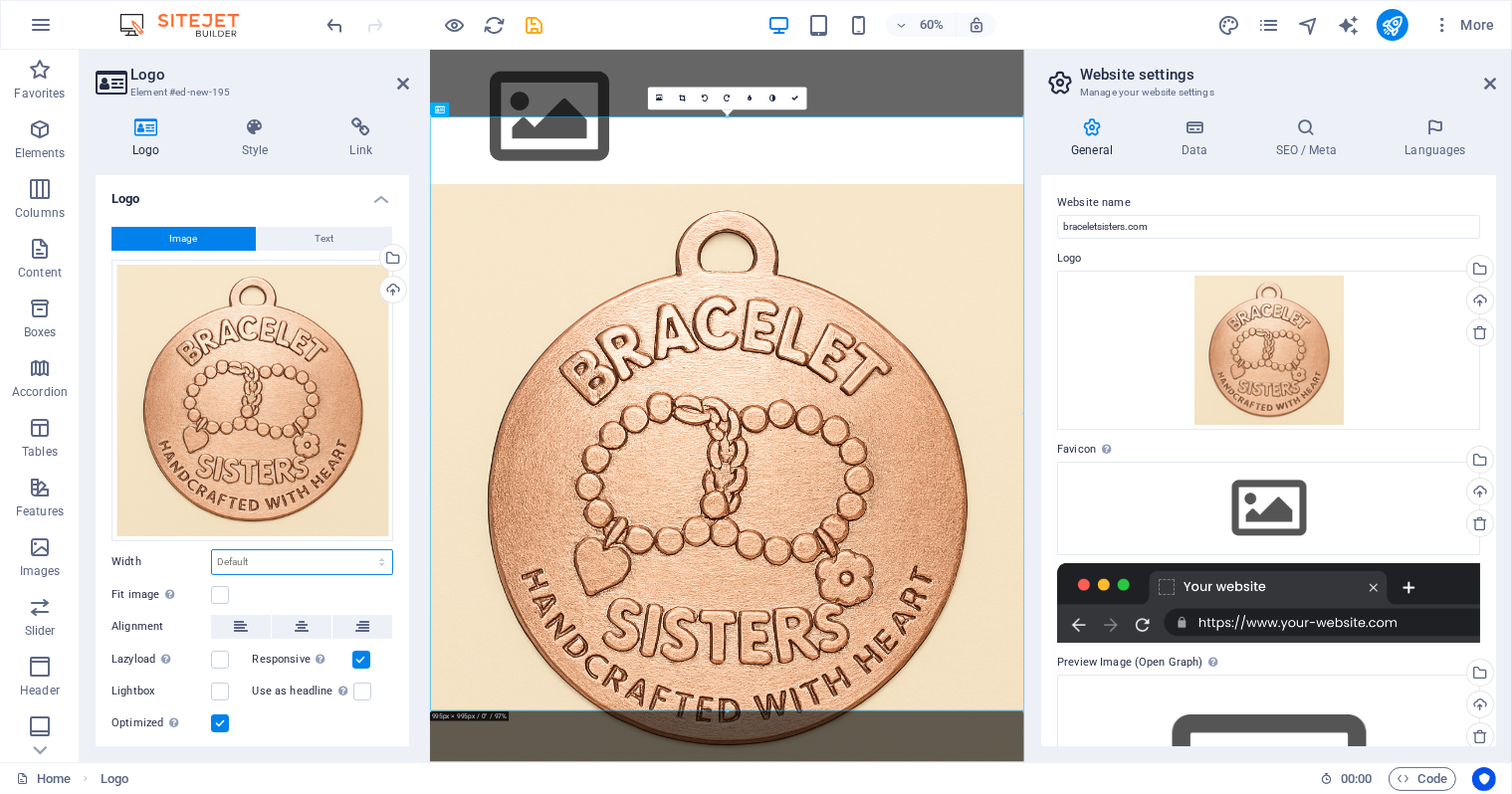 click on "Default auto px rem % em vh vw" at bounding box center [302, 562] 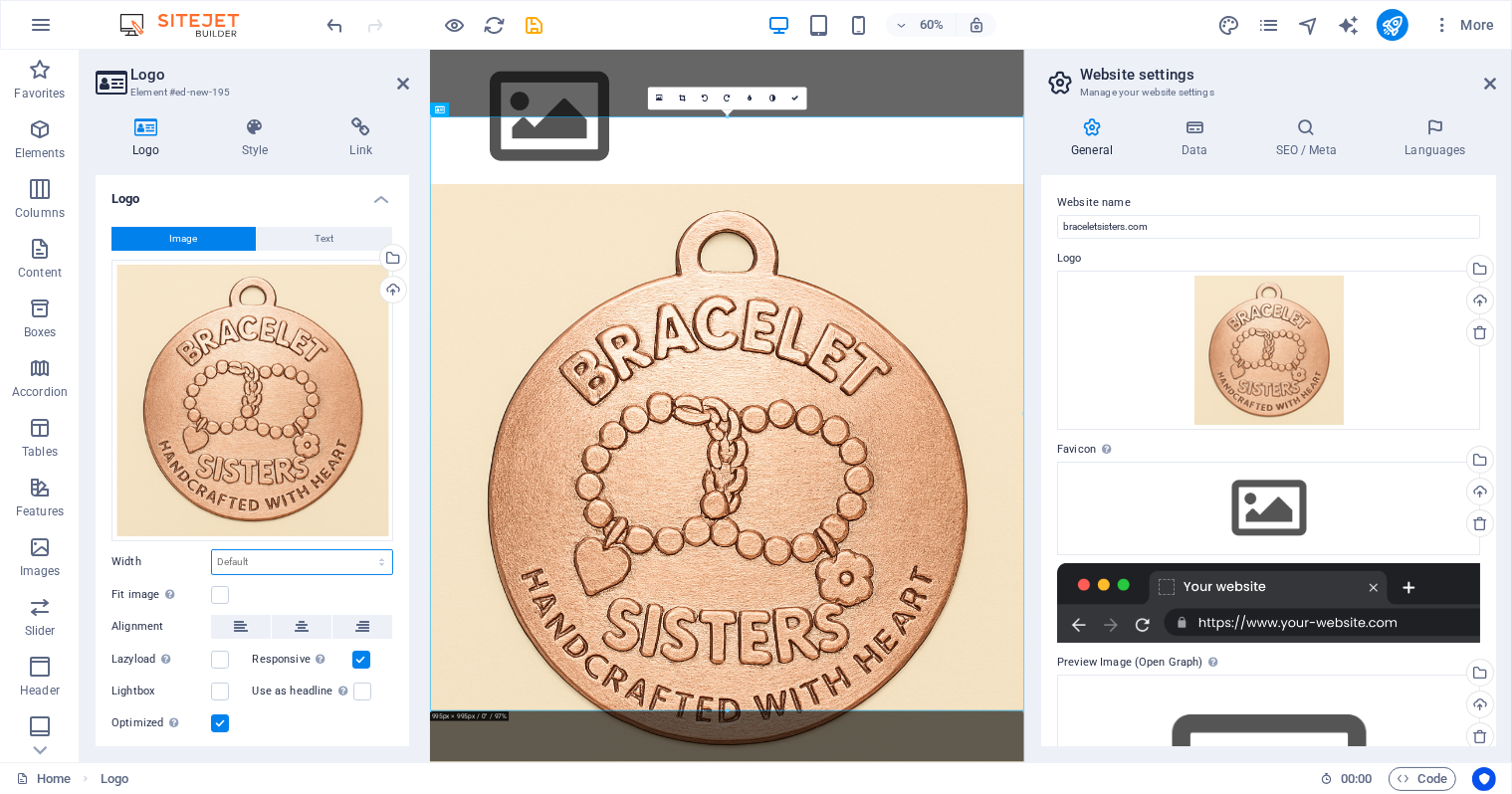 click on "Default auto px rem % em vh vw" at bounding box center (302, 562) 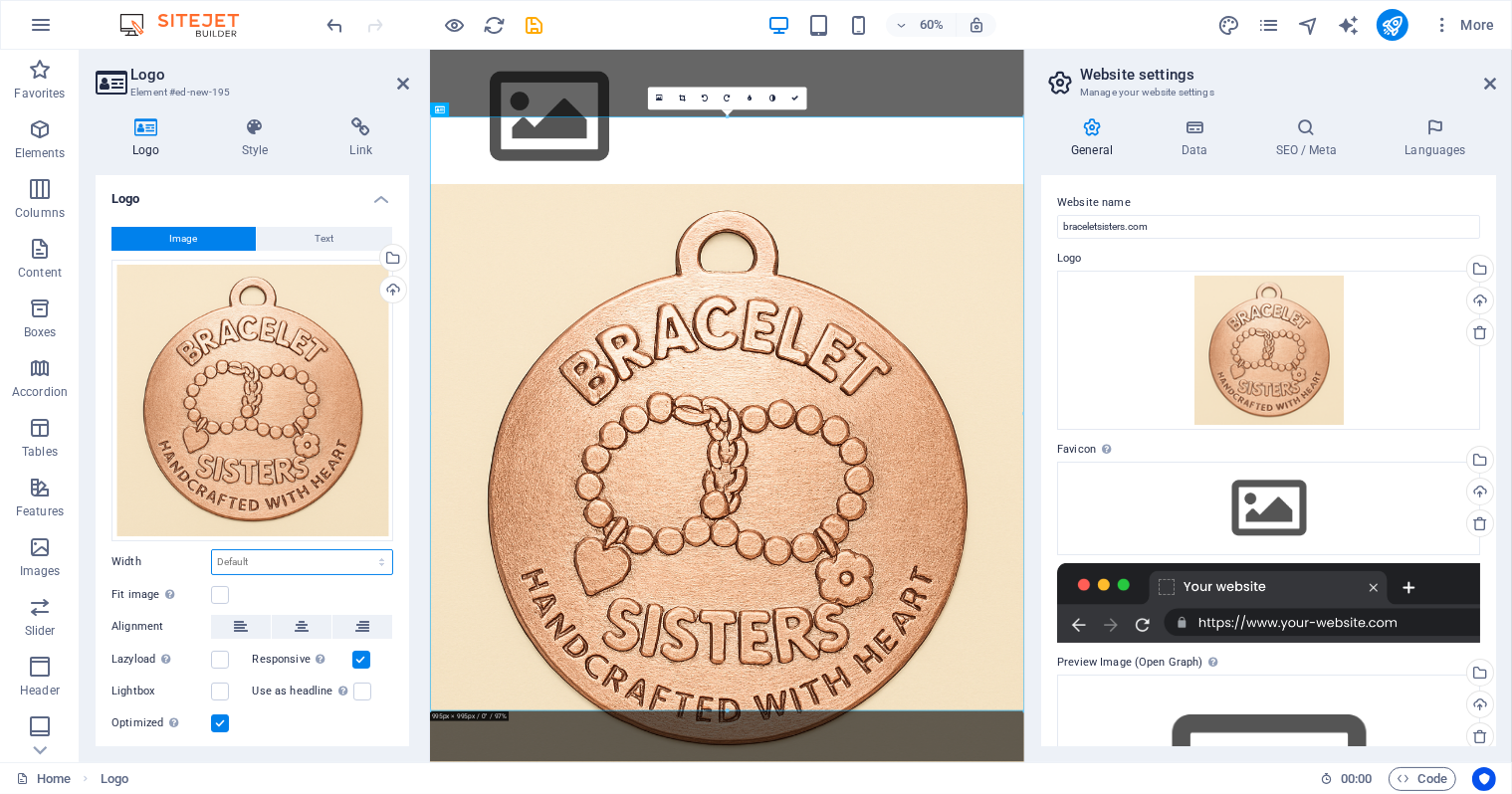 click on "Default auto px rem % em vh vw" at bounding box center (302, 562) 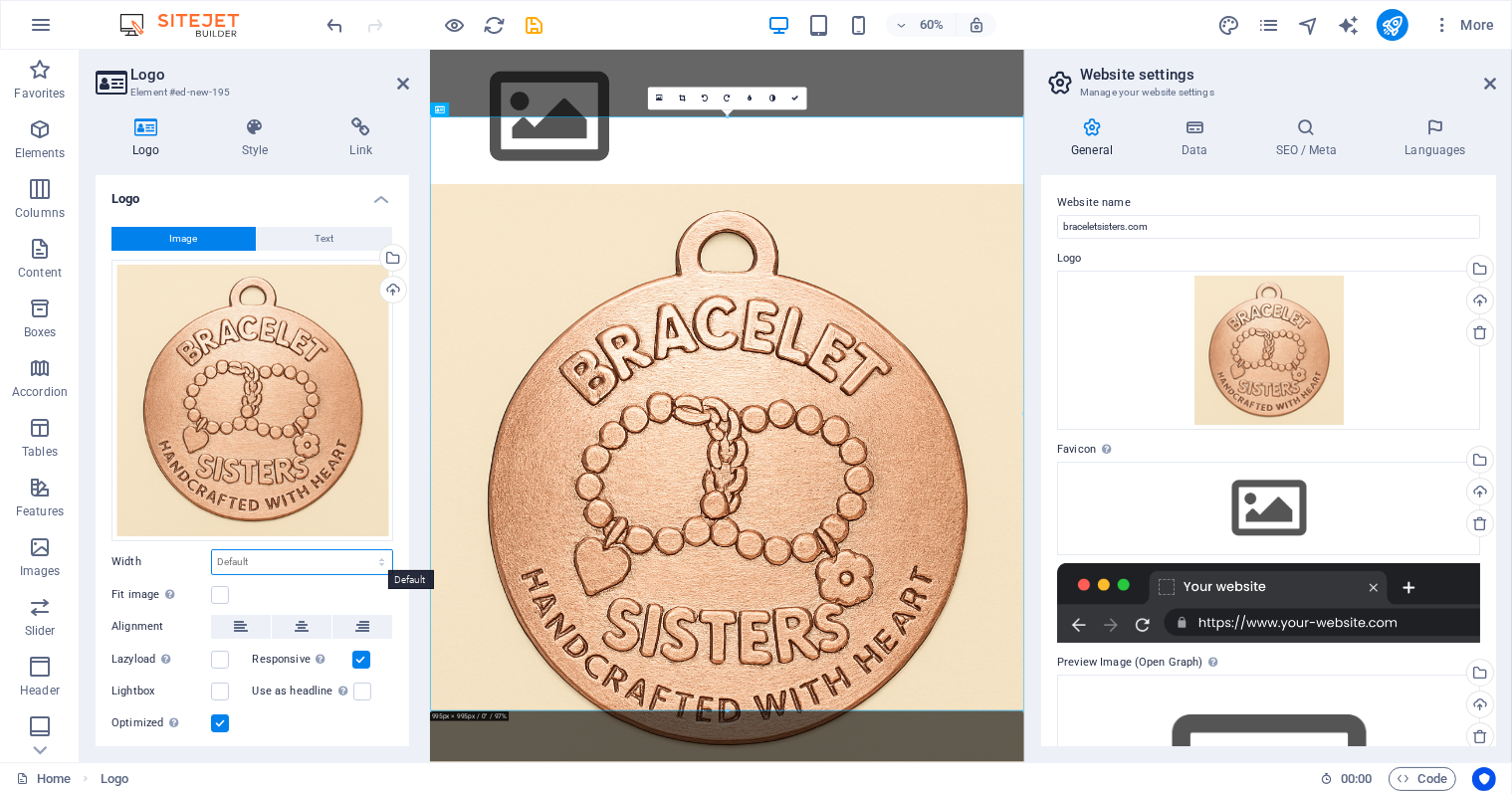 click on "Default auto px rem % em vh vw" at bounding box center [302, 562] 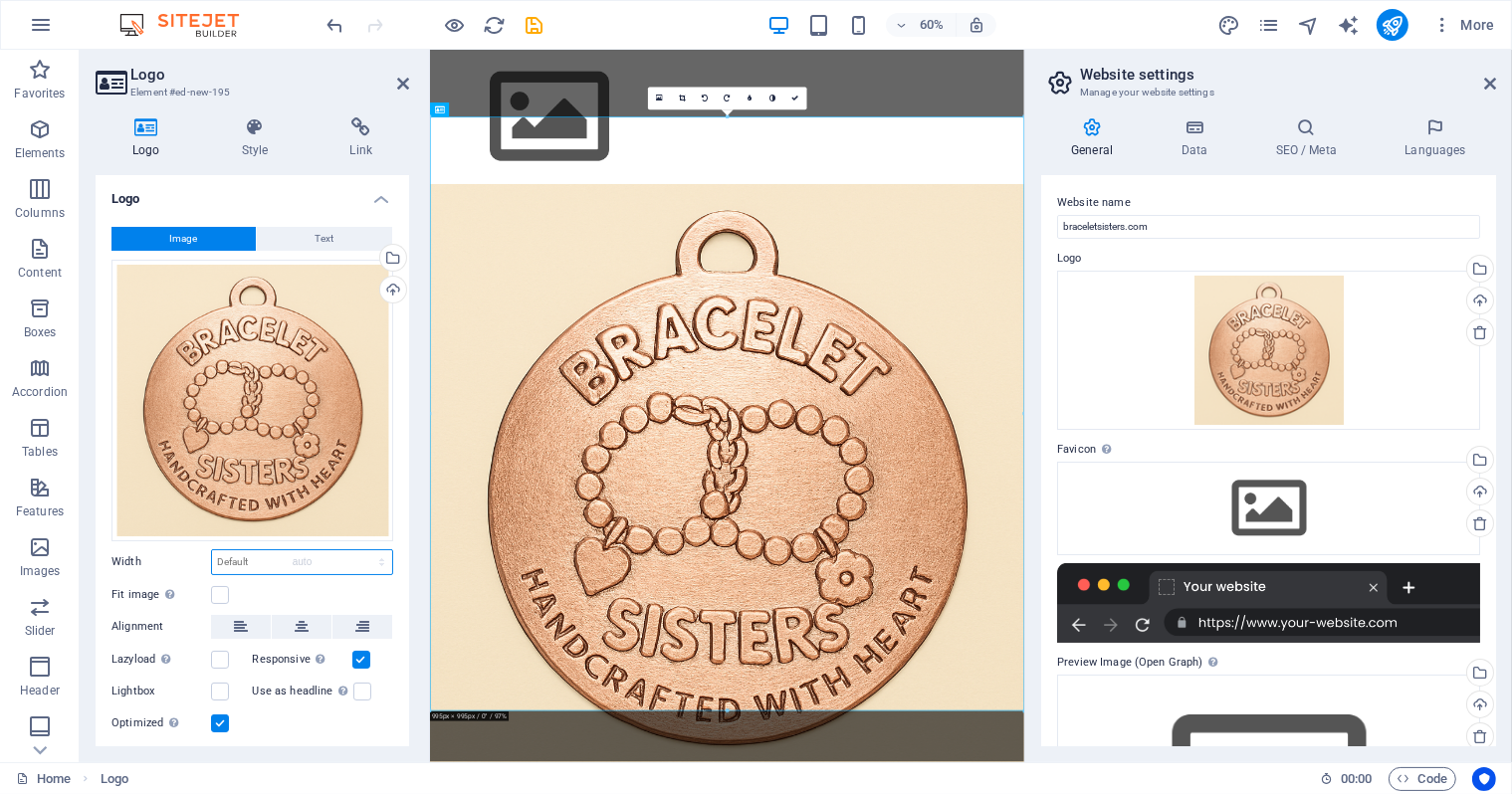 click on "Default auto px rem % em vh vw" at bounding box center [302, 562] 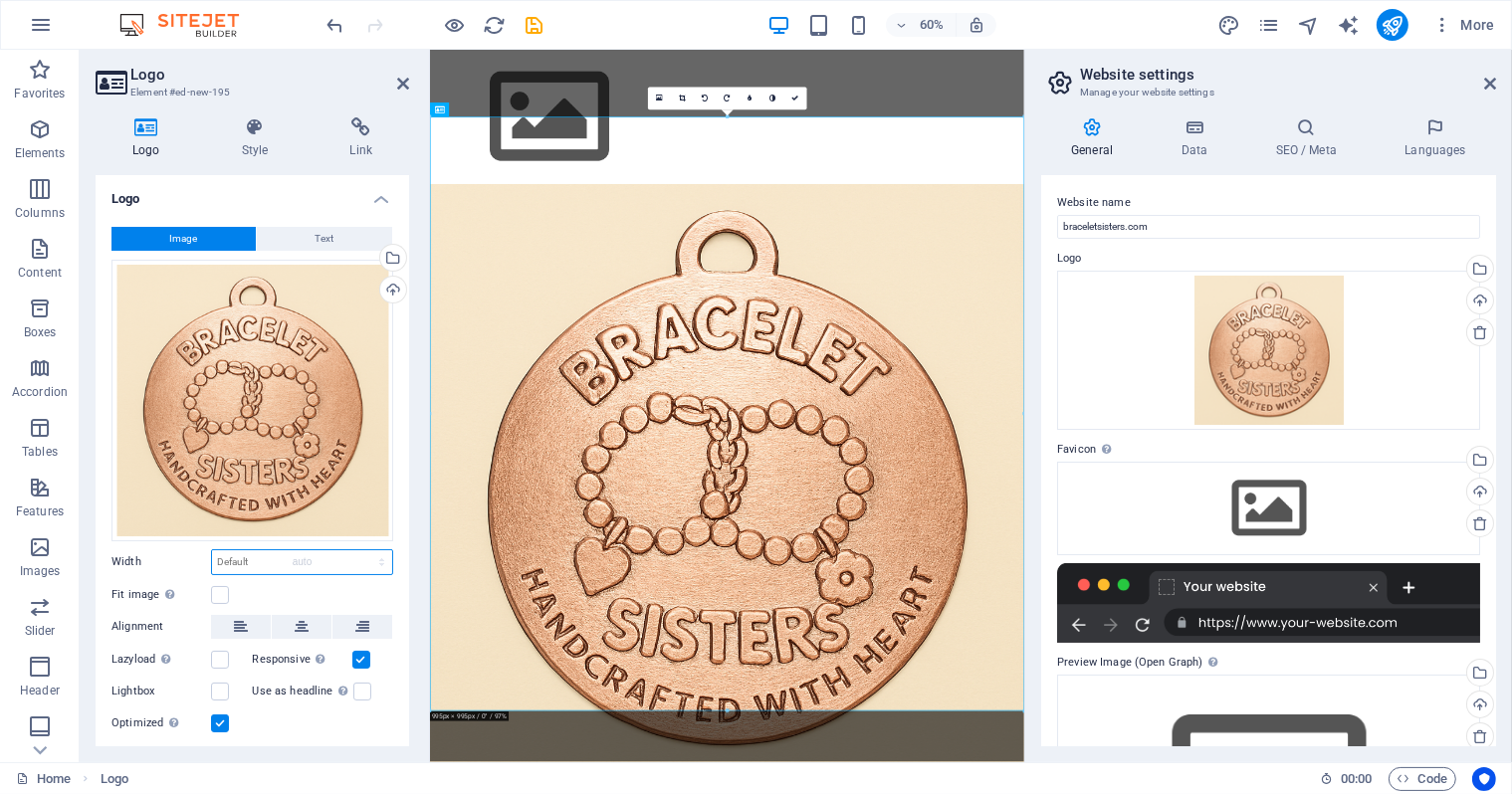 select on "DISABLED_OPTION_VALUE" 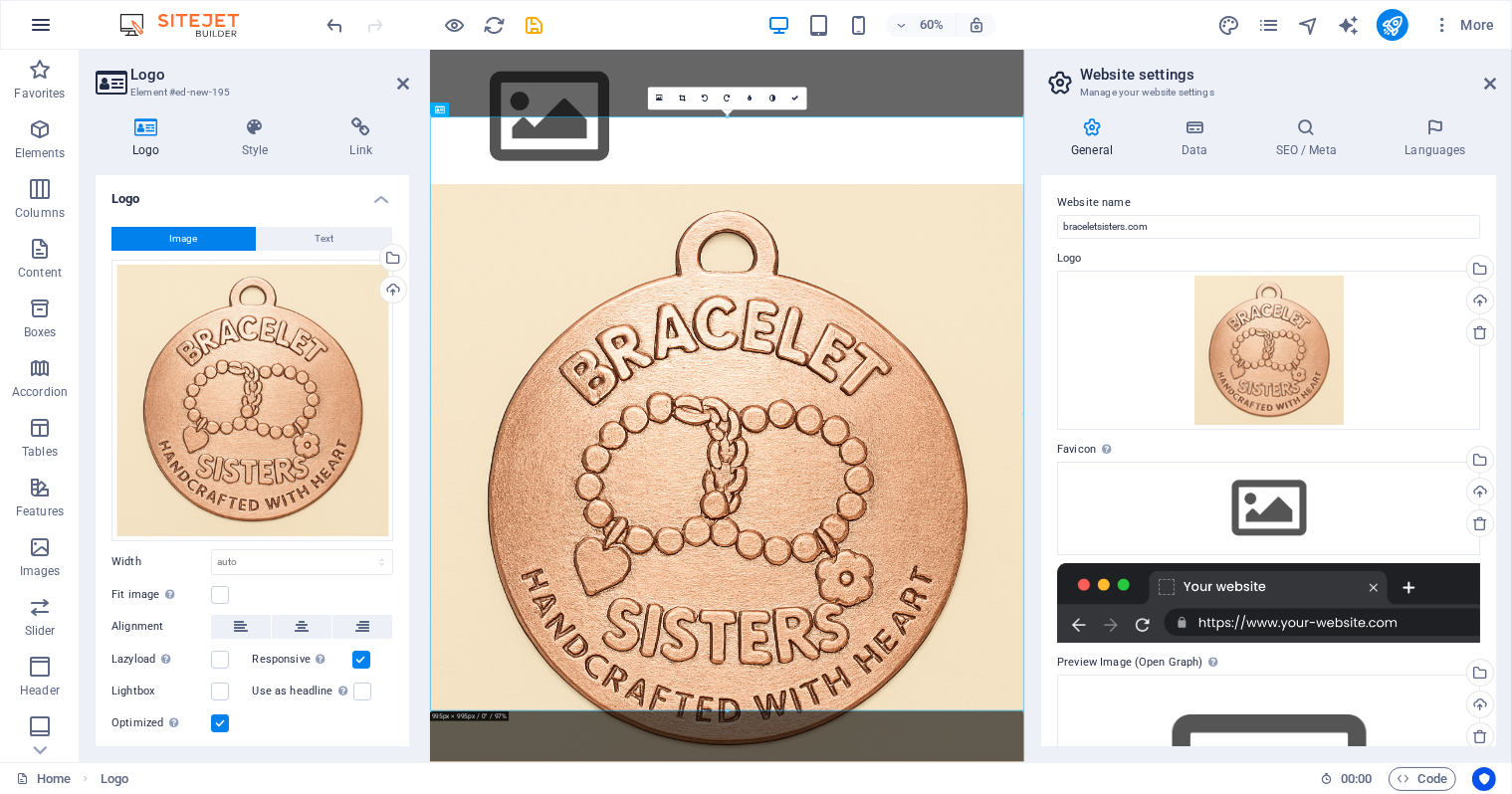 click at bounding box center (41, 25) 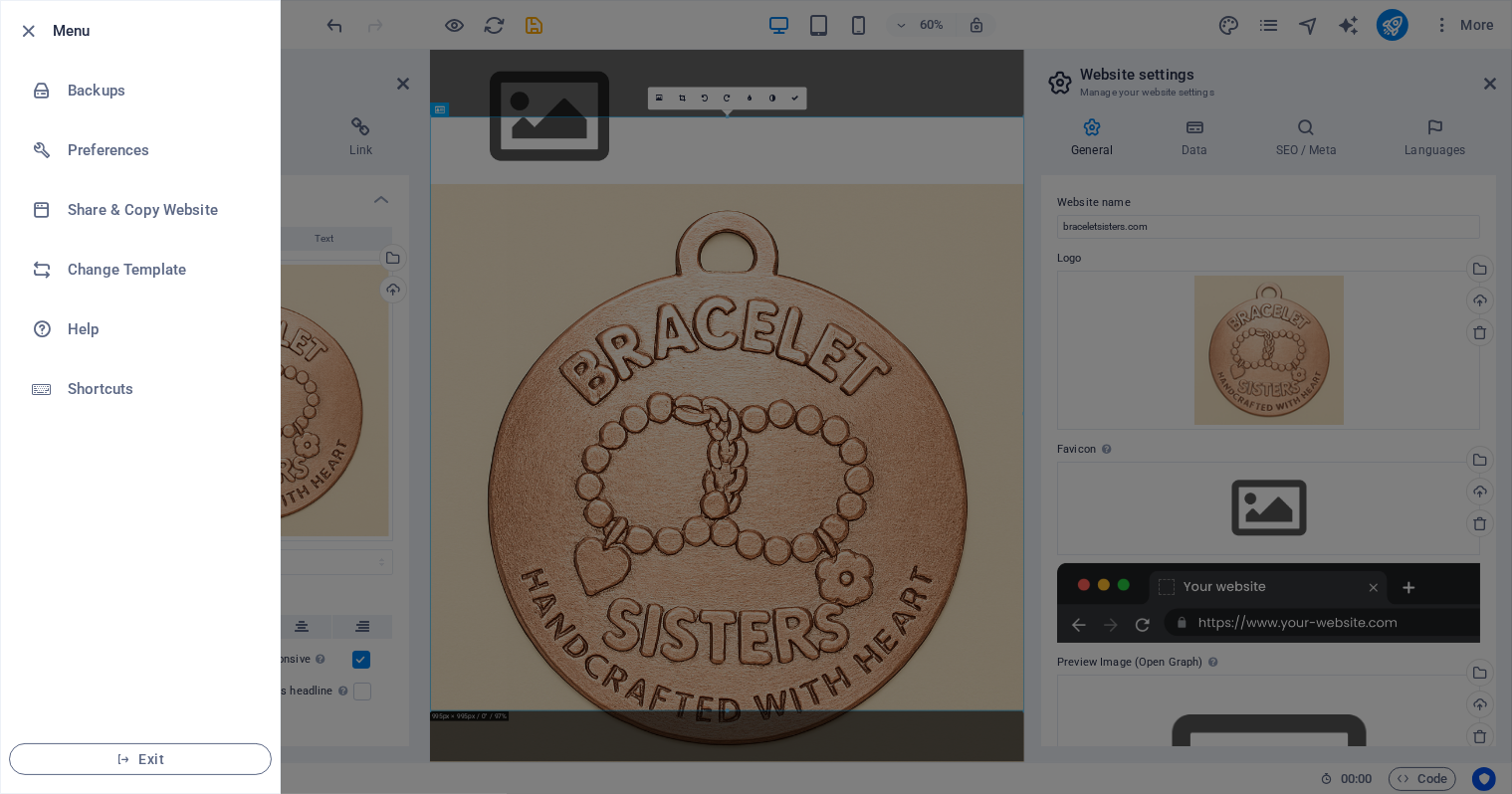 click at bounding box center (756, 397) 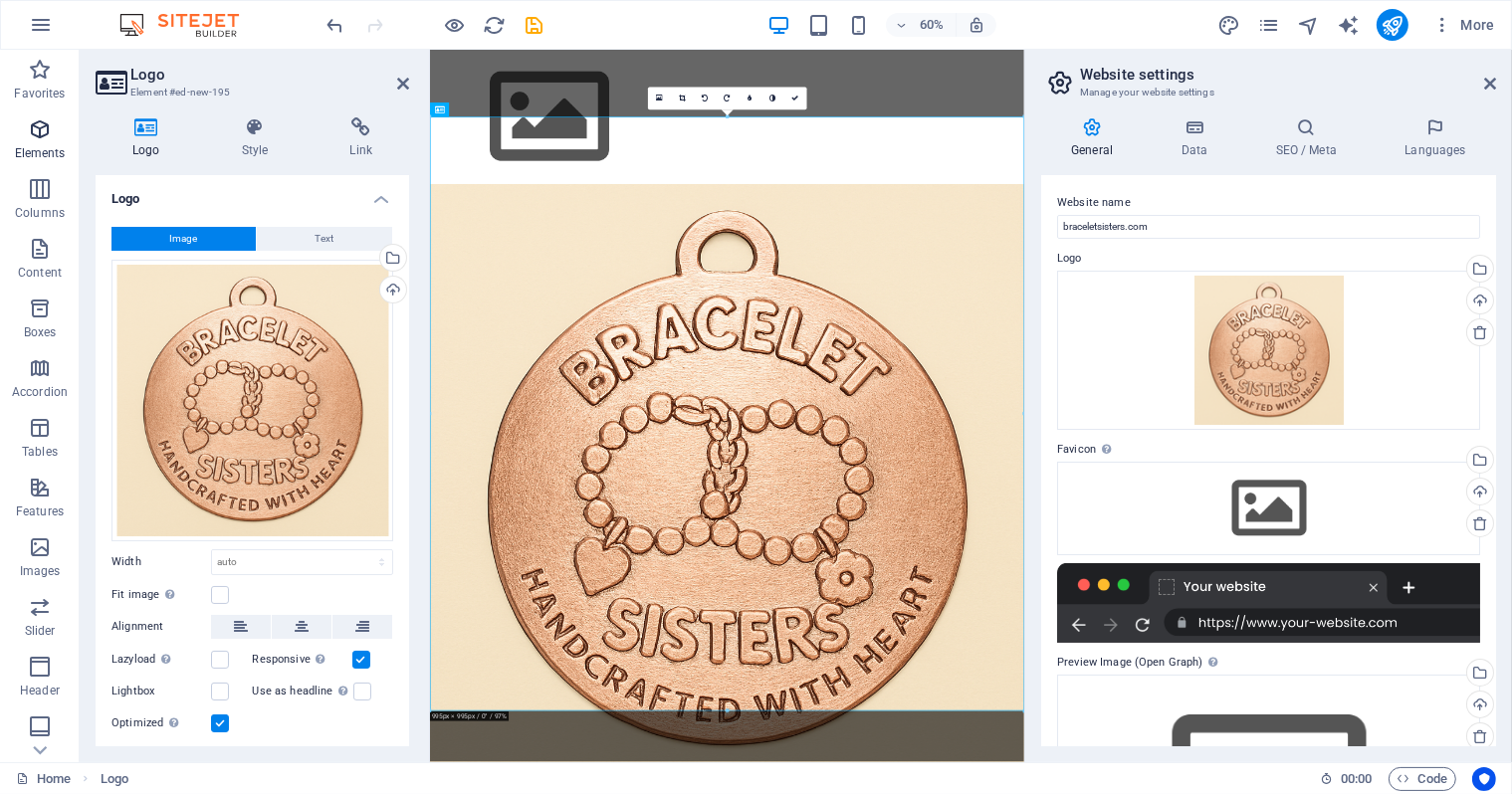 click on "Elements" at bounding box center [40, 153] 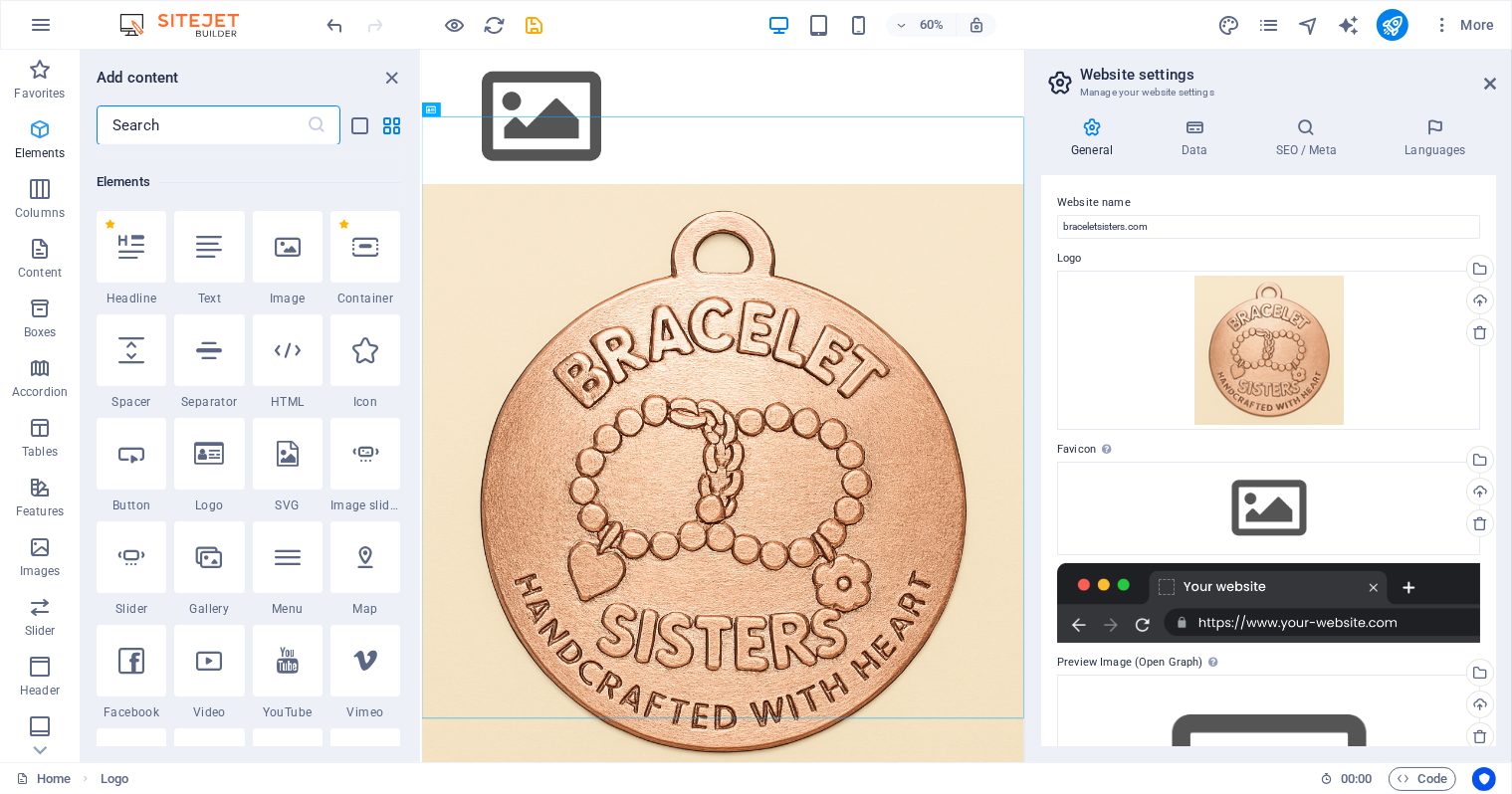 scroll, scrollTop: 211, scrollLeft: 0, axis: vertical 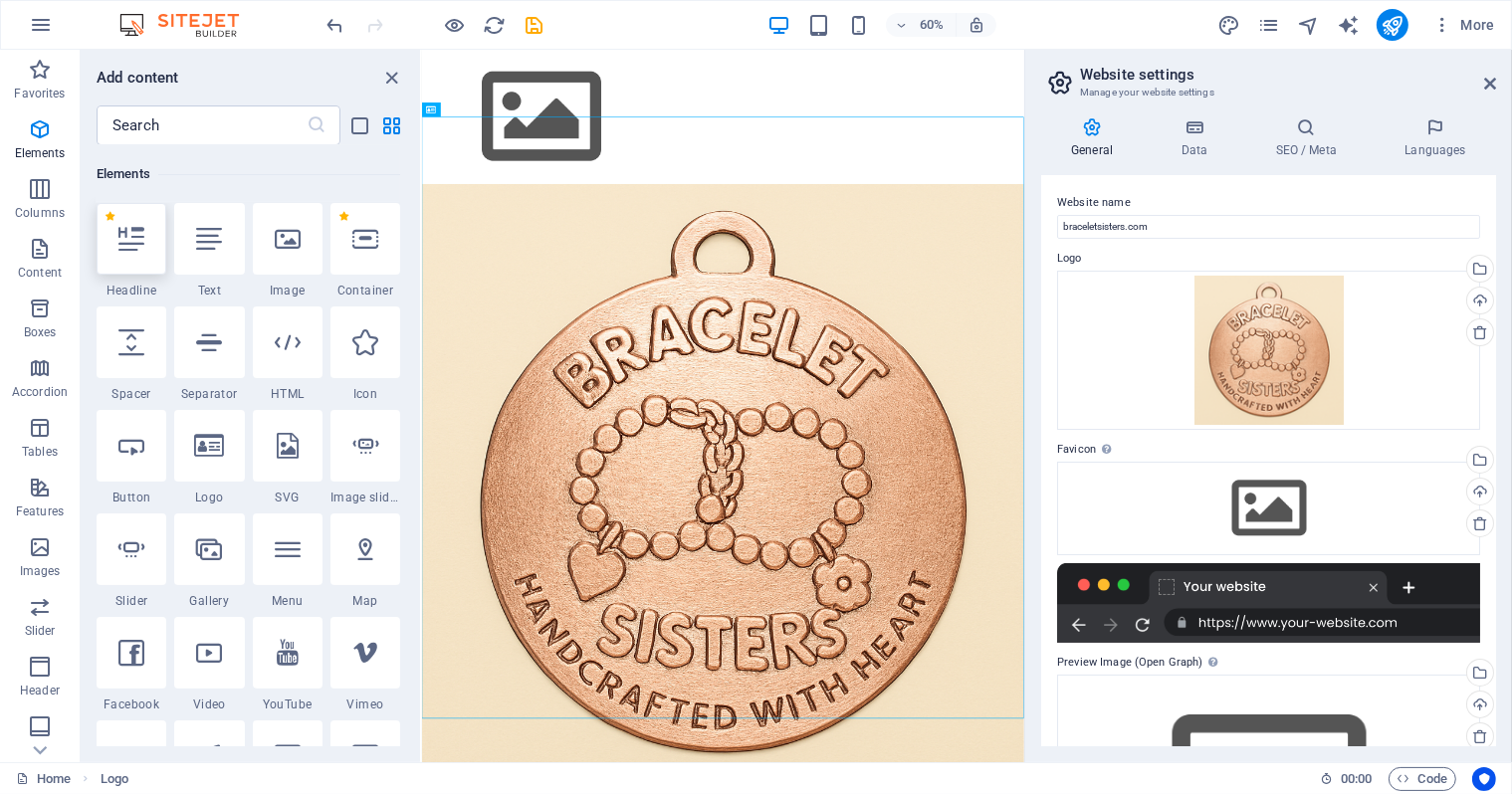 click at bounding box center (131, 239) 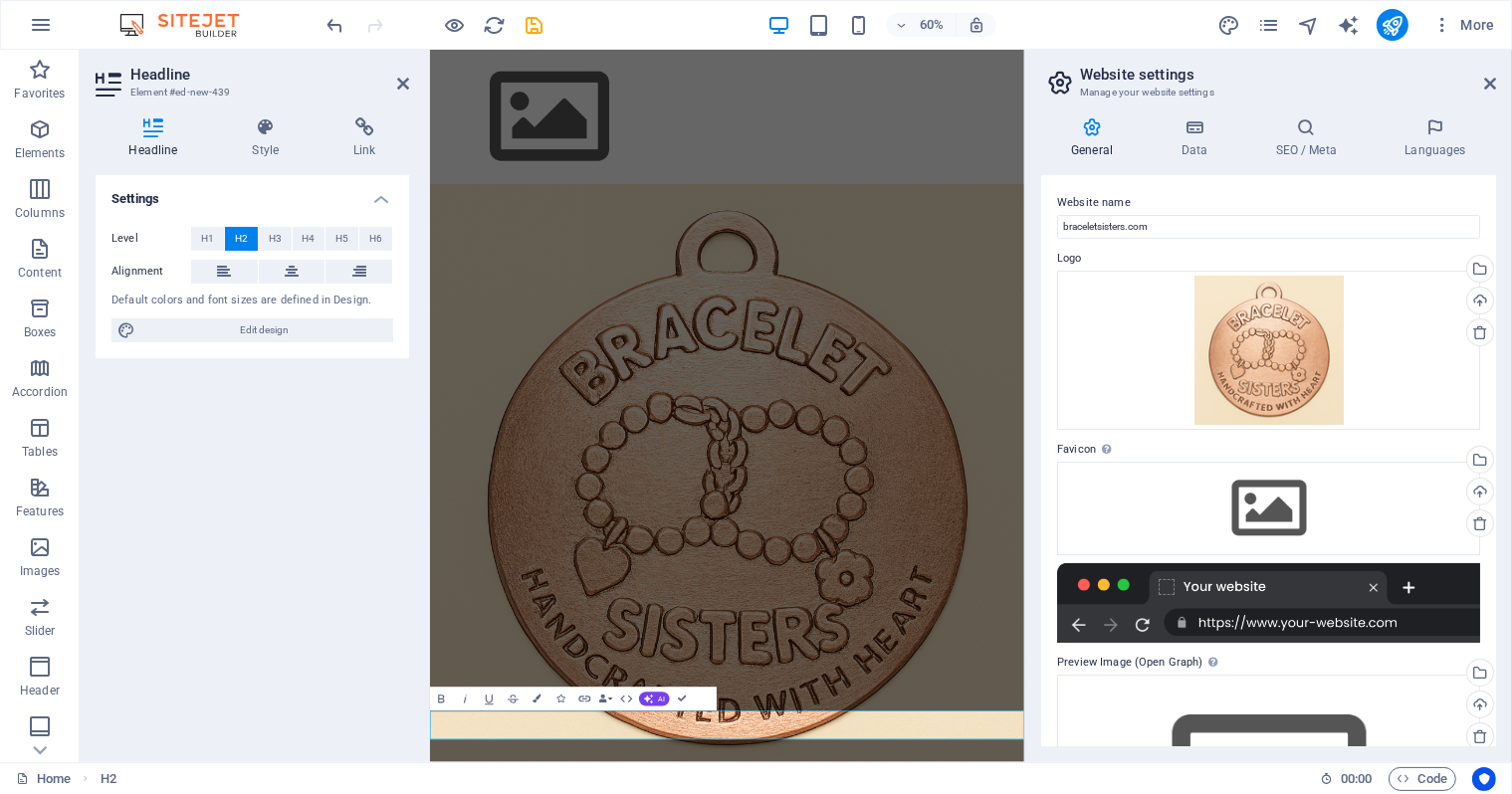 type 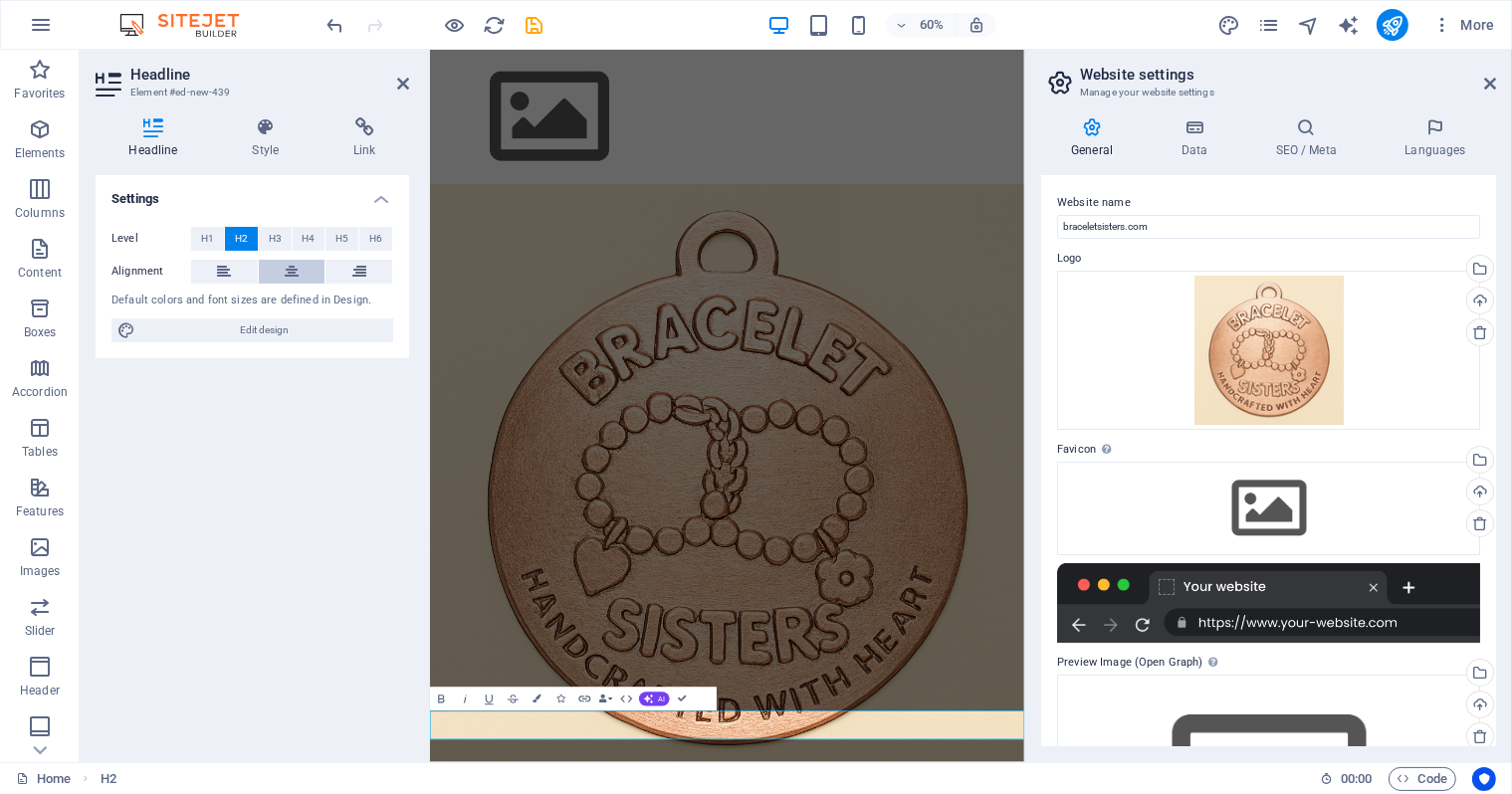 click at bounding box center (292, 272) 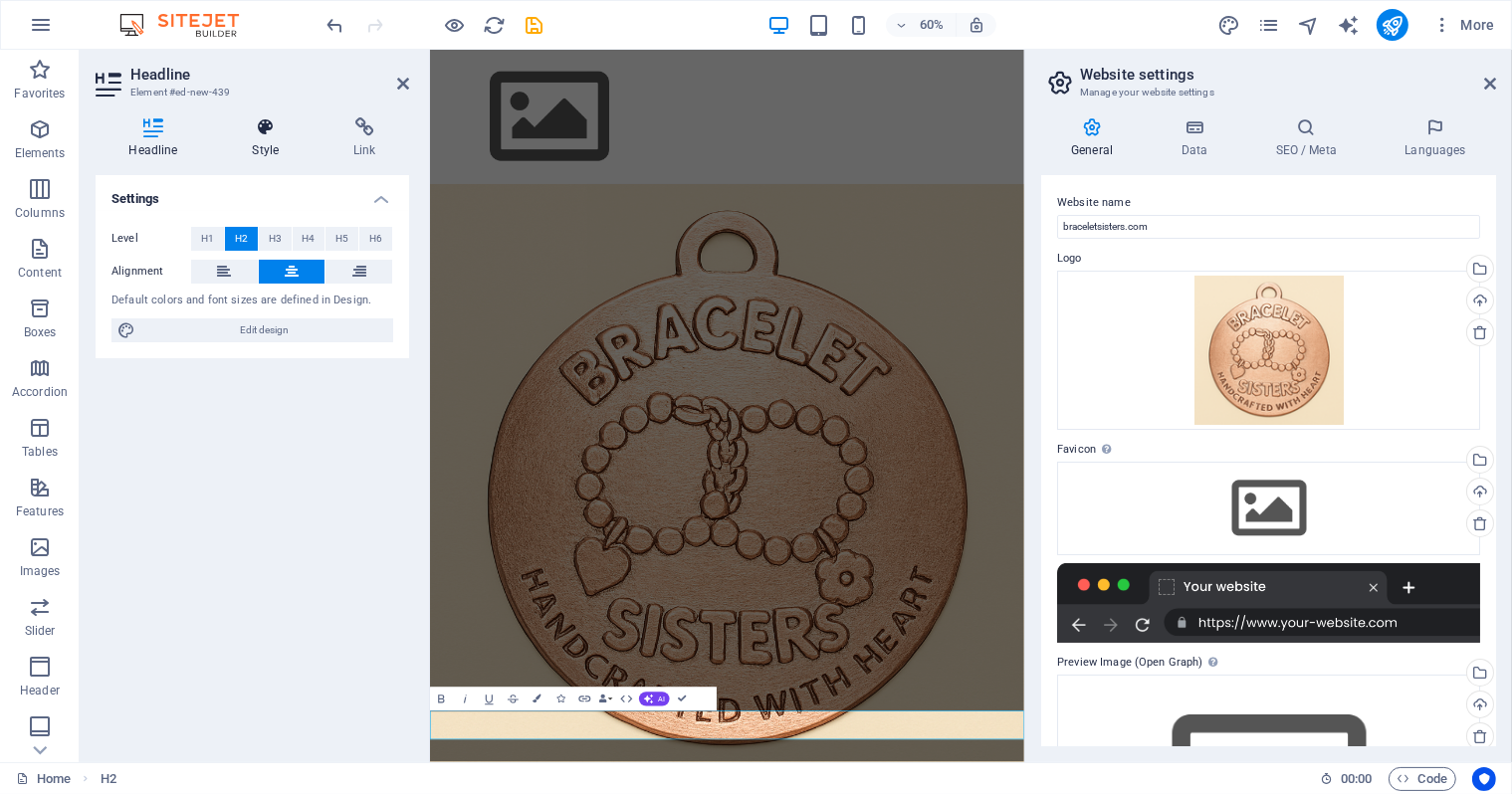 click on "Style" at bounding box center (270, 138) 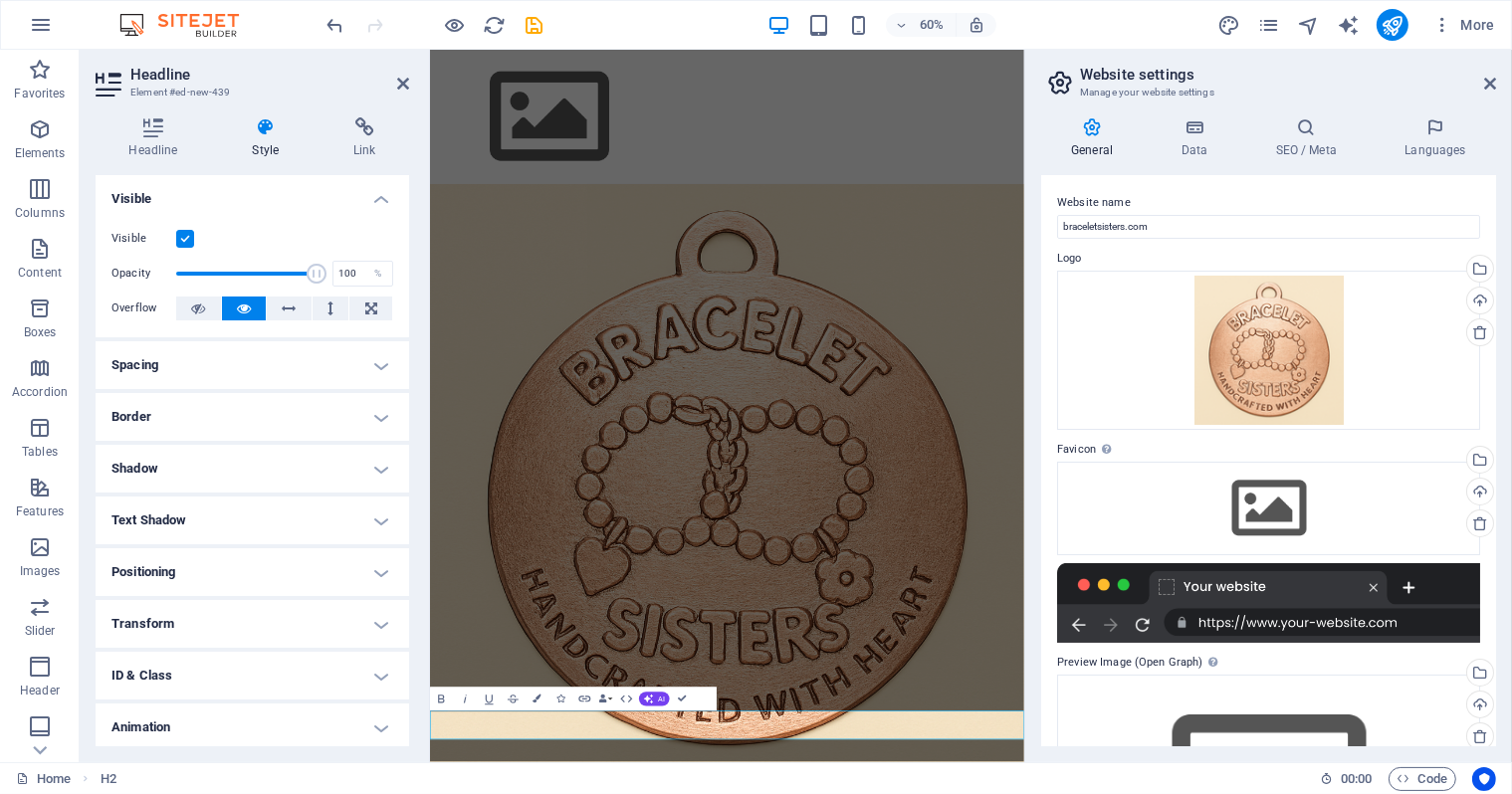 click on "Animation" at bounding box center [252, 727] 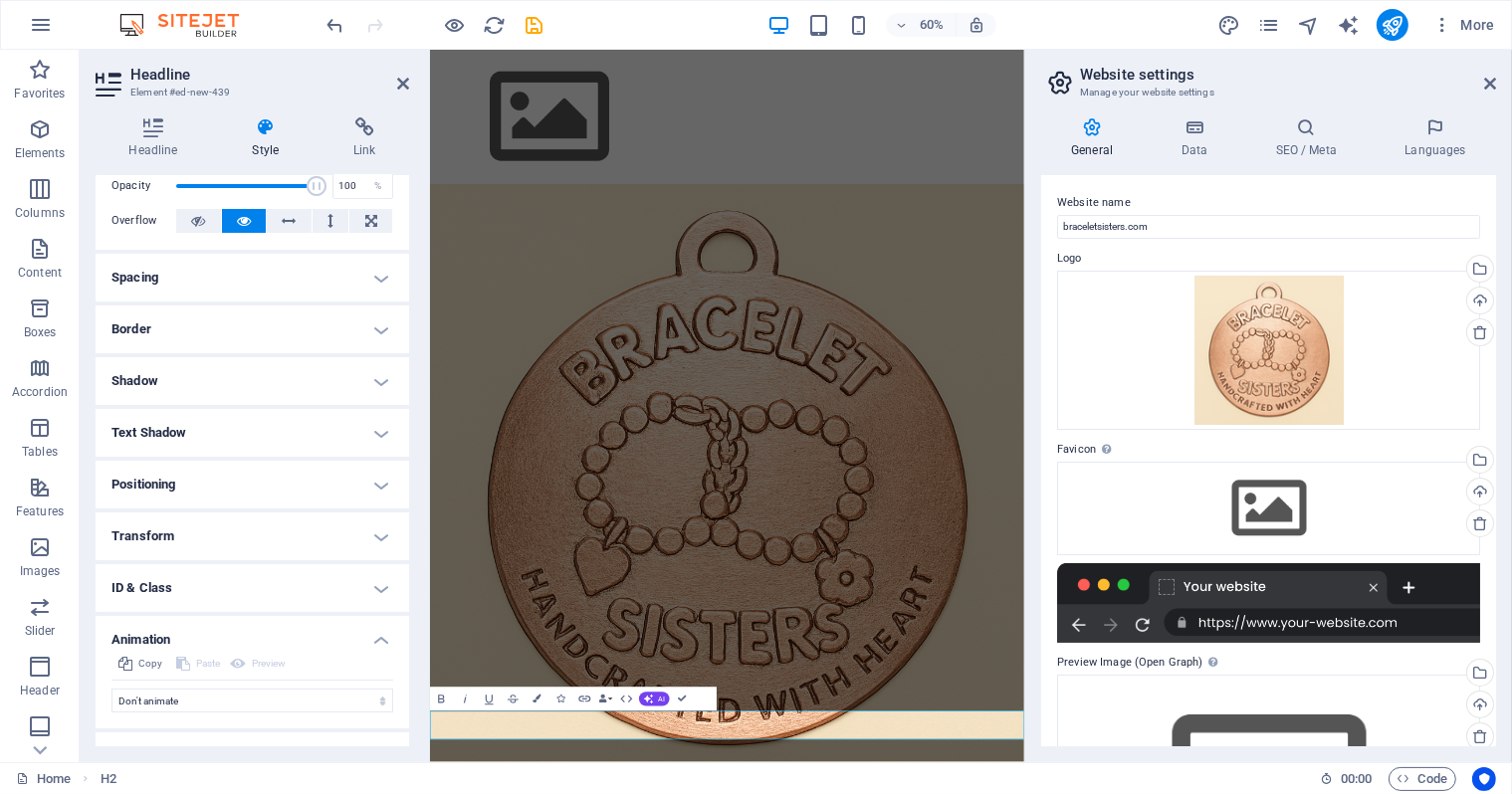 scroll, scrollTop: 120, scrollLeft: 0, axis: vertical 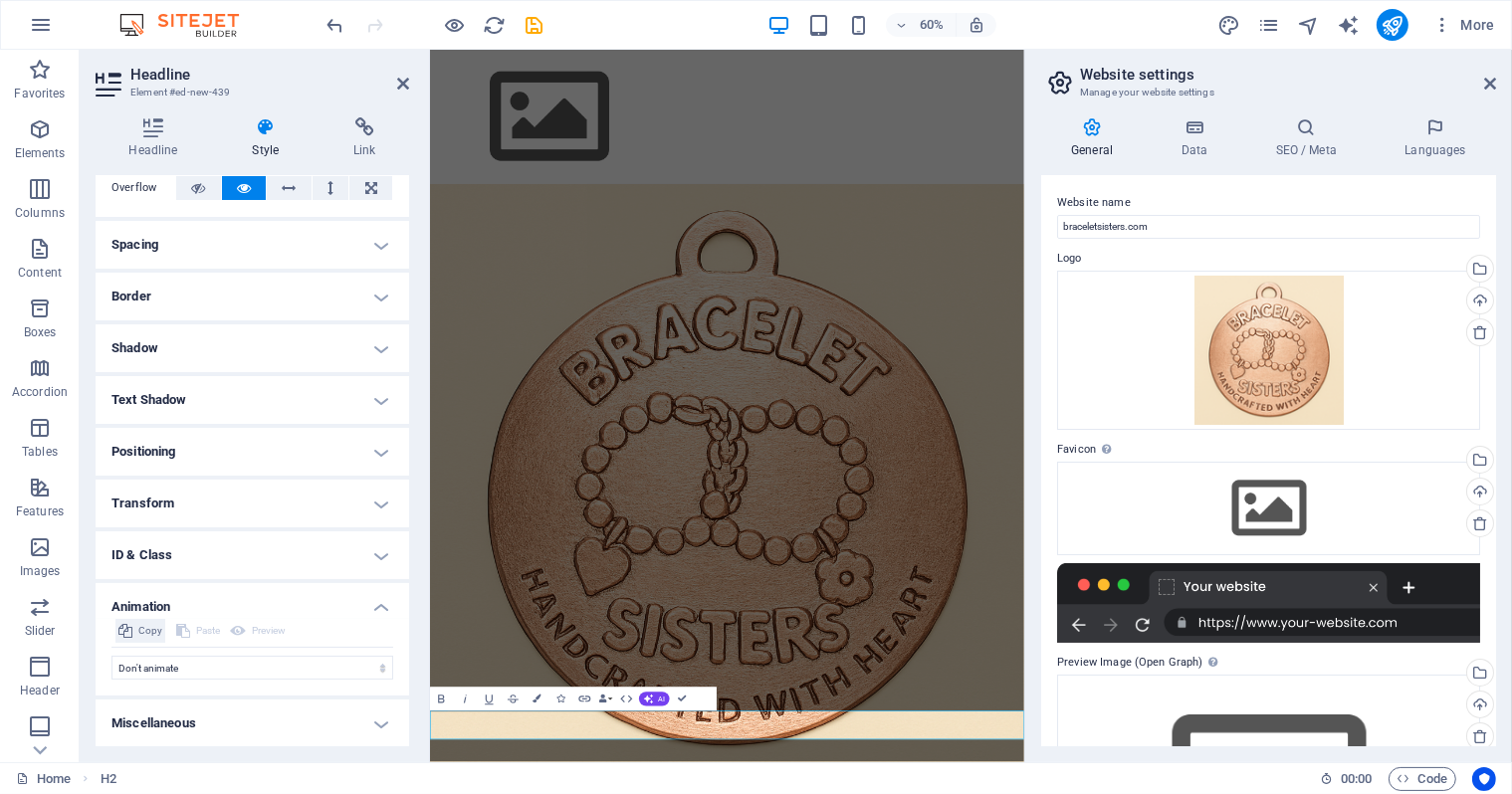 click on "Copy" at bounding box center (150, 631) 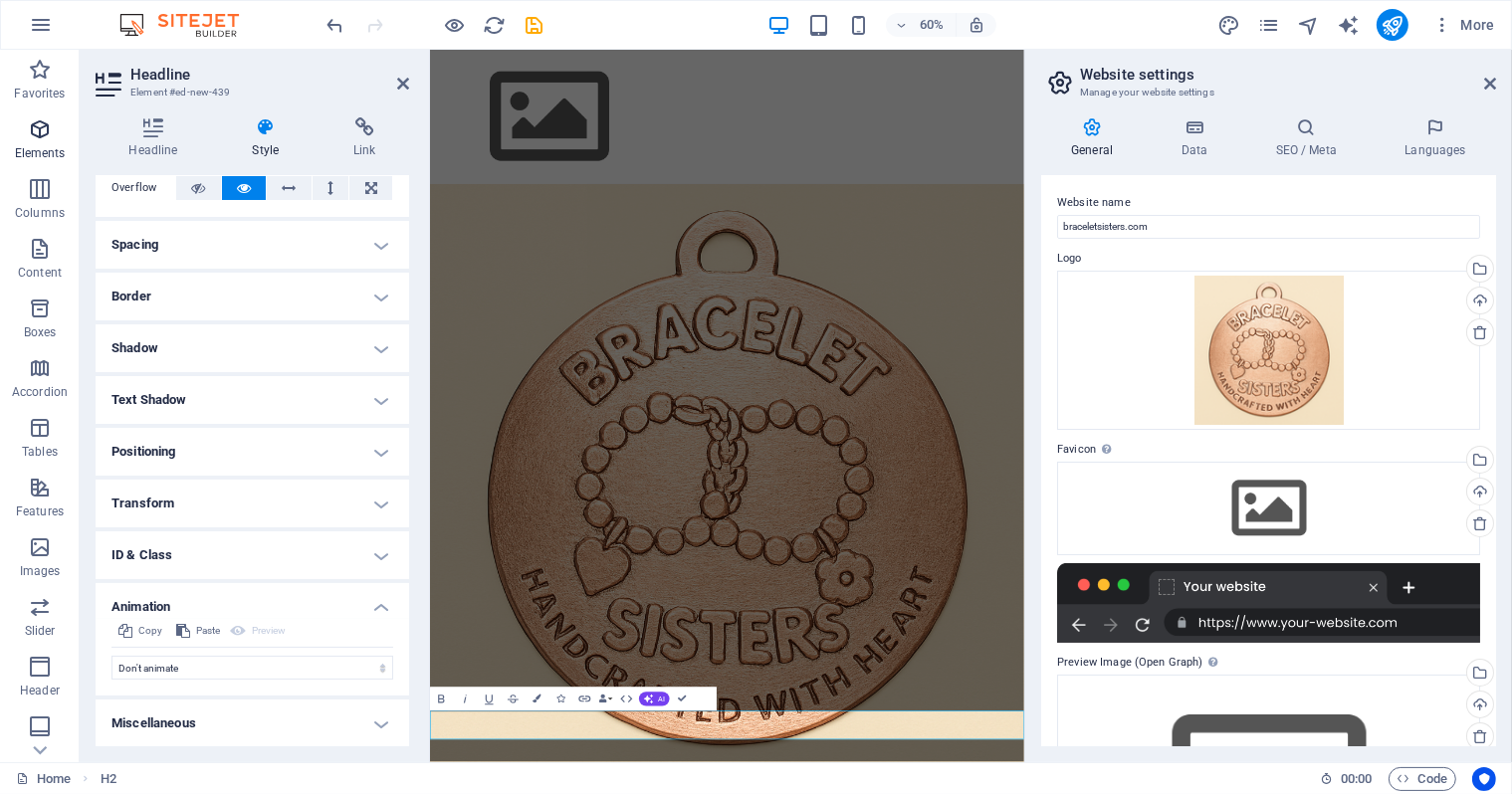 click at bounding box center (40, 129) 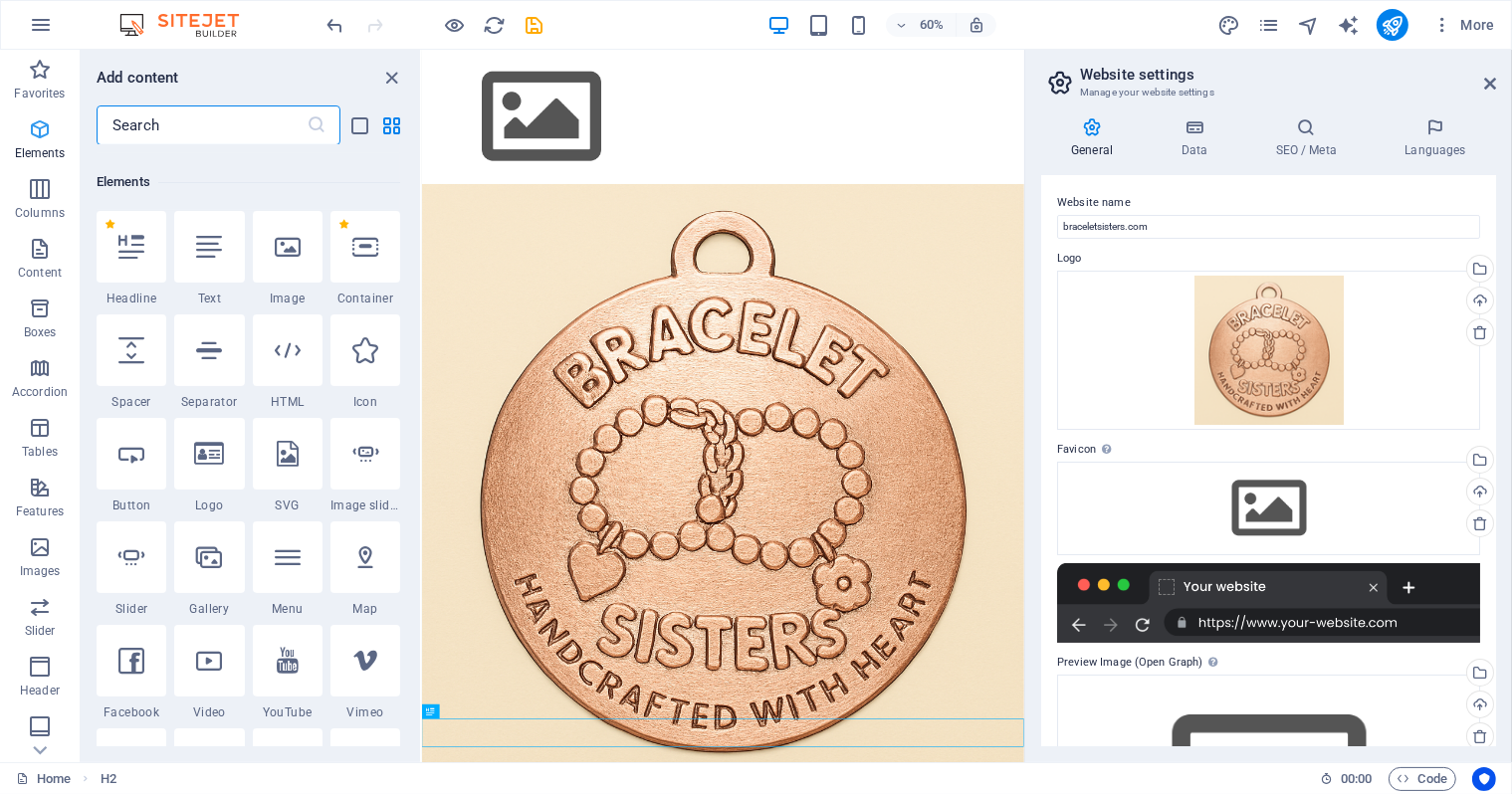 scroll, scrollTop: 211, scrollLeft: 0, axis: vertical 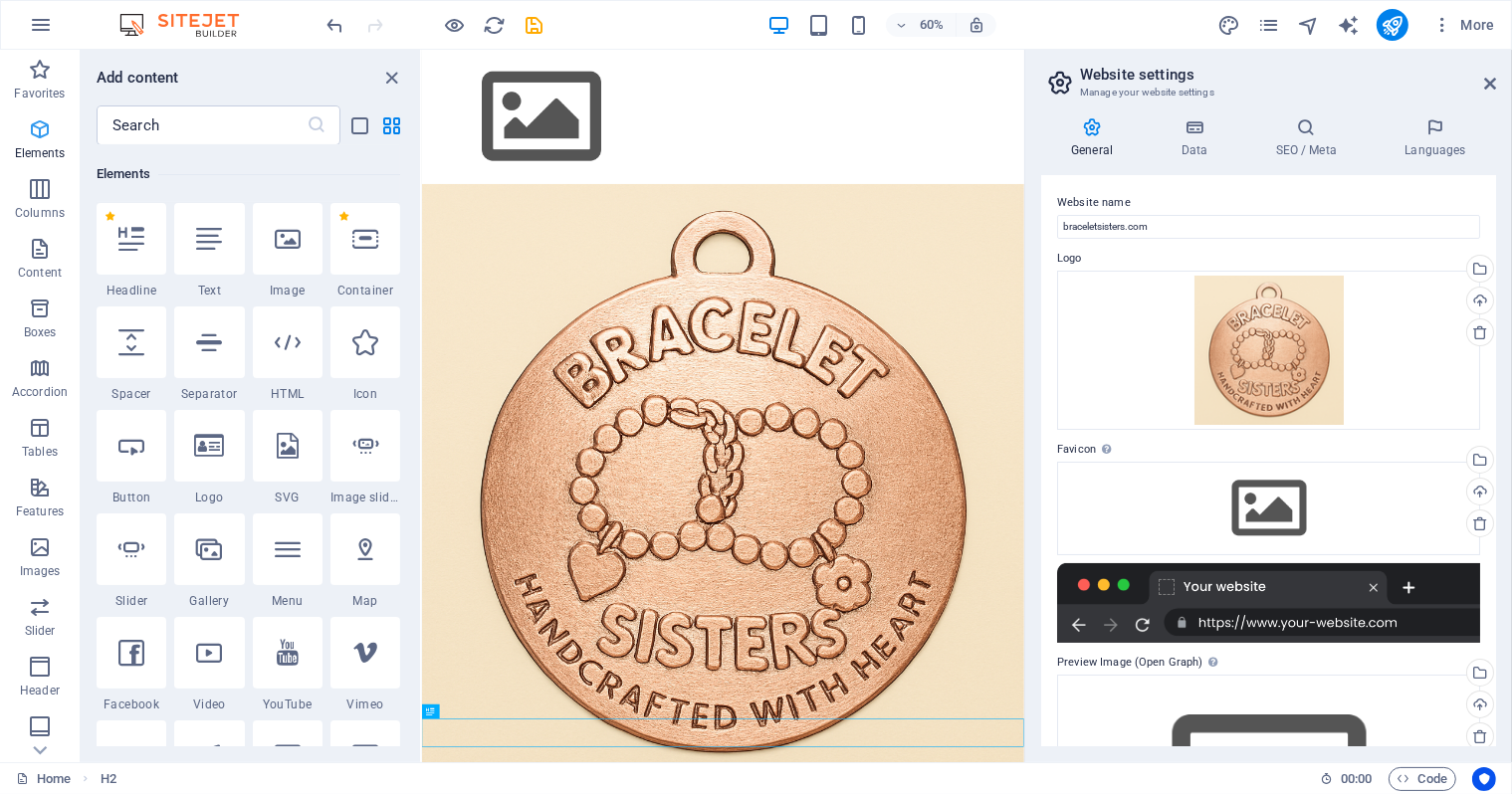 click at bounding box center (40, 129) 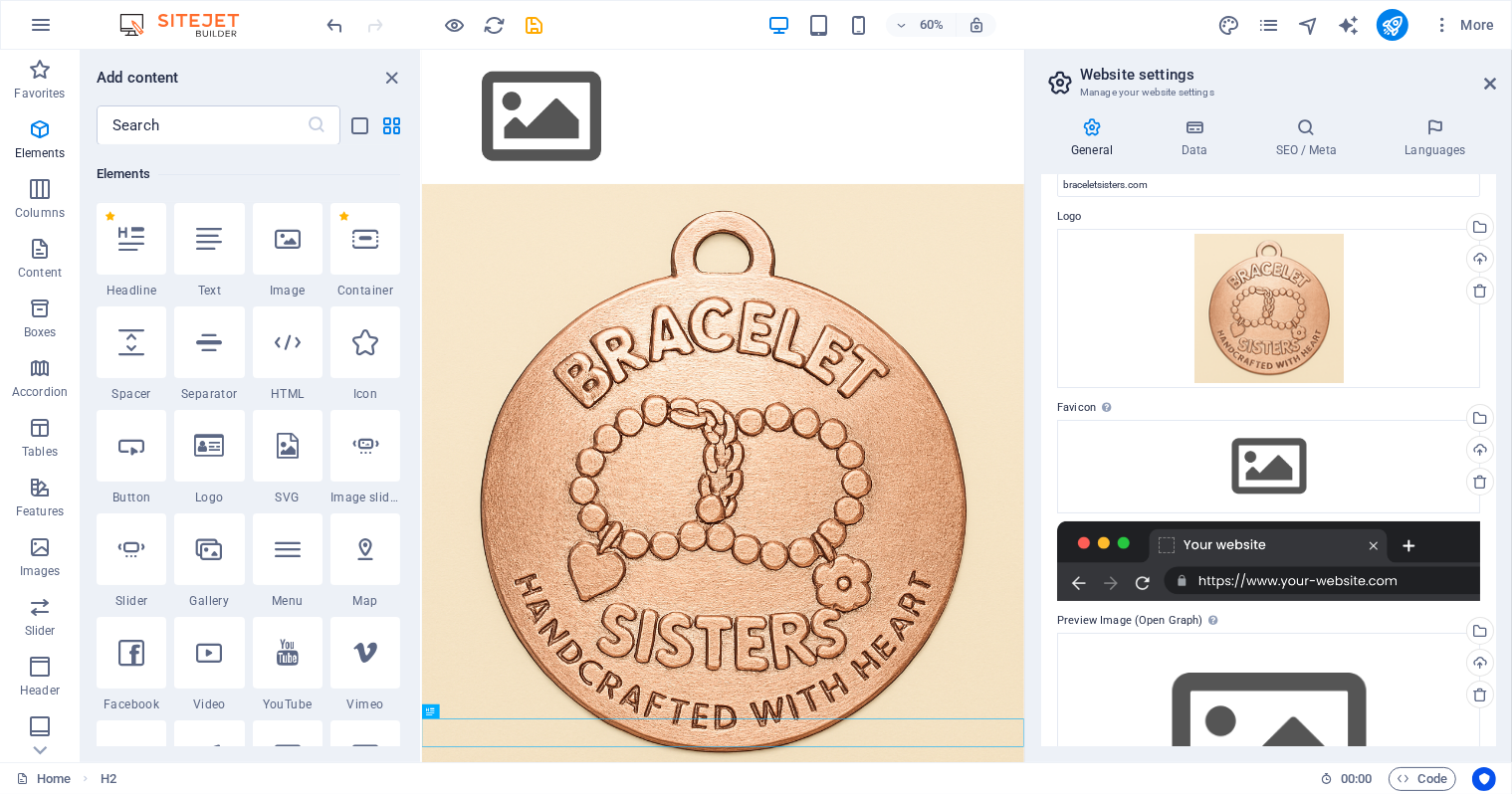 scroll, scrollTop: 0, scrollLeft: 0, axis: both 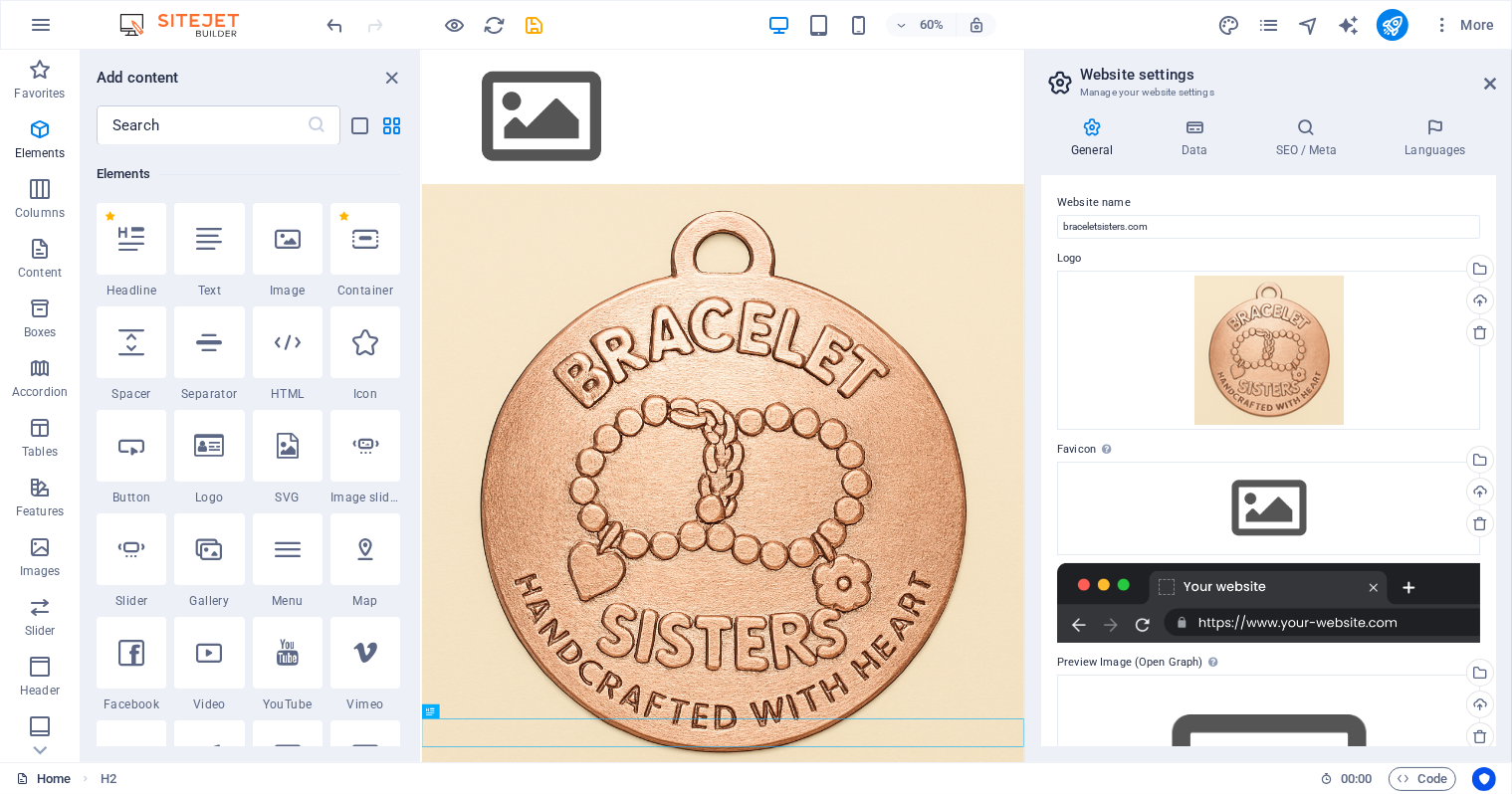 click on "Home" at bounding box center (43, 779) 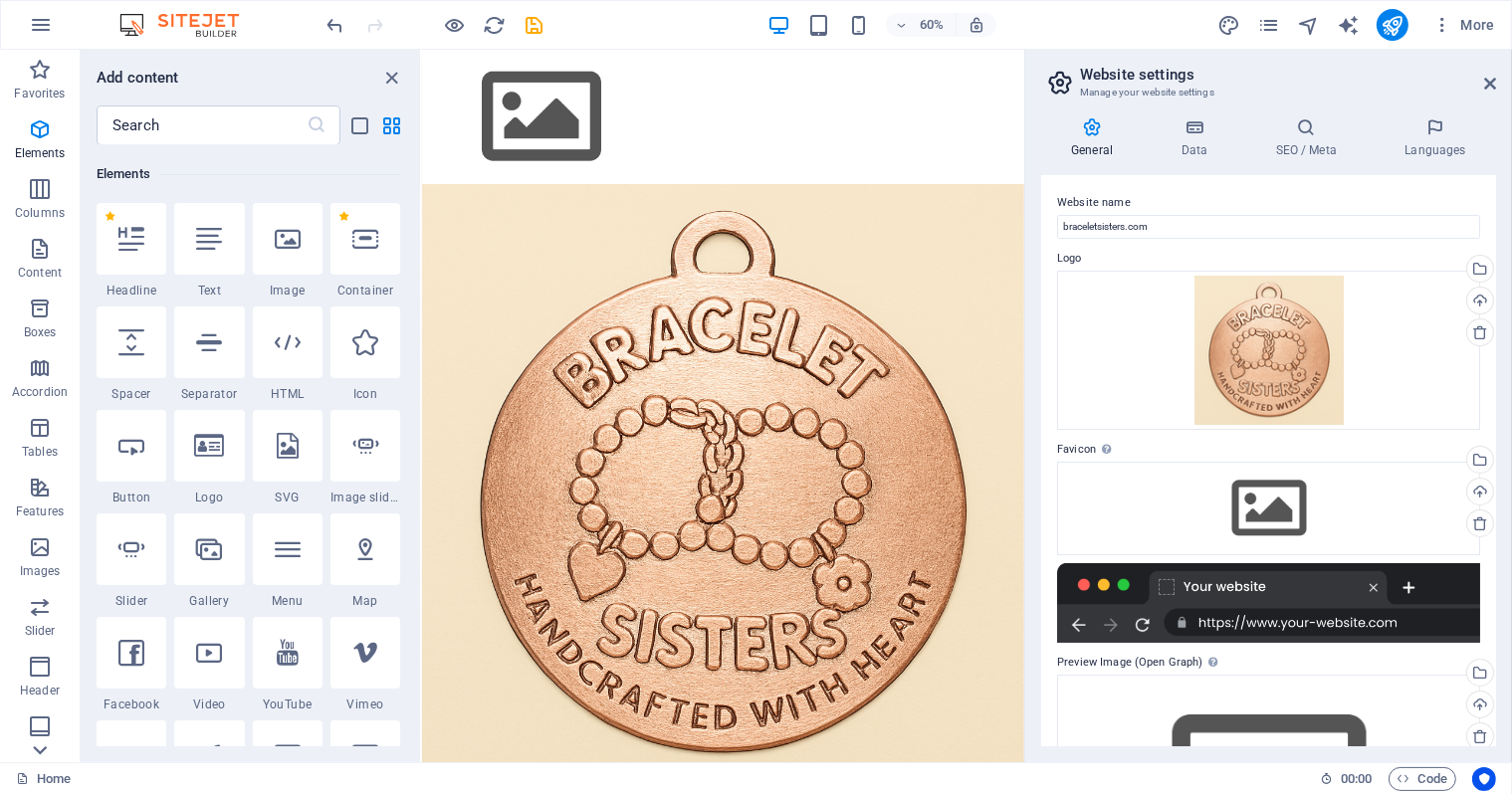 click 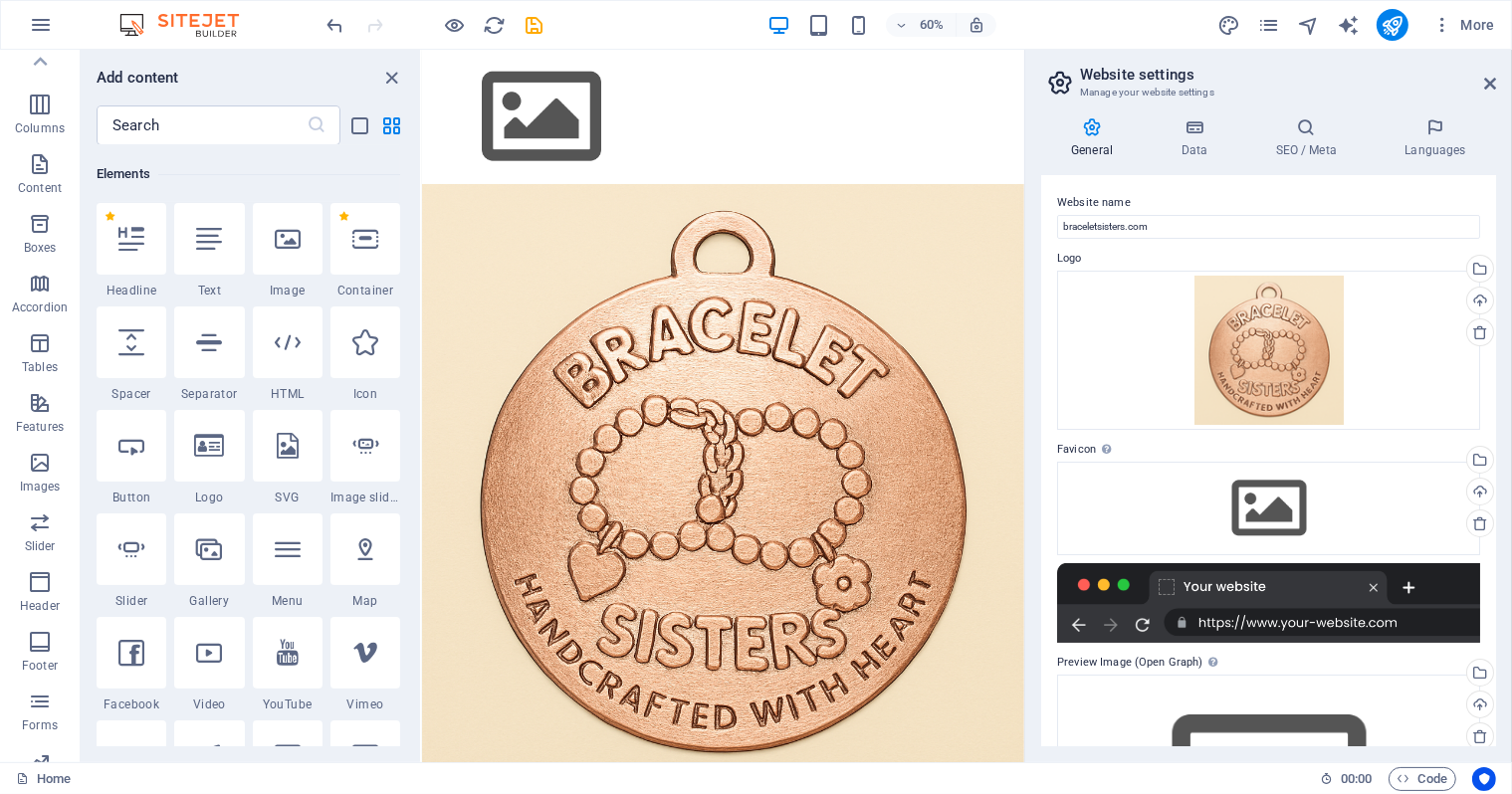 scroll, scrollTop: 0, scrollLeft: 0, axis: both 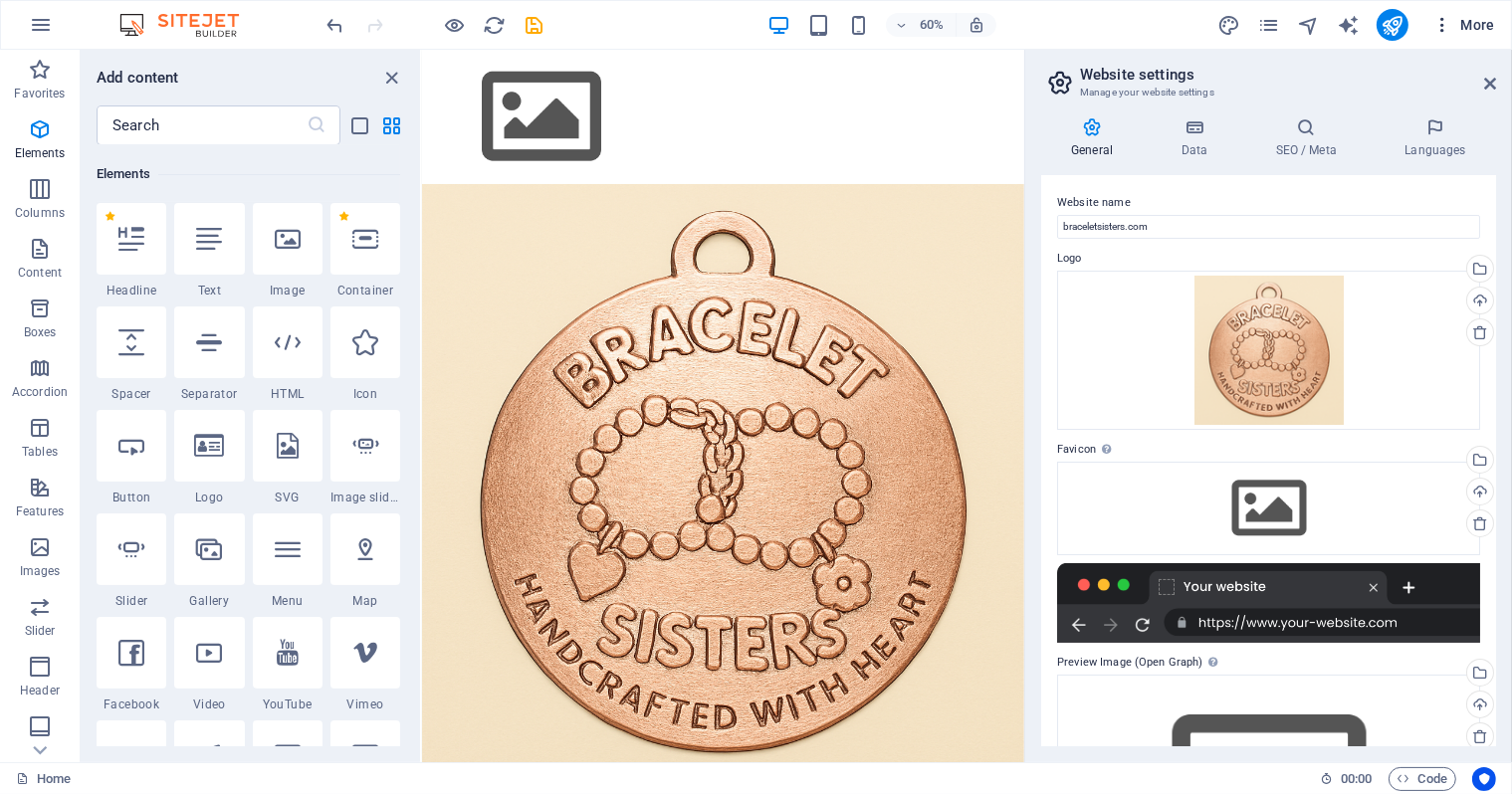 click on "More" at bounding box center [1463, 25] 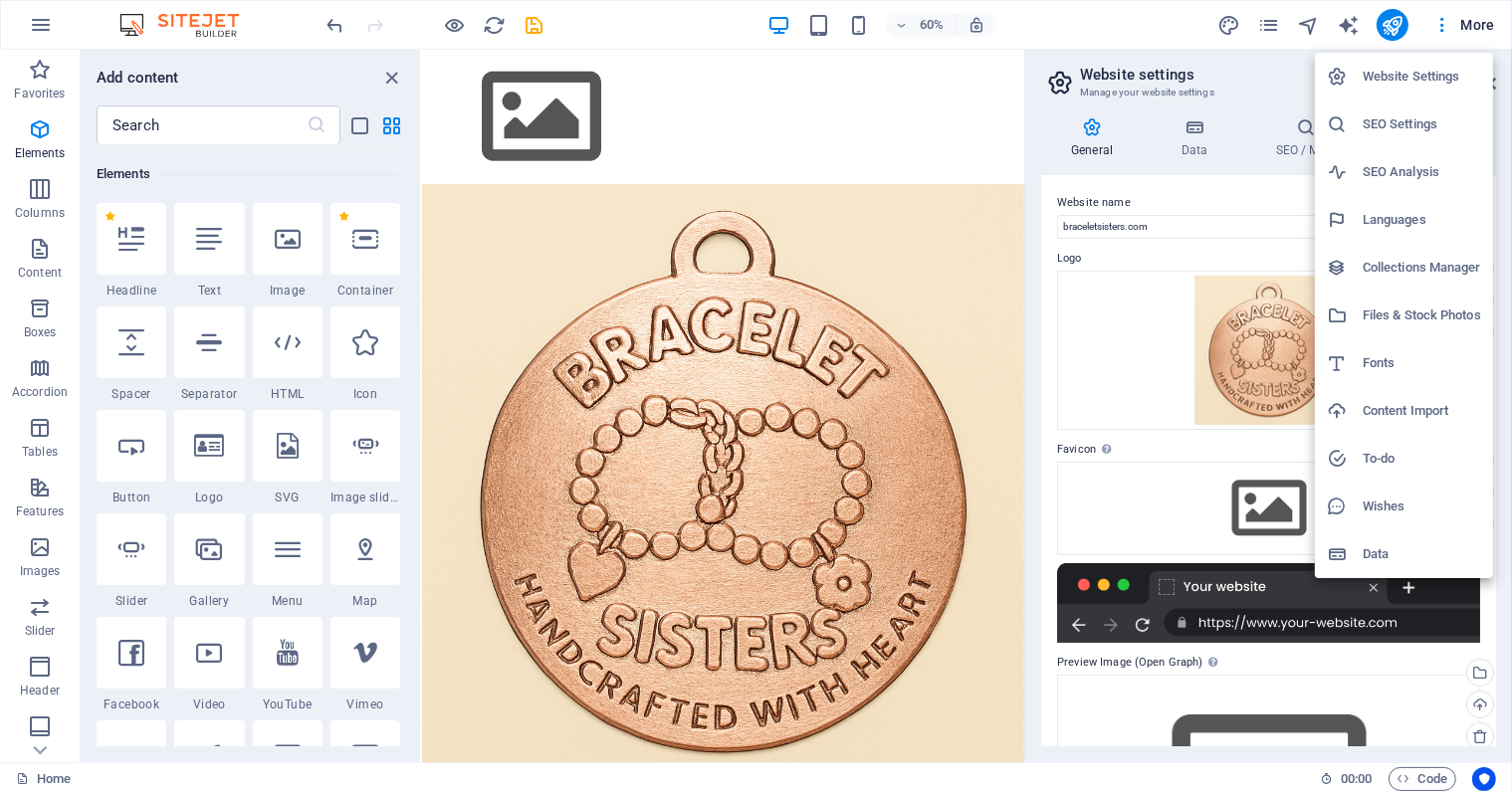 click at bounding box center (756, 397) 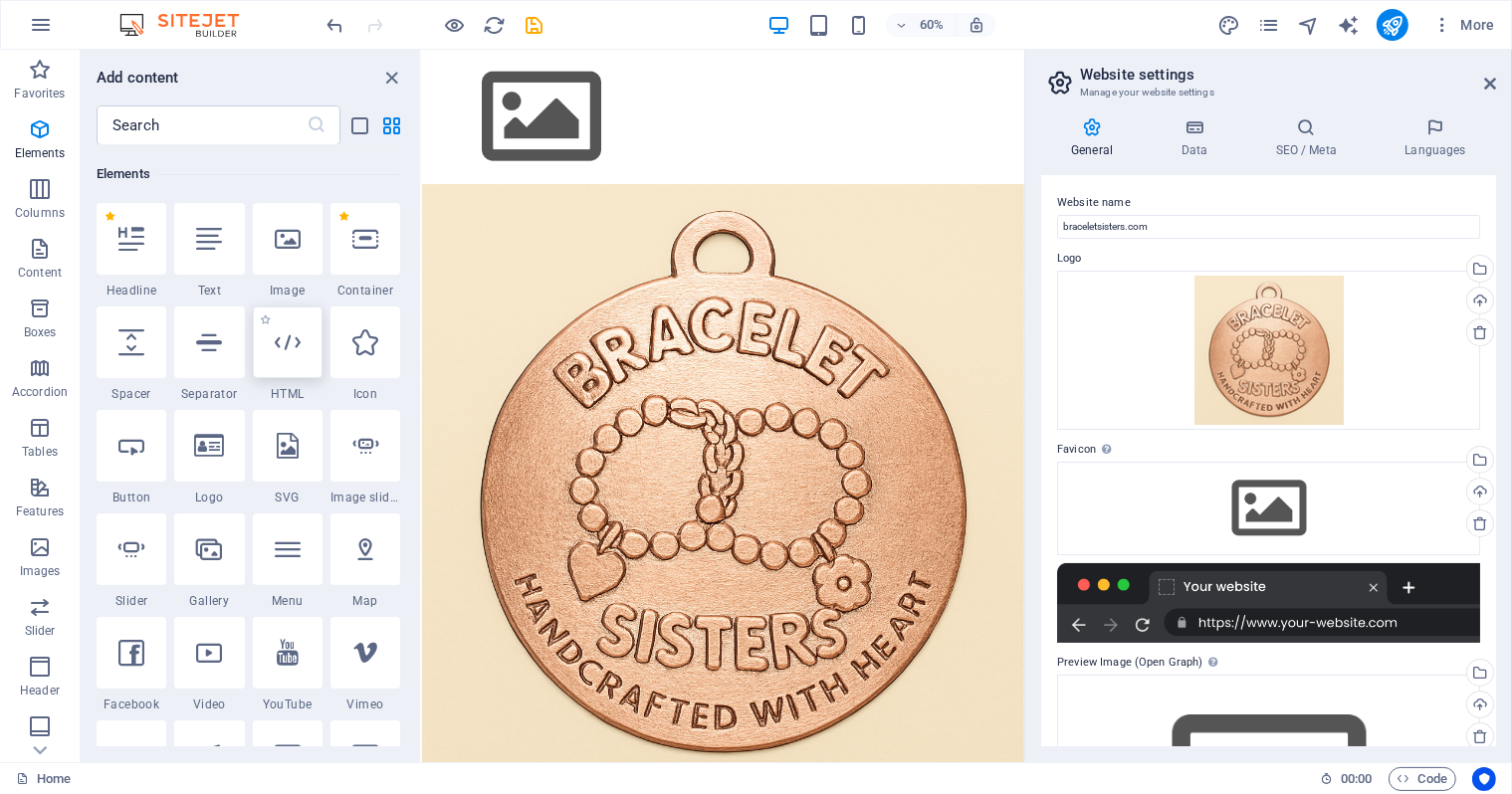 click at bounding box center [288, 342] 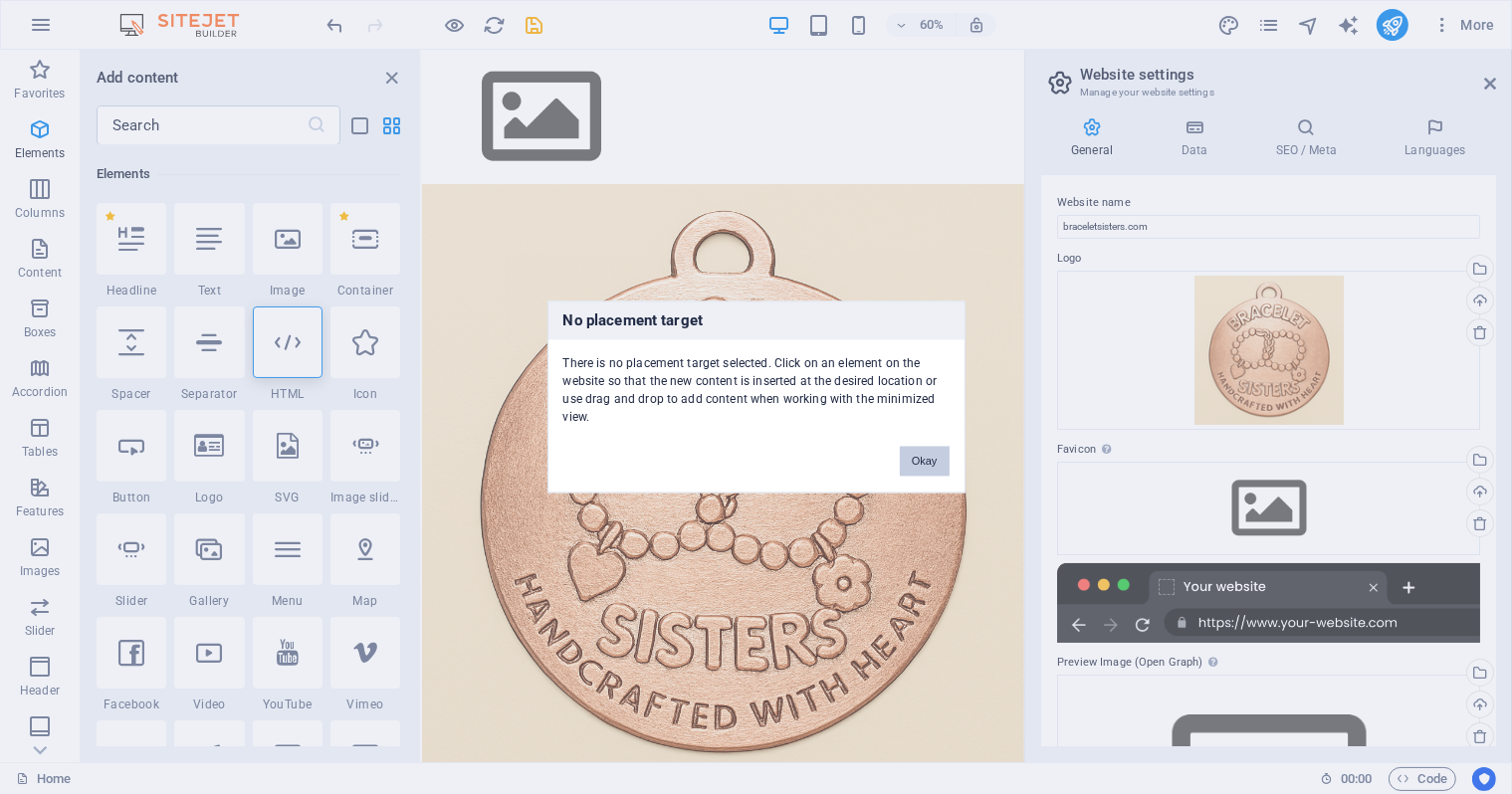 click on "Okay" at bounding box center (925, 462) 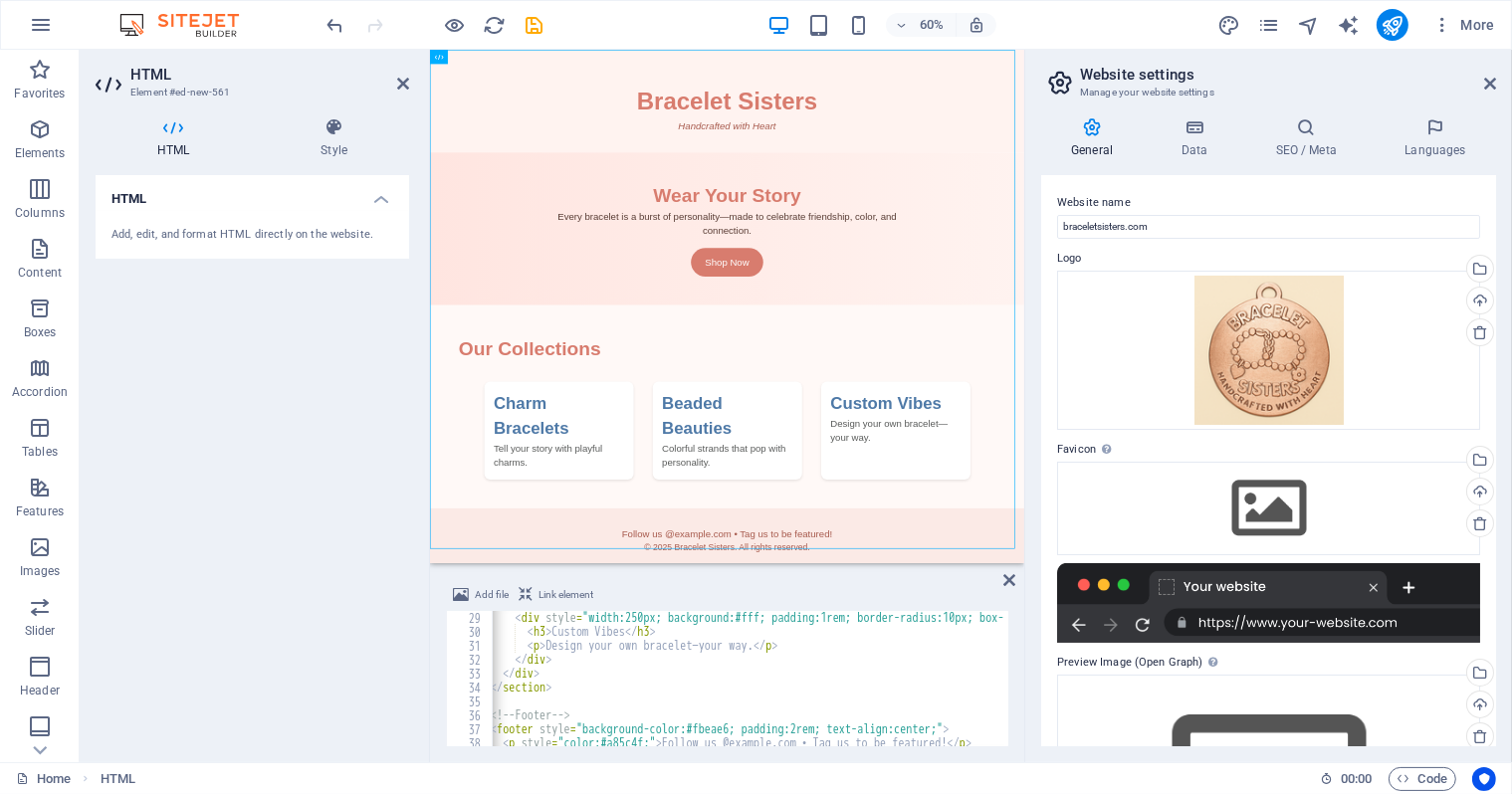 scroll, scrollTop: 383, scrollLeft: 0, axis: vertical 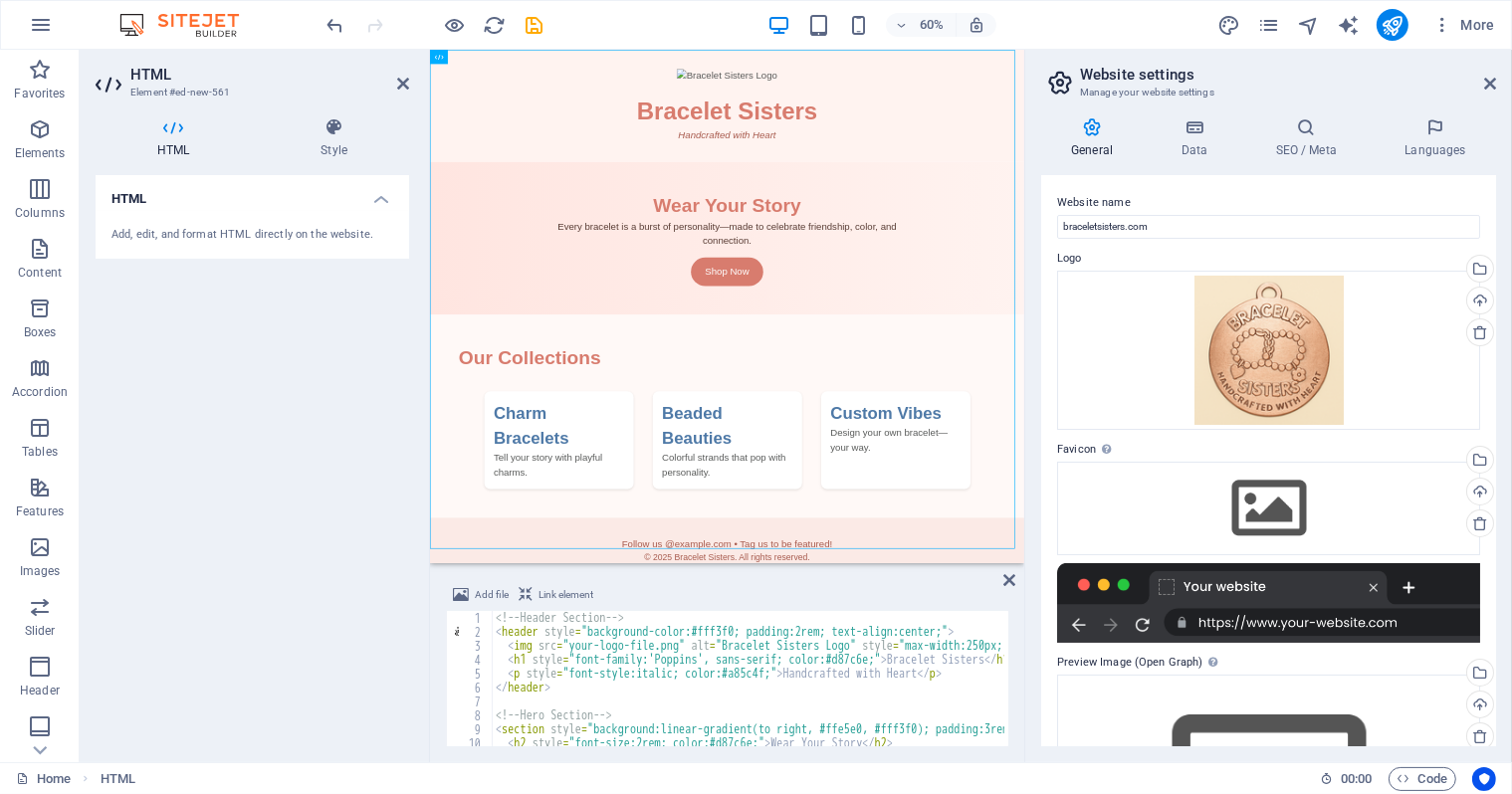 click on "Bracelet Sisters
Handcrafted with Heart
Wear Your Story
Every bracelet is a burst of personality—made to celebrate friendship, color, and connection.
Shop Now
Our Collections
Charm Bracelets
Tell your story with playful charms.
Beaded Beauties
Colorful strands that pop with personality.
Custom Vibes
Design your own bracelet—your way.
Follow us @example.com • Tag us to be featured!
© 2025 Bracelet Sisters. All rights reserved." at bounding box center (924, 495) 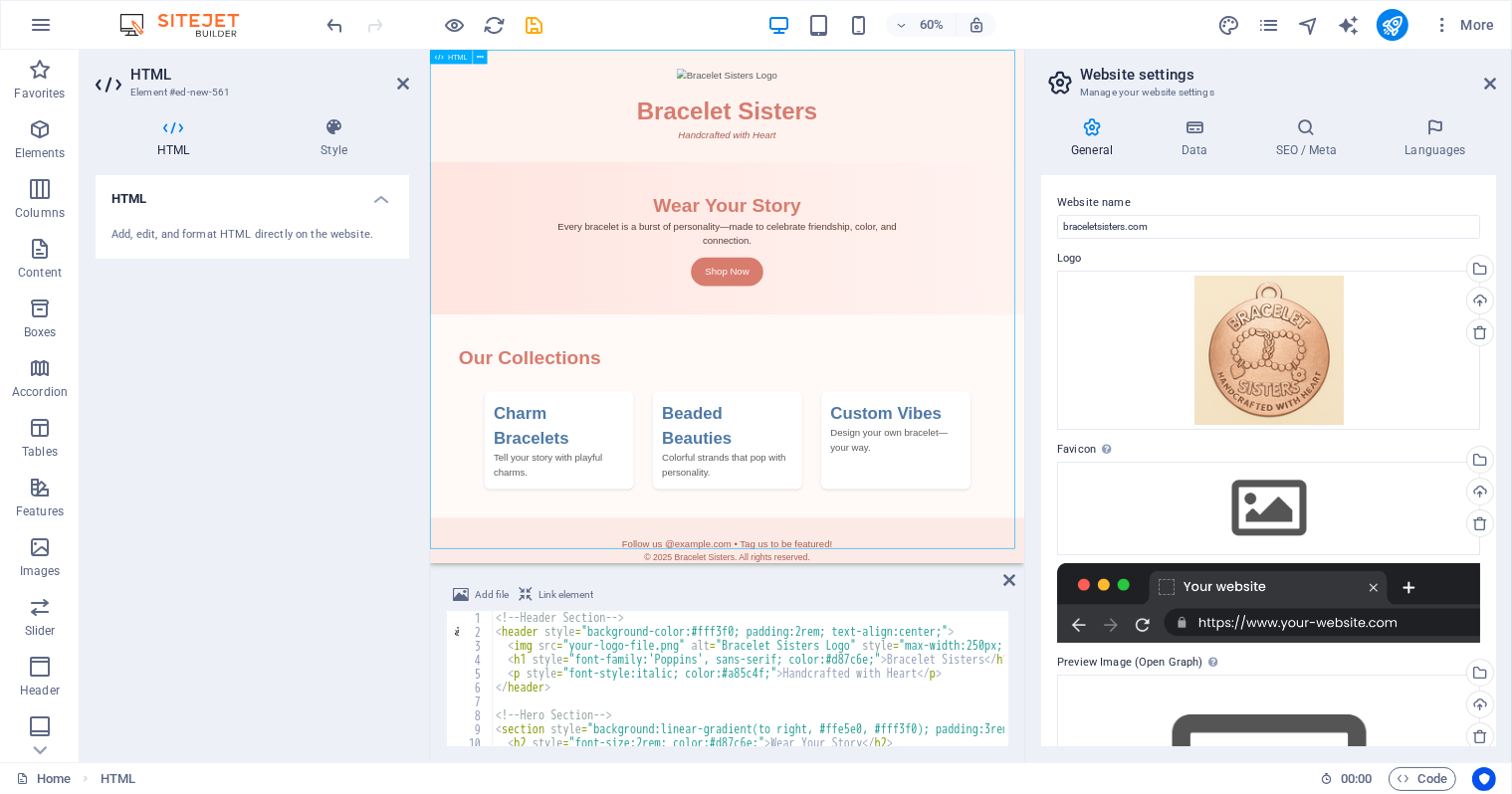 click on "Bracelet Sisters
Handcrafted with Heart
Wear Your Story
Every bracelet is a burst of personality—made to celebrate friendship, color, and connection.
Shop Now
Our Collections
Charm Bracelets
Tell your story with playful charms.
Beaded Beauties
Colorful strands that pop with personality.
Custom Vibes
Design your own bracelet—your way.
Follow us @example.com • Tag us to be featured!
© 2025 Bracelet Sisters. All rights reserved." at bounding box center (924, 495) 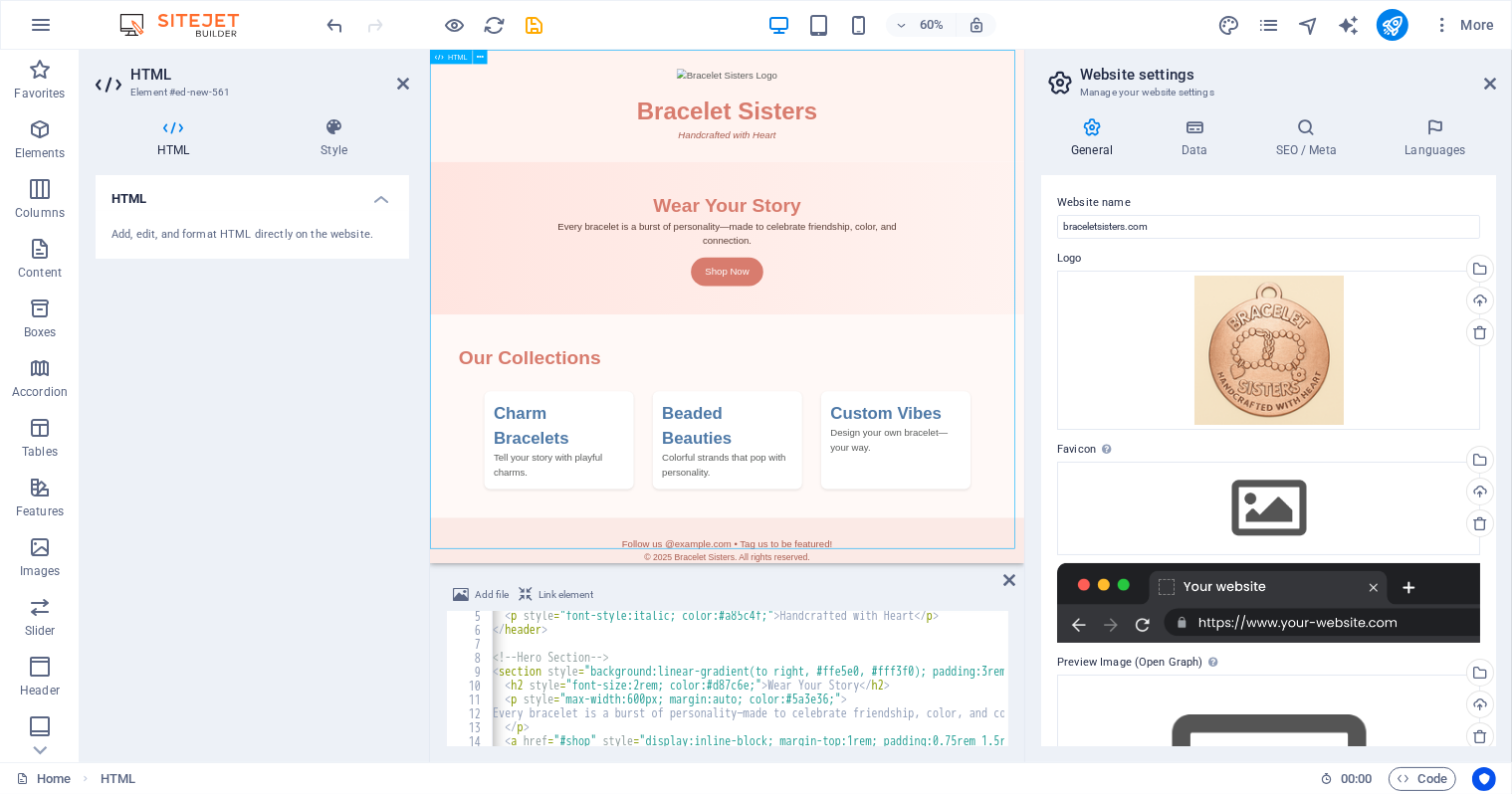 scroll, scrollTop: 68, scrollLeft: 0, axis: vertical 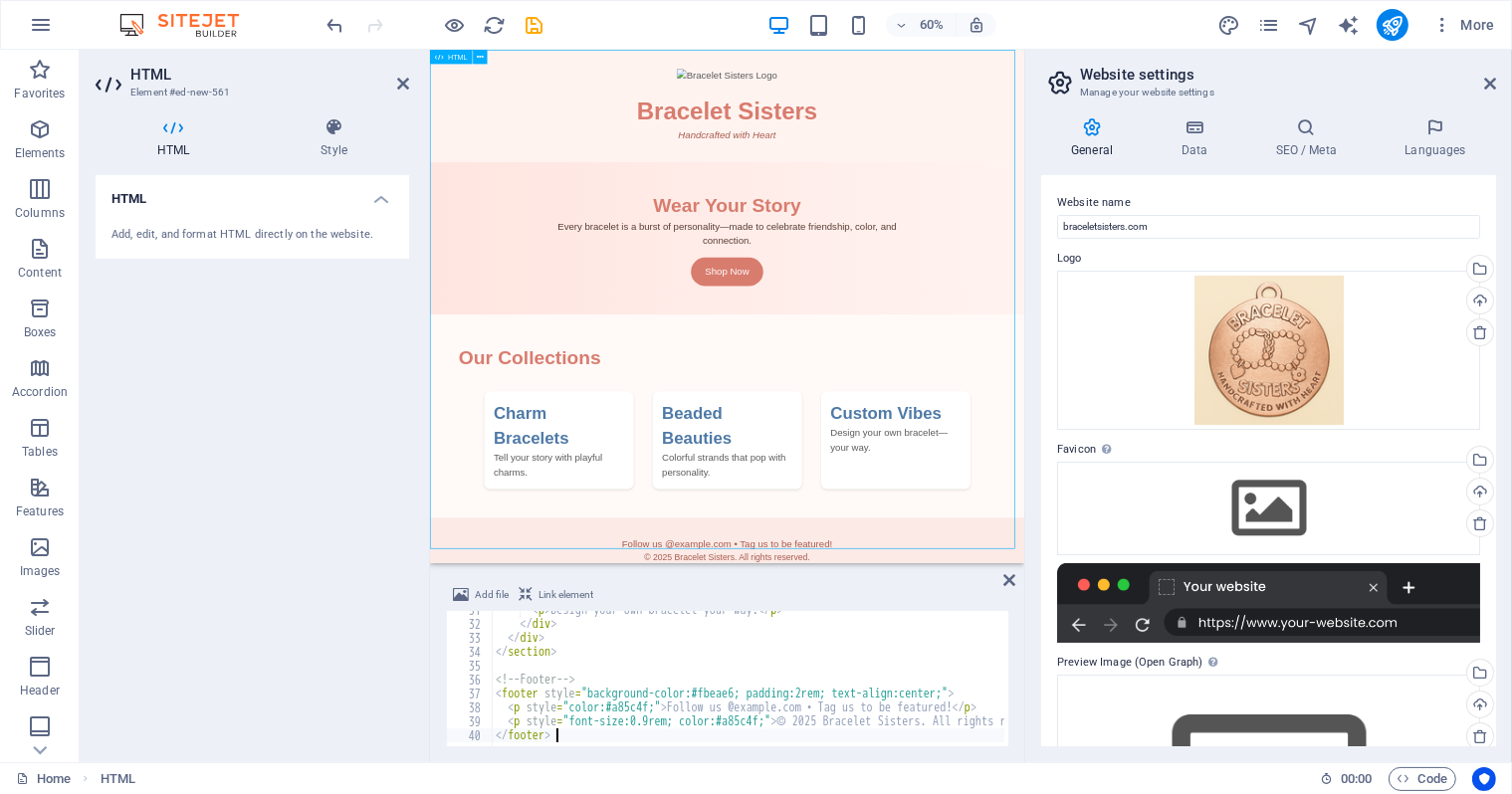 click on "< p > Design your own bracelet—your way. < / p >      < / div >    < / div > < / section > < !--  Footer  -- > < footer   style = "background-color:#fbeae6; padding:2rem; text-align:center;" >    < p   style = "color:#a85c4f;" > Follow us @braceletsisters • Tag us to be featured! < / p >    < p   style = "font-size:0.9rem; color:#a85c4f;" > © 2025 Bracelet Sisters. All rights reserved. < / p > < / footer >" at bounding box center [1106, 683] 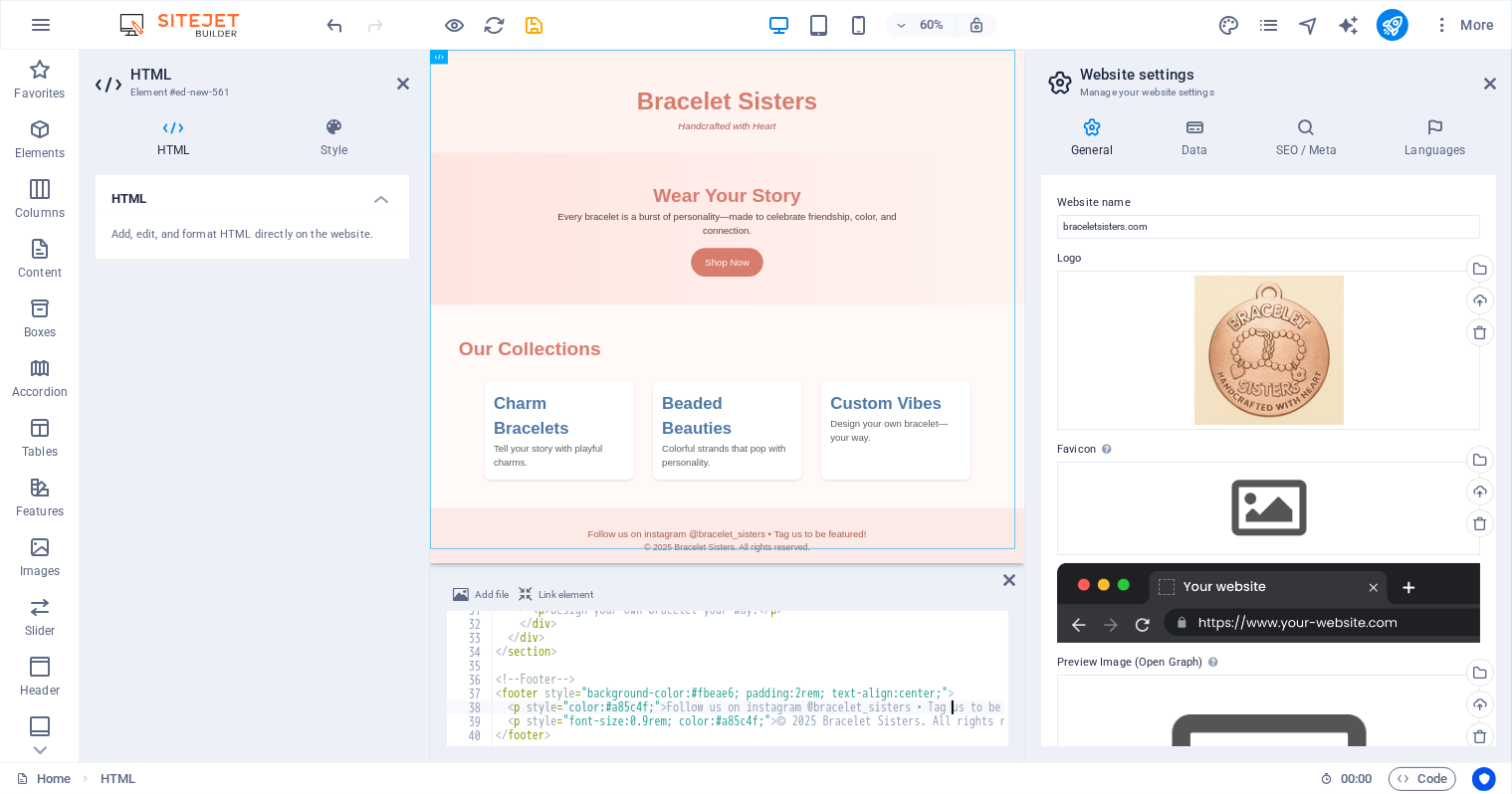 scroll, scrollTop: 0, scrollLeft: 38, axis: horizontal 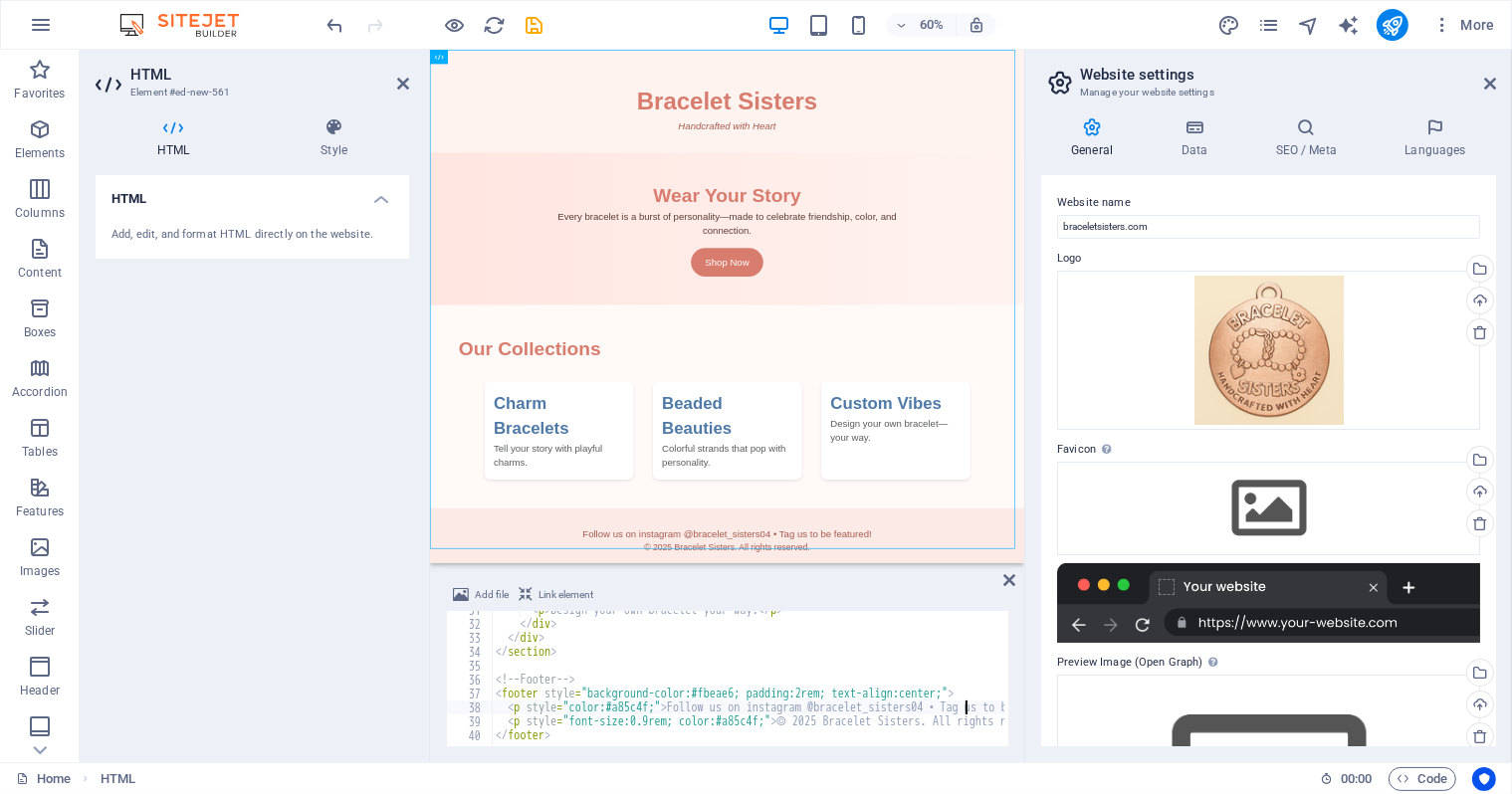 type on "<p style="color:#a85c4f;">Follow us on instagram @bracelet_sisters04 • Tag us to be featured!</p>" 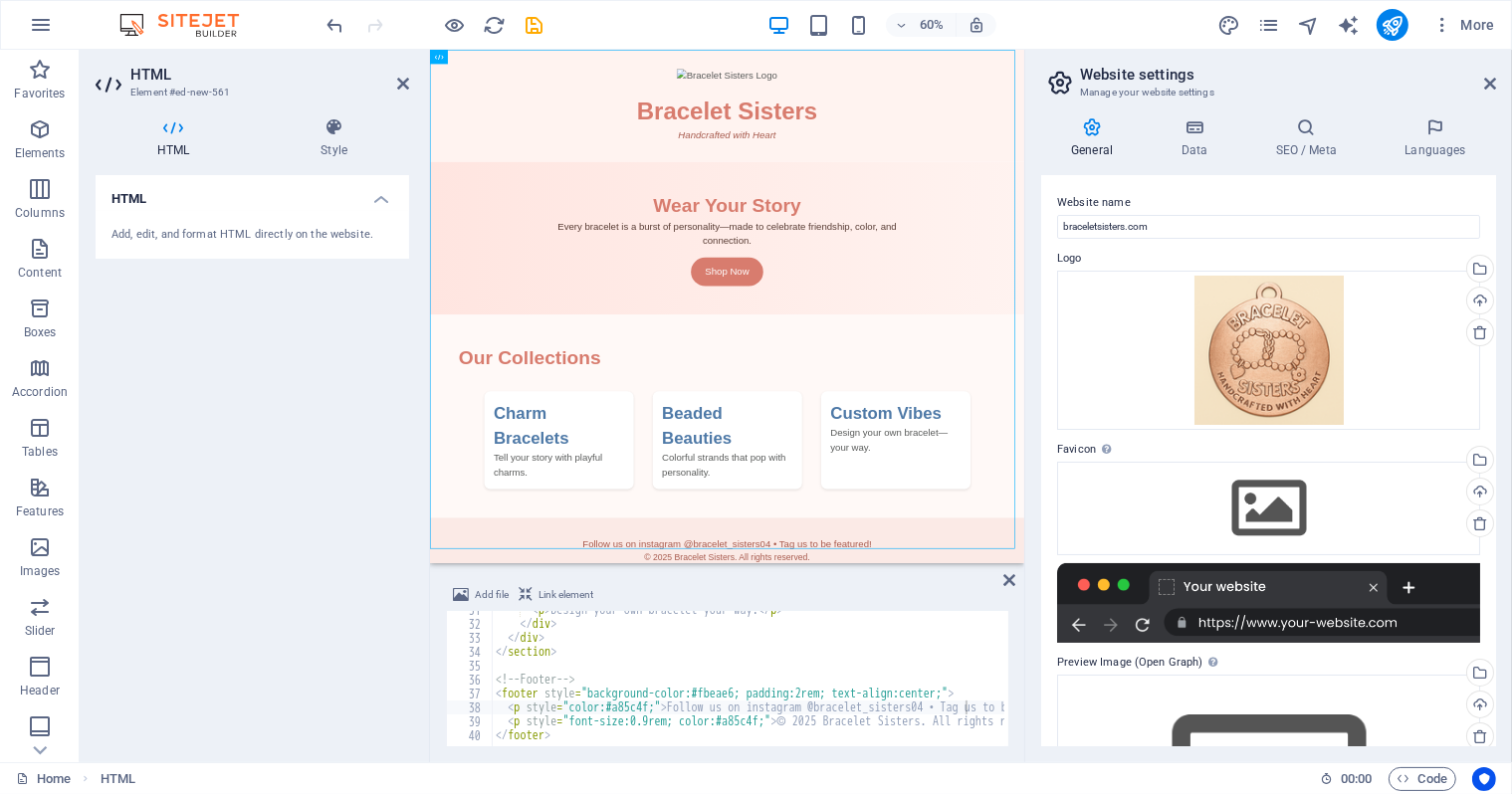 click on "Link element" at bounding box center (565, 595) 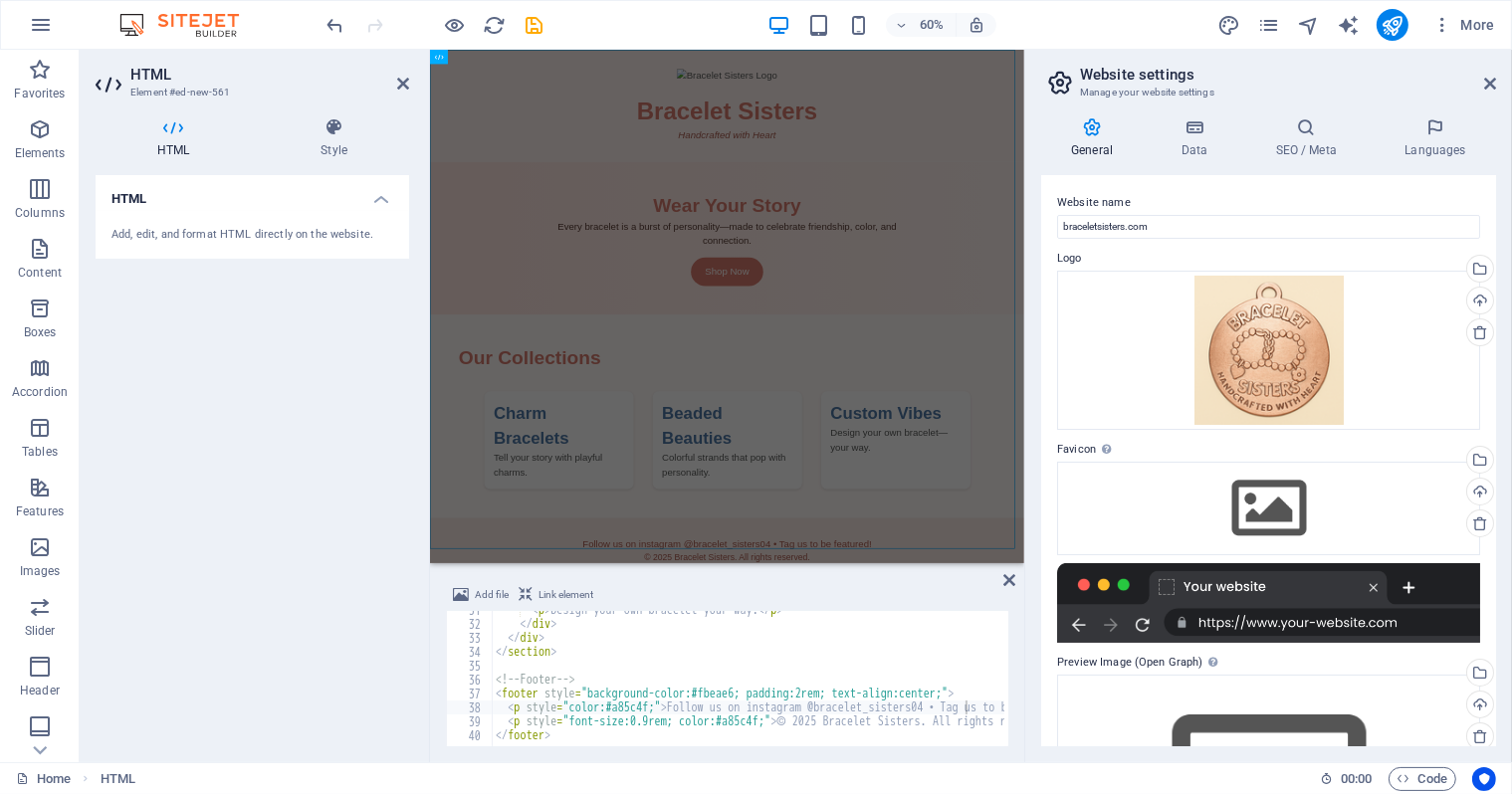 scroll, scrollTop: 220, scrollLeft: 0, axis: vertical 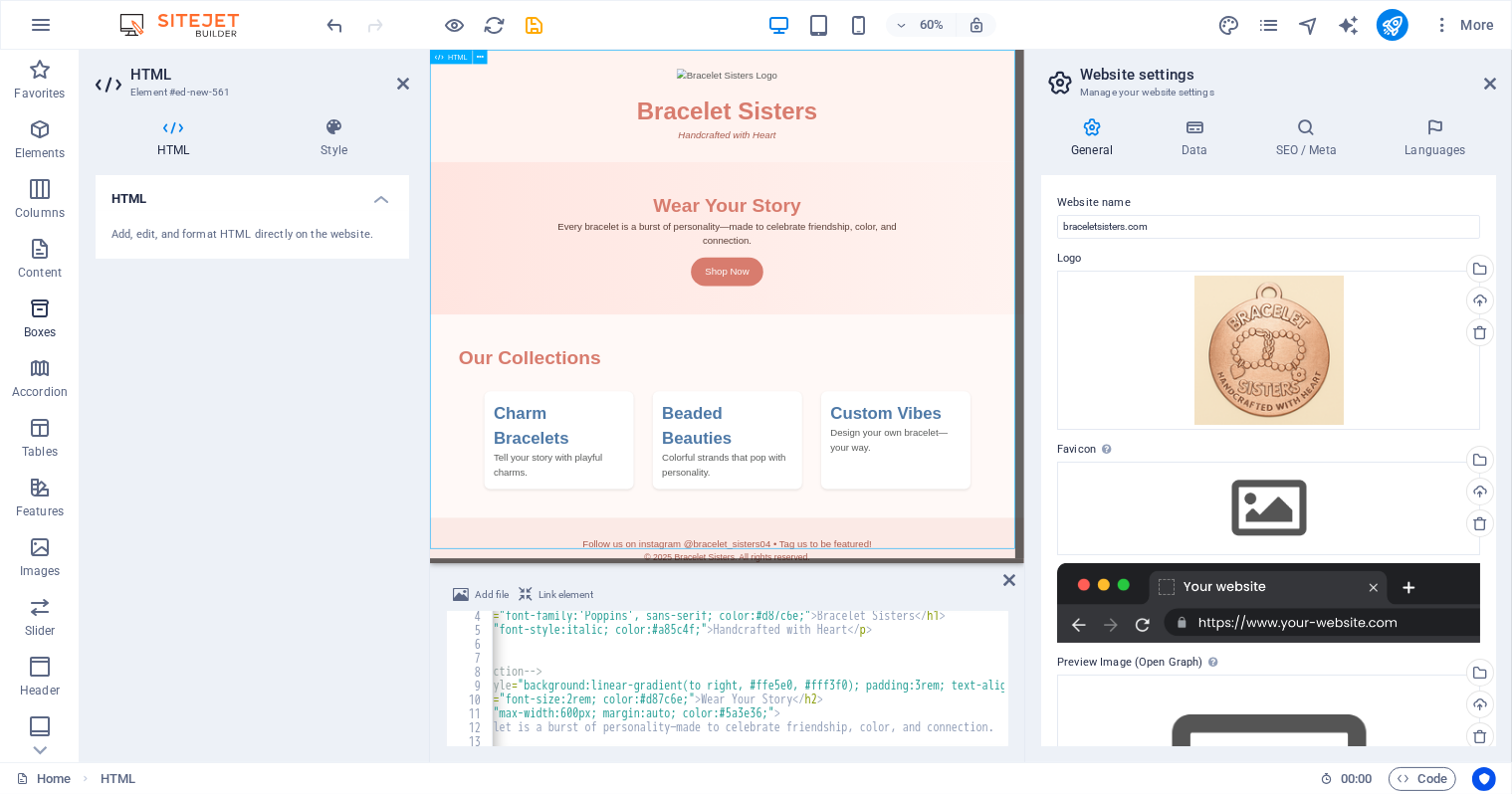 click on "Boxes" at bounding box center [40, 320] 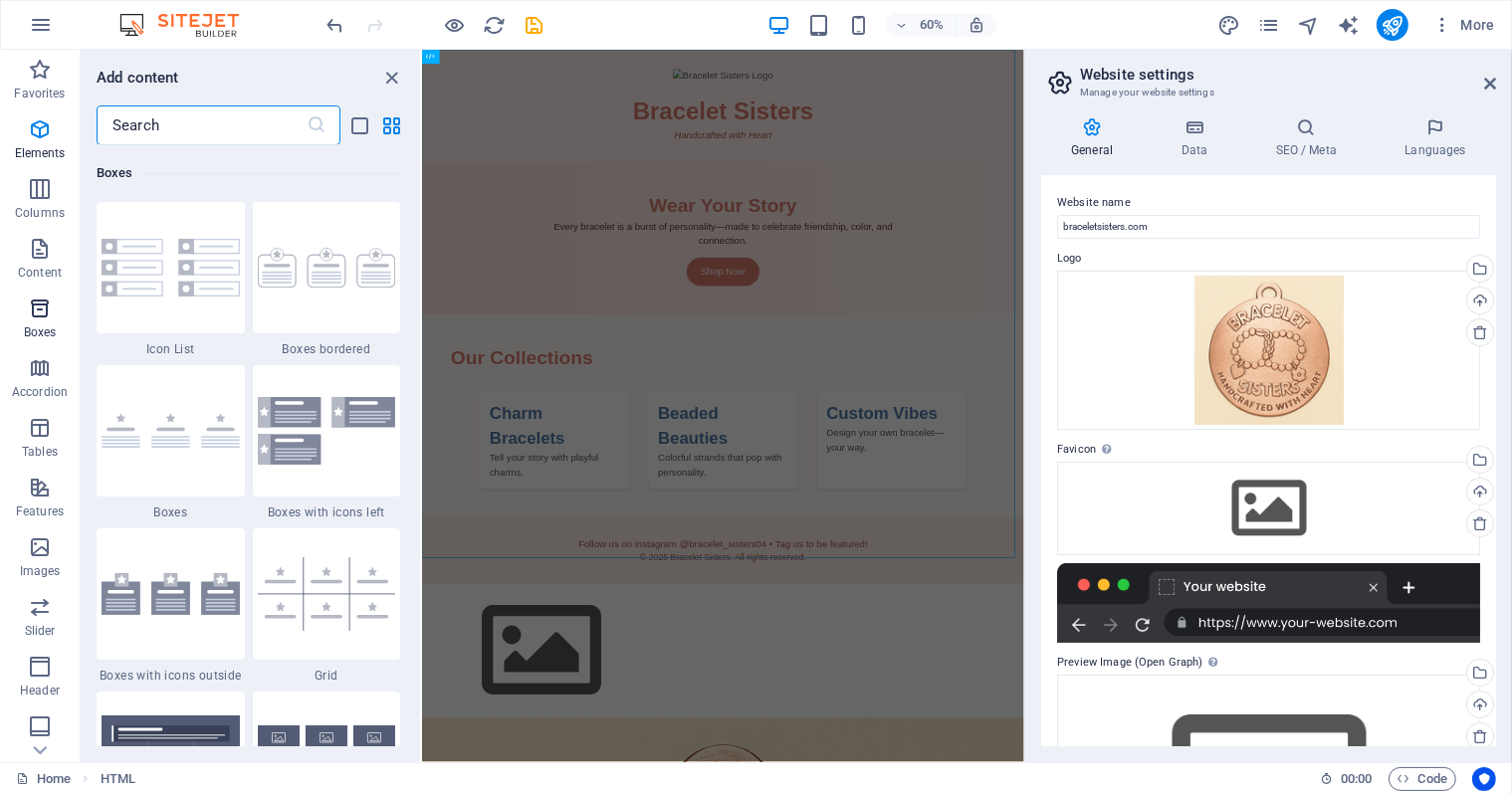 scroll, scrollTop: 5488, scrollLeft: 0, axis: vertical 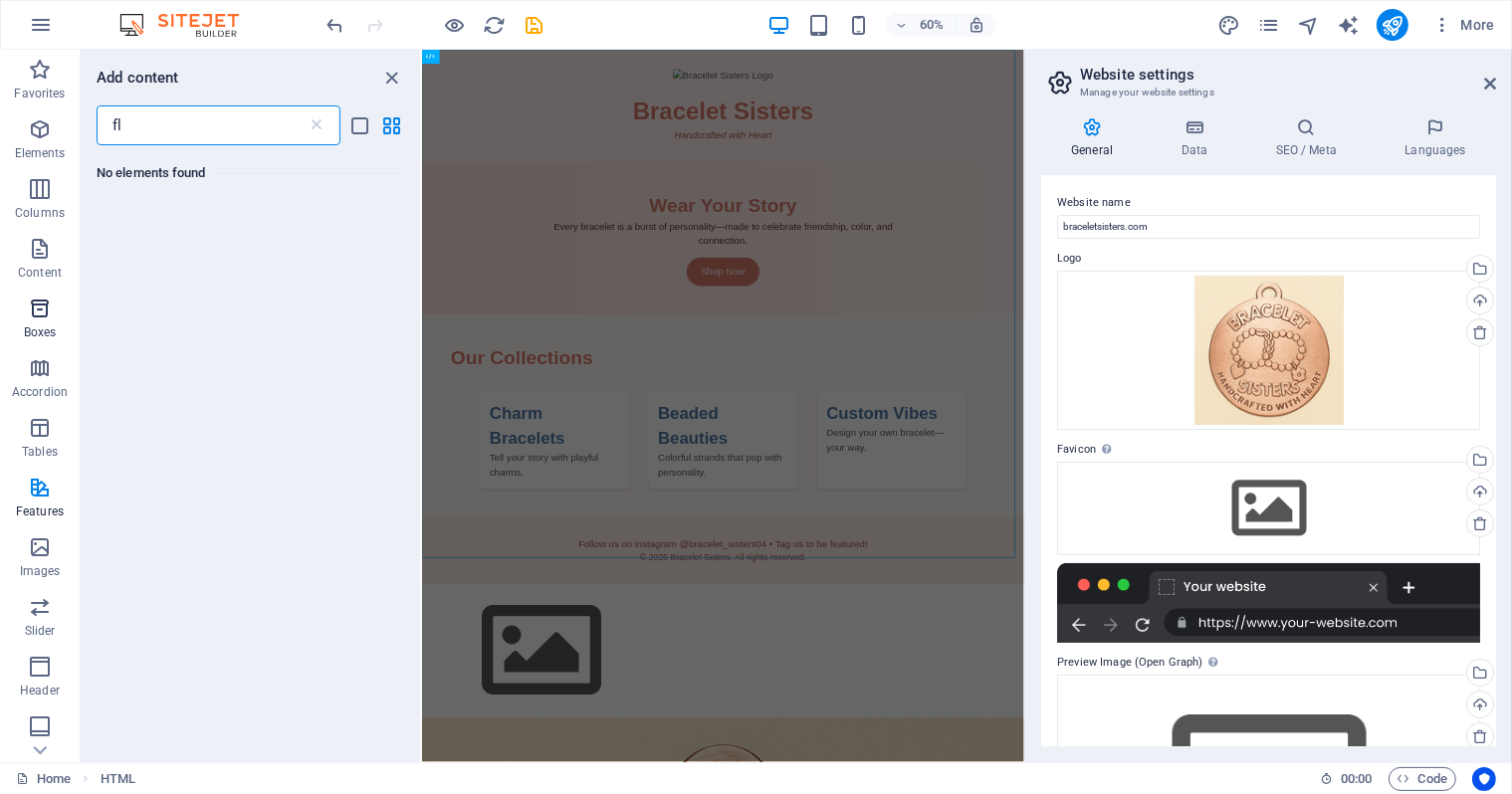 type on "f" 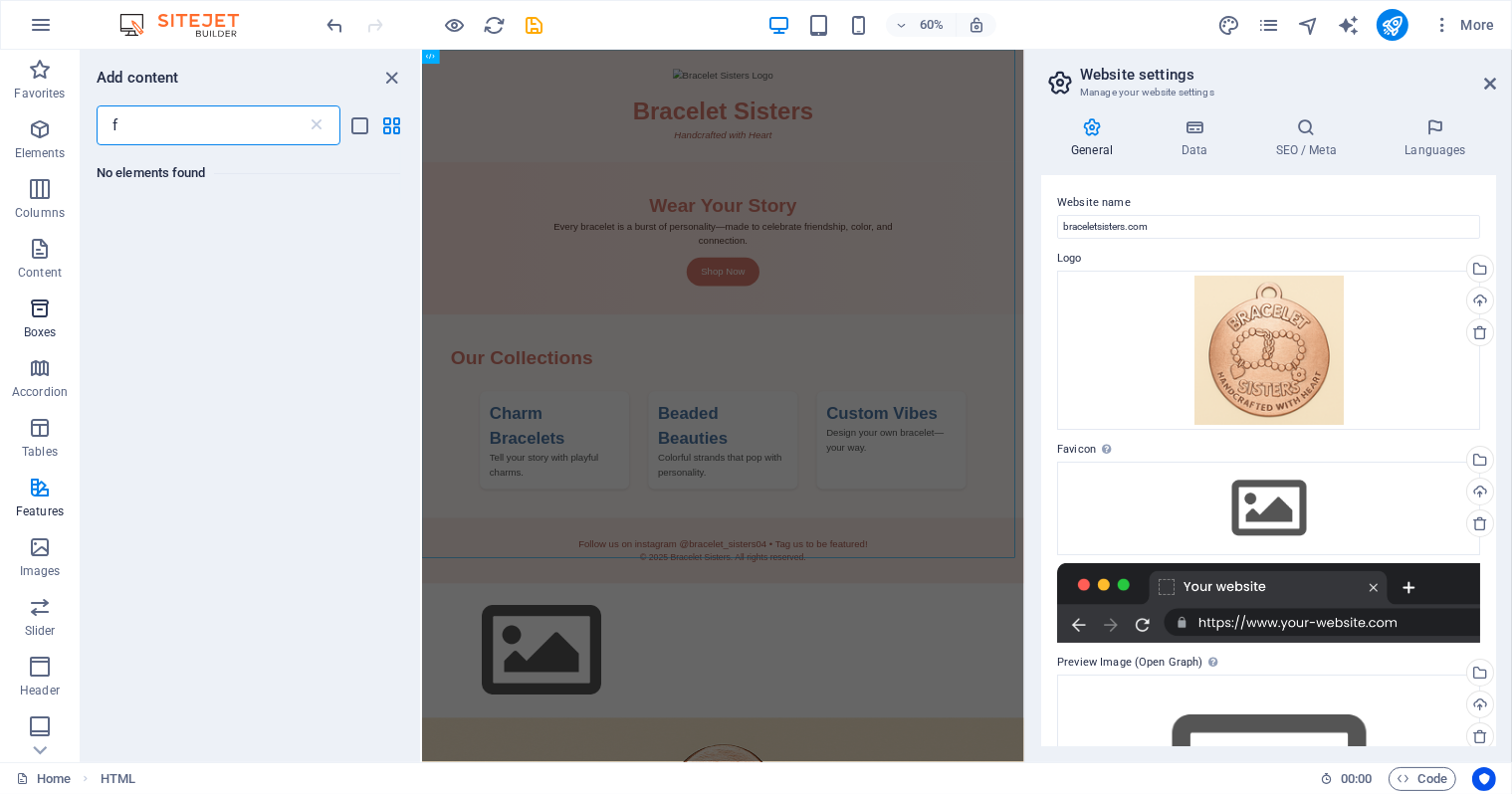 type 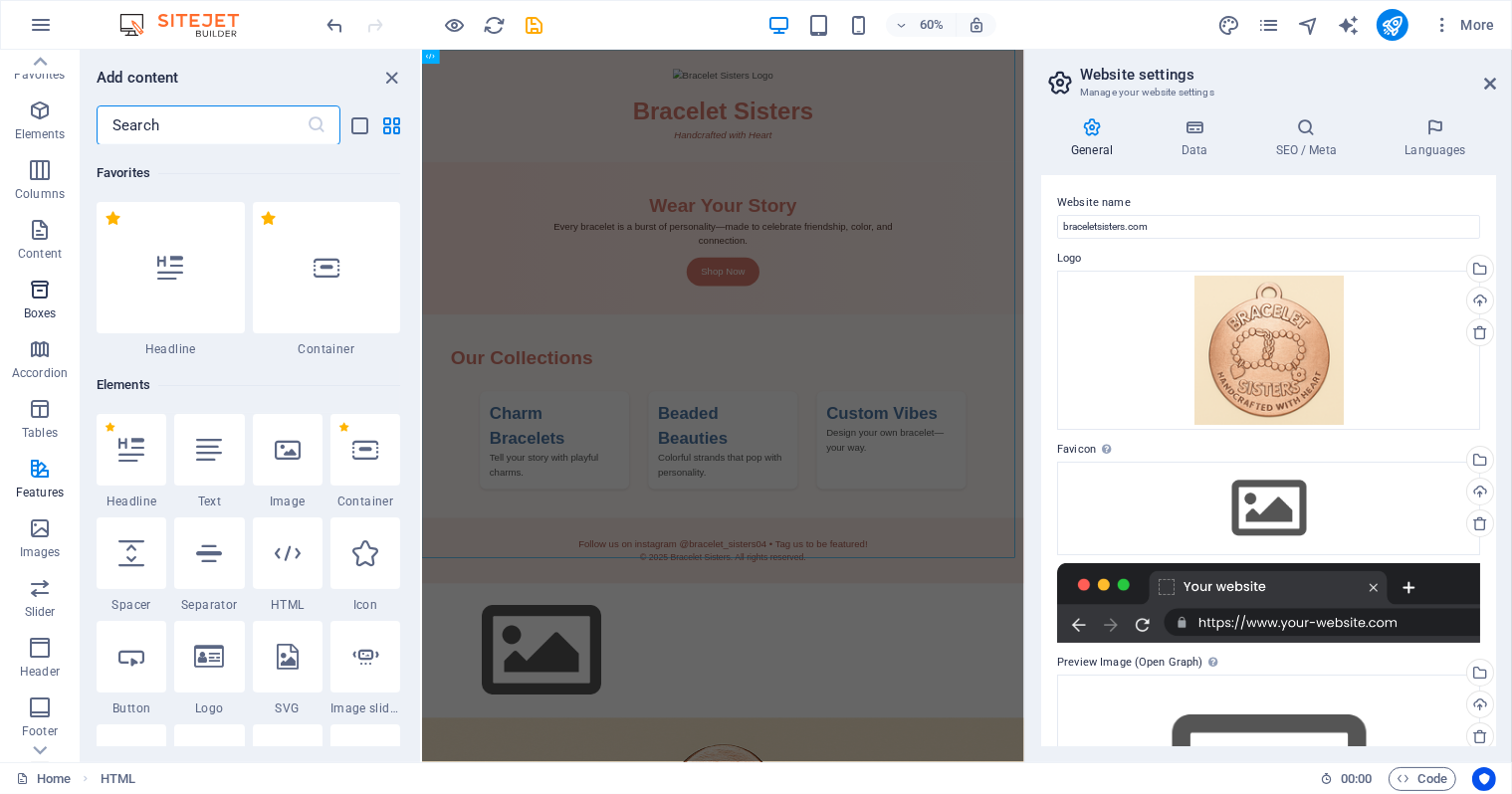 scroll, scrollTop: 0, scrollLeft: 0, axis: both 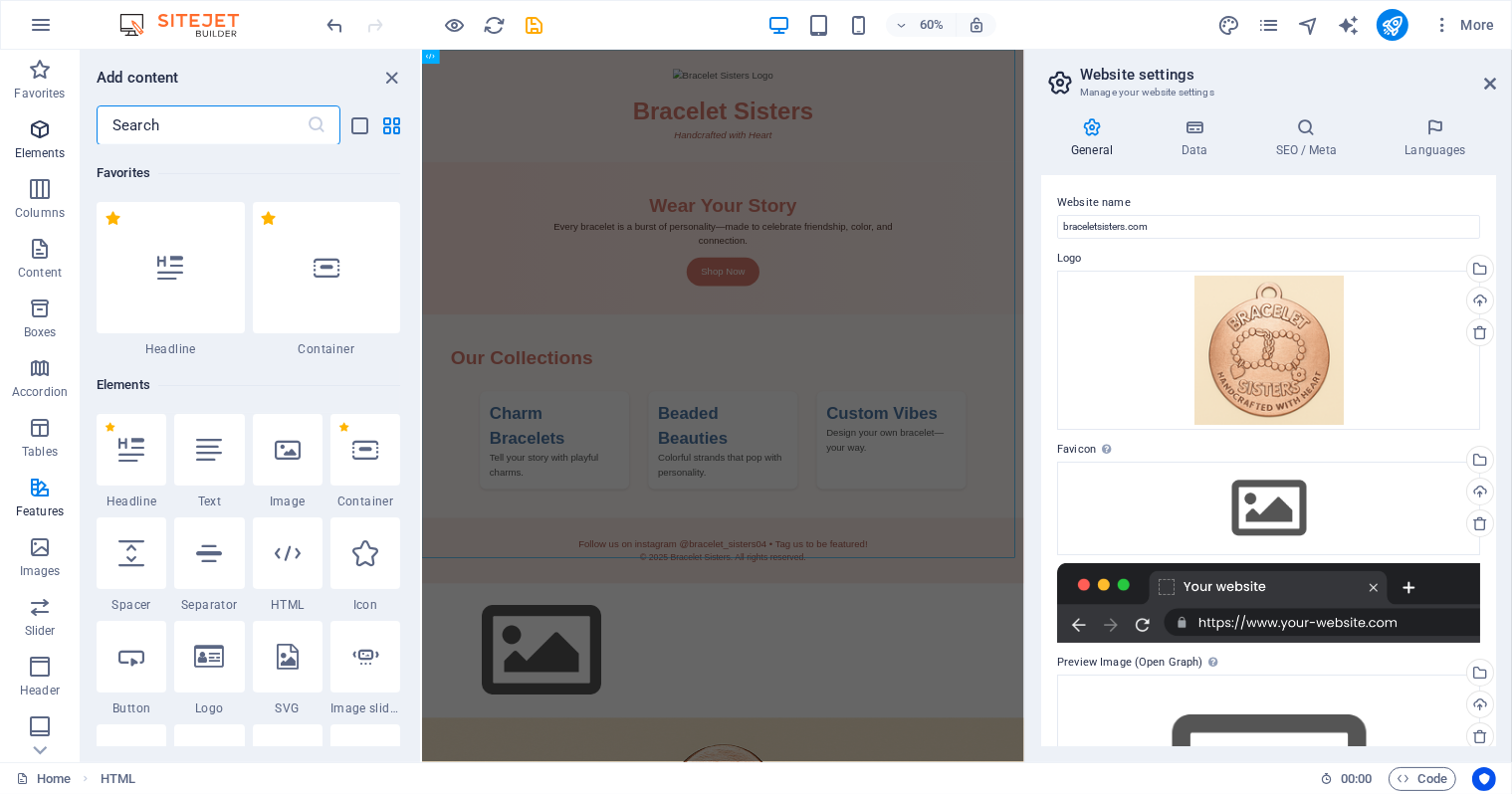 click at bounding box center [40, 129] 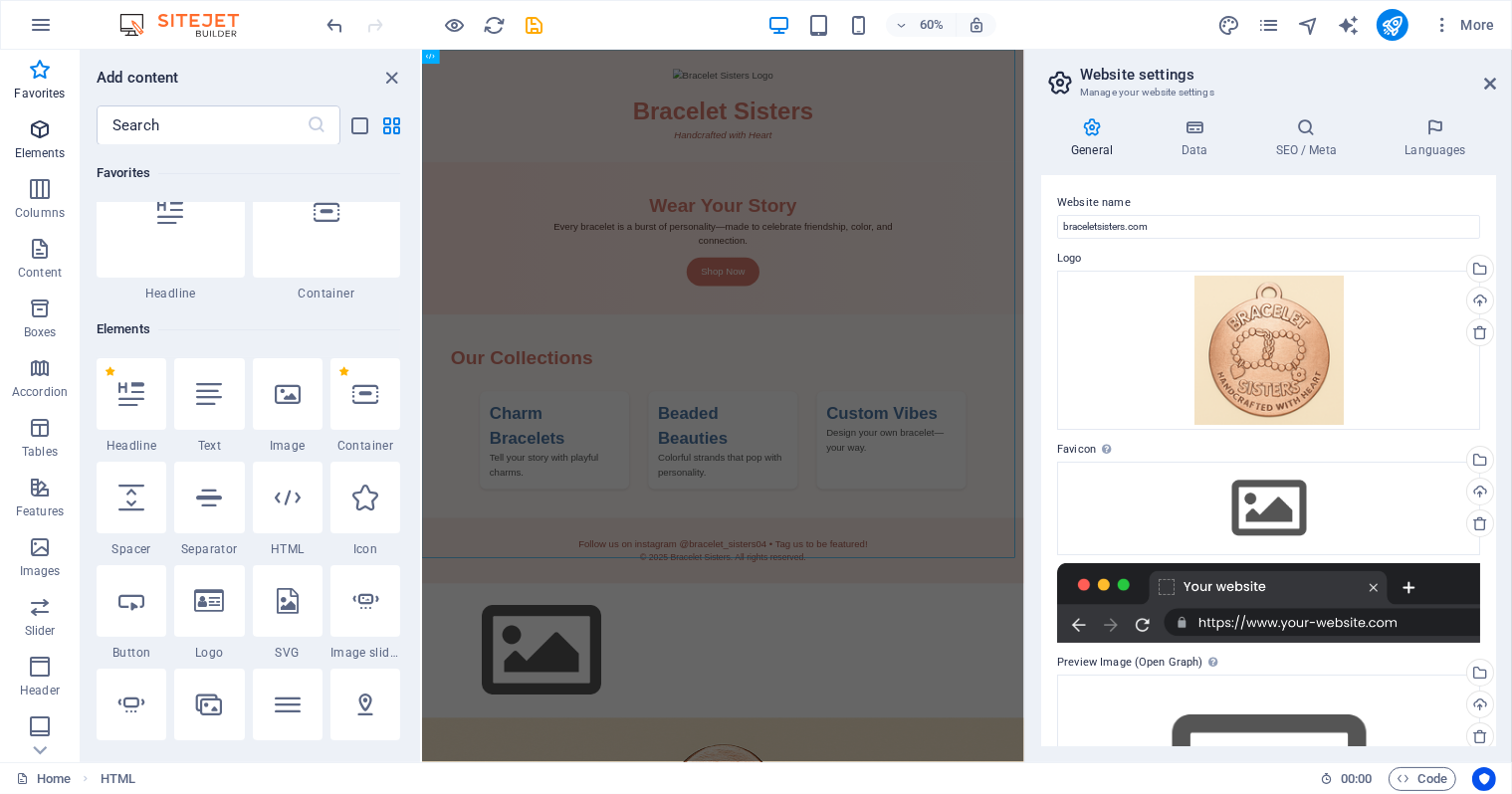scroll, scrollTop: 43, scrollLeft: 0, axis: vertical 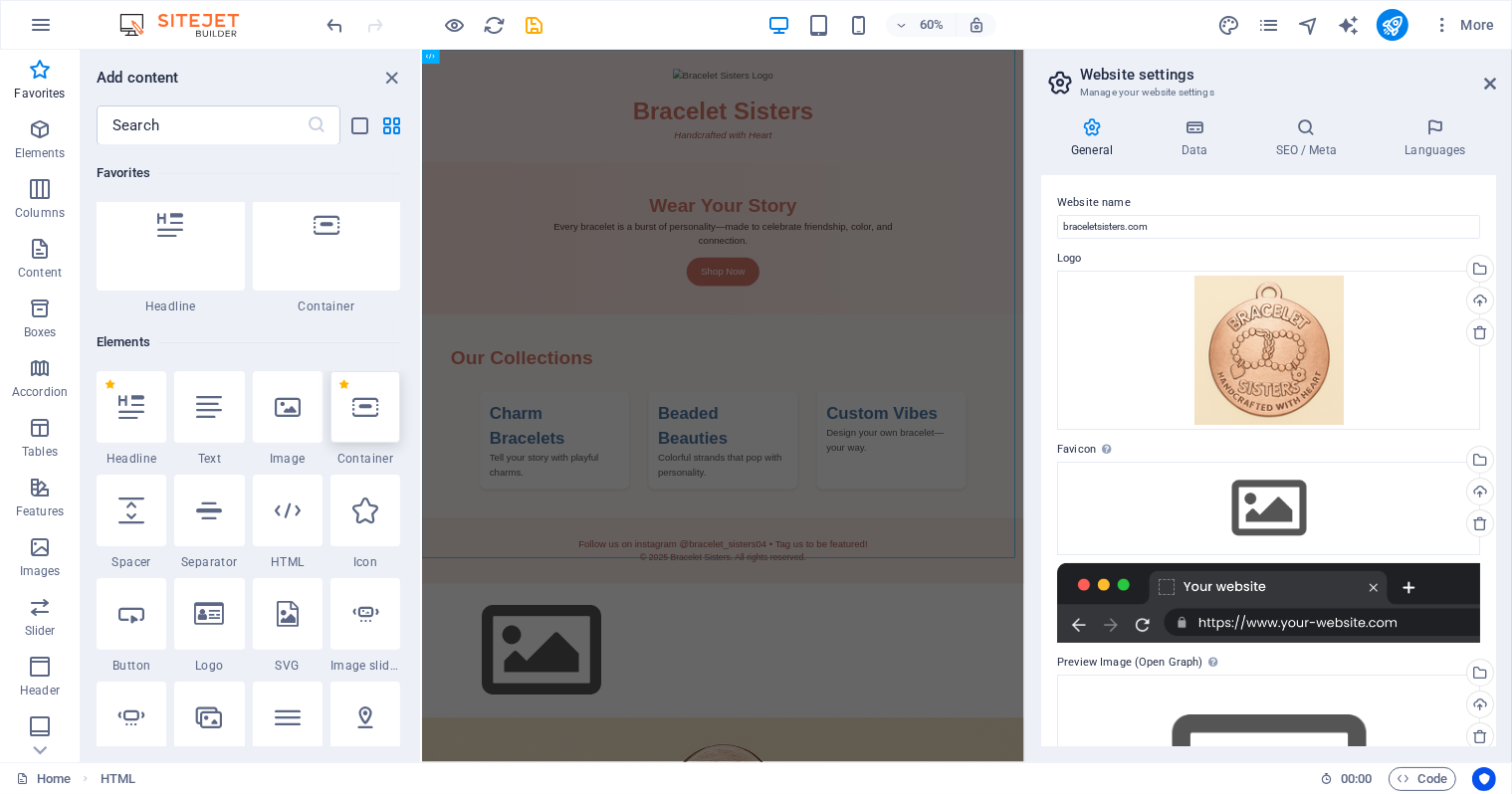 click at bounding box center [365, 407] 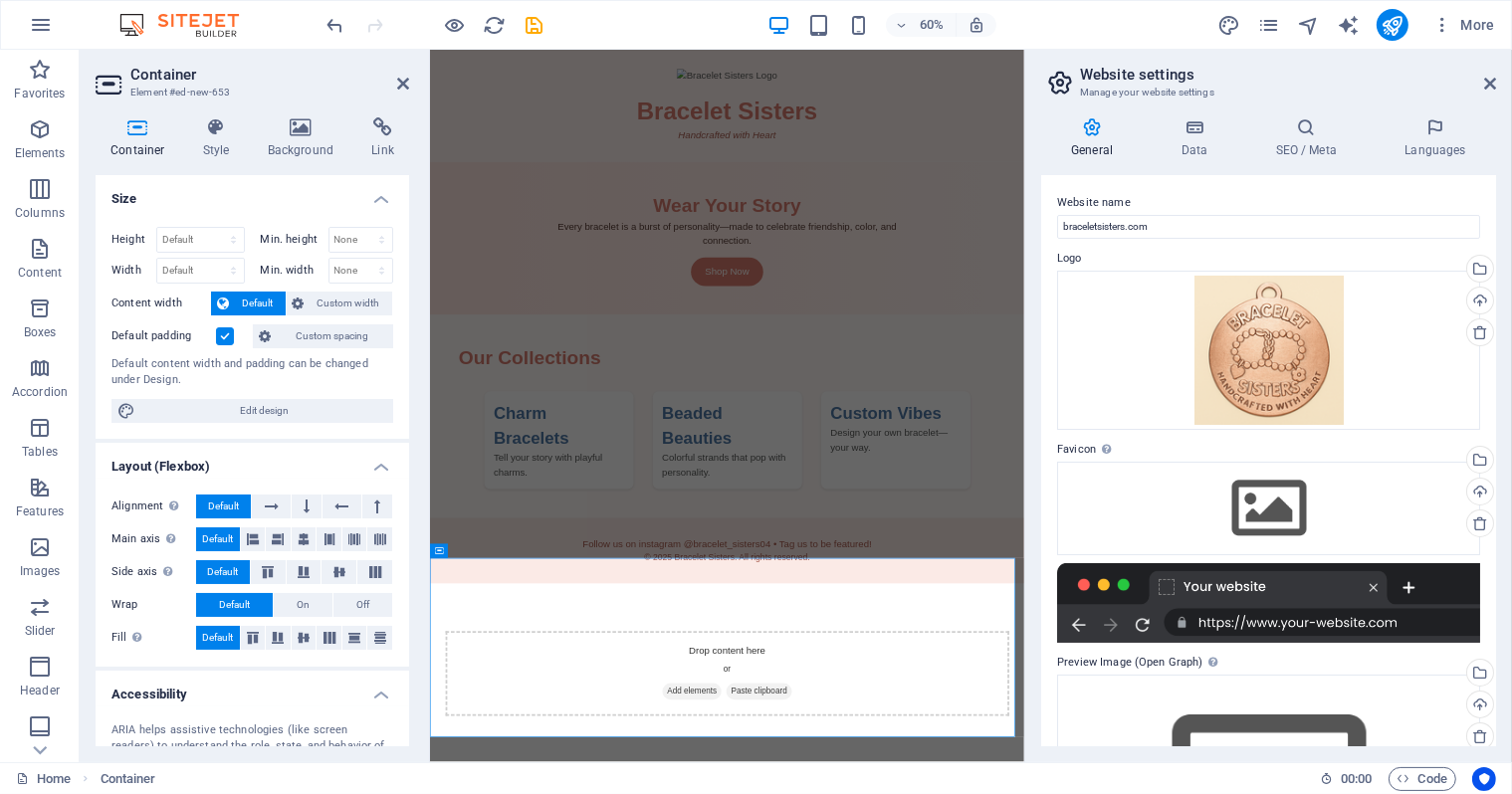 click on "Drop content here or  Add elements  Paste clipboard" at bounding box center (925, 1090) 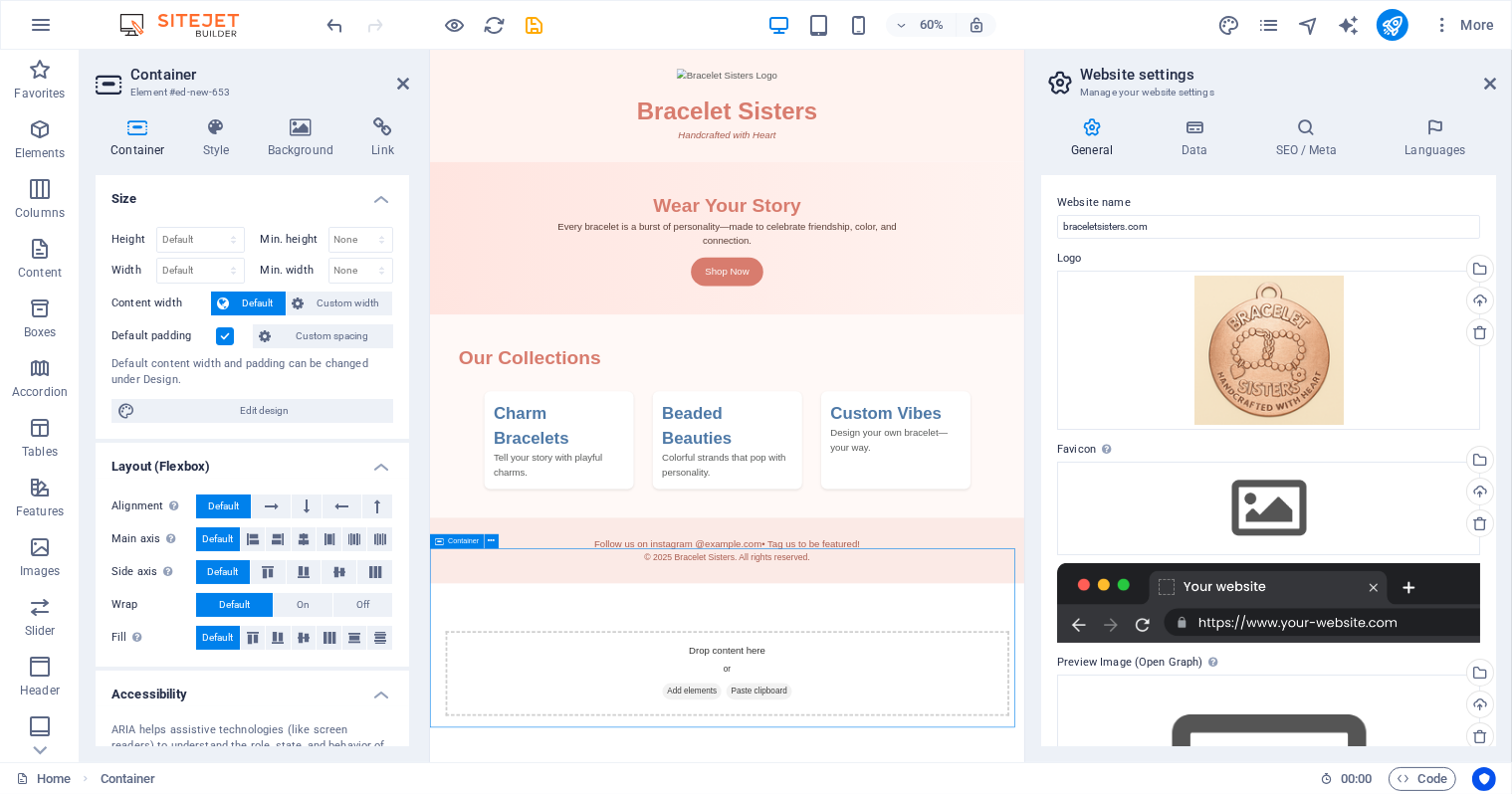 click on "Paste clipboard" at bounding box center (977, 1119) 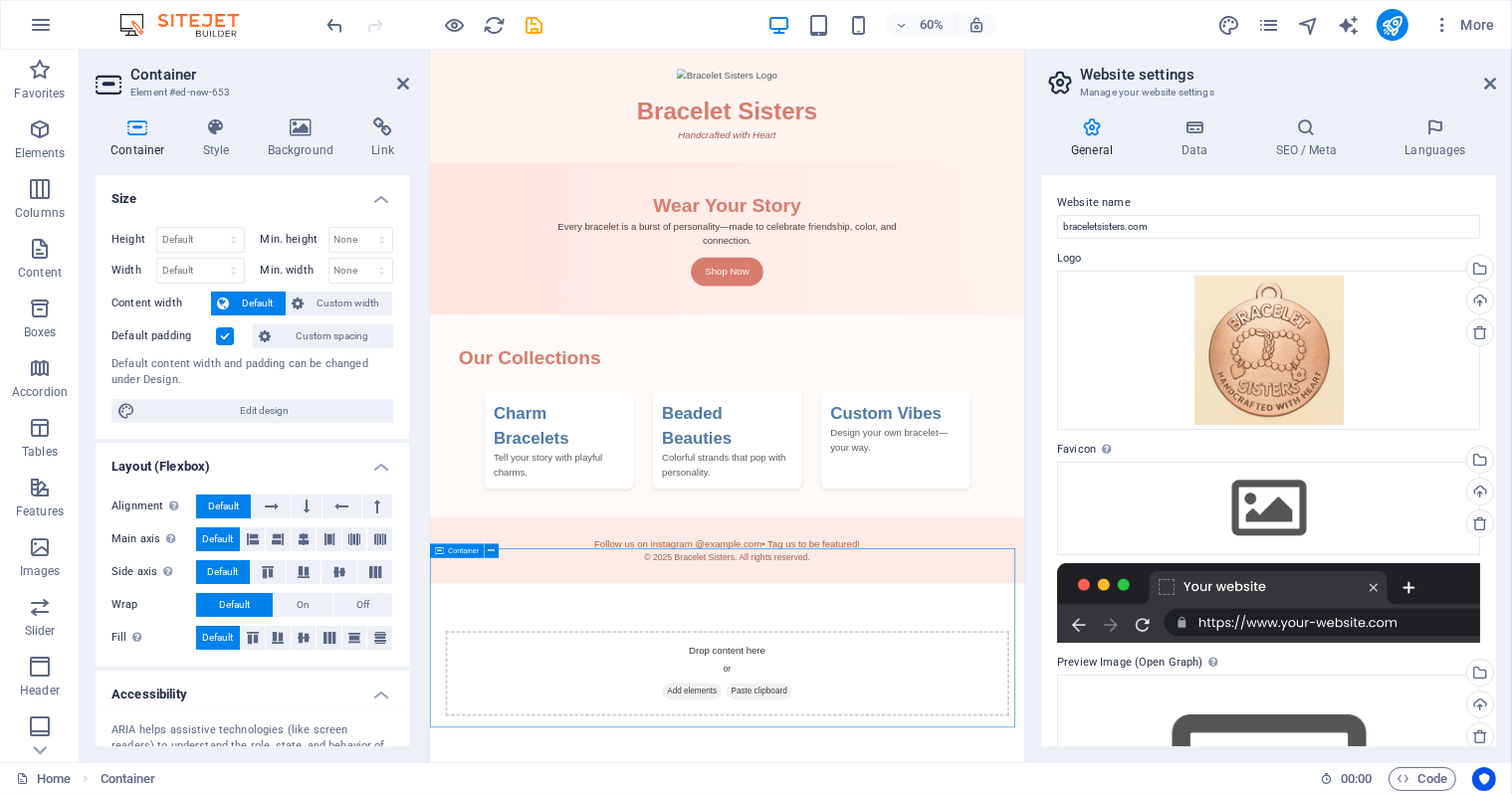 click on "Drop content here or  Add elements  Paste clipboard" at bounding box center (925, 1090) 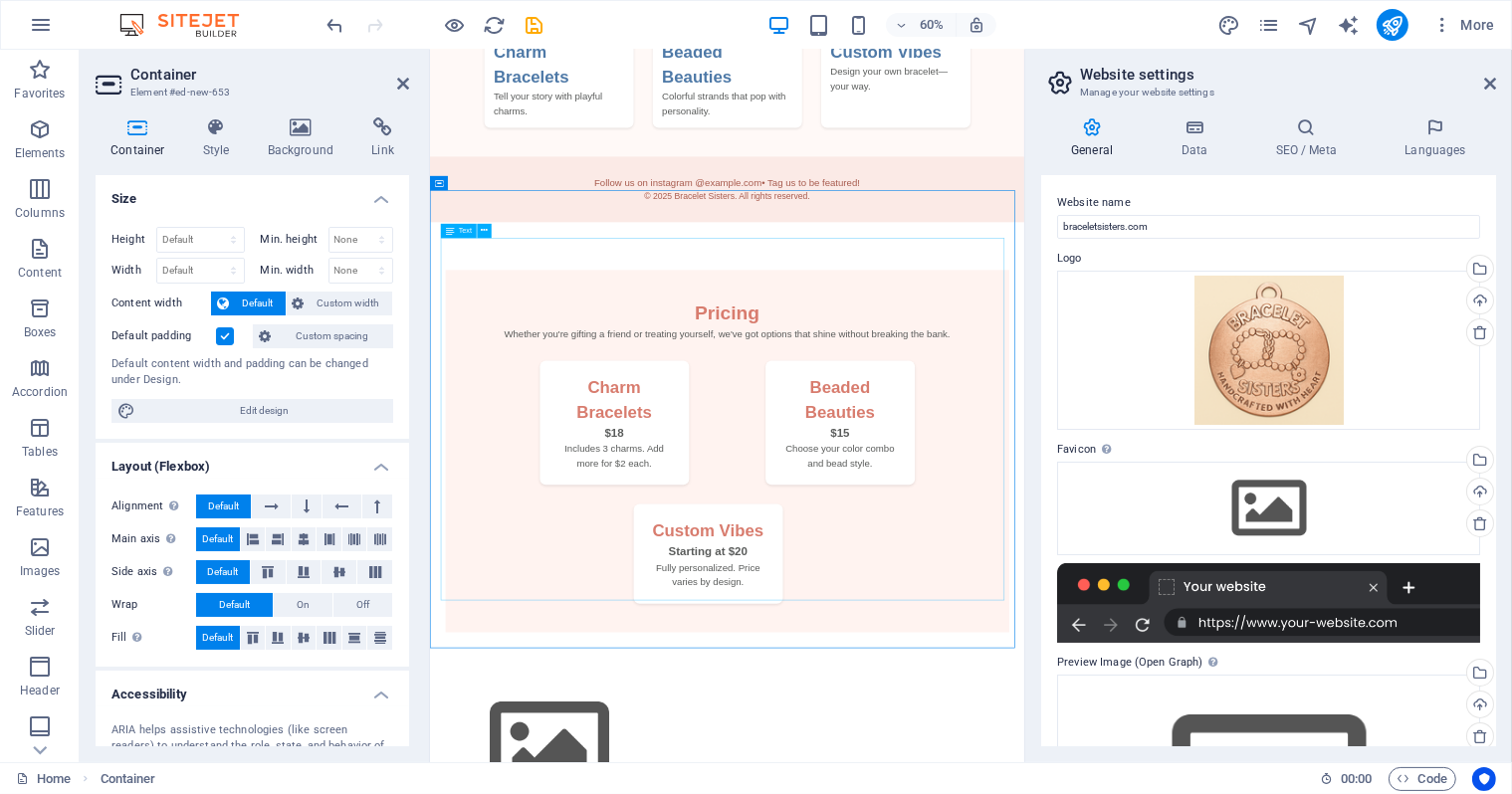 scroll, scrollTop: 583, scrollLeft: 0, axis: vertical 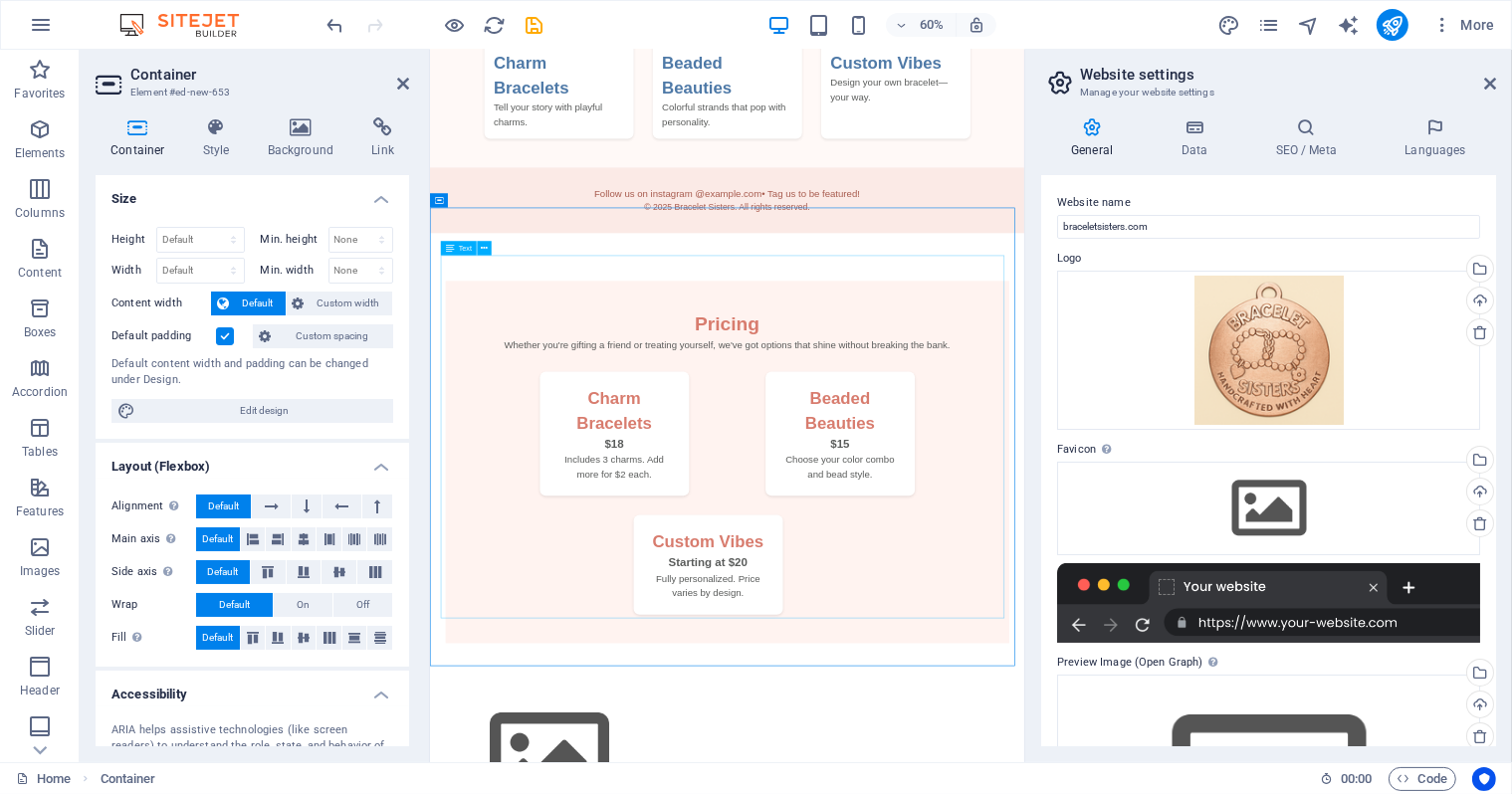 click at bounding box center (439, 201) 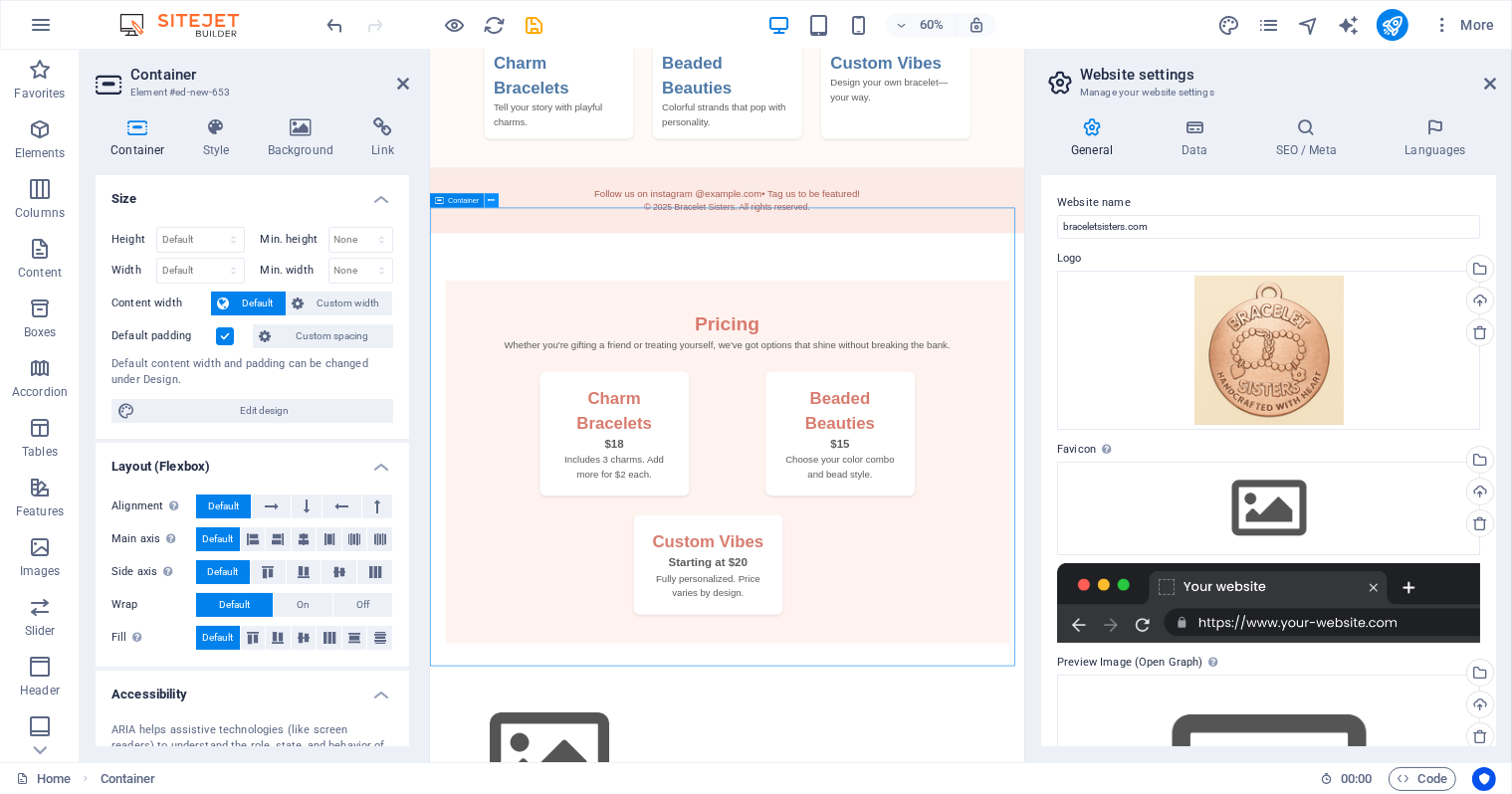 click at bounding box center [492, 201] 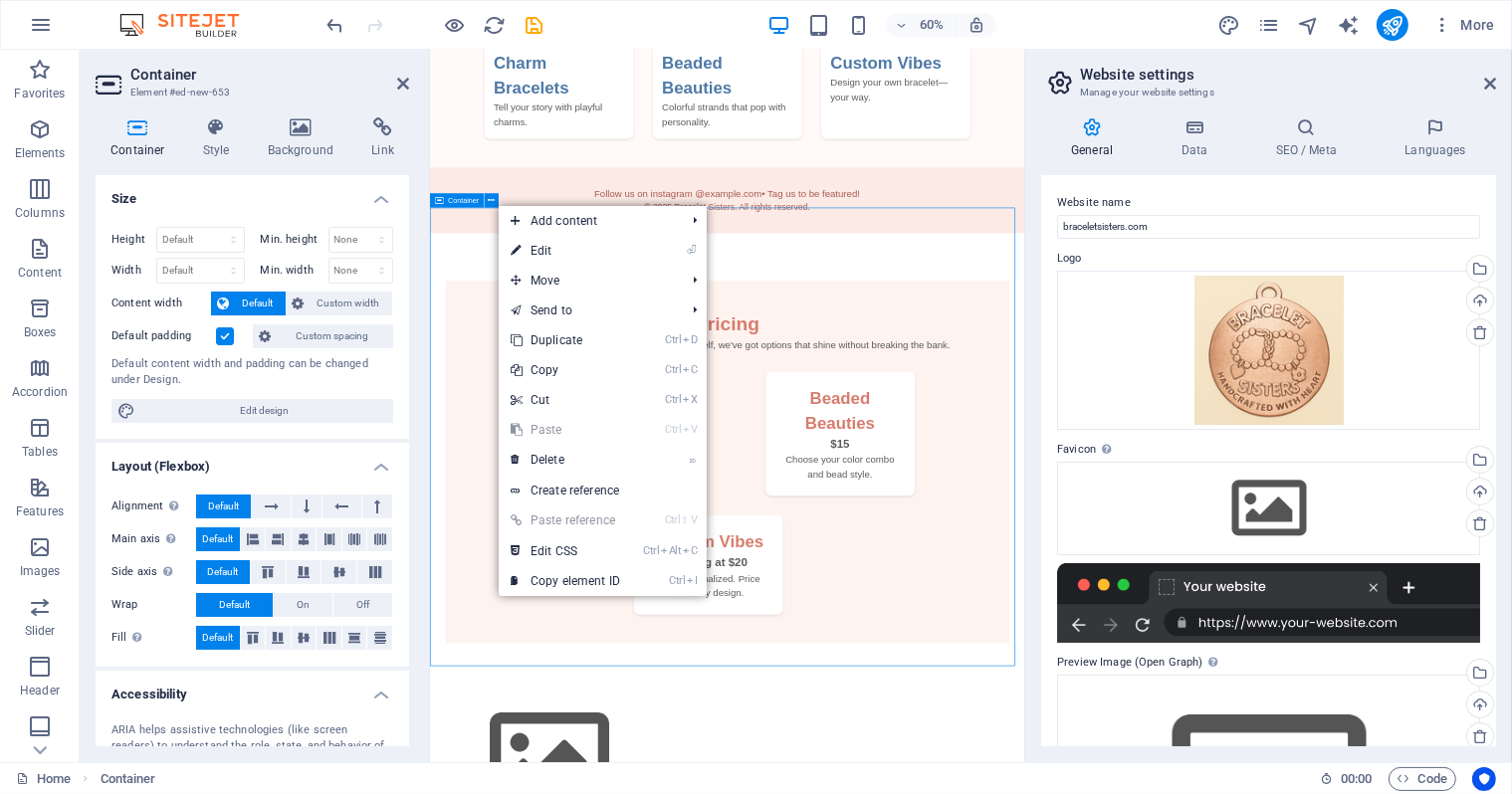 click on "Pricing
Whether you're gifting a friend or treating yourself, we've got options that shine without breaking the bank.
Charm Bracelets
$18
Includes 3 charms. Add more for $2 each.
Beaded Beauties
$15
Choose your color combo and bead style.
Custom Vibes
Starting at $20
Fully personalized. Price varies by design." at bounding box center [925, 738] 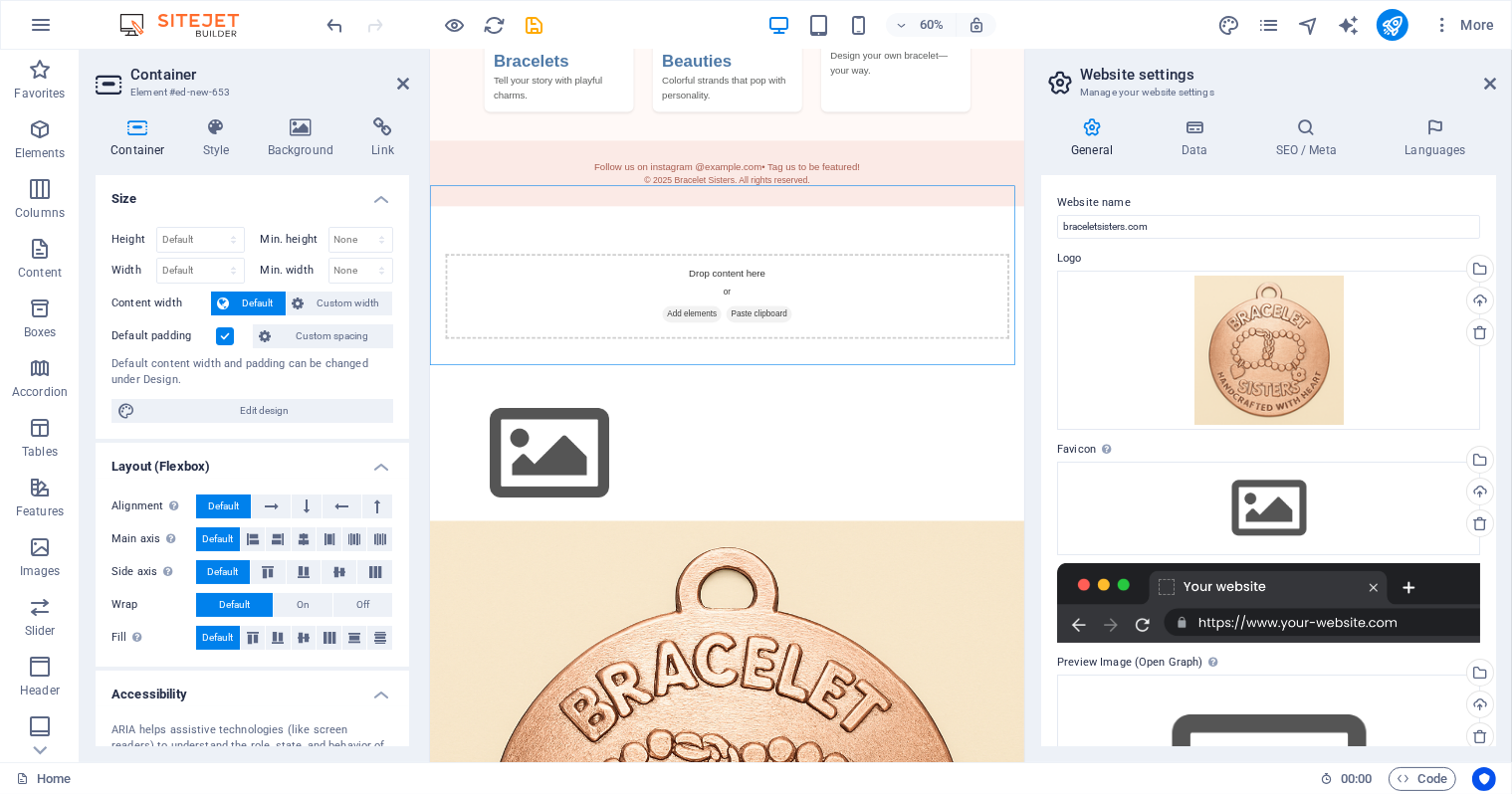 scroll, scrollTop: 637, scrollLeft: 0, axis: vertical 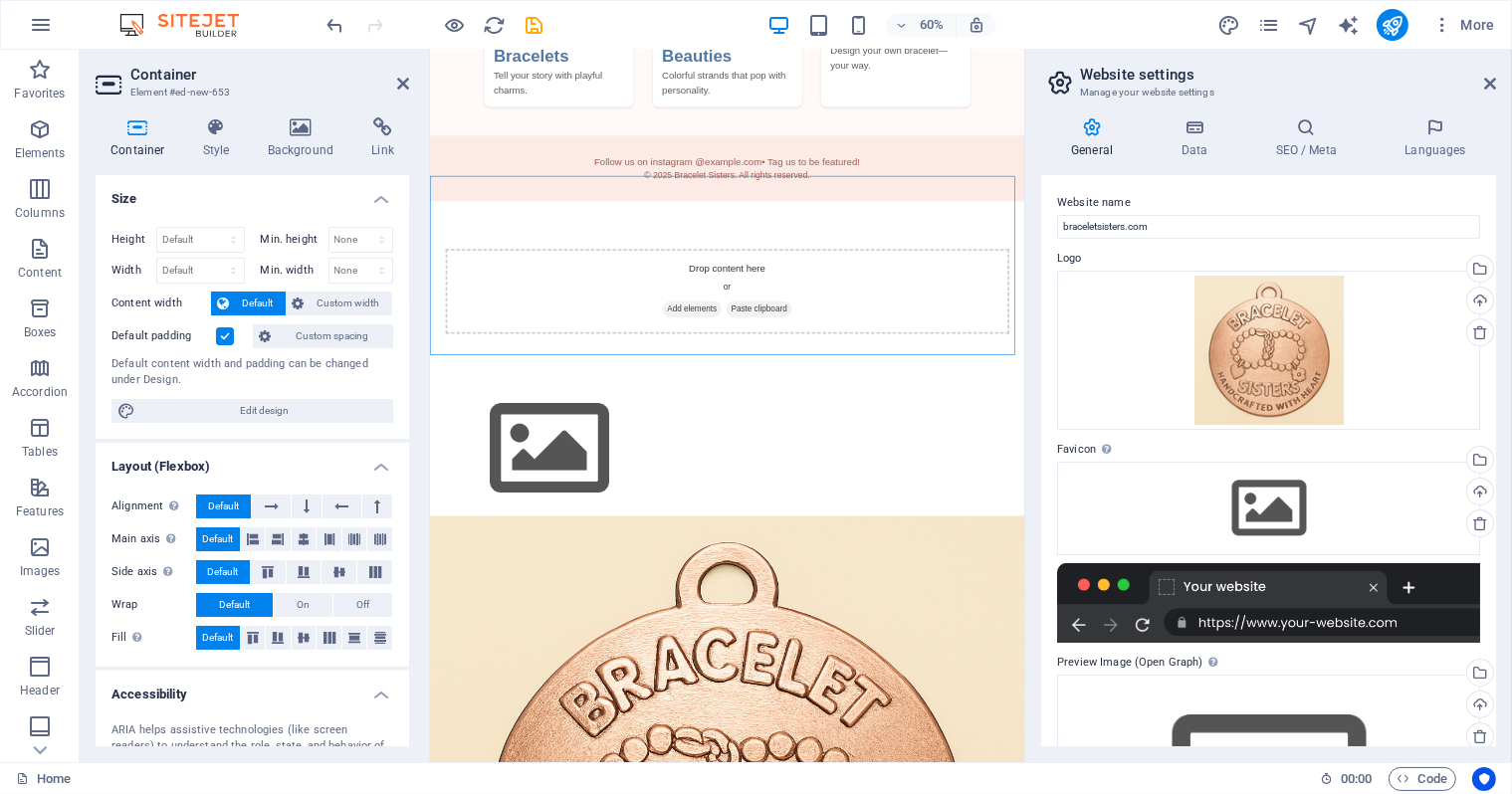 click on "Drop content here or  Add elements  Paste clipboard" at bounding box center (925, 453) 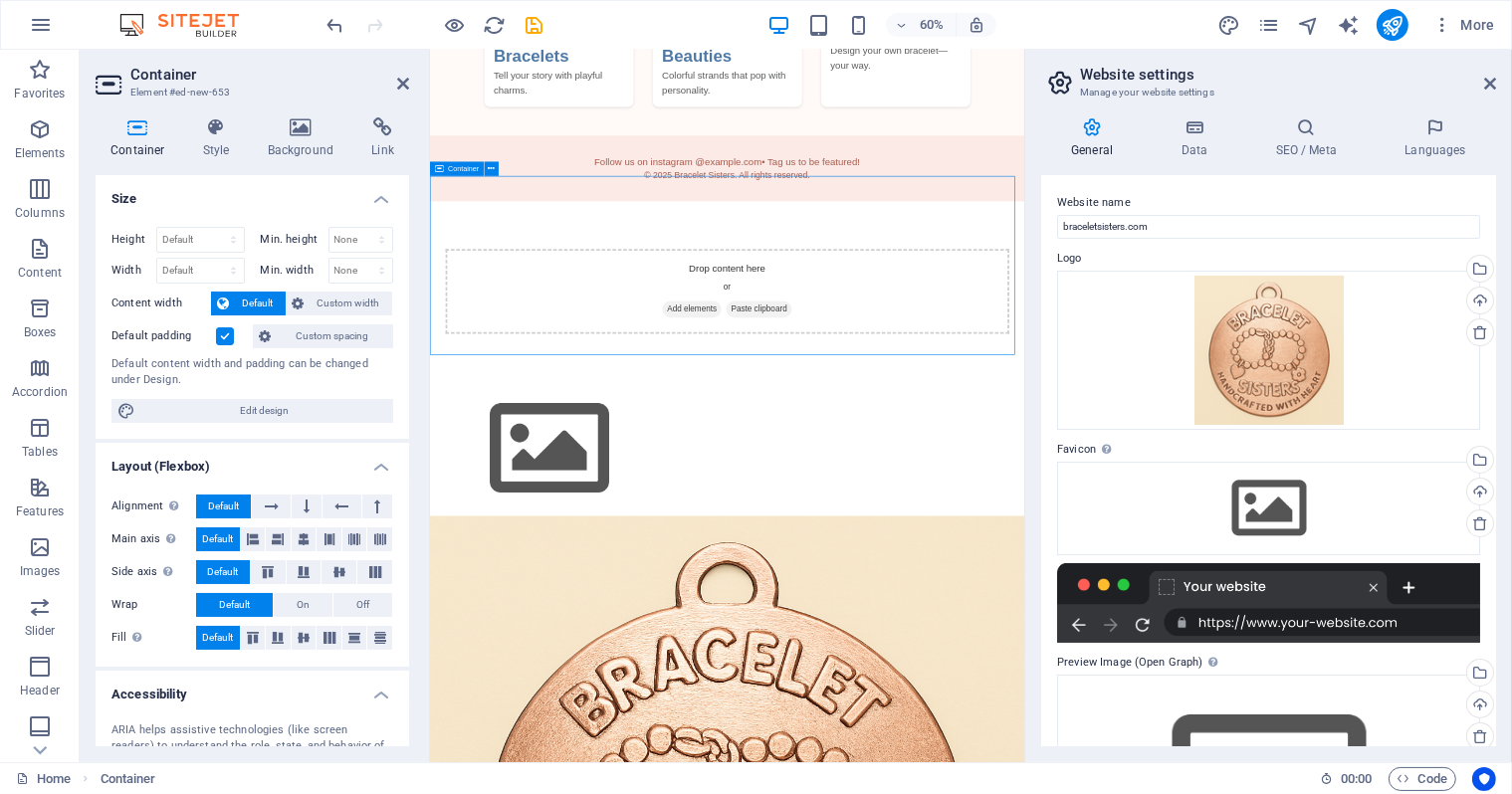 click on "Drop content here or  Add elements  Paste clipboard" at bounding box center [925, 453] 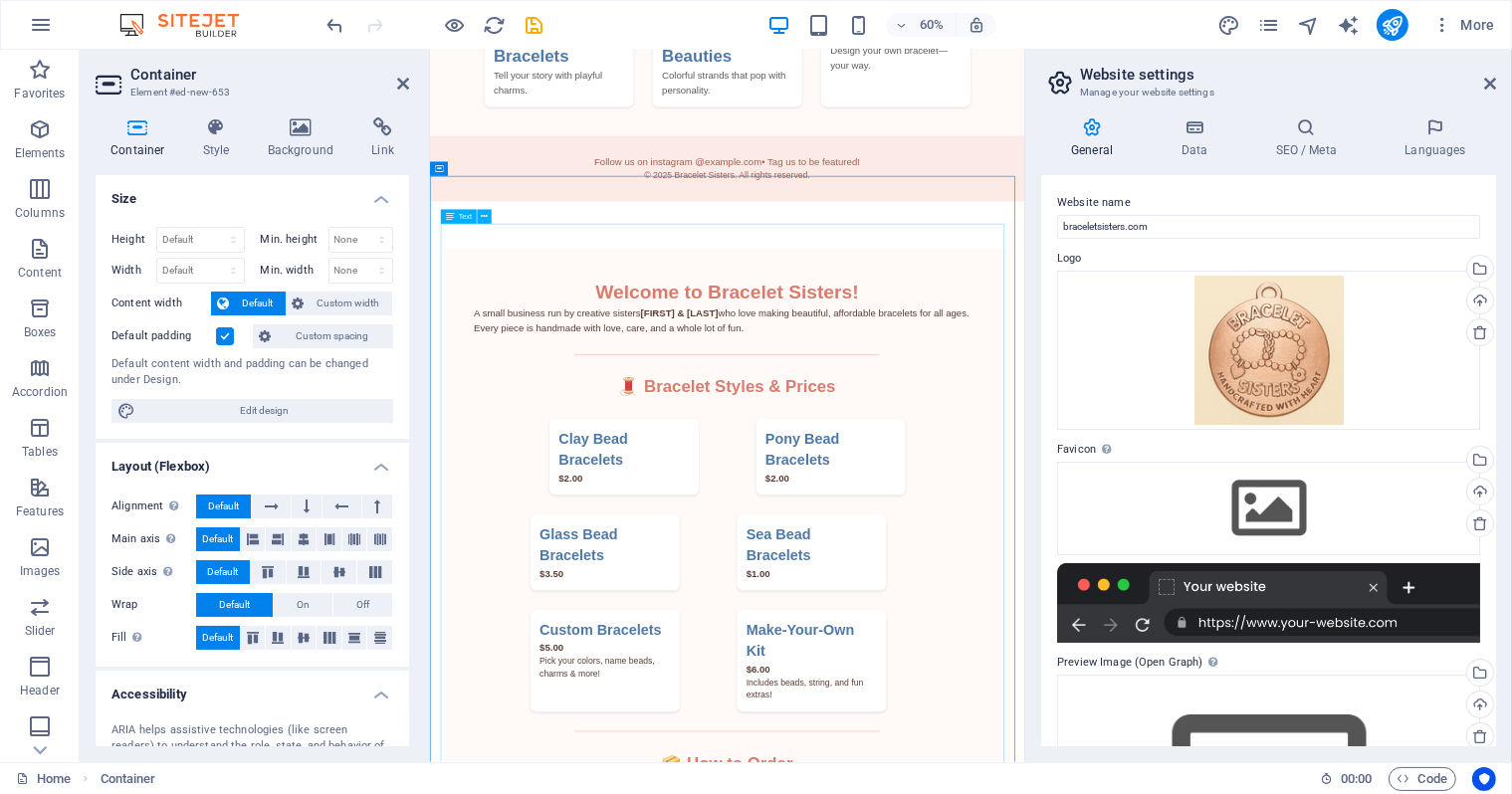drag, startPoint x: 541, startPoint y: 734, endPoint x: 865, endPoint y: 478, distance: 412.93099 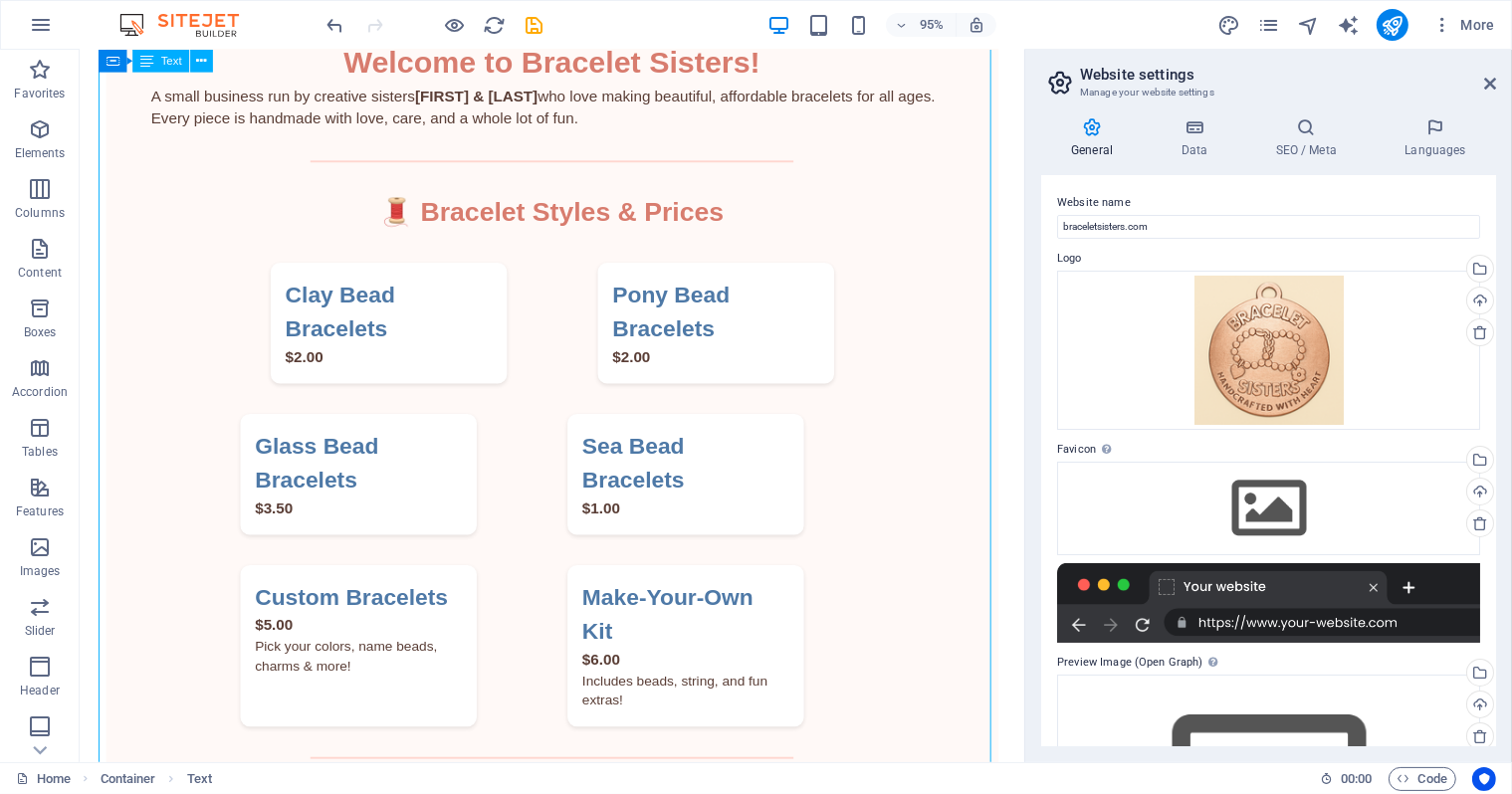 scroll, scrollTop: 1001, scrollLeft: 0, axis: vertical 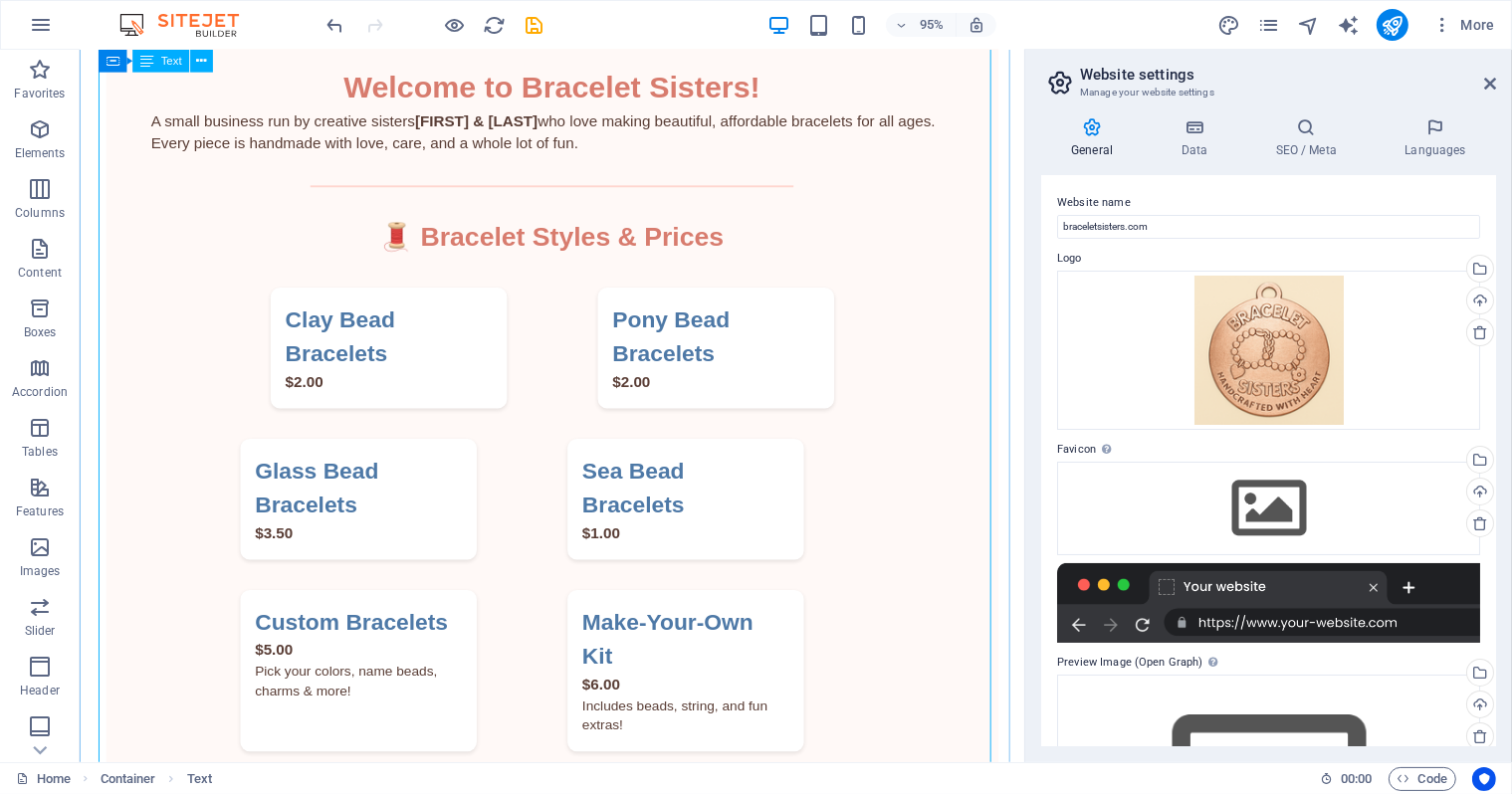 click on "Welcome to Bracelet Sisters!
A small business run by creative sisters  [FIRST]  & [LAST]  who love making beautiful, affordable bracelets for all ages. Every piece is handmade with love, care, and a whole lot of fun.
🧵 Bracelet Styles & Prices
Clay Bead Bracelets
$2.00
Pony Bead Bracelets
$2.00
Glass Bead Bracelets
$3.50
Sea Bead Bracelets
$1.00
Custom Bracelets
$5.00
Pick your colors, name beads, charms & more!
Make-Your-Own Kit
$6.00
Includes beads, string, and fun extras!
📦 How to Order
Message us on  Facebook  or email us at  kc.braceletsisters@example.com
Bulk orders for parties or gifts also available!" at bounding box center [576, 504] 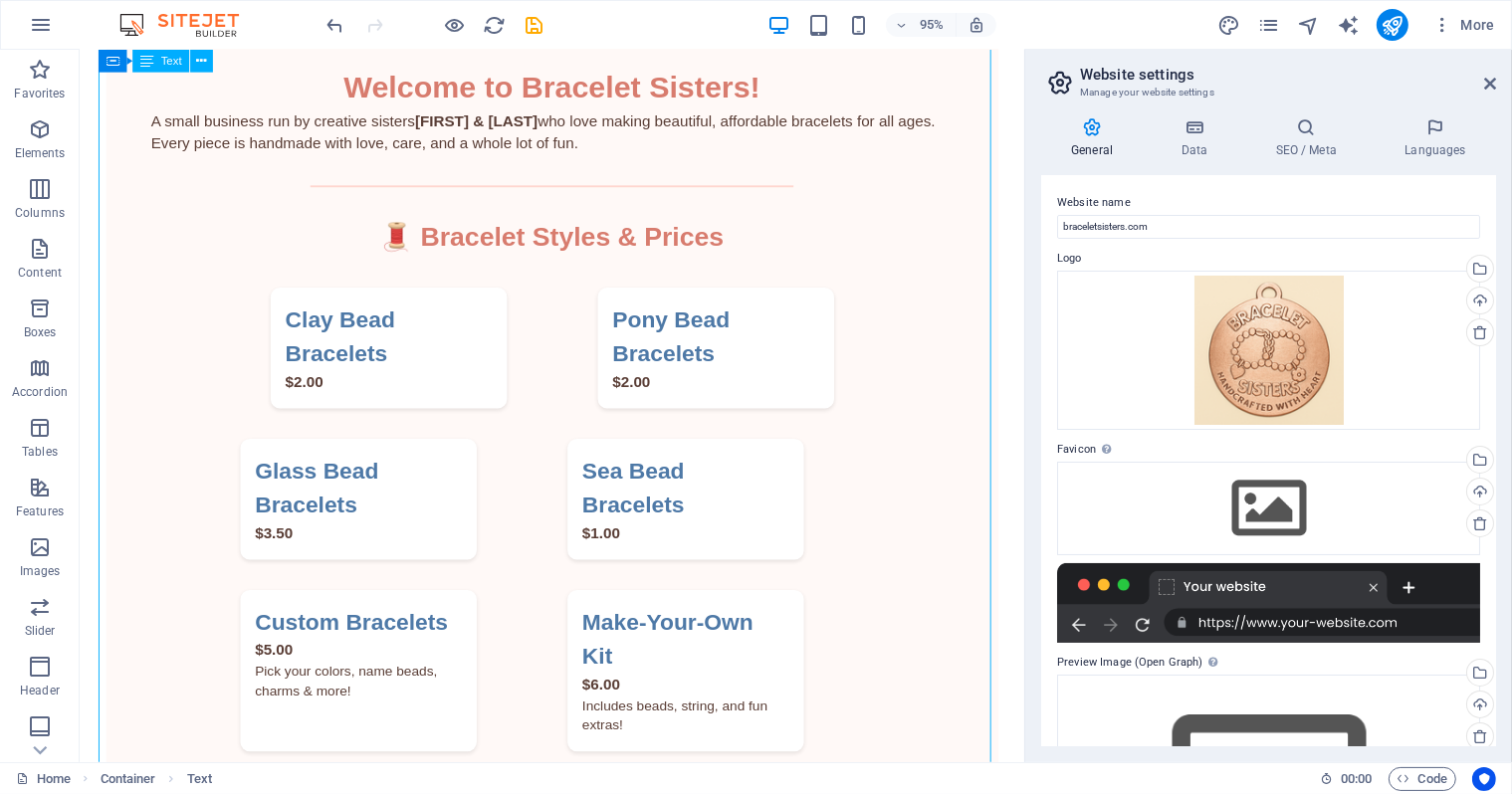 drag, startPoint x: 305, startPoint y: 267, endPoint x: 213, endPoint y: 290, distance: 94.83143 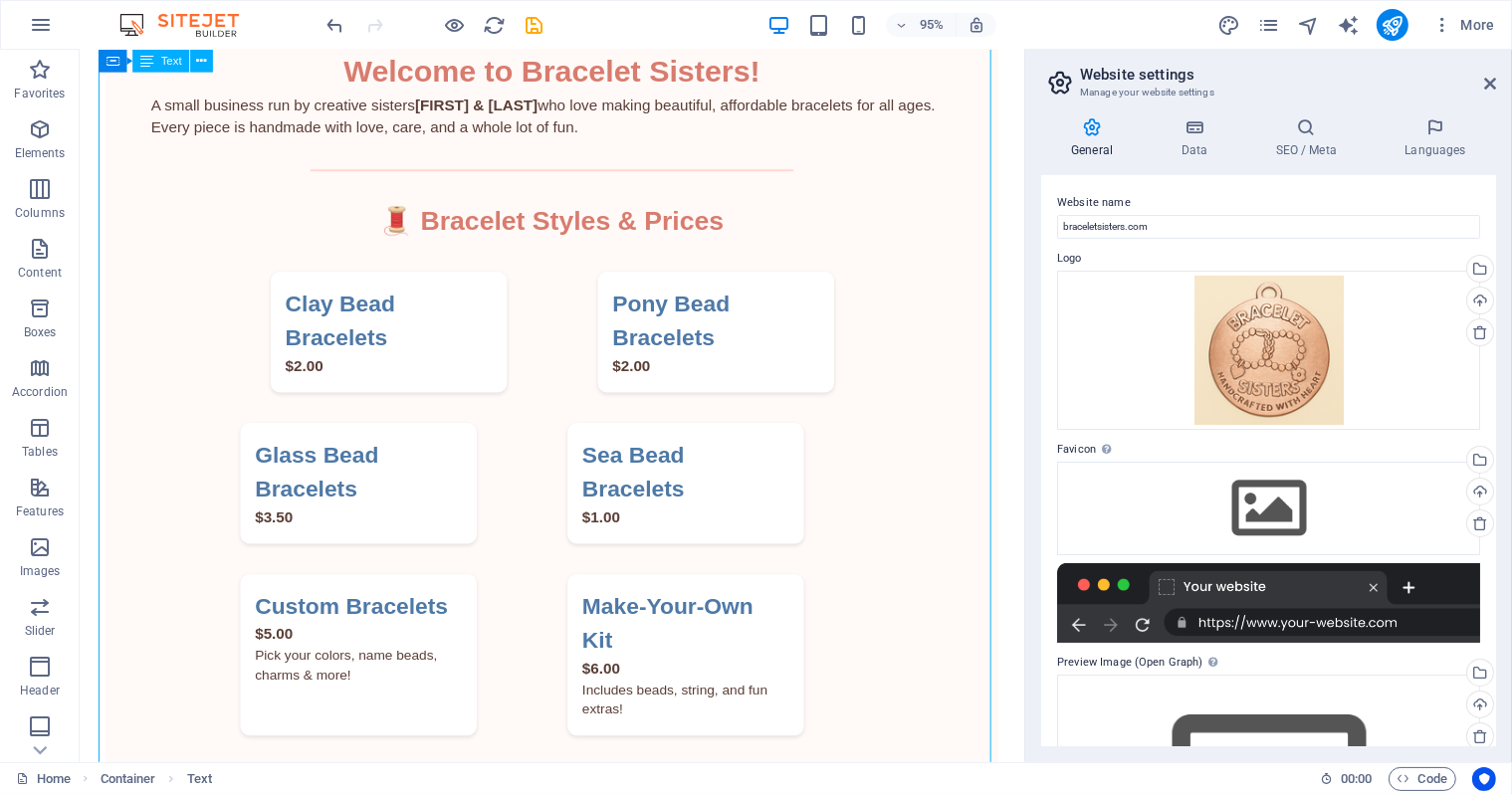 scroll, scrollTop: 1015, scrollLeft: 0, axis: vertical 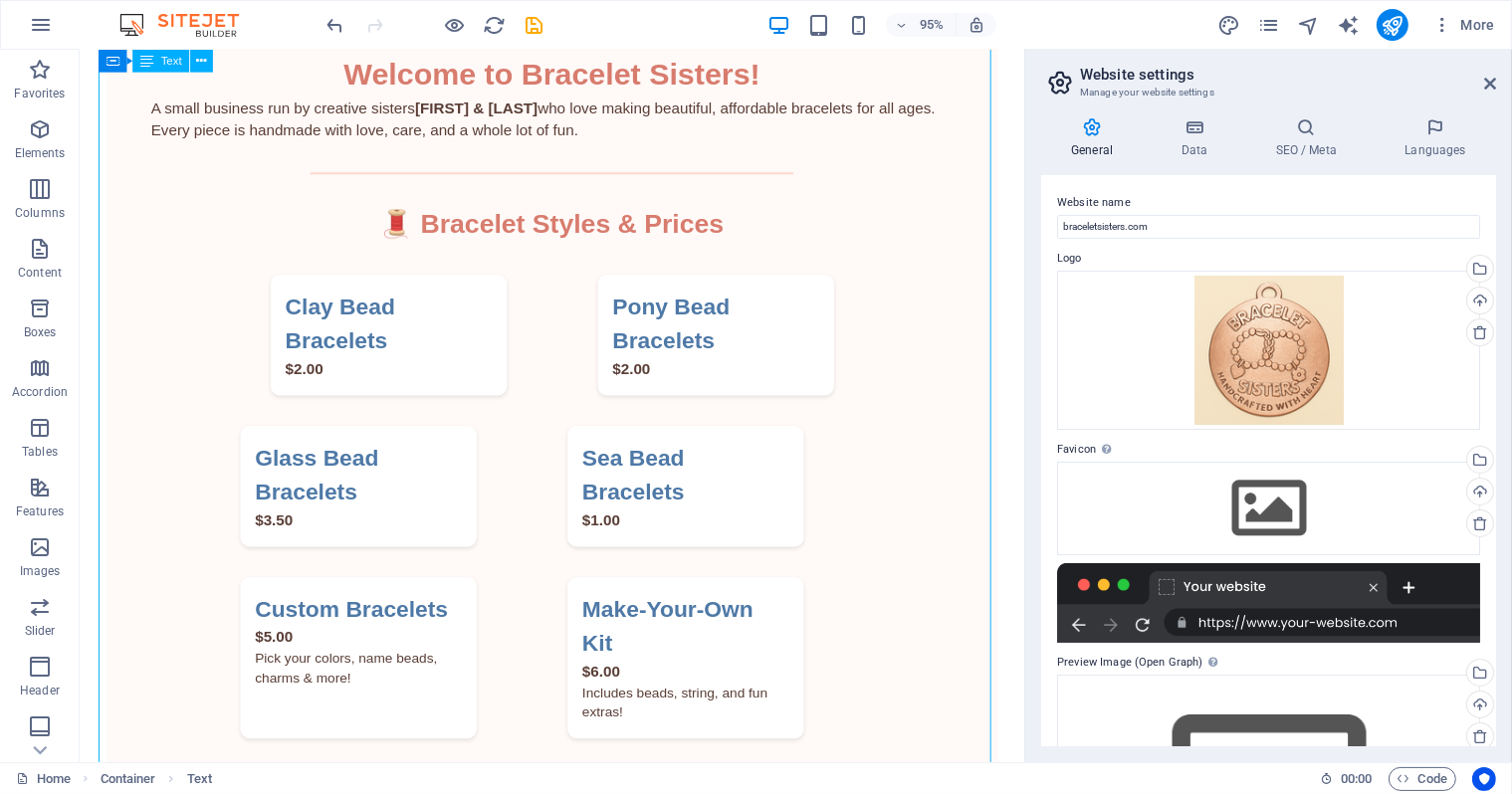 click on "Welcome to Bracelet Sisters!
A small business run by creative sisters  [FIRST]  & [LAST]  who love making beautiful, affordable bracelets for all ages. Every piece is handmade with love, care, and a whole lot of fun.
🧵 Bracelet Styles & Prices
Clay Bead Bracelets
$2.00
Pony Bead Bracelets
$2.00
Glass Bead Bracelets
$3.50
Sea Bead Bracelets
$1.00
Custom Bracelets
$5.00
Pick your colors, name beads, charms & more!
Make-Your-Own Kit
$6.00
Includes beads, string, and fun extras!
📦 How to Order
Message us on  Facebook  or email us at  kc.braceletsisters@example.com
Bulk orders for parties or gifts also available!" at bounding box center [576, 491] 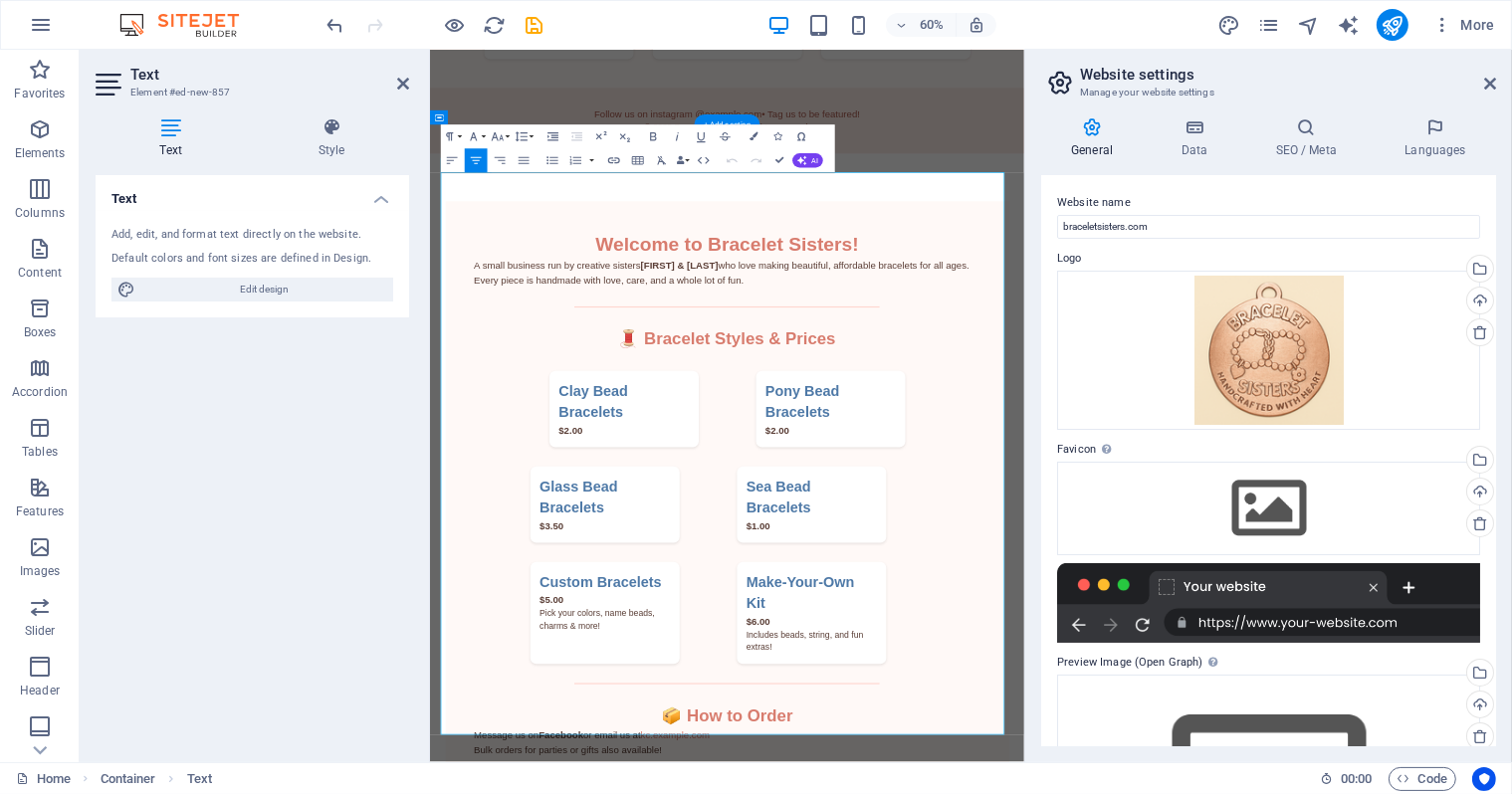 scroll, scrollTop: 705, scrollLeft: 0, axis: vertical 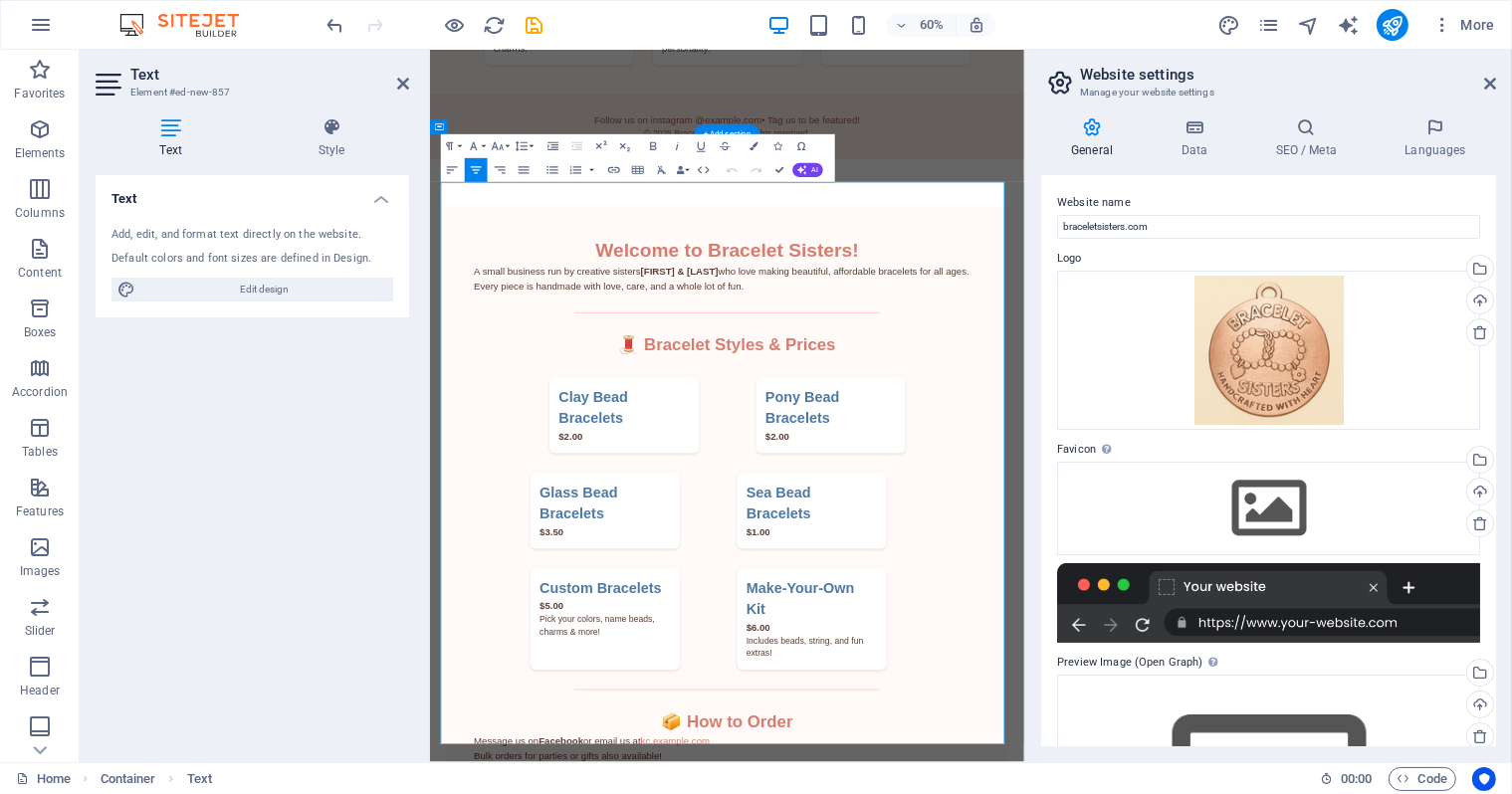 click on "Align Center" at bounding box center (476, 170) 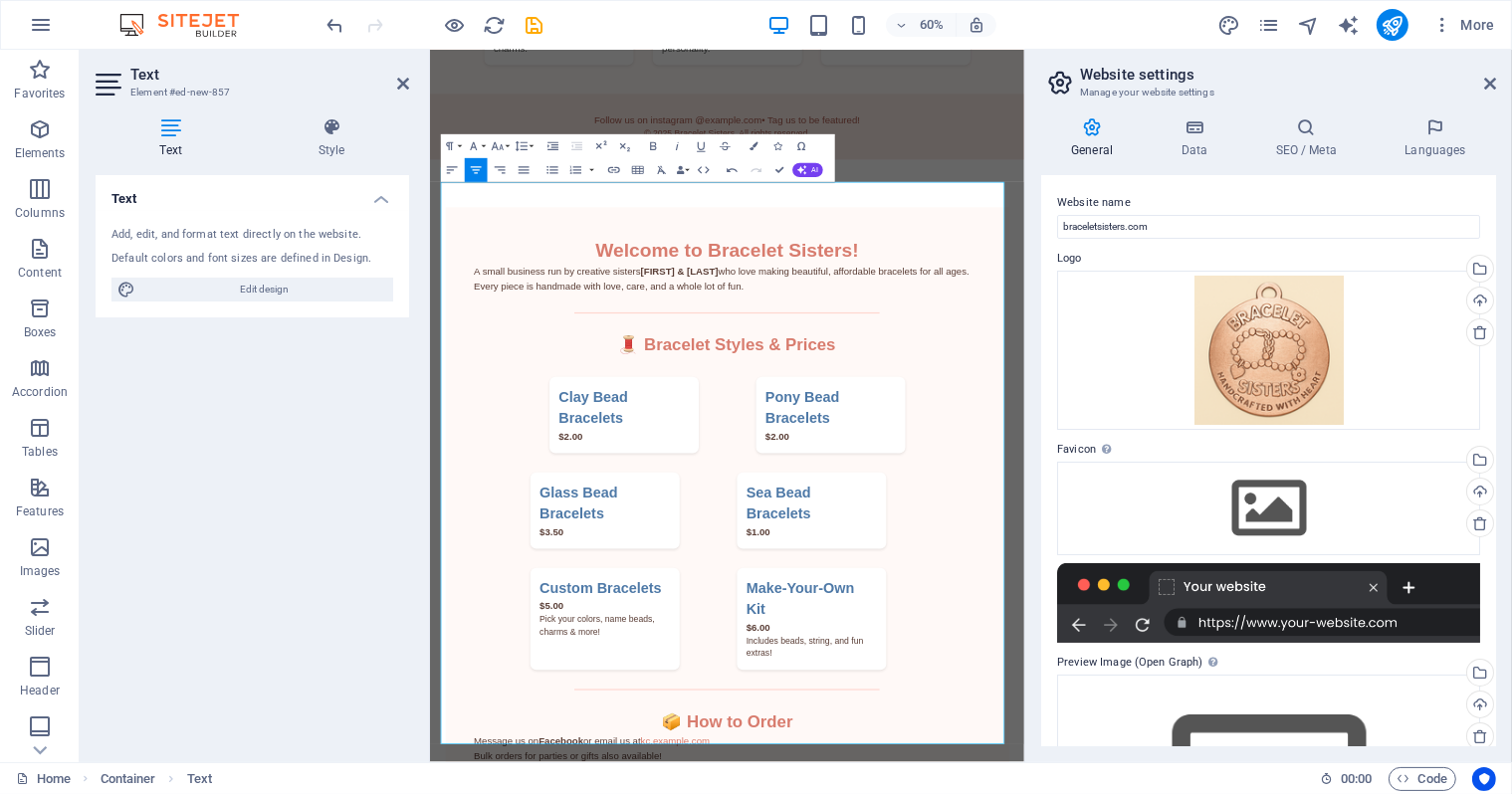 click on "Clay Bead Bracelets
$2.00" at bounding box center (753, 660) 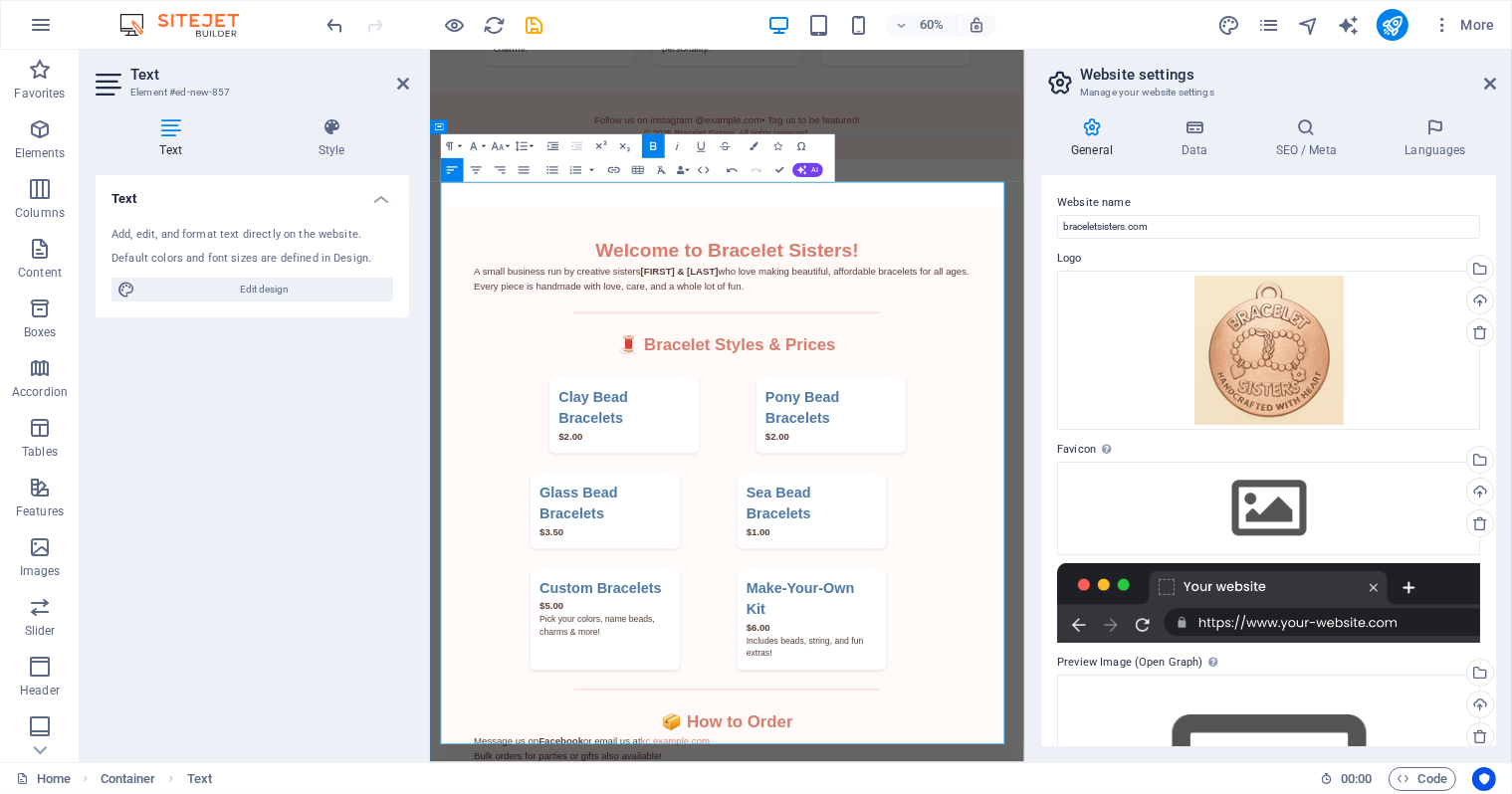 click on "$2.00" at bounding box center (753, 695) 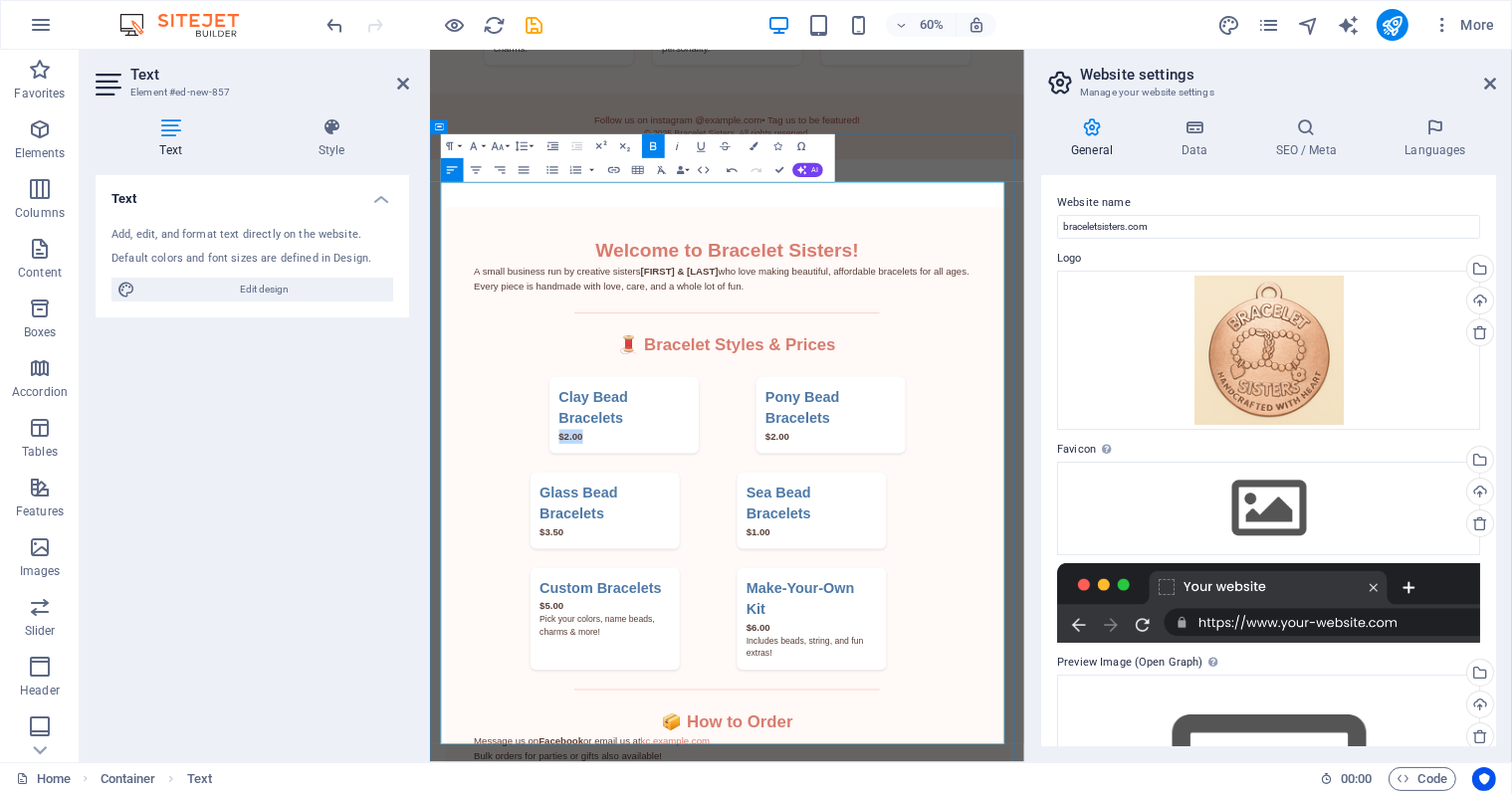 click on "Clay Bead Bracelets
$2.00
Pony Bead Bracelets
$2.00
Glass Bead Bracelets
$3.50
Sea Bead Bracelets
$1.00
Custom Bracelets
$5.00
Pick your colors, name beads, charms & more!
Make-Your-Own Kit
$6.00
Includes beads, string, and fun extras!" at bounding box center (925, 840) 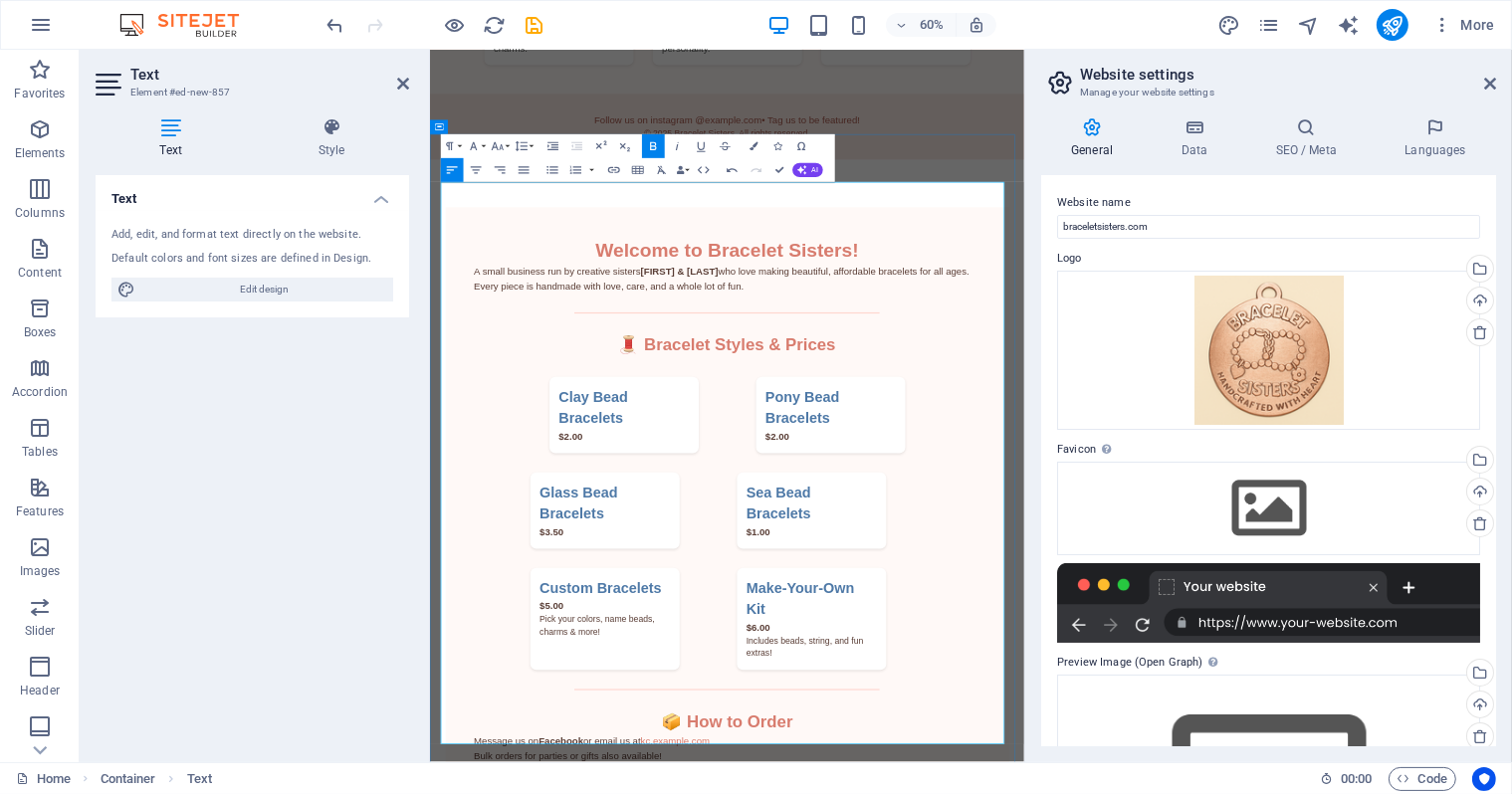 click on "Clay Bead Bracelets
$2.00" at bounding box center (753, 660) 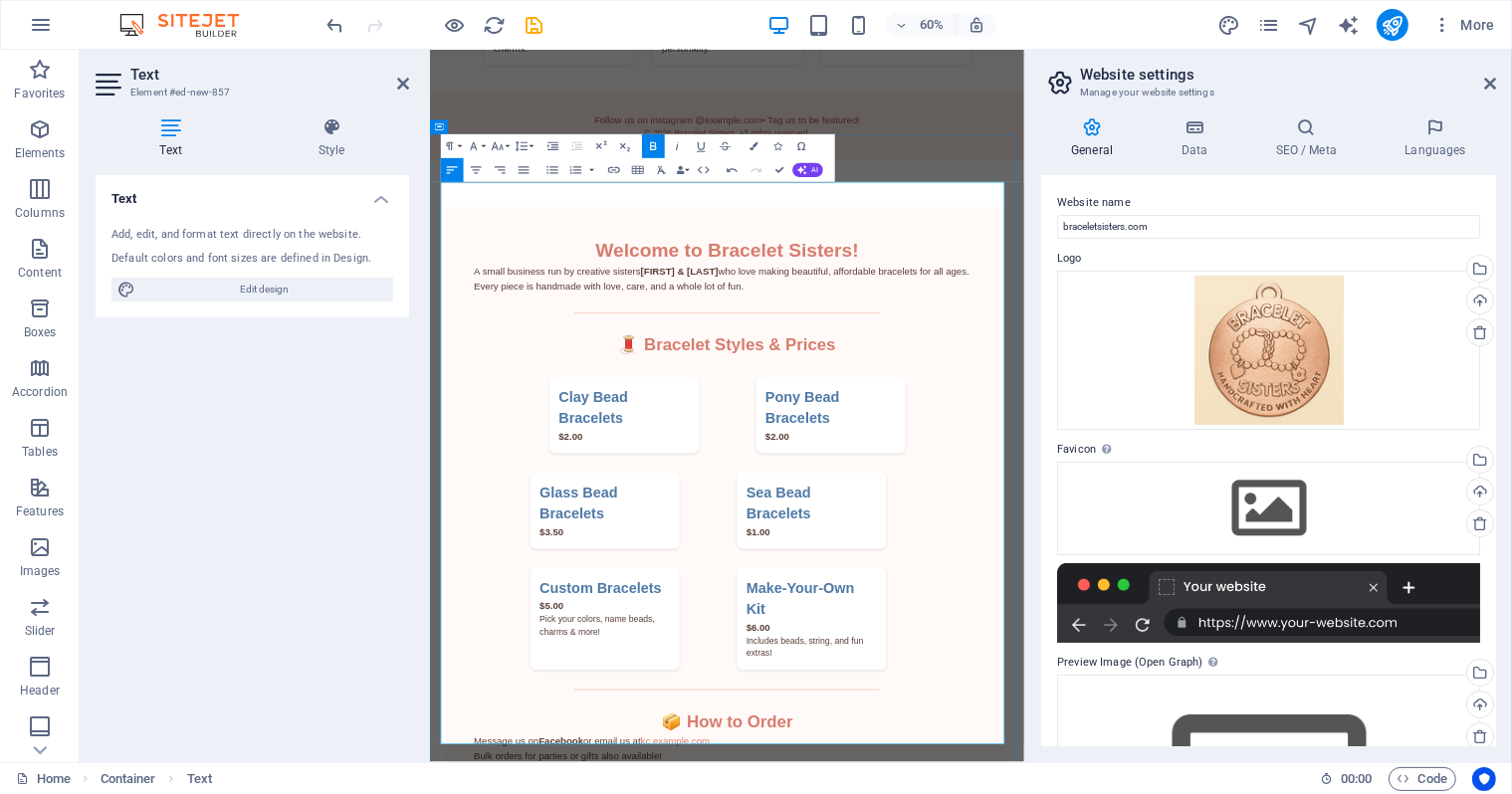 click on "Clay Bead Bracelets
$2.00" at bounding box center (753, 660) 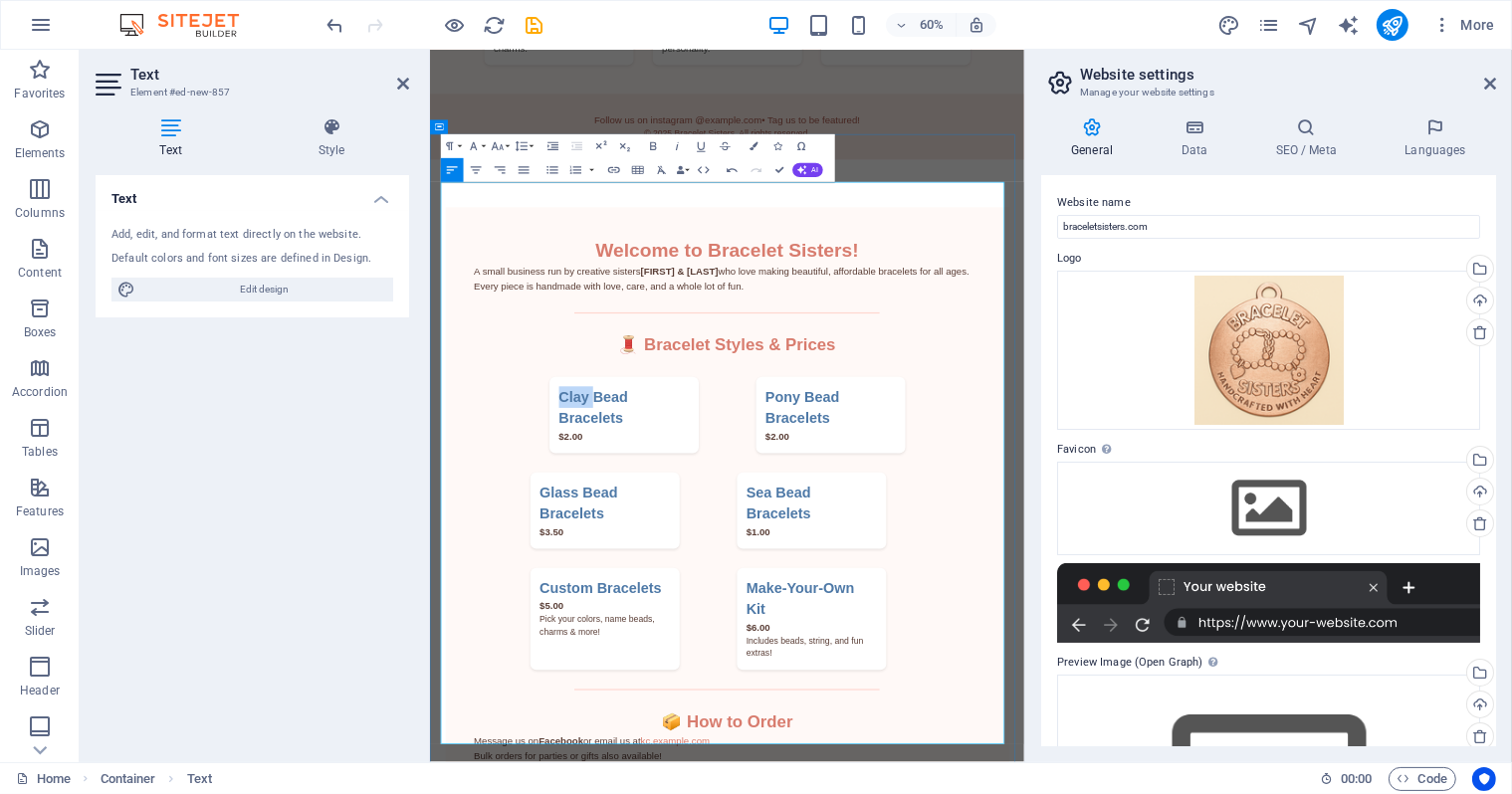 click on "Clay Bead Bracelets
$2.00" at bounding box center (753, 660) 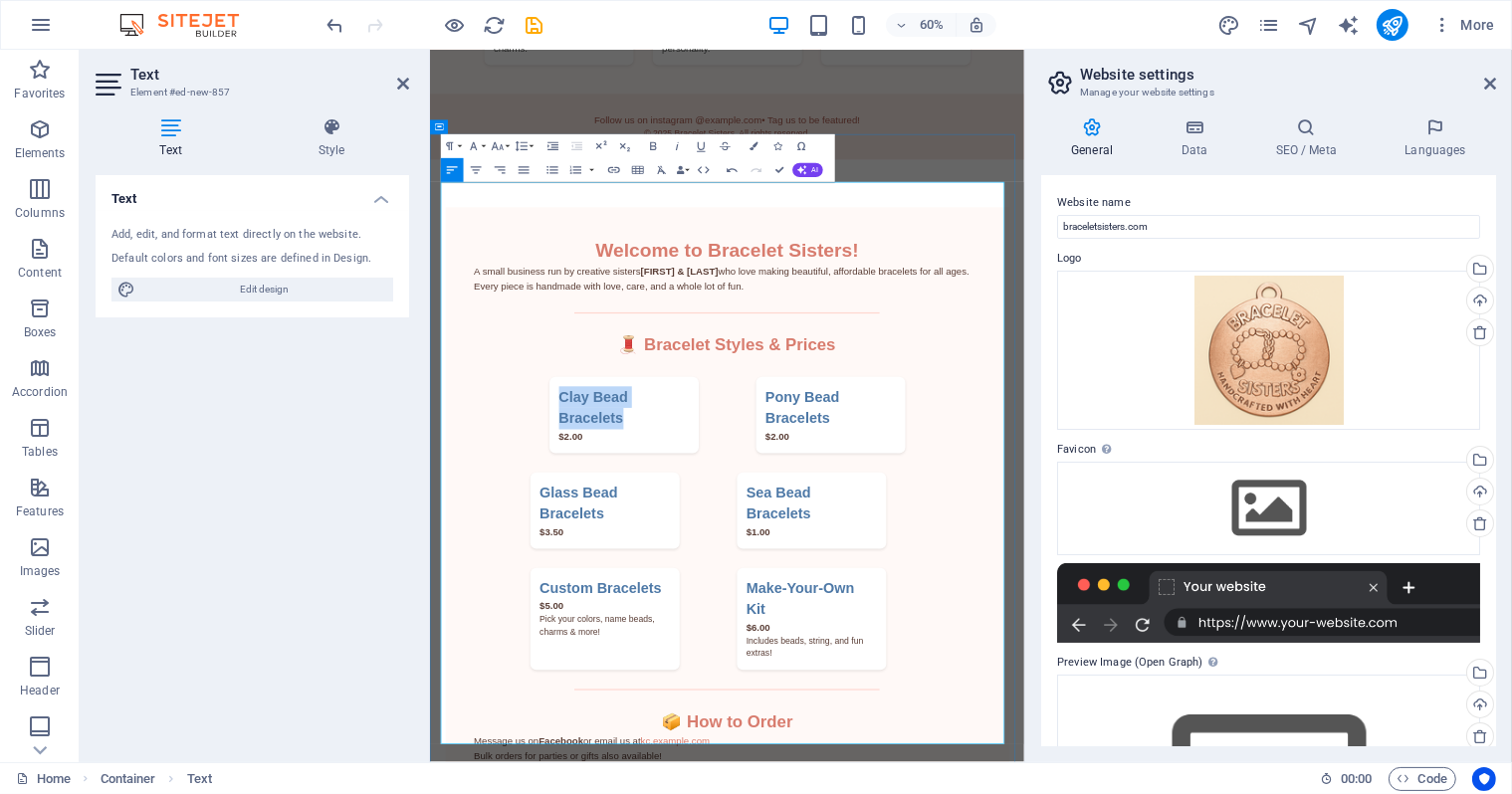 click on "Clay Bead Bracelets
$2.00" at bounding box center (753, 660) 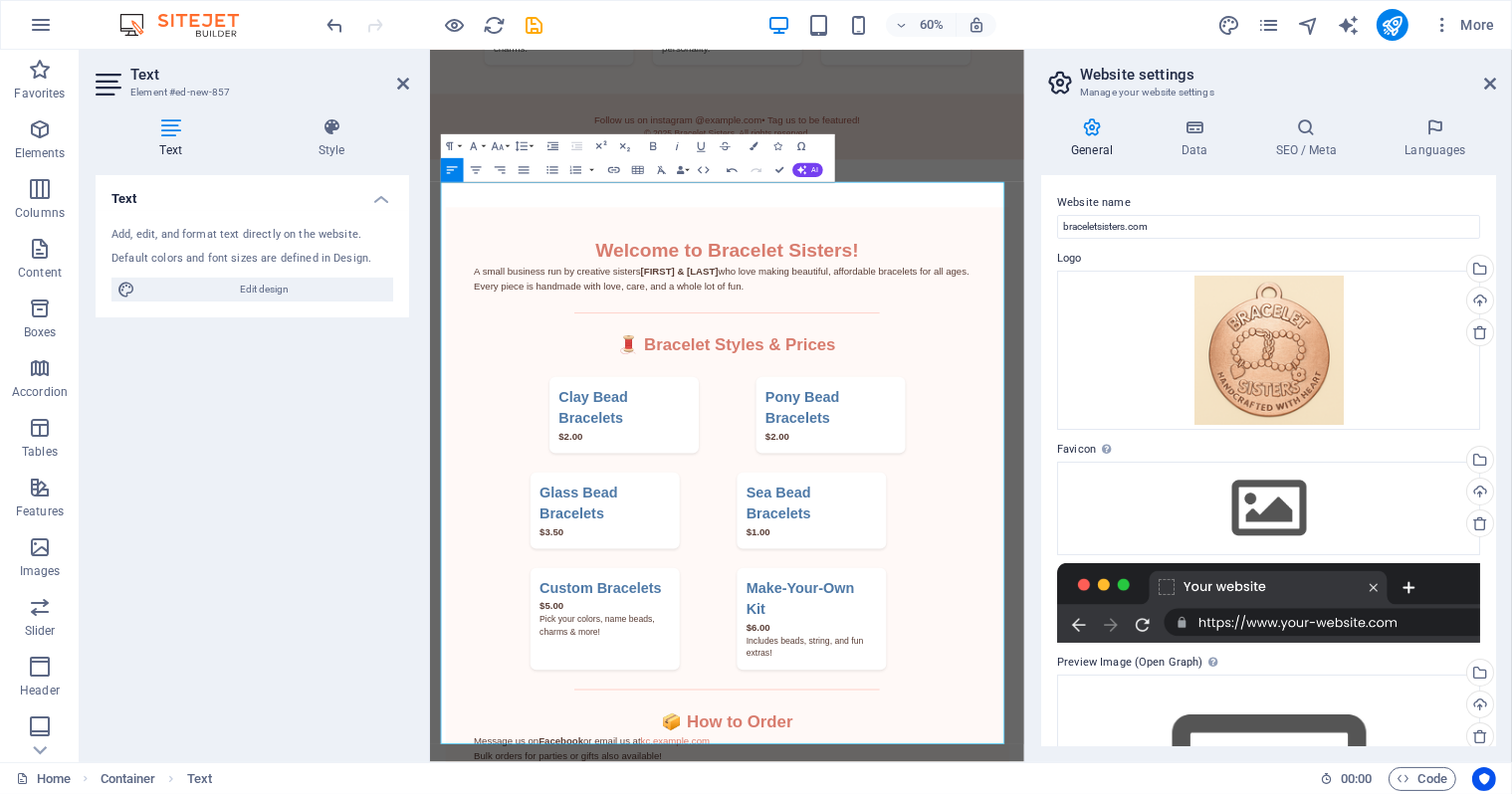 click on "Text Add, edit, and format text directly on the website. Default colors and font sizes are defined in Design. Edit design Alignment Left aligned Centered Right aligned" at bounding box center [252, 461] 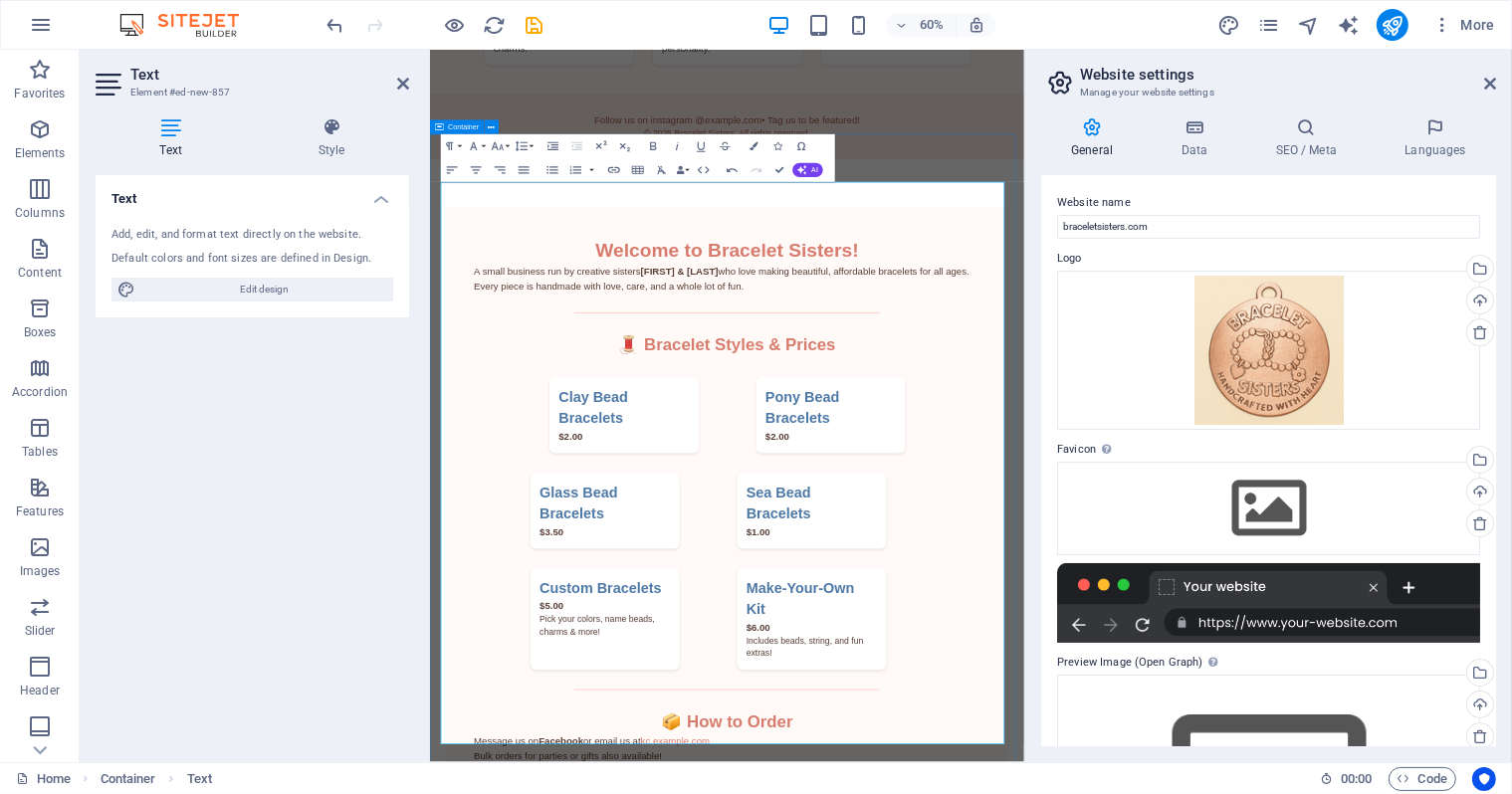 click on "Welcome to Bracelet Sisters!
A small business run by creative sisters  [FIRST]  & [LAST]  who love making beautiful, affordable bracelets for all ages. Every piece is handmade with love, care, and a whole lot of fun.
🧵 Bracelet Styles & Prices
Clay Bead Bracelets
$2.00
Pony Bead Bracelets
$2.00
Glass Bead Bracelets
$3.50
Sea Bead Bracelets
$1.00
Custom Bracelets
$5.00
Pick your colors, name beads, charms & more!
Make-Your-Own Kit
$6.00
Includes beads, string, and fun extras!
📦 How to Order
Message us on  Facebook  or email us at  kc.braceletsisters@example.com
Bulk orders for parties or gifts also available!" at bounding box center [924, 800] 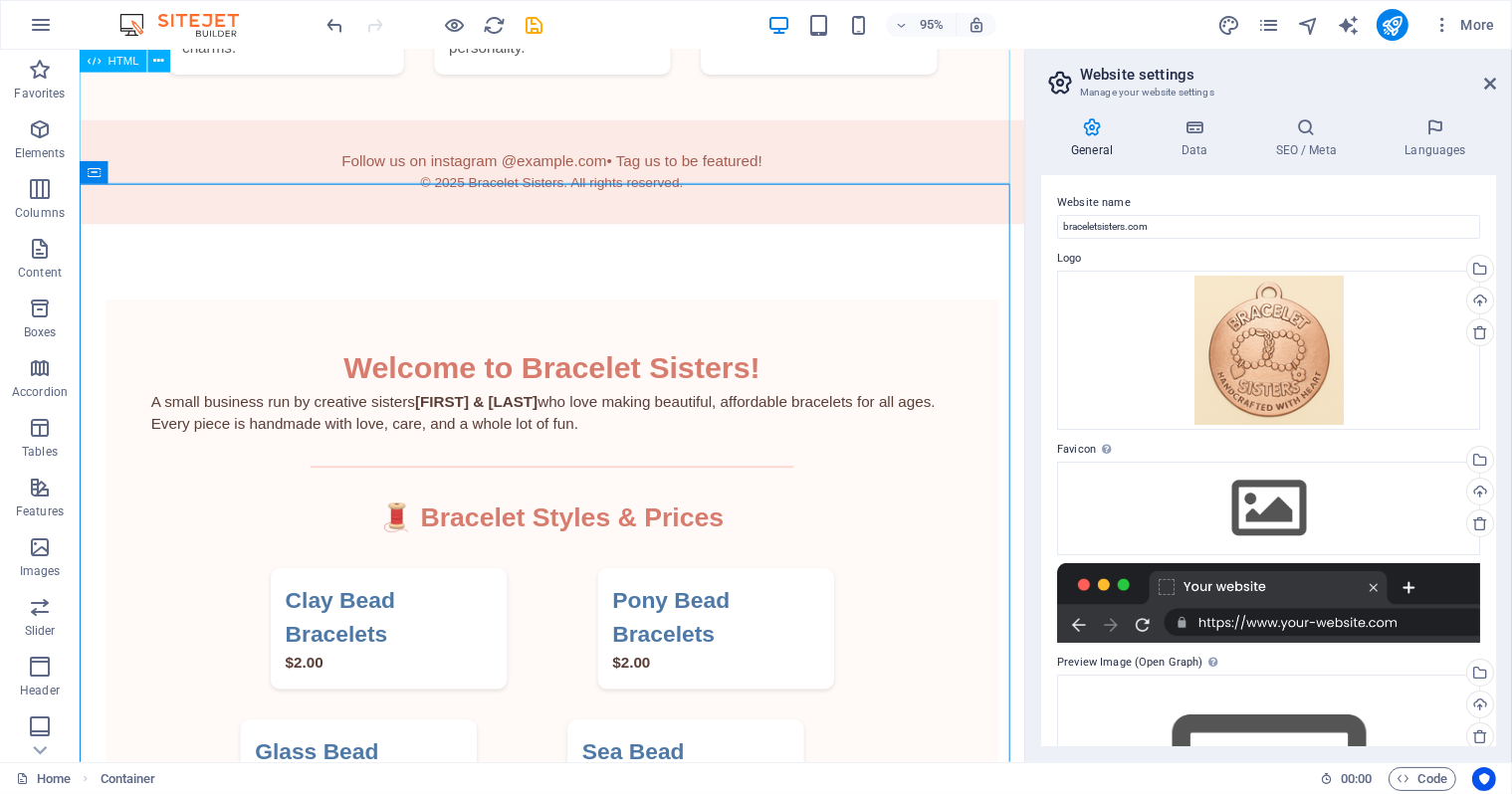 click on "Bracelet Sisters
Handcrafted with Heart
Wear Your Story
Every bracelet is a burst of personality—made to celebrate friendship, color, and connection.
Shop Now
Our Collections
Charm Bracelets
Tell your story with playful charms.
Beaded Beauties
Colorful strands that pop with personality.
Custom Vibes
Design your own bracelet—your way.
Follow us on instagram @bracelet_sisters04  • Tag us to be featured!
© 2025 Bracelet Sisters. All rights reserved." at bounding box center [575, -211] 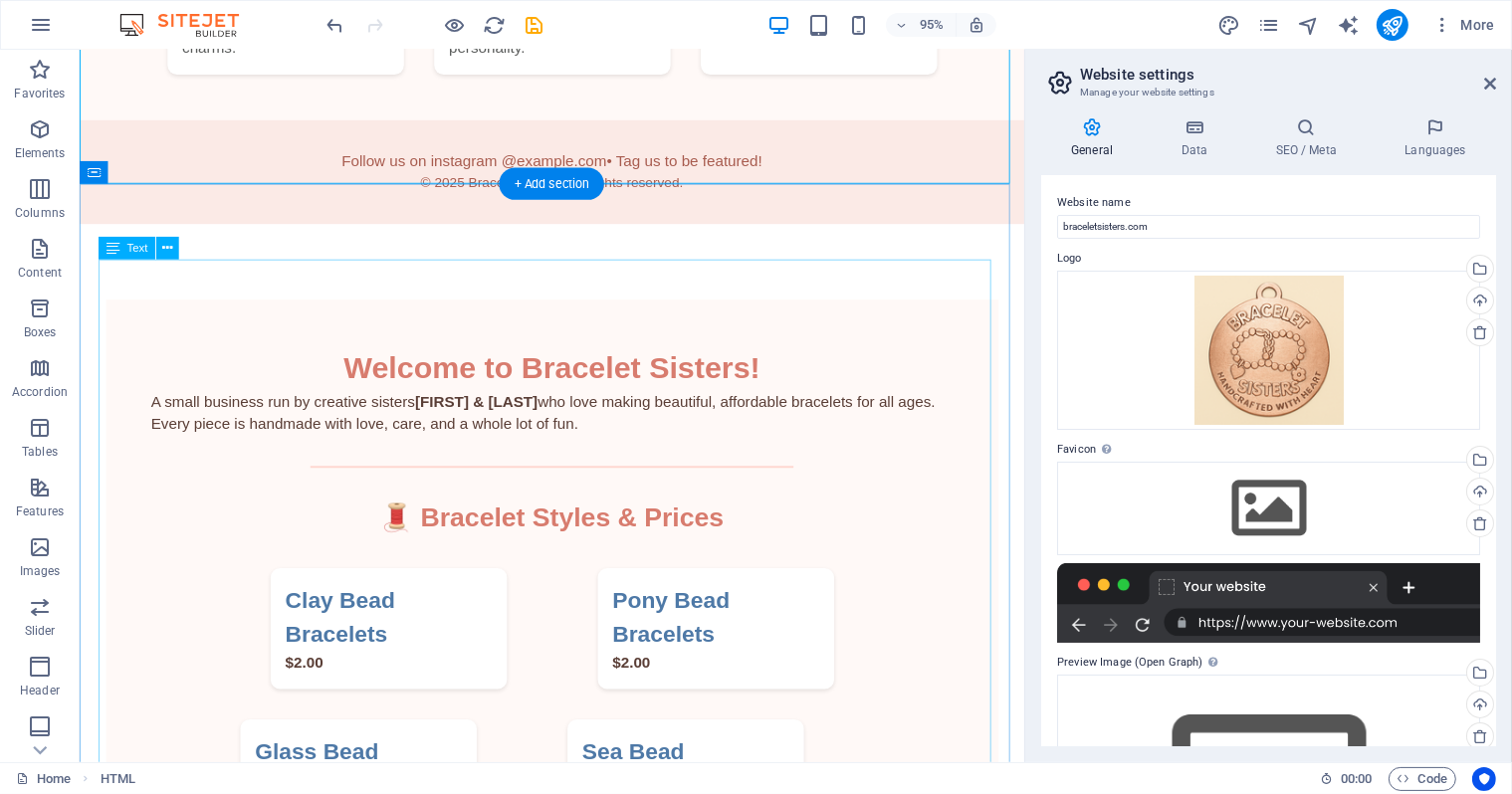 click on "Welcome to Bracelet Sisters!
A small business run by creative sisters  [FIRST]  & [LAST]  who love making beautiful, affordable bracelets for all ages. Every piece is handmade with love, care, and a whole lot of fun.
🧵 Bracelet Styles & Prices
Clay Bead Bracelets
$2.00
Pony Bead Bracelets
$2.00
Glass Bead Bracelets
$3.50
Sea Bead Bracelets
$1.00
Custom Bracelets
$5.00
Pick your colors, name beads, charms & more!
Make-Your-Own Kit
$6.00
Includes beads, string, and fun extras!
📦 How to Order
Message us on  Facebook  or email us at  kc.braceletsisters@example.com
Bulk orders for parties or gifts also available!" at bounding box center (576, 800) 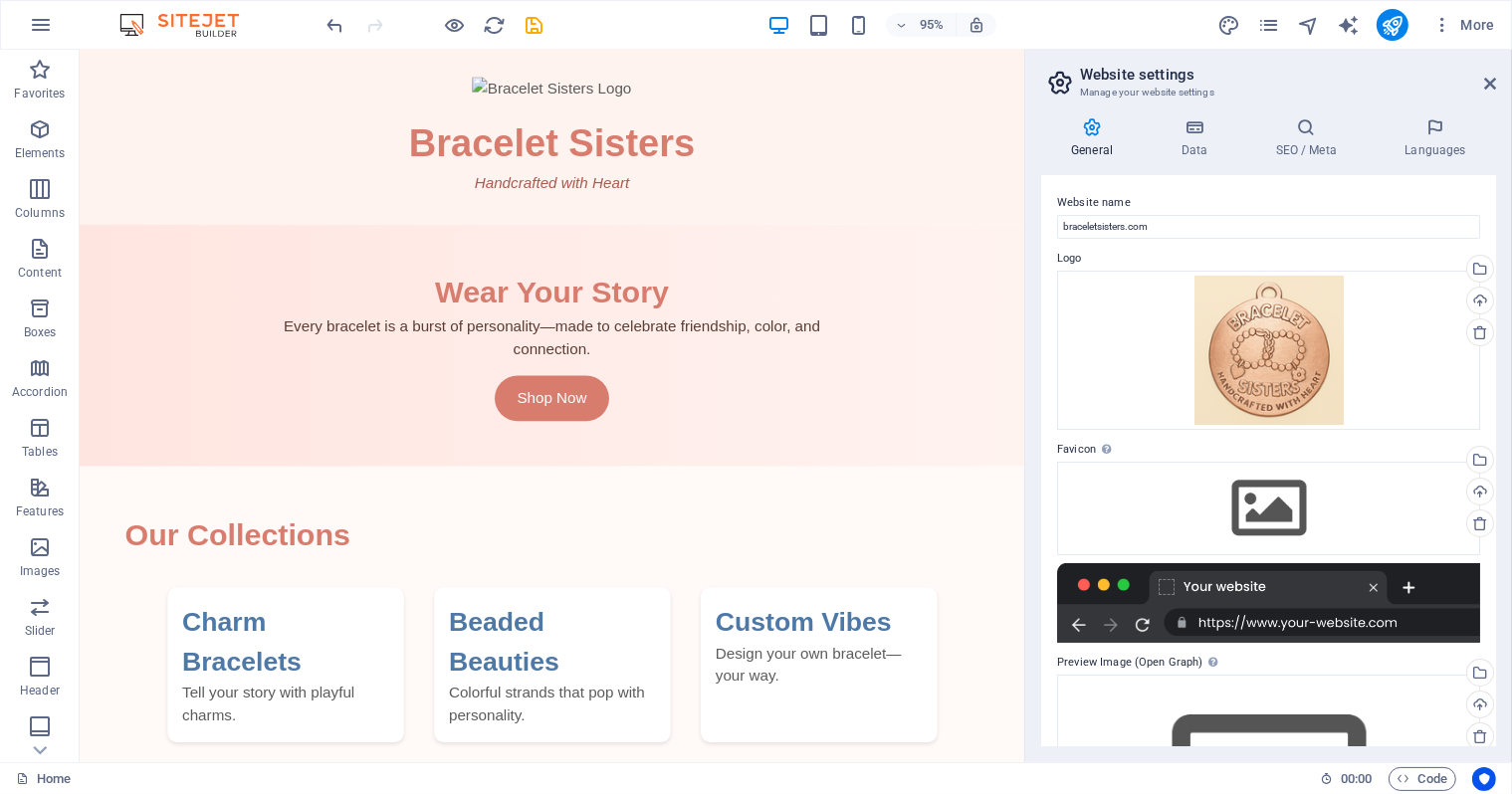 scroll, scrollTop: 0, scrollLeft: 0, axis: both 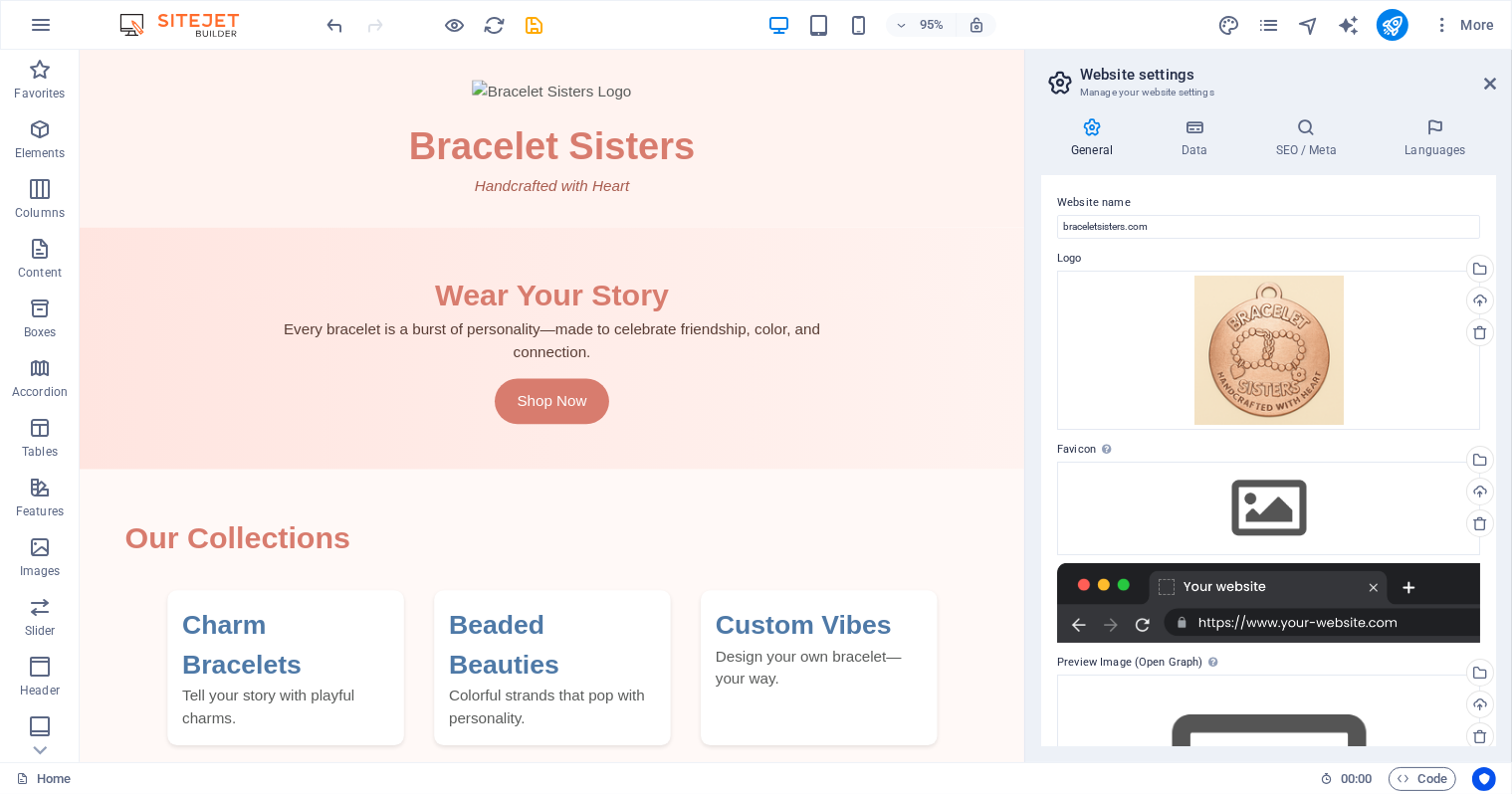 click on "Bracelet Sisters
Handcrafted with Heart
Wear Your Story
Every bracelet is a burst of personality—made to celebrate friendship, color, and connection.
Shop Now
Our Collections
Charm Bracelets
Tell your story with playful charms.
Beaded Beauties
Colorful strands that pop with personality.
Custom Vibes
Design your own bracelet—your way.
Follow us on instagram @bracelet_sisters04  • Tag us to be featured!
© 2025 Bracelet Sisters. All rights reserved." at bounding box center [575, 495] 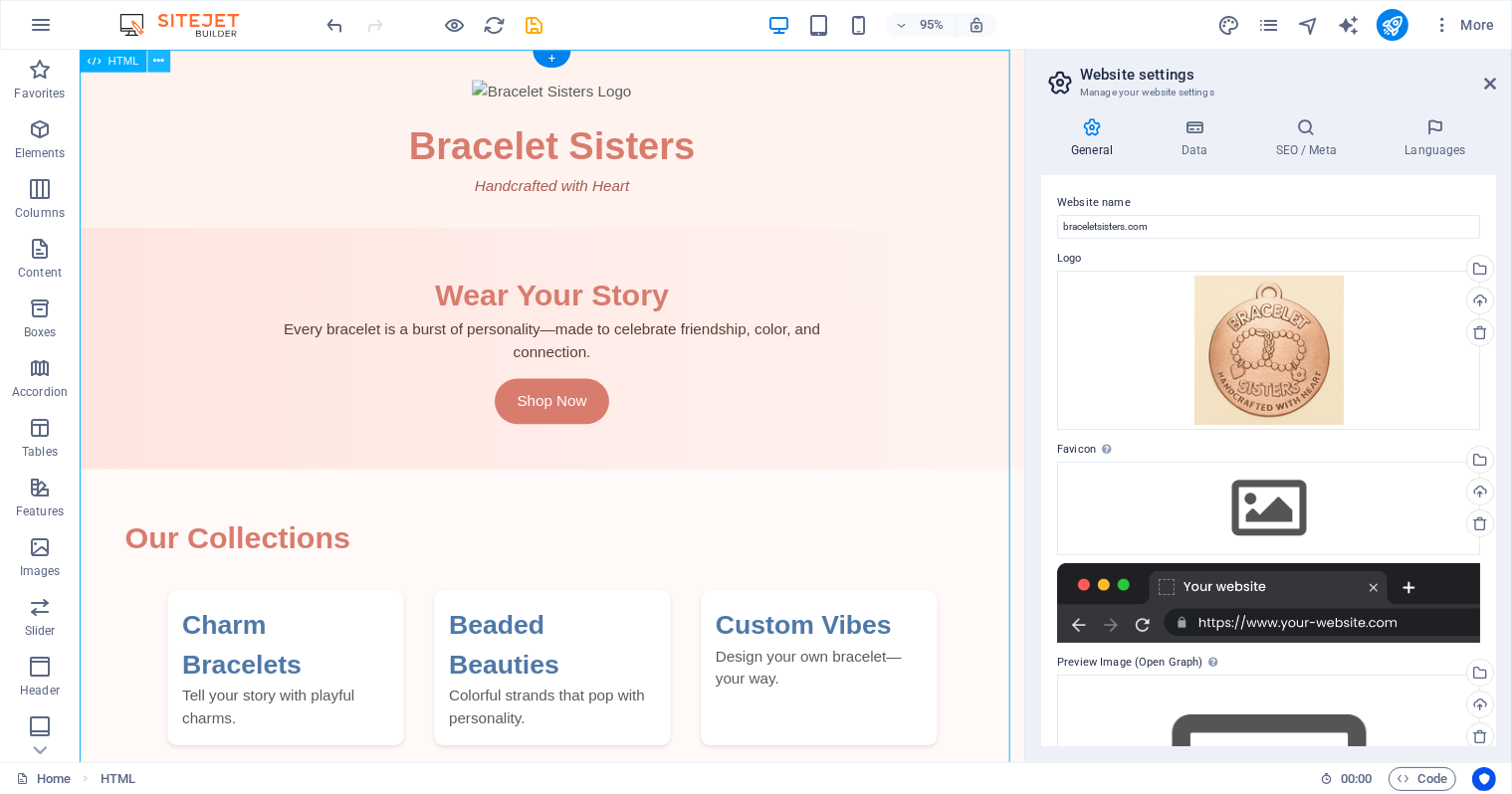 click at bounding box center (158, 61) 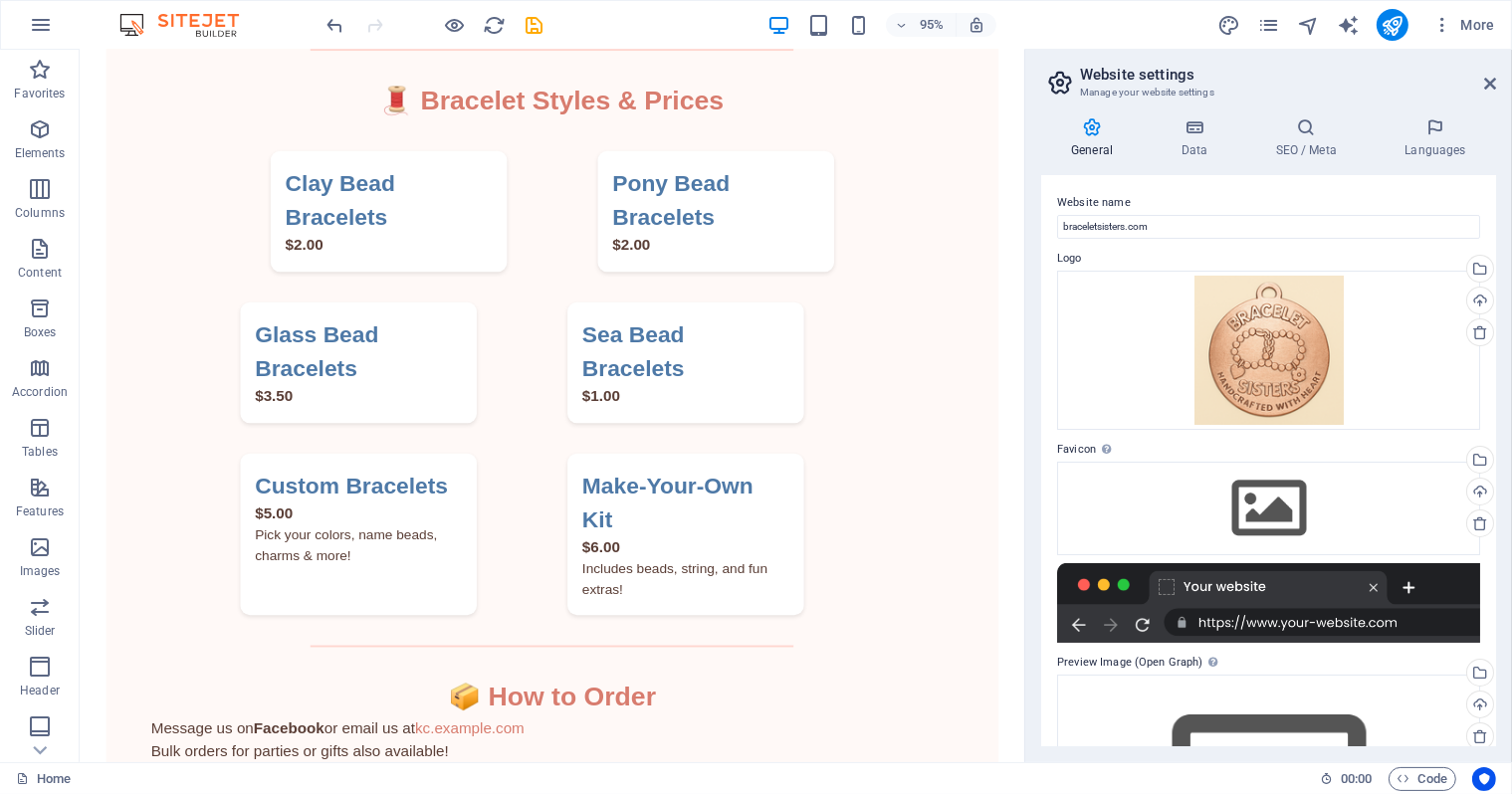scroll, scrollTop: 0, scrollLeft: 0, axis: both 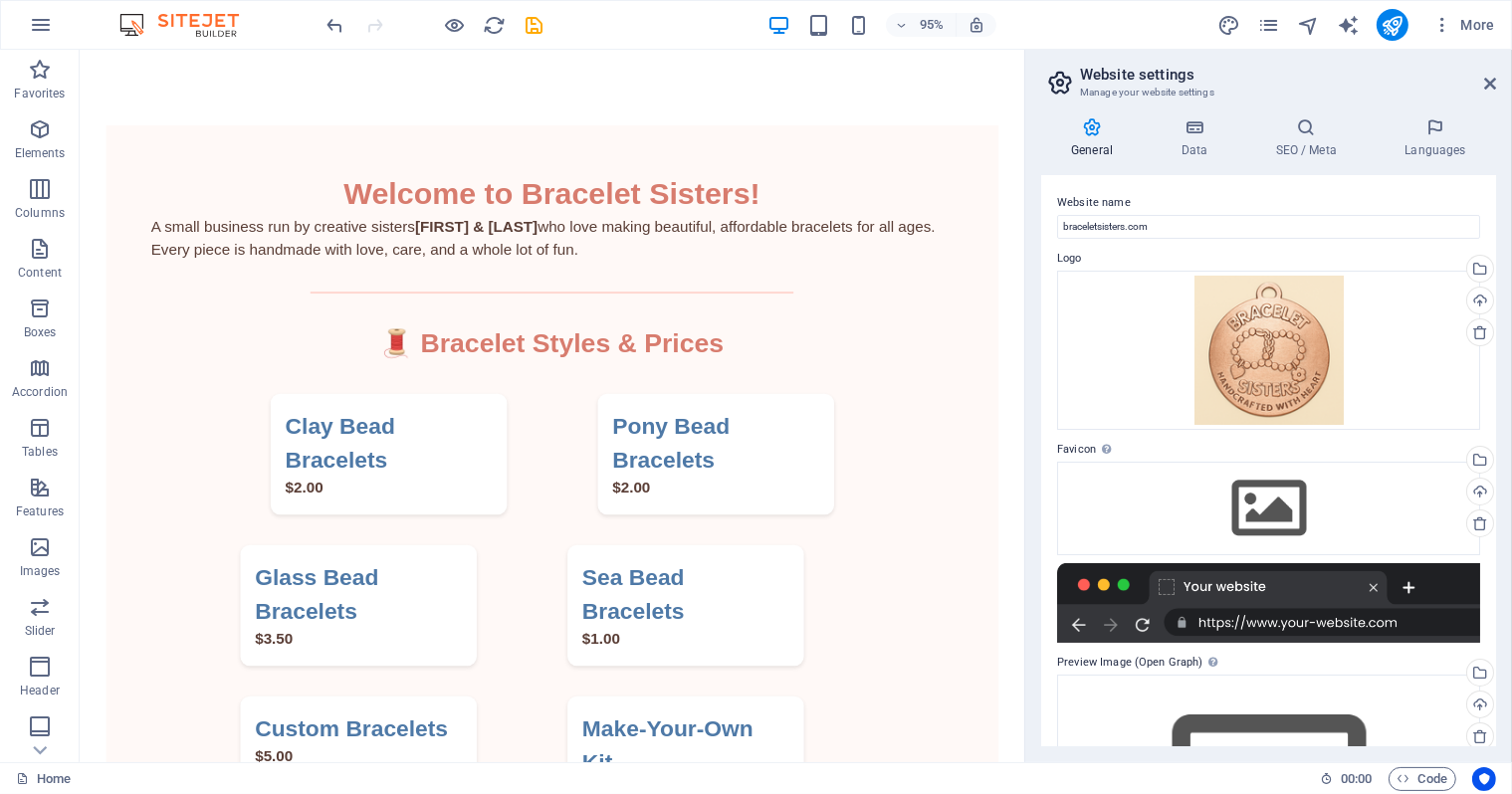 click on "Welcome to Bracelet Sisters!
A small business run by creative sisters  [FIRST]  & [LAST]  who love making beautiful, affordable bracelets for all ages. Every piece is handmade with love, care, and a whole lot of fun.
🧵 Bracelet Styles & Prices
Clay Bead Bracelets
$2.00
Pony Bead Bracelets
$2.00
Glass Bead Bracelets
$3.50
Sea Bead Bracelets
$1.00
Custom Bracelets
$5.00
Pick your colors, name beads, charms & more!
Make-Your-Own Kit
$6.00
Includes beads, string, and fun extras!
📦 How to Order
Message us on  Facebook  or email us at  kc.braceletsisters@example.com
Bulk orders for parties or gifts also available!" at bounding box center (576, 616) 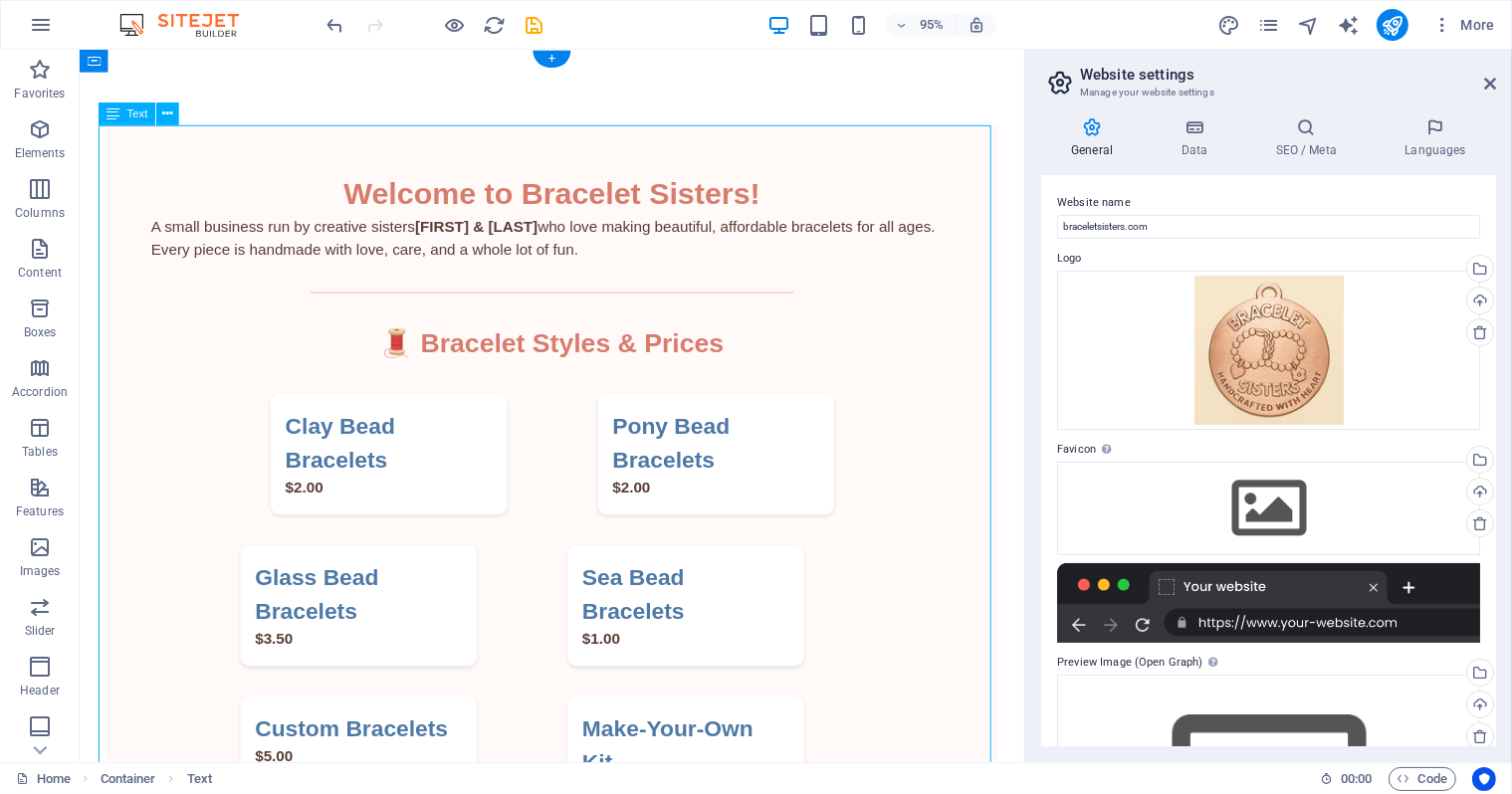 click on "Text" at bounding box center (126, 113) 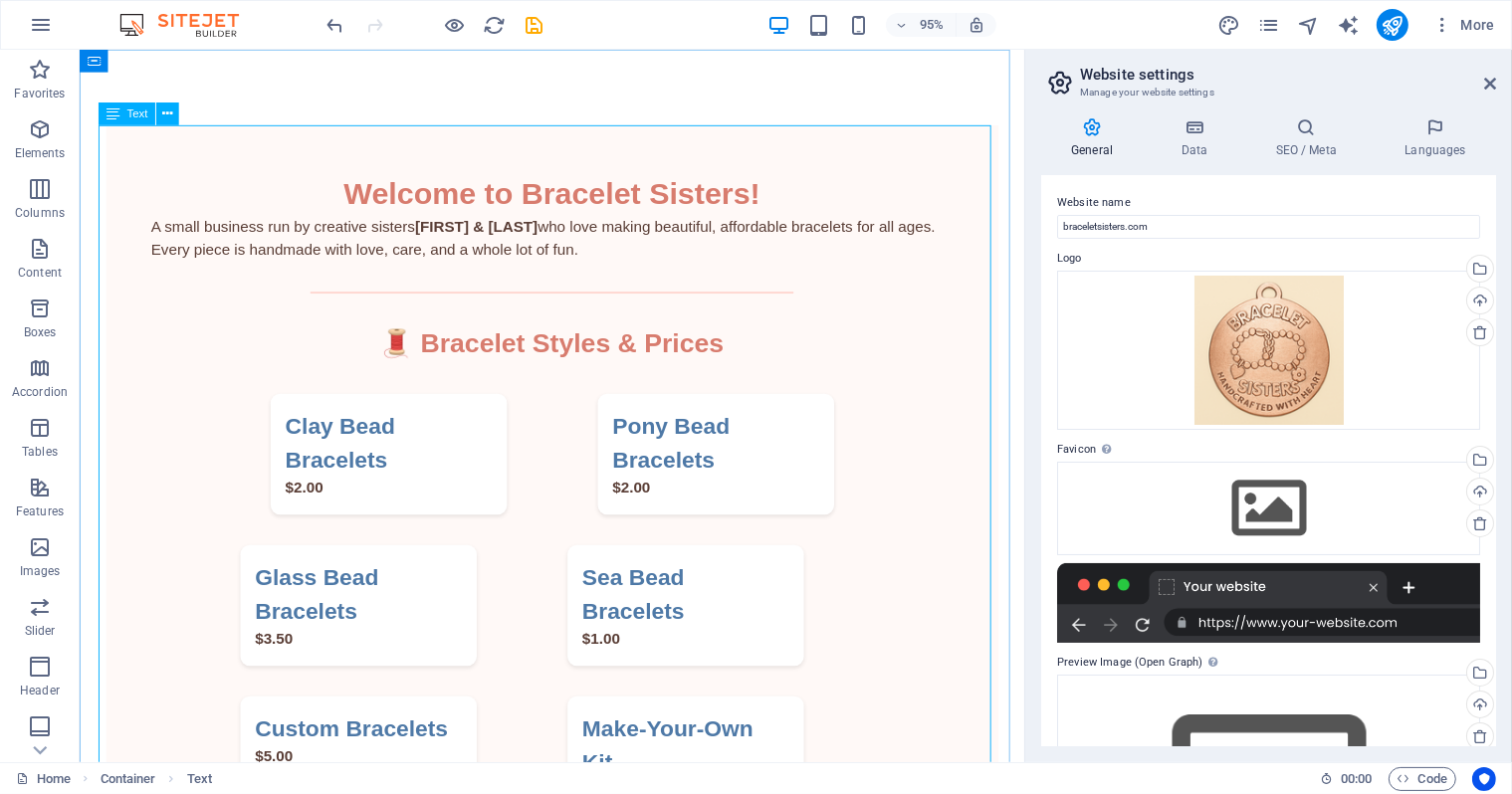 click on "Welcome to Bracelet Sisters!
A small business run by creative sisters  [FIRST]  & [LAST]  who love making beautiful, affordable bracelets for all ages. Every piece is handmade with love, care, and a whole lot of fun.
🧵 Bracelet Styles & Prices
Clay Bead Bracelets
$2.00
Pony Bead Bracelets
$2.00
Glass Bead Bracelets
$3.50
Sea Bead Bracelets
$1.00
Custom Bracelets
$5.00
Pick your colors, name beads, charms & more!
Make-Your-Own Kit
$6.00
Includes beads, string, and fun extras!
📦 How to Order
Message us on  Facebook  or email us at  kc.braceletsisters@example.com
Bulk orders for parties or gifts also available!" at bounding box center [576, 616] 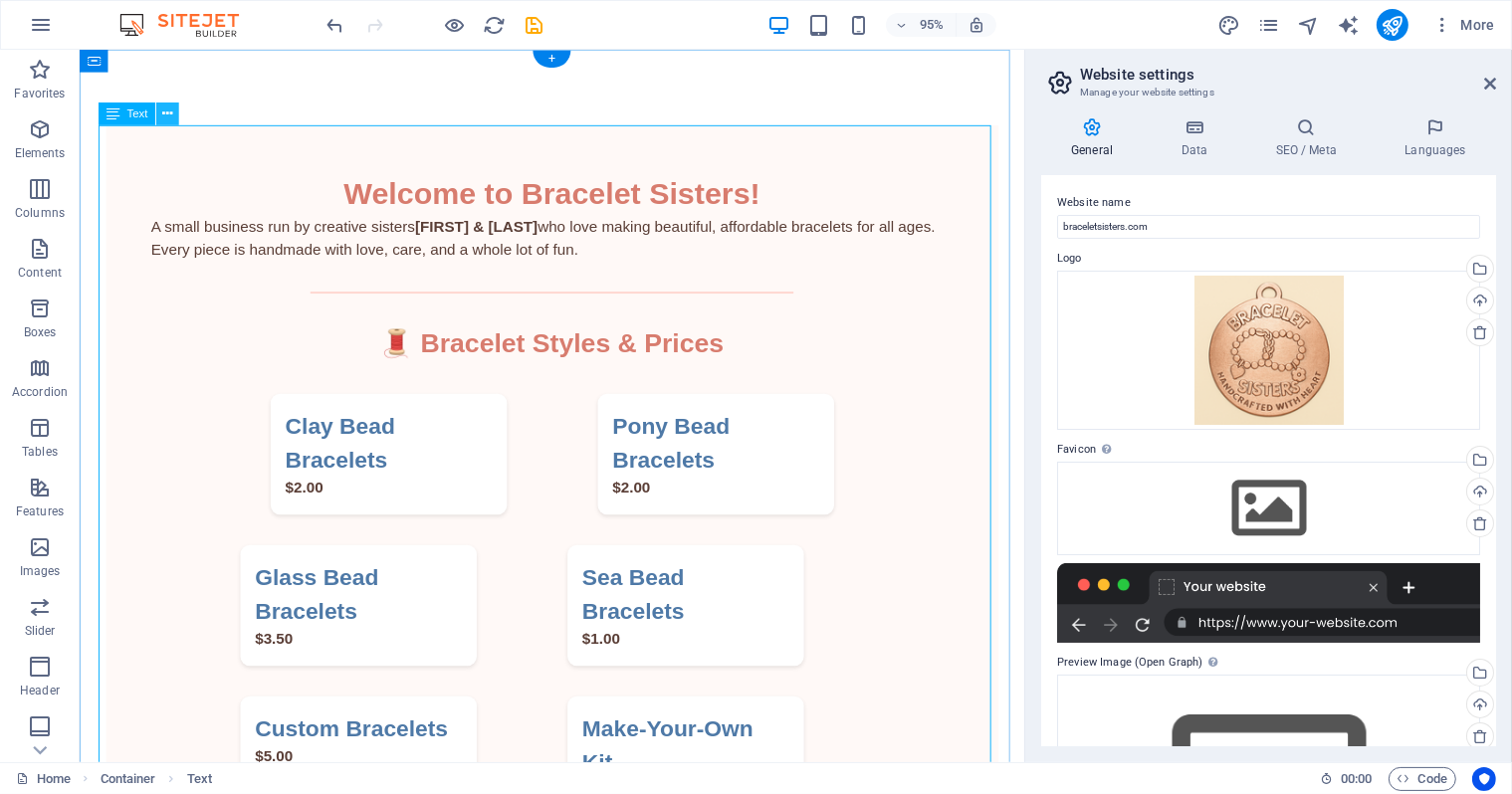 click at bounding box center [167, 113] 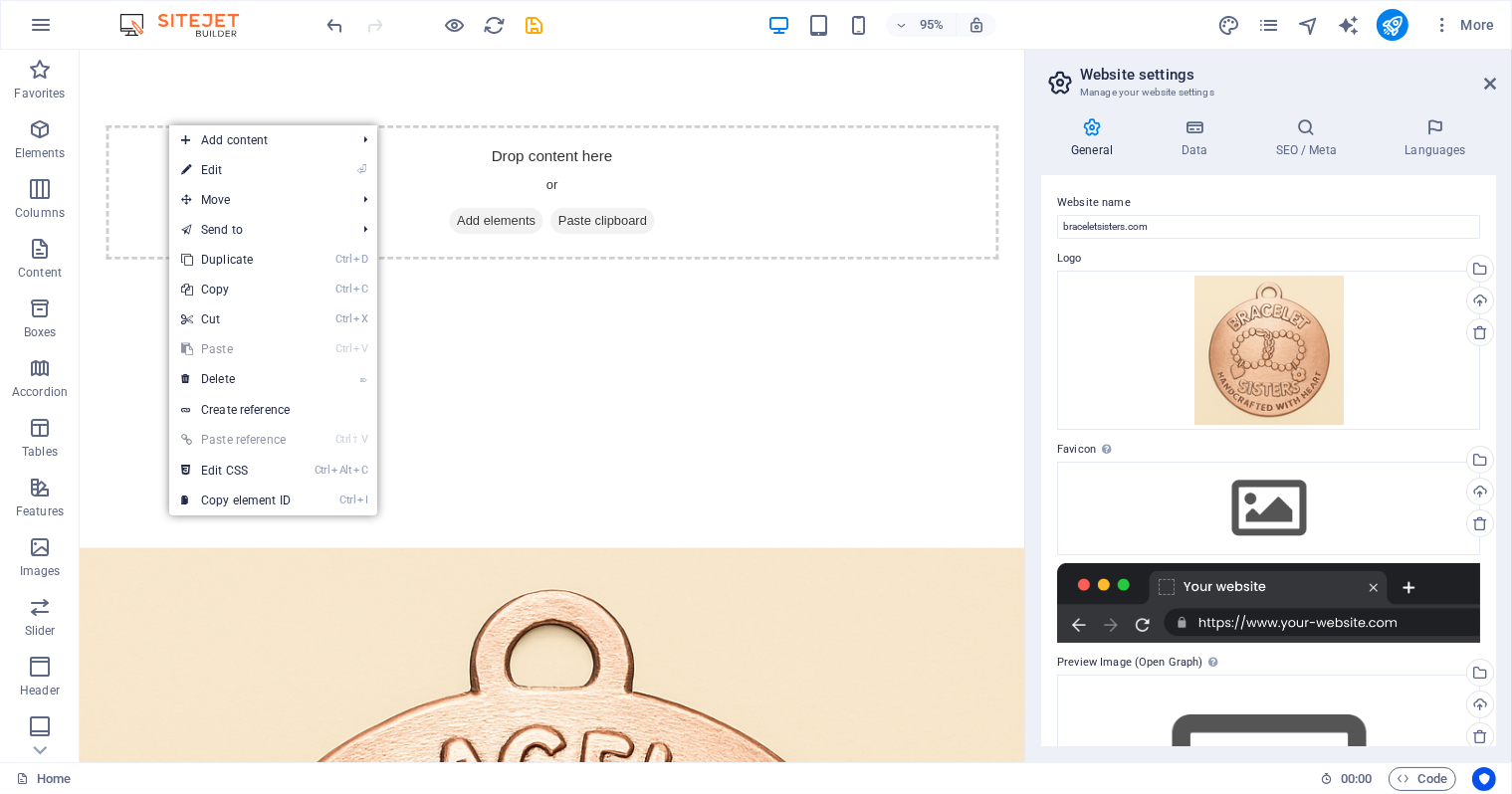 click on "Drop content here or  Add elements  Paste clipboard" at bounding box center [575, 200] 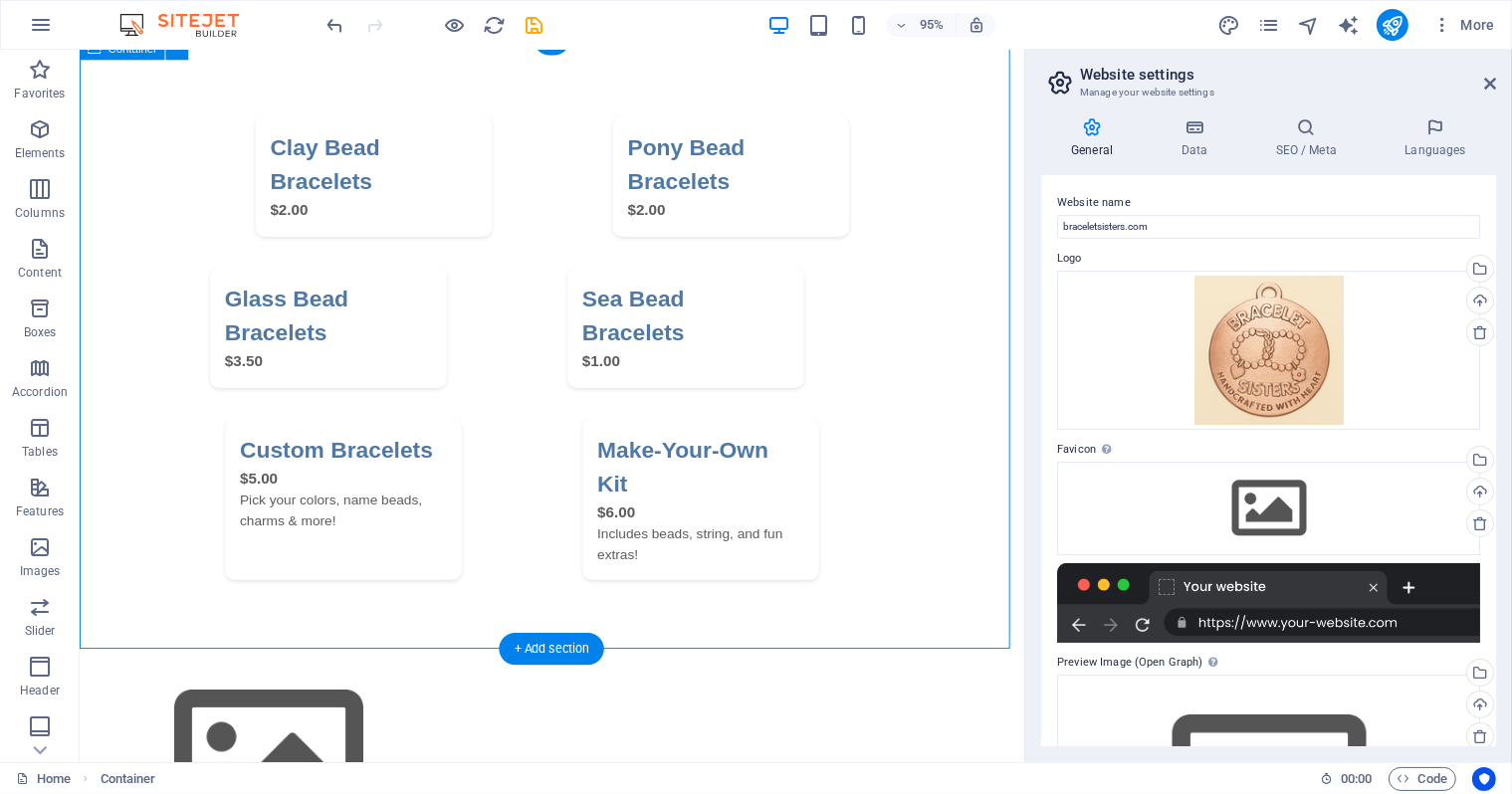 scroll, scrollTop: 0, scrollLeft: 0, axis: both 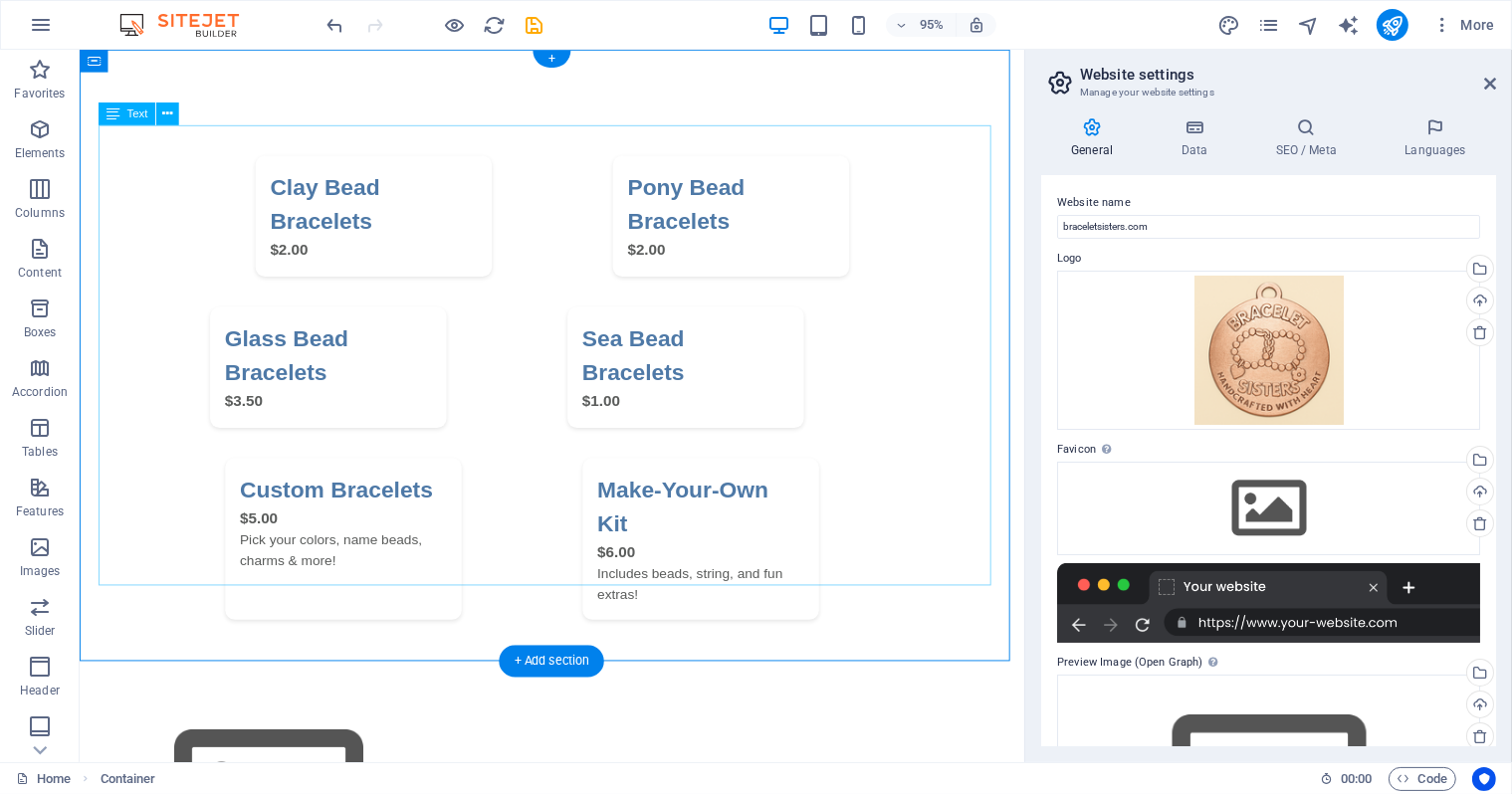 click on "Clay Bead Bracelets
$2.00
Pony Bead Bracelets
$2.00
Glass Bead Bracelets
$3.50
Sea Bead Bracelets
$1.00
Custom Bracelets
$5.00
Pick your colors, name beads, charms & more!
Make-Your-Own Kit
$6.00
Includes beads, string, and fun extras!" at bounding box center (576, 405) 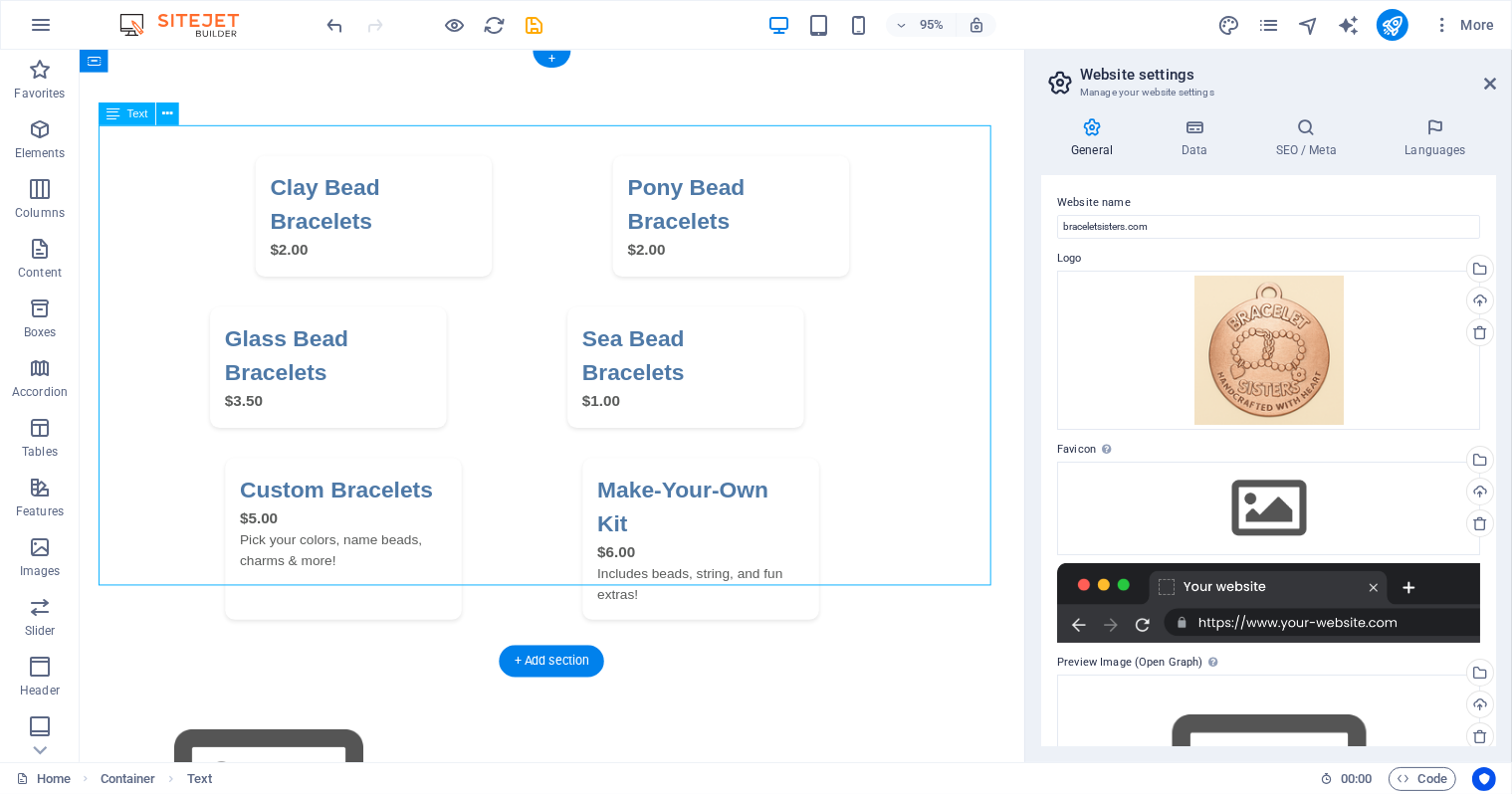 click on "Clay Bead Bracelets
$2.00
Pony Bead Bracelets
$2.00
Glass Bead Bracelets
$3.50
Sea Bead Bracelets
$1.00
Custom Bracelets
$5.00
Pick your colors, name beads, charms & more!
Make-Your-Own Kit
$6.00
Includes beads, string, and fun extras!" at bounding box center [576, 405] 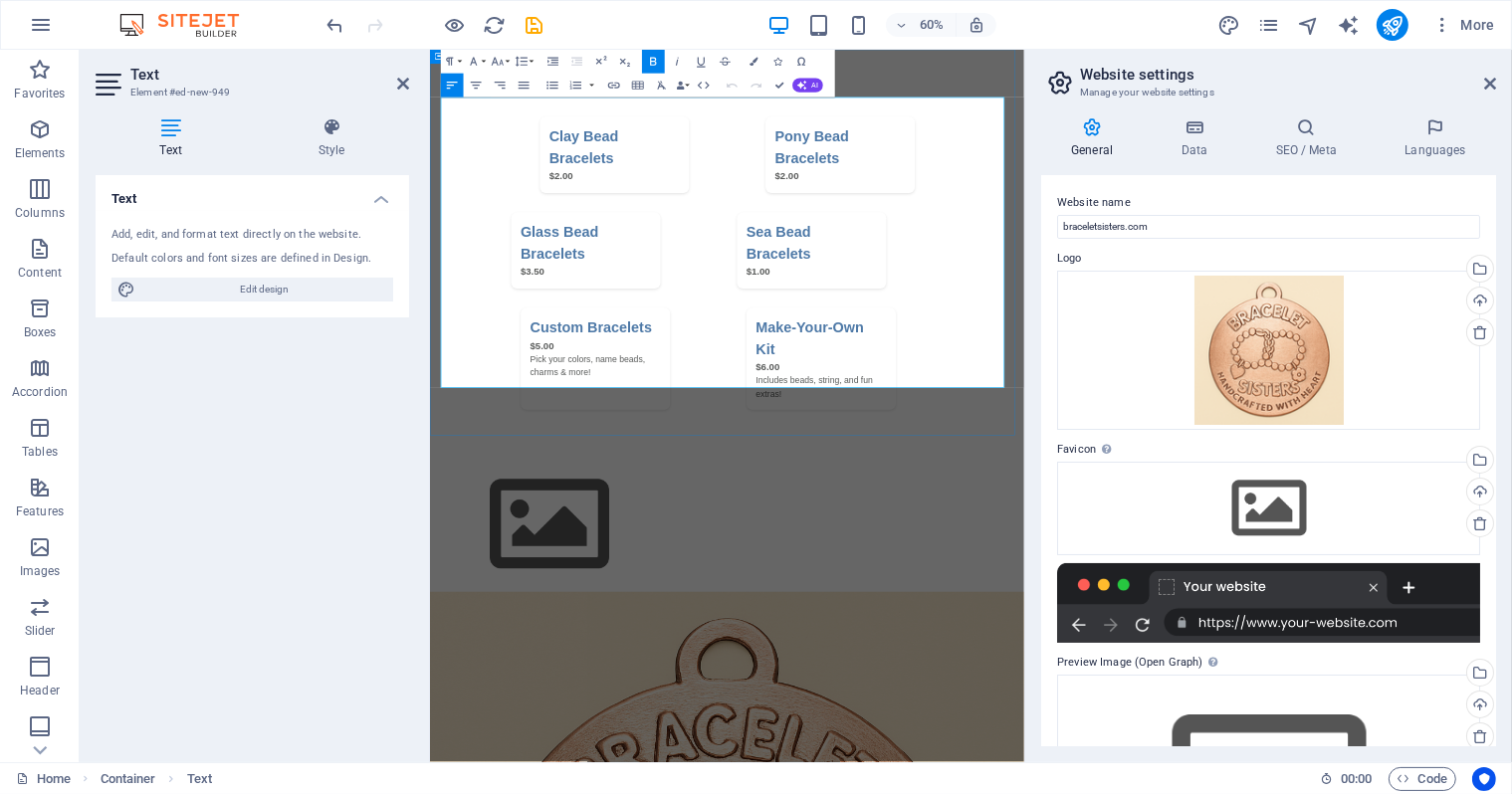 click on "$2.00" at bounding box center (737, 261) 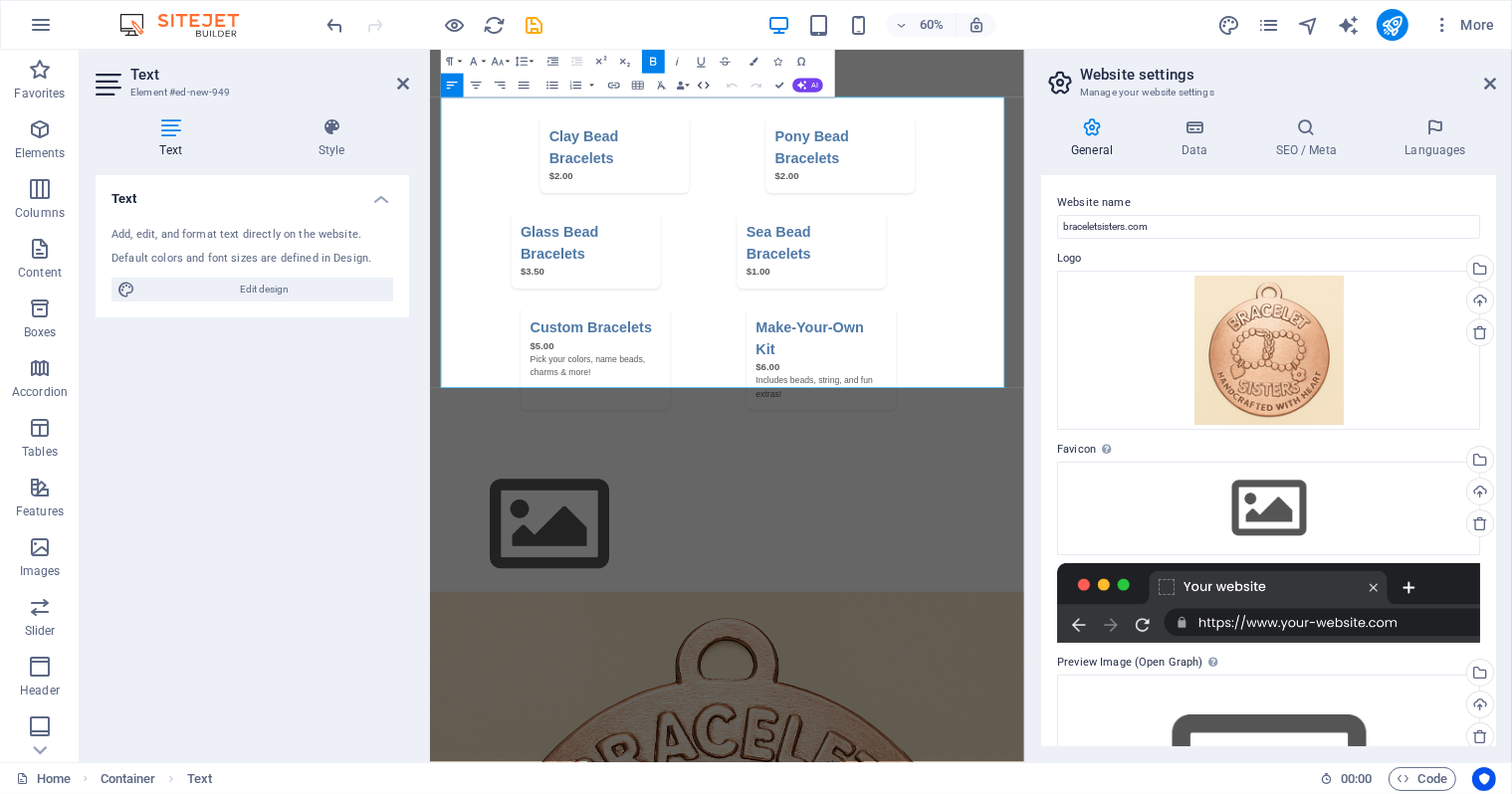 click 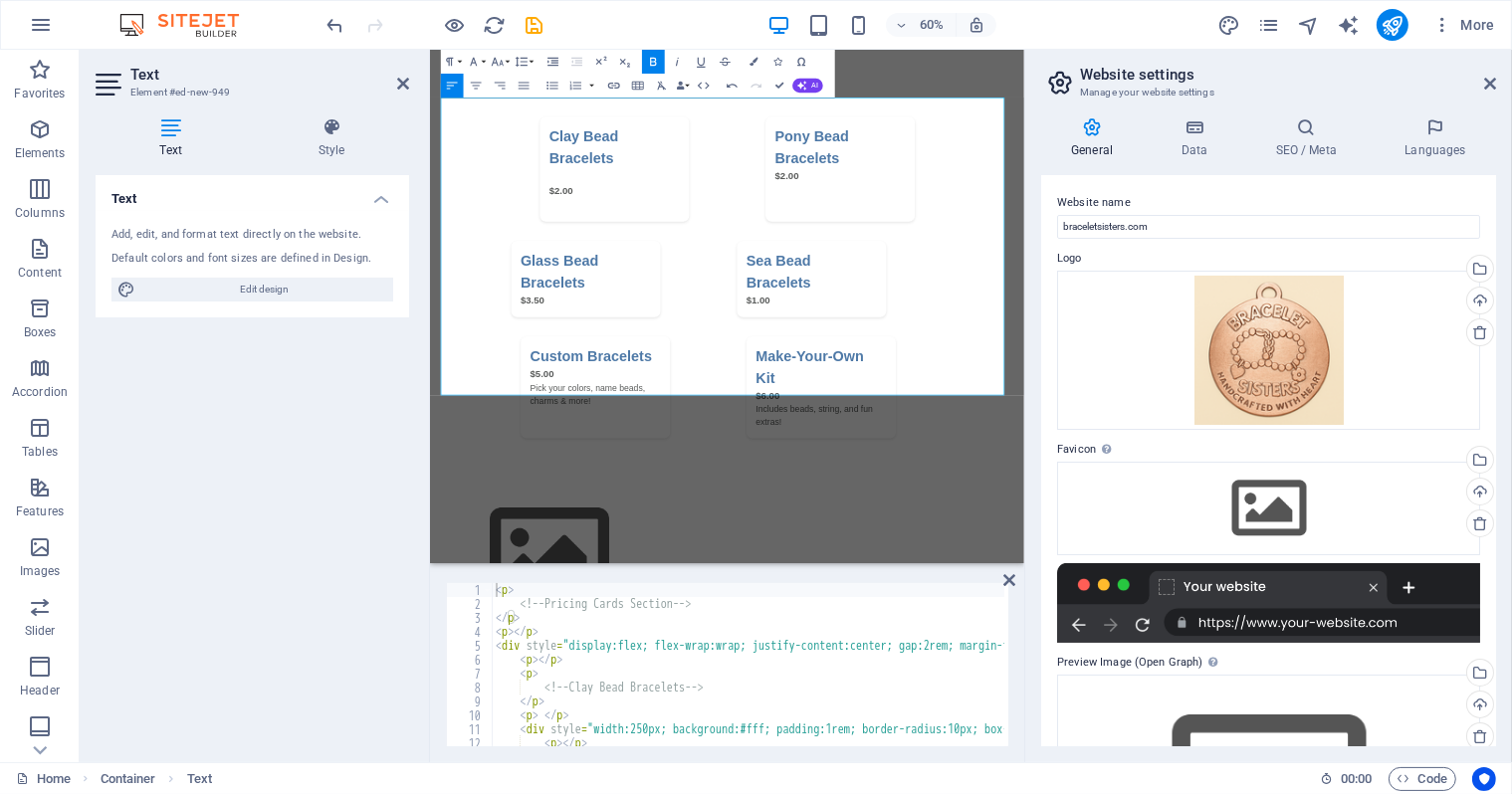 click on "Clay Bead Bracelets
$2.00
Pony Bead Bracelets
$2.00
Glass Bead Bracelets
$3.50
Sea Bead Bracelets
$1.00
Custom Bracelets
$5.00
Pick your colors, name beads, charms & more!
Make-Your-Own Kit
$6.00
Includes beads, string, and fun extras!" at bounding box center [924, 413] 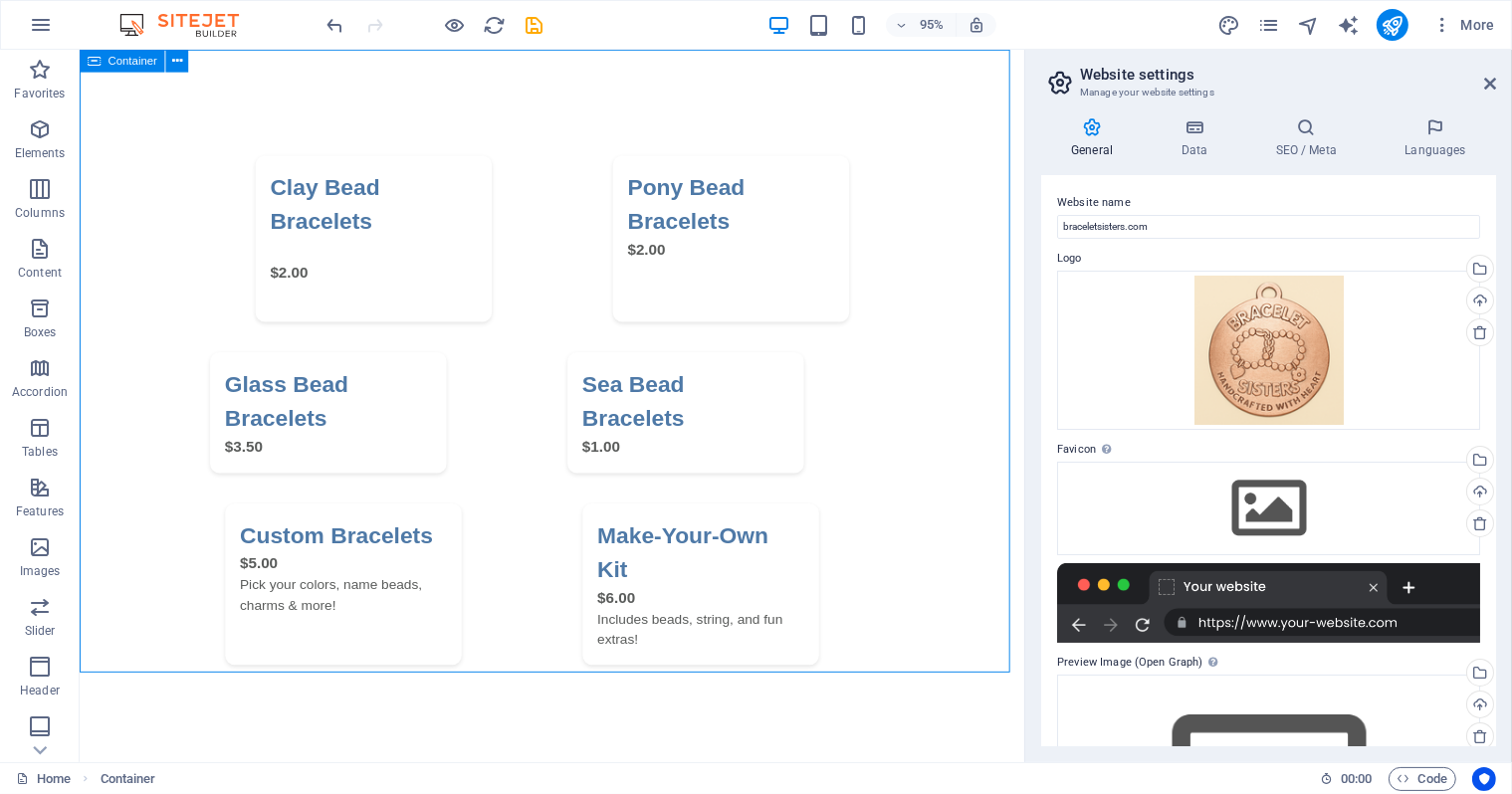 click on "Container" at bounding box center (122, 61) 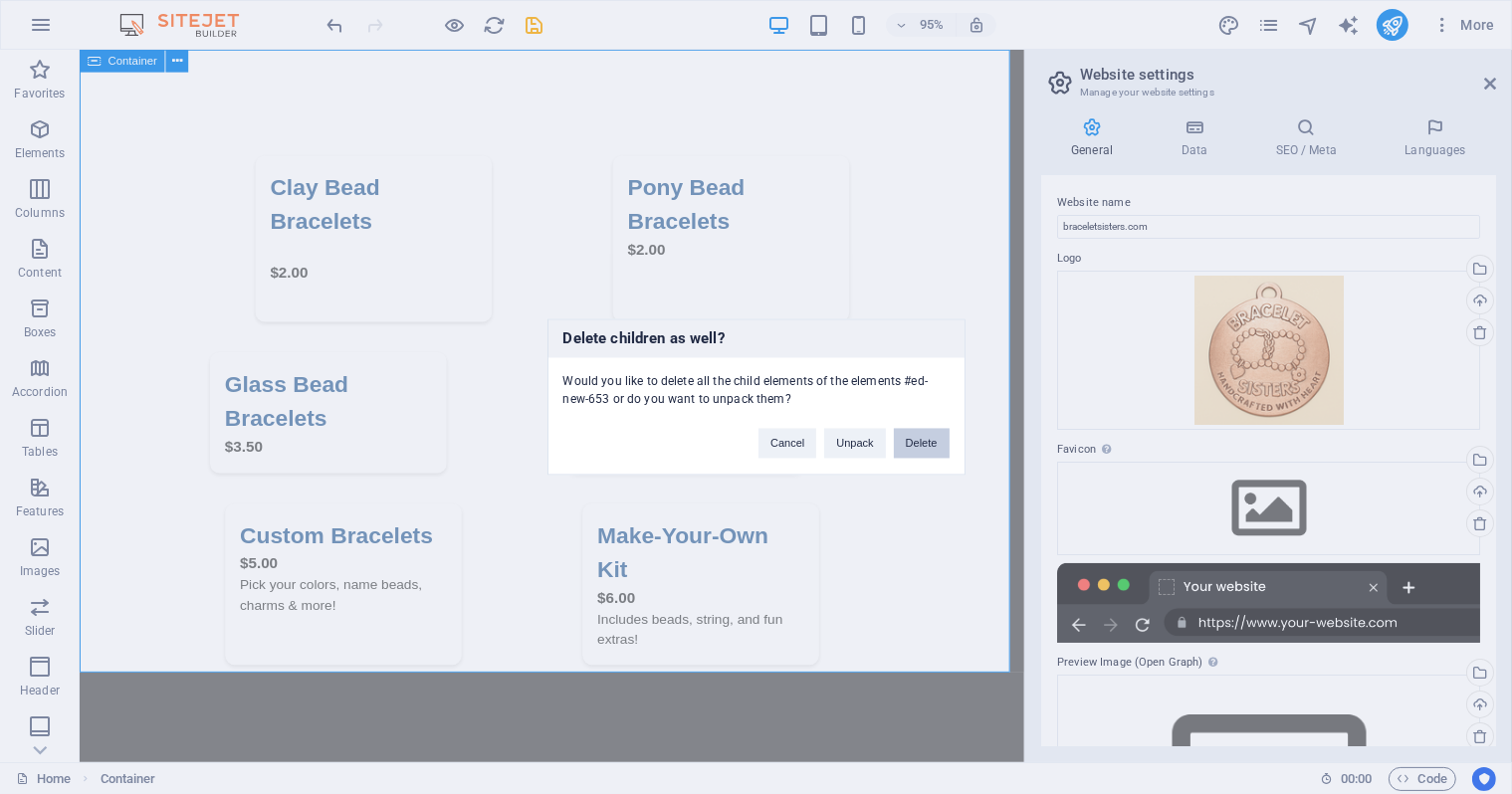 type 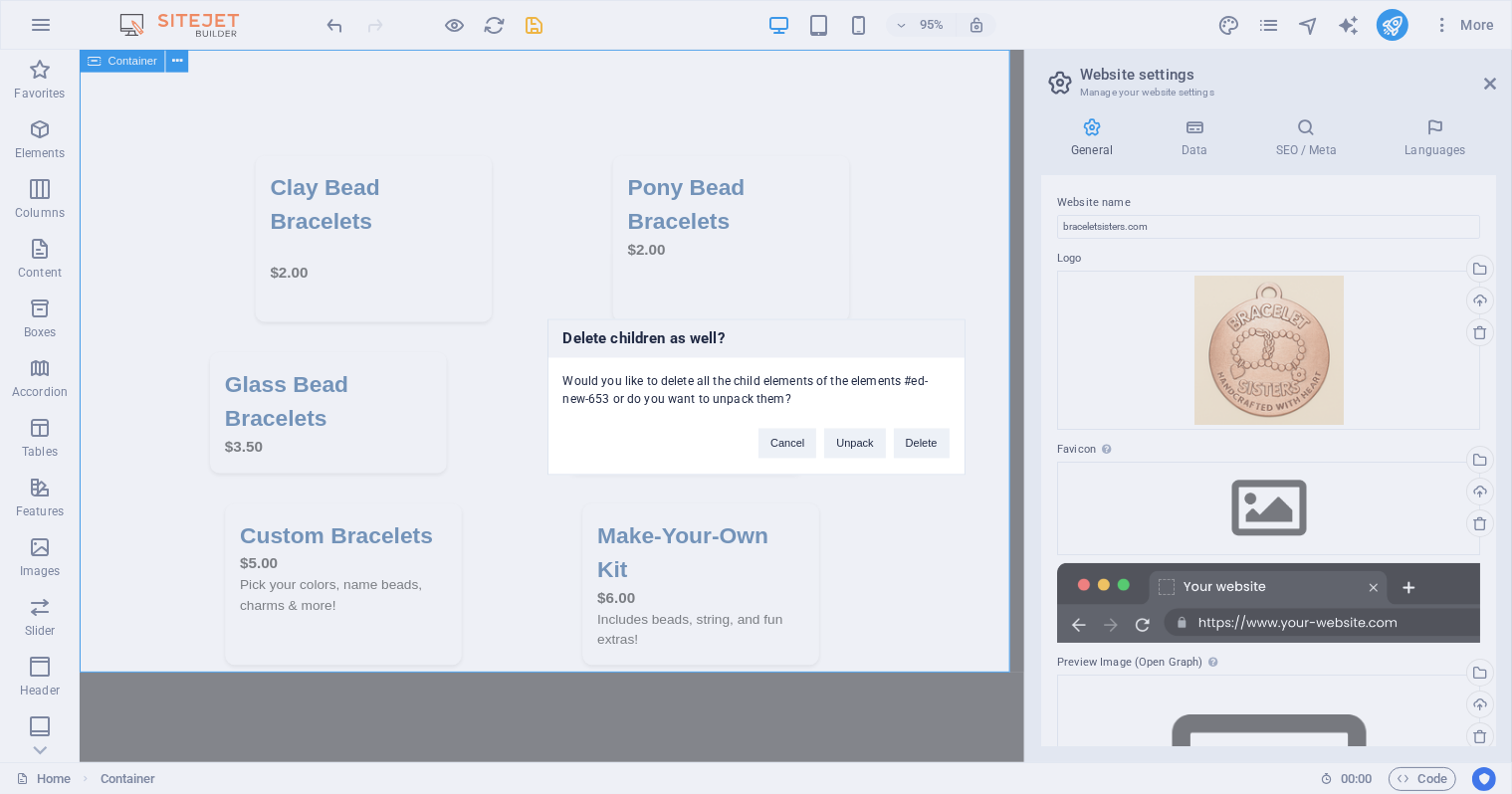 click on "Delete children as well? Would you like to delete all the child elements of the elements #ed-new-653 or do you want to unpack them? Cancel Unpack Delete" at bounding box center [756, 397] 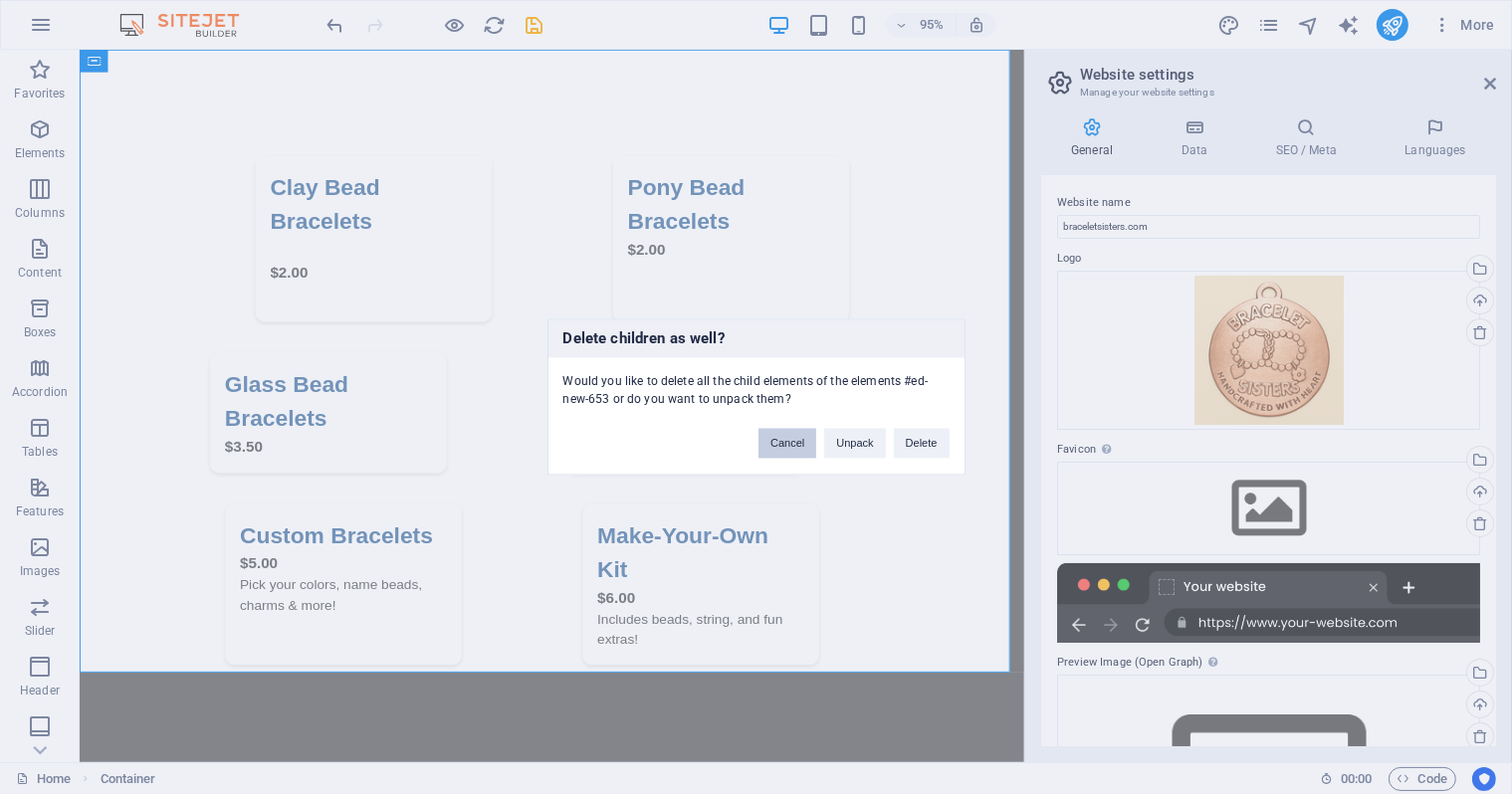 click on "Cancel" at bounding box center [787, 444] 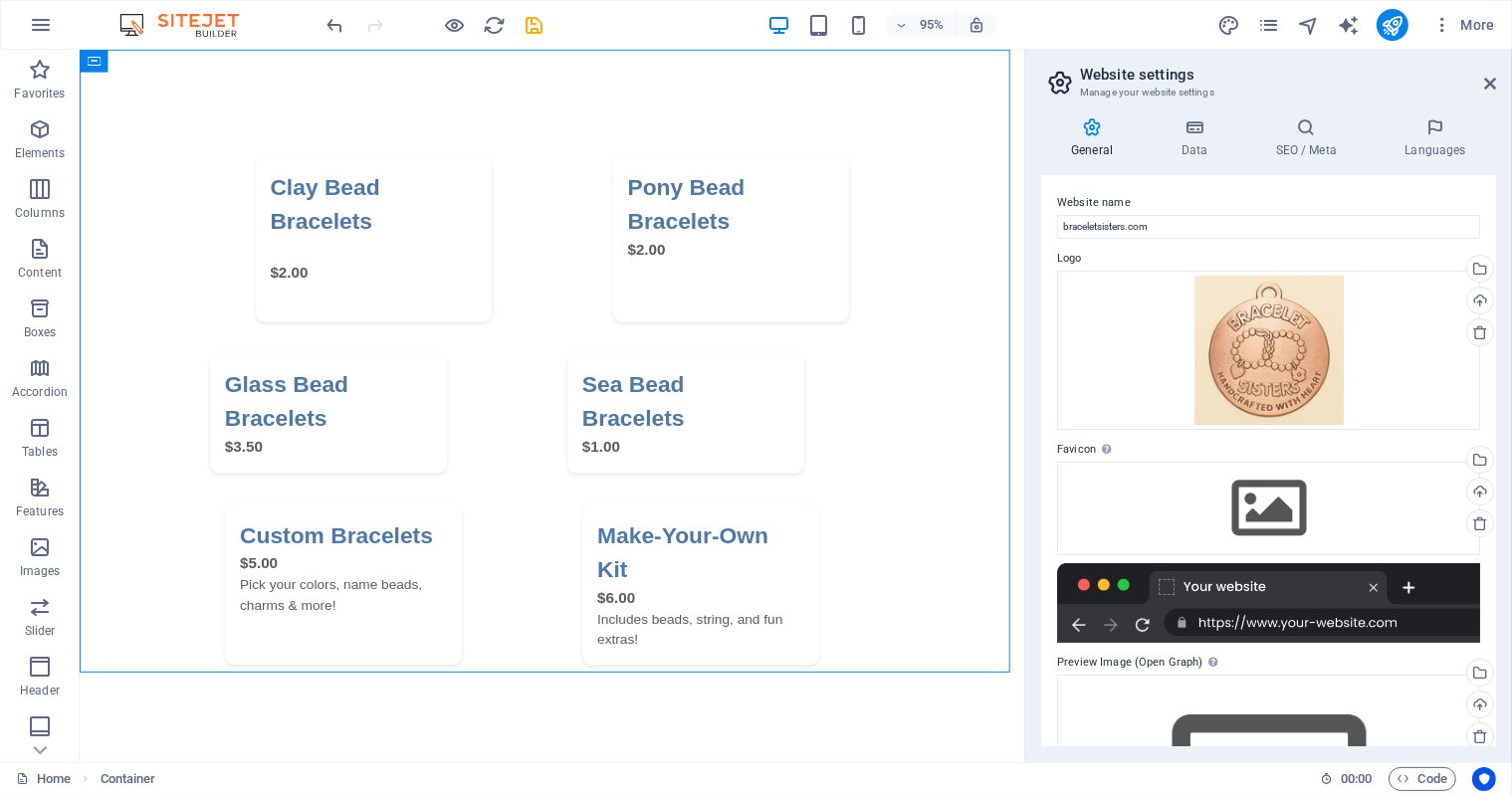 click on "Clay Bead Bracelets
$2.00
Pony Bead Bracelets
$2.00
Glass Bead Bracelets
$3.50
Sea Bead Bracelets
$1.00
Custom Bracelets
$5.00
Pick your colors, name beads, charms & more!
Make-Your-Own Kit
$6.00
Includes beads, string, and fun extras!" at bounding box center [575, 413] 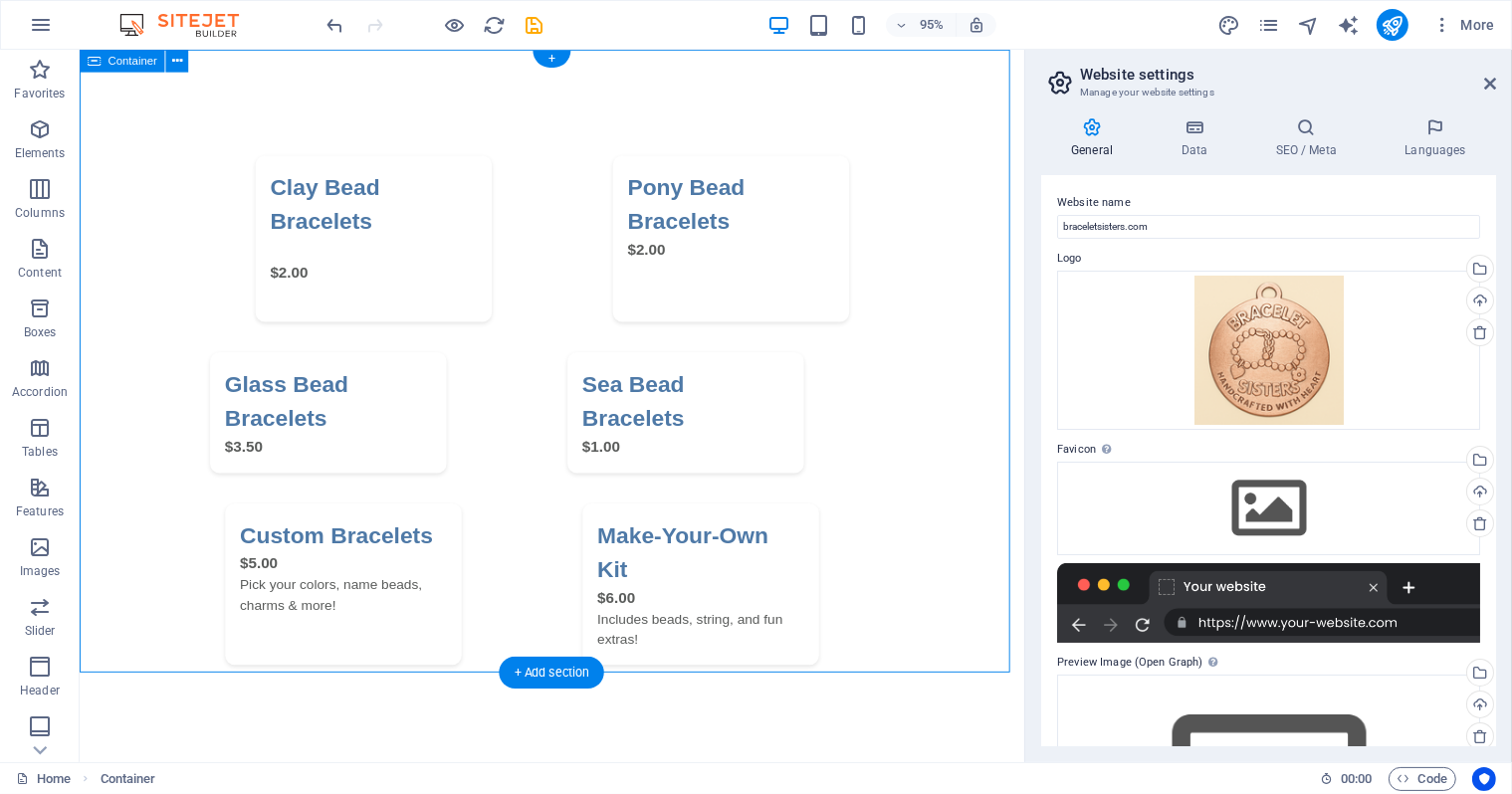 click at bounding box center [94, 61] 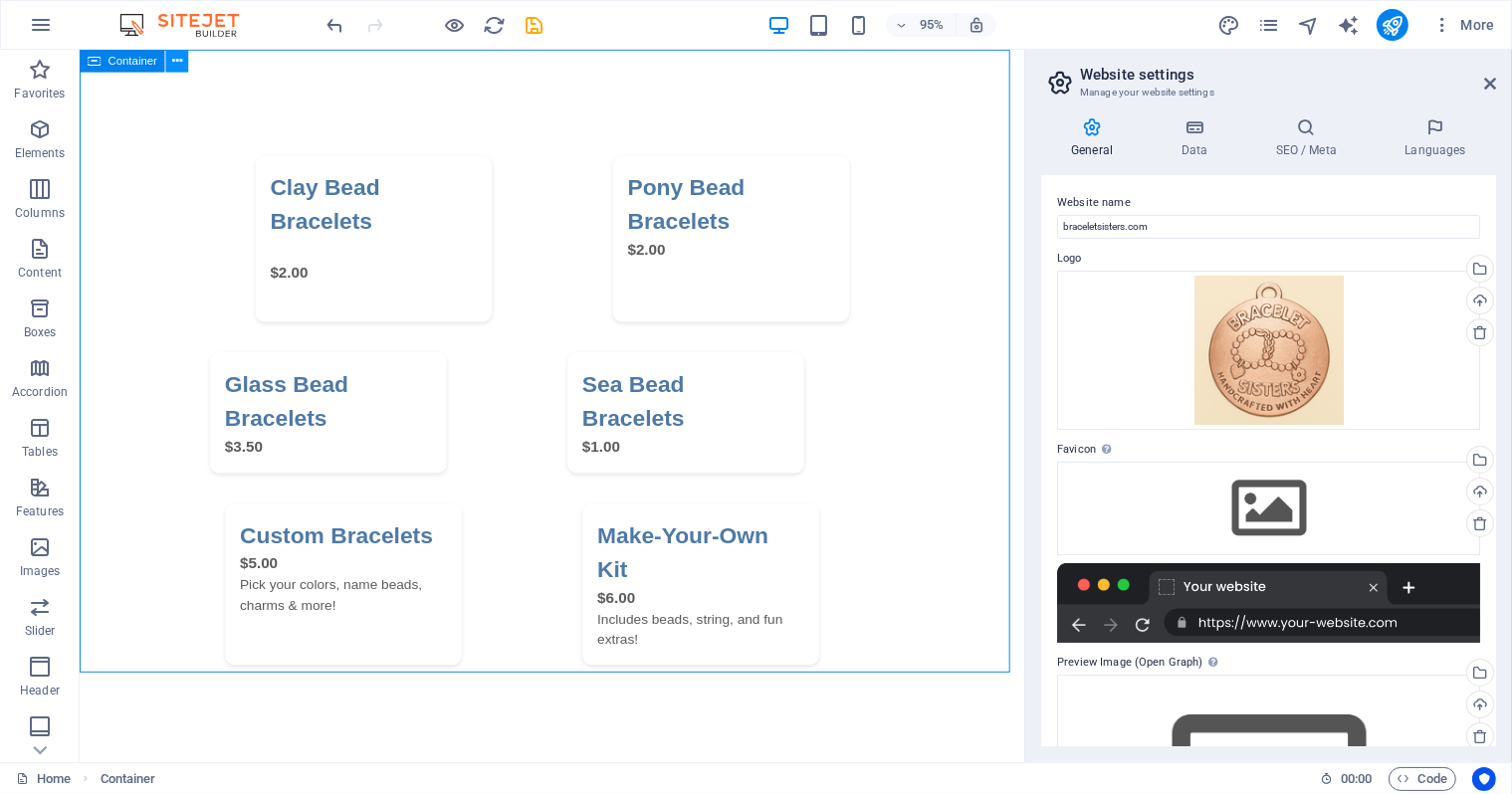 click at bounding box center [177, 61] 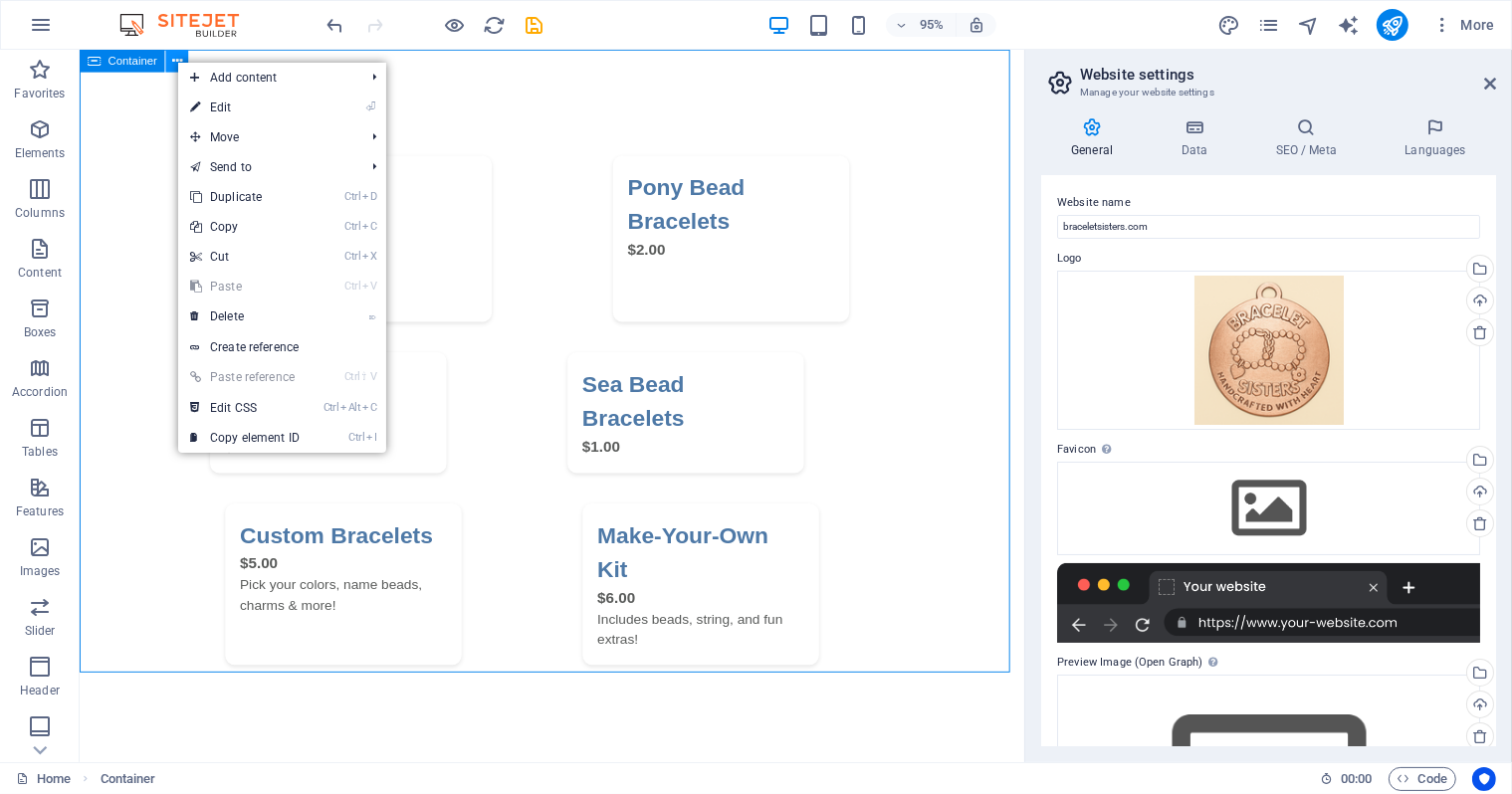 type 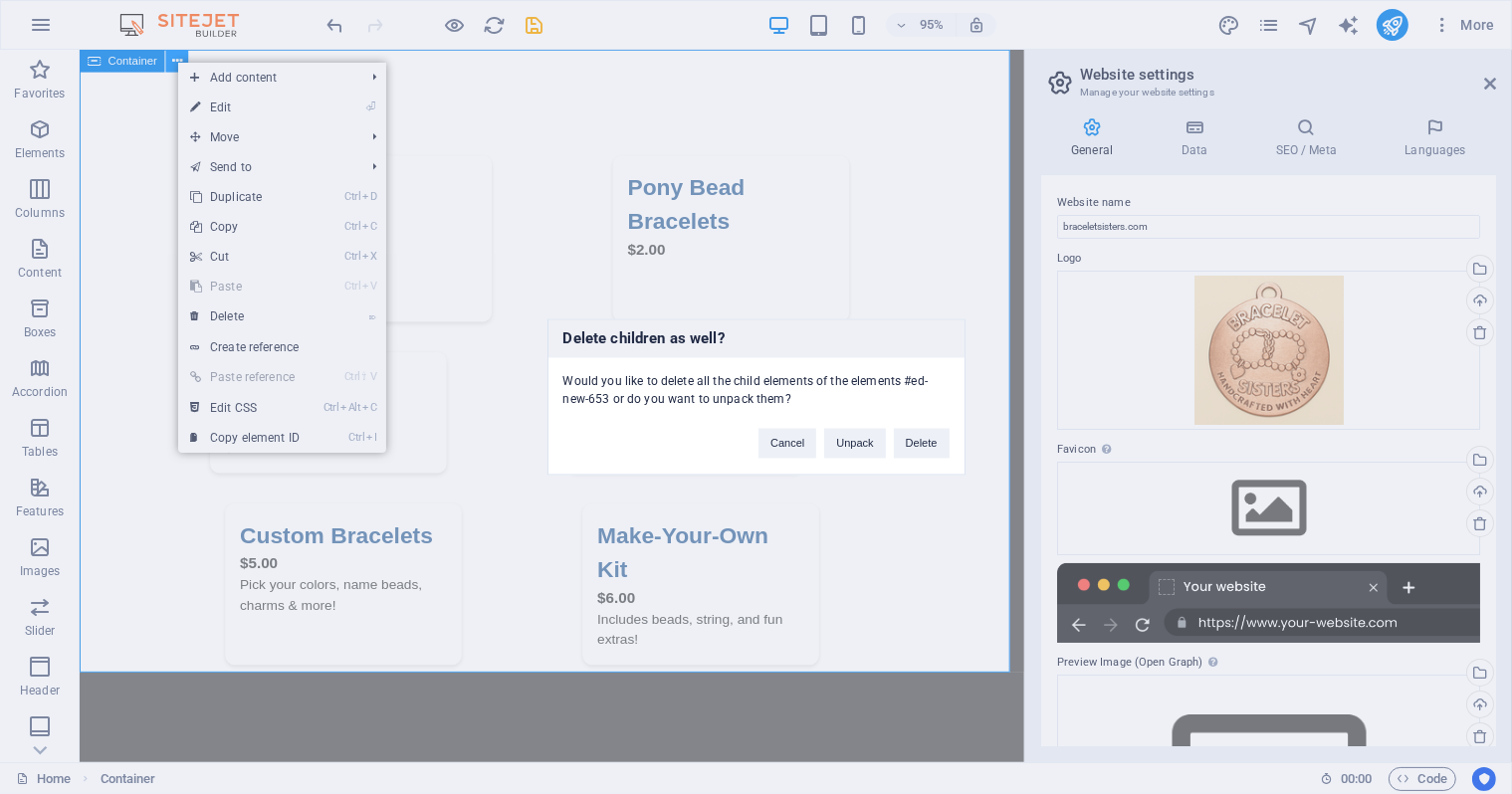 type 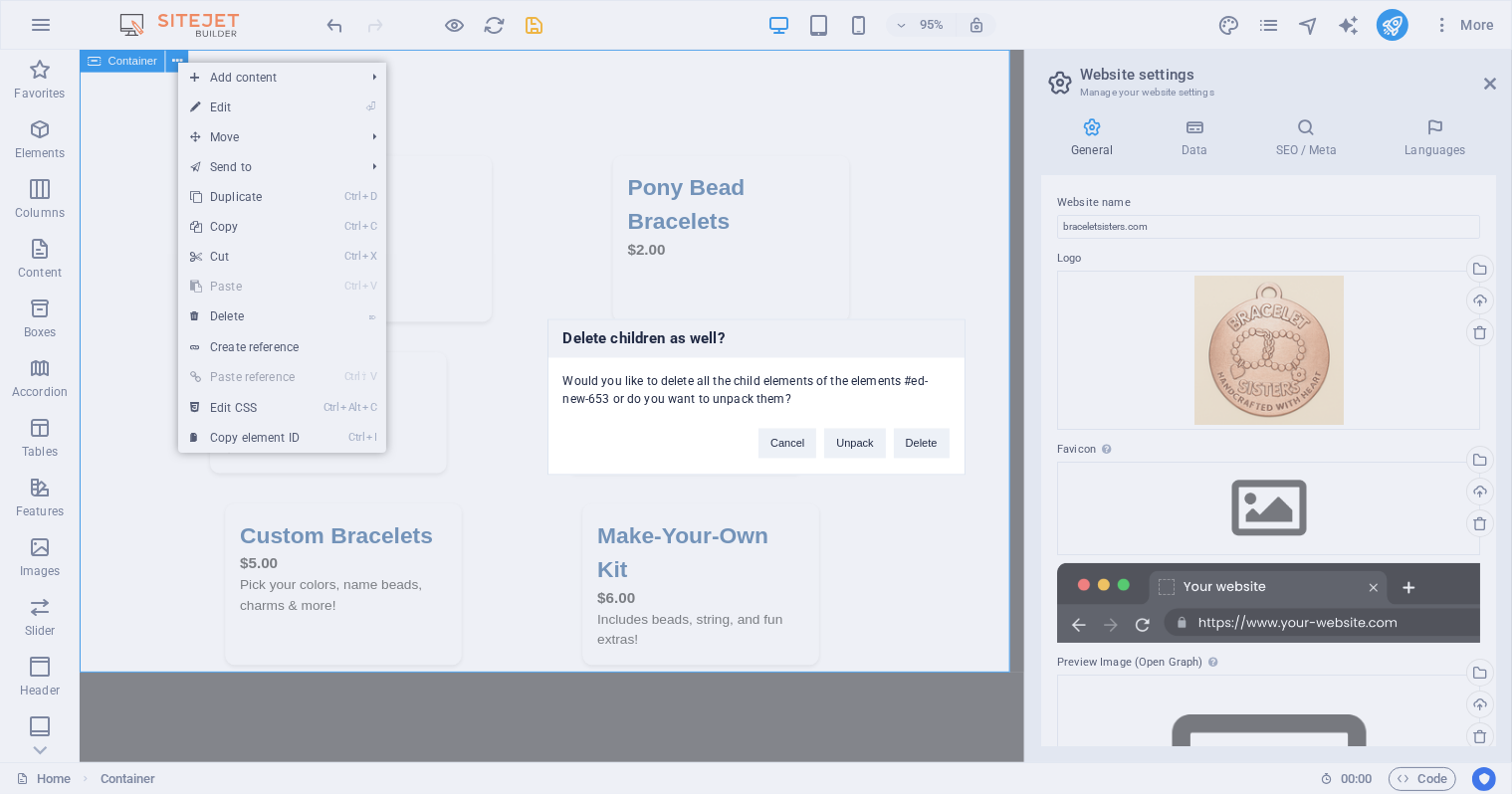 click on "Delete children as well? Would you like to delete all the child elements of the elements #ed-new-653 or do you want to unpack them? Cancel Unpack Delete" at bounding box center (756, 397) 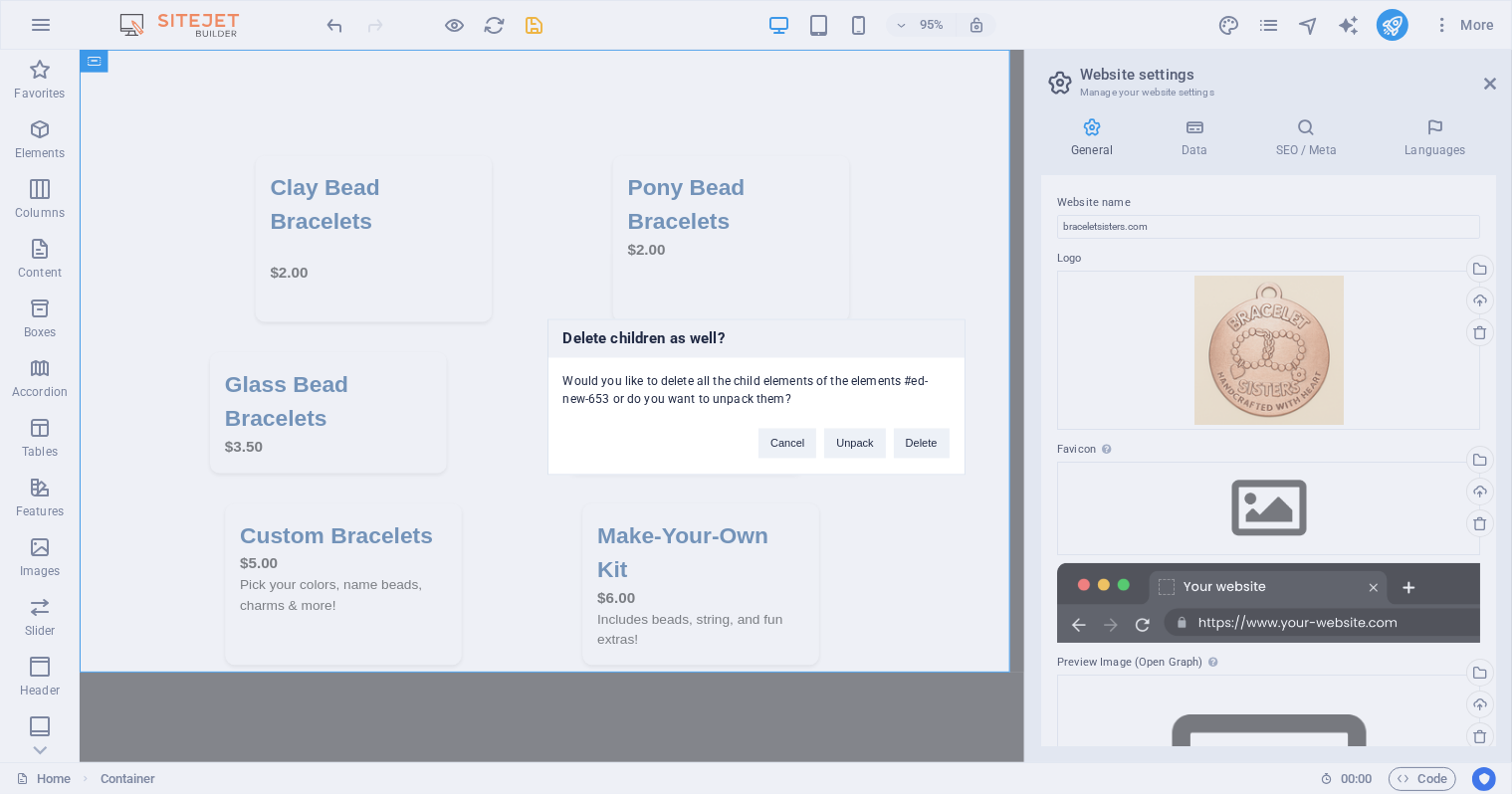 click on "Delete children as well? Would you like to delete all the child elements of the elements #ed-new-653 or do you want to unpack them? Cancel Unpack Delete" at bounding box center [756, 397] 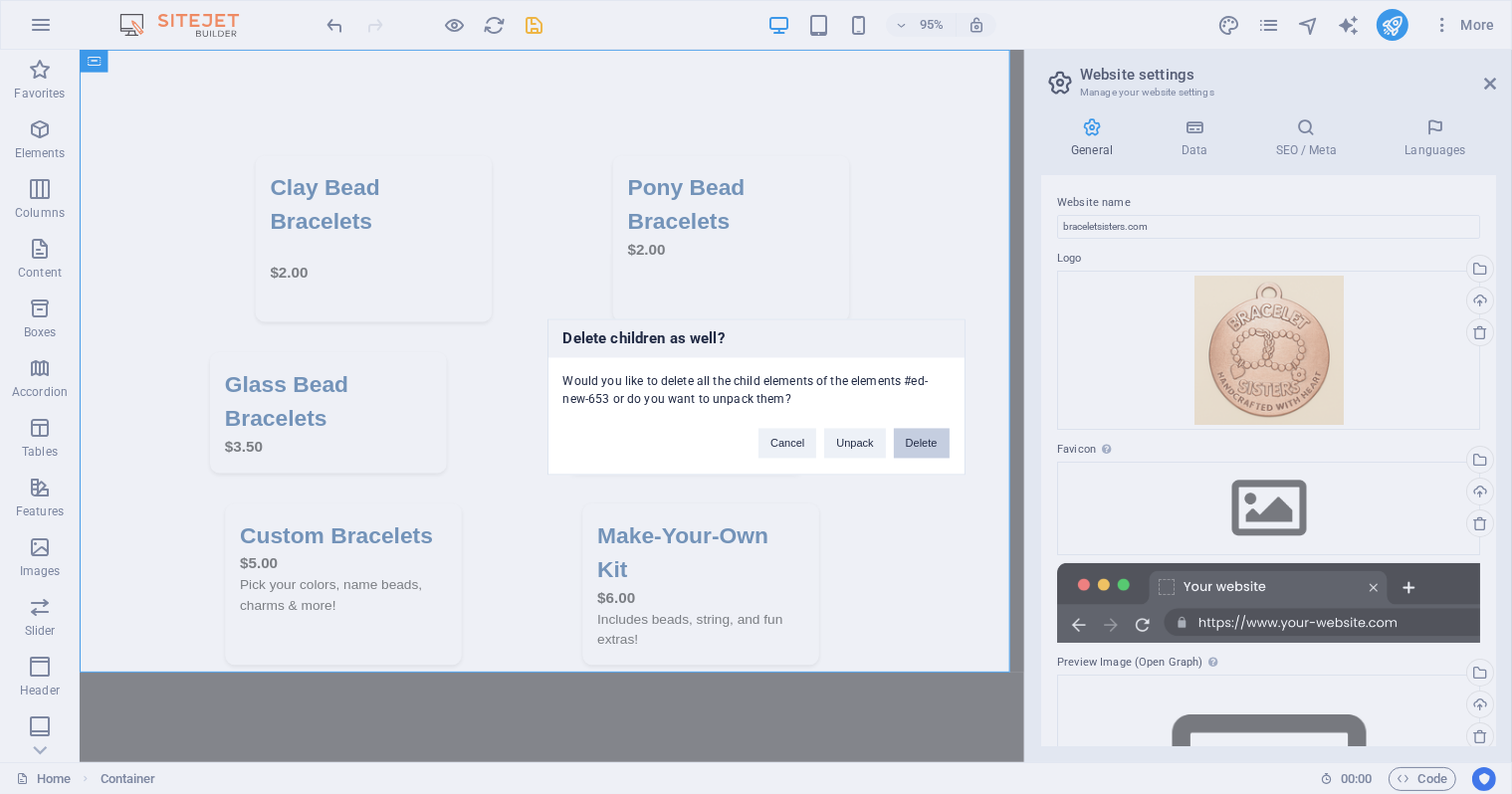 click on "Delete" at bounding box center (922, 444) 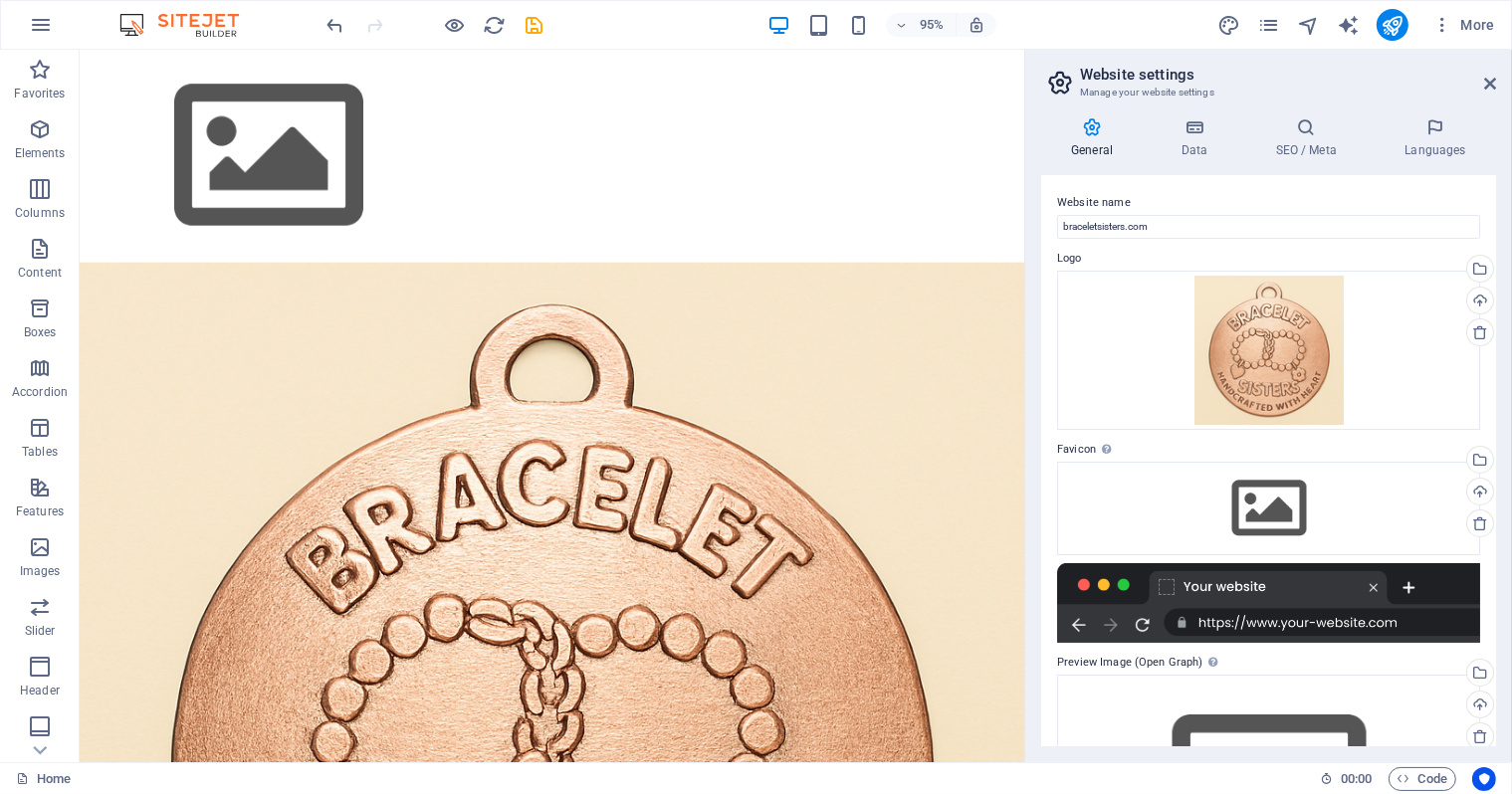 click at bounding box center (575, 161) 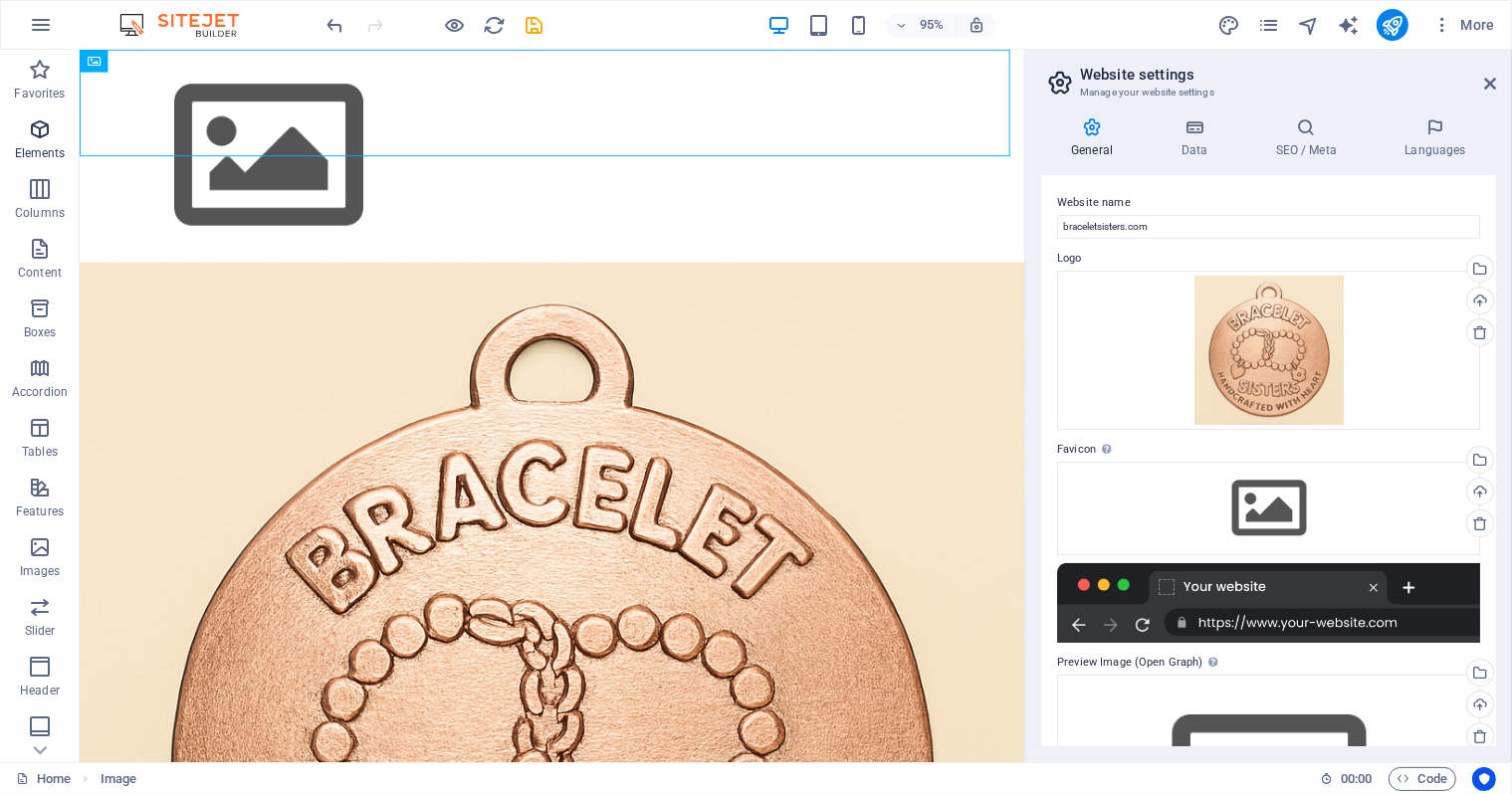 click on "Elements" at bounding box center (40, 153) 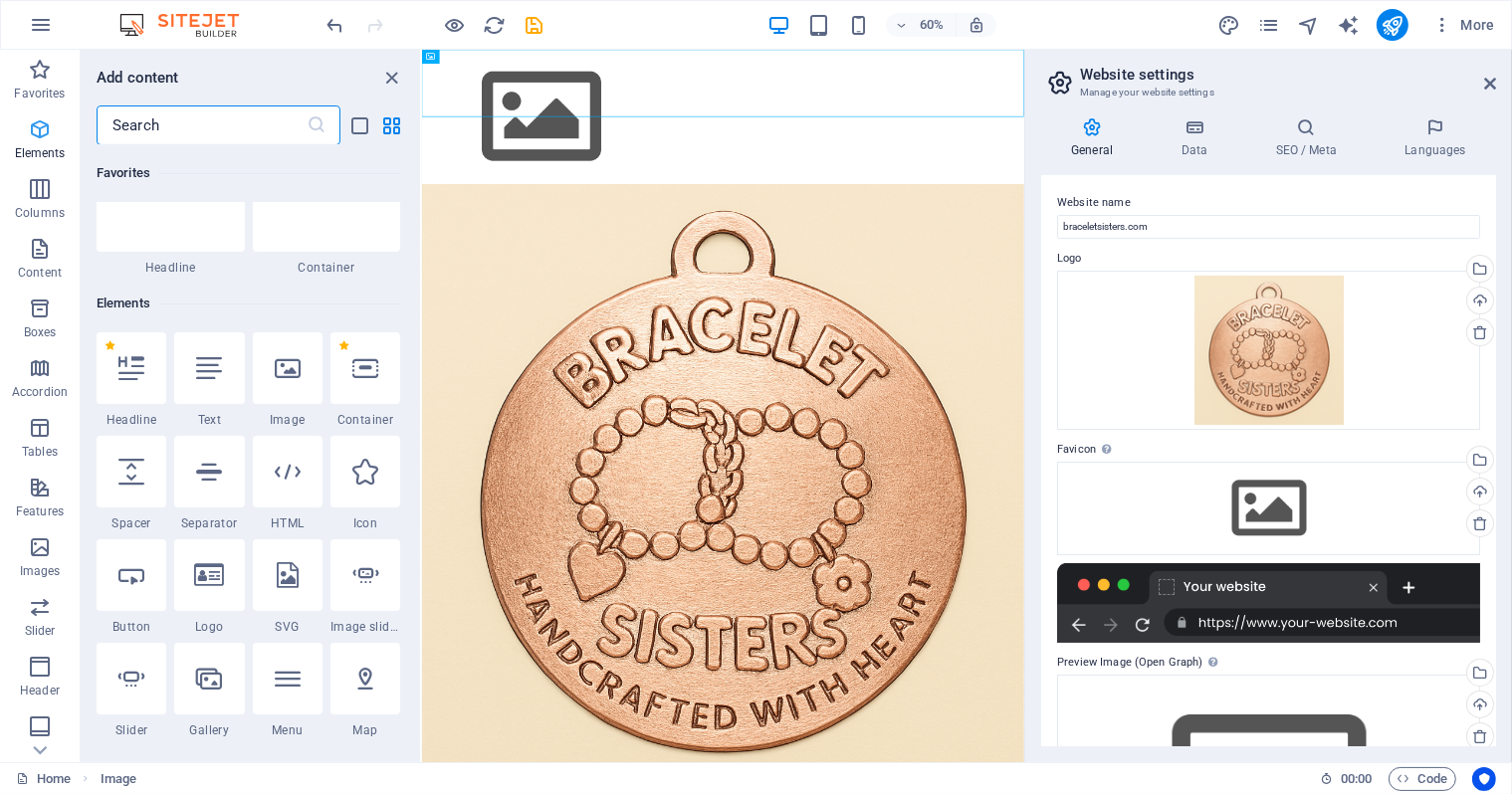 scroll, scrollTop: 211, scrollLeft: 0, axis: vertical 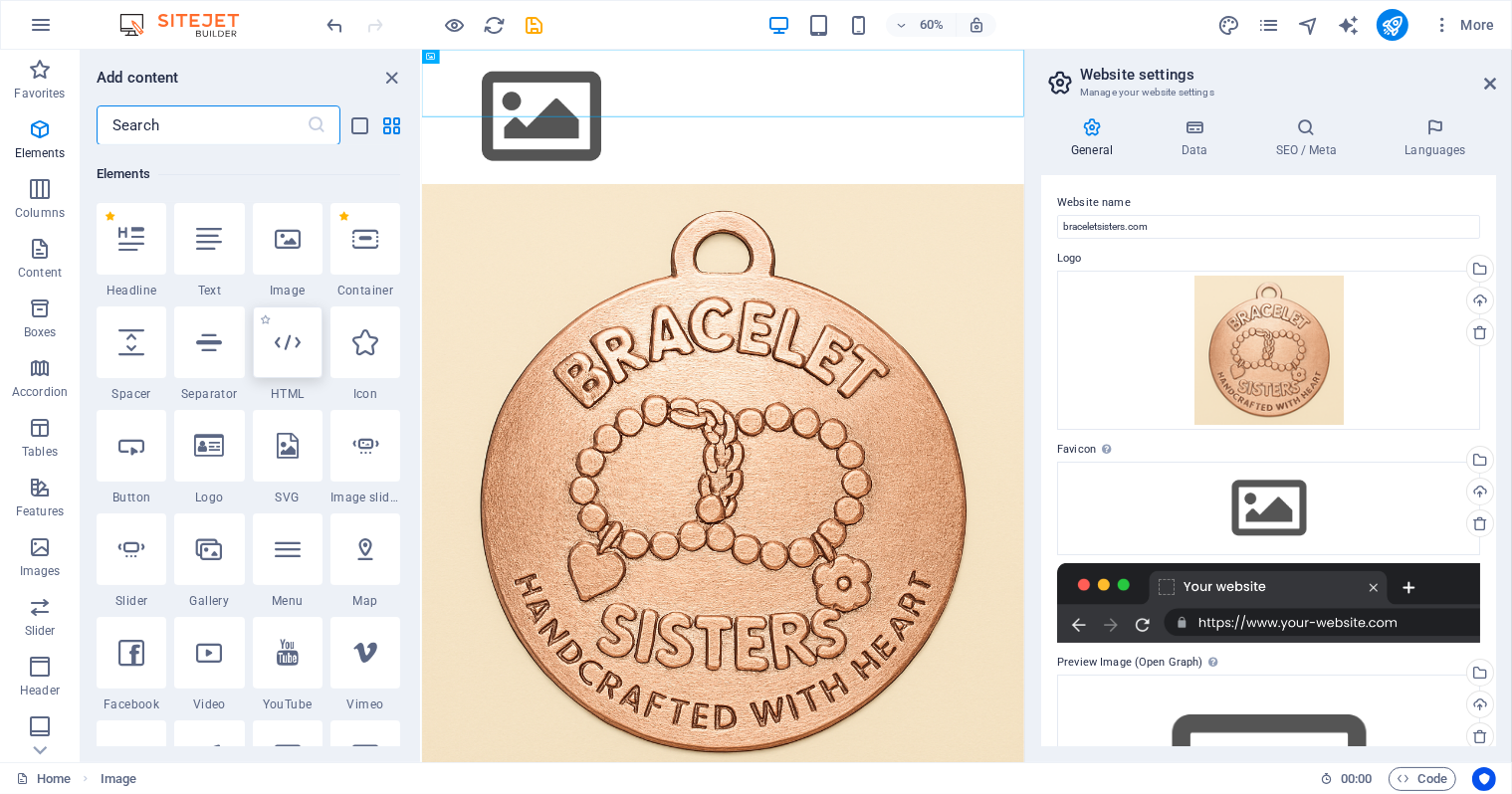 click at bounding box center [288, 342] 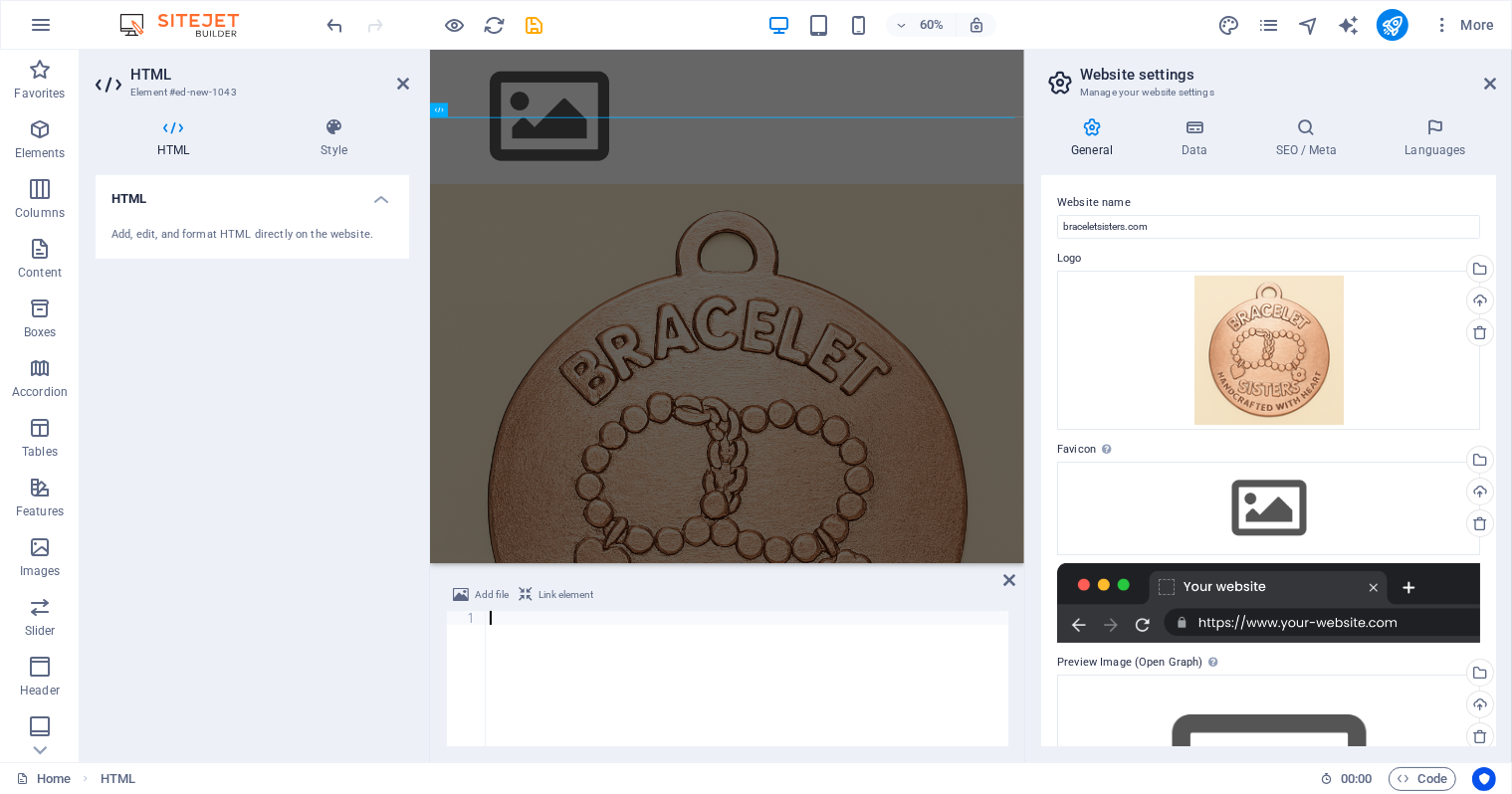 type on "</html>" 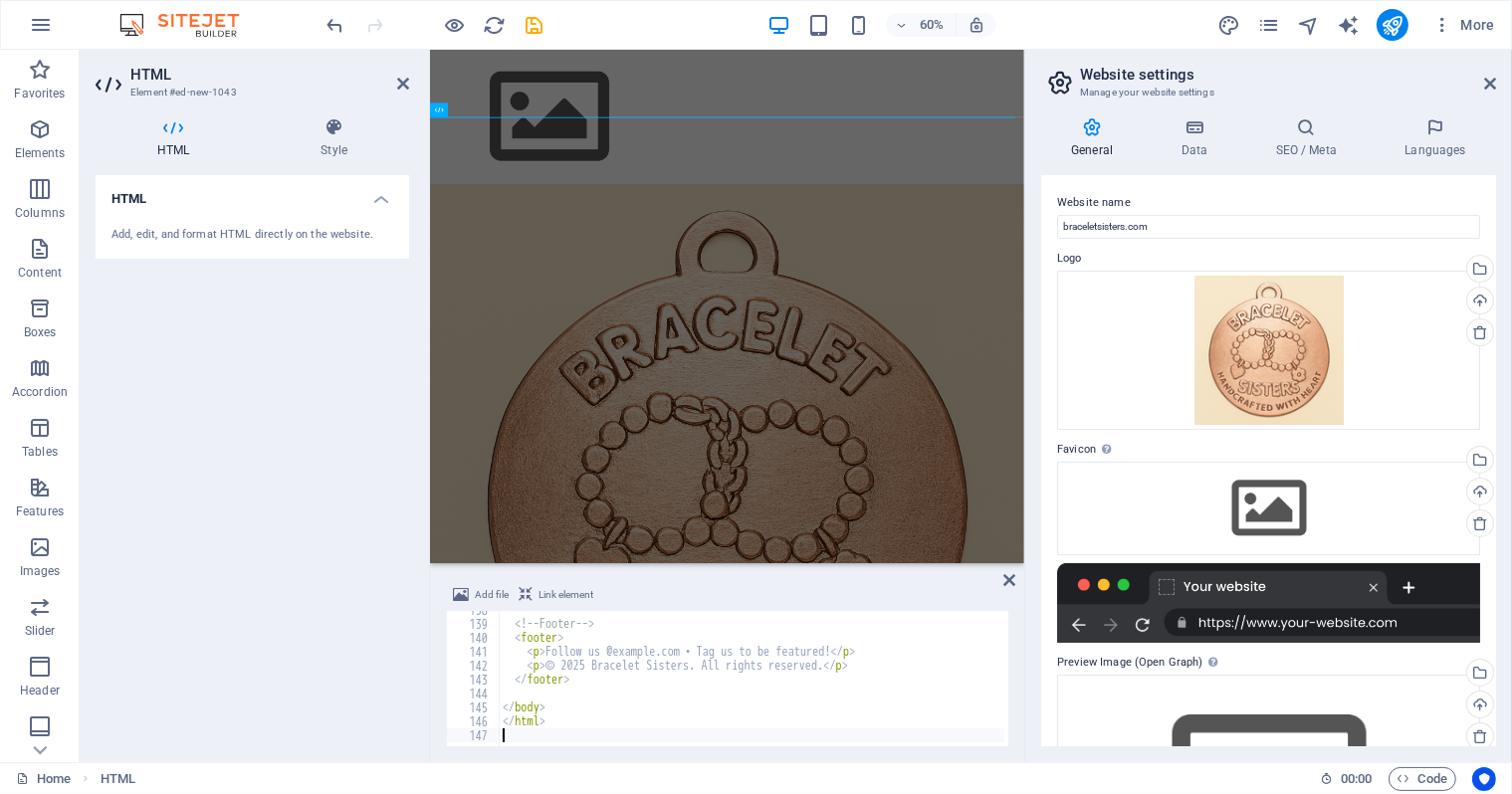 scroll, scrollTop: 1916, scrollLeft: 0, axis: vertical 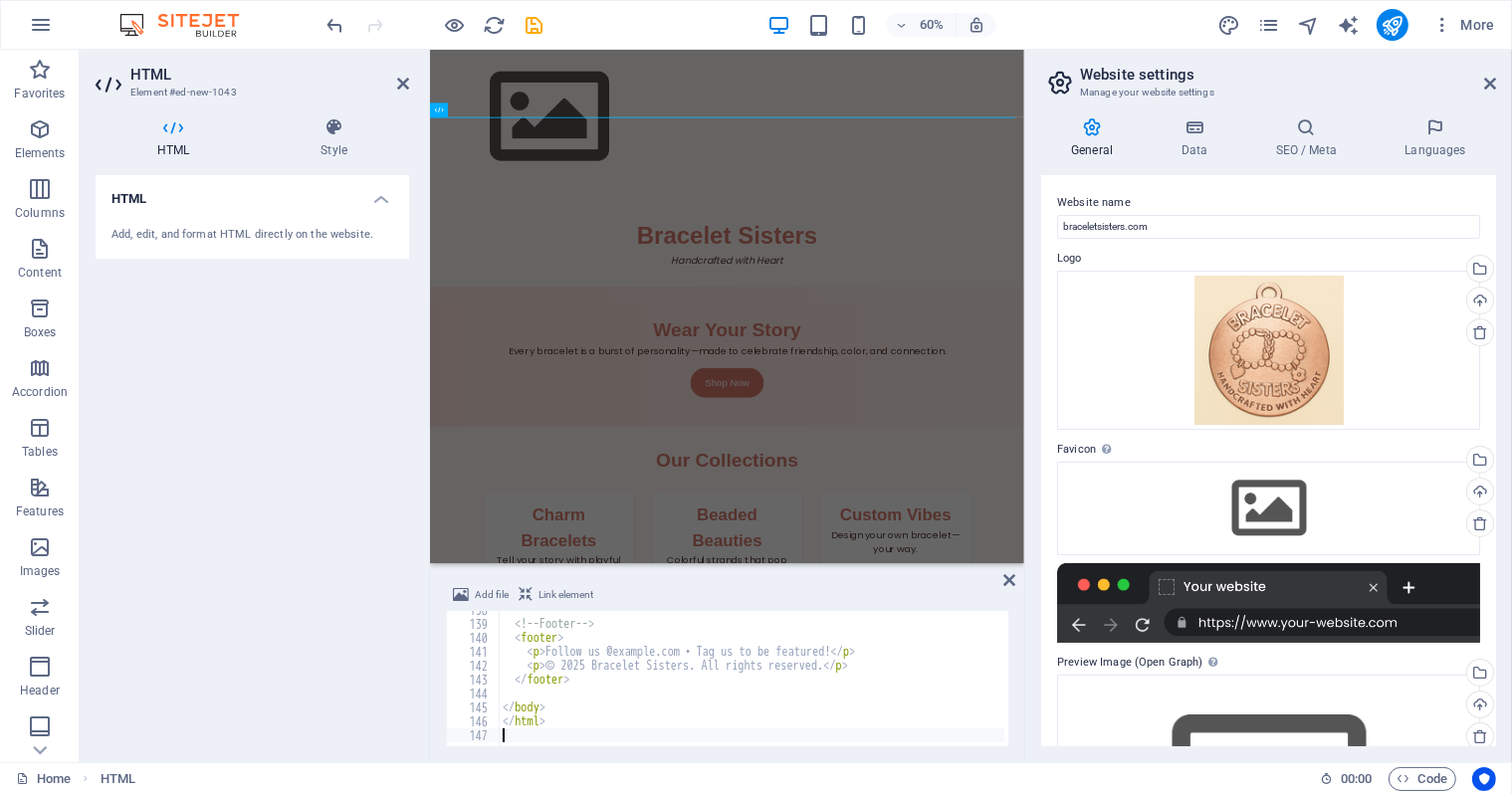 click on "HTML Add, edit, and format HTML directly on the website." at bounding box center (252, 461) 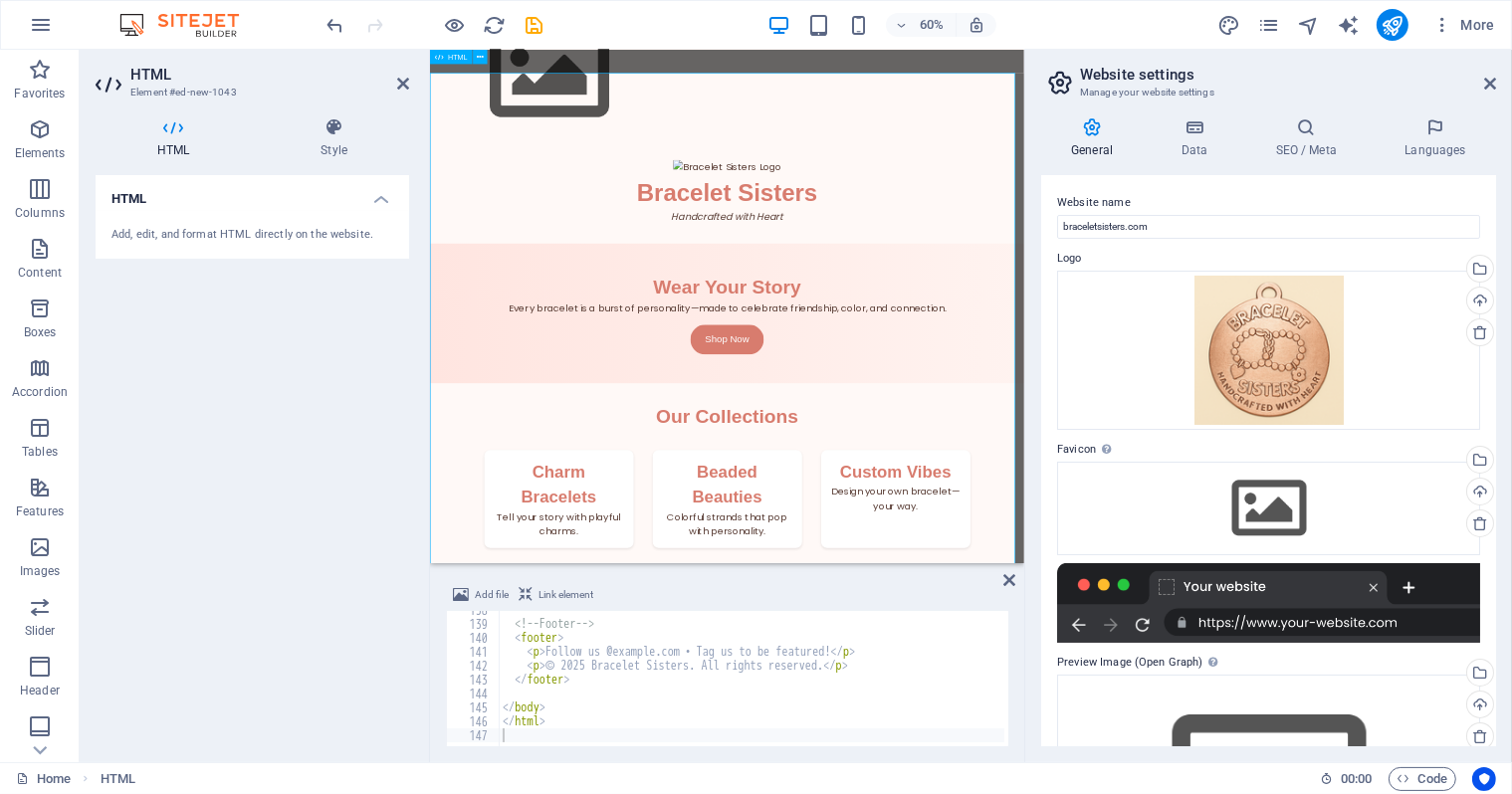 scroll, scrollTop: 68, scrollLeft: 0, axis: vertical 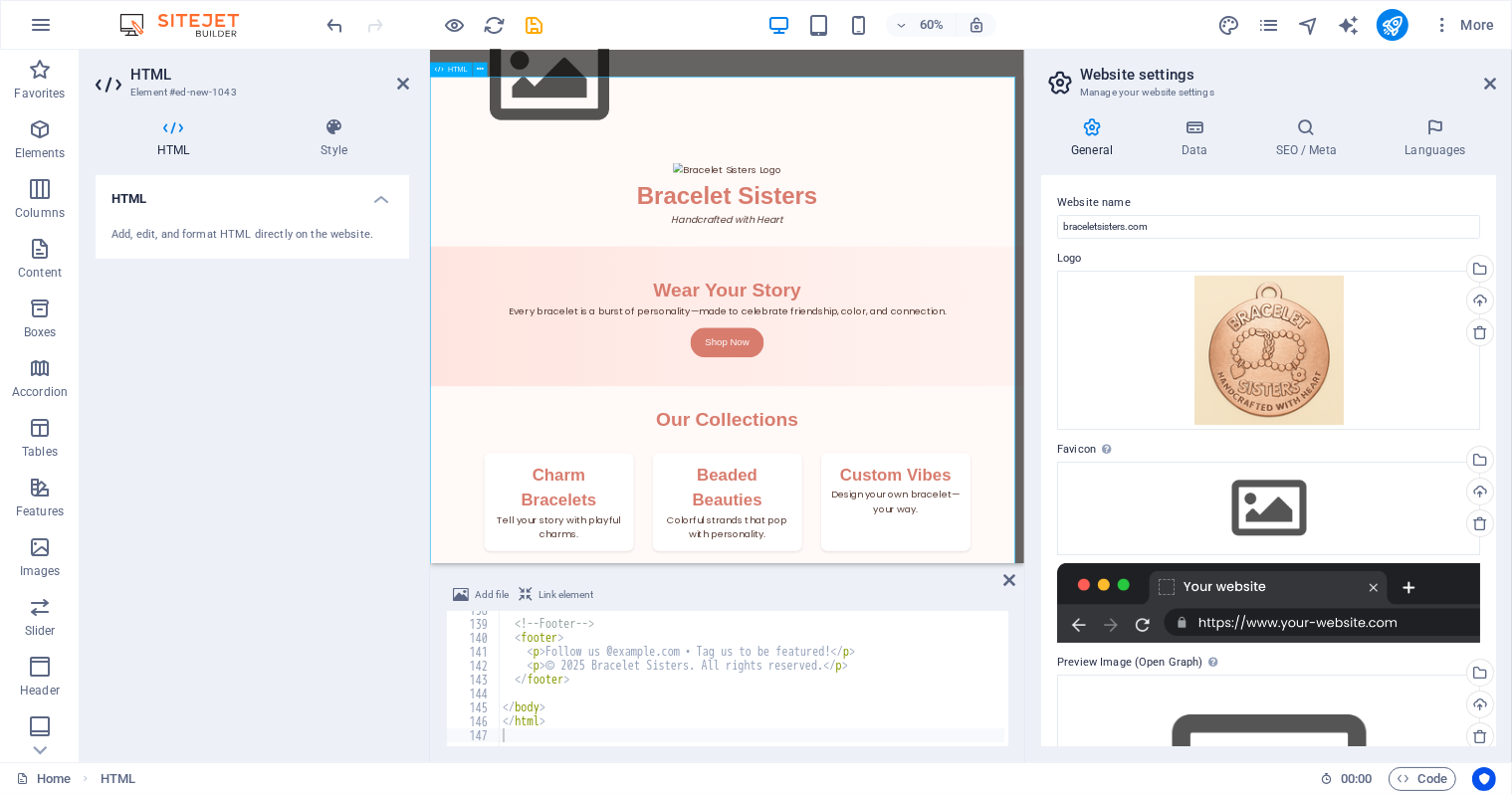 click on "Bracelet Sisters
Bracelet Sisters
Handcrafted with Heart
Wear Your Story
Every bracelet is a burst of personality—made to celebrate friendship, color, and connection.
Shop Now
Our Collections
Charm Bracelets
Tell your story with playful charms.
Beaded Beauties
Colorful strands that pop with personality.
Custom Vibes
Design your own bracelet—your way.
Welcome to Bracelet Sisters!
A small business run by creative sisters  [FIRST]  & [LAST]  who love making beautiful, affordable bracelets for all ages. Every piece is handmade with love, care, and a whole lot of fun.
🧵 Bracelet Styles
Clay Bead Bracelets
$2.00
Pony Bead Bracelets
$2.00
$3.50" at bounding box center [924, 1006] 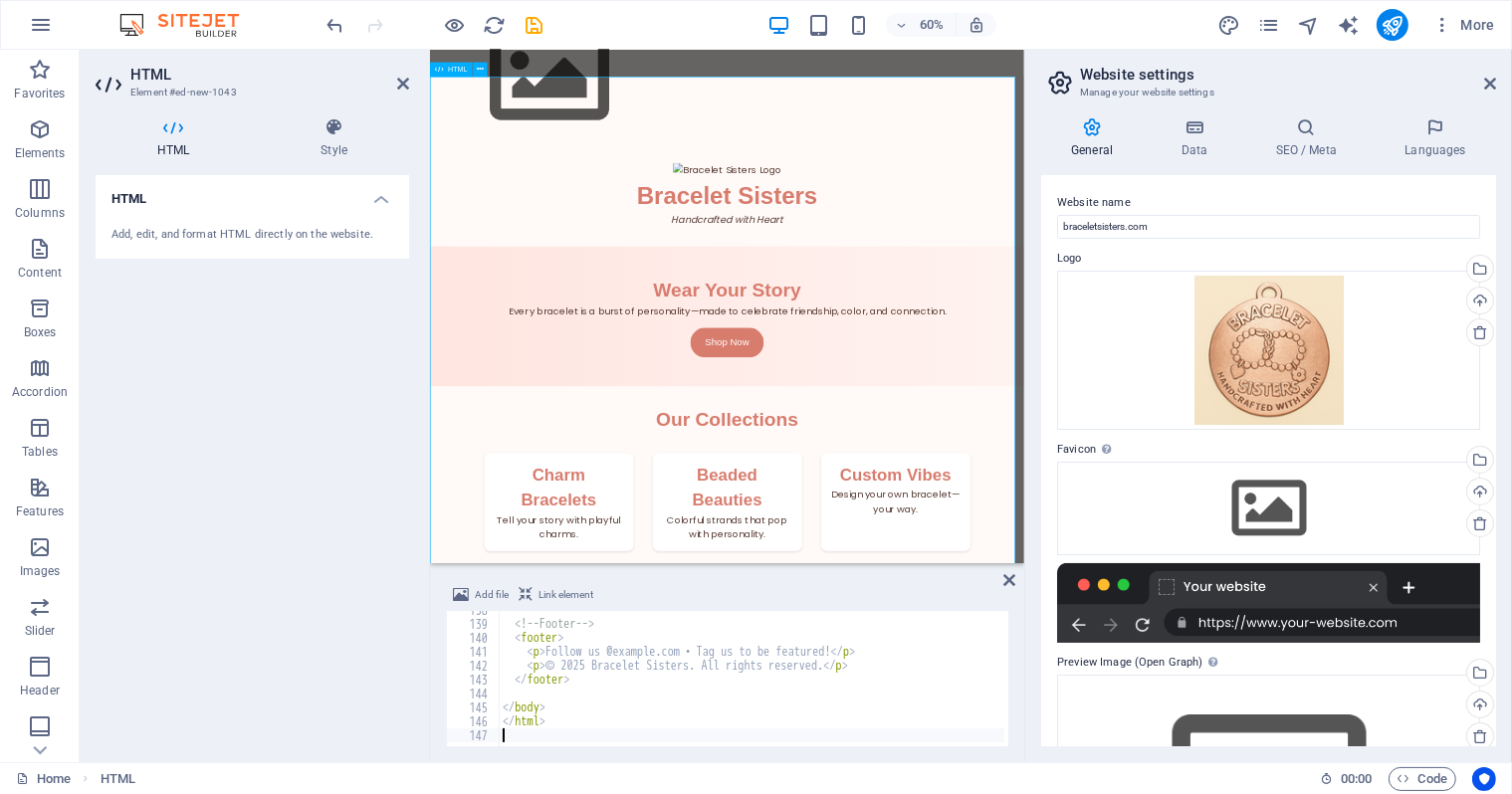 click on "Bracelet Sisters
Bracelet Sisters
Handcrafted with Heart
Wear Your Story
Every bracelet is a burst of personality—made to celebrate friendship, color, and connection.
Shop Now
Our Collections
Charm Bracelets
Tell your story with playful charms.
Beaded Beauties
Colorful strands that pop with personality.
Custom Vibes
Design your own bracelet—your way.
Welcome to Bracelet Sisters!
A small business run by creative sisters  [FIRST]  & [LAST]  who love making beautiful, affordable bracelets for all ages. Every piece is handmade with love, care, and a whole lot of fun.
🧵 Bracelet Styles
Clay Bead Bracelets
$2.00
Pony Bead Bracelets
$2.00
$3.50" at bounding box center (924, 1006) 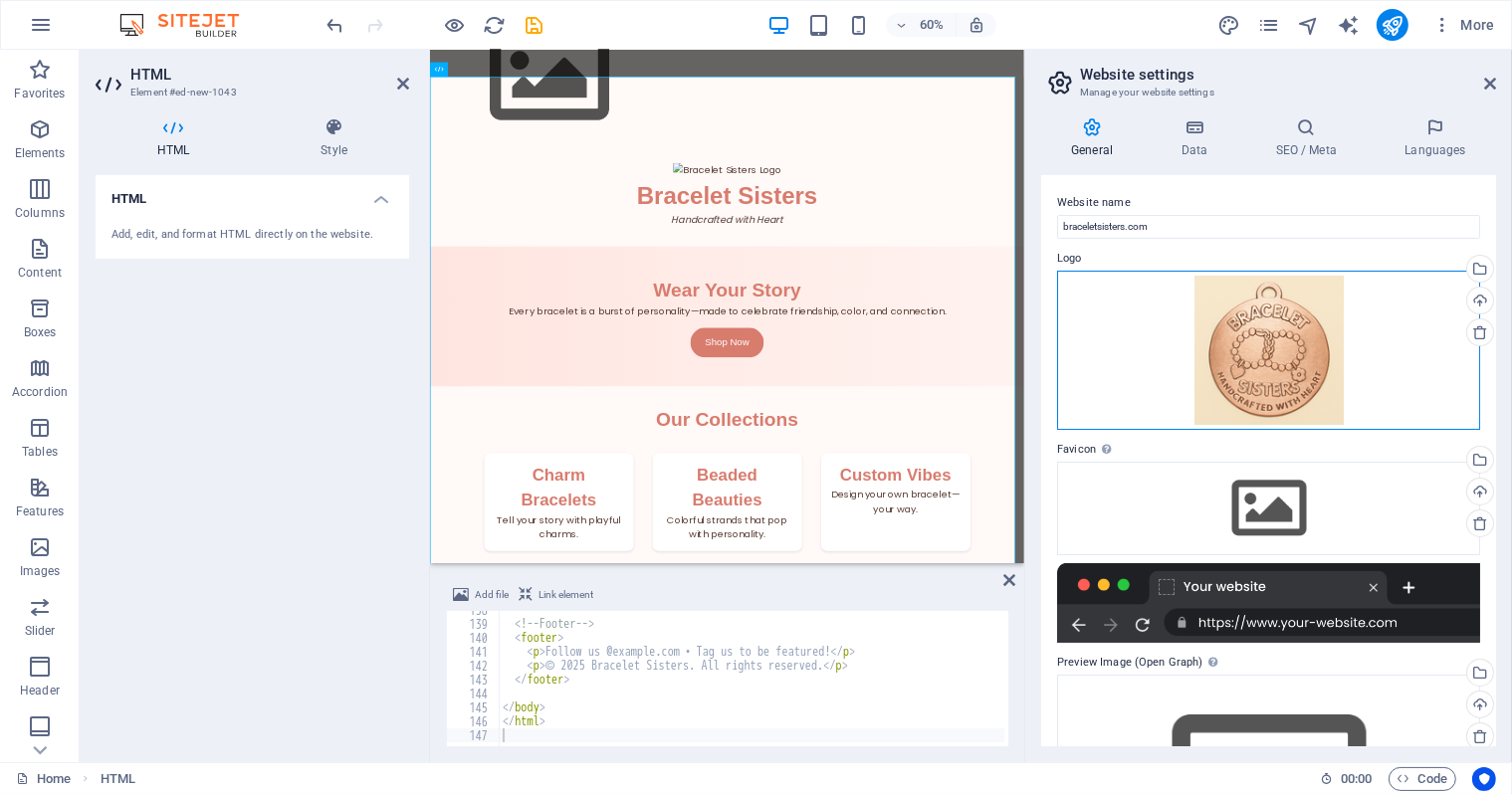 click on "Drag files here, click to choose files or select files from Files or our free stock photos & videos" at bounding box center (1268, 350) 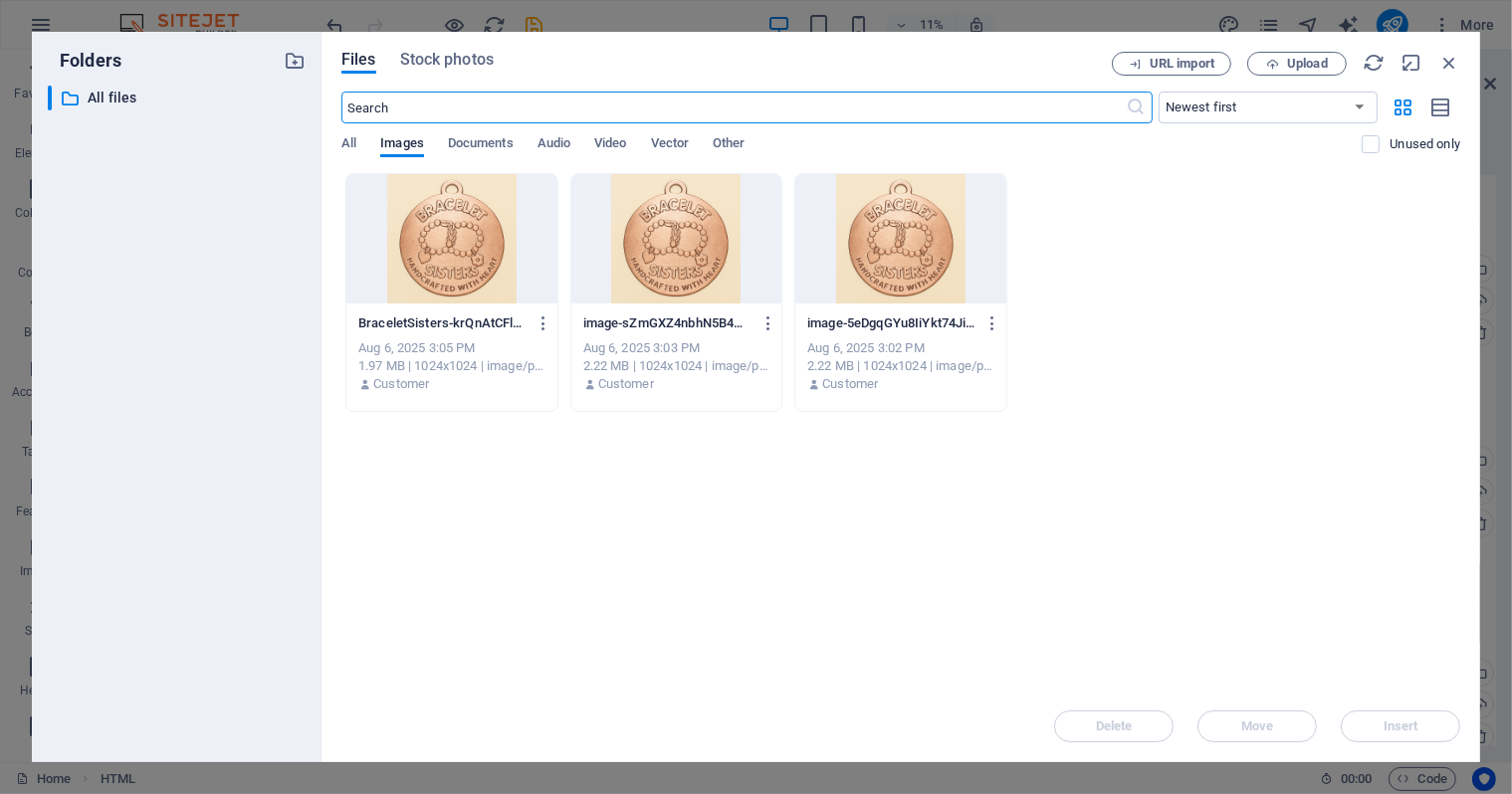 scroll, scrollTop: 0, scrollLeft: 0, axis: both 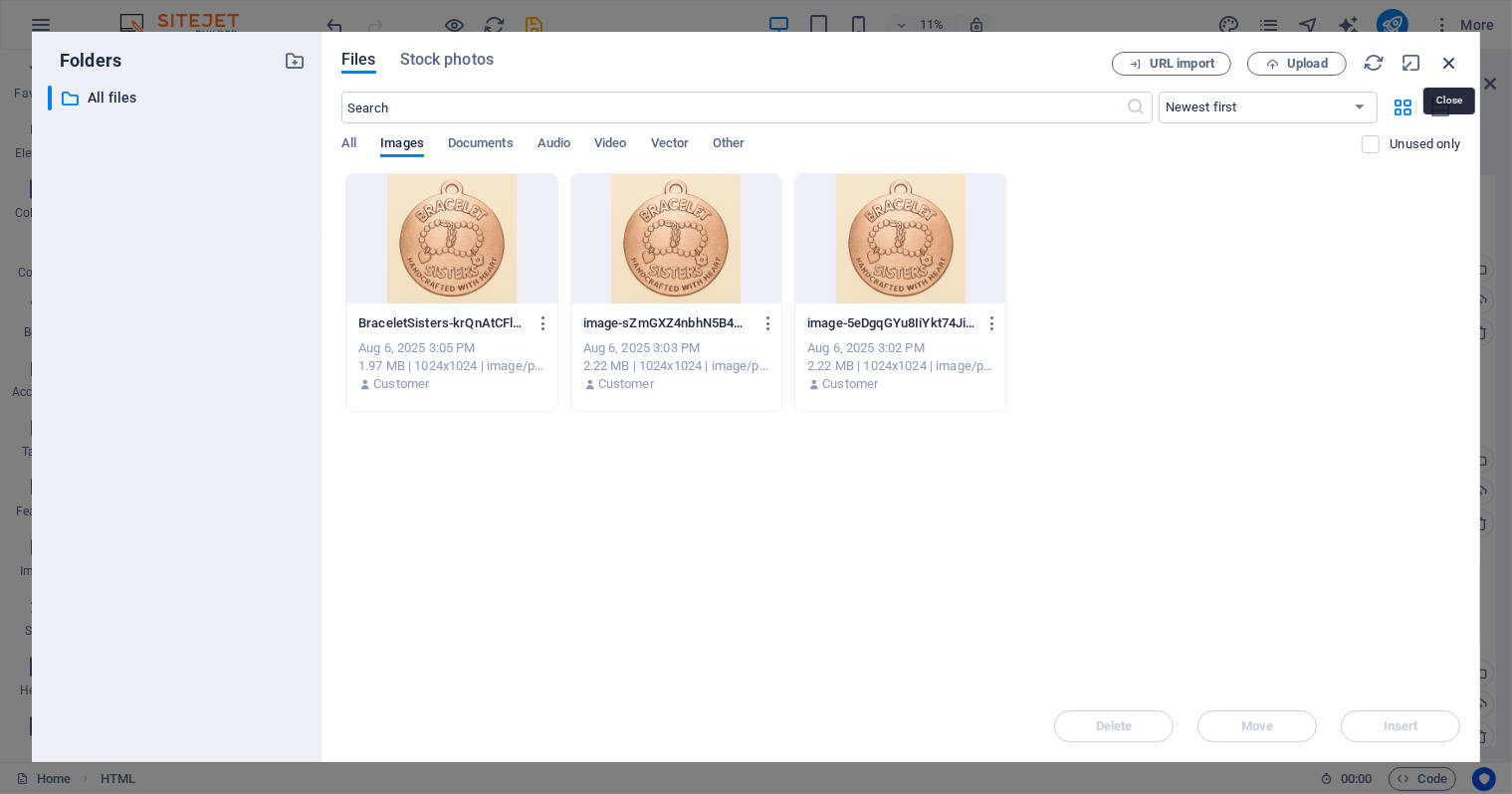 click at bounding box center (1449, 63) 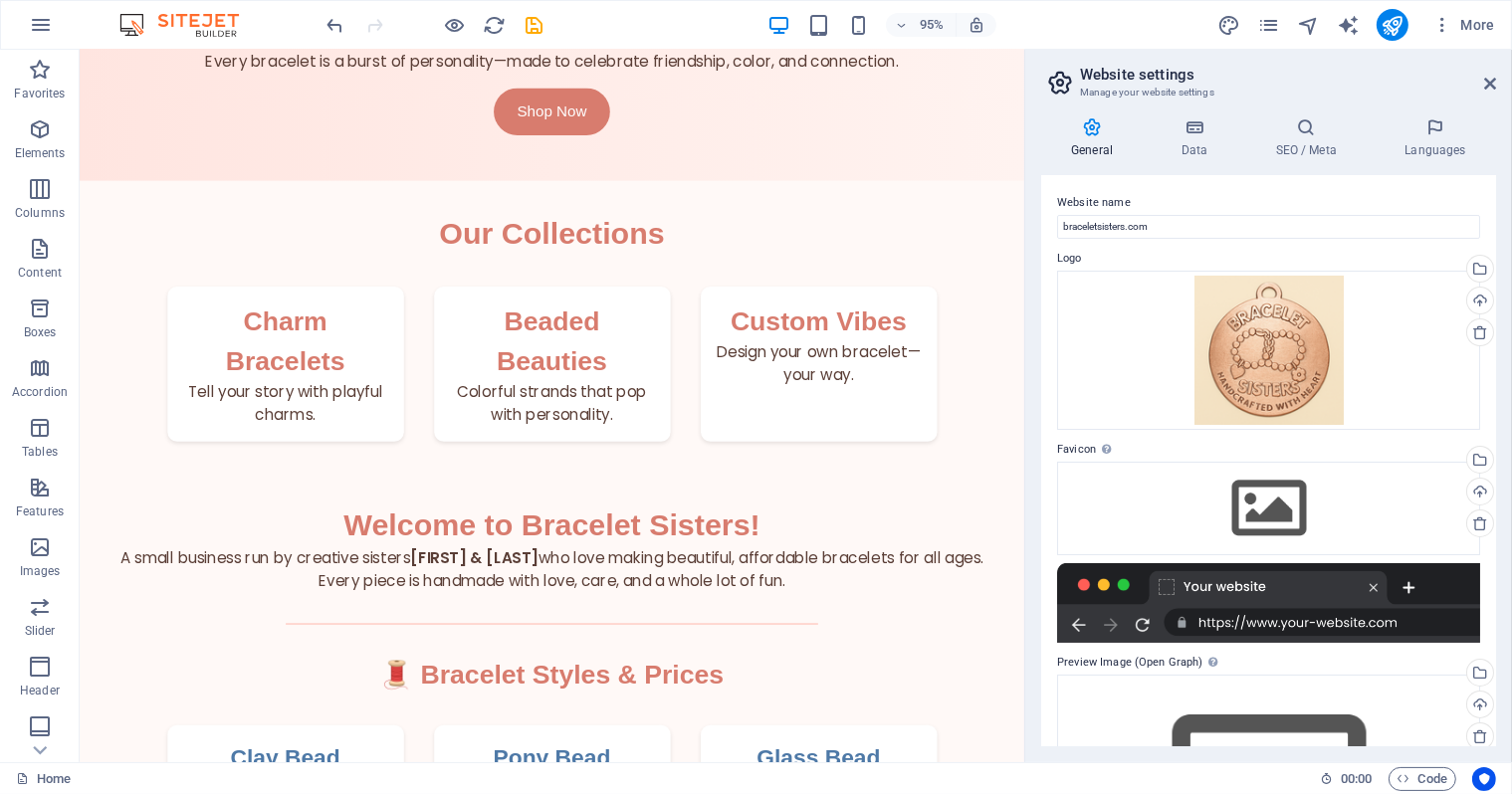 scroll, scrollTop: 270, scrollLeft: 0, axis: vertical 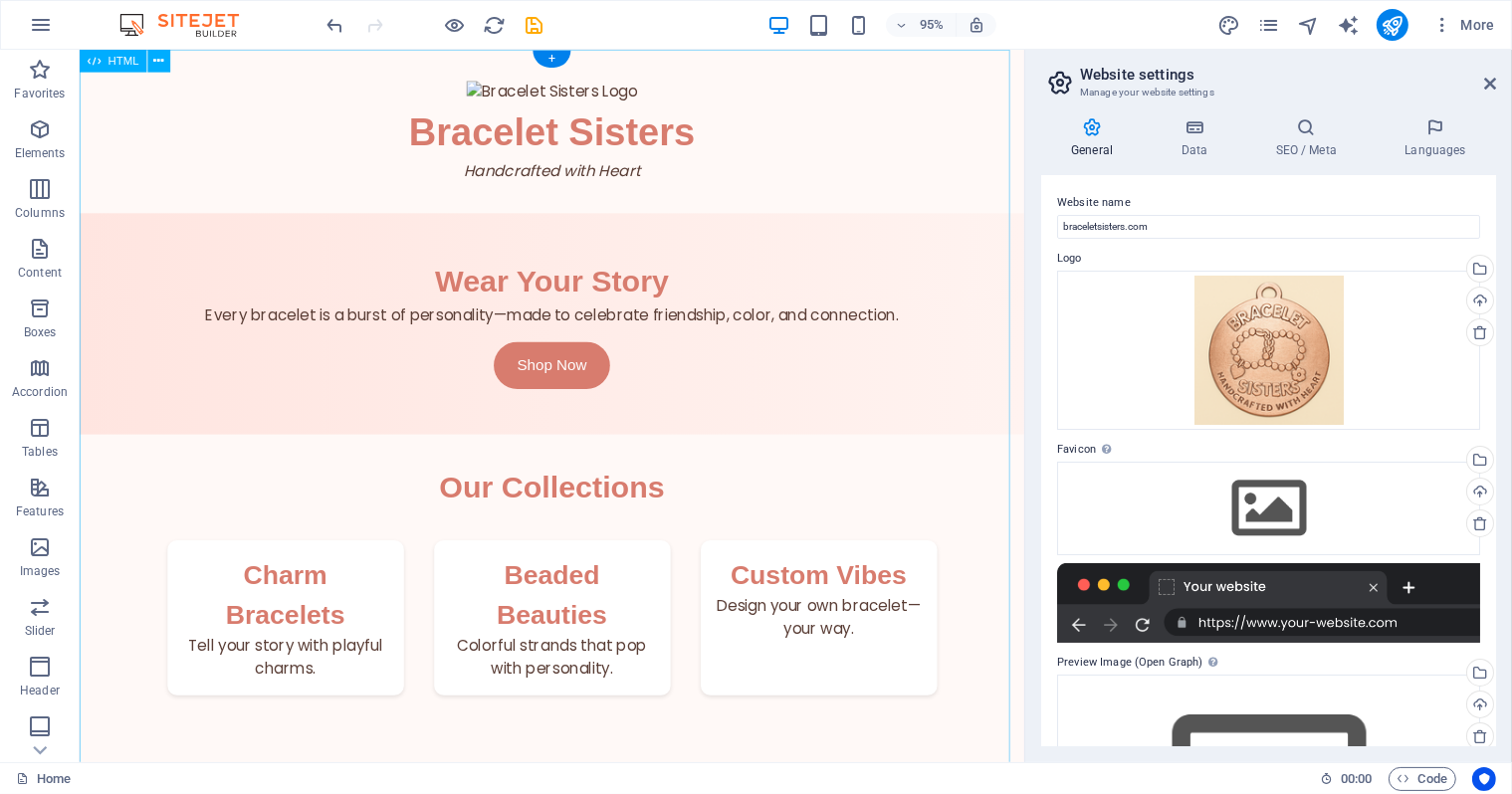 click on "Bracelet Sisters
Bracelet Sisters
Handcrafted with Heart
Wear Your Story
Every bracelet is a burst of personality—made to celebrate friendship, color, and connection.
Shop Now
Our Collections
Charm Bracelets
Tell your story with playful charms.
Beaded Beauties
Colorful strands that pop with personality.
Custom Vibes
Design your own bracelet—your way.
Welcome to Bracelet Sisters!
A small business run by creative sisters  [FIRST]  & [LAST]  who love making beautiful, affordable bracelets for all ages. Every piece is handmade with love, care, and a whole lot of fun.
🧵 Bracelet Styles
Clay Bead Bracelets
$2.00
Pony Bead Bracelets
$2.00
$3.50" at bounding box center (575, 850) 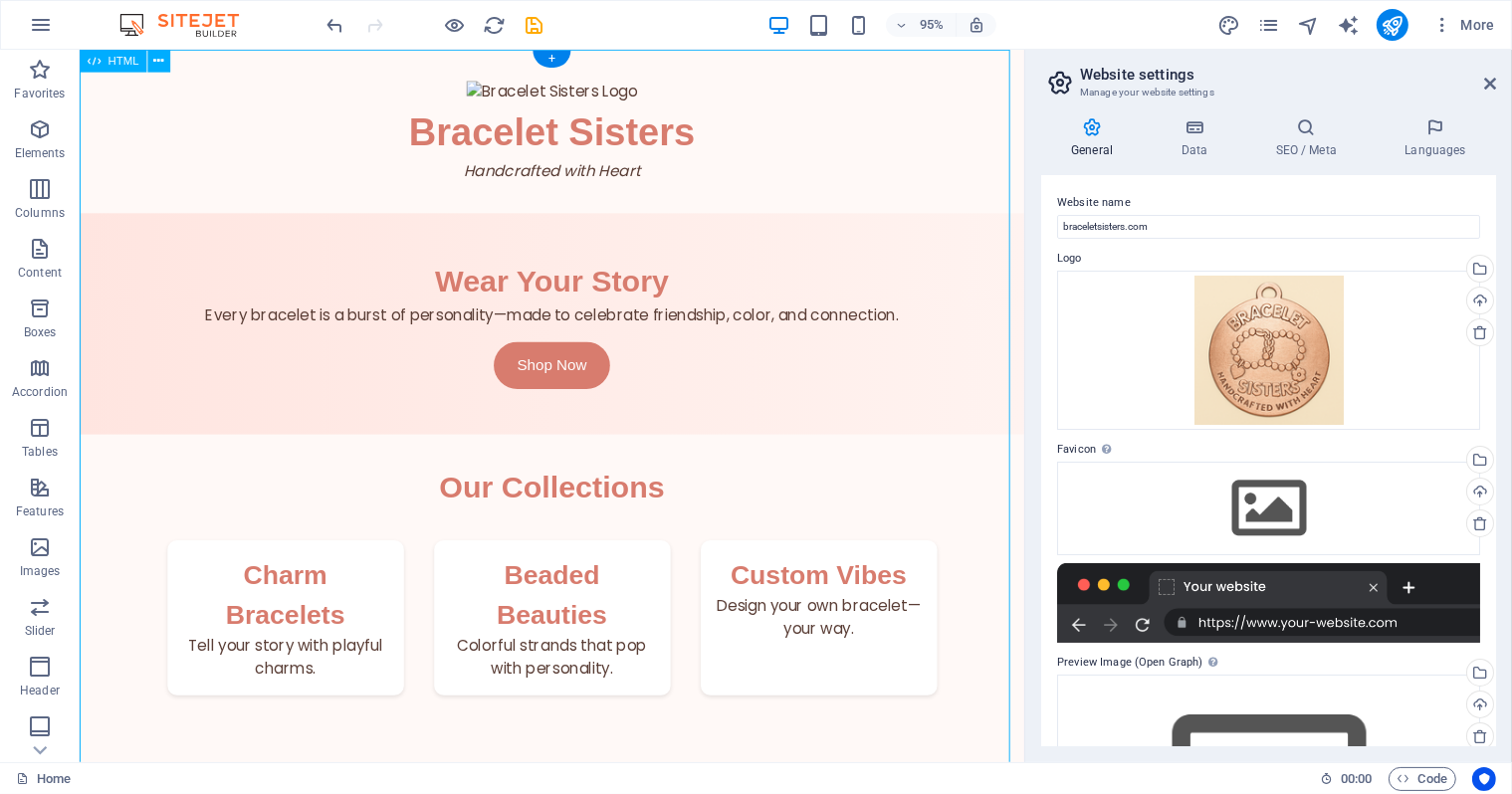click on "HTML" at bounding box center [112, 61] 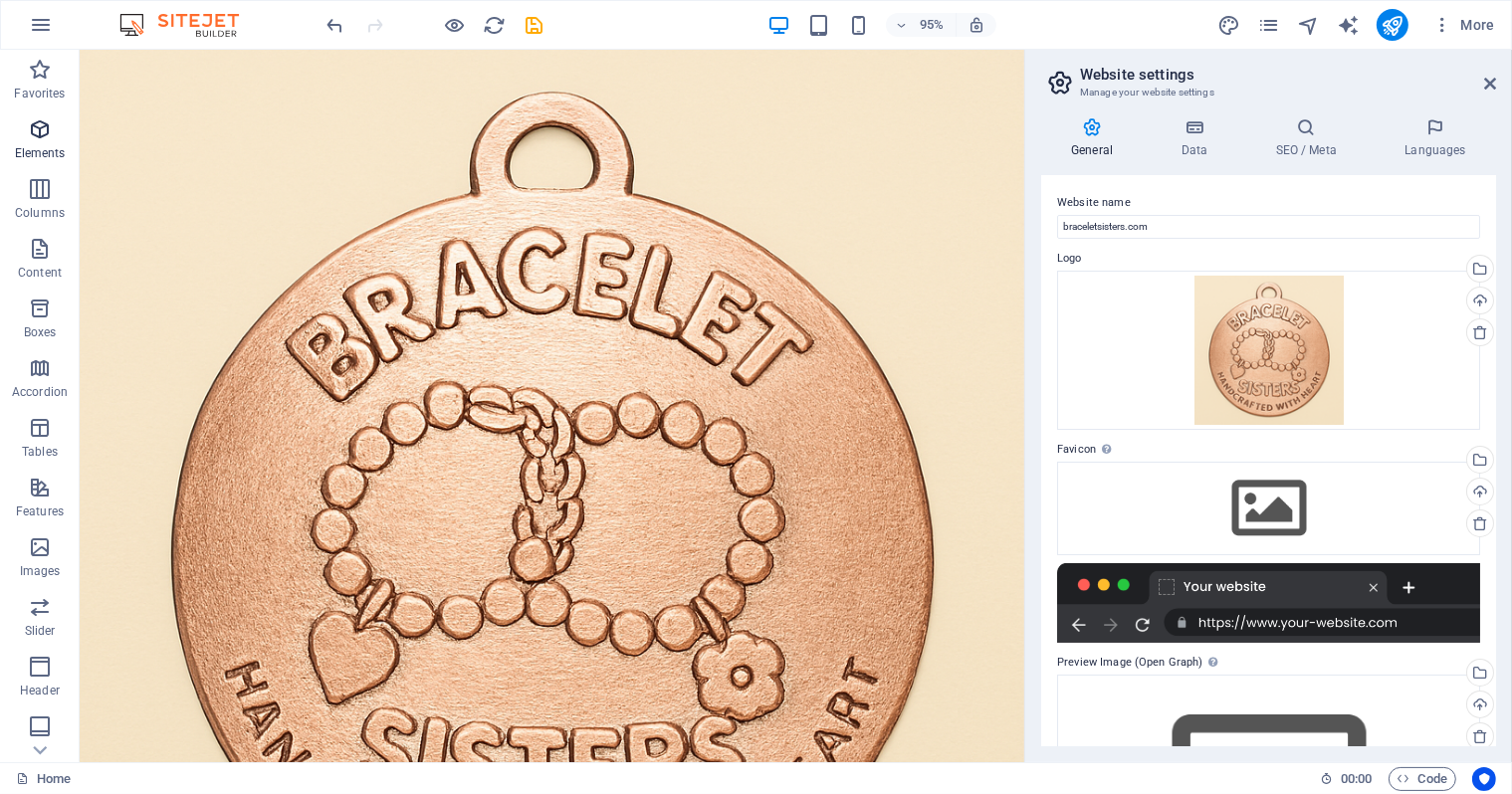 click on "Elements" at bounding box center (40, 141) 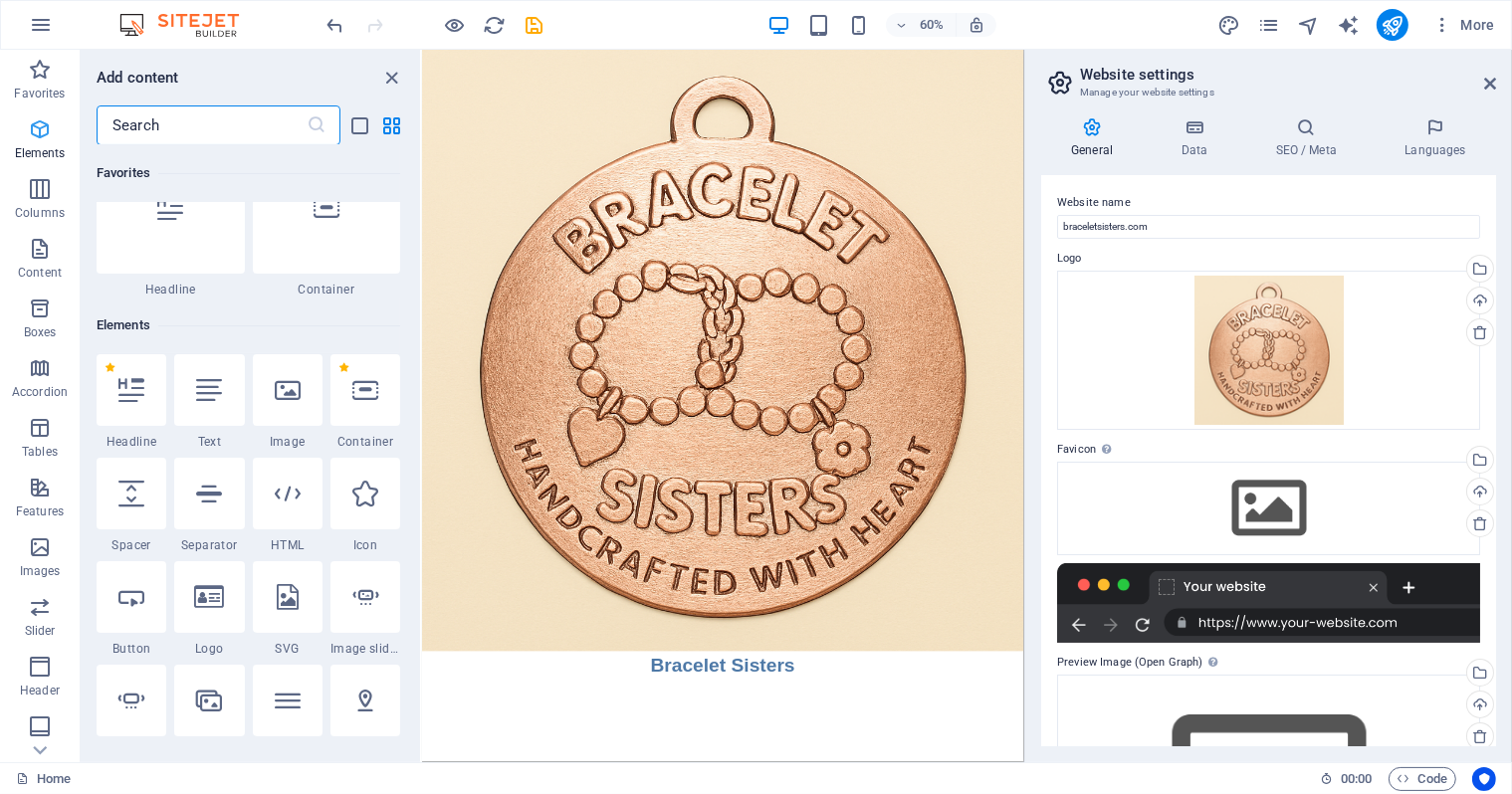 scroll, scrollTop: 211, scrollLeft: 0, axis: vertical 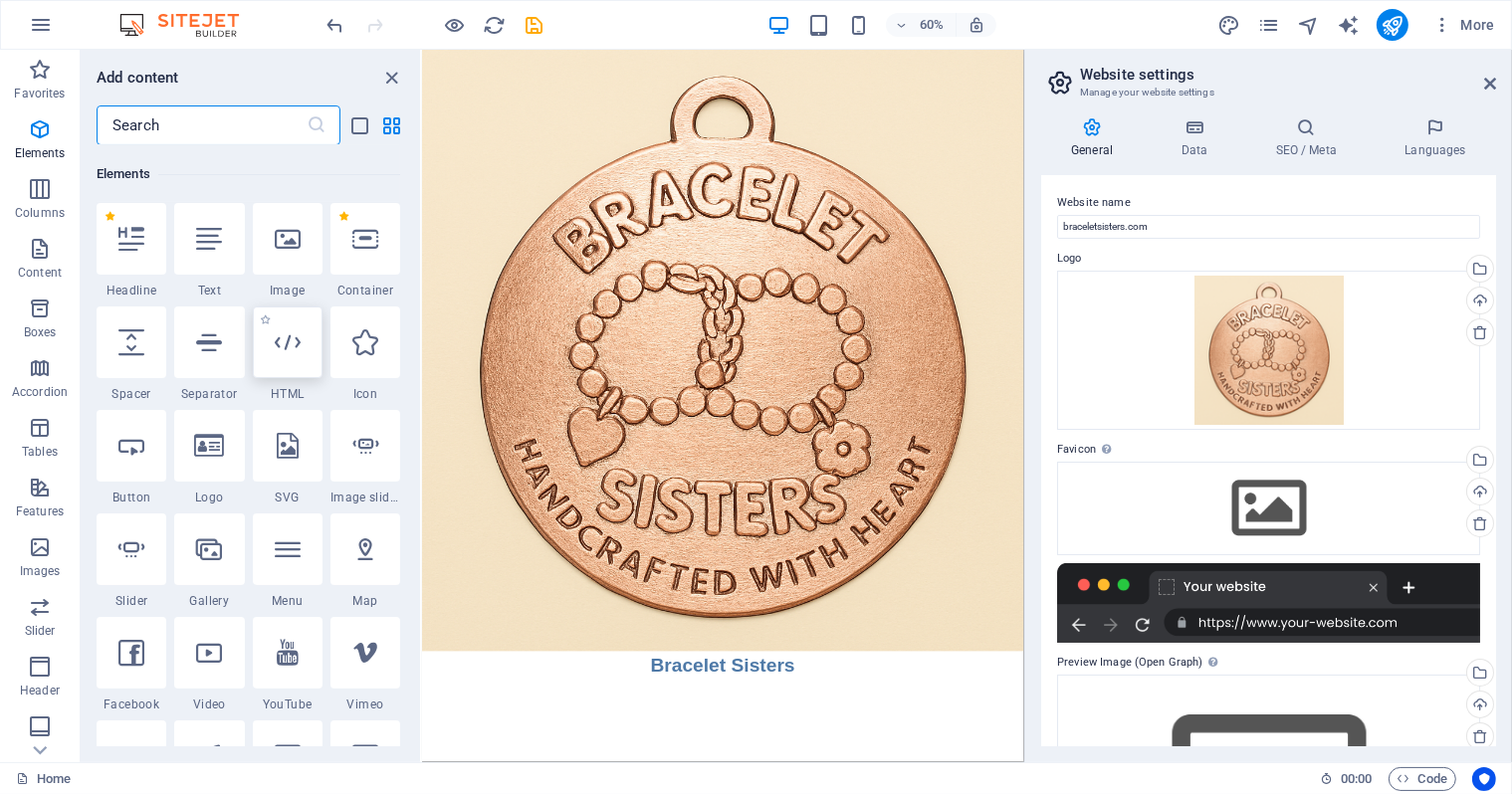 click at bounding box center [288, 342] 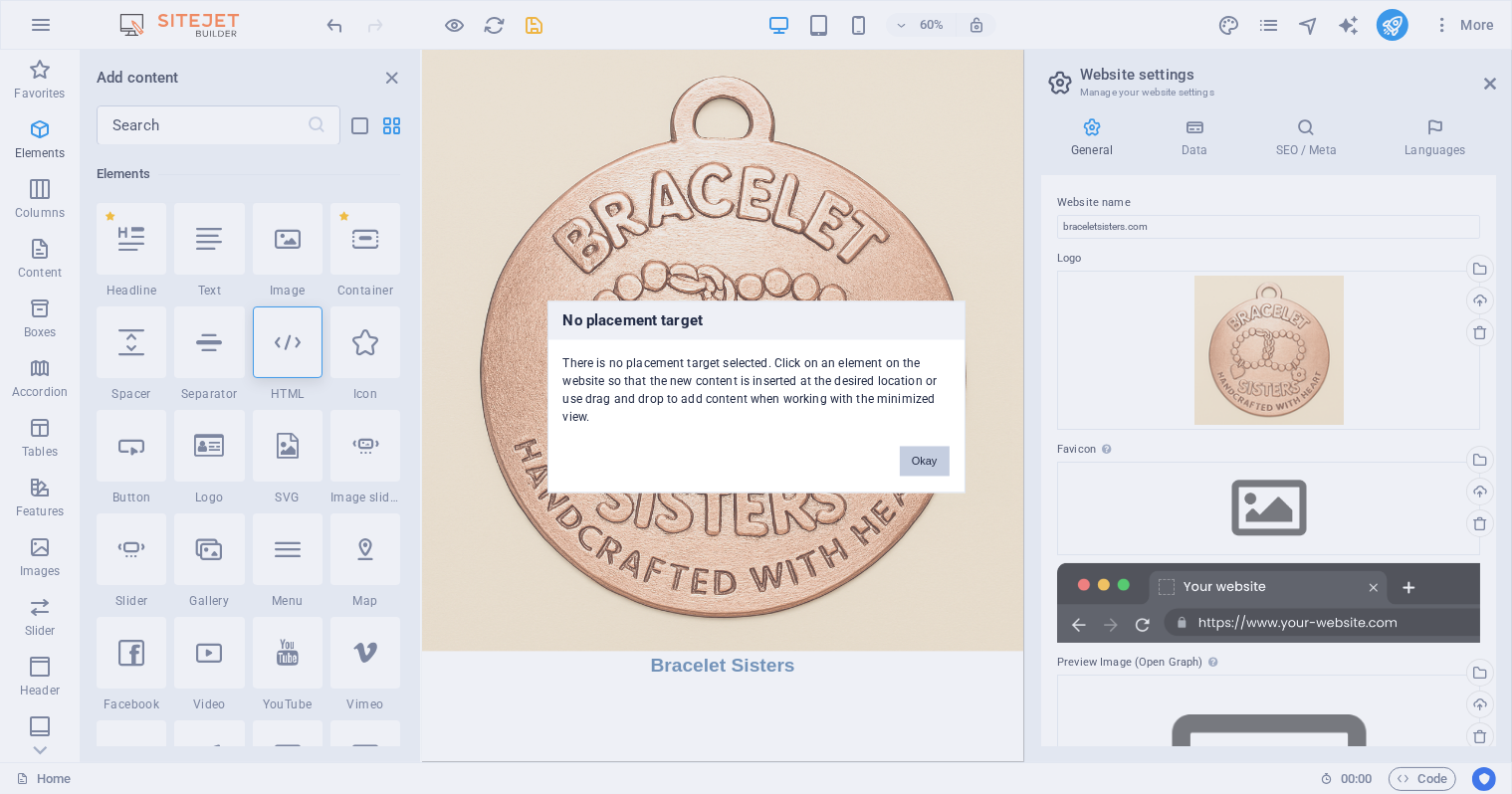 click on "Okay" at bounding box center [925, 462] 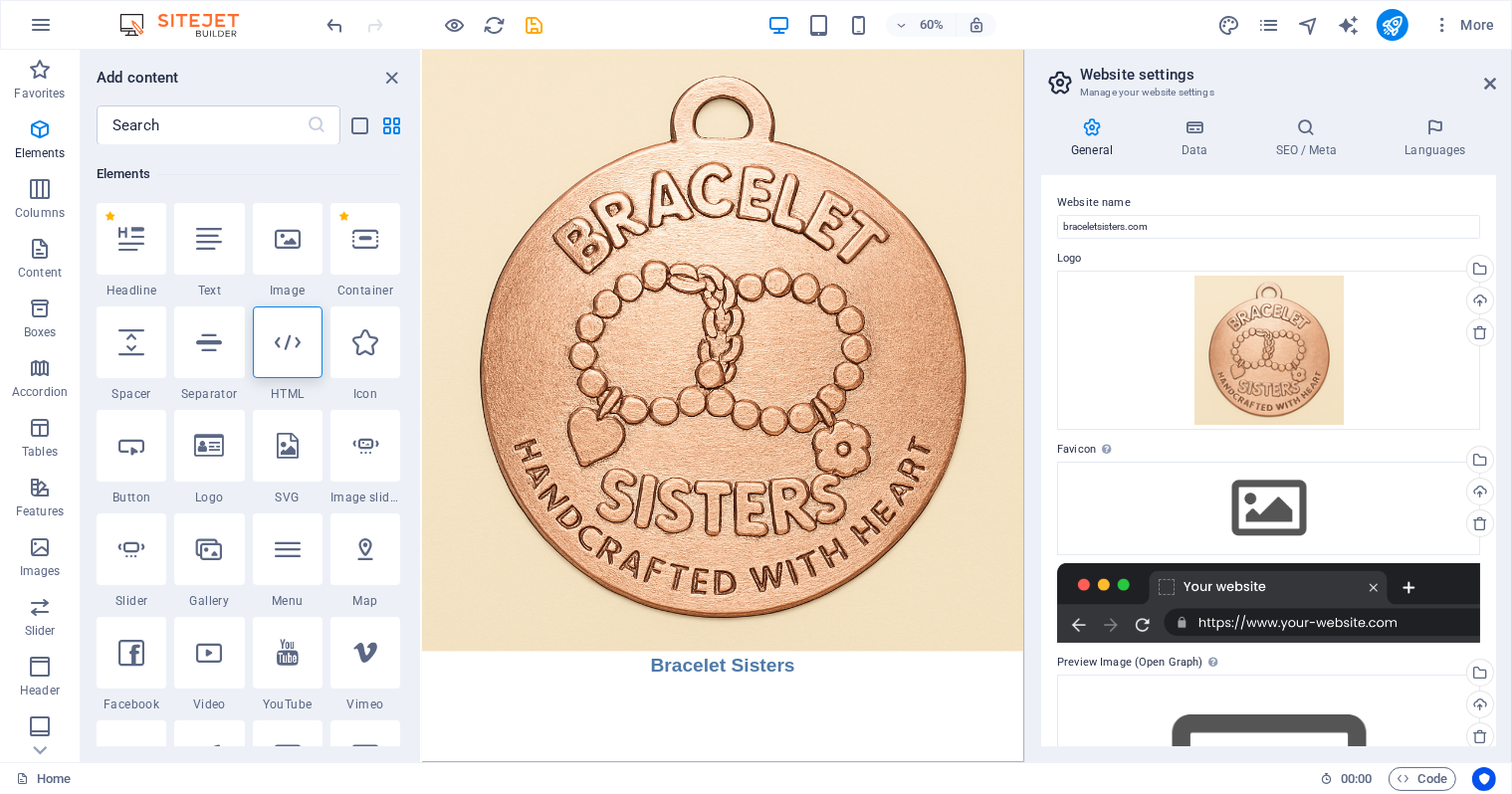 click at bounding box center (923, 551) 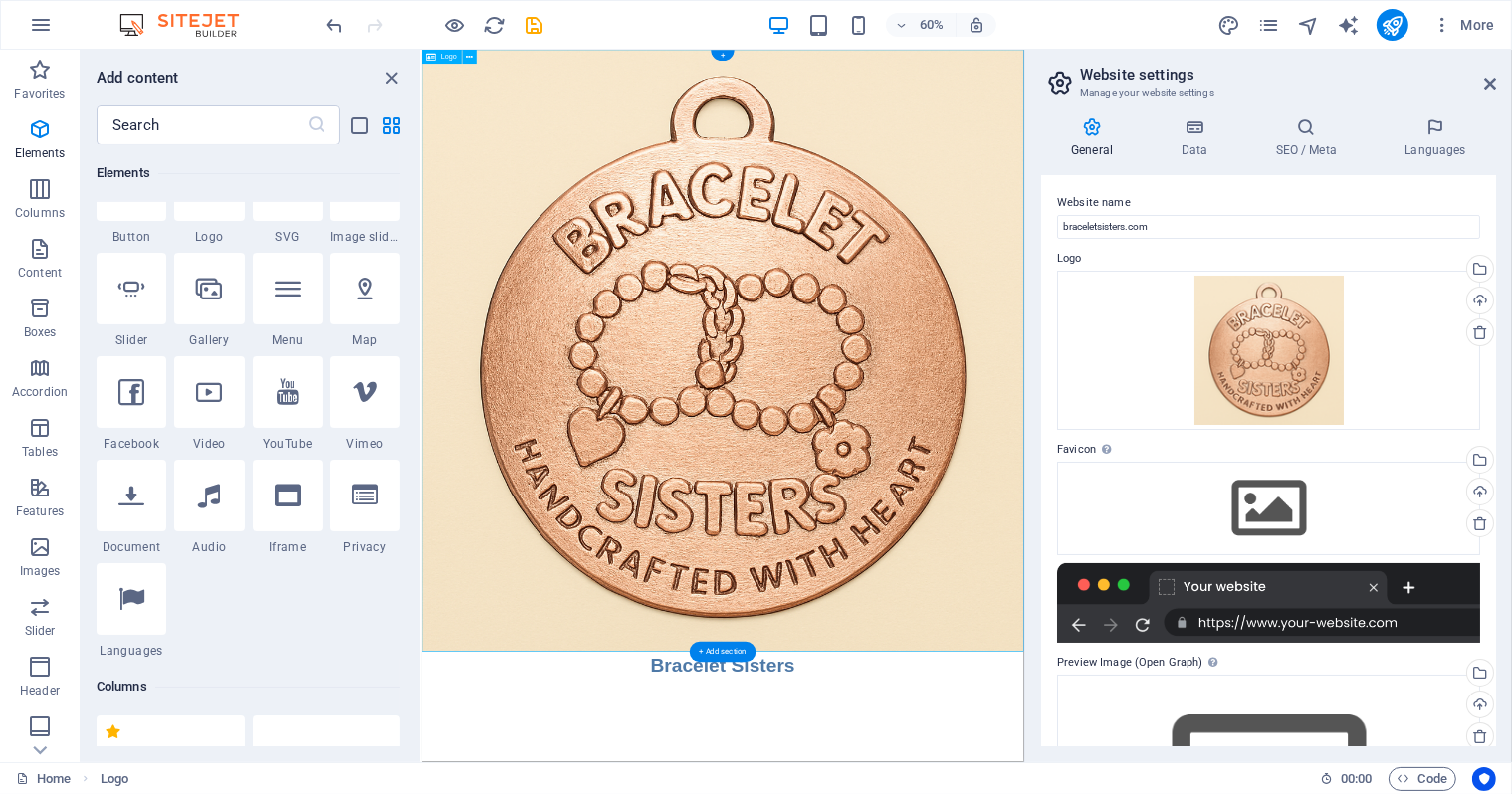 scroll, scrollTop: 479, scrollLeft: 0, axis: vertical 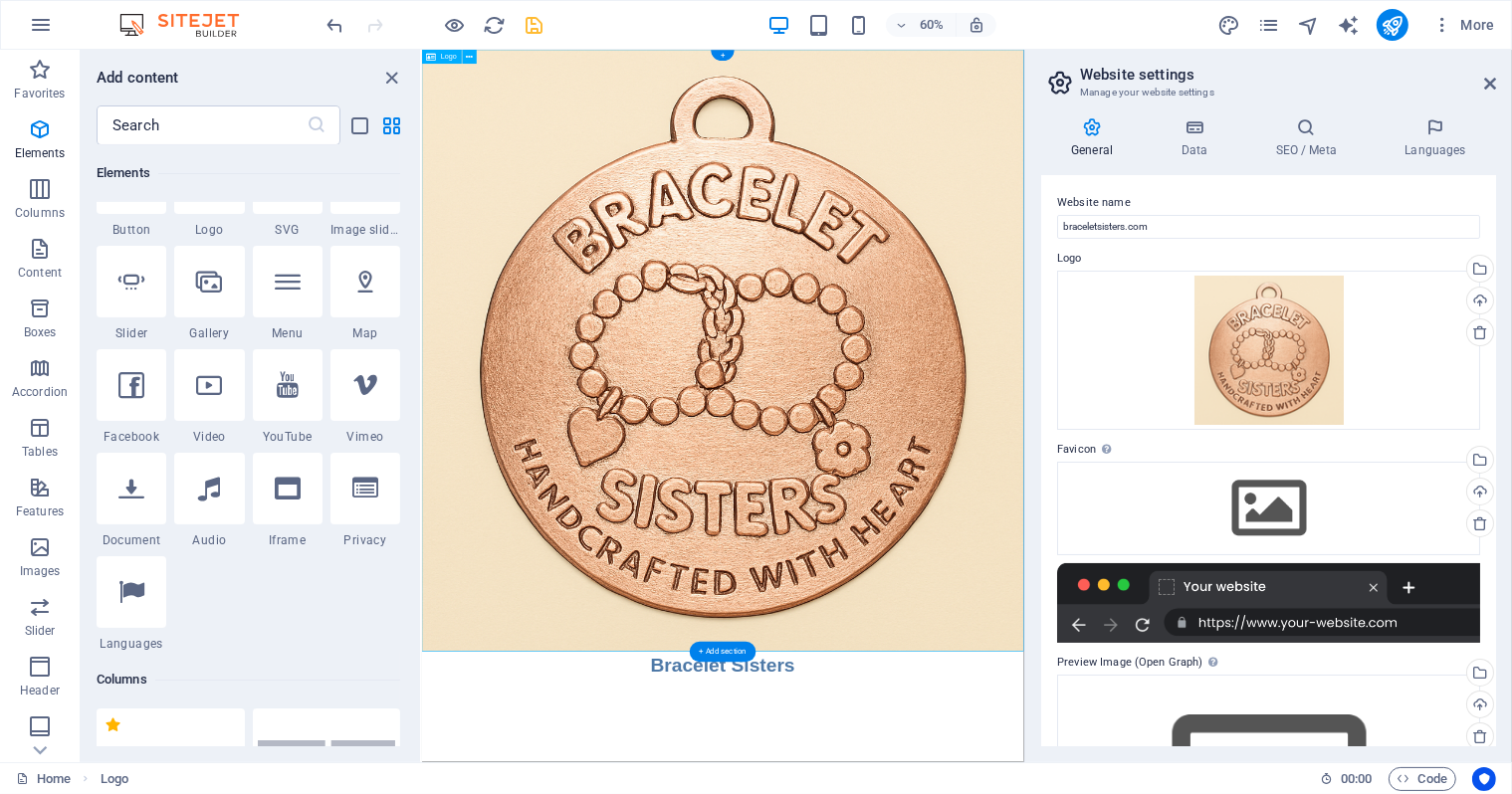 click at bounding box center (535, 25) 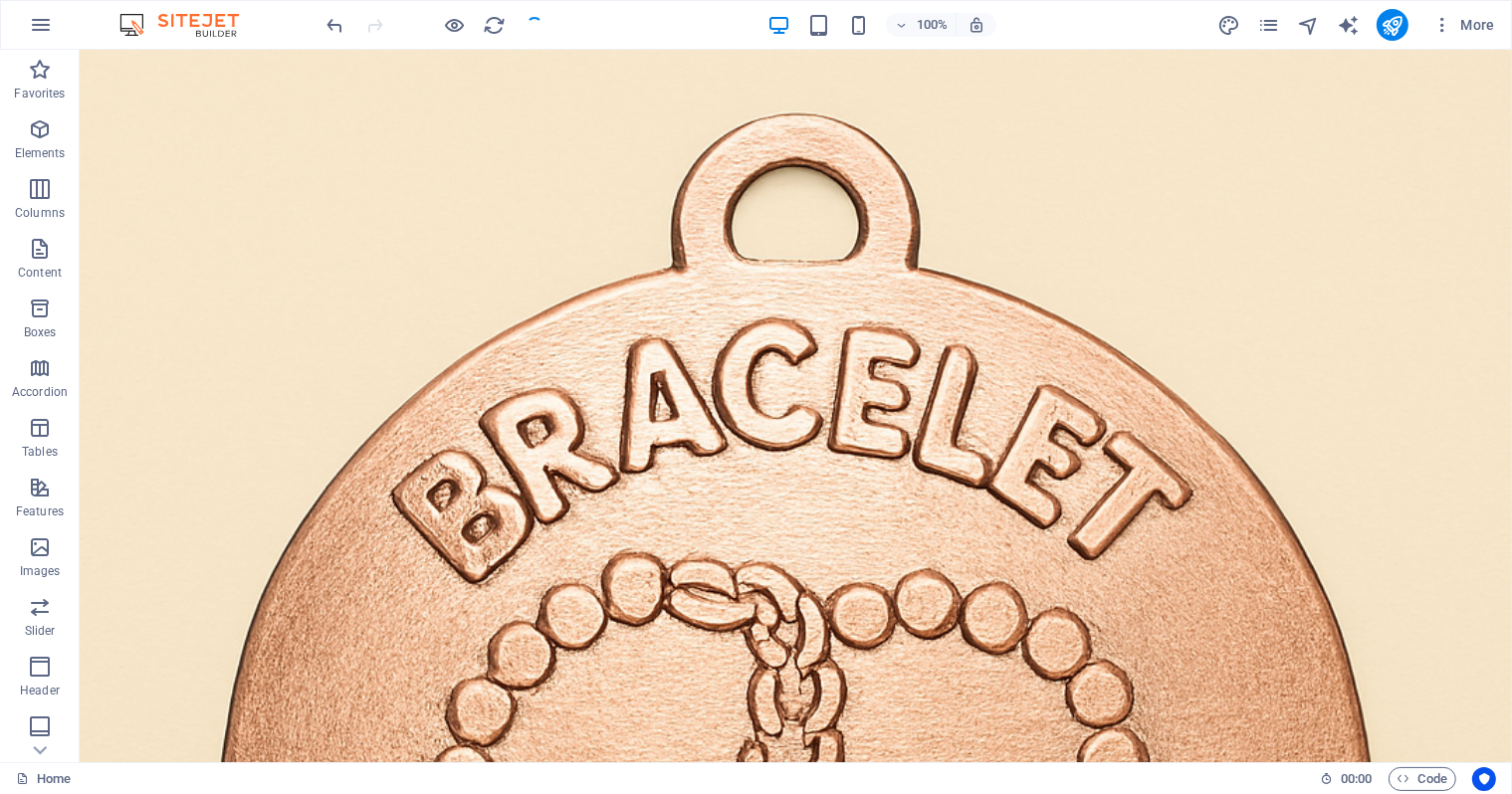 click at bounding box center [794, 765] 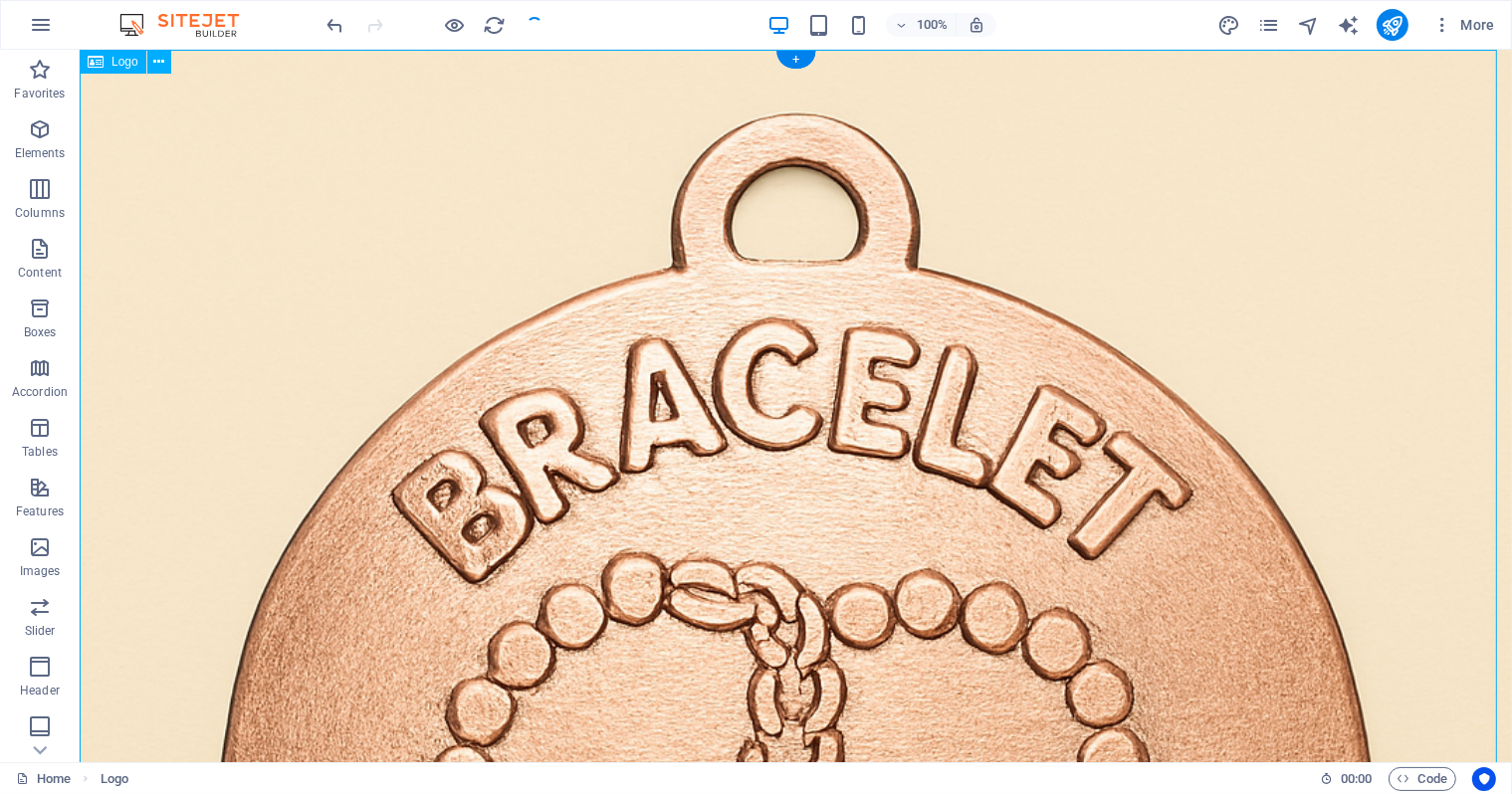 click at bounding box center [794, 765] 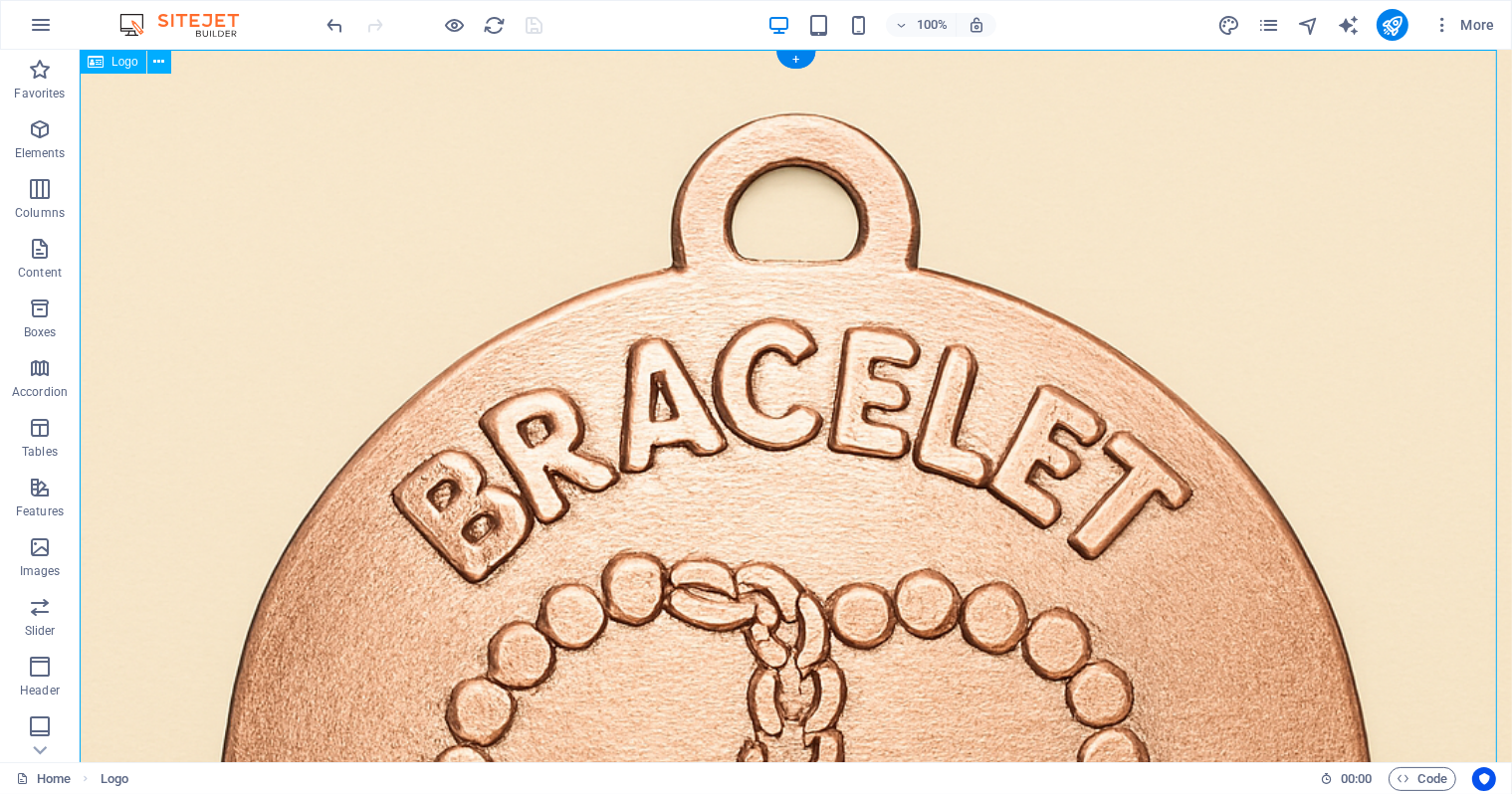 click at bounding box center [794, 765] 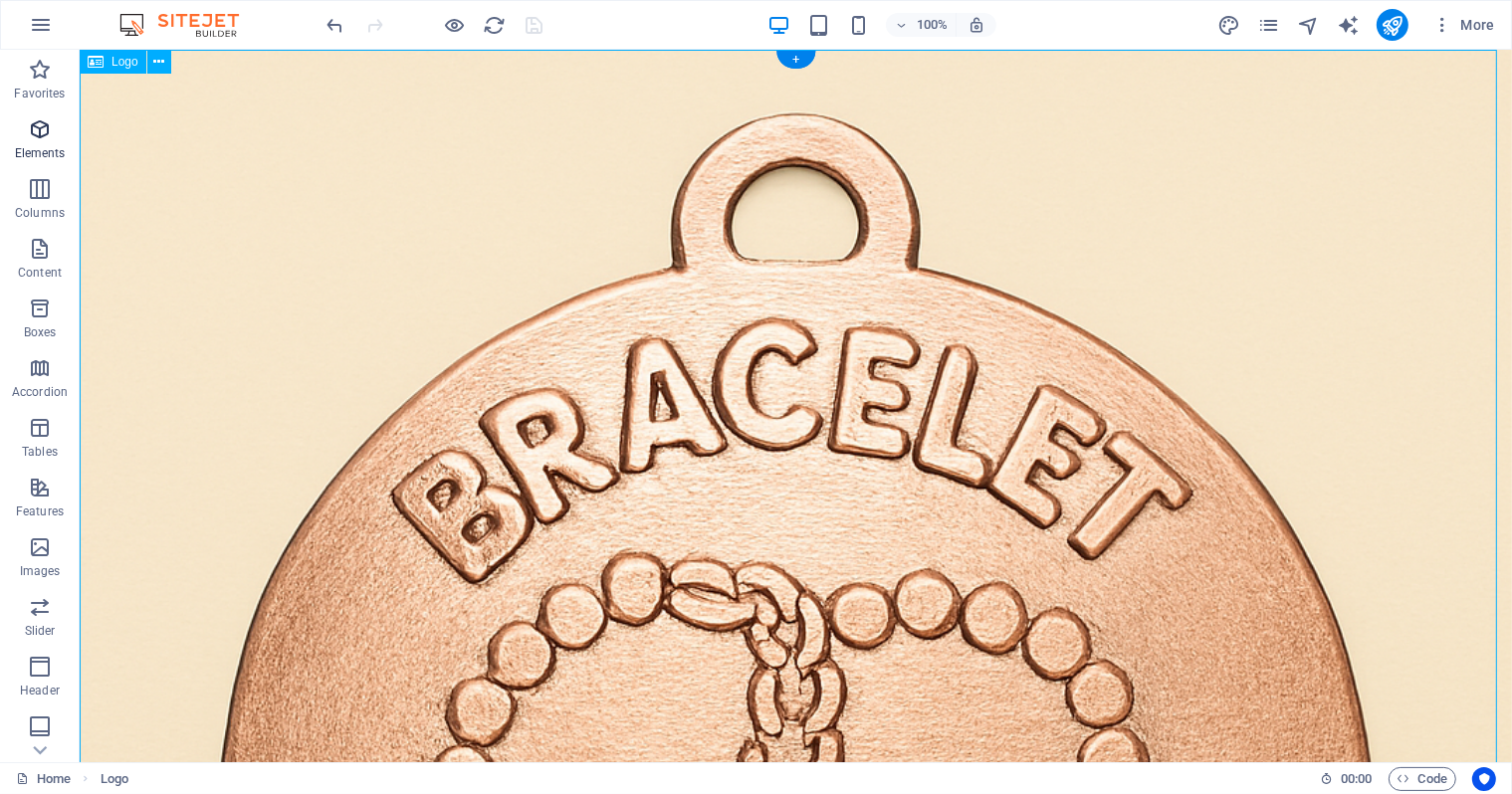 click at bounding box center [40, 129] 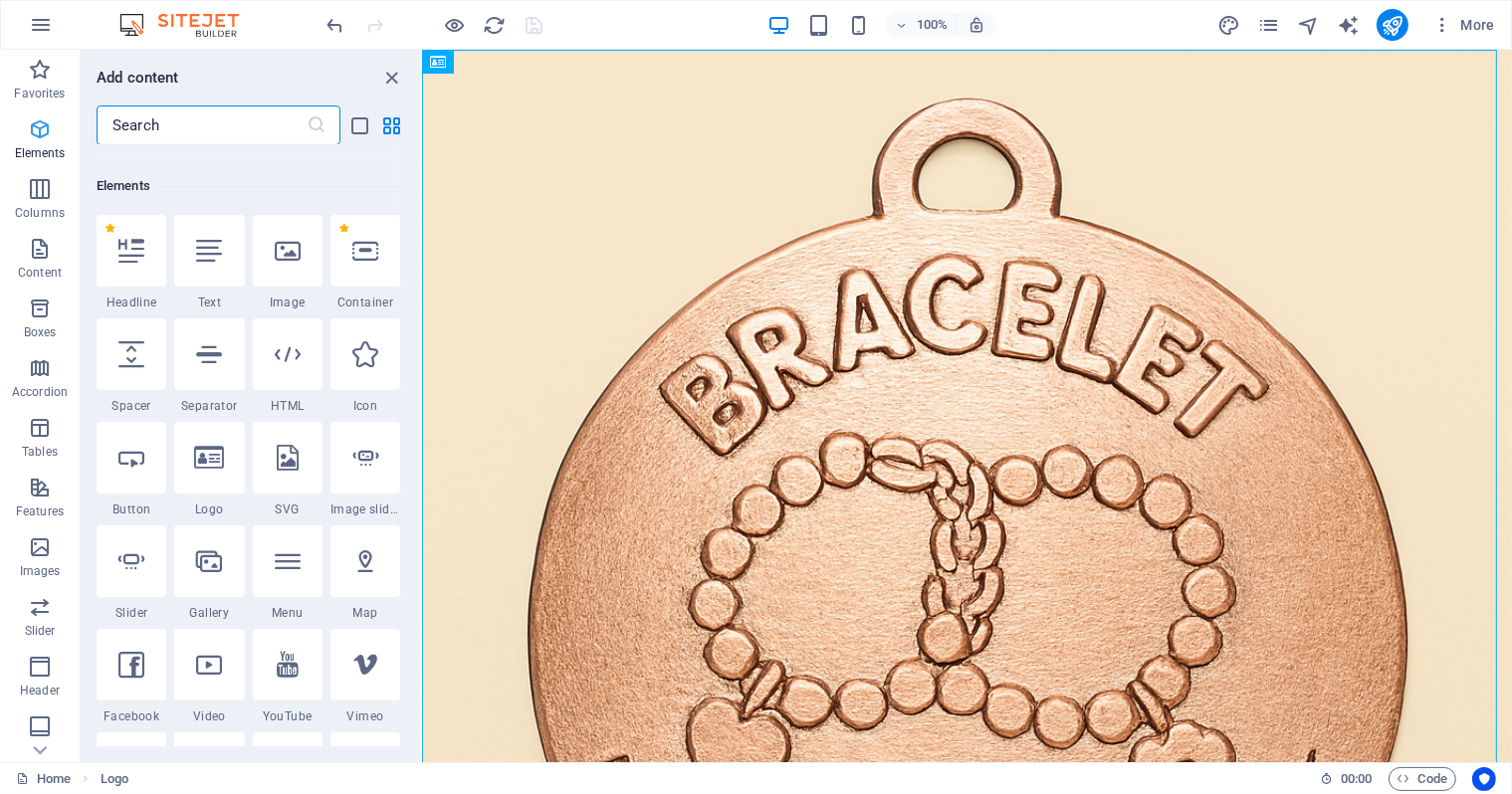 scroll, scrollTop: 193, scrollLeft: 0, axis: vertical 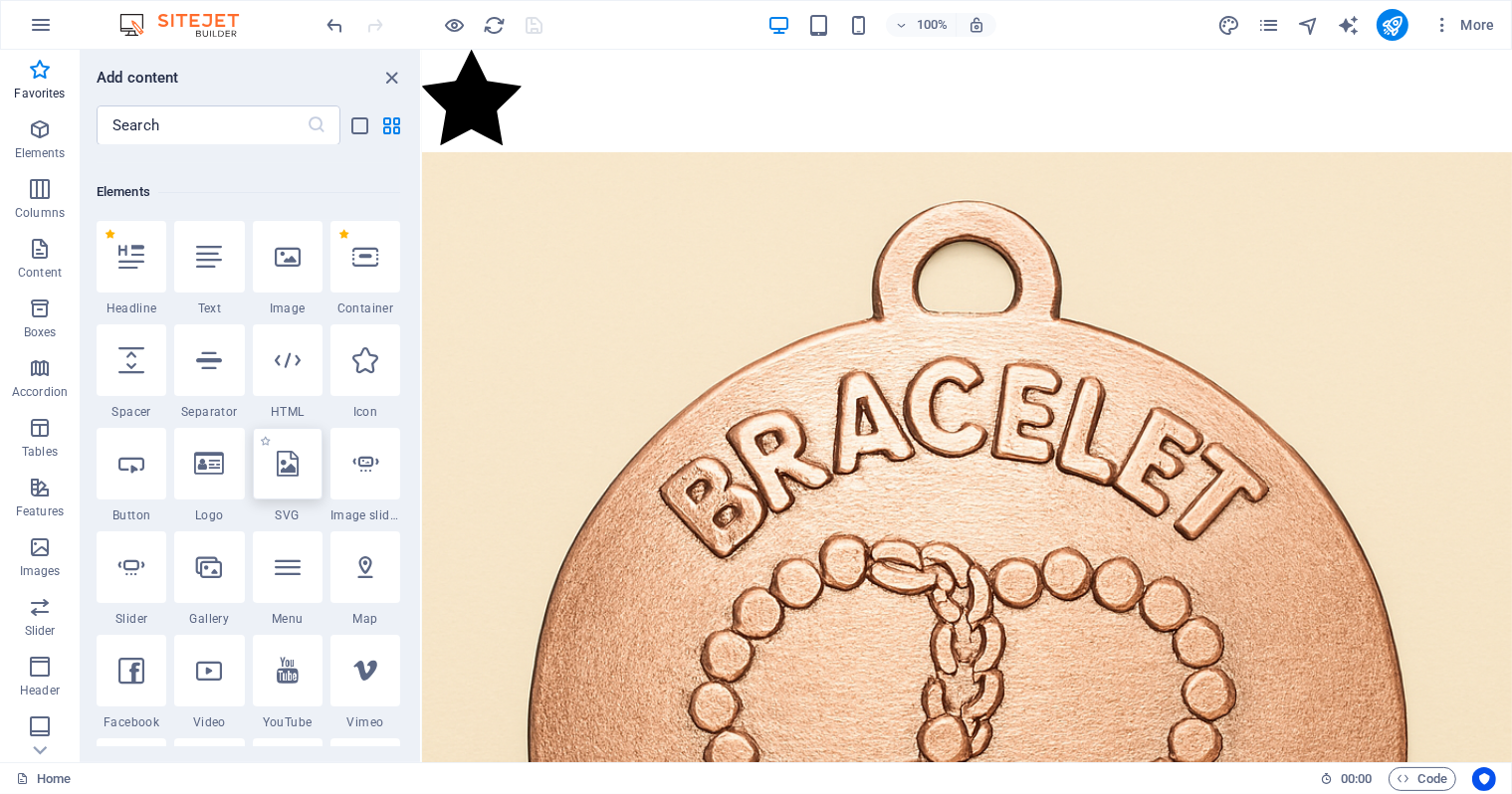 select on "xMidYMid" 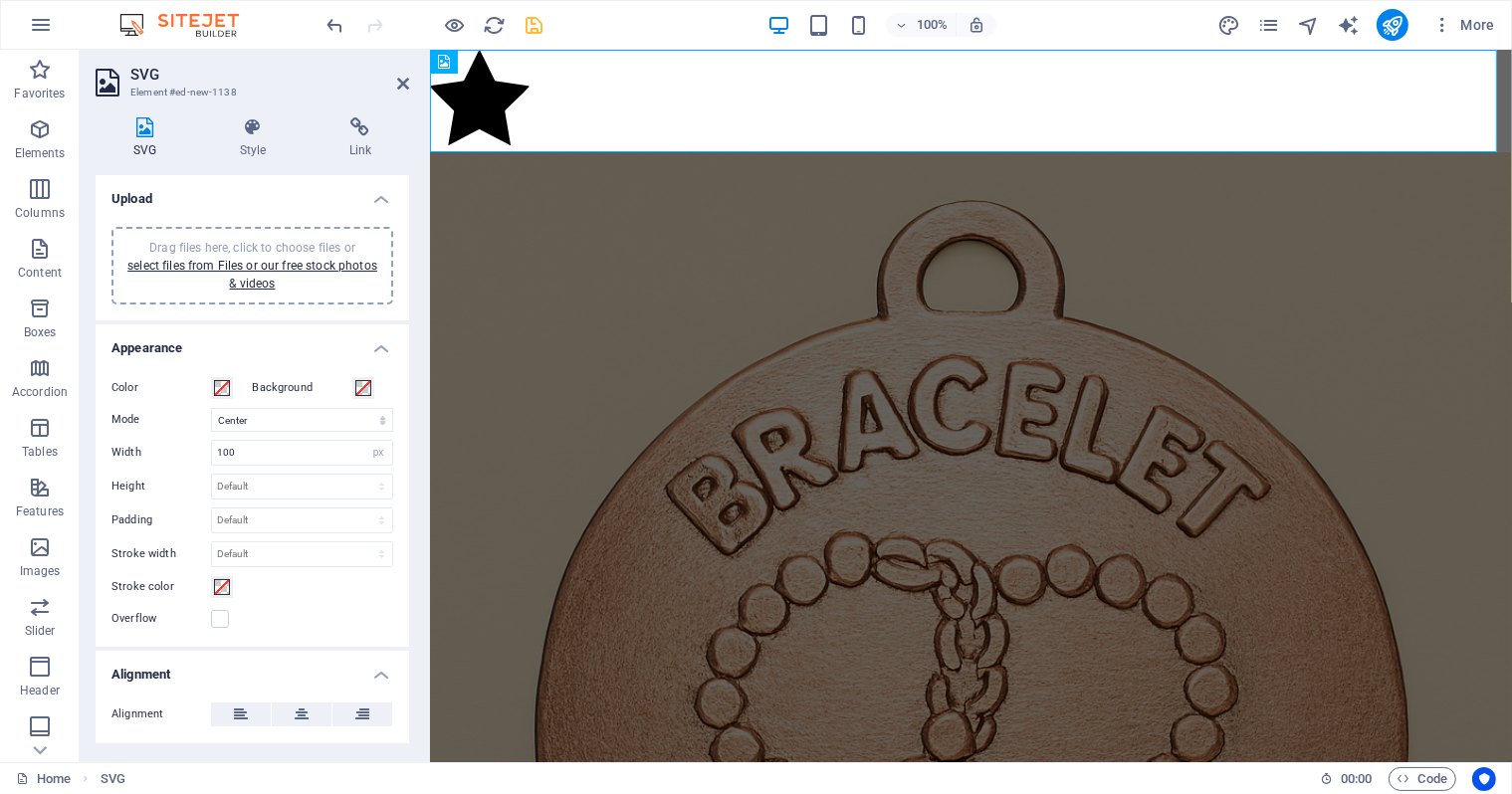 click on "SVG" at bounding box center (270, 75) 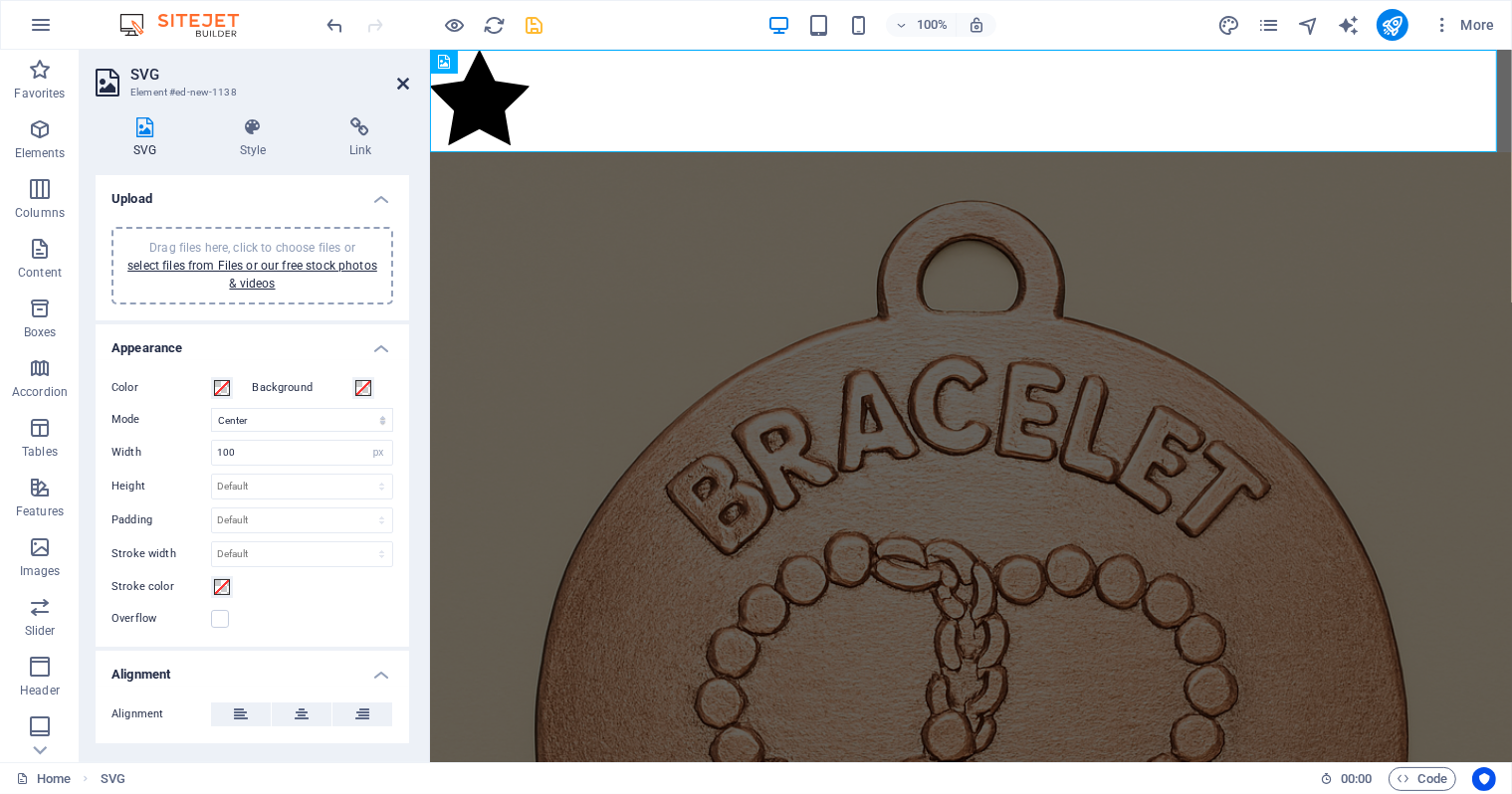 click at bounding box center (403, 84) 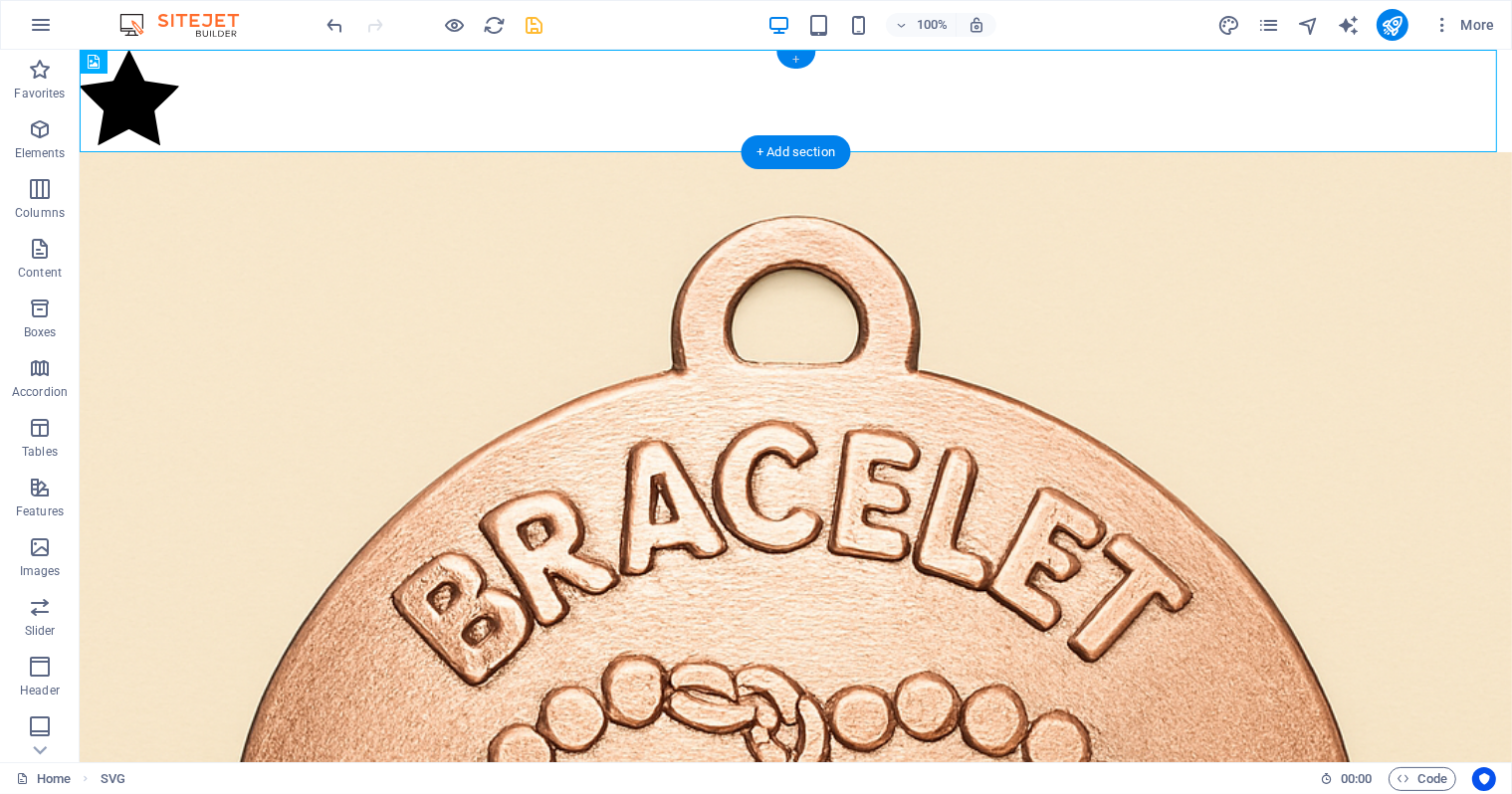 click on "+" at bounding box center (795, 60) 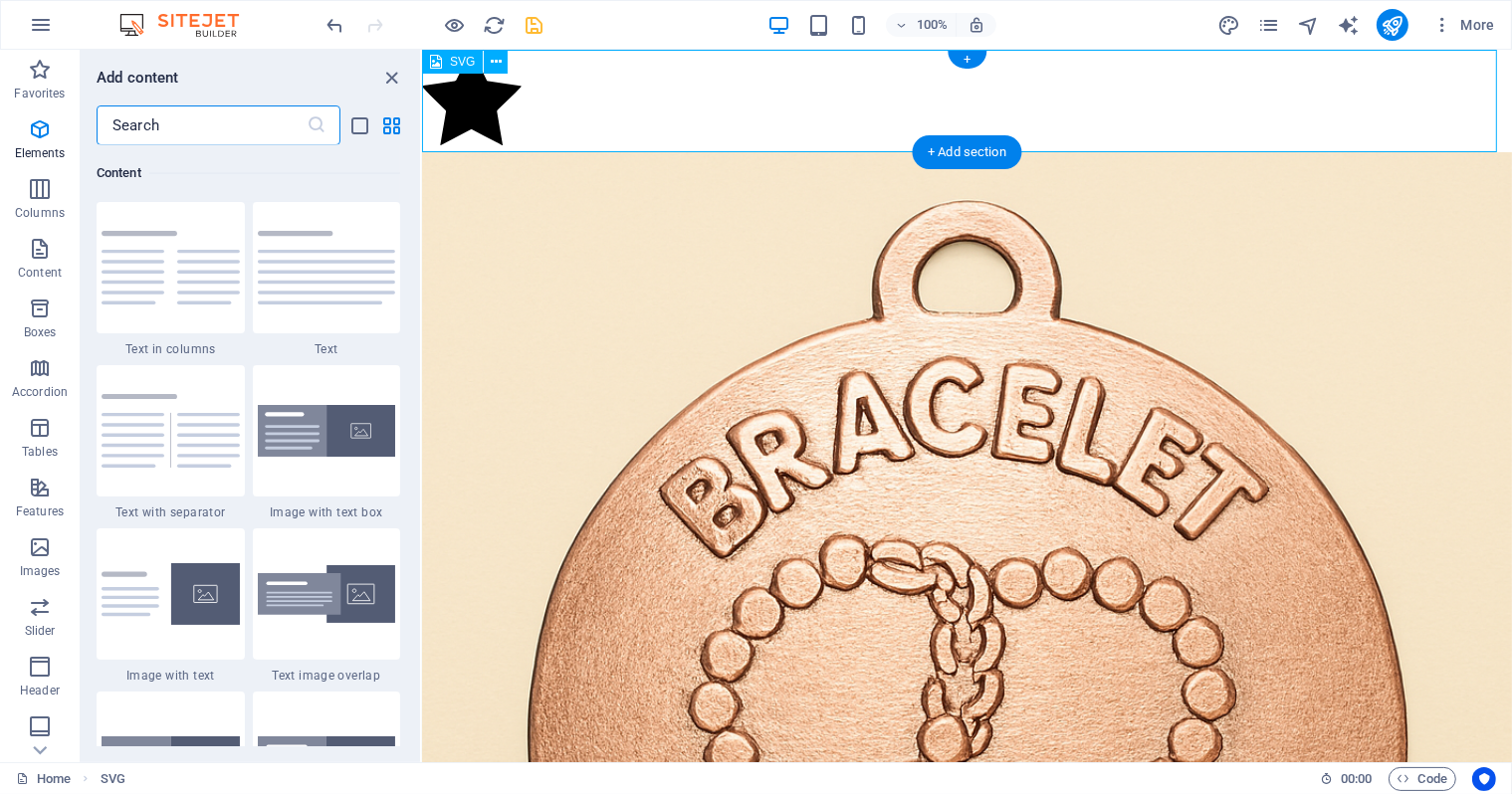 scroll, scrollTop: 3481, scrollLeft: 0, axis: vertical 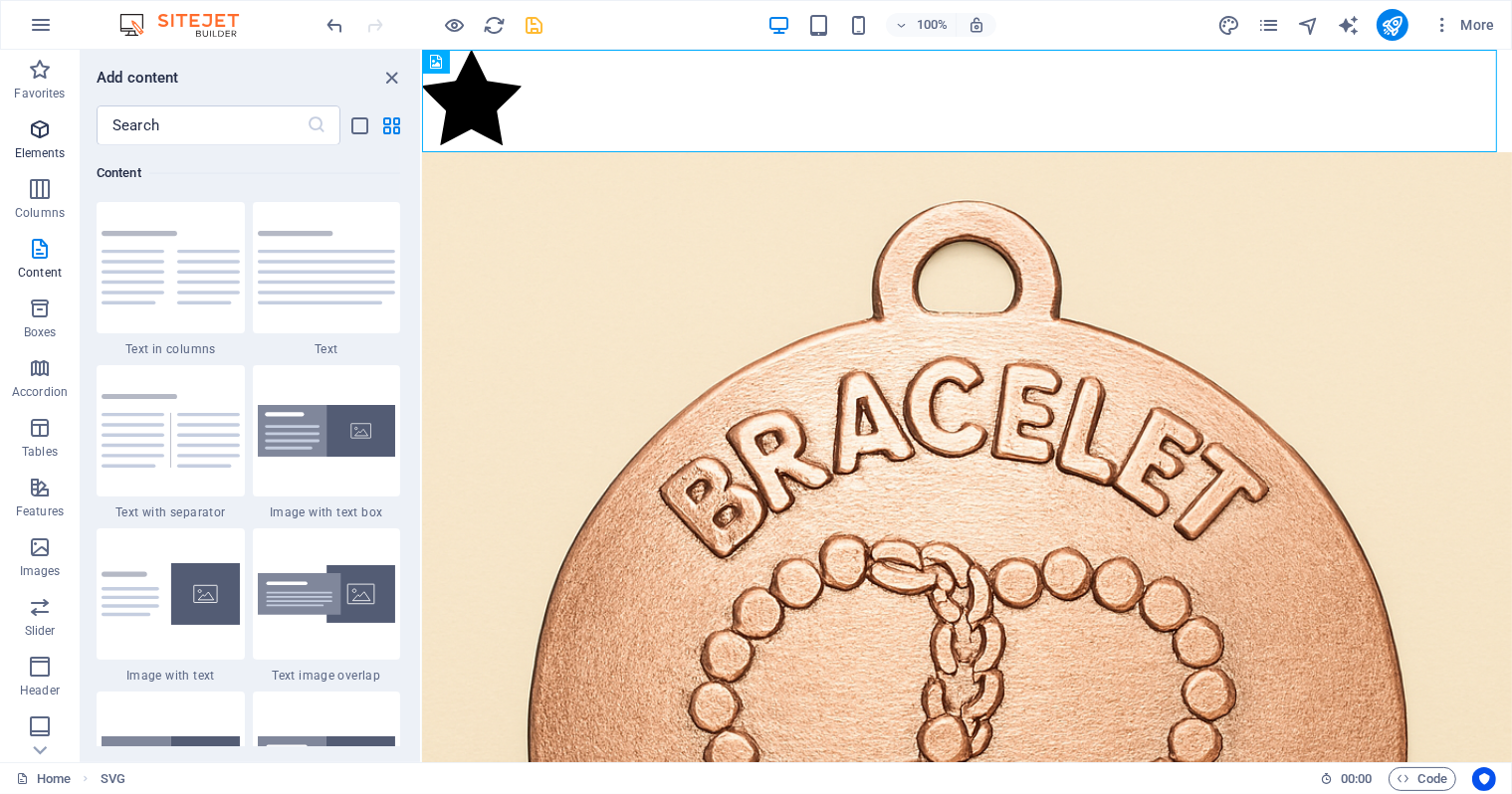 click at bounding box center [40, 129] 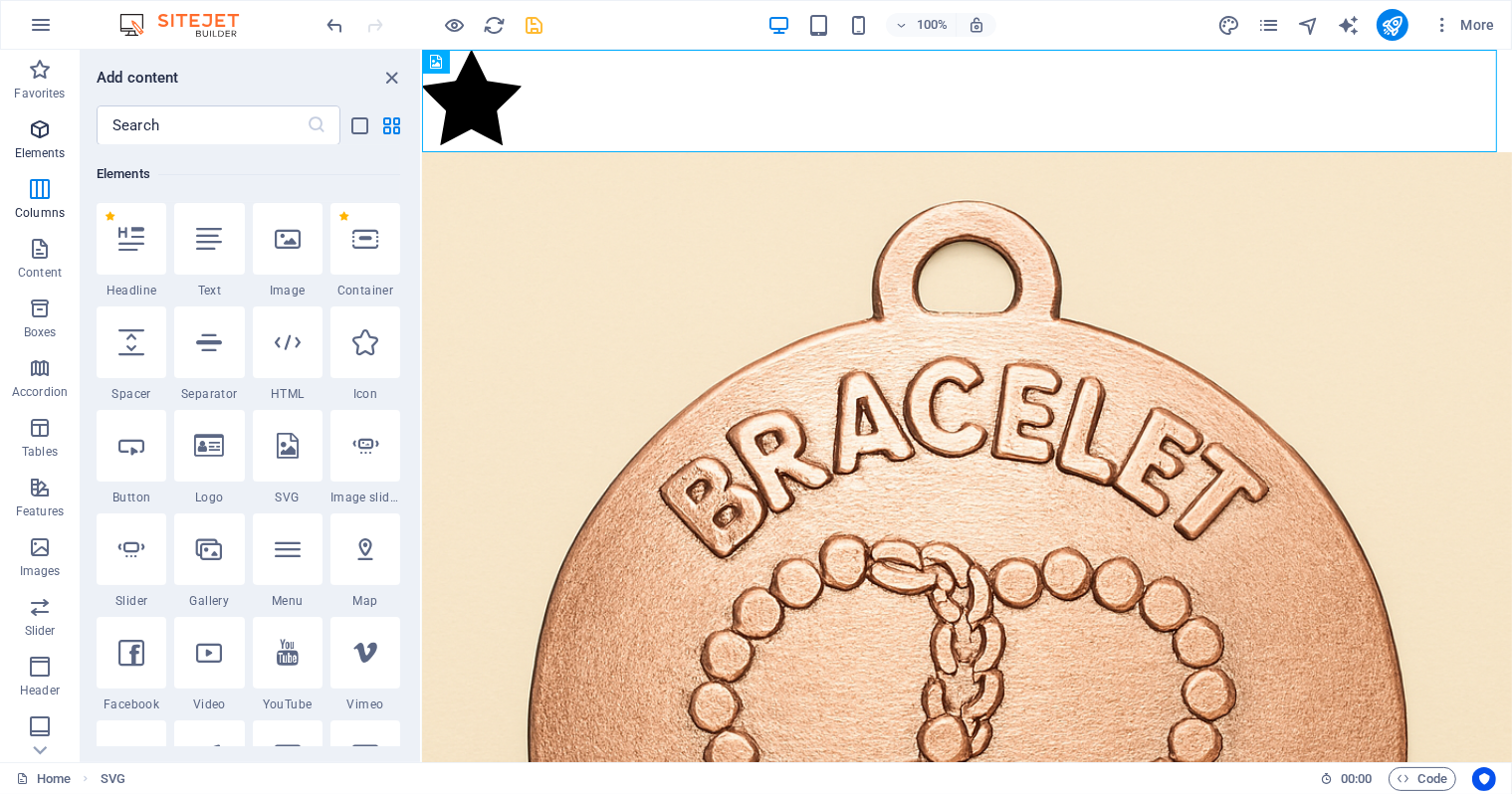 scroll, scrollTop: 211, scrollLeft: 0, axis: vertical 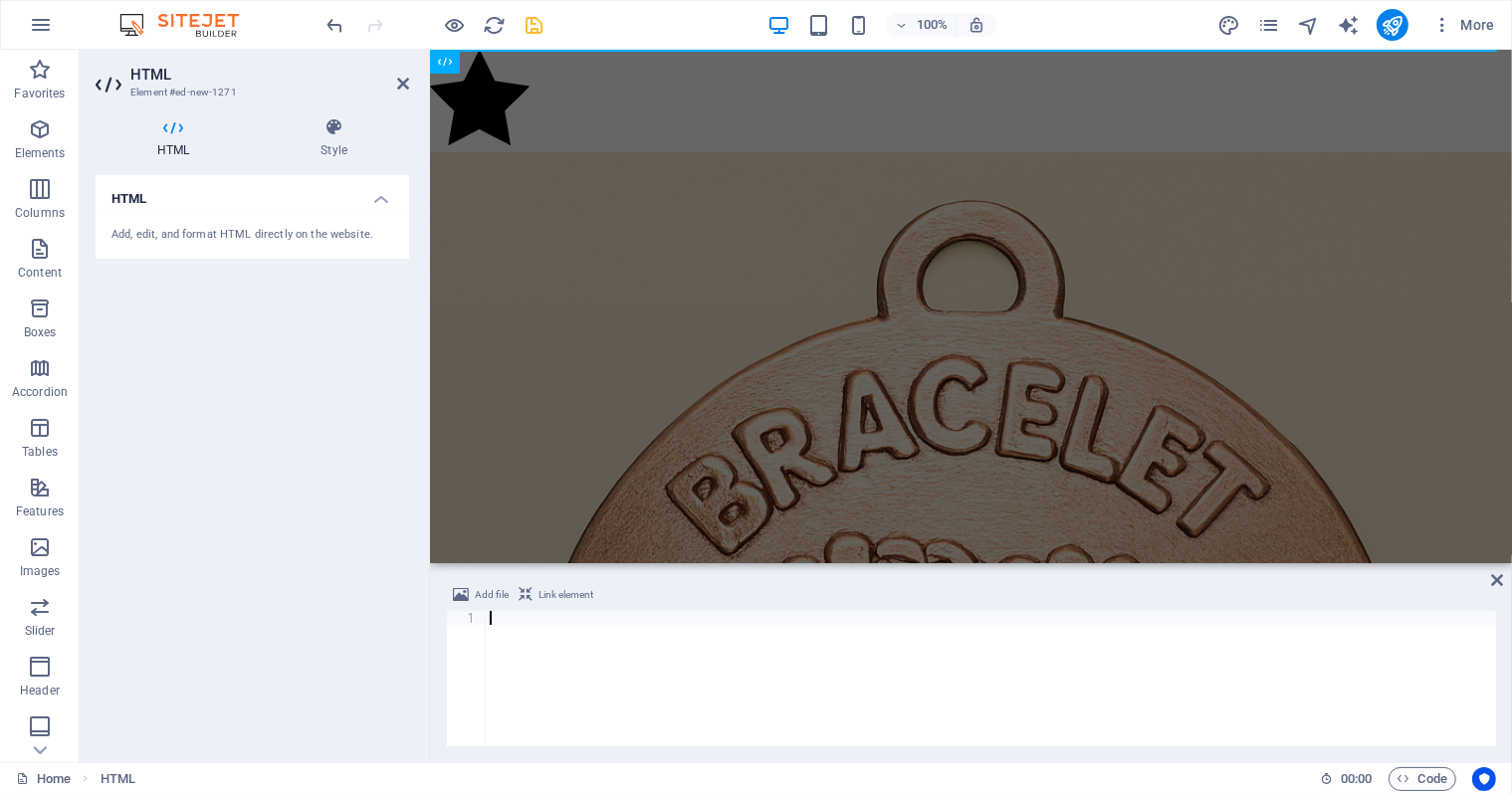 type on "</html>" 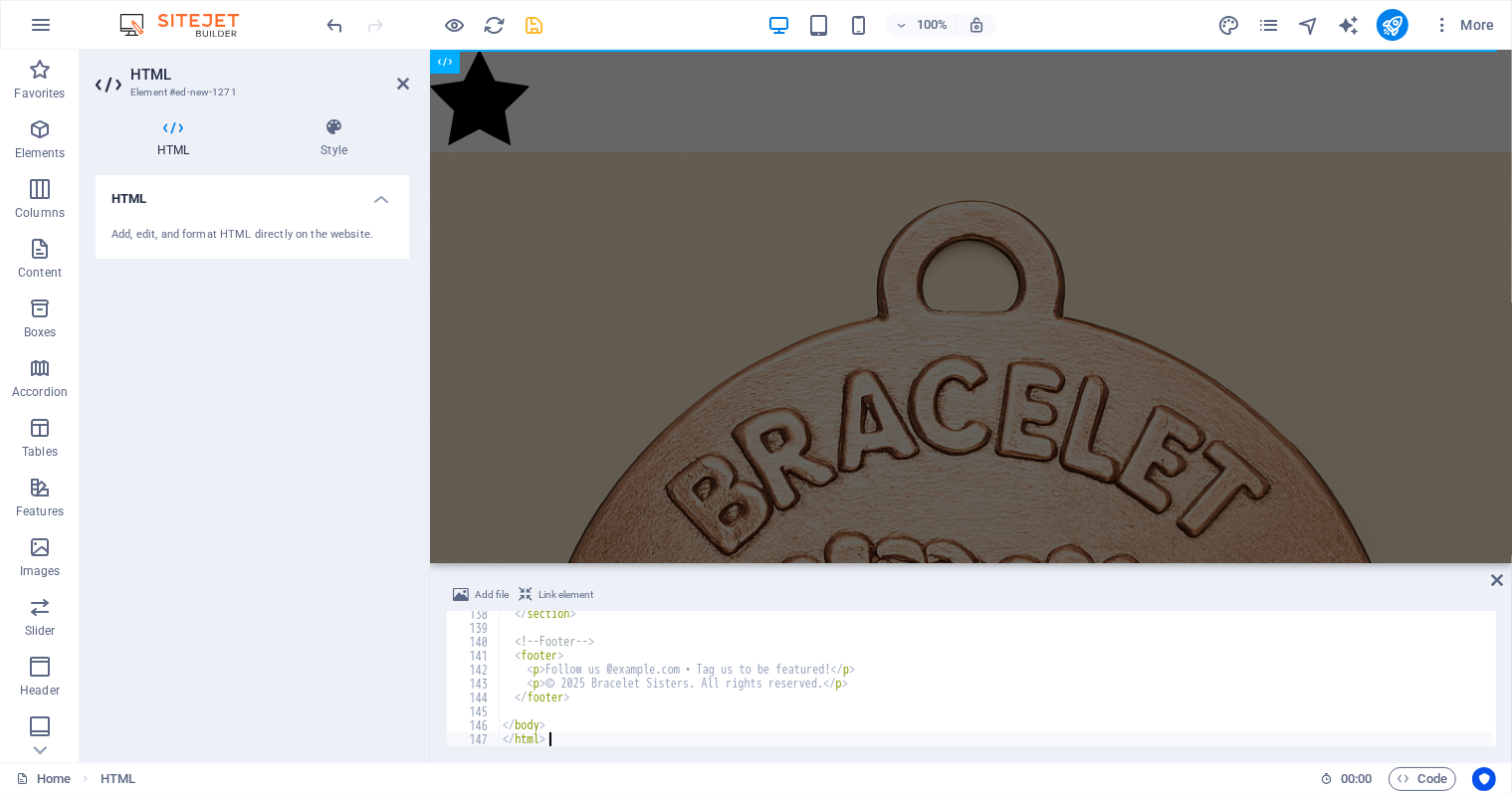 scroll, scrollTop: 1912, scrollLeft: 0, axis: vertical 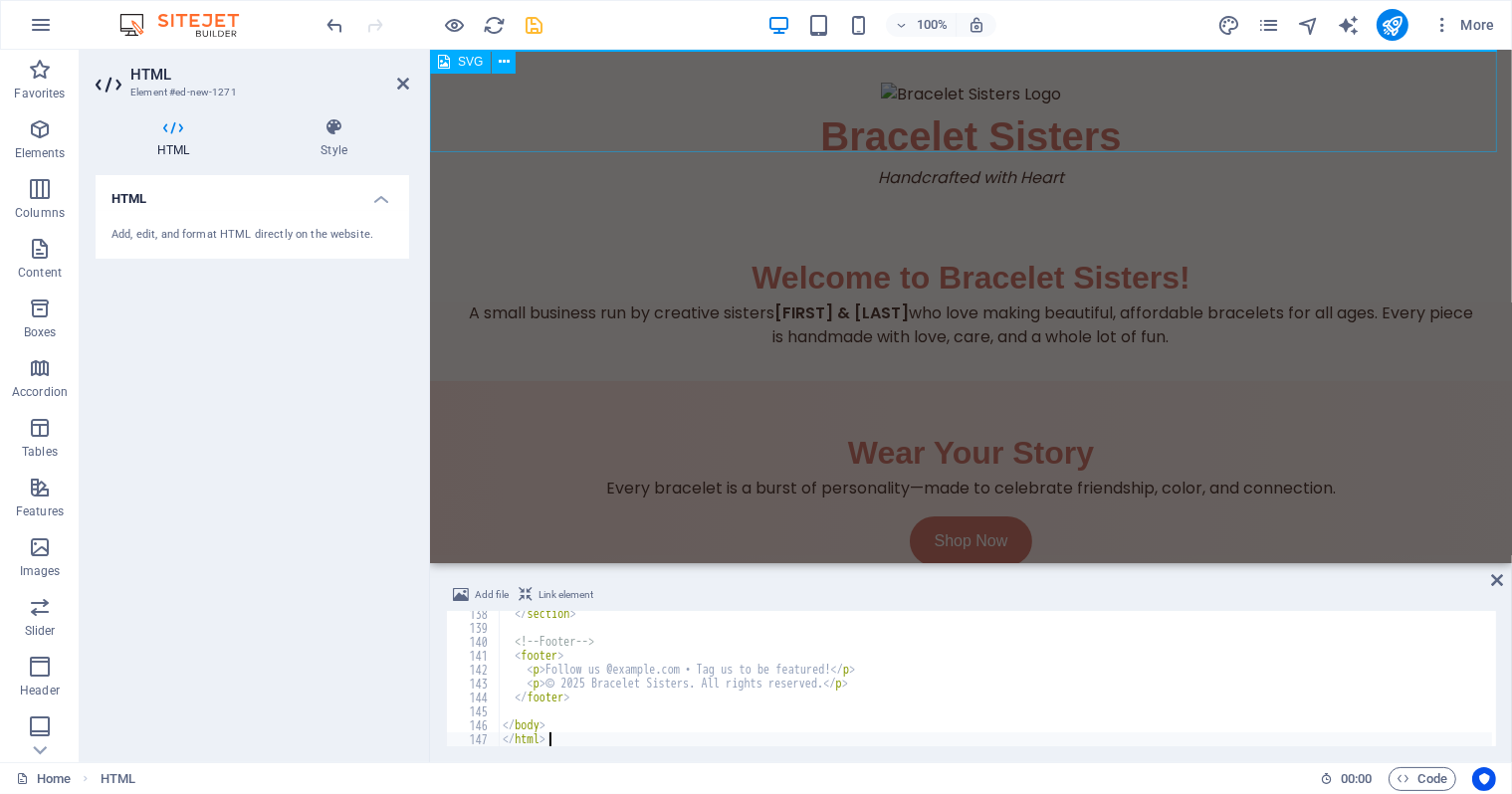 click on "Bracelet Sisters
Bracelet Sisters
Handcrafted with Heart
Welcome to Bracelet Sisters!
A small business run by creative sisters  Keagan & Charleigh  who love making beautiful, affordable bracelets for all ages. Every piece is handmade with love, care, and a whole lot of fun.
Wear Your Story
Every bracelet is a burst of personality—made to celebrate friendship, color, and connection.
Shop Now
Our Collections
Charm Bracelets
Tell your story with playful charms.
Beaded Beauties
Colorful strands that pop with personality.
Custom Vibes
Design your own bracelet—your way.
🧵 Bracelet Styles & Prices
Clay Bead Bracelets
$2.00
Pony Bead Bracelets
$2.00" at bounding box center [970, 1465] 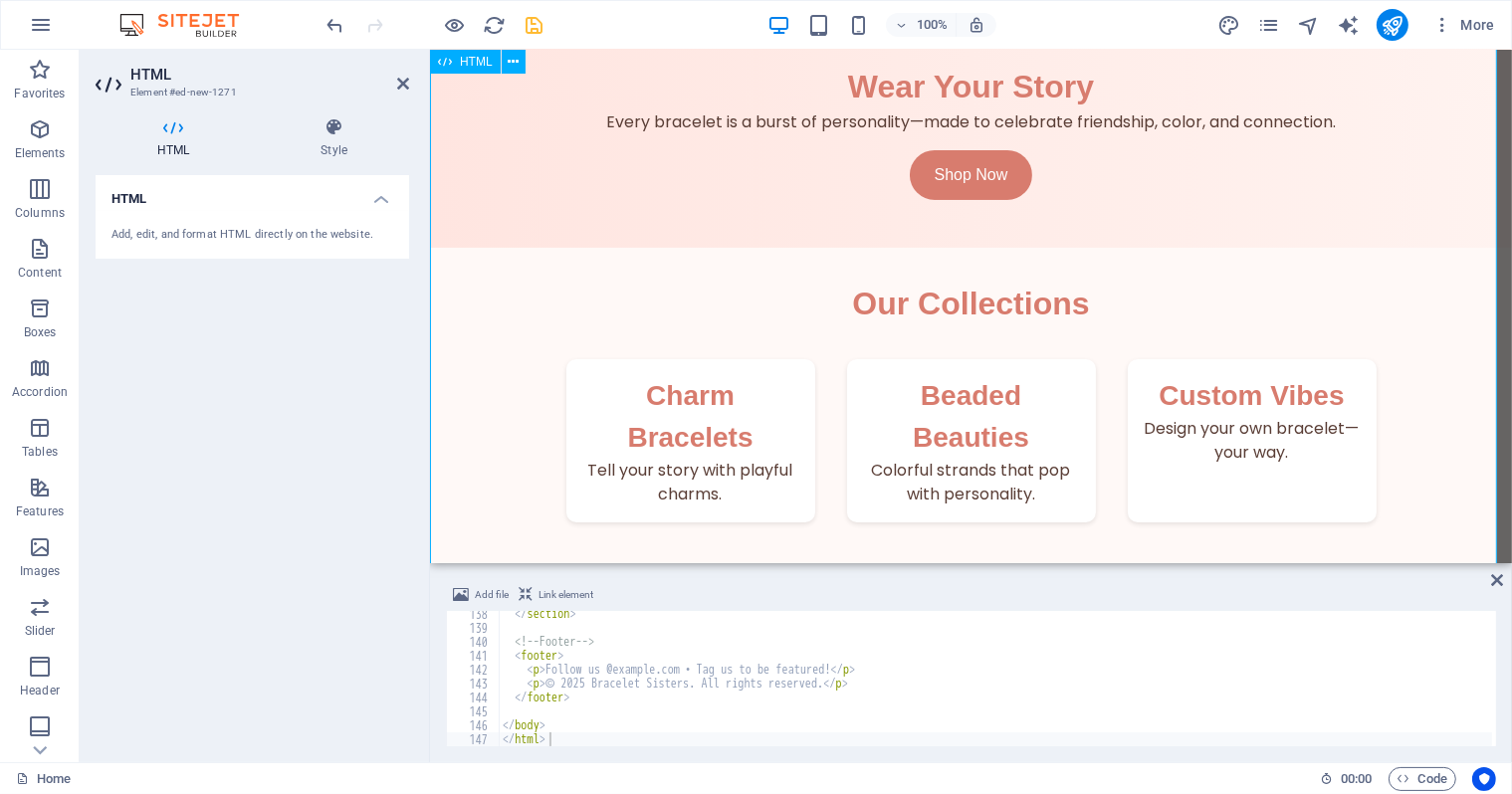 scroll, scrollTop: 370, scrollLeft: 0, axis: vertical 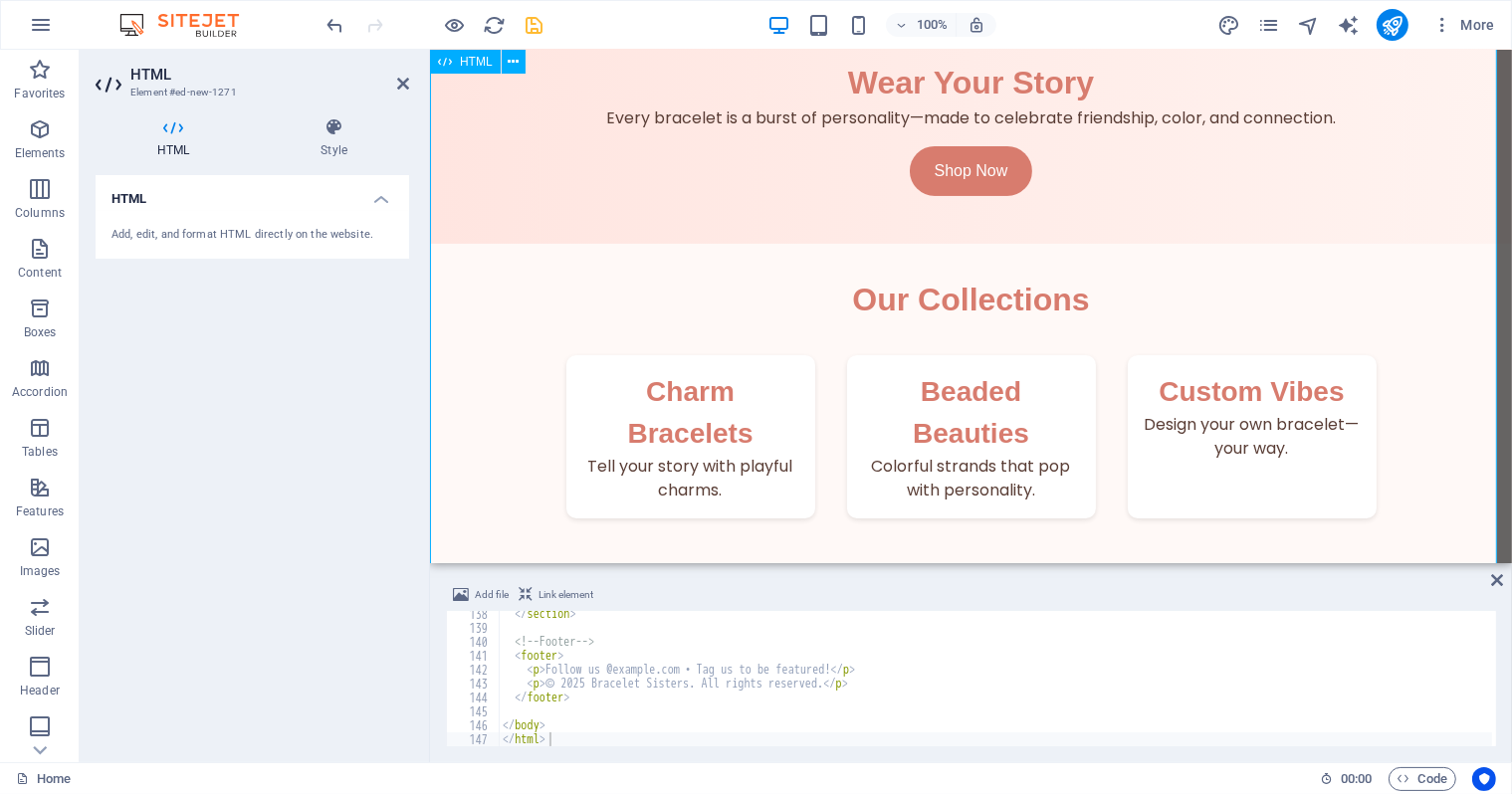 click on "Bracelet Sisters
Bracelet Sisters
Handcrafted with Heart
Welcome to Bracelet Sisters!
A small business run by creative sisters  Keagan & Charleigh  who love making beautiful, affordable bracelets for all ages. Every piece is handmade with love, care, and a whole lot of fun.
Wear Your Story
Every bracelet is a burst of personality—made to celebrate friendship, color, and connection.
Shop Now
Our Collections
Charm Bracelets
Tell your story with playful charms.
Beaded Beauties
Colorful strands that pop with personality.
Custom Vibes
Design your own bracelet—your way.
🧵 Bracelet Styles & Prices
Clay Bead Bracelets
$2.00
Pony Bead Bracelets
$2.00" at bounding box center (970, 479) 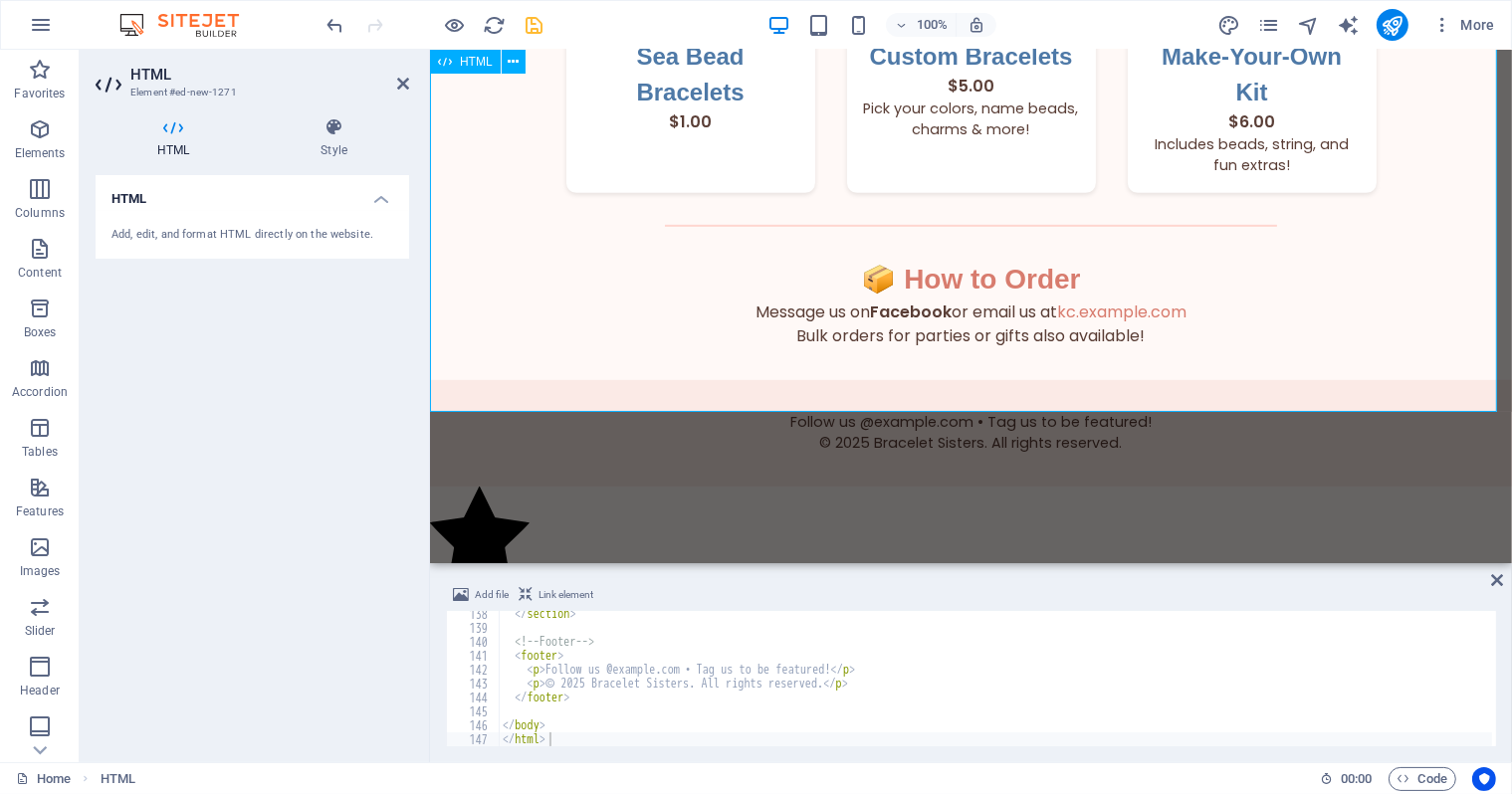 scroll, scrollTop: 1175, scrollLeft: 0, axis: vertical 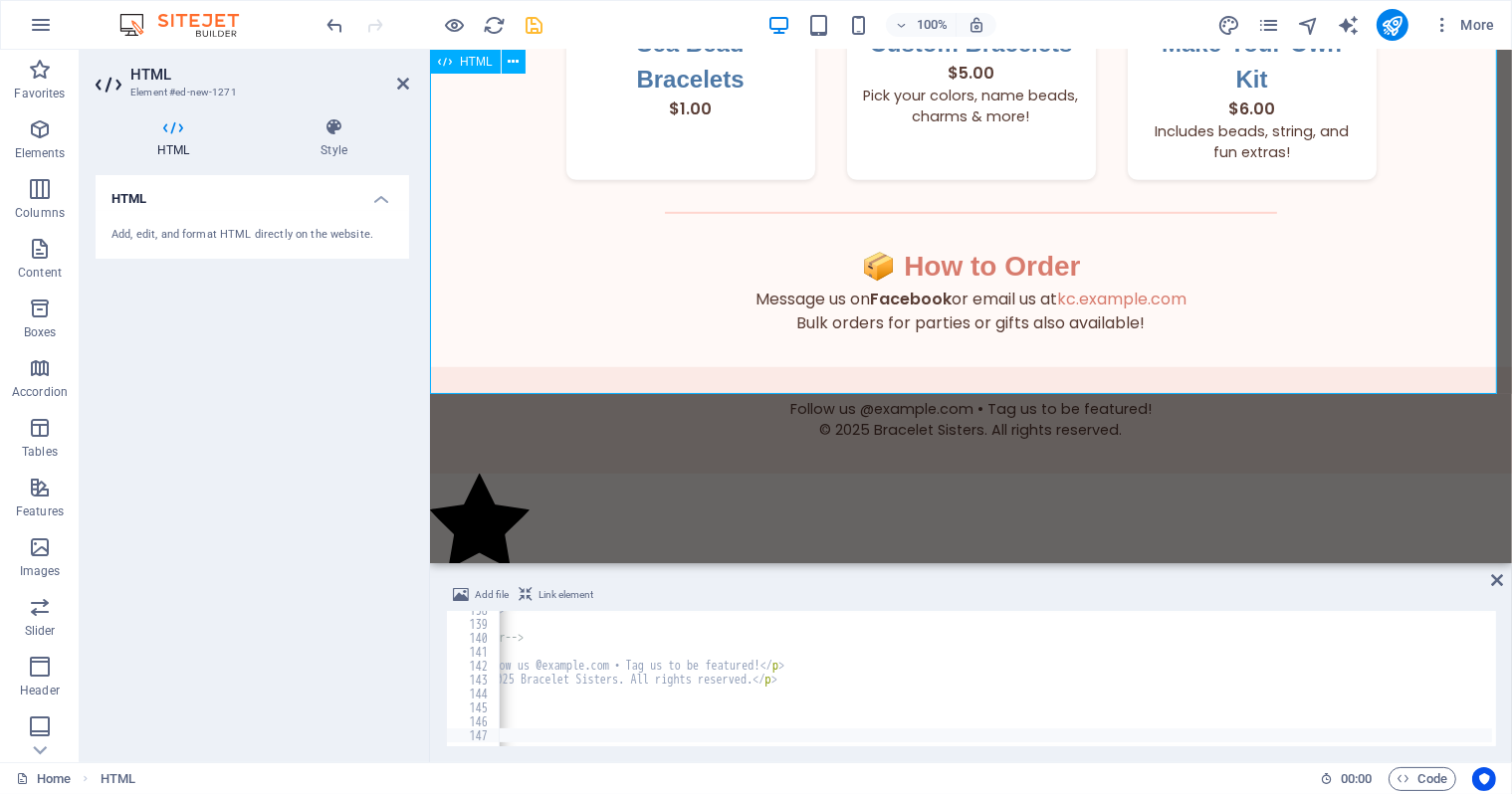 click at bounding box center [970, 1116] 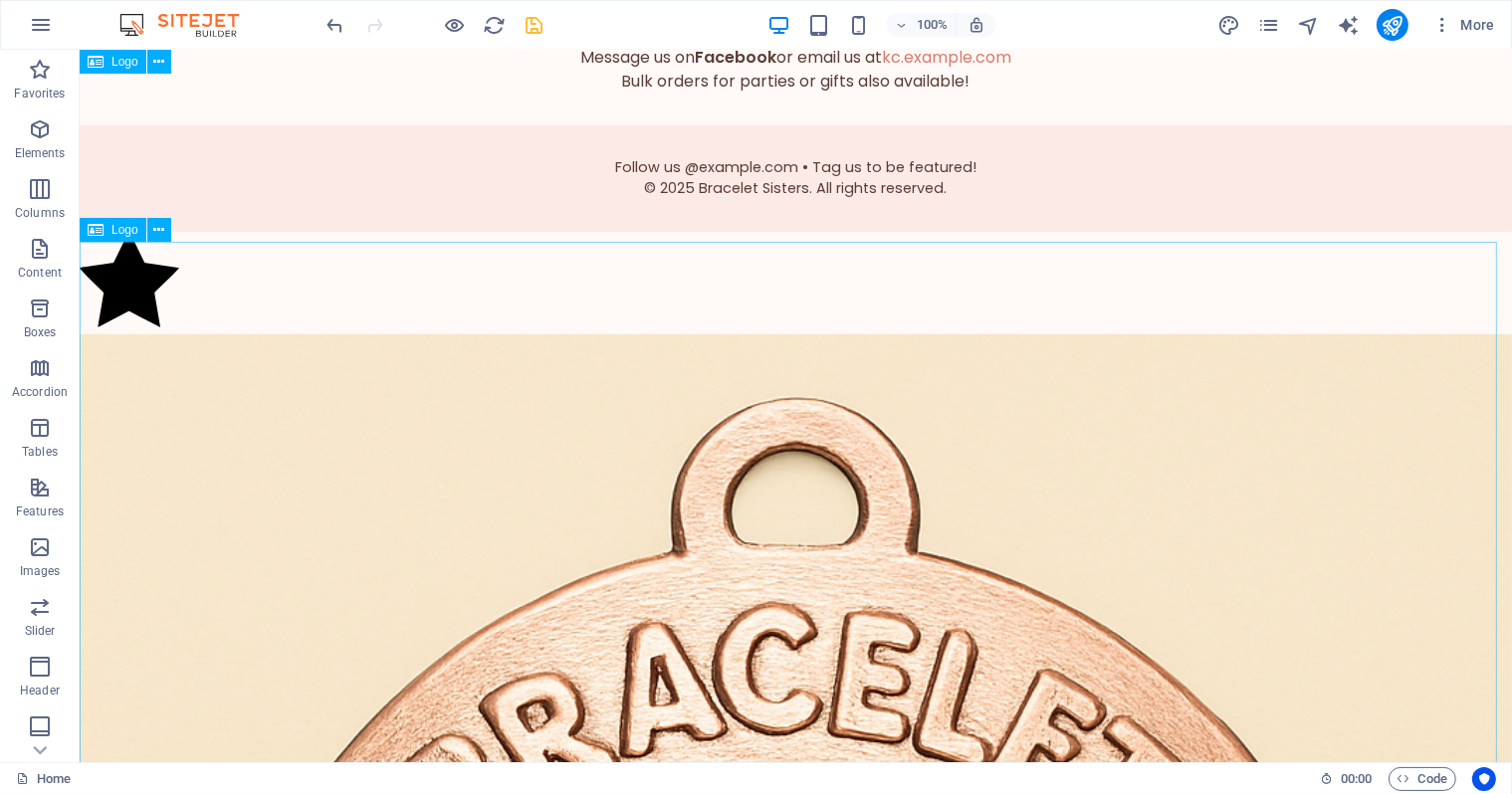 scroll, scrollTop: 1416, scrollLeft: 0, axis: vertical 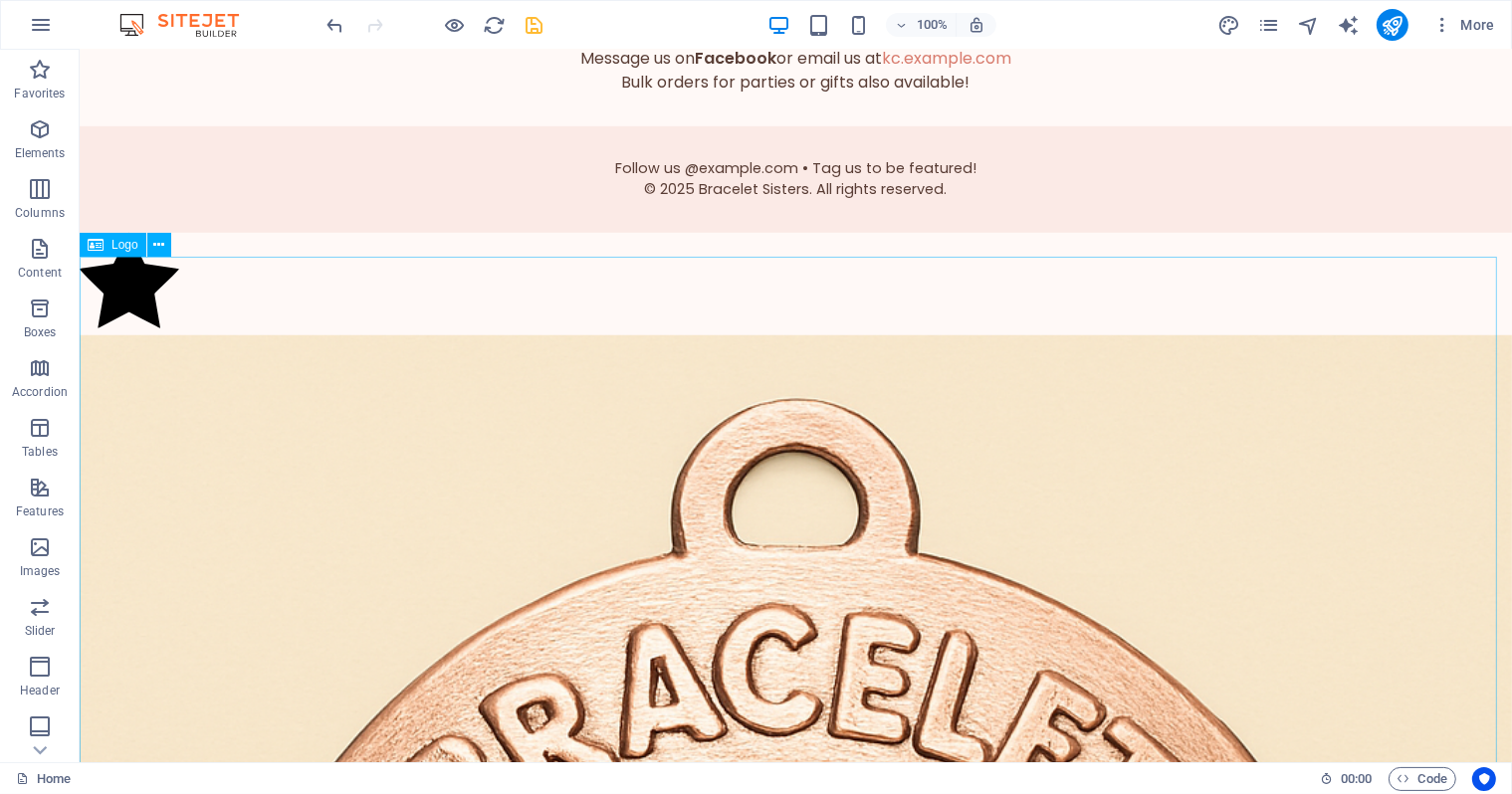 click at bounding box center [794, 284] 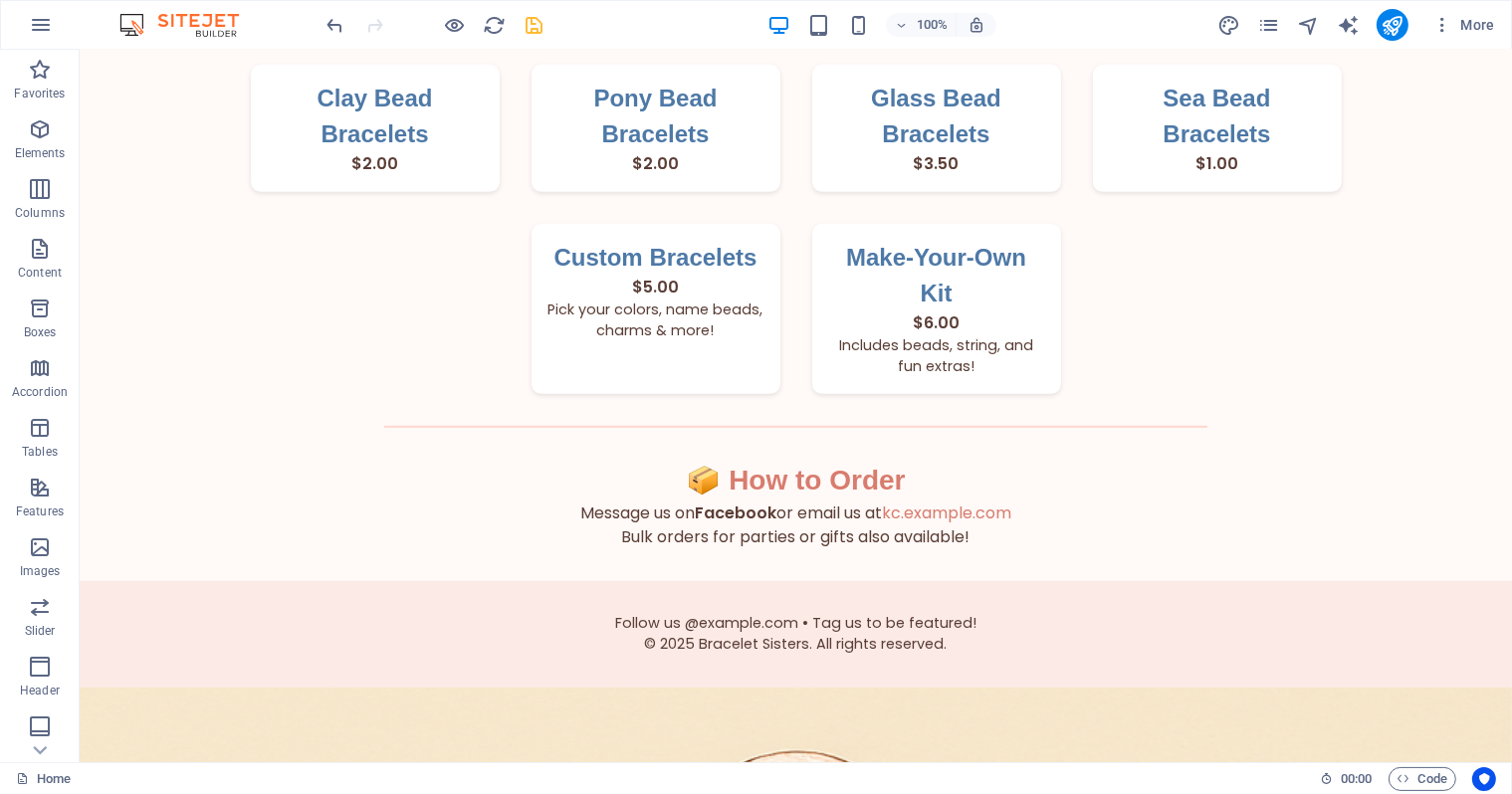 scroll, scrollTop: 959, scrollLeft: 0, axis: vertical 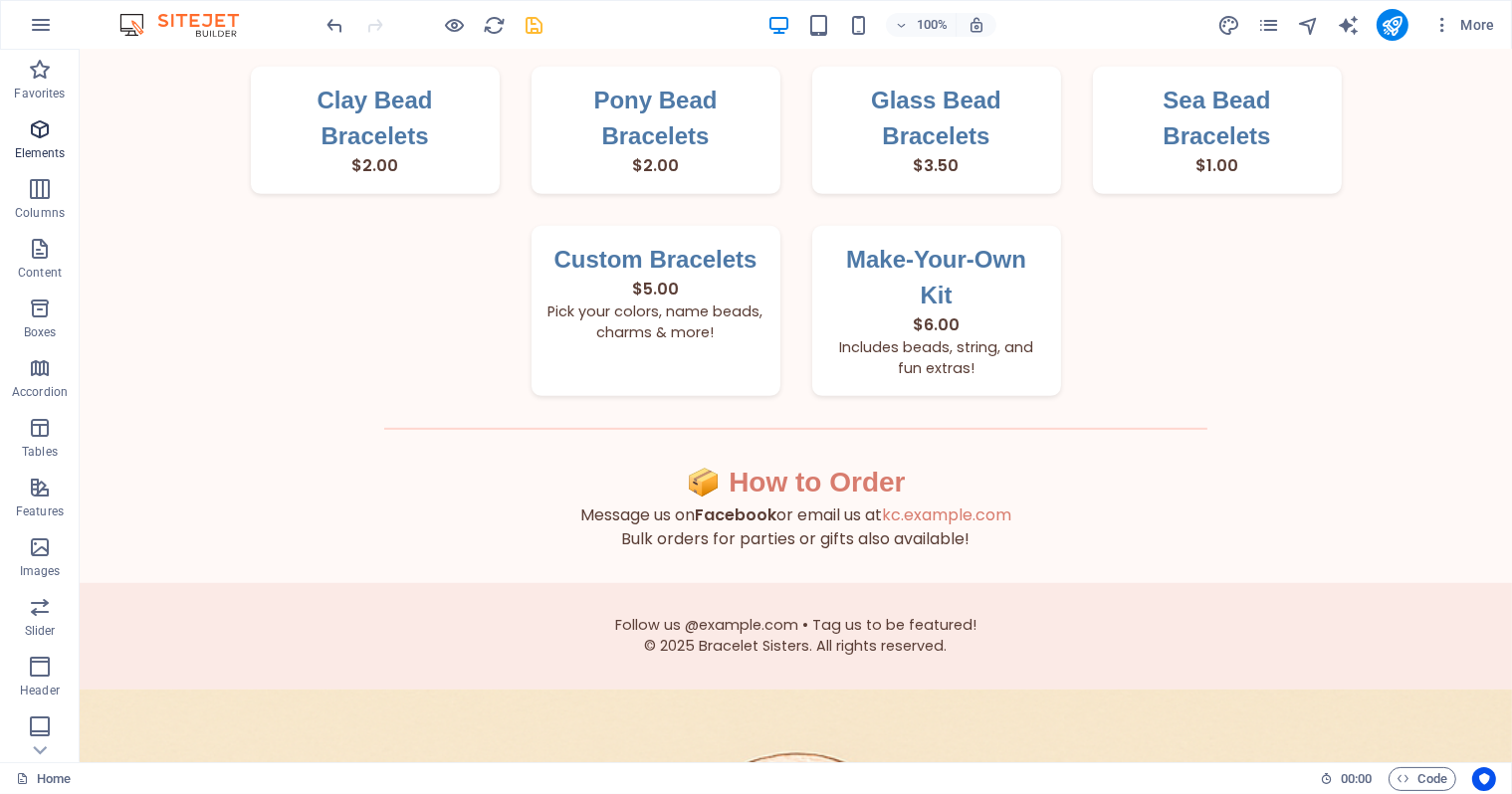 click on "Elements" at bounding box center [40, 153] 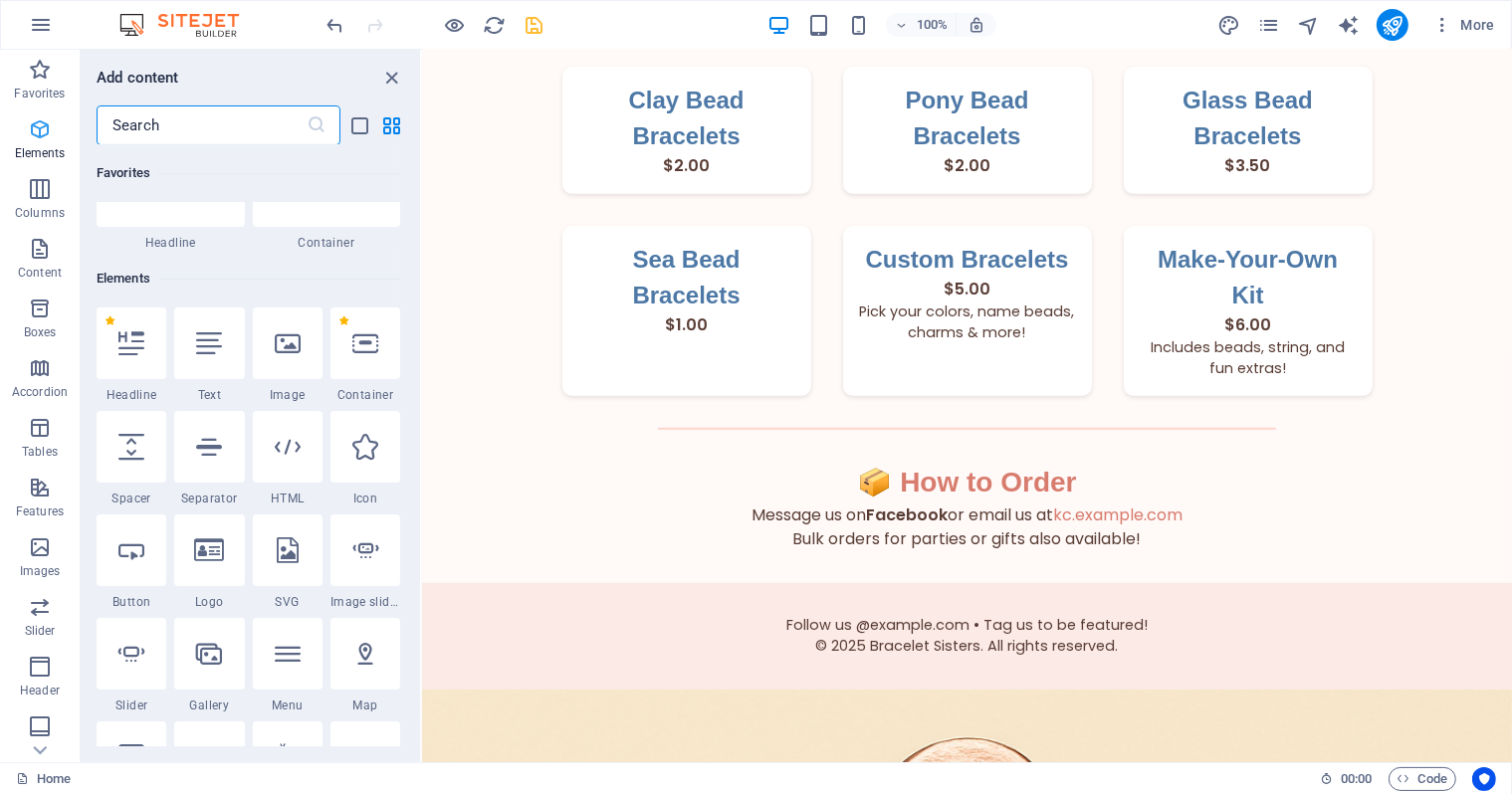 scroll, scrollTop: 211, scrollLeft: 0, axis: vertical 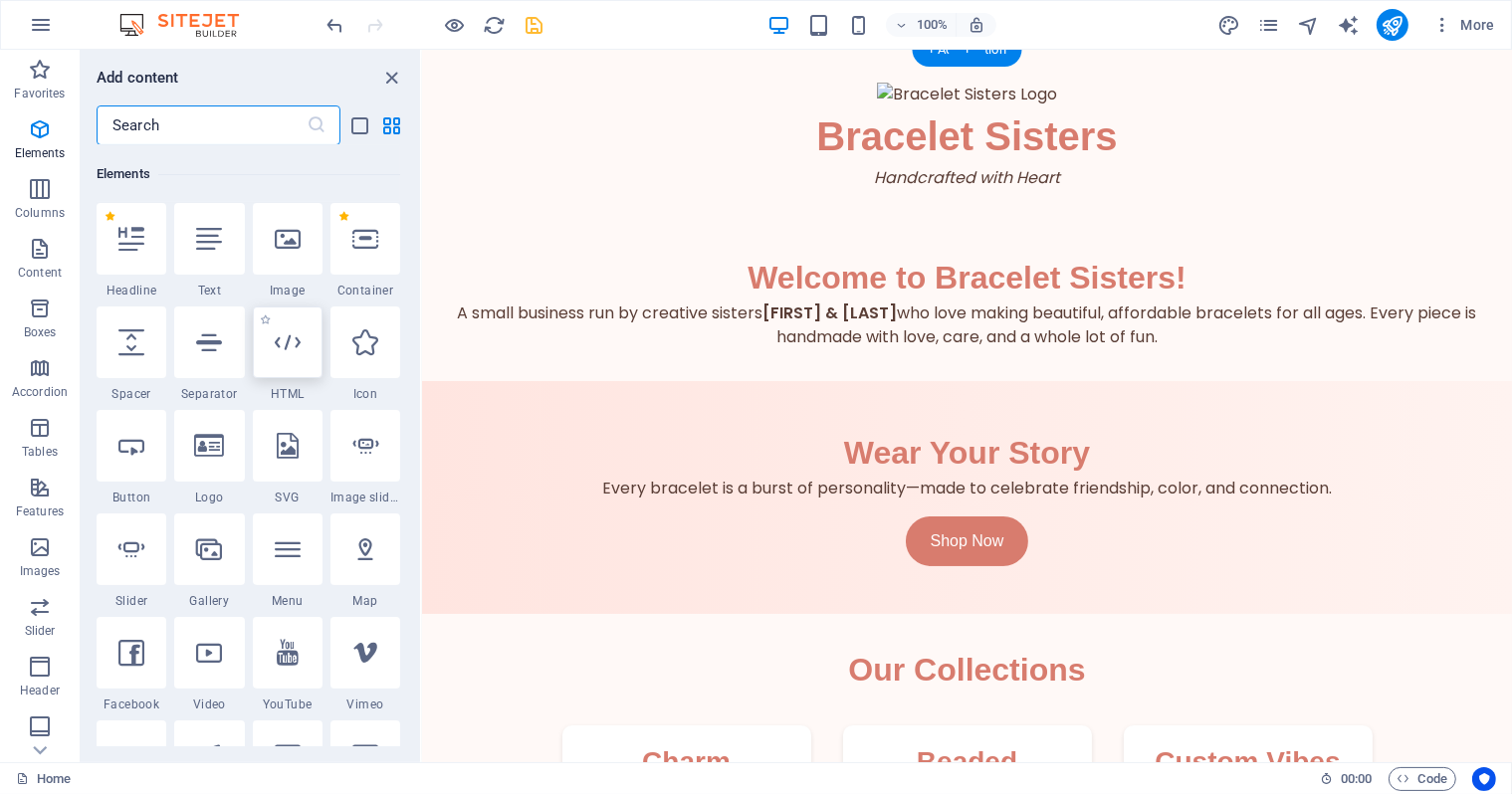 click at bounding box center (288, 342) 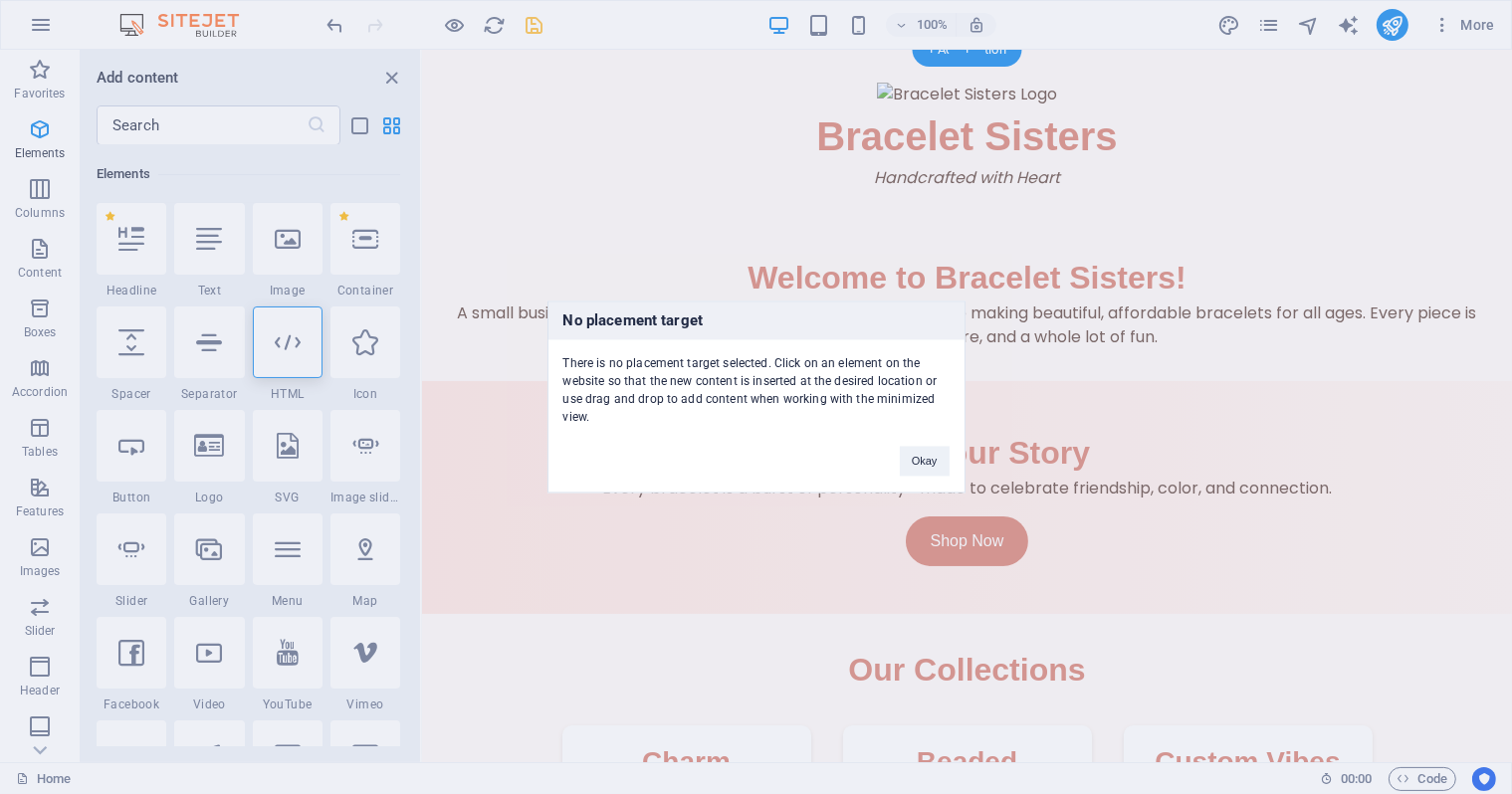 click on "No placement target There is no placement target selected. Click on an element on the website so that the new content is inserted at the desired location or use drag and drop to add content when working with the minimized view. Okay" at bounding box center [756, 397] 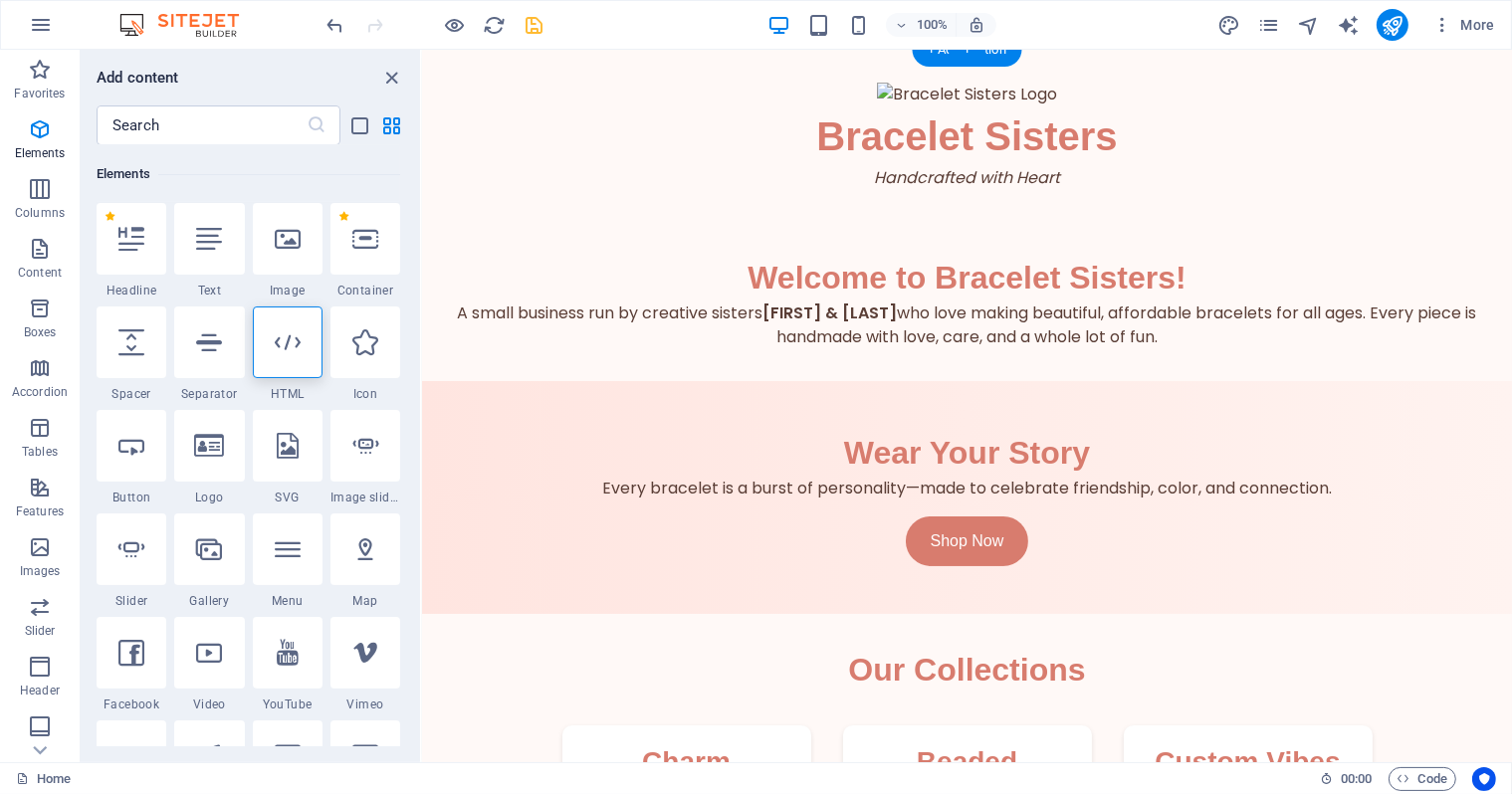 click on "Bracelet Sisters
Bracelet Sisters
Handcrafted with Heart
Welcome to Bracelet Sisters!
A small business run by creative sisters  Keagan & Charleigh  who love making beautiful, affordable bracelets for all ages. Every piece is handmade with love, care, and a whole lot of fun.
Wear Your Story
Every bracelet is a burst of personality—made to celebrate friendship, color, and connection.
Shop Now
Our Collections
Charm Bracelets
Tell your story with playful charms.
Beaded Beauties
Colorful strands that pop with personality.
Custom Vibes
Design your own bracelet—your way.
🧵 Bracelet Styles & Prices
Clay Bead Bracelets
$2.00
Pony Bead Bracelets
$2.00" at bounding box center [966, 849] 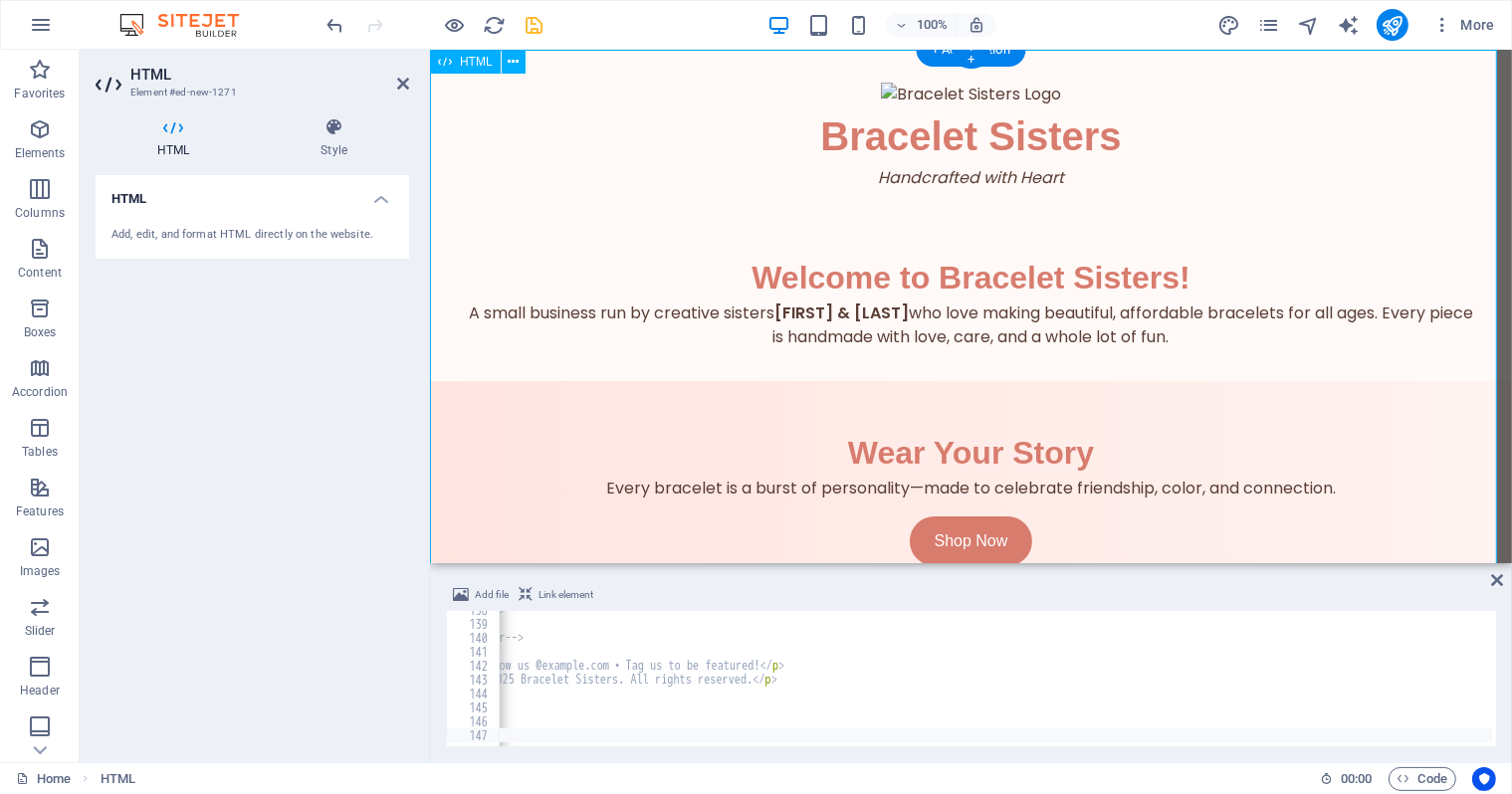 scroll, scrollTop: 1916, scrollLeft: 0, axis: vertical 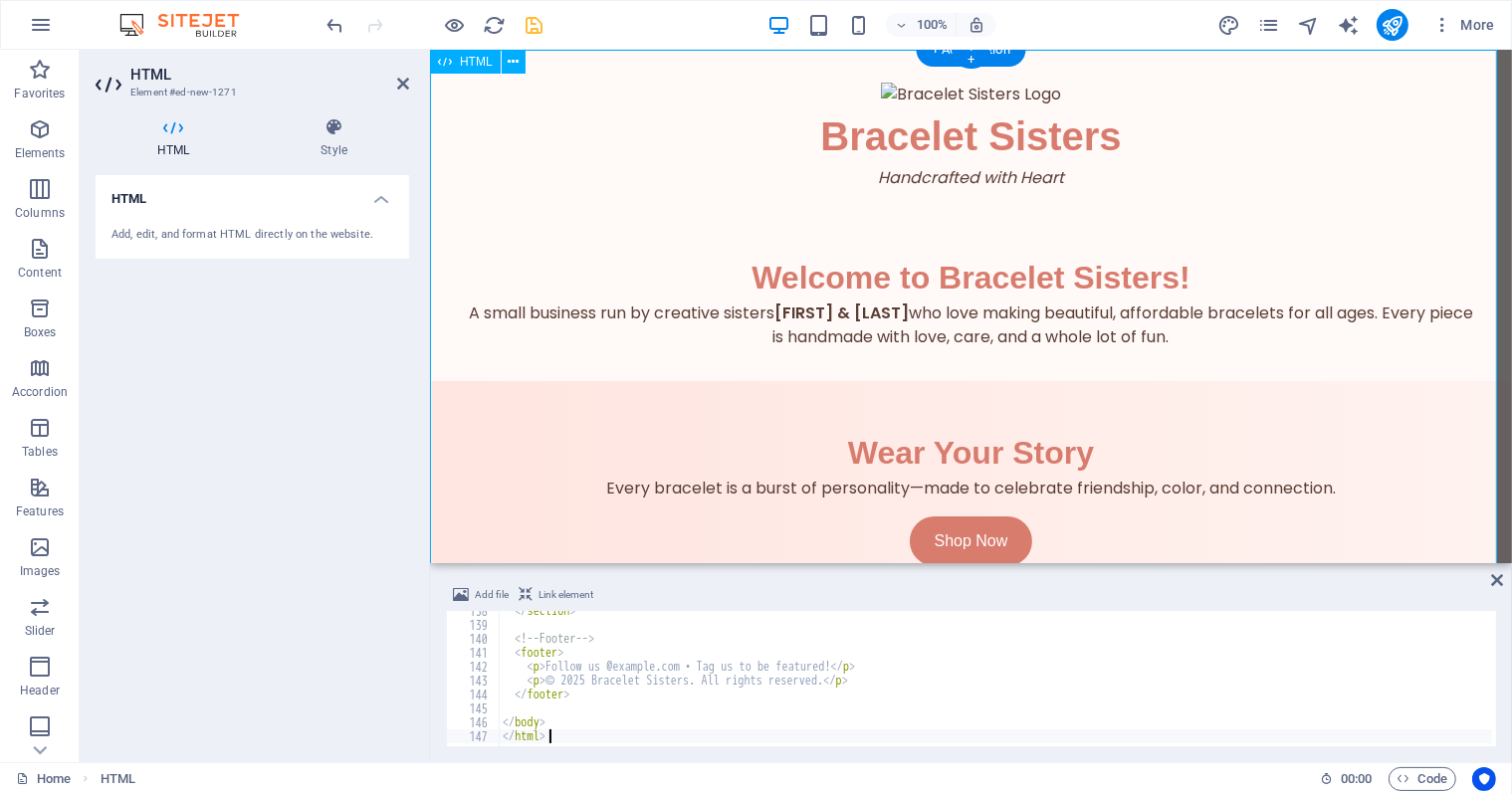 click on "</ section >    <!--  Footer  -->    < footer >      < p > Follow us @example.com • Tag us to be featured! </ p >      < p > © 2025 Bracelet Sisters. All rights reserved. </ p >    </ footer > </ body > </ html >" at bounding box center [1220, 684] 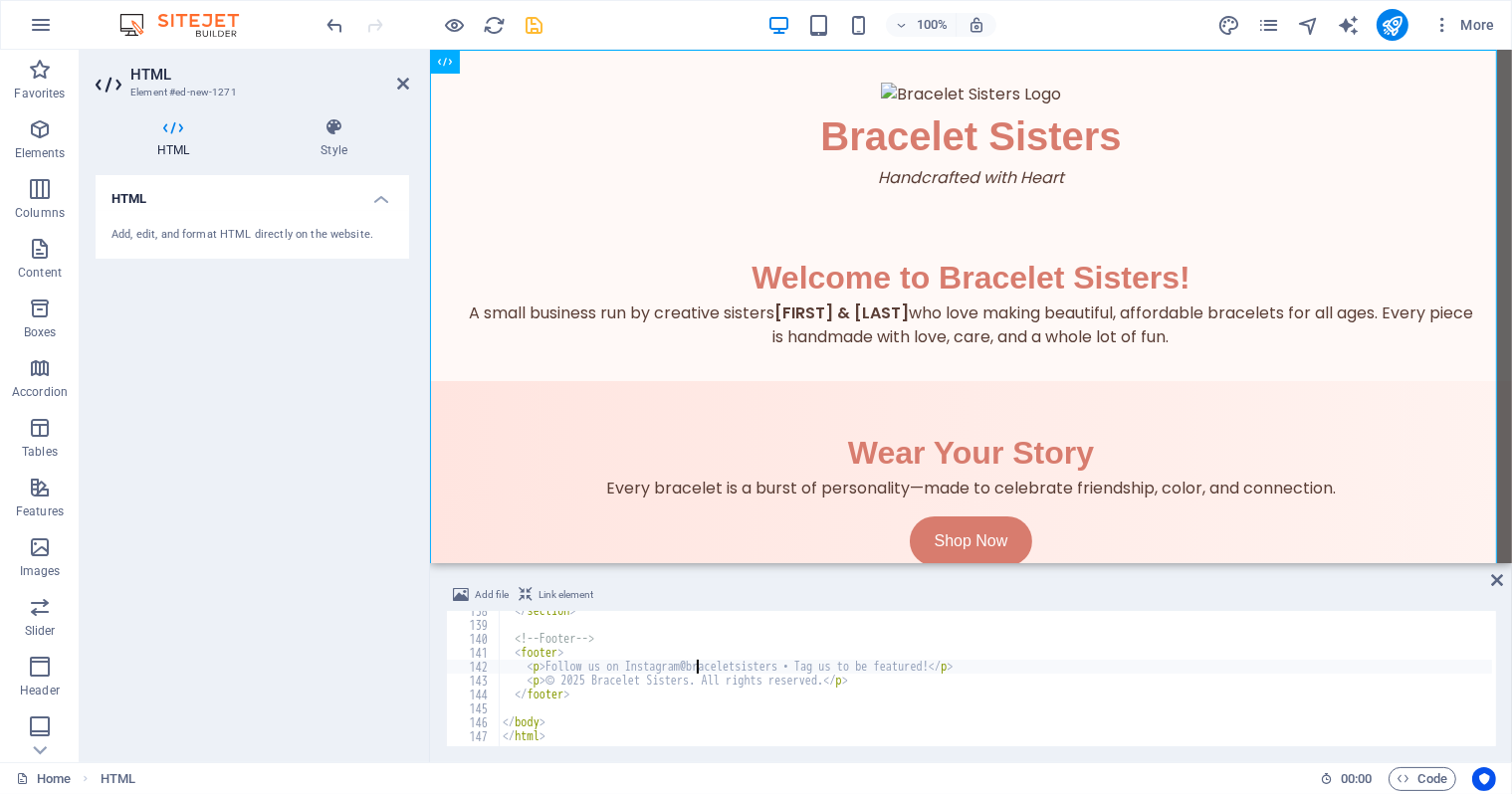scroll, scrollTop: 0, scrollLeft: 16, axis: horizontal 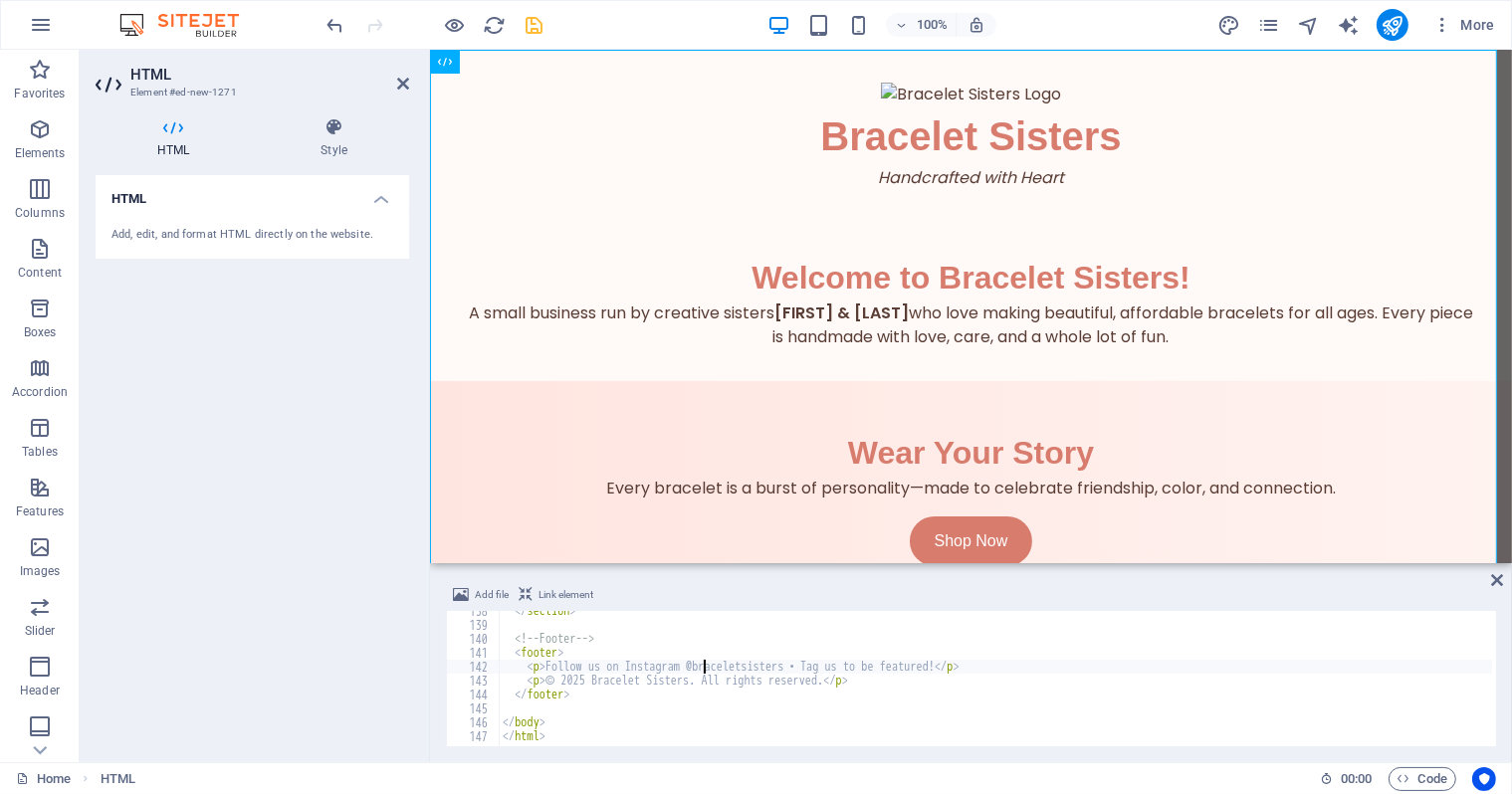 click on "Follow us on Instagram @example.com • Tag us to be featured!
© 2025 Bracelet Sisters. All rights reserved." at bounding box center [1220, 684] 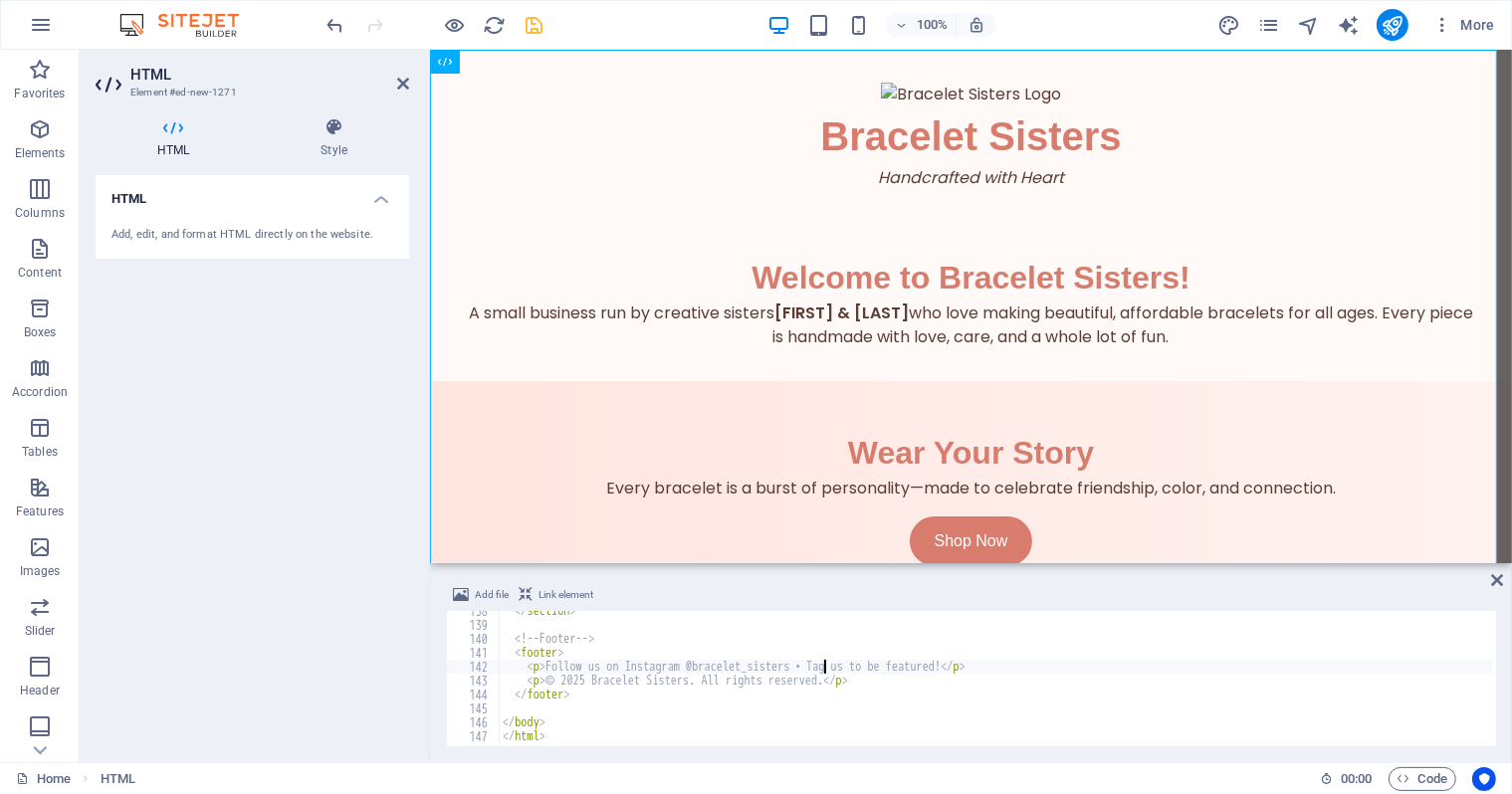 scroll, scrollTop: 0, scrollLeft: 27, axis: horizontal 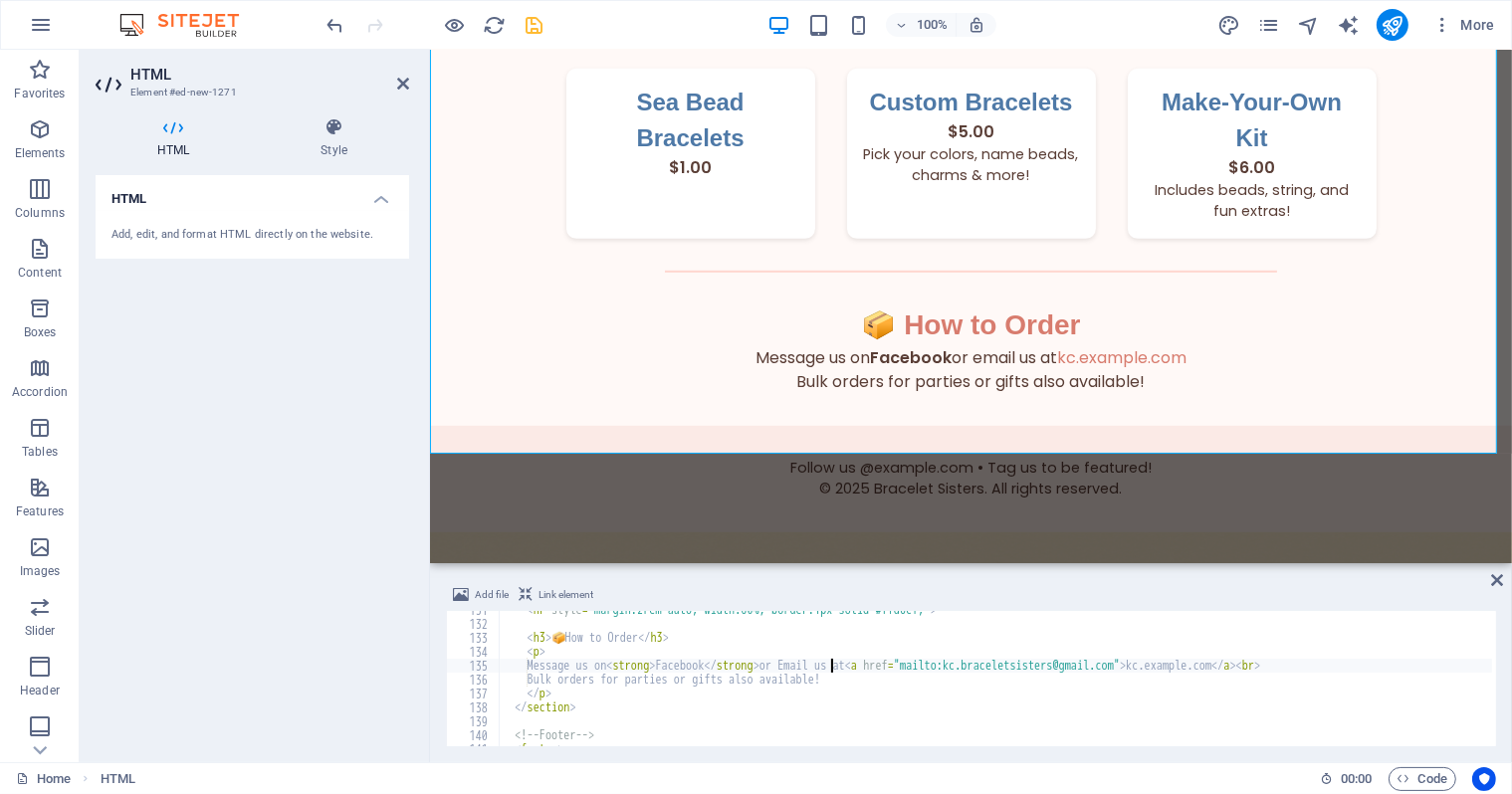 drag, startPoint x: 831, startPoint y: 665, endPoint x: 548, endPoint y: 661, distance: 283.02827 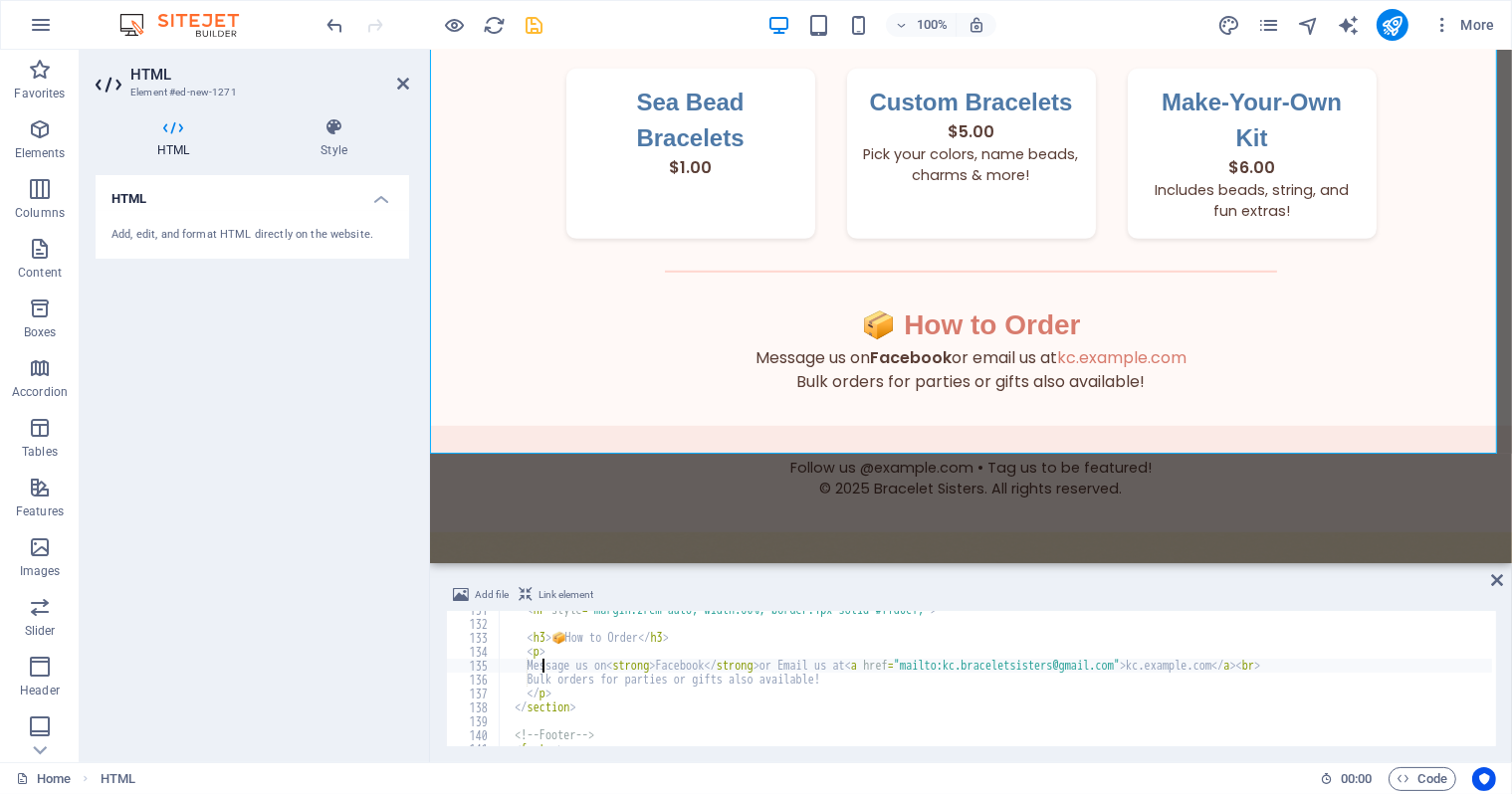 click on "< hr   style = "margin:2rem auto; width:60%; border:1px solid #ffd6cf;" >      < h3 > 📦  How to Order < / h3 >      < p >        Message us on  < strong > Facebook < / strong >  or Email us at  < a   href = "mailto:kc.braceletsisters@gmail.com" > kc.braceletsisters@example.com < / a > < br >        Bulk orders for parties or gifts also available!      < / p >    < / section >    < !--  Footer  -- >    < footer >" at bounding box center (1220, 683) 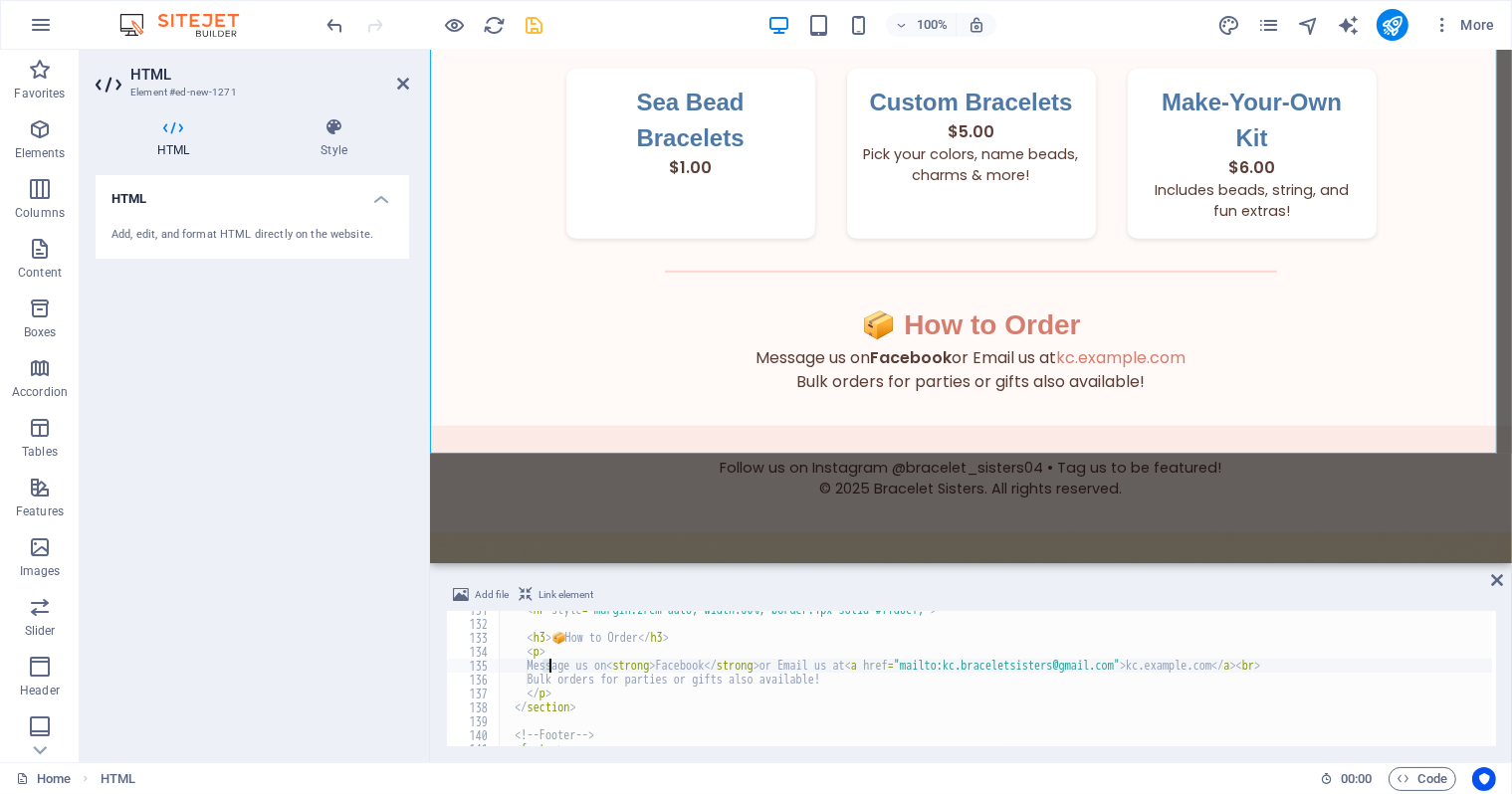 click on "< hr   style = "margin:2rem auto; width:60%; border:1px solid #ffd6cf;" >      < h3 > 📦  How to Order < / h3 >      < p >        Message us on  < strong > Facebook < / strong >  or Email us at  < a   href = "mailto:kc.braceletsisters@gmail.com" > kc.braceletsisters@example.com < / a > < br >        Bulk orders for parties or gifts also available!      < / p >    < / section >    < !--  Footer  -- >    < footer >" at bounding box center (995, 679) 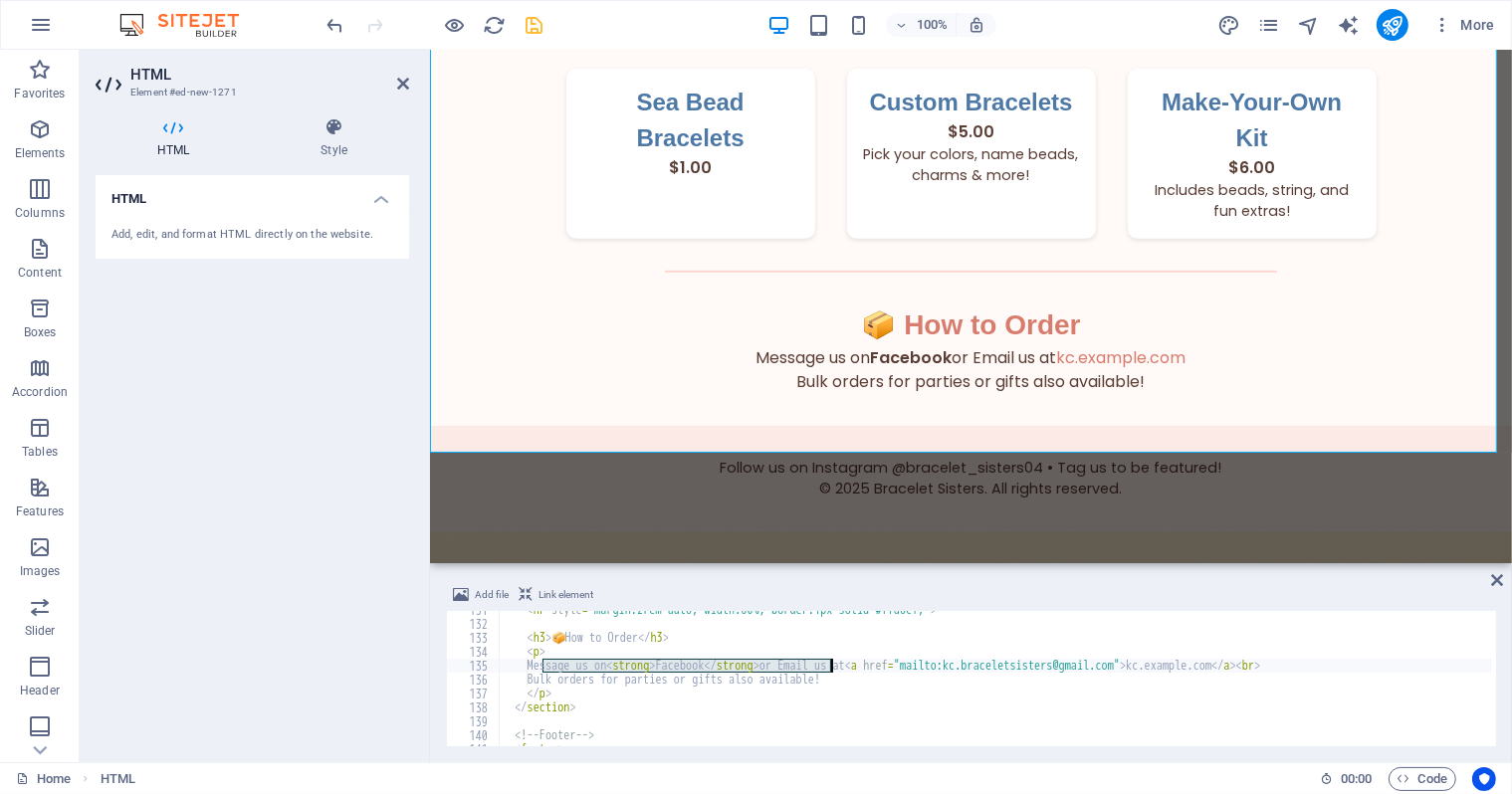 drag, startPoint x: 543, startPoint y: 660, endPoint x: 832, endPoint y: 666, distance: 289.06228 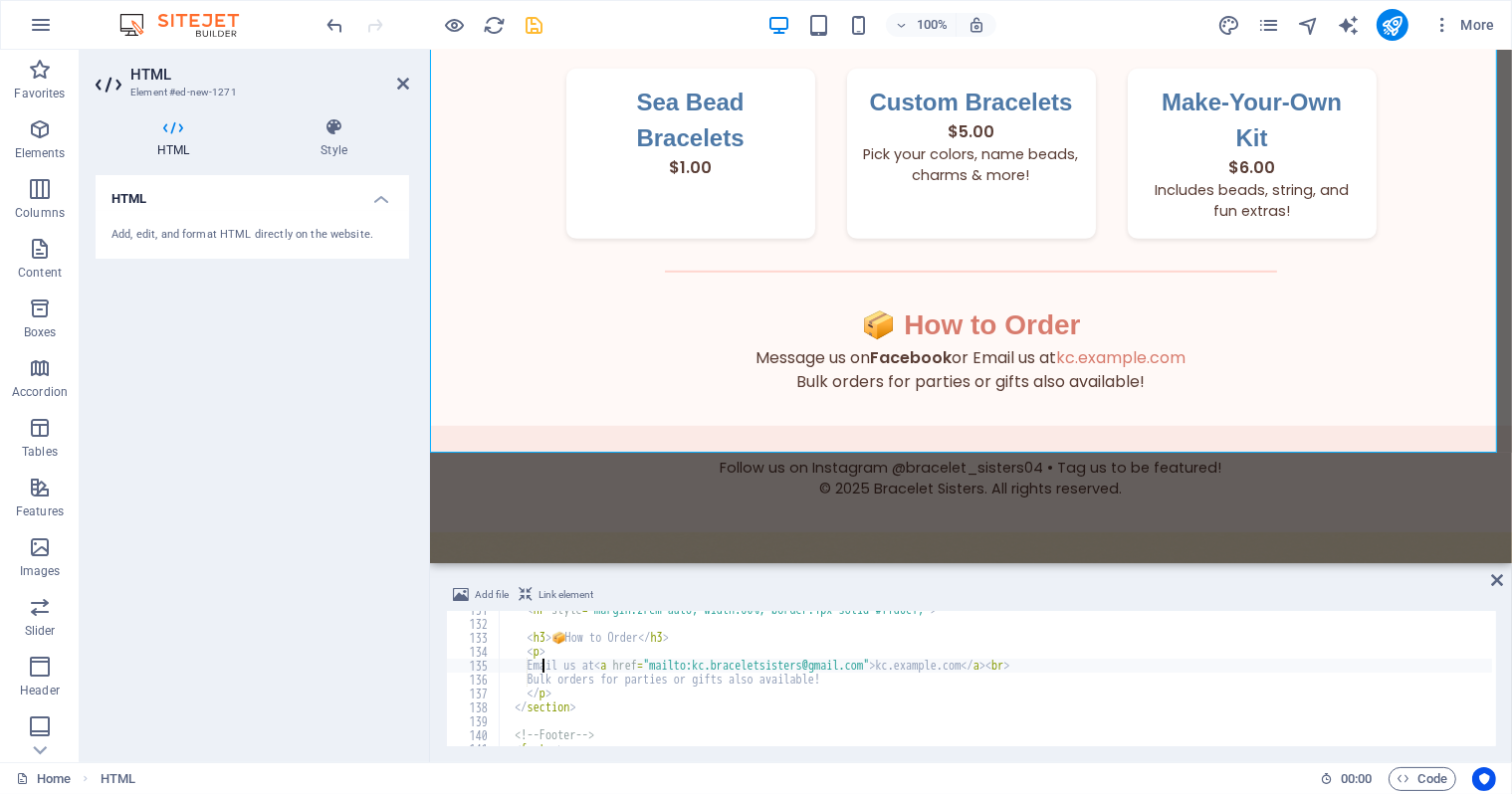 click on "Bracelet Sisters
Bracelet Sisters
Handcrafted with Heart
Welcome to Bracelet Sisters!
A small business run by creative sisters  Keagan & Charleigh  who love making beautiful, affordable bracelets for all ages. Every piece is handmade with love, care, and a whole lot of fun.
Wear Your Story
Every bracelet is a burst of personality—made to celebrate friendship, color, and connection.
Shop Now
Our Collections
Charm Bracelets
Tell your story with playful charms.
Beaded Beauties
Colorful strands that pop with personality.
Custom Vibes
Design your own bracelet—your way.
🧵 Bracelet Styles & Prices
Clay Bead Bracelets
$2.00
Pony Bead Bracelets
$2.00" at bounding box center [970, -268] 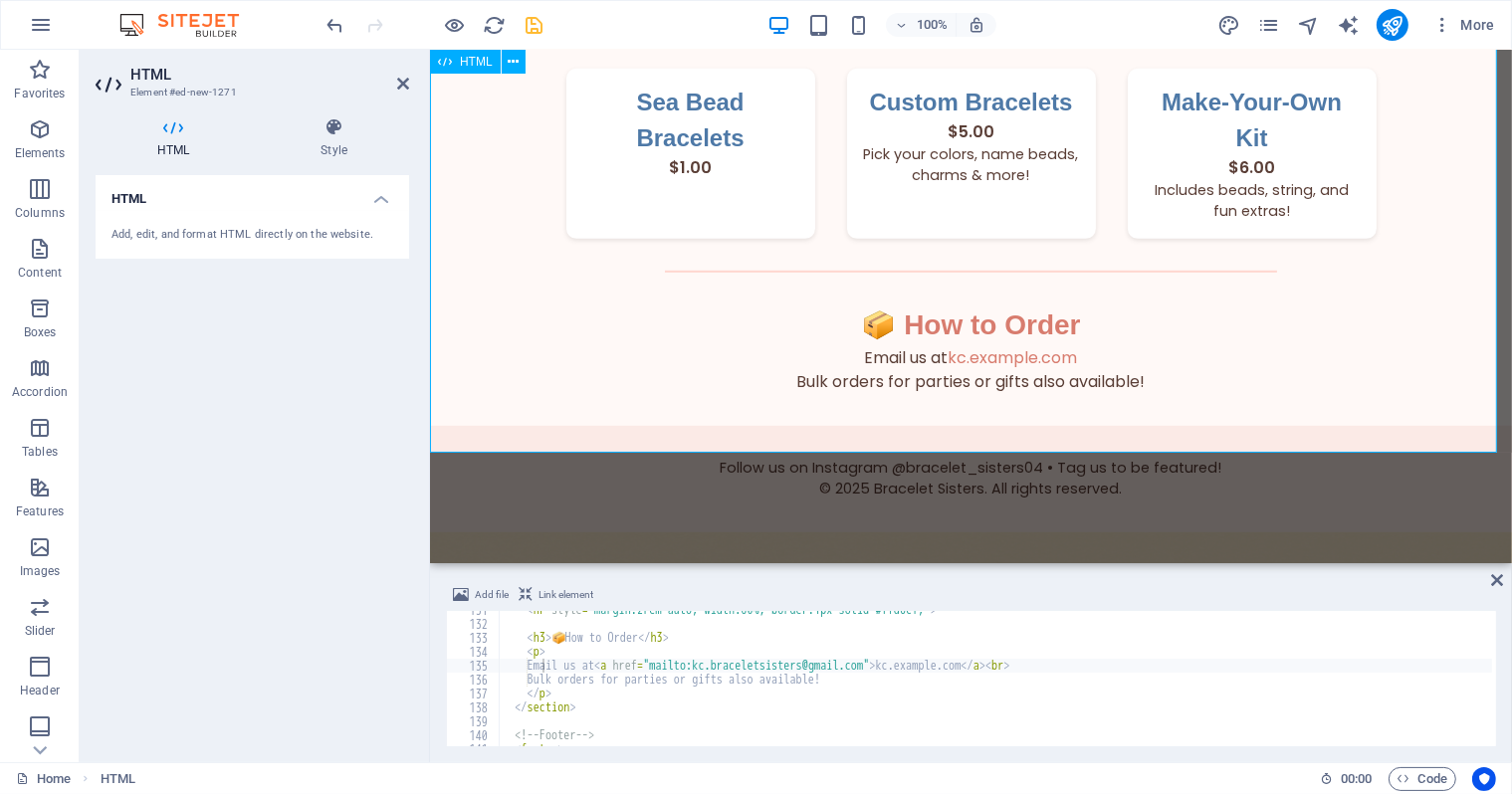 click on "< hr   style = "margin:2rem auto; width:60%; border:1px solid #ffd6cf;" >      < h3 > 📦  How to Order < / h3 >      < p >        Email us at  < a   href = "mailto:kc.braceletsisters@gmail.com" > kc.braceletsisters@example.com < / a > < br >        Bulk orders for parties or gifts also available!      < / p >    < / section >    < !--  Footer  -- >    < footer >" at bounding box center [1220, 683] 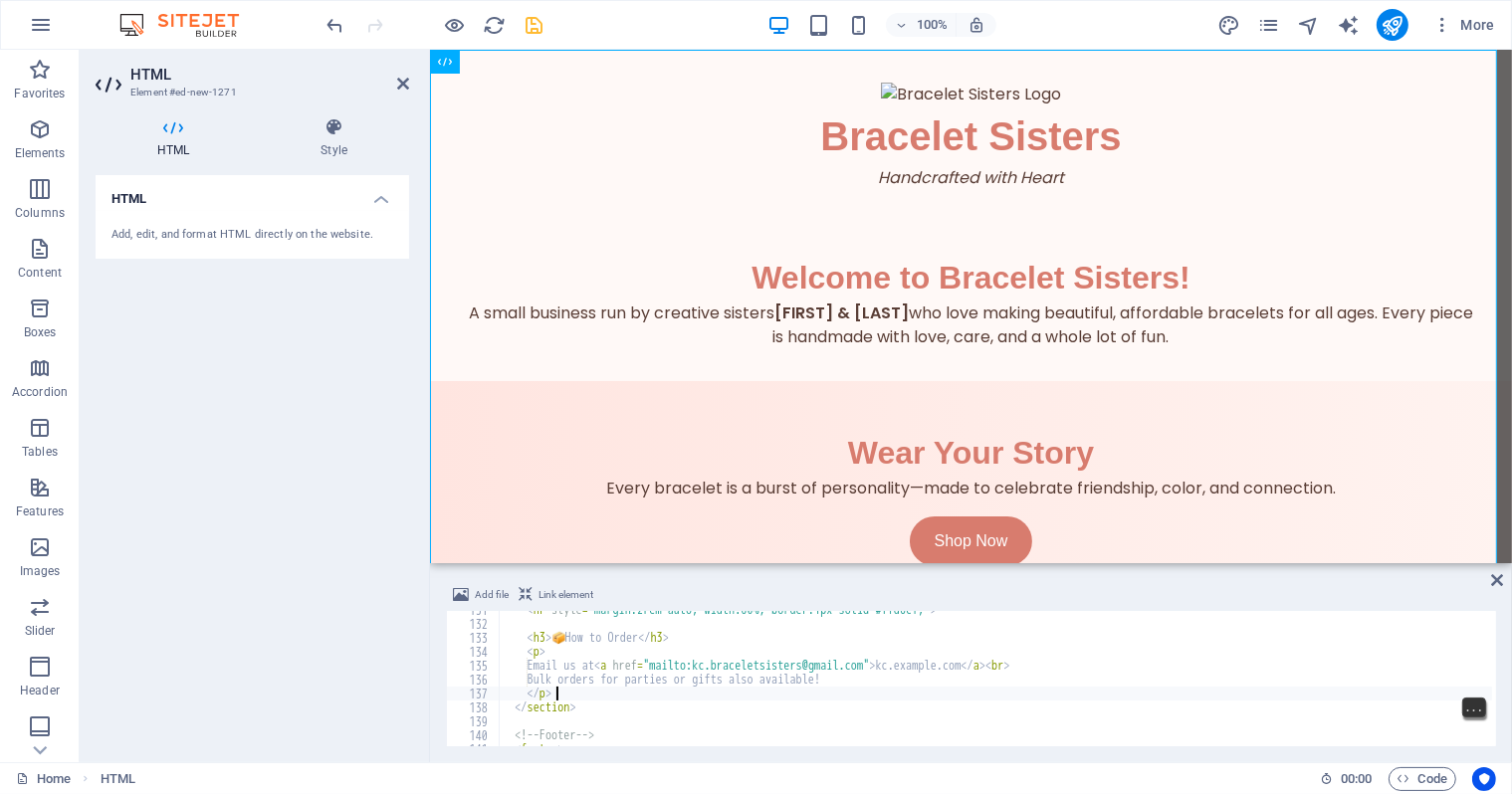 scroll, scrollTop: 0, scrollLeft: 0, axis: both 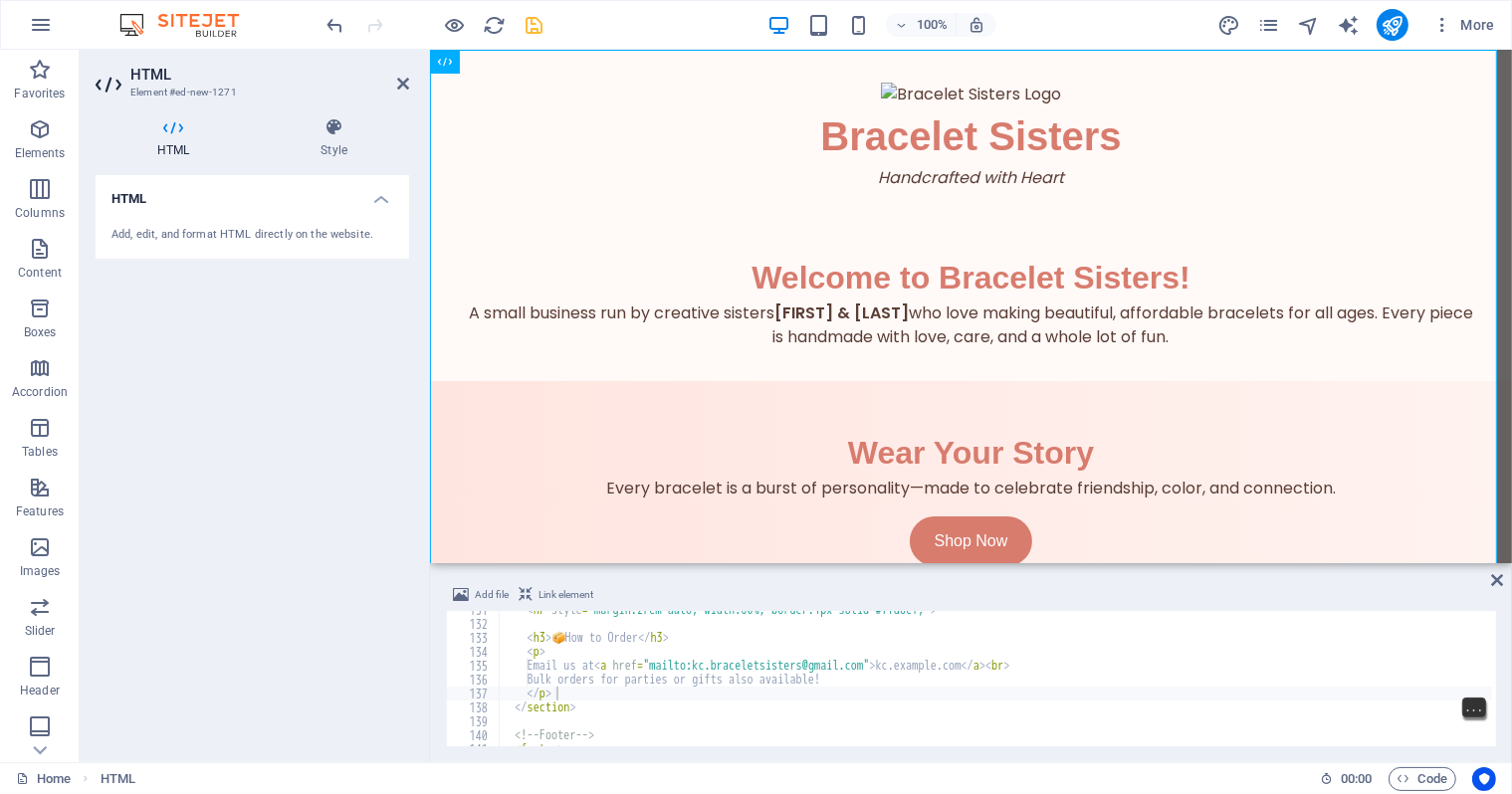 drag, startPoint x: 601, startPoint y: 49, endPoint x: 311, endPoint y: 53, distance: 290.0276 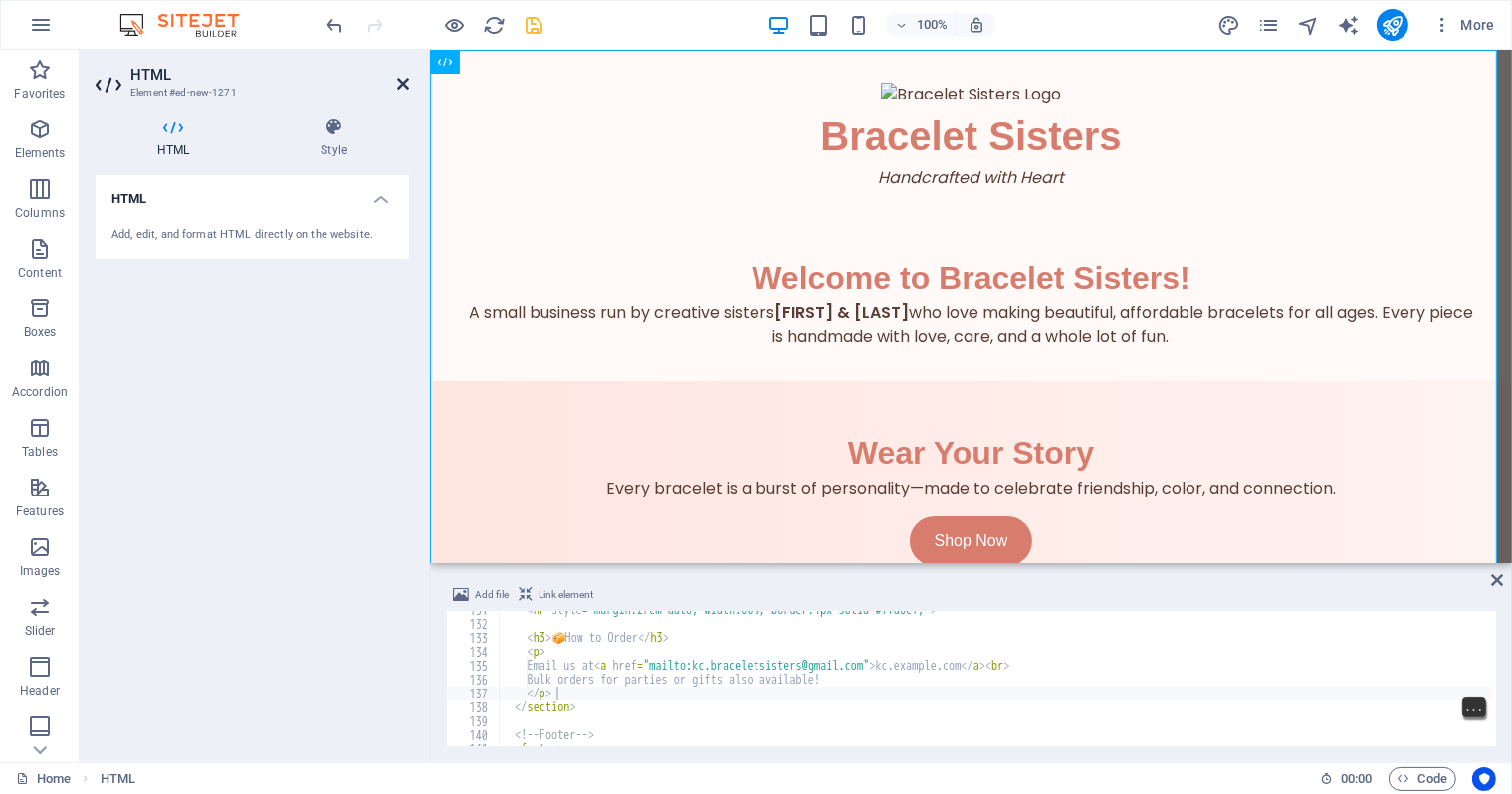 click at bounding box center [403, 84] 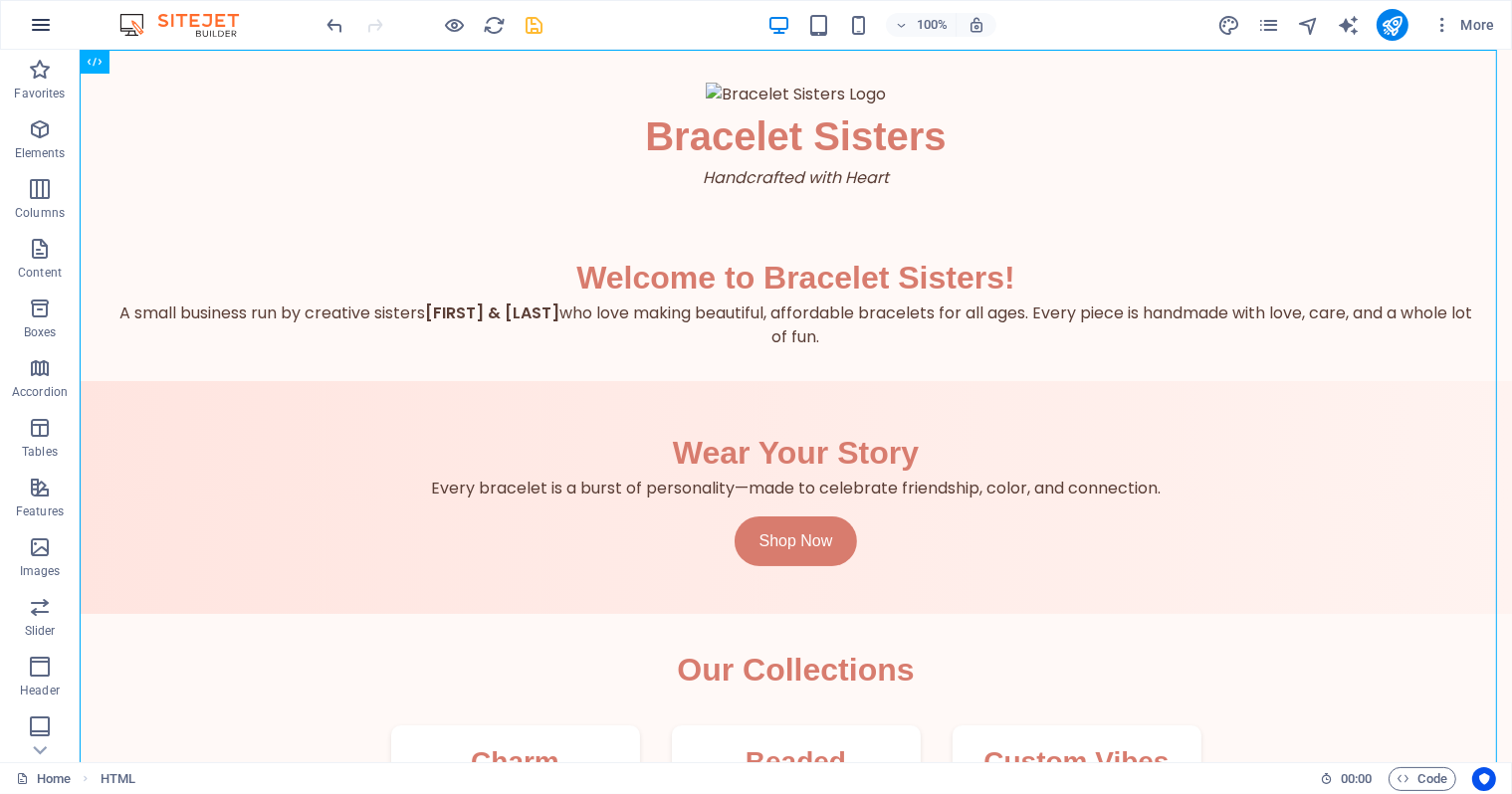click at bounding box center [41, 25] 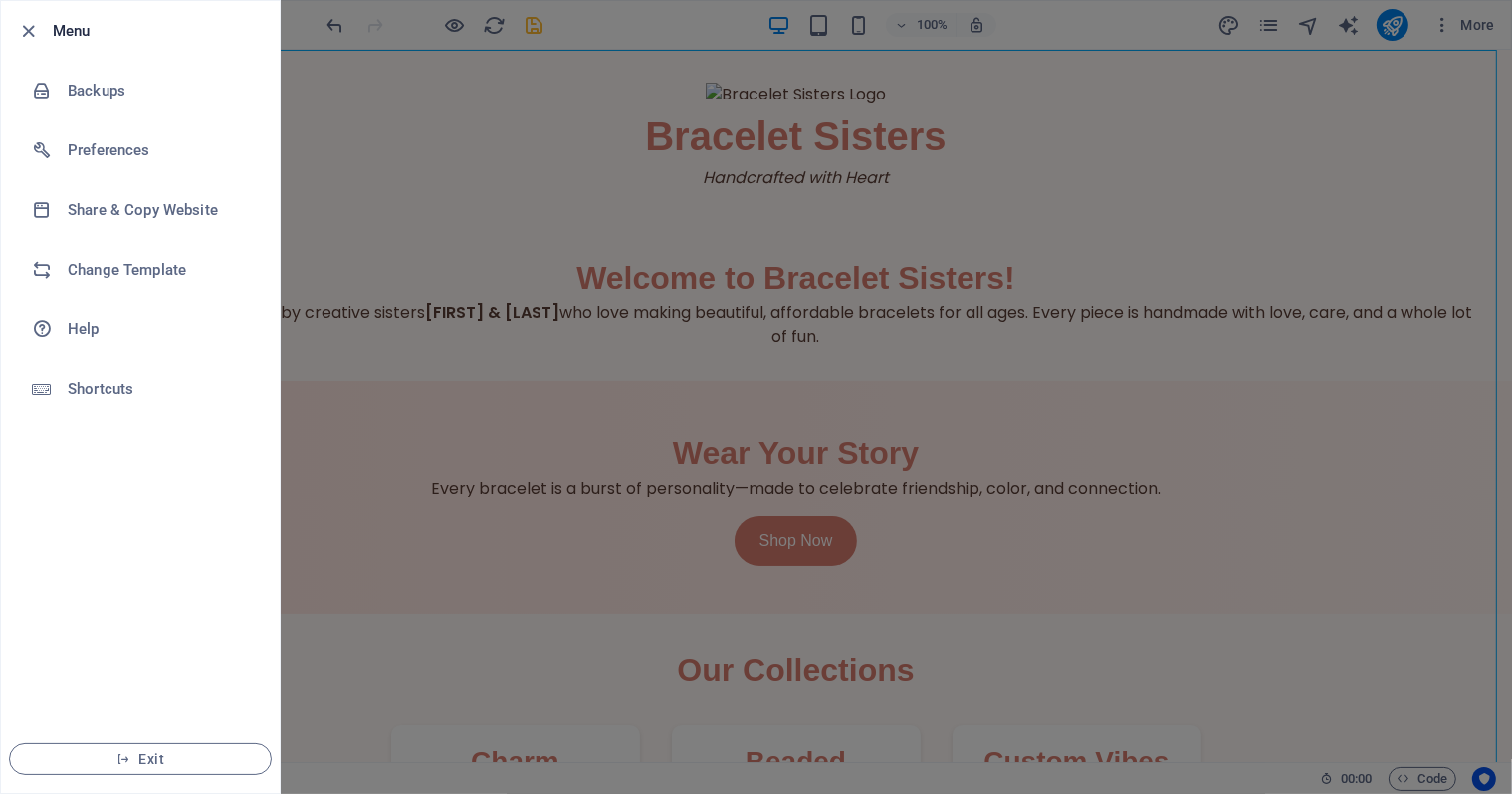 click at bounding box center (756, 397) 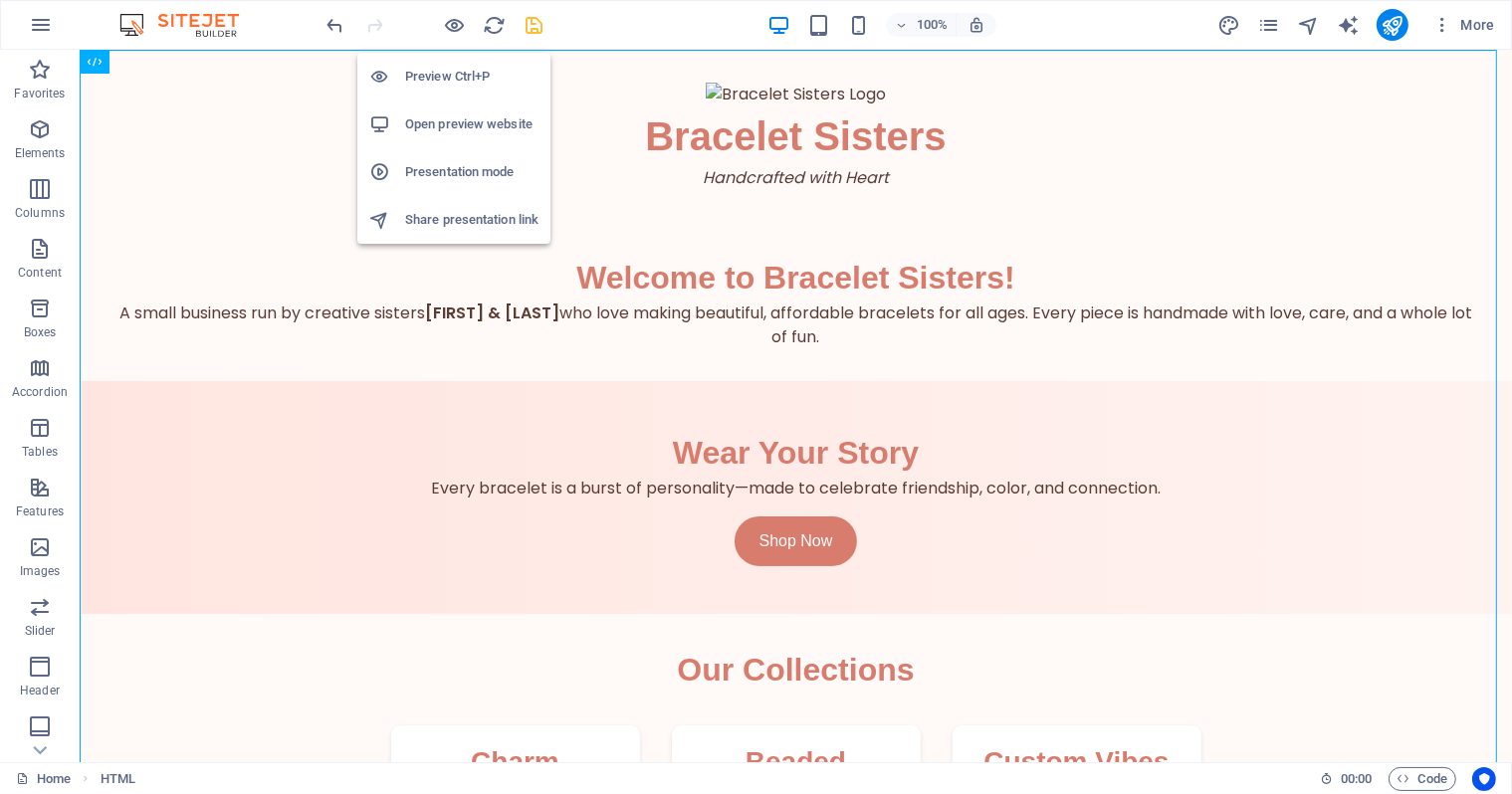 click on "Open preview website" at bounding box center (472, 124) 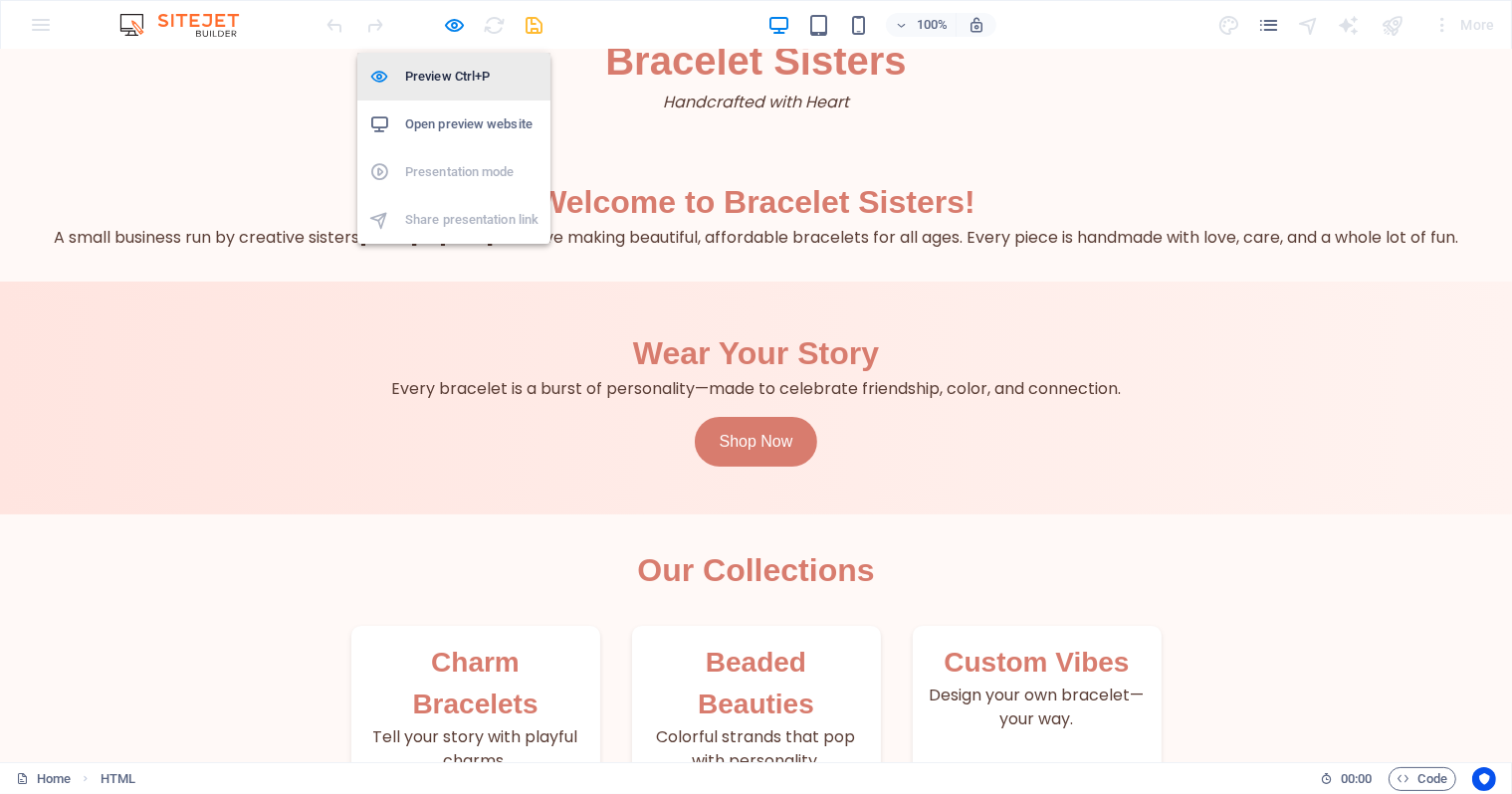 scroll, scrollTop: 0, scrollLeft: 0, axis: both 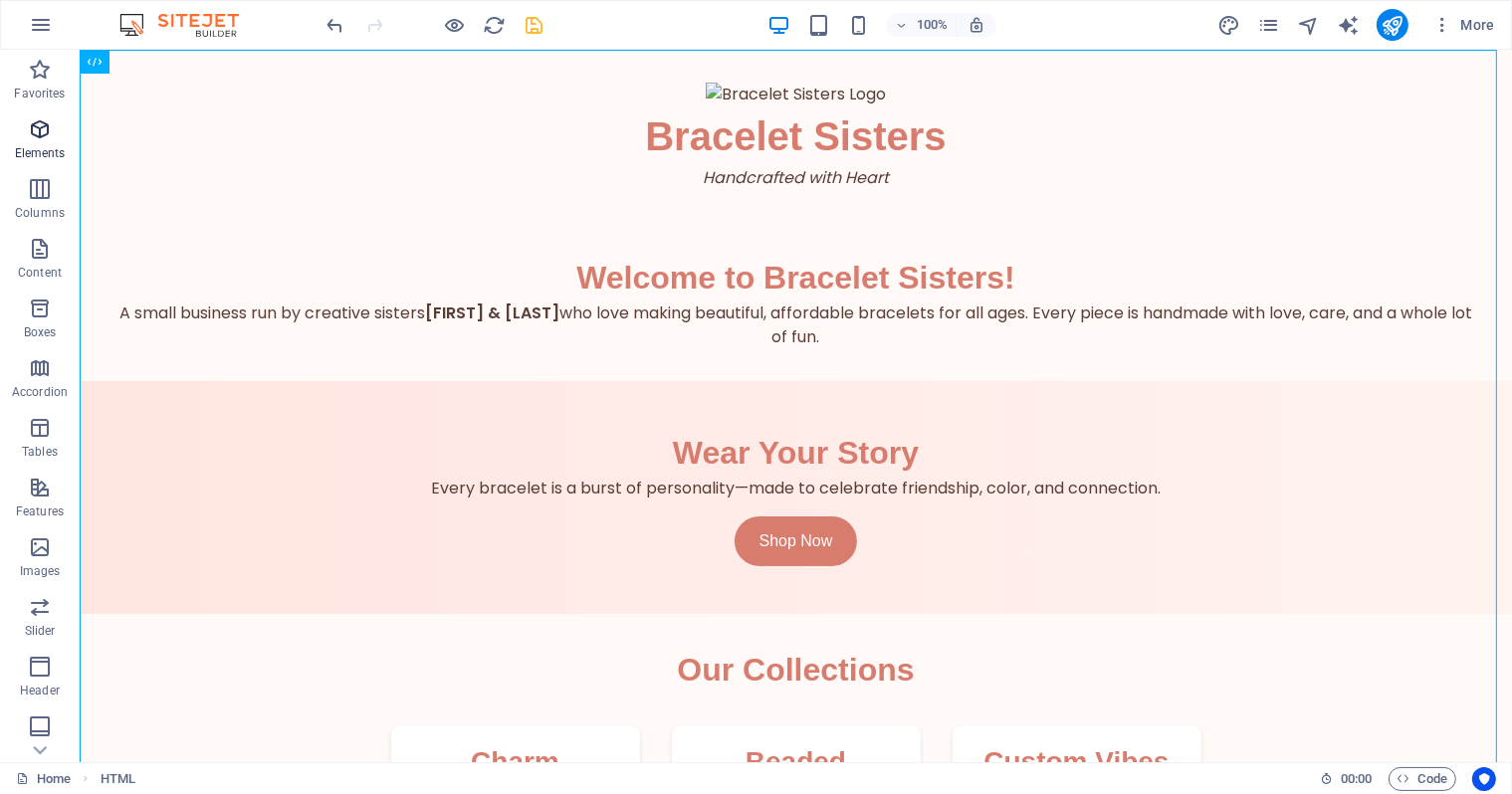 click on "Elements" at bounding box center (40, 153) 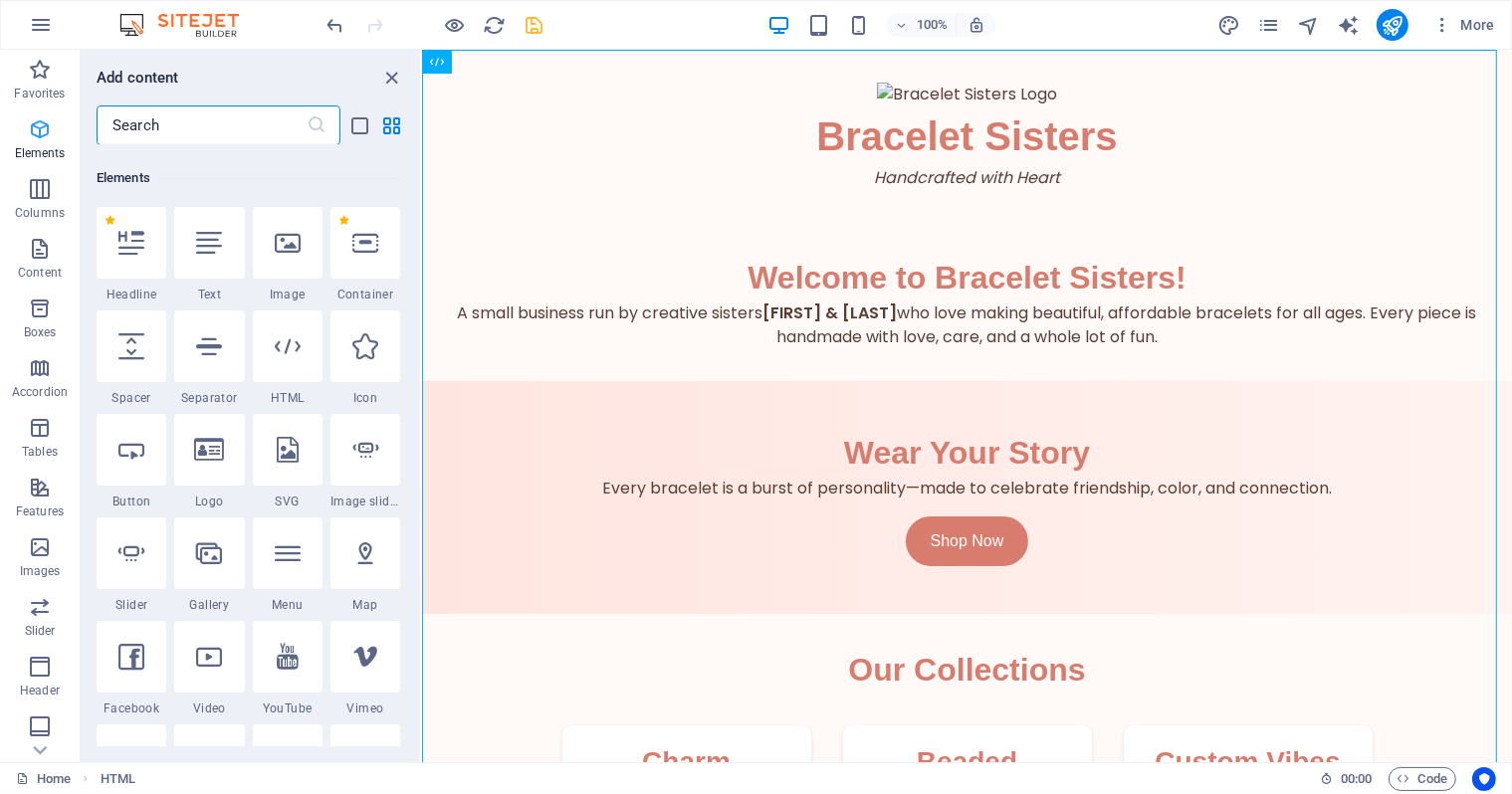 scroll, scrollTop: 211, scrollLeft: 0, axis: vertical 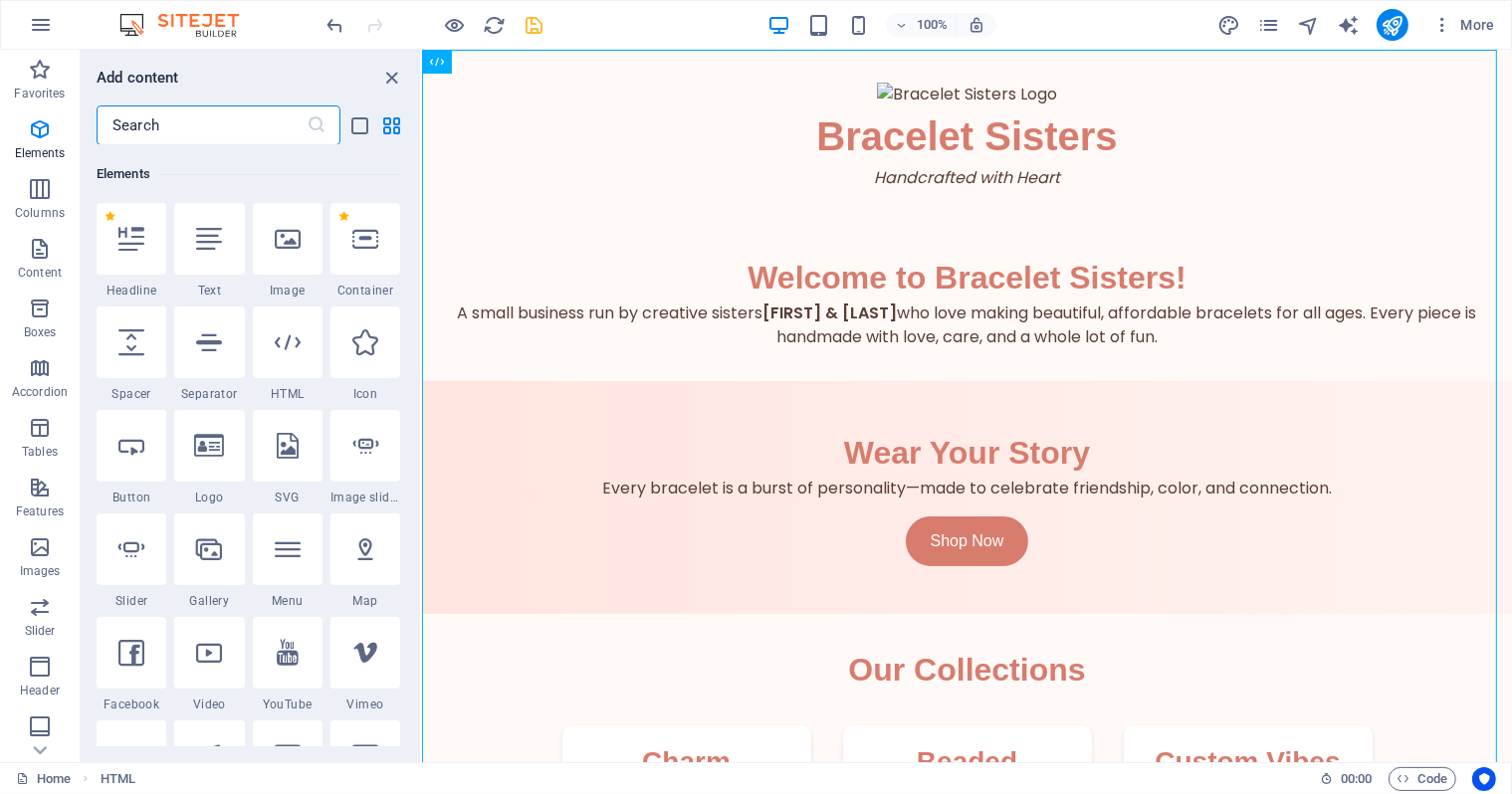 click on "Bracelet Sisters
Bracelet Sisters
Handcrafted with Heart
Welcome to Bracelet Sisters!
A small business run by creative sisters  Keagan & Charleigh  who love making beautiful, affordable bracelets for all ages. Every piece is handmade with love, care, and a whole lot of fun.
Wear Your Story
Every bracelet is a burst of personality—made to celebrate friendship, color, and connection.
Shop Now
Our Collections
Charm Bracelets
Tell your story with playful charms.
Beaded Beauties
Colorful strands that pop with personality.
Custom Vibes
Design your own bracelet—your way.
🧵 Bracelet Styles & Prices
Clay Bead Bracelets
$2.00
Pony Bead Bracelets
$2.00" at bounding box center (966, 849) 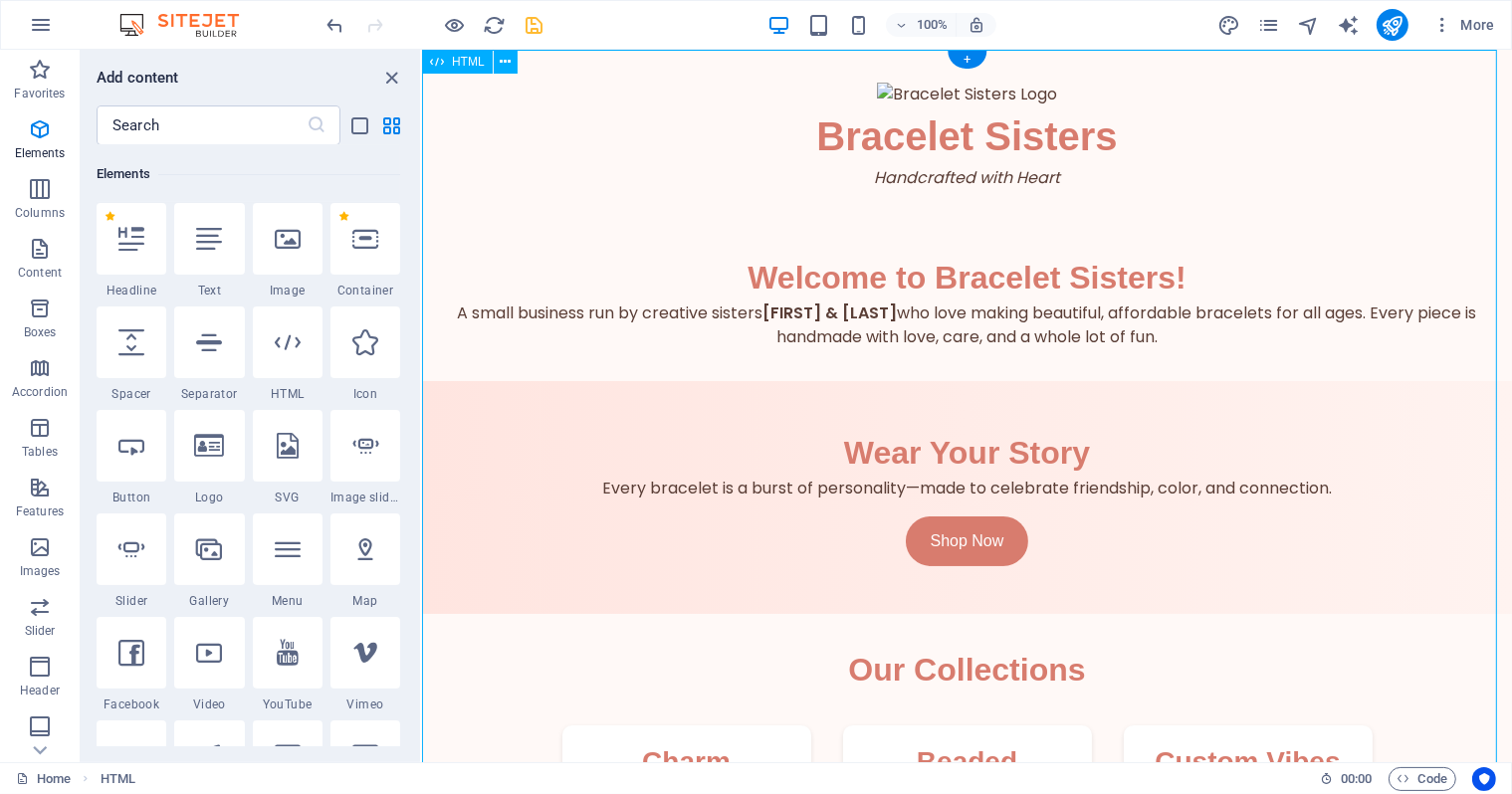 click on "HTML" at bounding box center [457, 62] 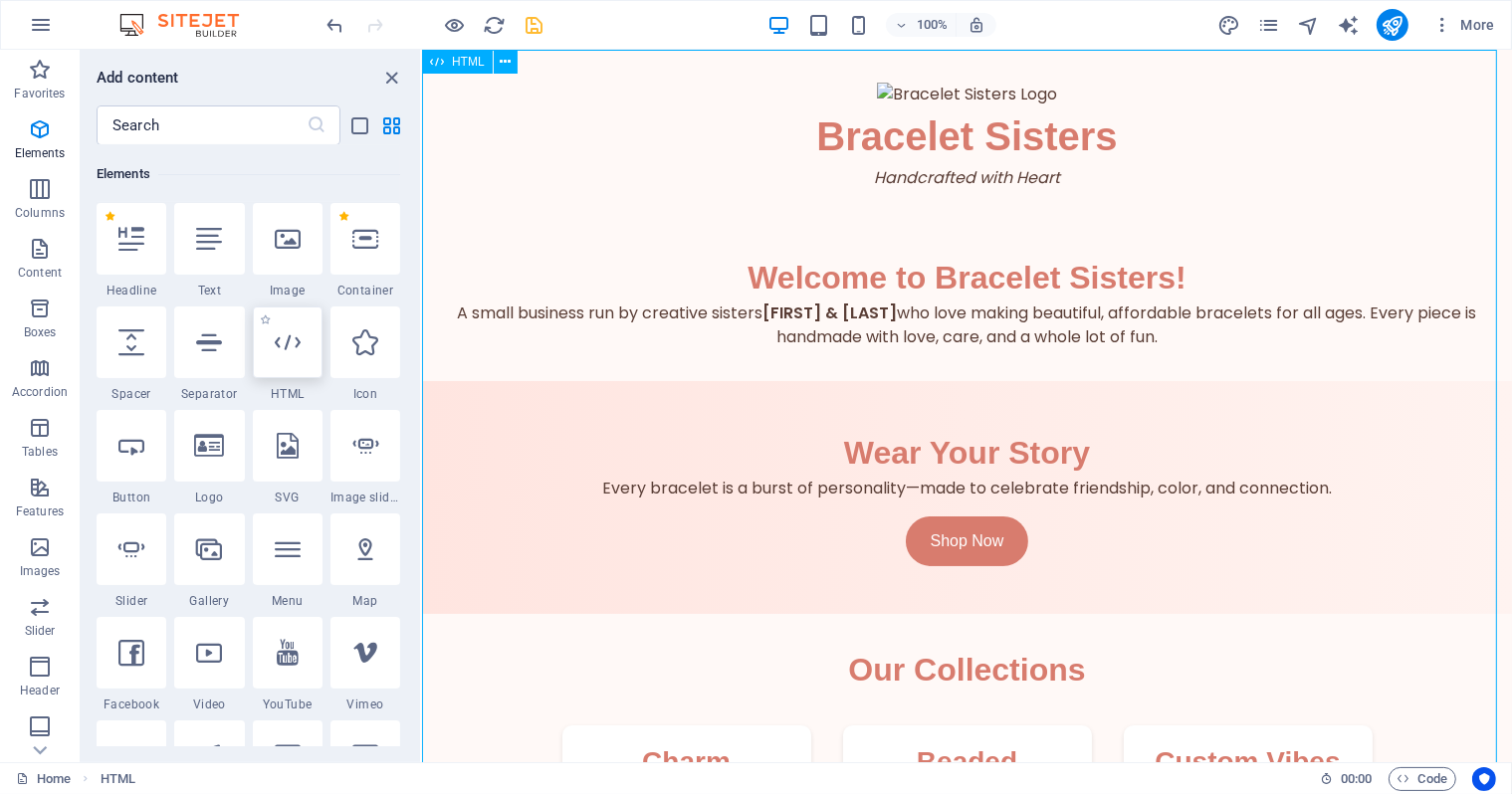 click at bounding box center [288, 342] 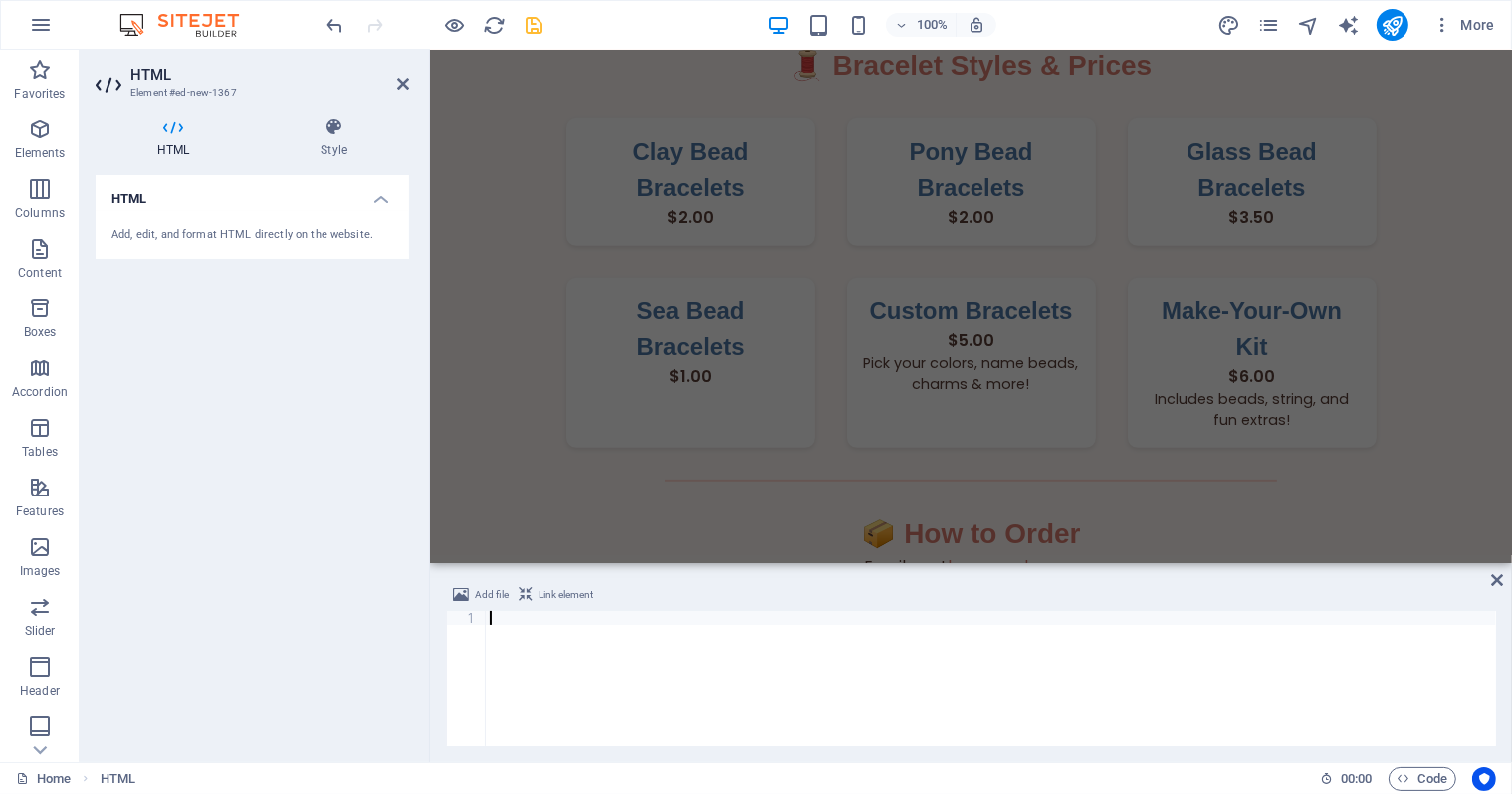 scroll, scrollTop: 908, scrollLeft: 0, axis: vertical 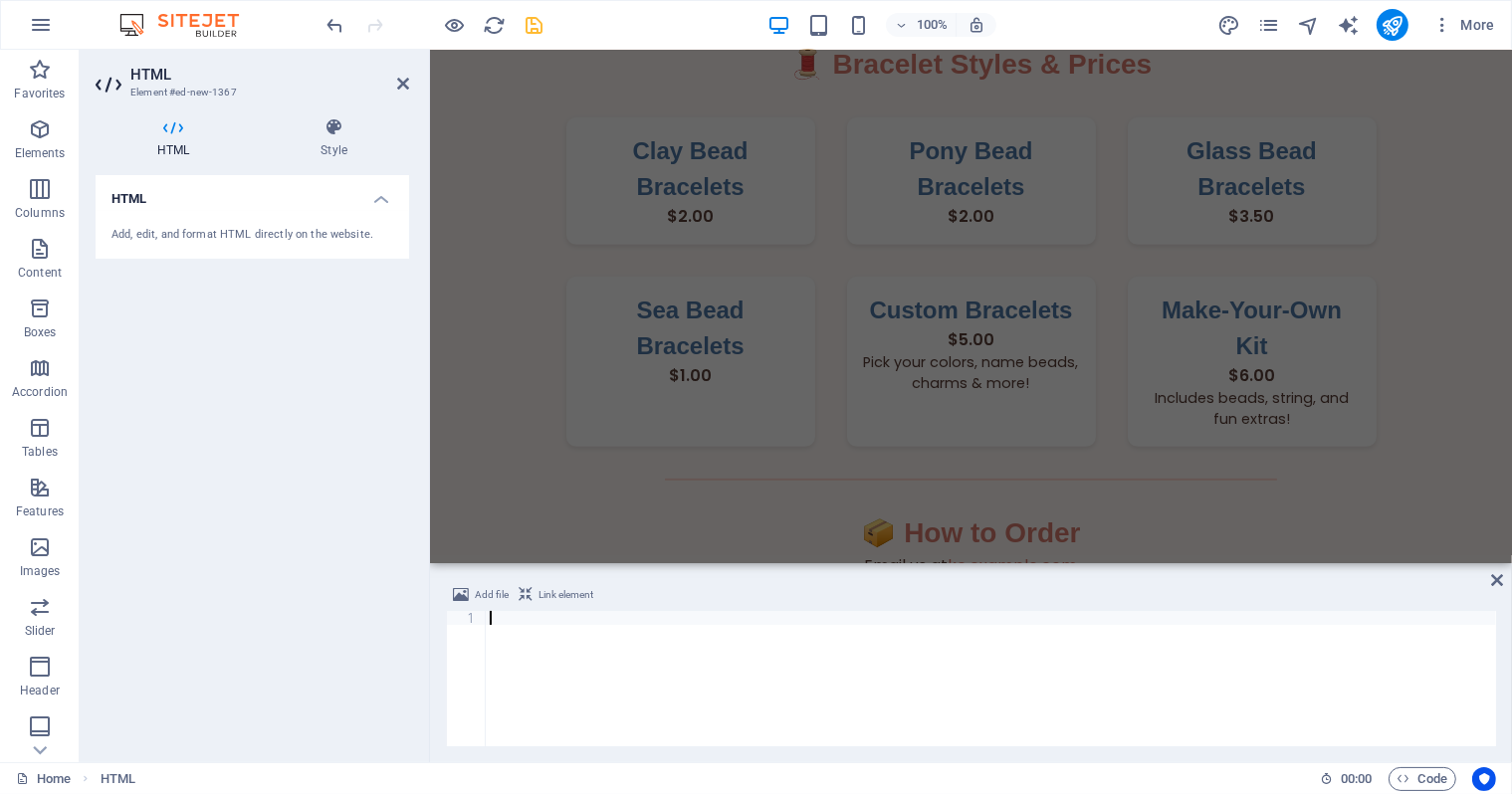 click on "Bracelet Sisters
Bracelet Sisters
Handcrafted with Heart
Welcome to Bracelet Sisters!
A small business run by creative sisters  Keagan & Charleigh  who love making beautiful, affordable bracelets for all ages. Every piece is handmade with love, care, and a whole lot of fun.
Wear Your Story
Every bracelet is a burst of personality—made to celebrate friendship, color, and connection.
Shop Now
Our Collections
Charm Bracelets
Tell your story with playful charms.
Beaded Beauties
Colorful strands that pop with personality.
Custom Vibes
Design your own bracelet—your way.
🧵 Bracelet Styles & Prices
Clay Bead Bracelets
$2.00
Pony Bead Bracelets
$2.00" at bounding box center (970, -60) 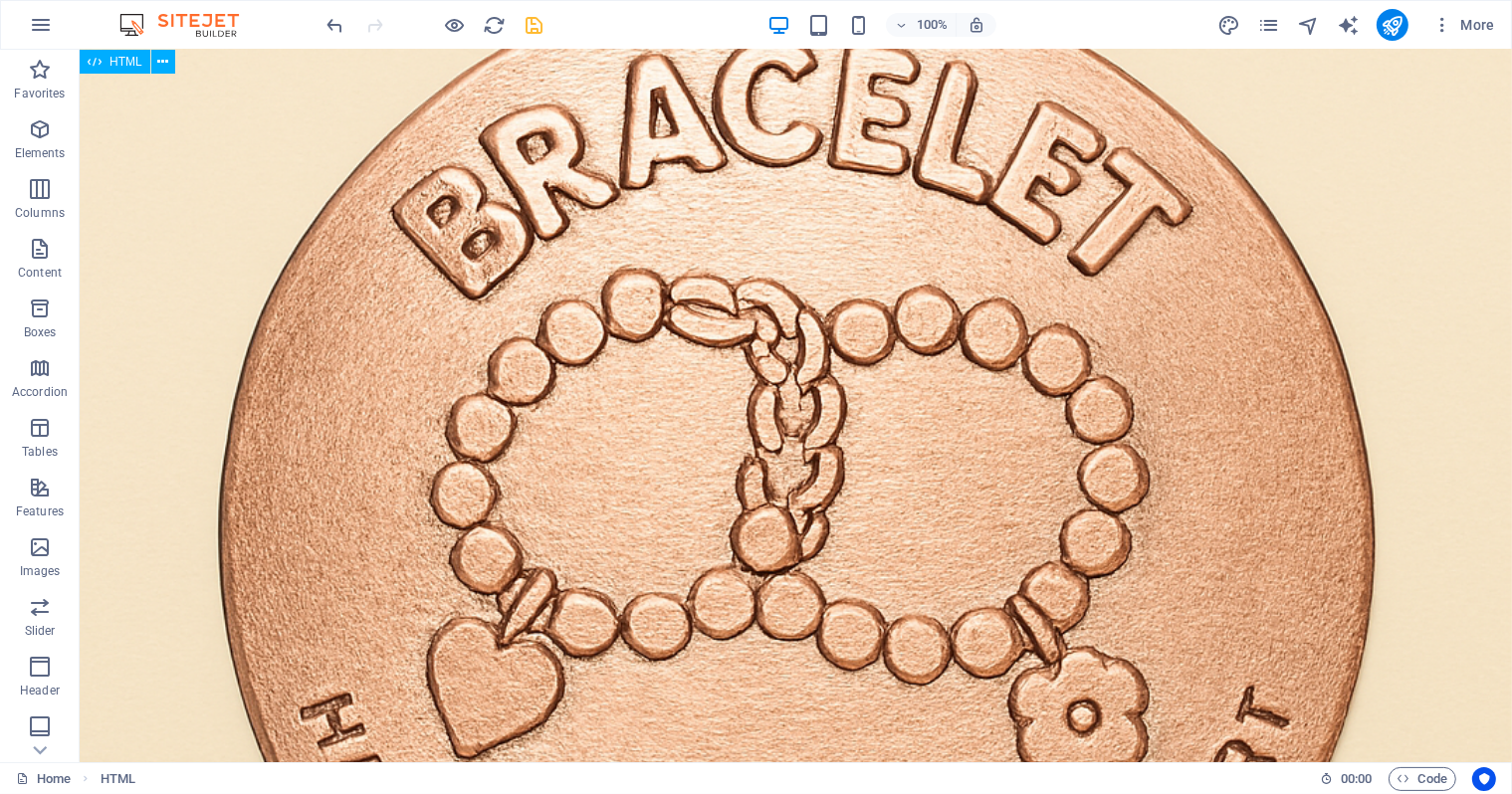 scroll, scrollTop: 1880, scrollLeft: 0, axis: vertical 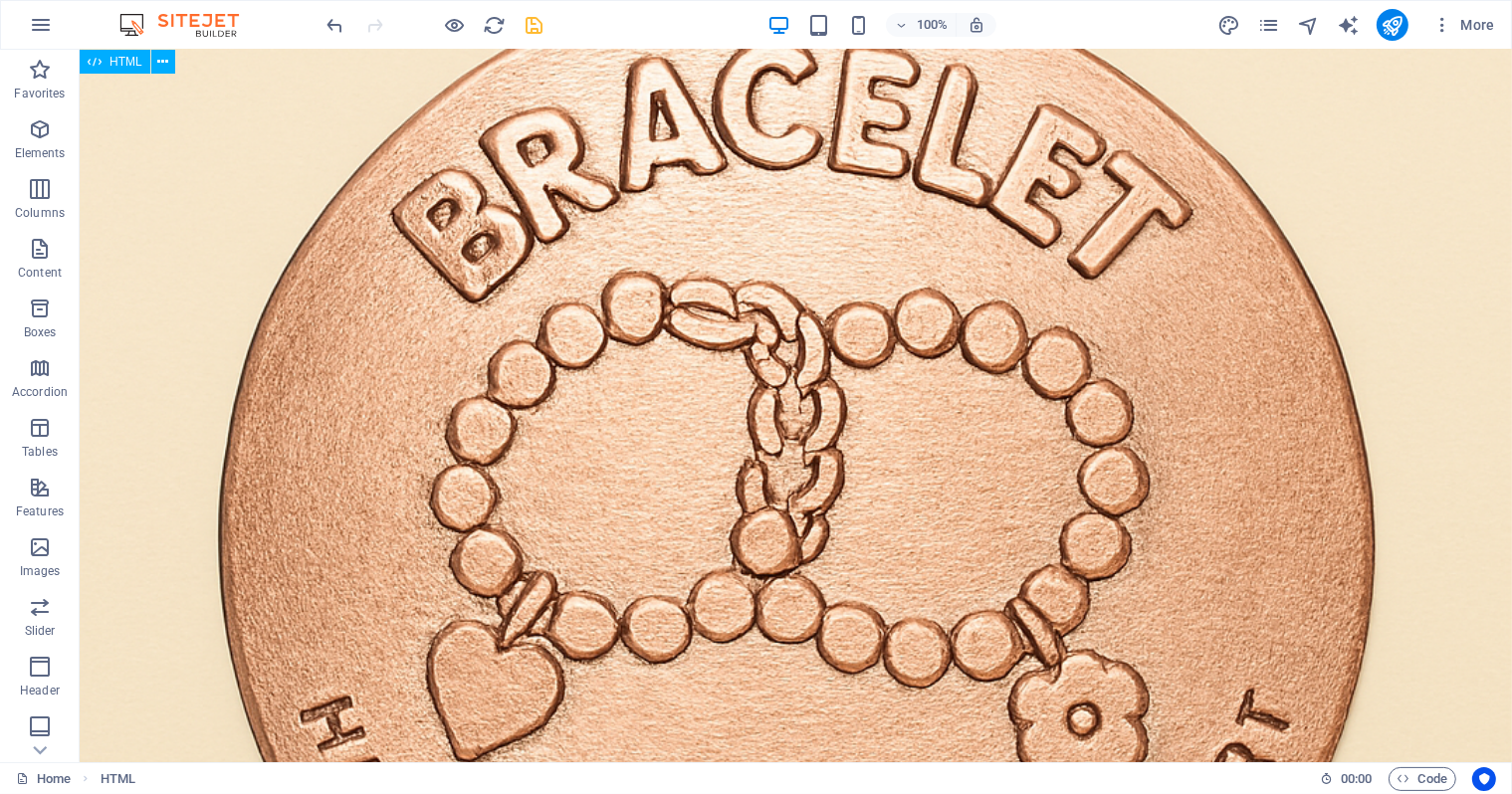 click at bounding box center [794, 485] 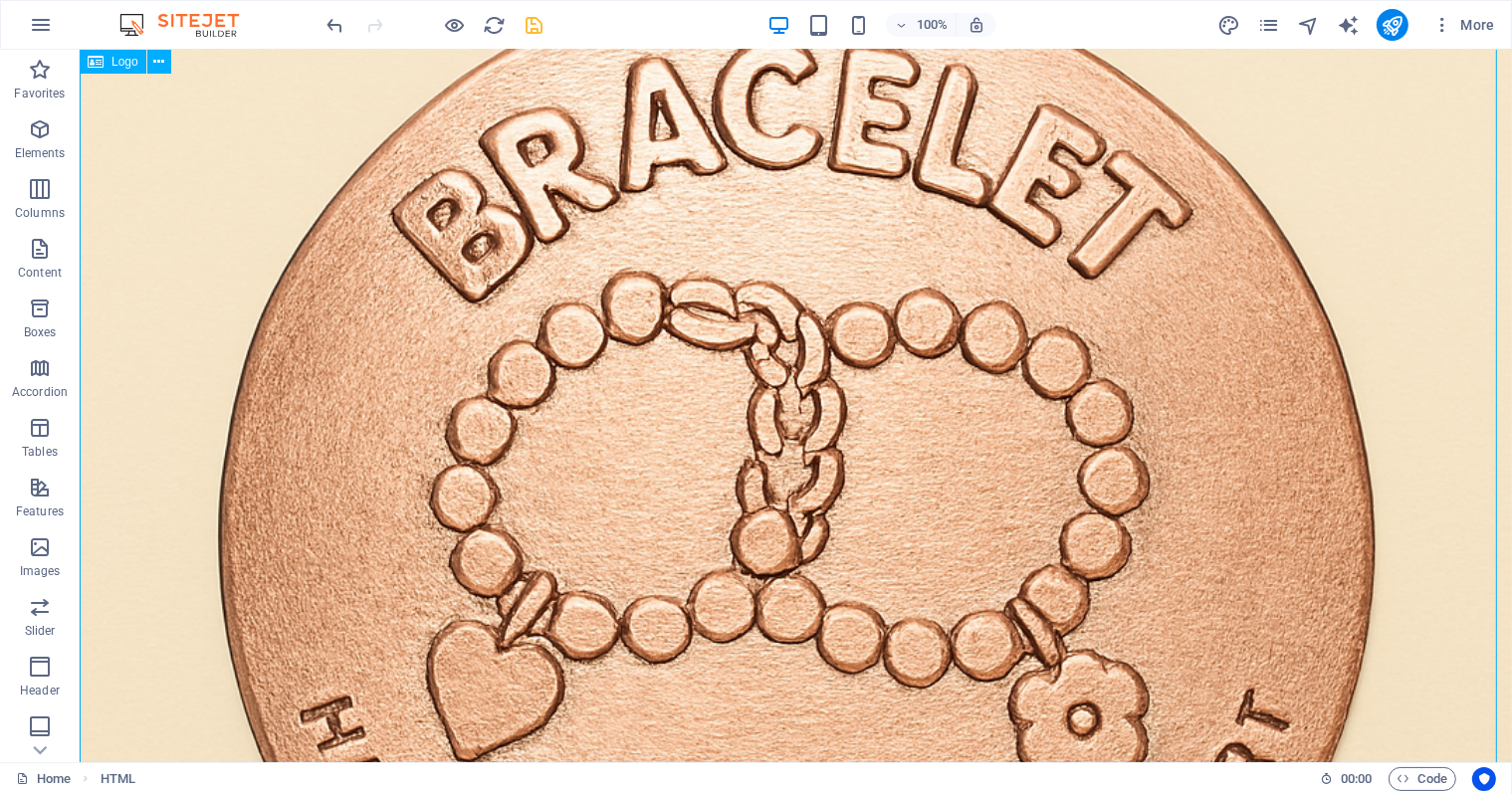 click at bounding box center (794, 485) 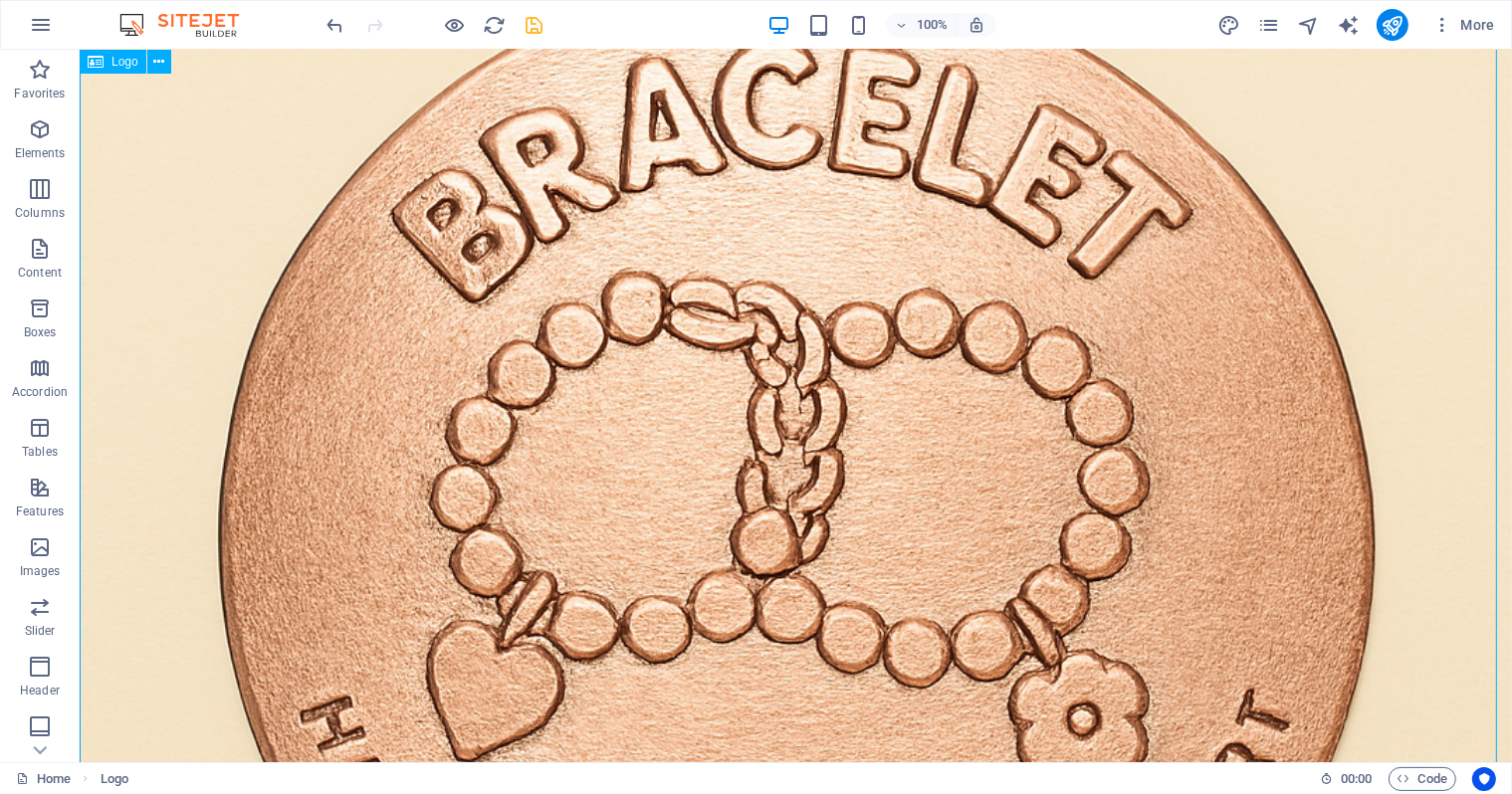 click at bounding box center (794, 485) 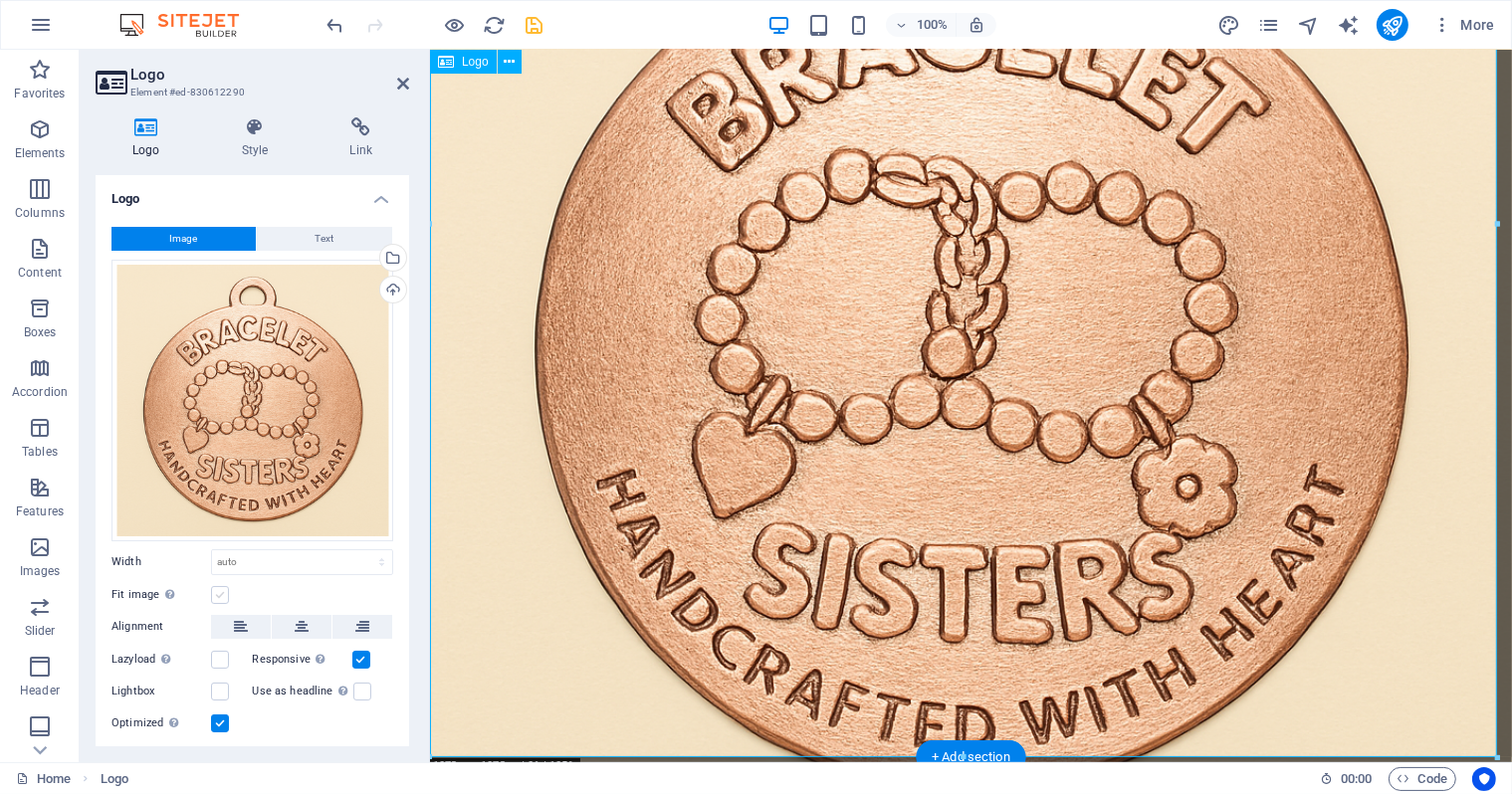 click at bounding box center [220, 595] 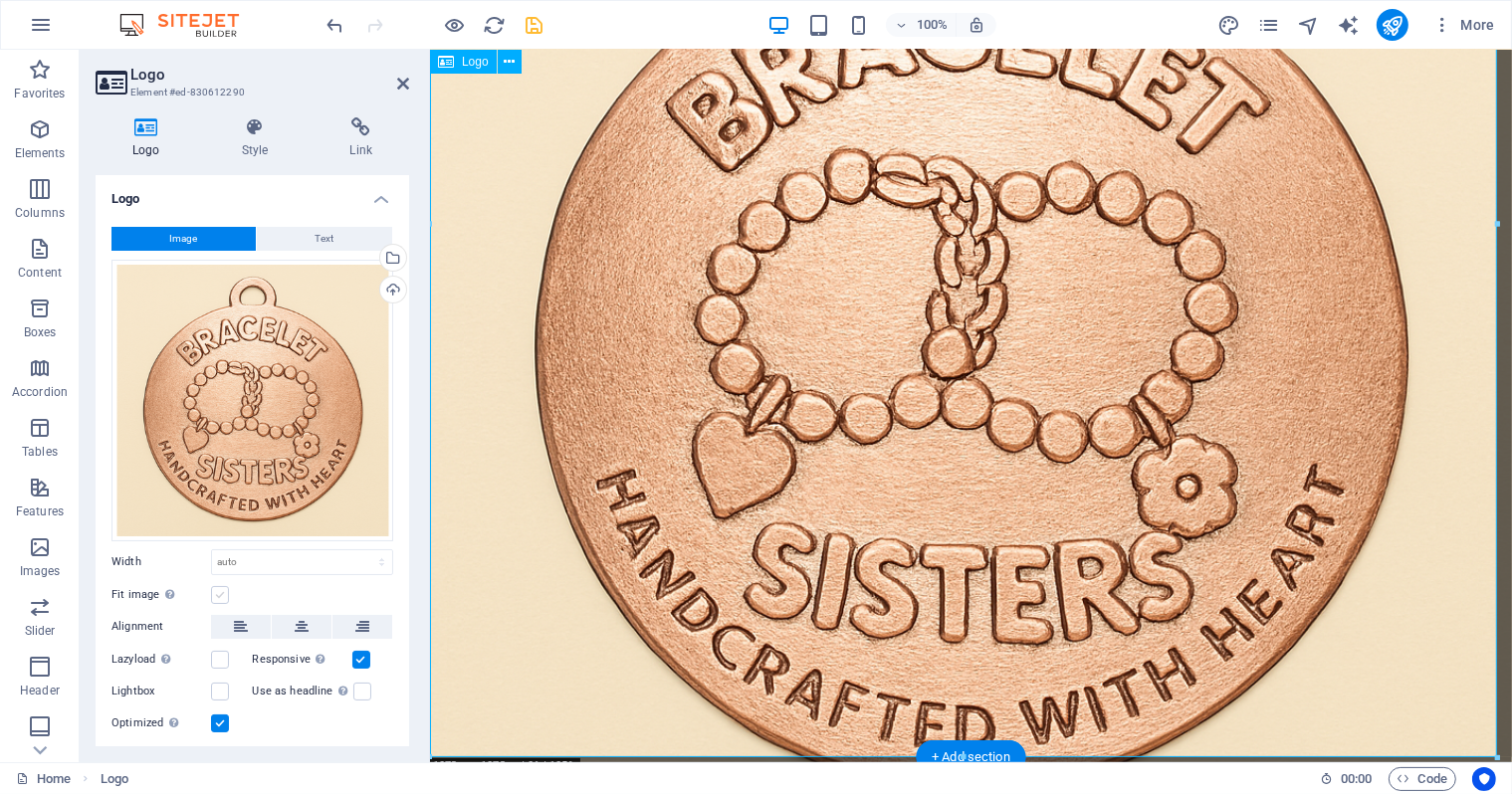 click on "Fit image Automatically fit image to a fixed width and height" at bounding box center (0, 0) 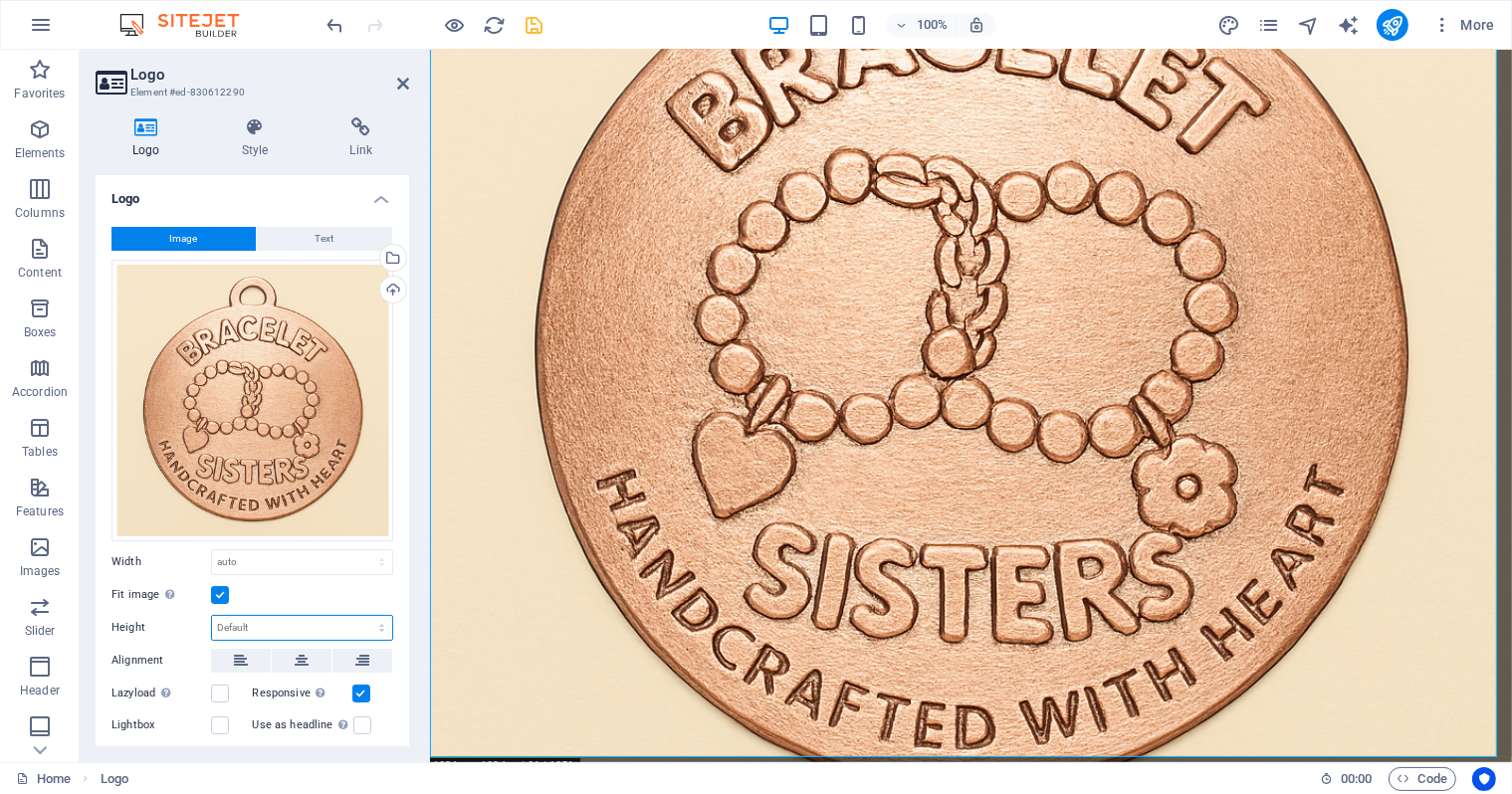 click on "Default auto px" at bounding box center (302, 628) 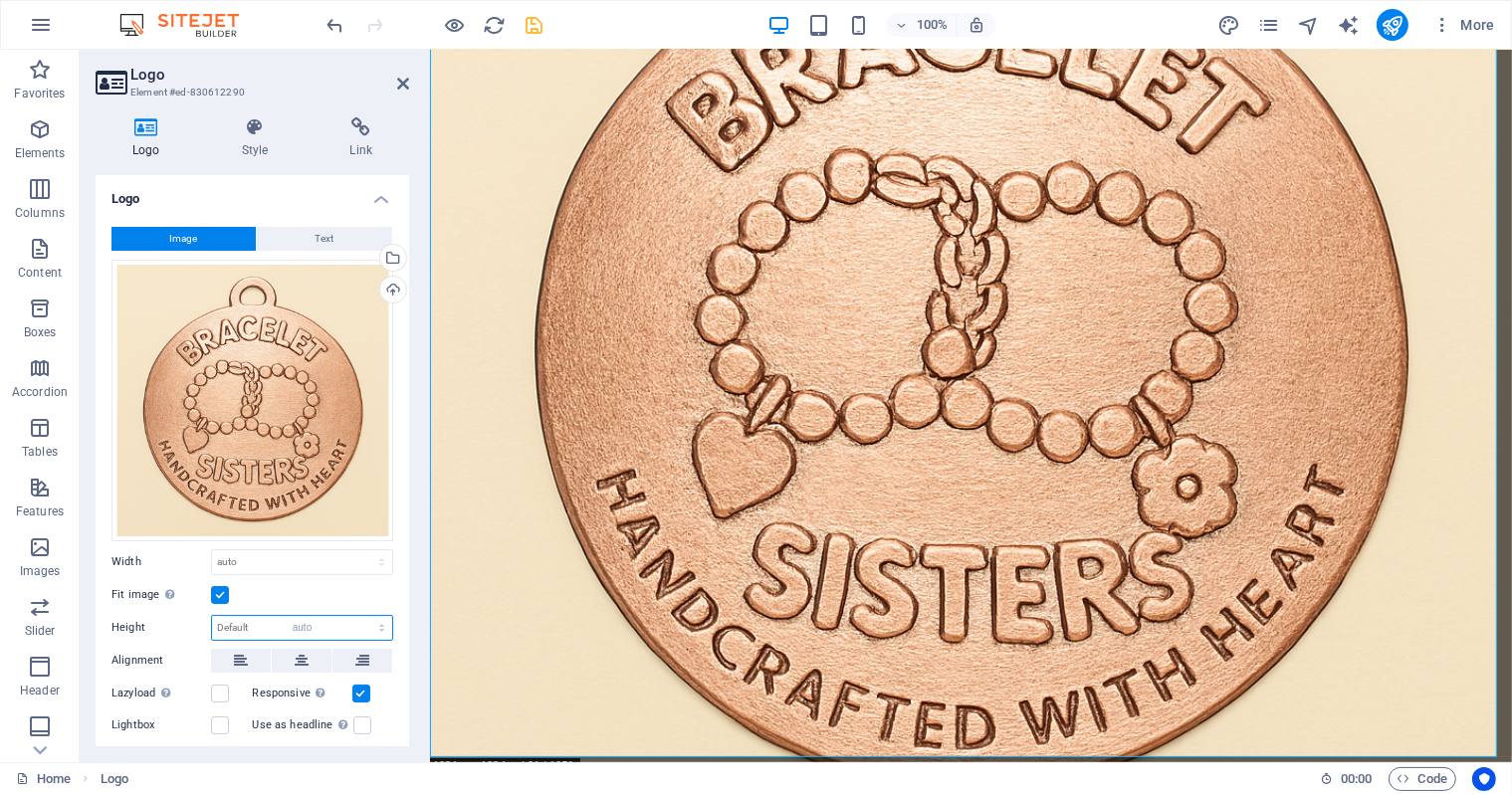 click on "Default auto px" at bounding box center (302, 628) 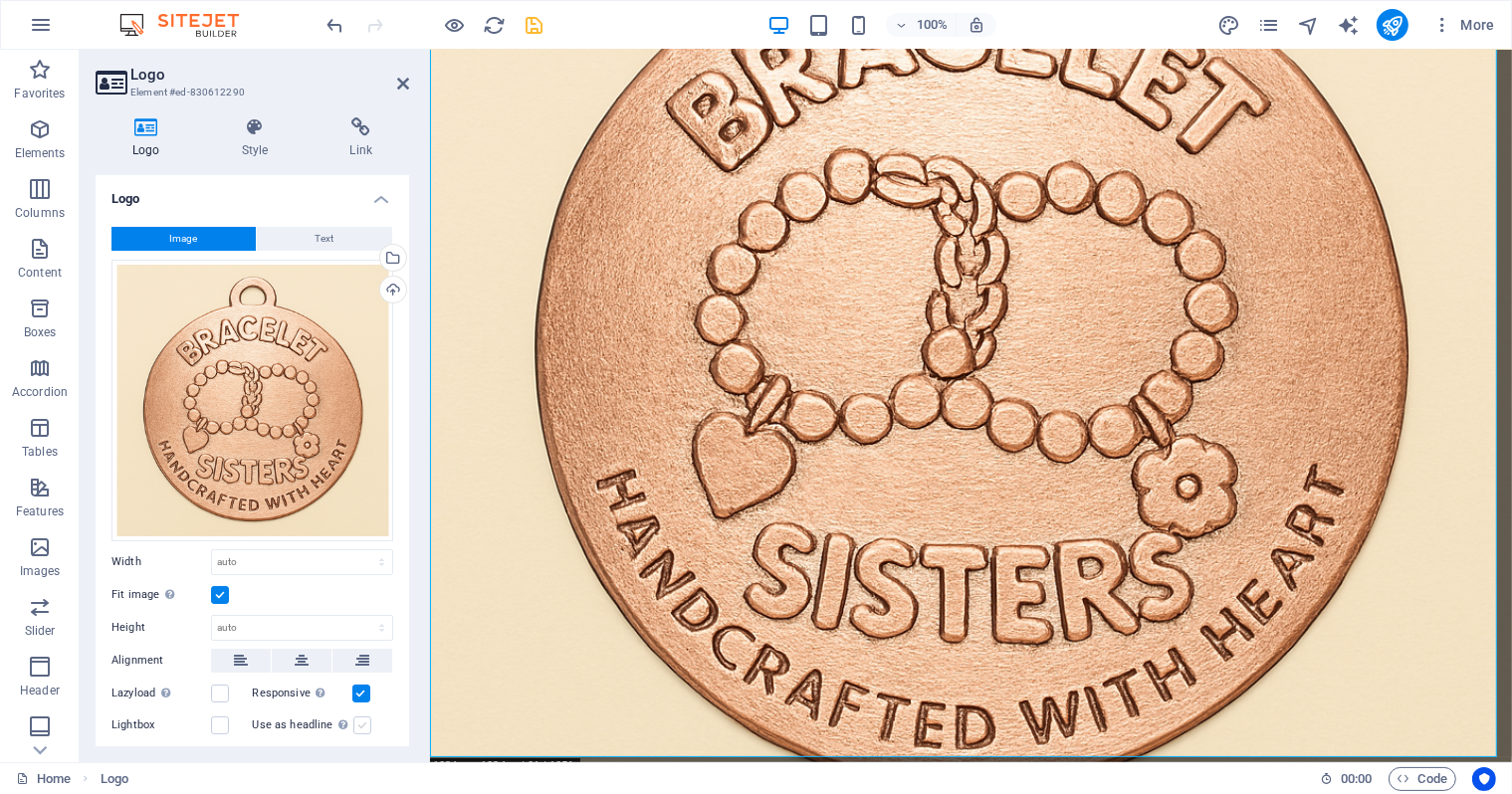click at bounding box center (362, 725) 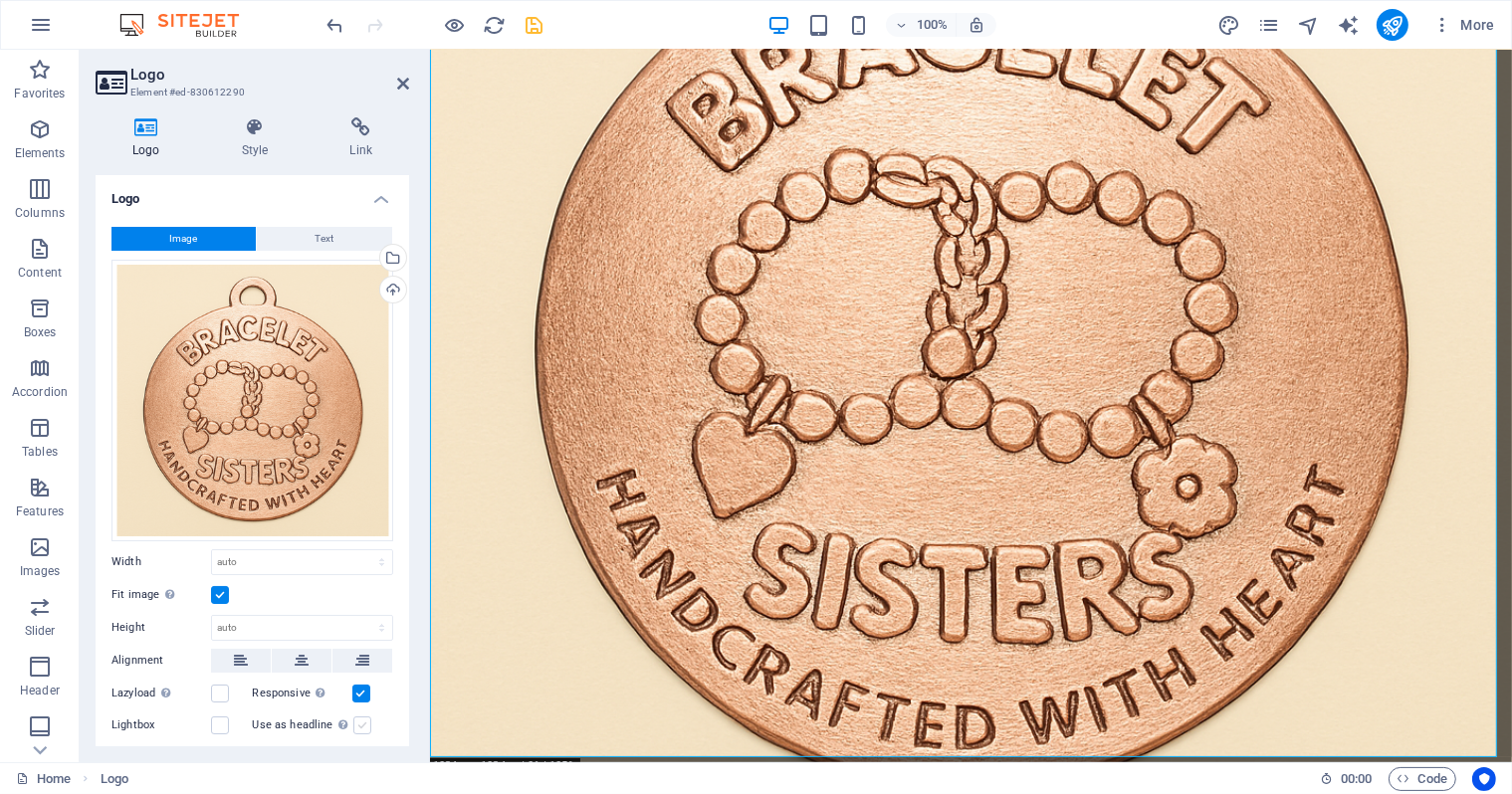 click on "Use as headline The image will be wrapped in an H1 headline tag. Useful for giving alternative text the weight of an H1 headline, e.g. for the logo. Leave unchecked if uncertain." at bounding box center [0, 0] 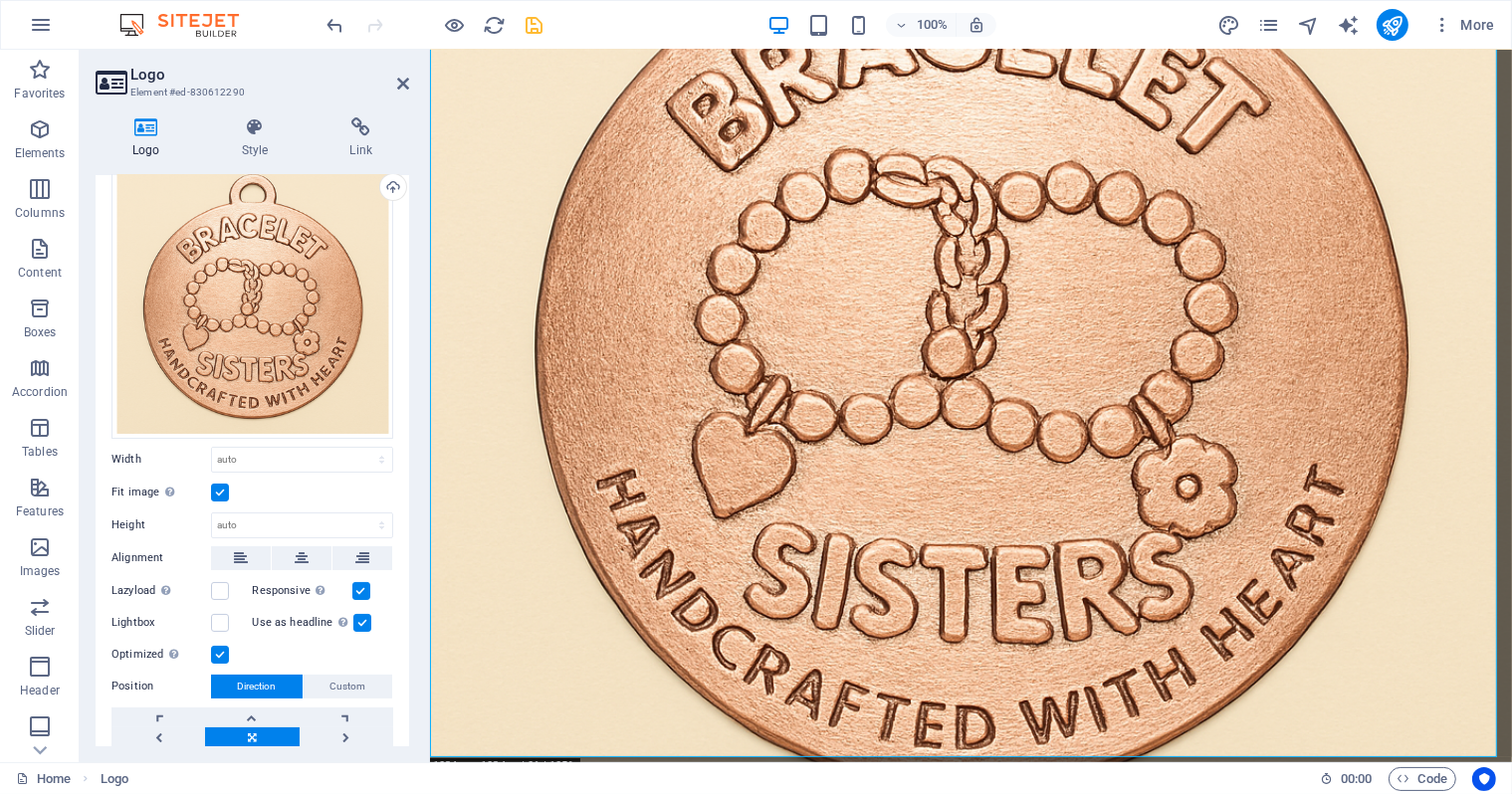scroll, scrollTop: 0, scrollLeft: 0, axis: both 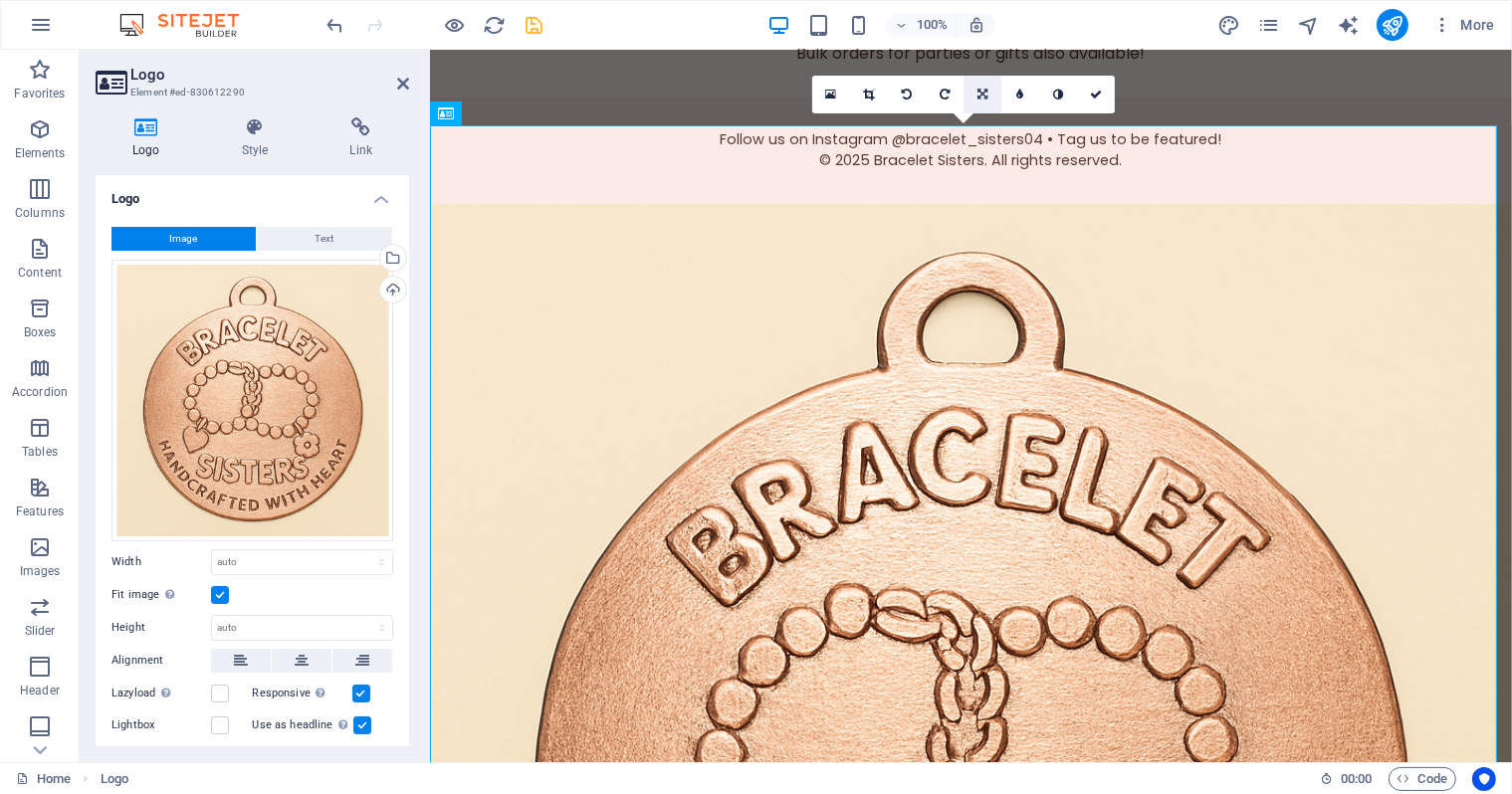 click at bounding box center [982, 95] 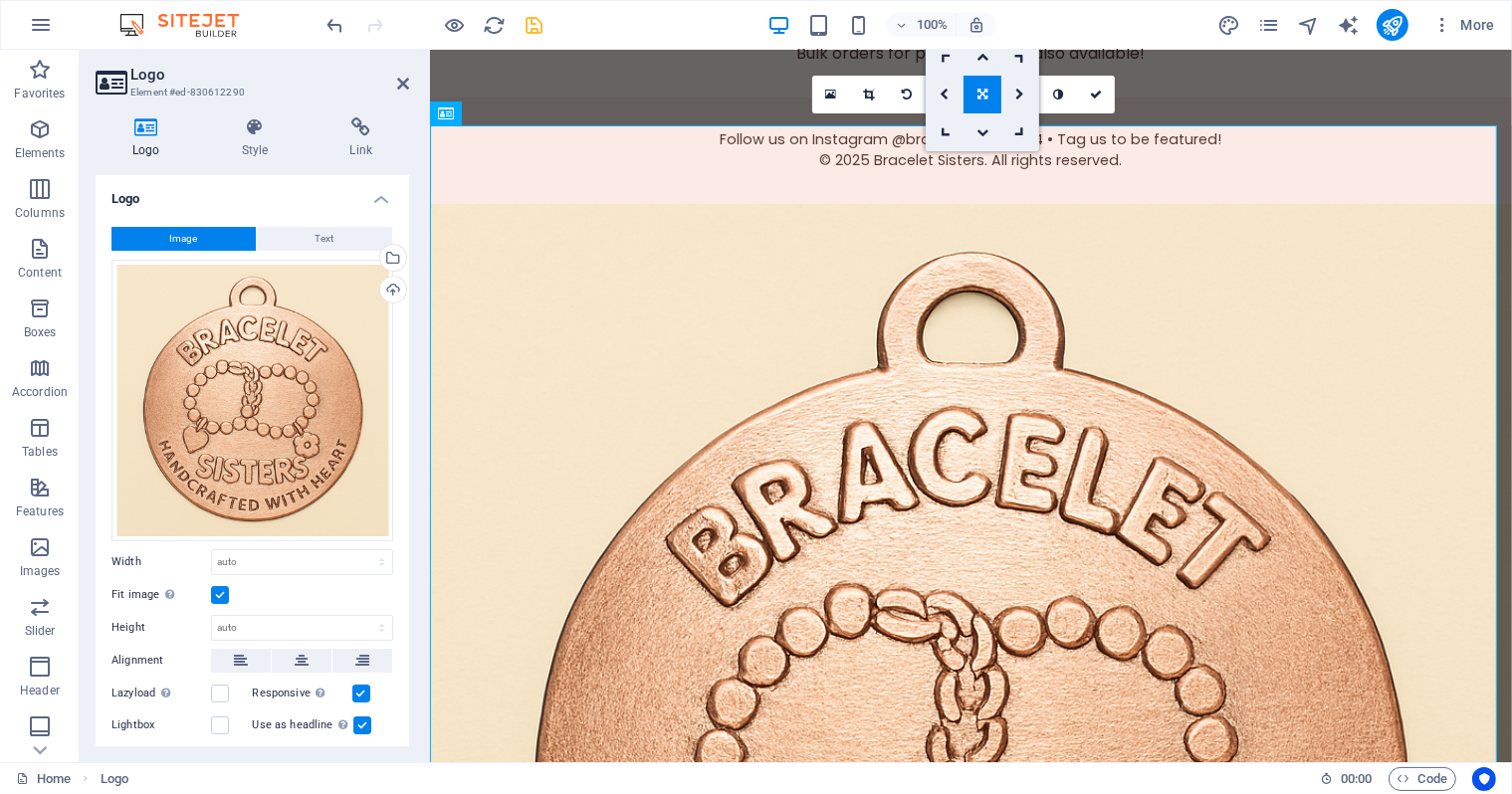click at bounding box center (970, 744) 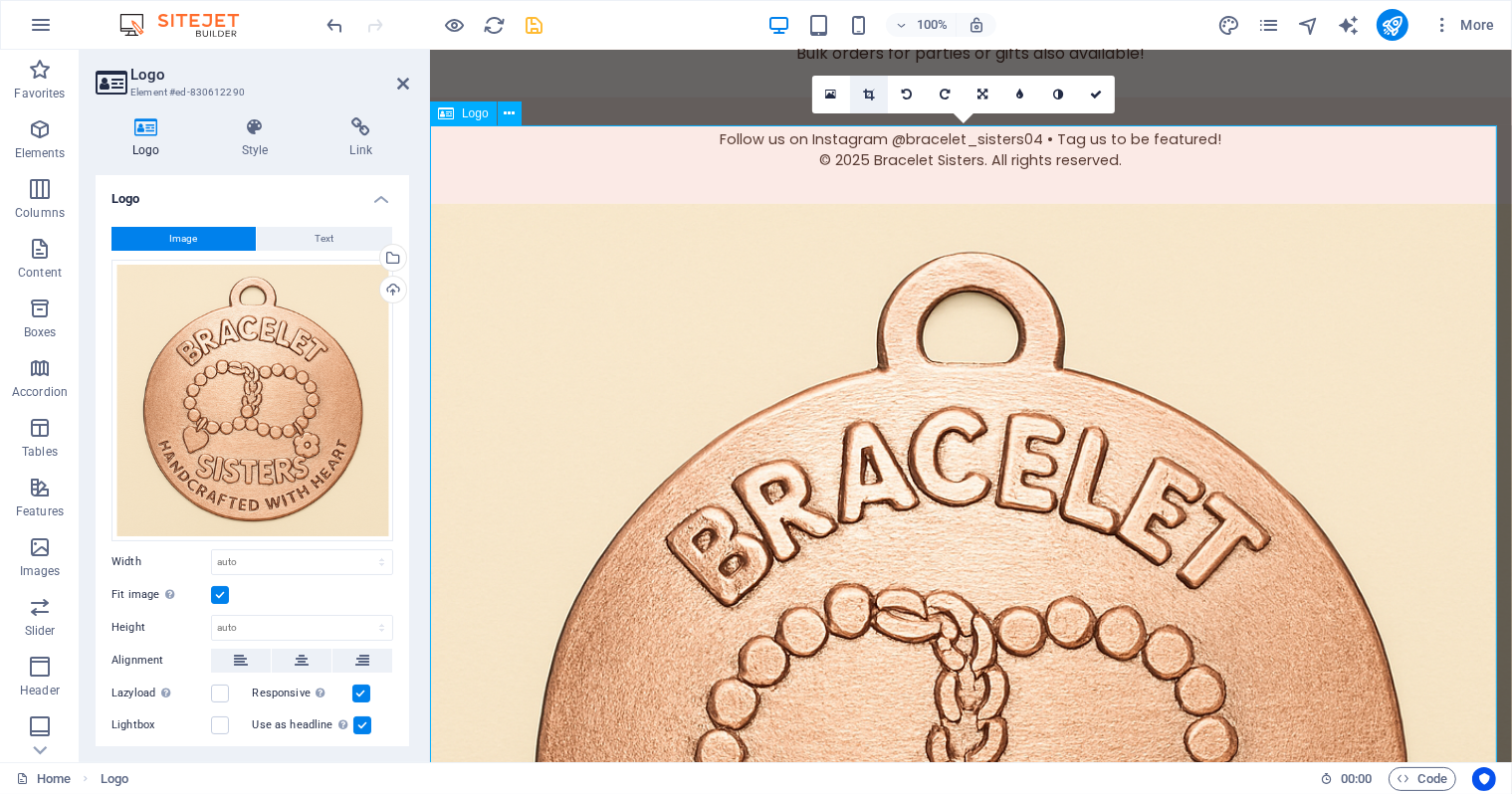 click at bounding box center [869, 95] 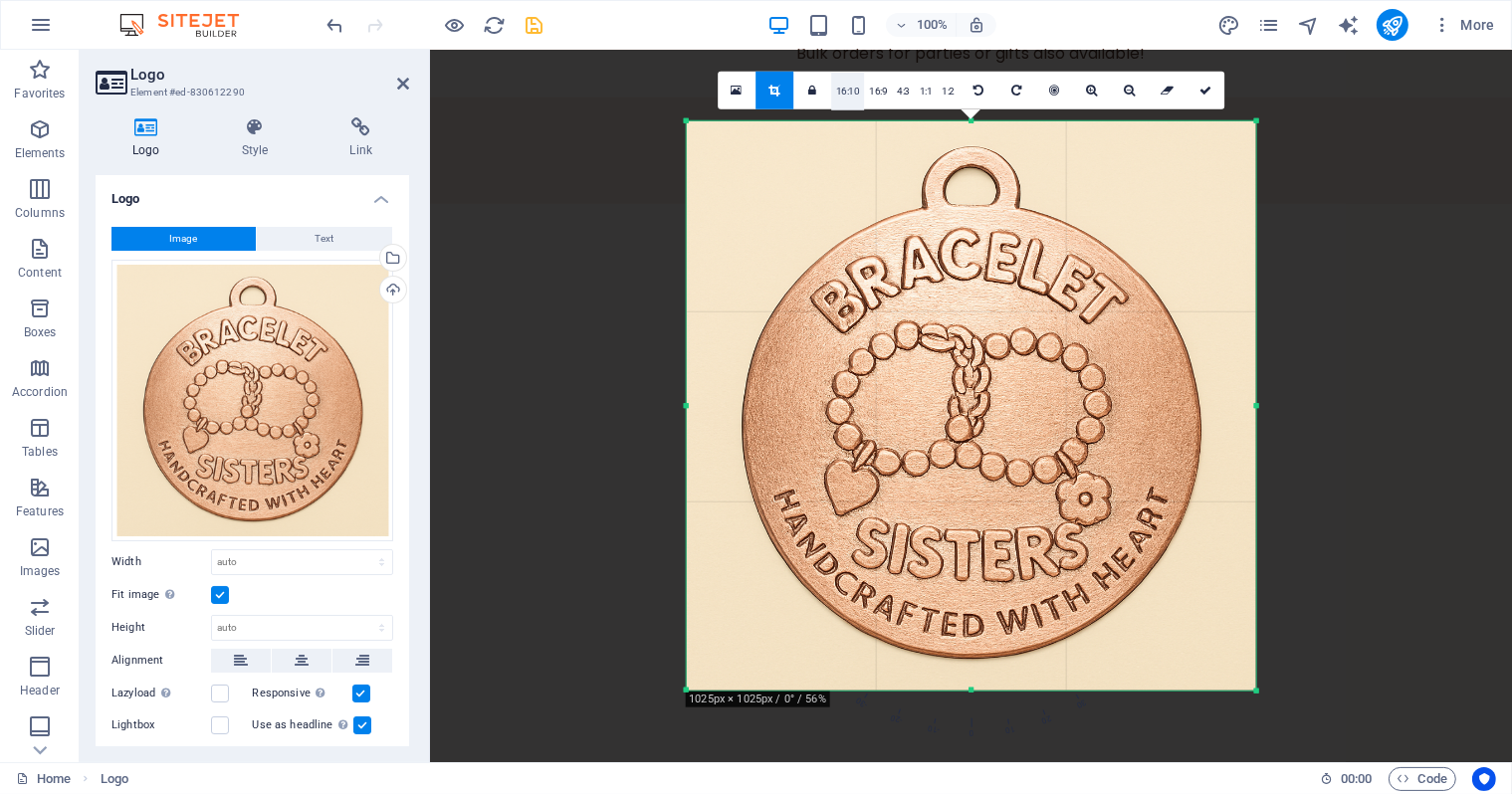 click on "16:10" at bounding box center (848, 92) 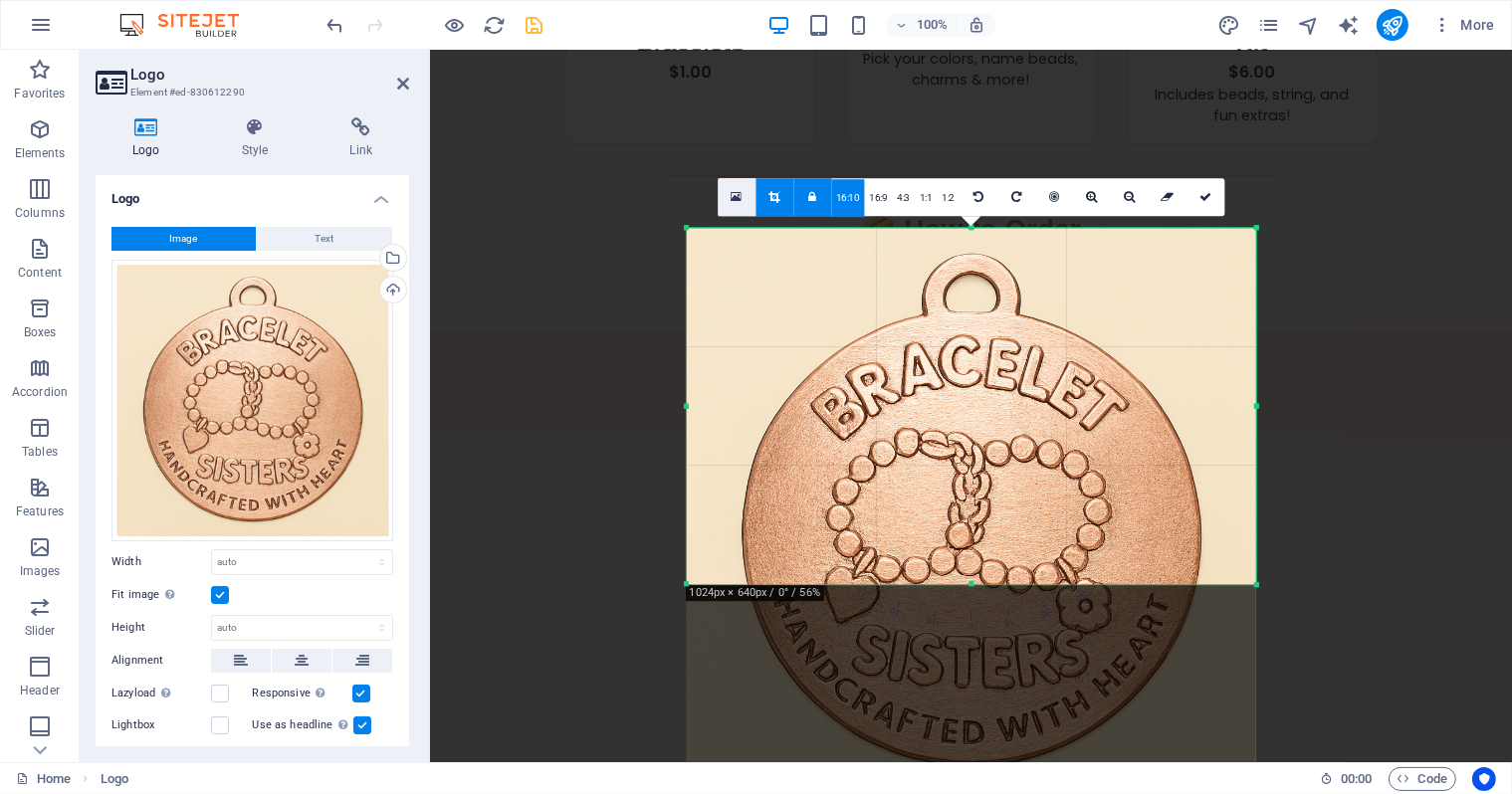 click at bounding box center (736, 197) 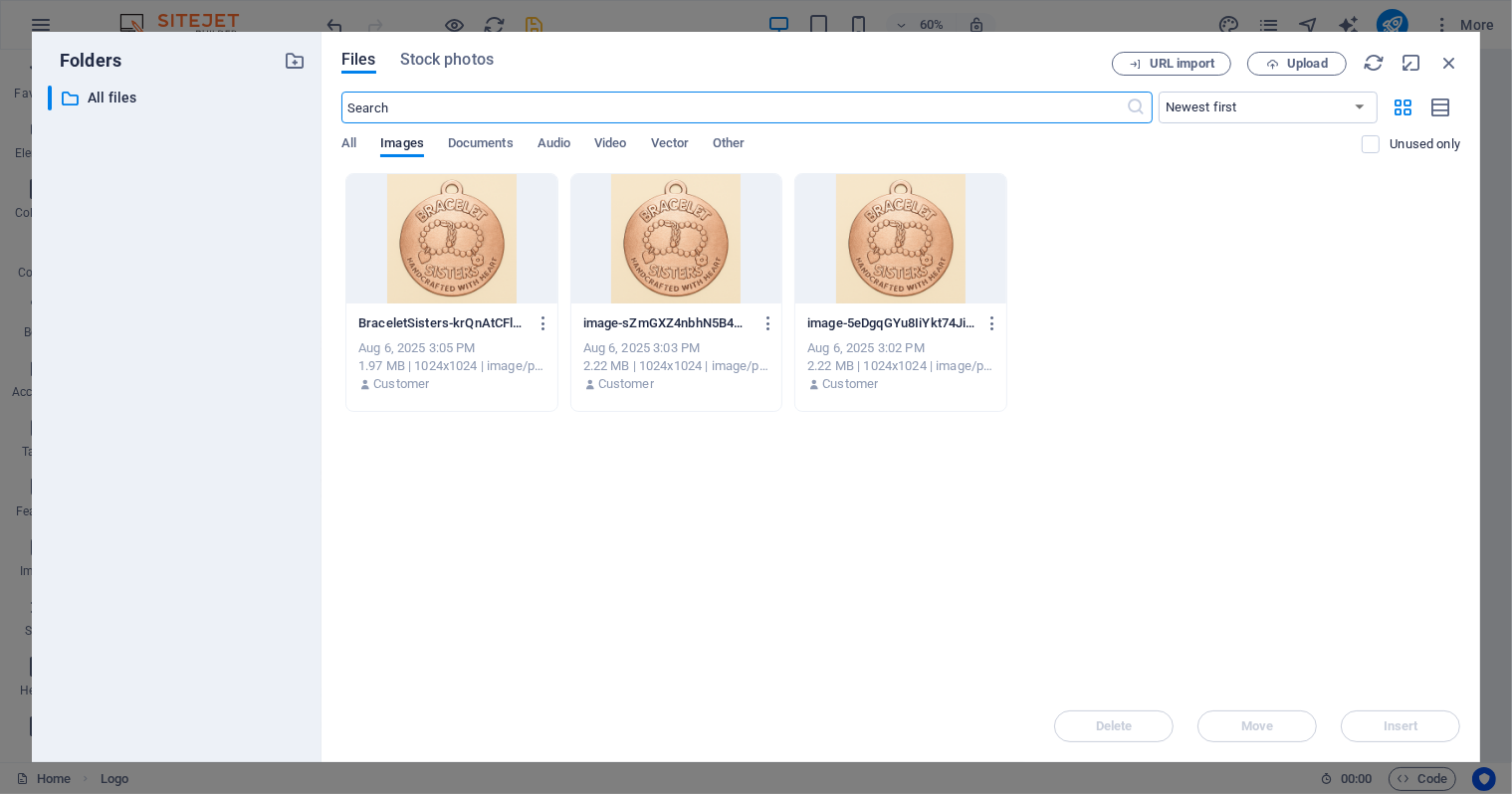 scroll, scrollTop: 737, scrollLeft: 0, axis: vertical 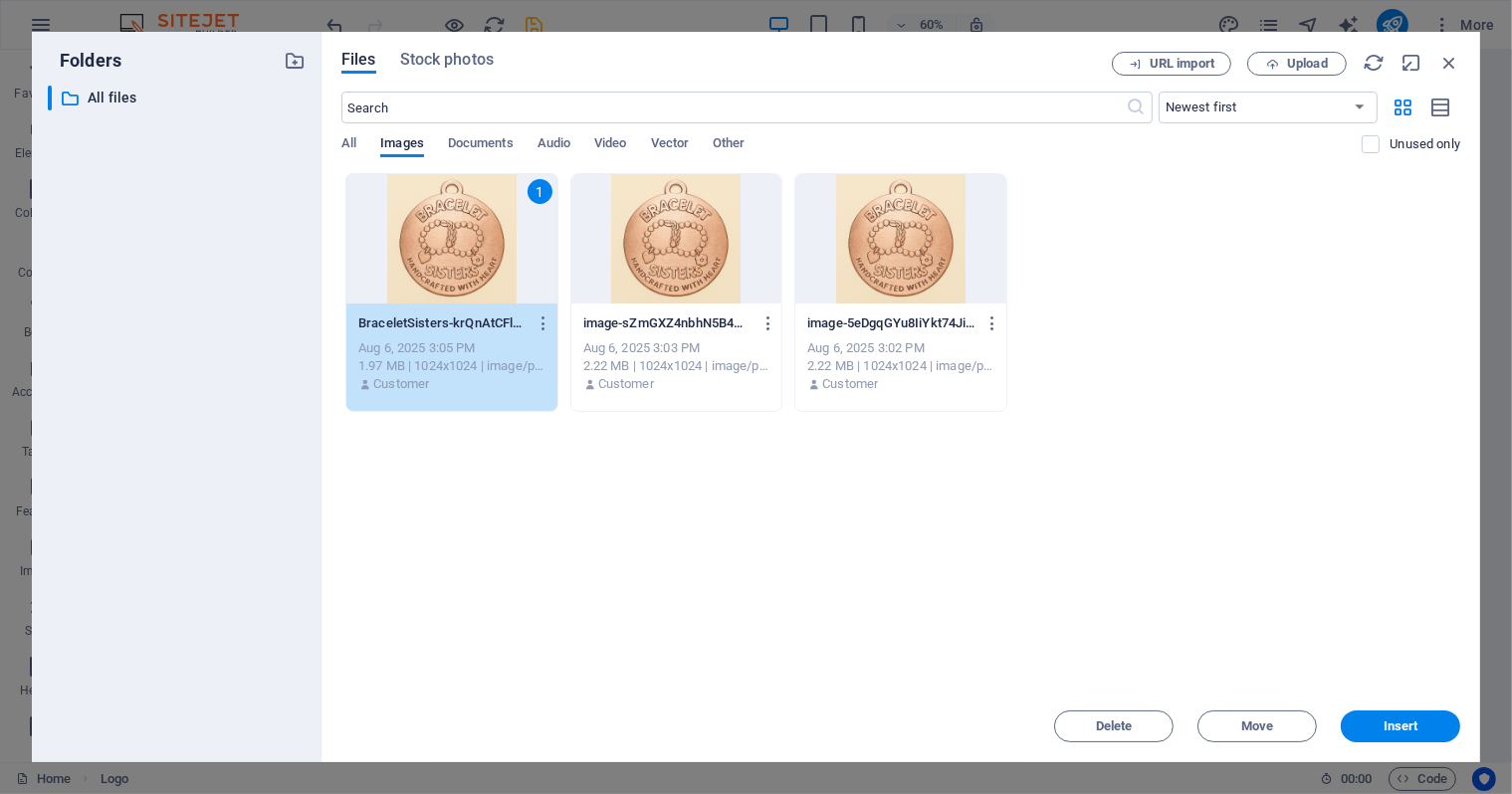 click on "1" at bounding box center (452, 239) 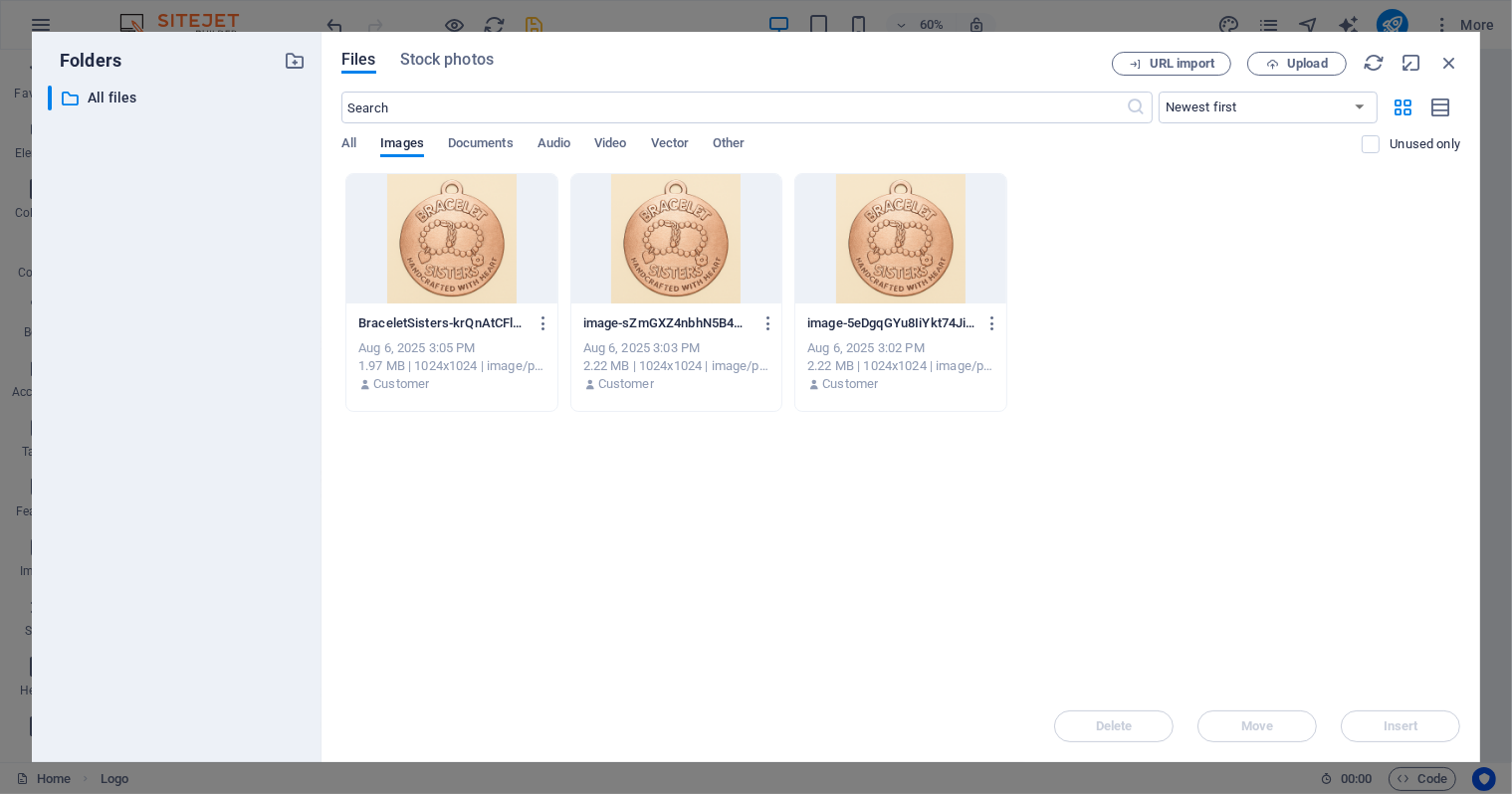 click at bounding box center [452, 239] 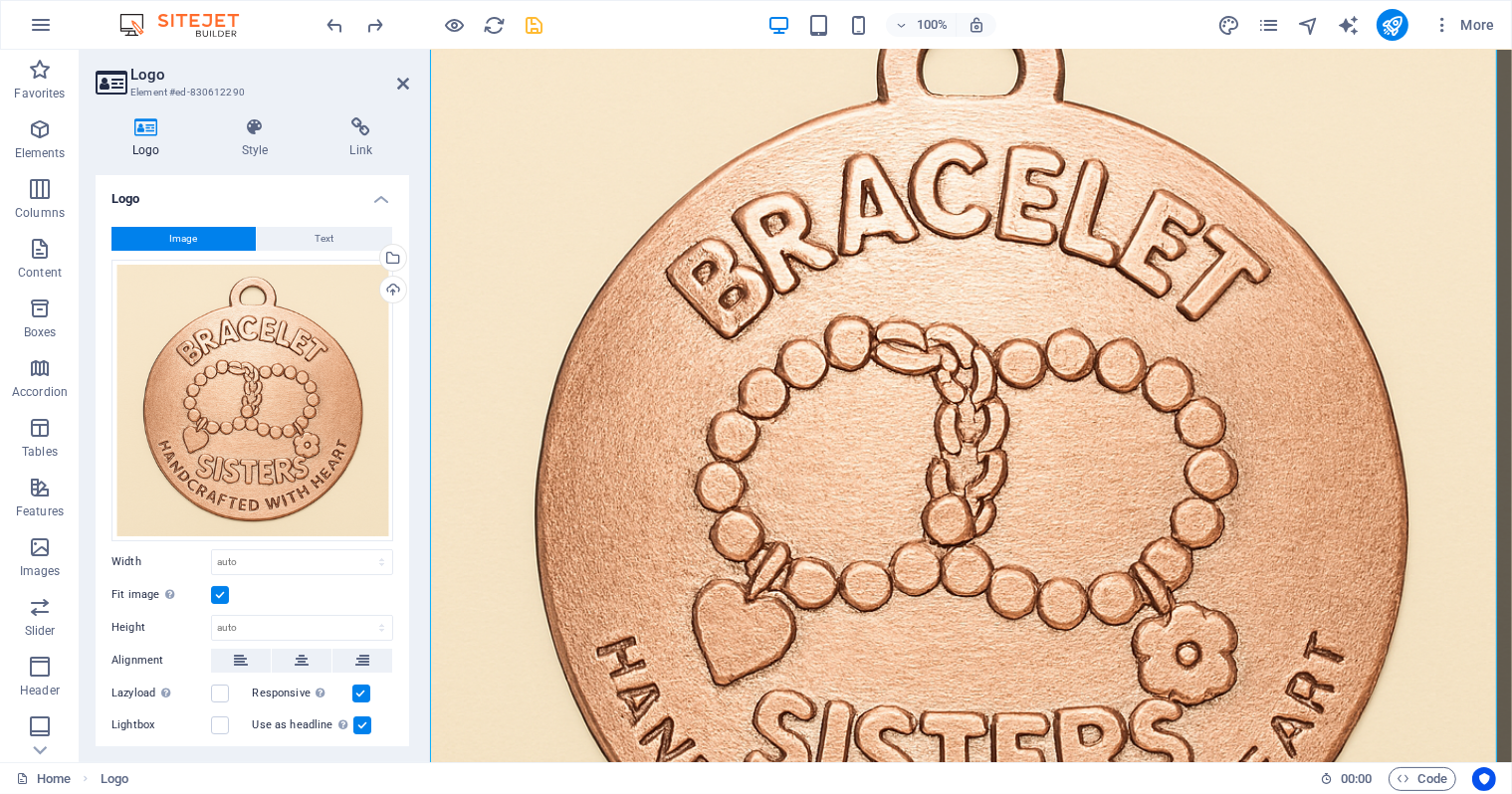 scroll, scrollTop: 1922, scrollLeft: 0, axis: vertical 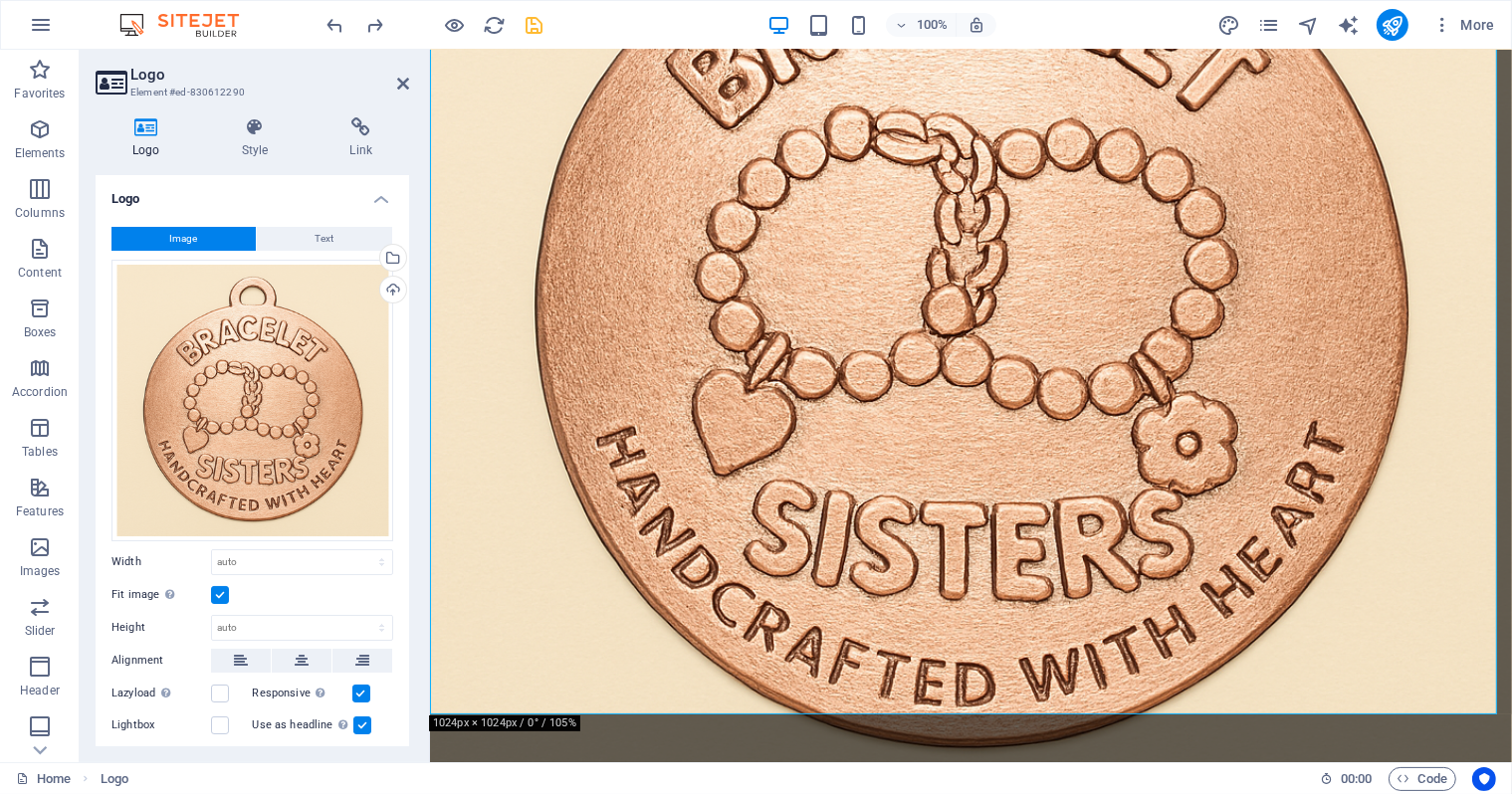 click on "Bracelet Sisters" at bounding box center (970, 832) 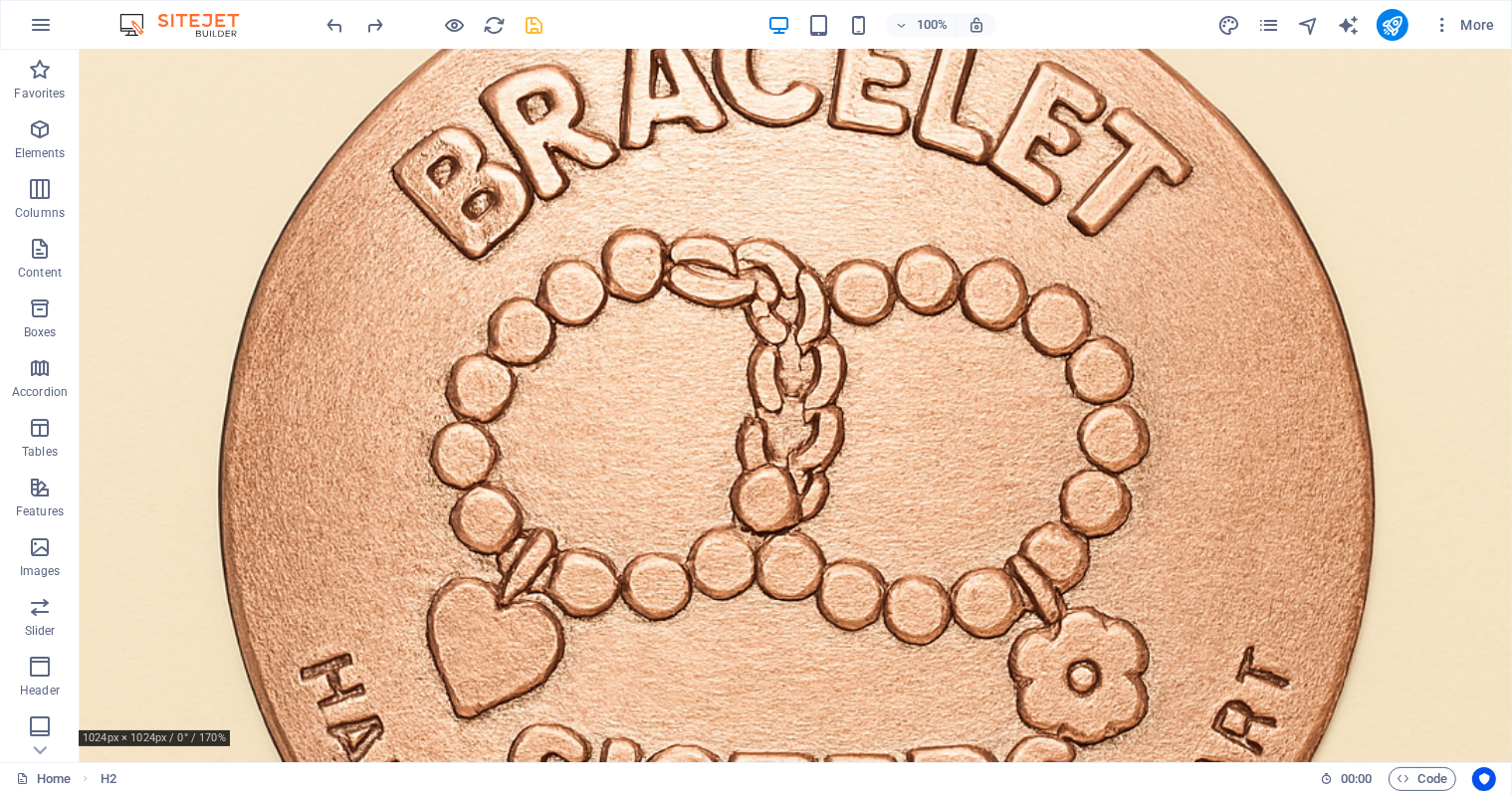 scroll, scrollTop: 2273, scrollLeft: 0, axis: vertical 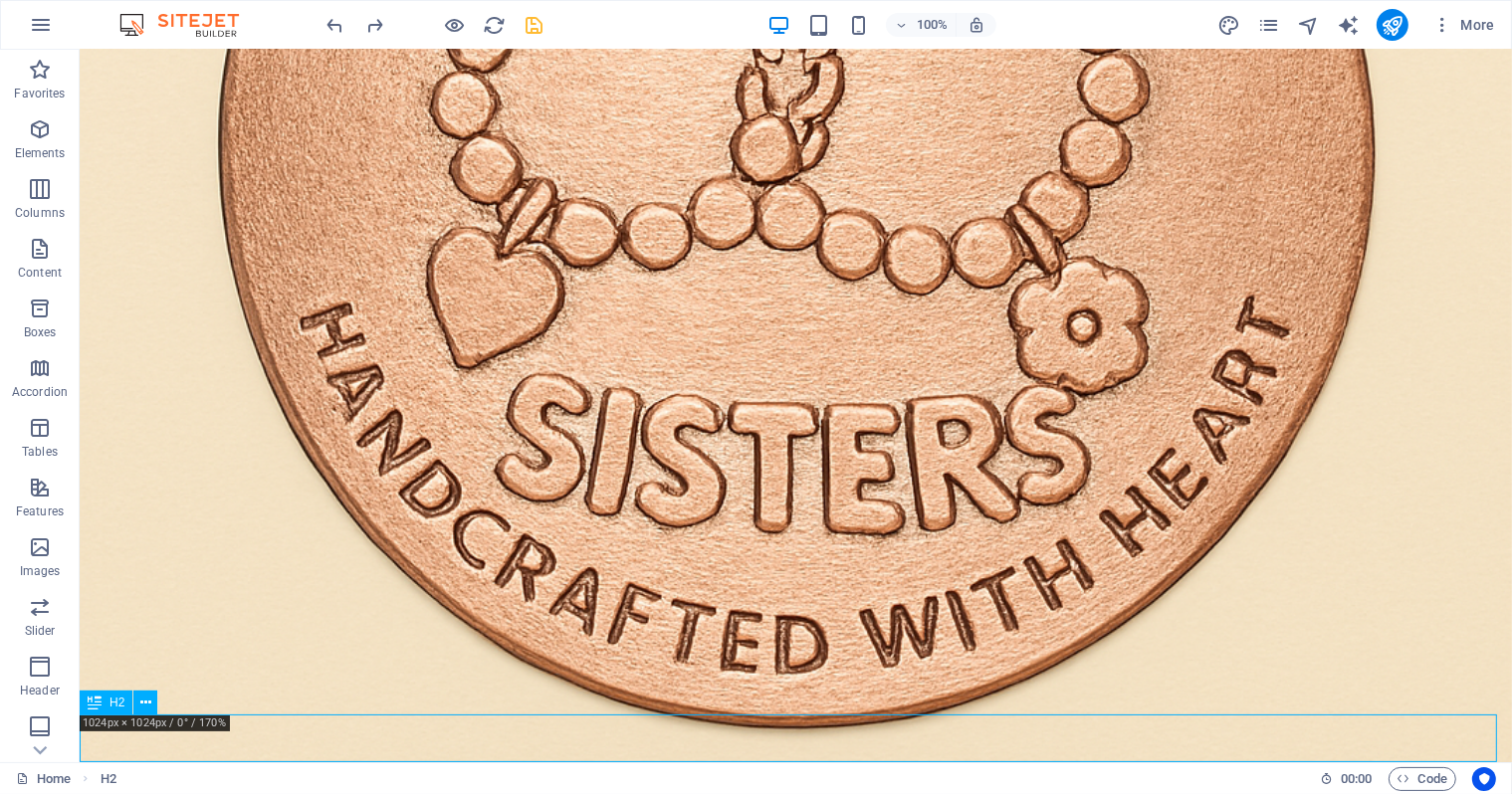 click on "Bracelet Sisters" at bounding box center [794, 832] 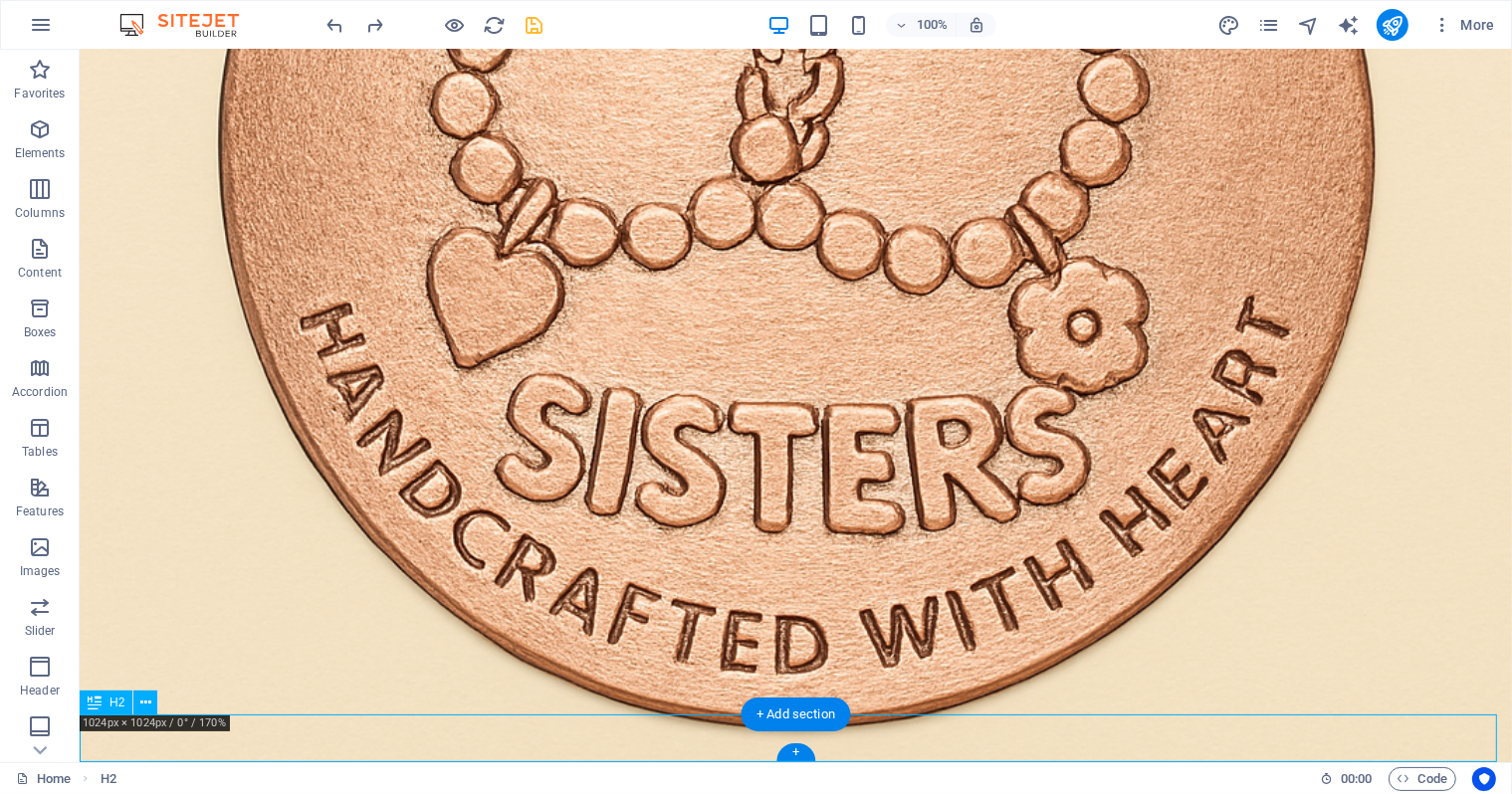 click on "Bracelet Sisters" at bounding box center (794, 832) 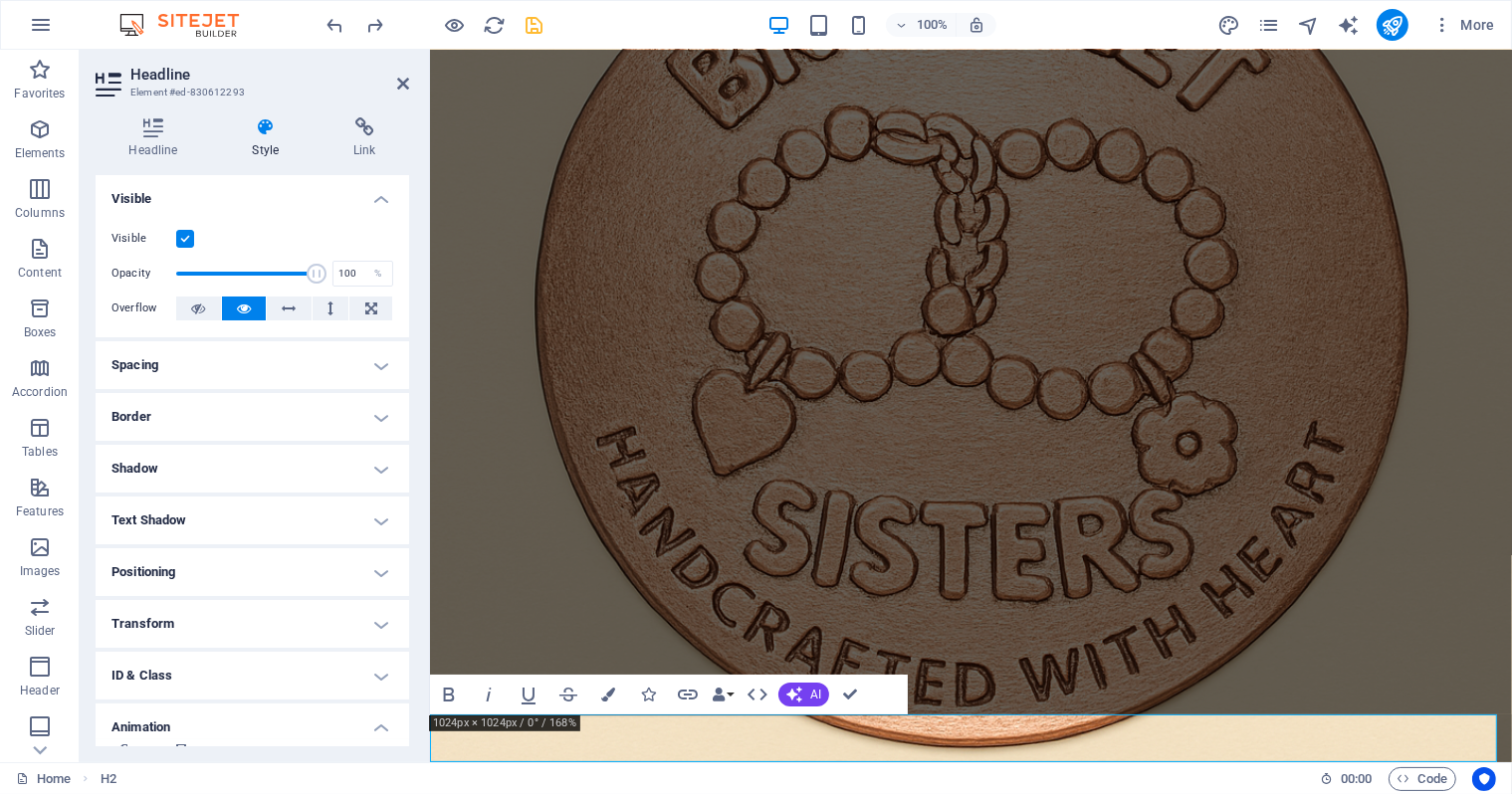 click on "Animation" at bounding box center (252, 721) 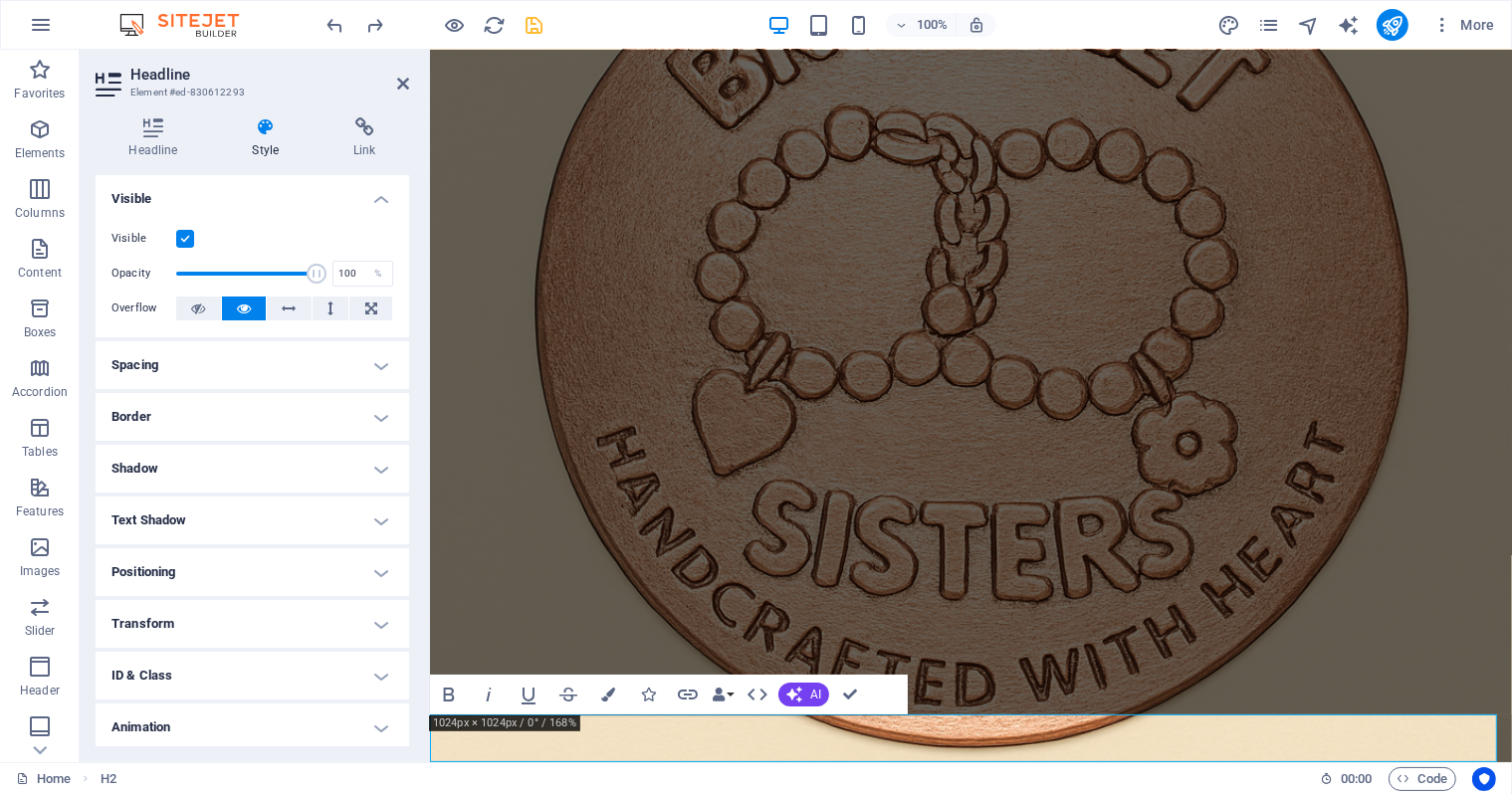 click on "Animation" at bounding box center (252, 727) 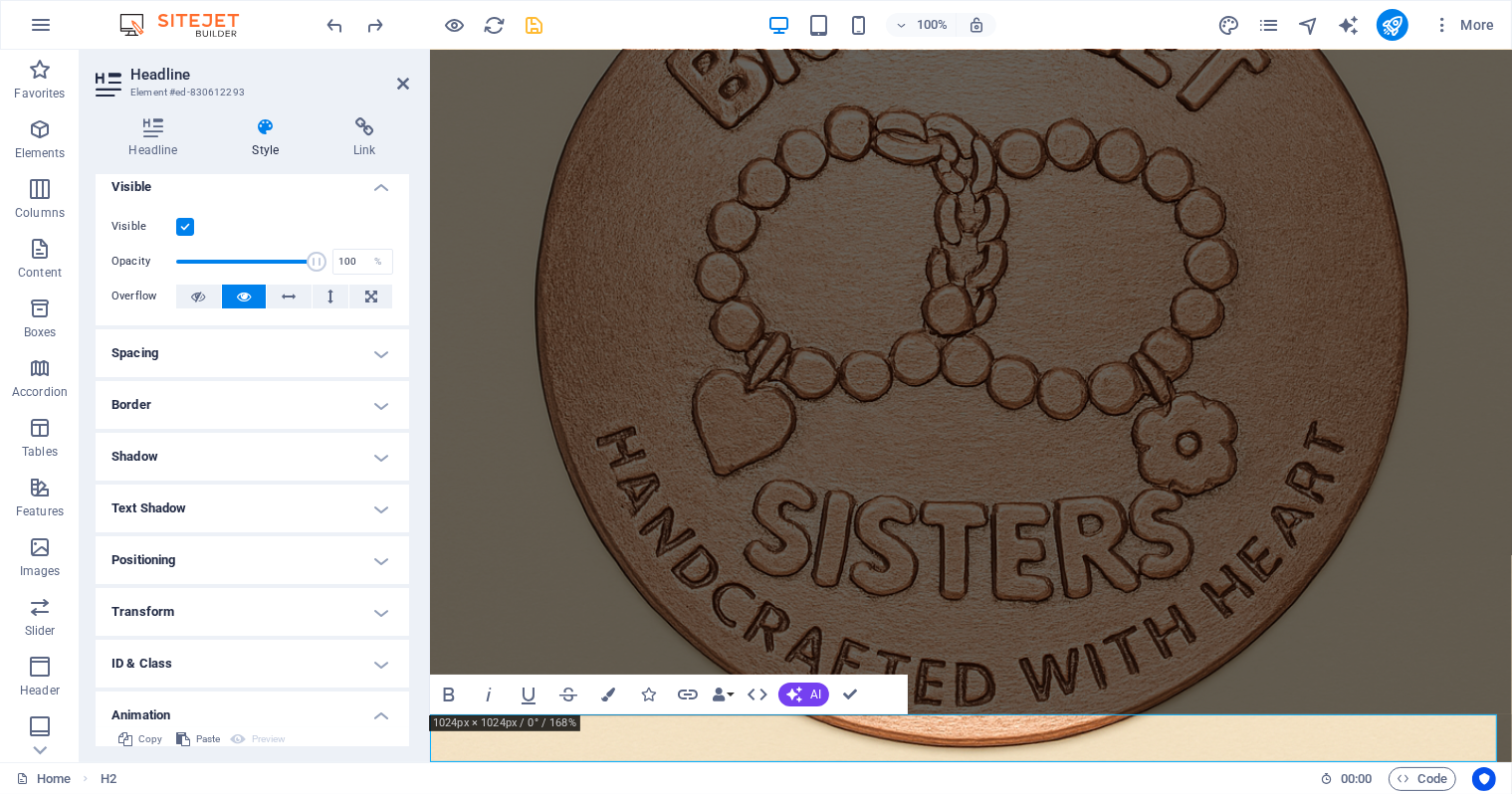 scroll, scrollTop: 0, scrollLeft: 0, axis: both 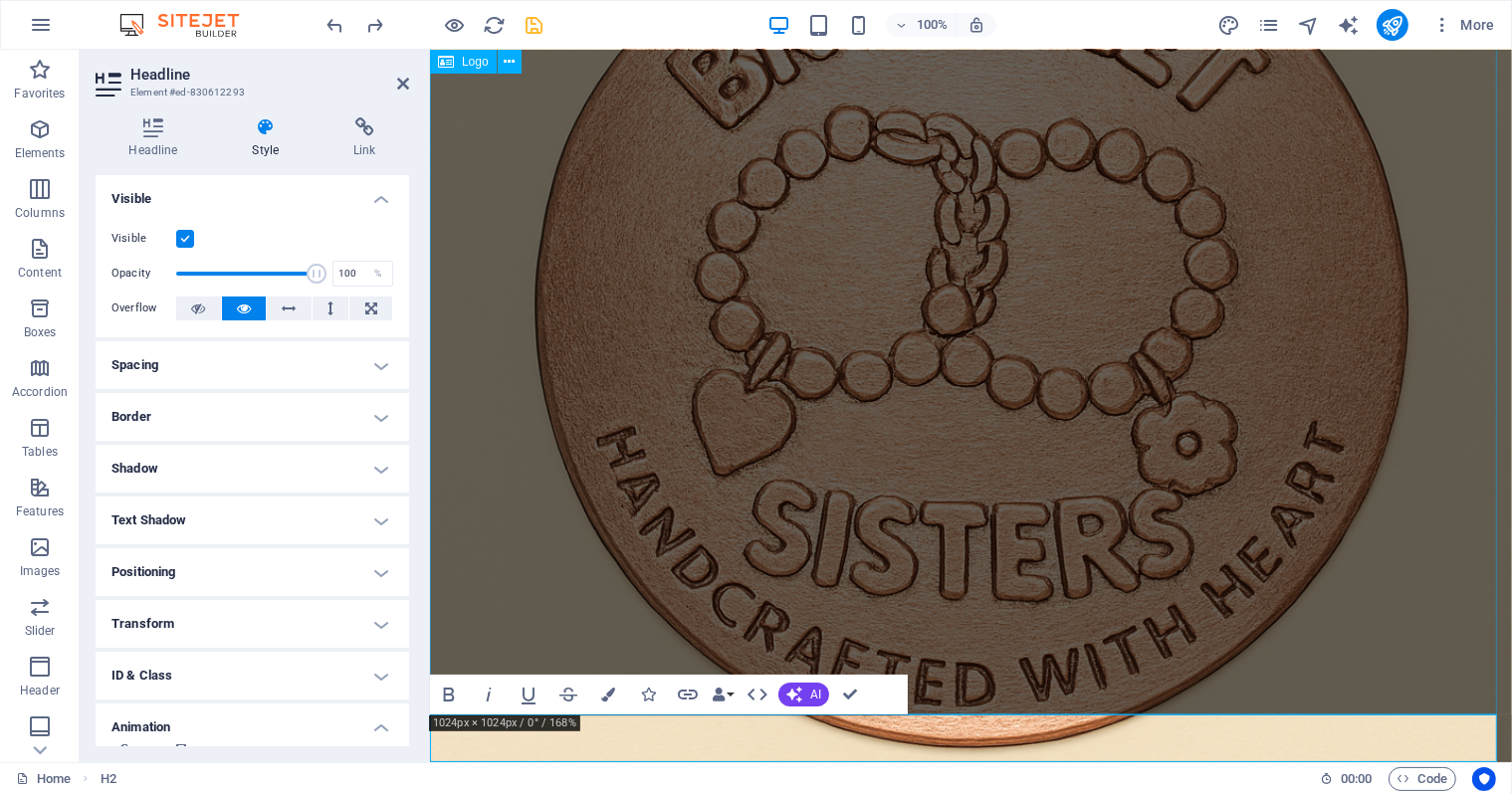 click at bounding box center (970, 267) 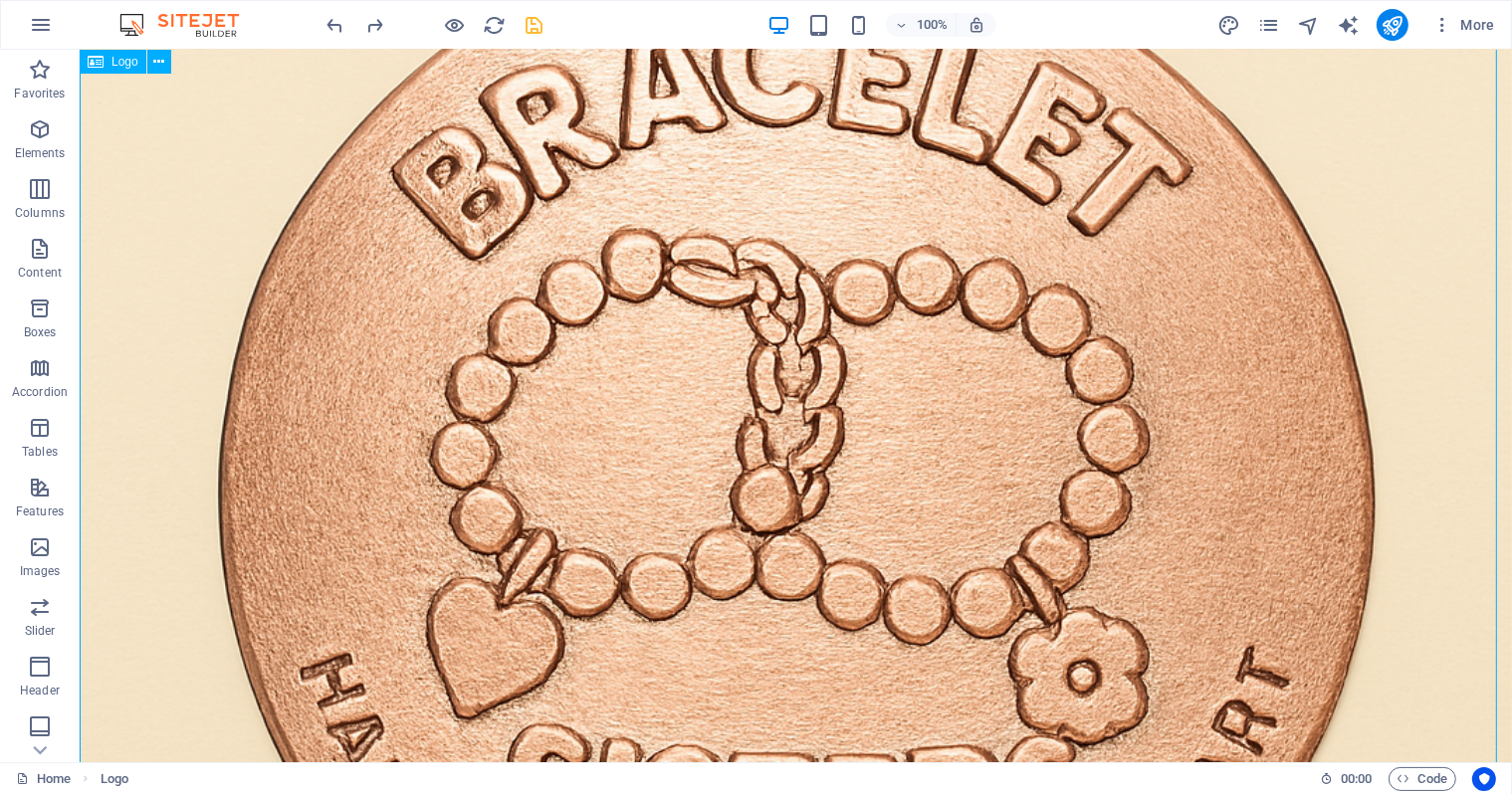 click at bounding box center [794, 442] 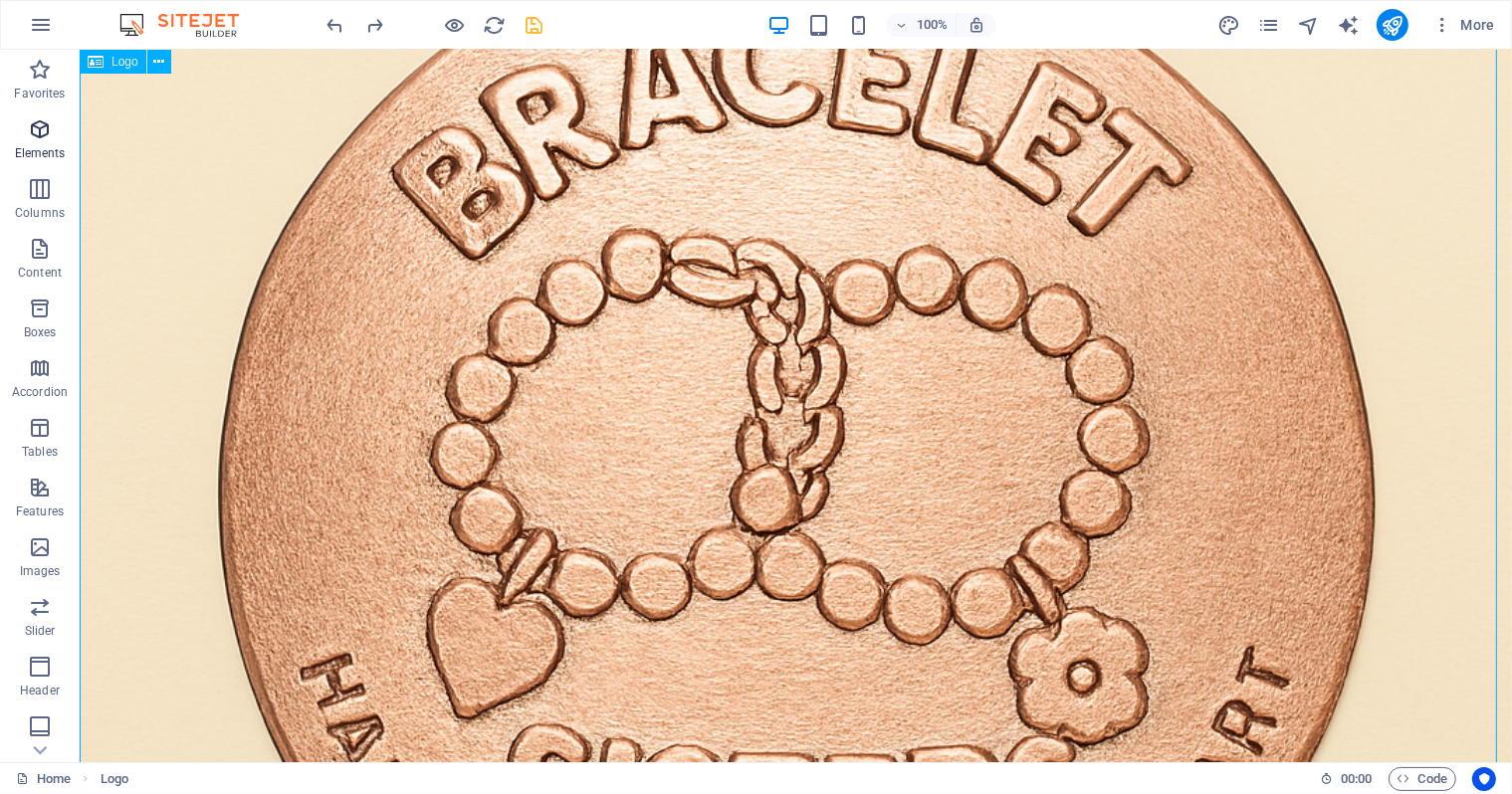 click at bounding box center [40, 129] 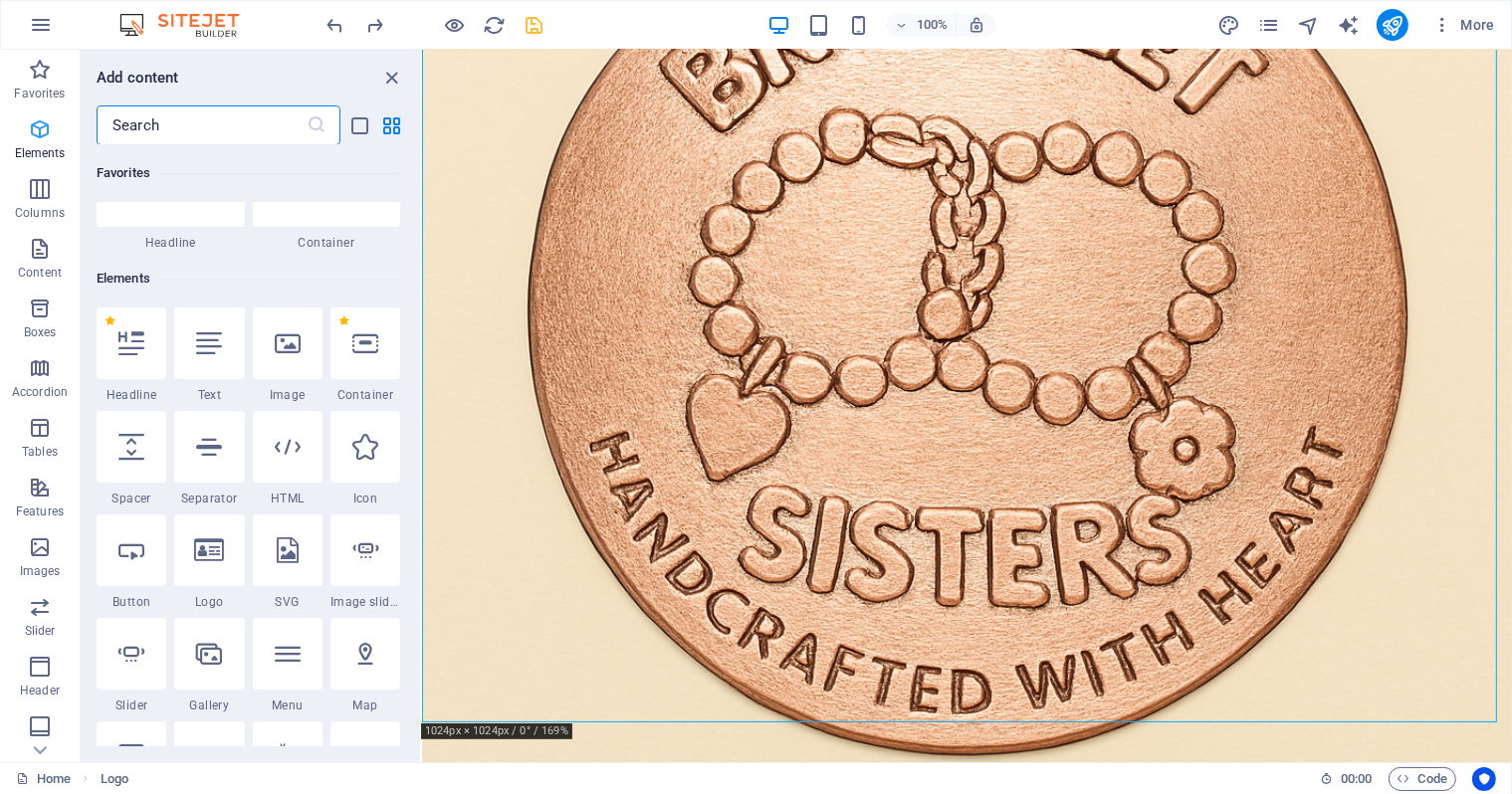 scroll, scrollTop: 211, scrollLeft: 0, axis: vertical 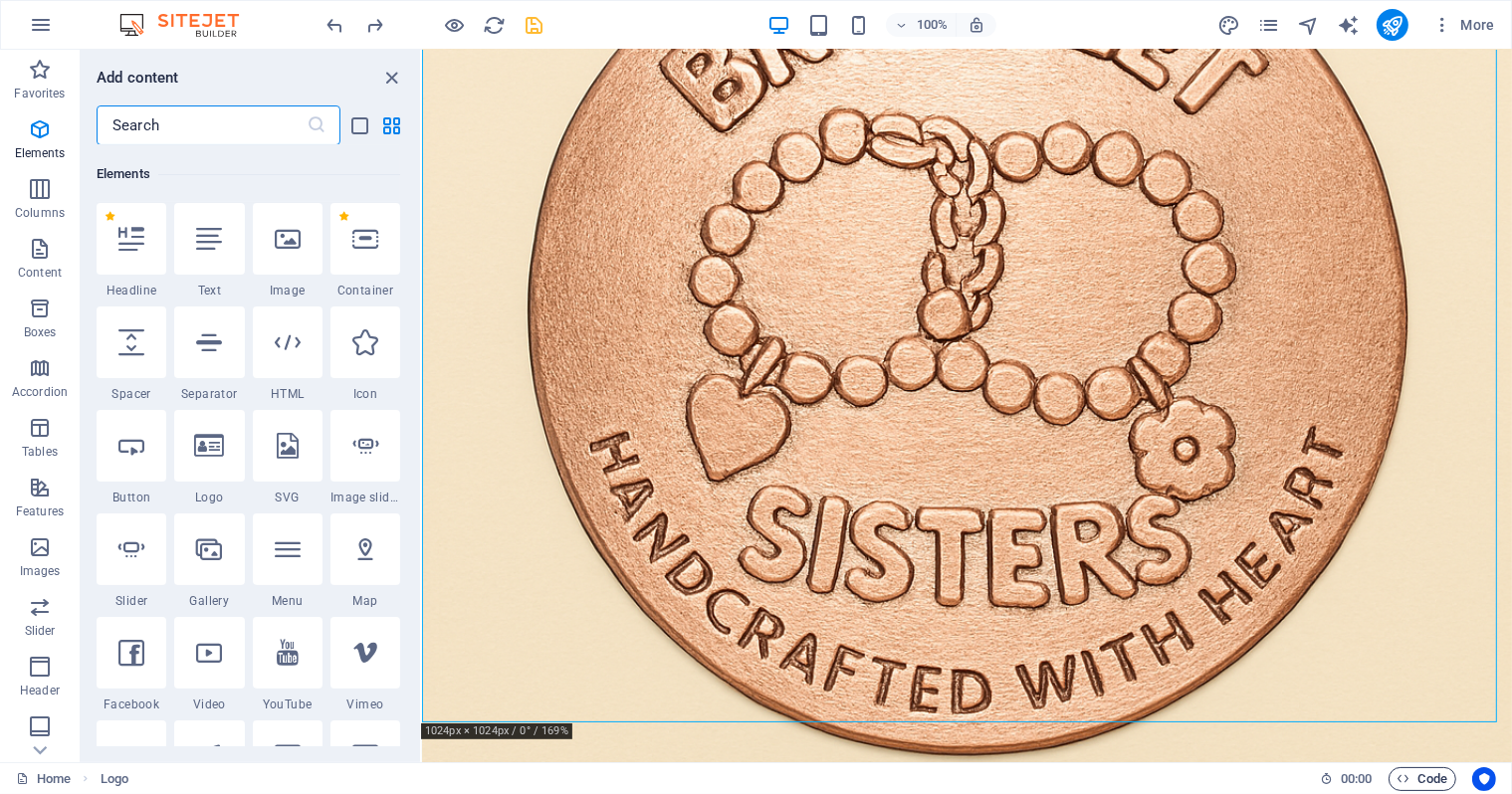 click on "Code" at bounding box center [1422, 779] 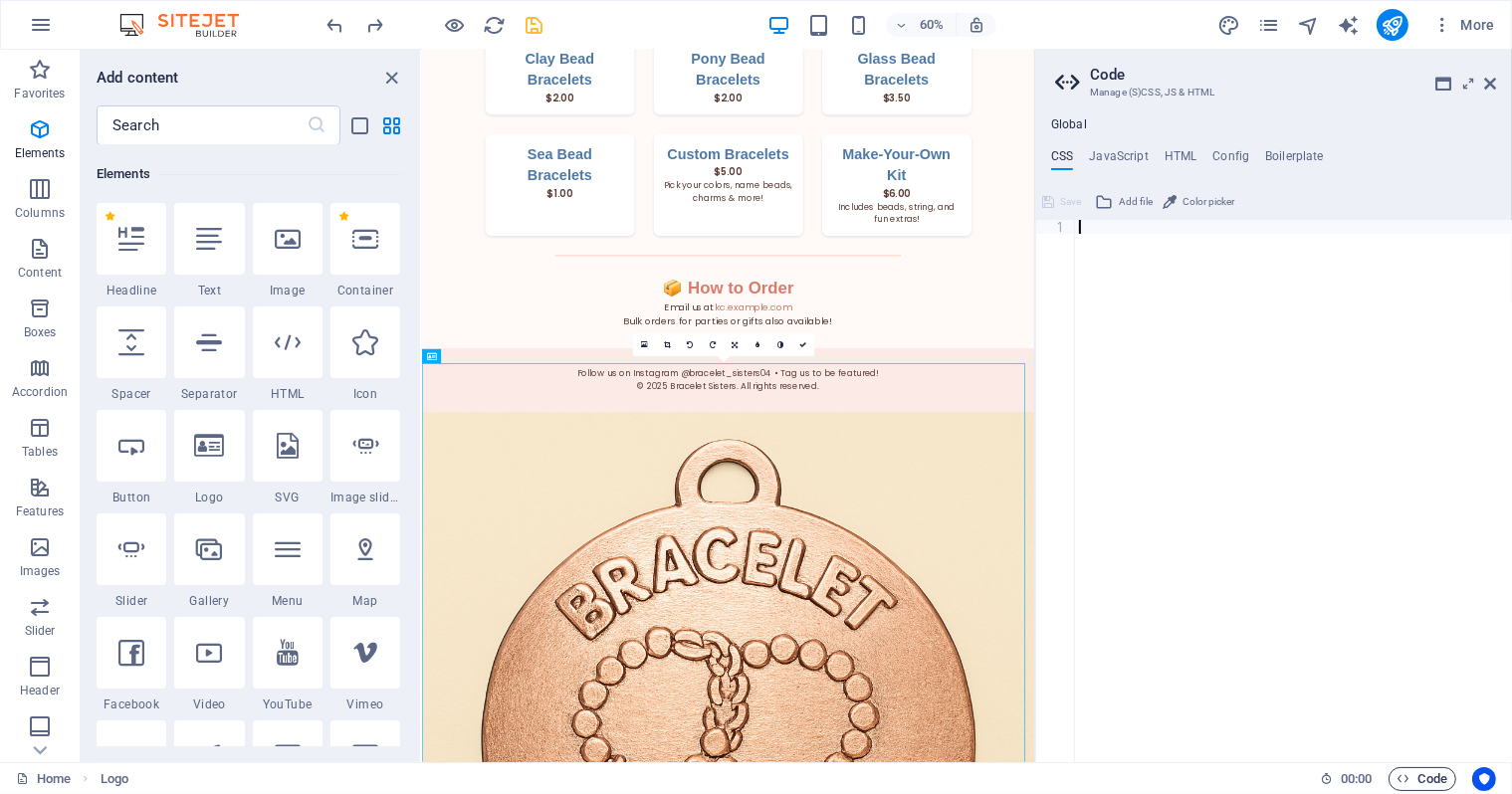 scroll, scrollTop: 998, scrollLeft: 0, axis: vertical 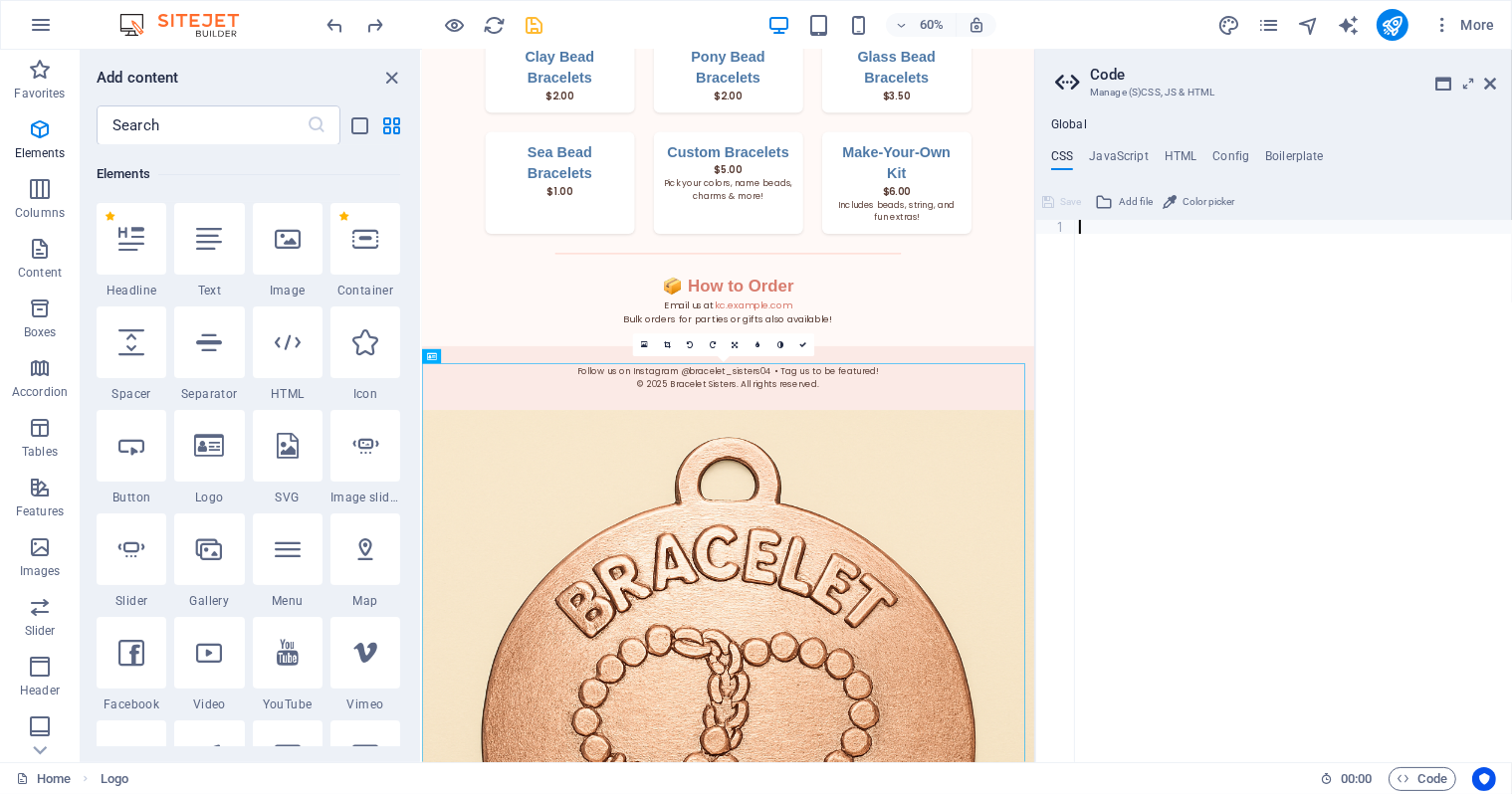 click on "Bracelet Sisters
Bracelet Sisters
Handcrafted with Heart
Welcome to Bracelet Sisters!
A small business run by creative sisters  Keagan & Charleigh  who love making beautiful, affordable bracelets for all ages. Every piece is handmade with love, care, and a whole lot of fun.
Wear Your Story
Every bracelet is a burst of personality—made to celebrate friendship, color, and connection.
Shop Now
Our Collections
Charm Bracelets
Tell your story with playful charms.
Beaded Beauties
Colorful strands that pop with personality.
Custom Vibes
Design your own bracelet—your way.
🧵 Bracelet Styles & Prices
Clay Bead Bracelets
$2.00
Pony Bead Bracelets
$2.00" at bounding box center (931, -149) 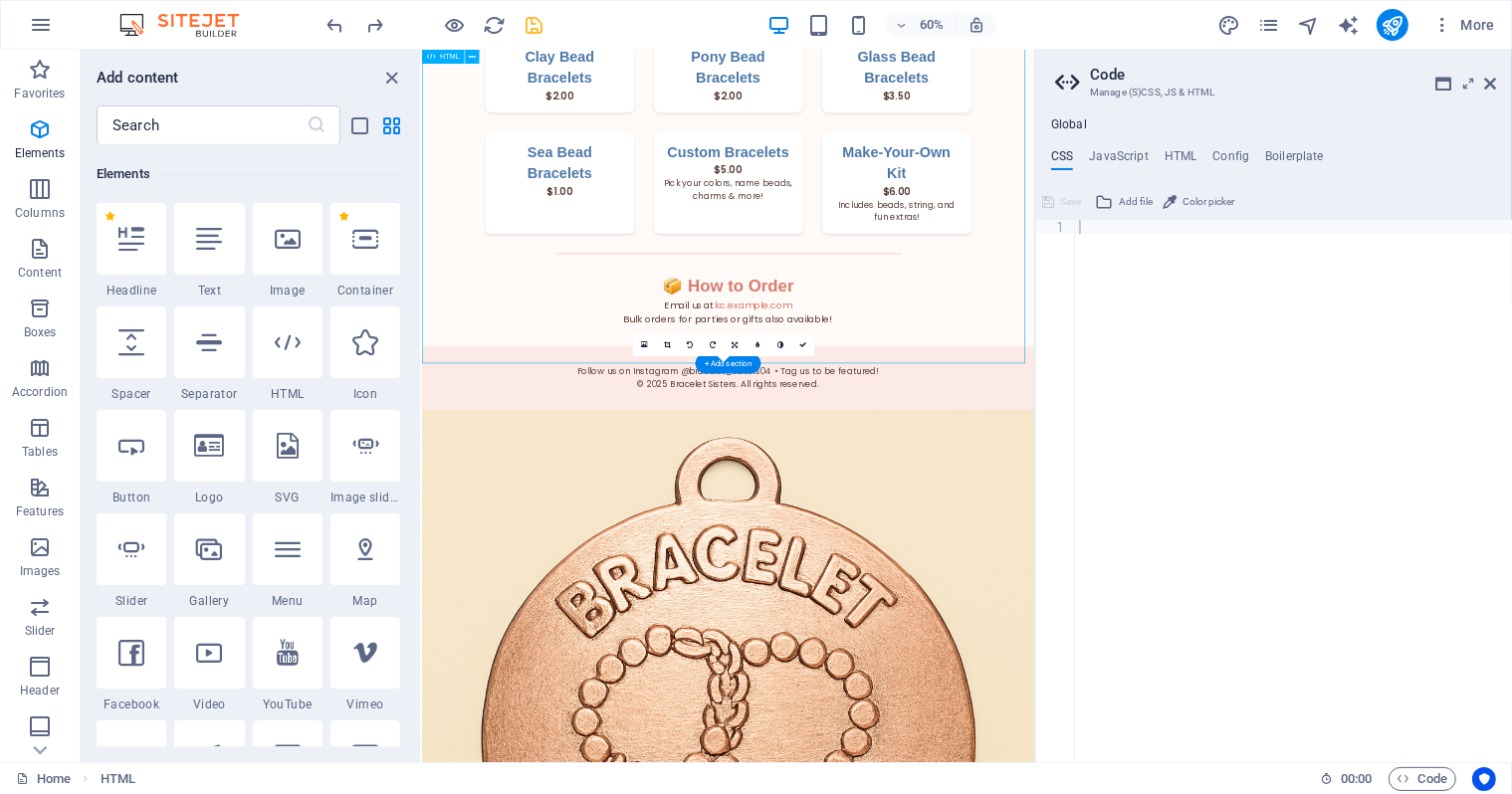 click on "Bracelet Sisters
Bracelet Sisters
Handcrafted with Heart
Welcome to Bracelet Sisters!
A small business run by creative sisters  Keagan & Charleigh  who love making beautiful, affordable bracelets for all ages. Every piece is handmade with love, care, and a whole lot of fun.
Wear Your Story
Every bracelet is a burst of personality—made to celebrate friendship, color, and connection.
Shop Now
Our Collections
Charm Bracelets
Tell your story with playful charms.
Beaded Beauties
Colorful strands that pop with personality.
Custom Vibes
Design your own bracelet—your way.
🧵 Bracelet Styles & Prices
Clay Bead Bracelets
$2.00
Pony Bead Bracelets
$2.00" at bounding box center (931, -149) 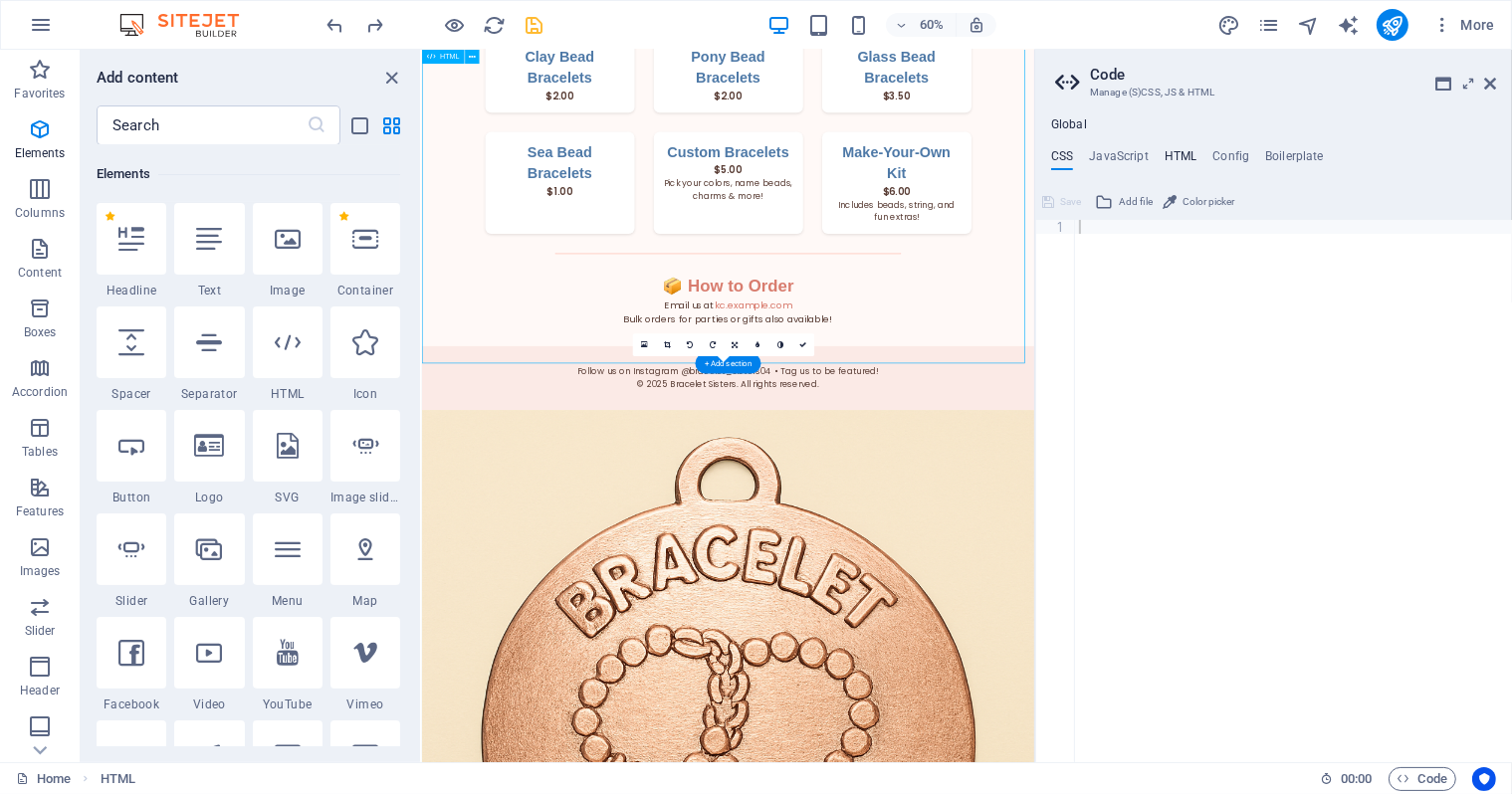 click on "HTML" at bounding box center [1181, 160] 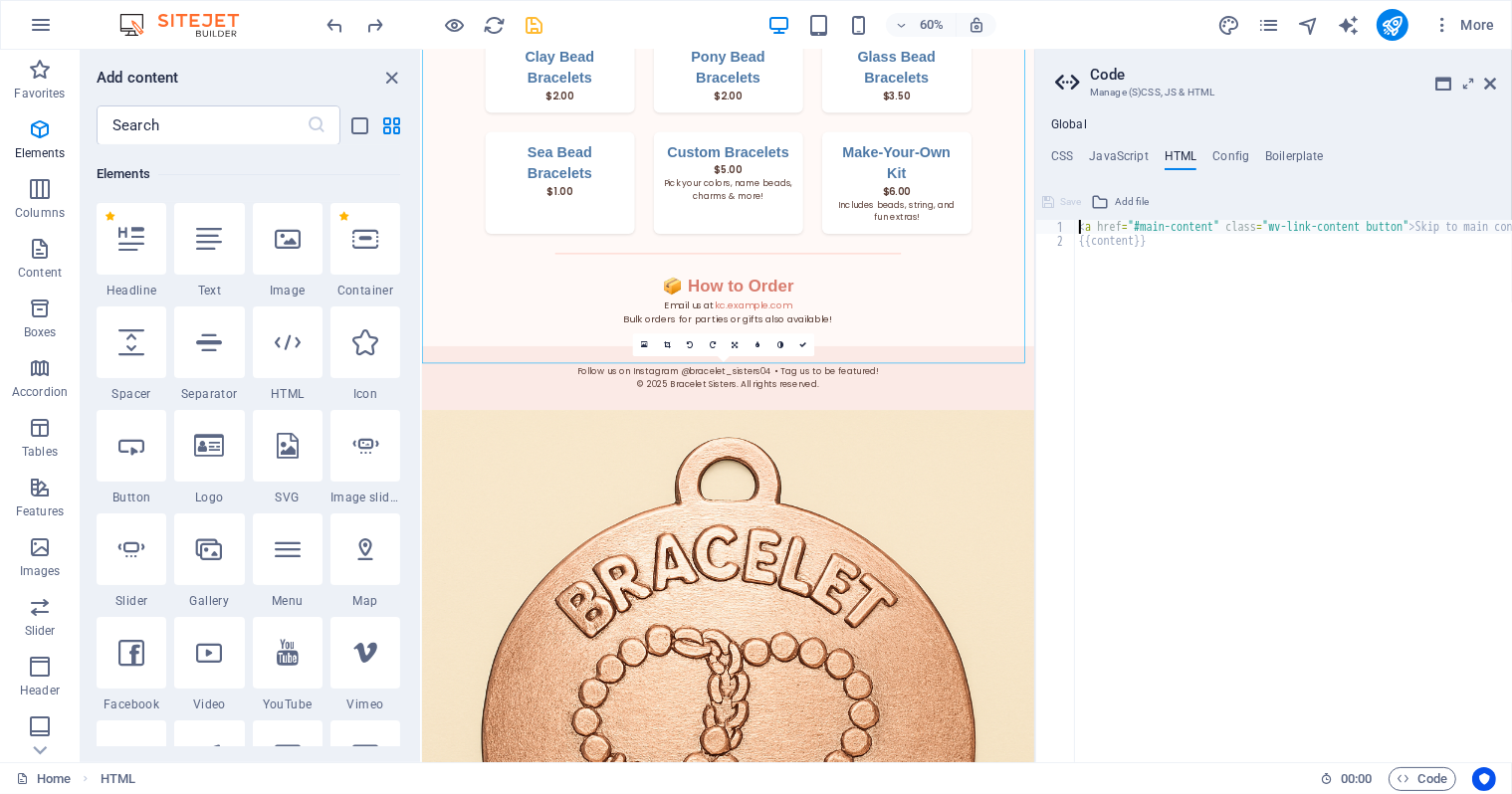 type on "<a href="#main-content" class="wv-link-content button">Skip to main content</a>" 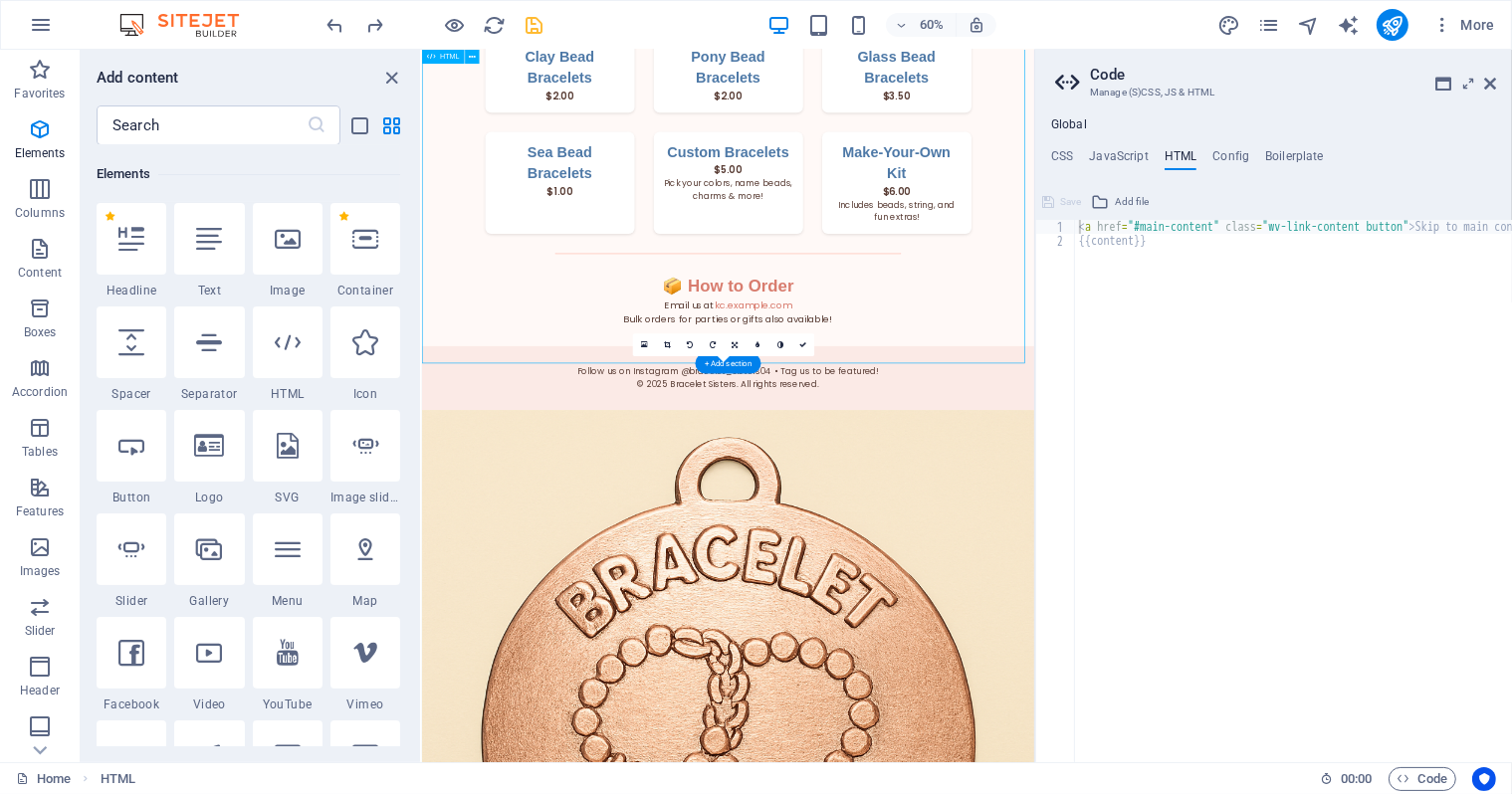 click on "Bracelet Sisters
Bracelet Sisters
Handcrafted with Heart
Welcome to Bracelet Sisters!
A small business run by creative sisters  Keagan & Charleigh  who love making beautiful, affordable bracelets for all ages. Every piece is handmade with love, care, and a whole lot of fun.
Wear Your Story
Every bracelet is a burst of personality—made to celebrate friendship, color, and connection.
Shop Now
Our Collections
Charm Bracelets
Tell your story with playful charms.
Beaded Beauties
Colorful strands that pop with personality.
Custom Vibes
Design your own bracelet—your way.
🧵 Bracelet Styles & Prices
Clay Bead Bracelets
$2.00
Pony Bead Bracelets
$2.00" at bounding box center [931, -149] 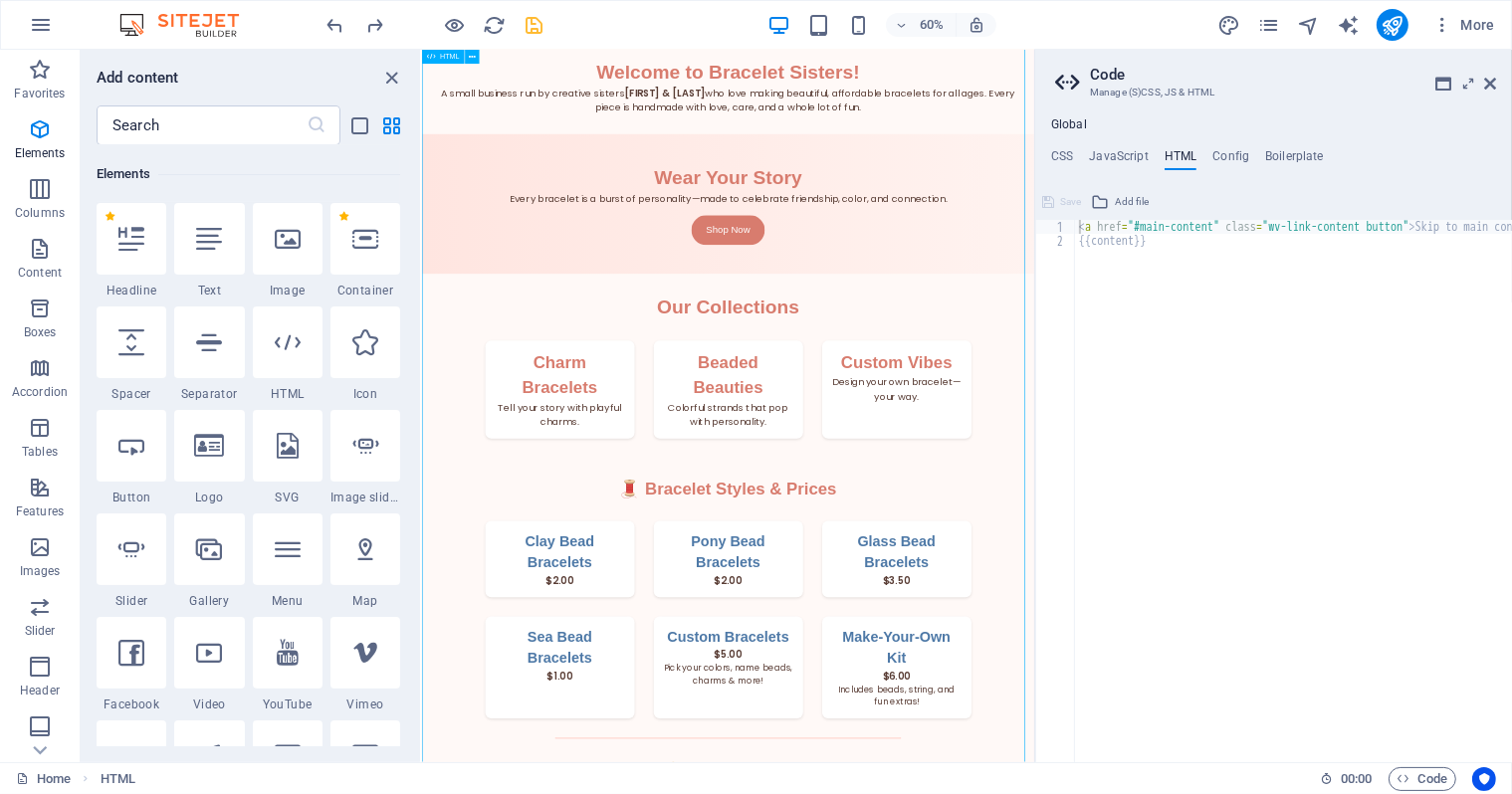 scroll, scrollTop: 0, scrollLeft: 0, axis: both 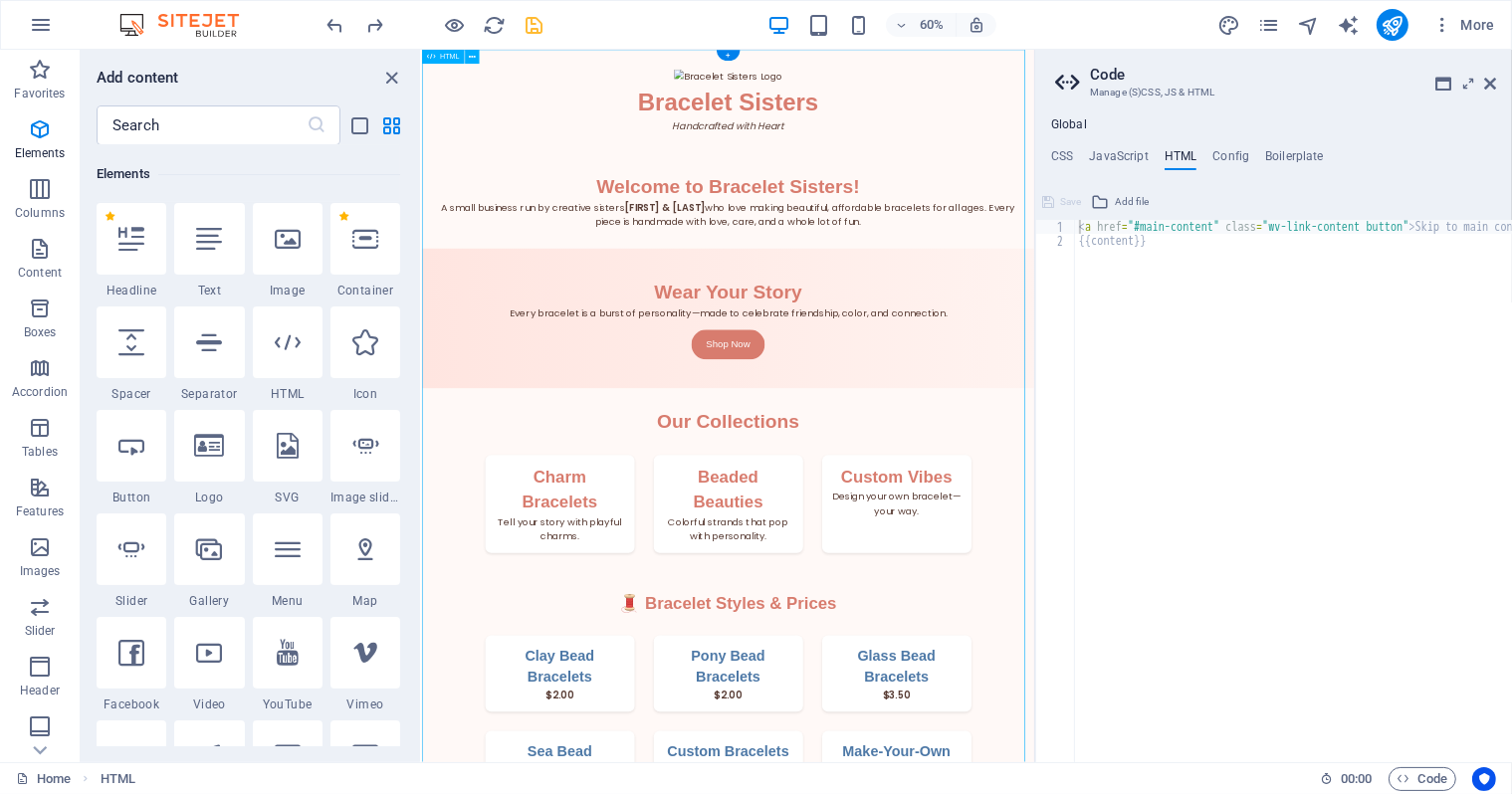 click on "Bracelet Sisters
Bracelet Sisters
Handcrafted with Heart
Welcome to Bracelet Sisters!
A small business run by creative sisters  Keagan & Charleigh  who love making beautiful, affordable bracelets for all ages. Every piece is handmade with love, care, and a whole lot of fun.
Wear Your Story
Every bracelet is a burst of personality—made to celebrate friendship, color, and connection.
Shop Now
Our Collections
Charm Bracelets
Tell your story with playful charms.
Beaded Beauties
Colorful strands that pop with personality.
Custom Vibes
Design your own bracelet—your way.
🧵 Bracelet Styles & Prices
Clay Bead Bracelets
$2.00
Pony Bead Bracelets
$2.00" at bounding box center (931, 849) 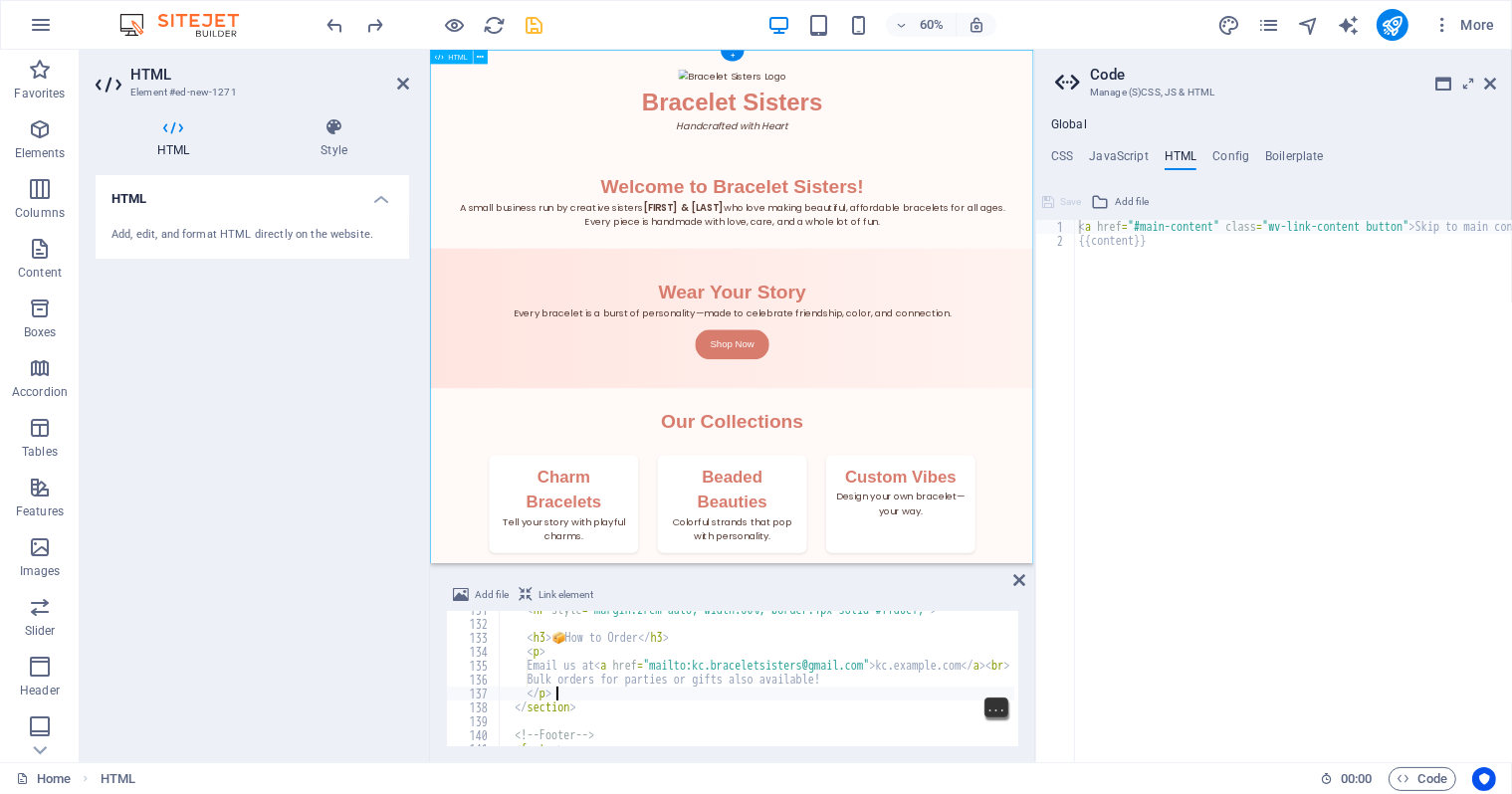 scroll, scrollTop: 1818, scrollLeft: 0, axis: vertical 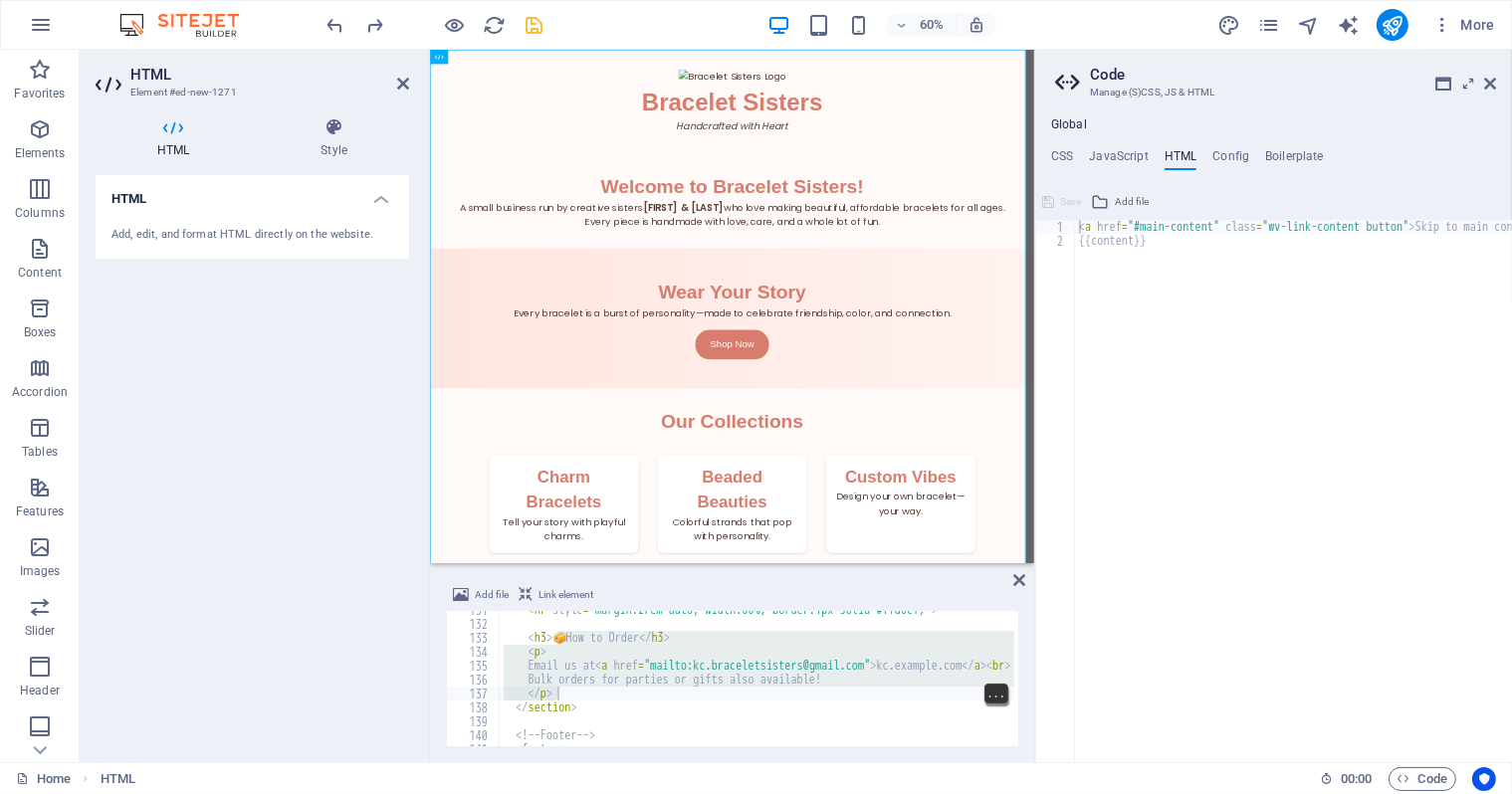 click on "Add file Link element" at bounding box center (732, 597) 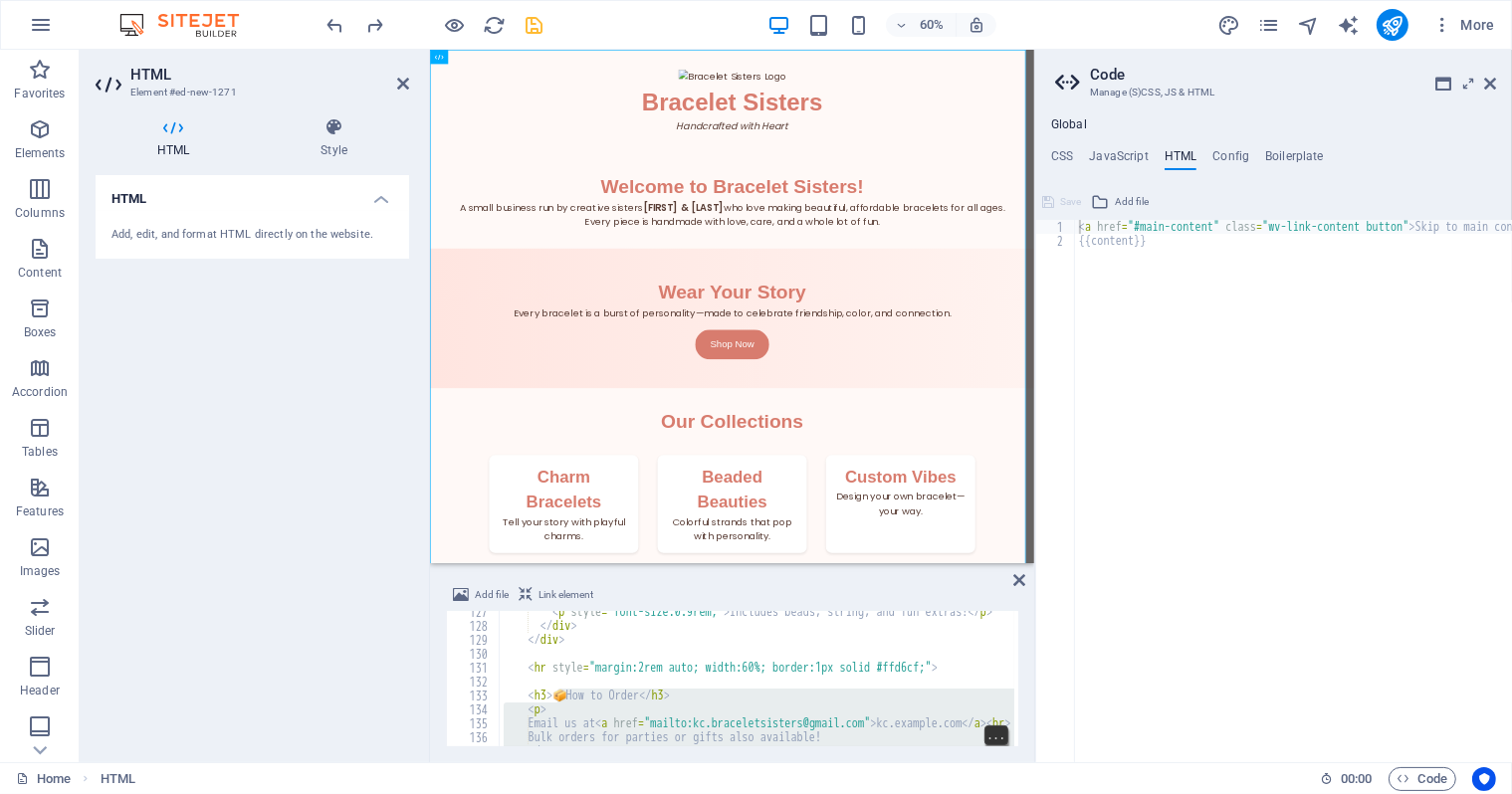 scroll, scrollTop: 1771, scrollLeft: 0, axis: vertical 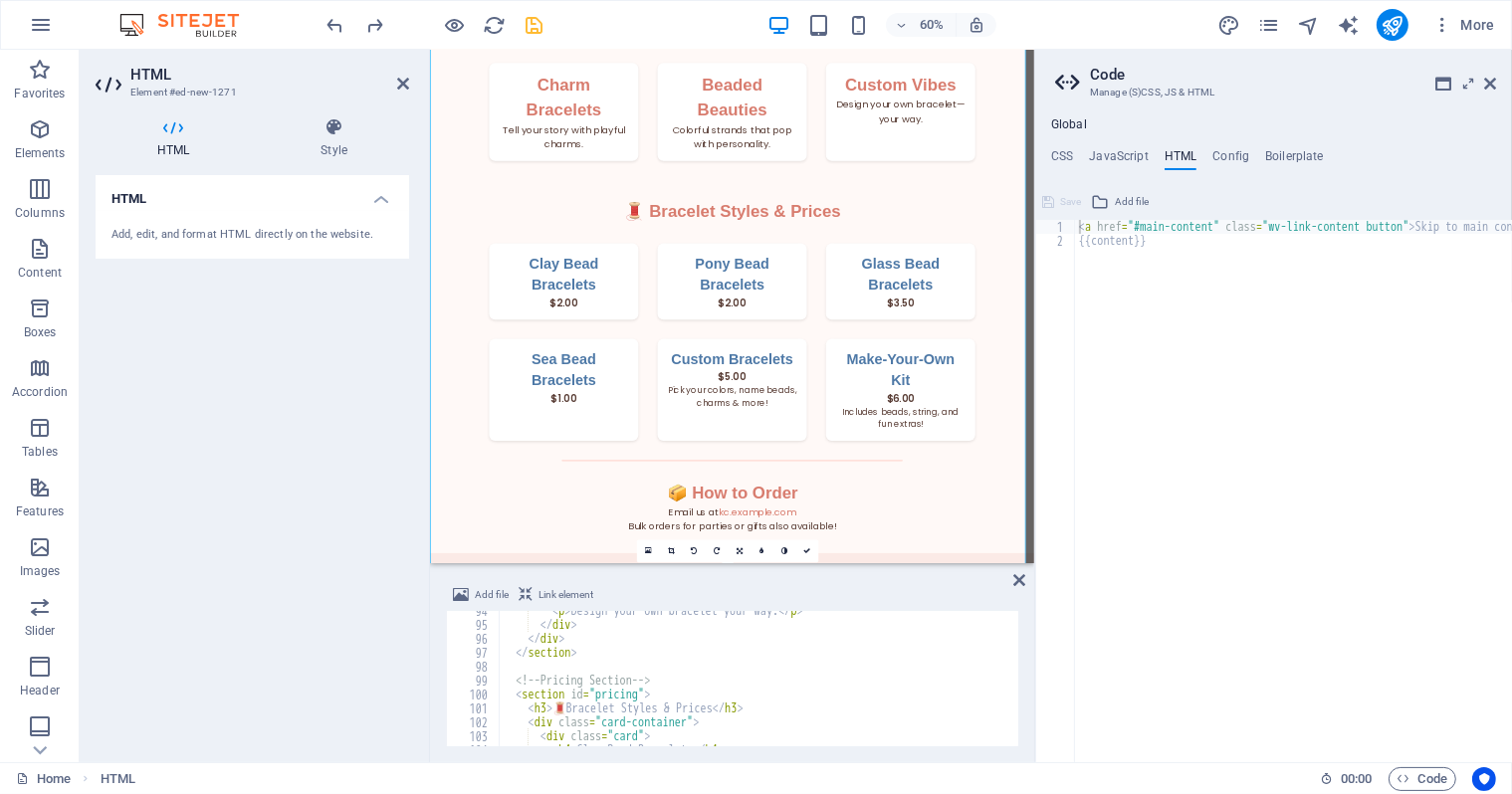 click on "< p > Design your own bracelet—your way. </ p >         </ div >      </ div >    </ section >    <!--  Pricing Section  -->    < section   id = "pricing" >      < h3 > 🧵  Bracelet Styles & Prices </ h3 >      < div   class = "card-container" >         < div   class = "card" >           < h4 > Clay Bead Bracelets </ h4 >" at bounding box center (1221, 684) 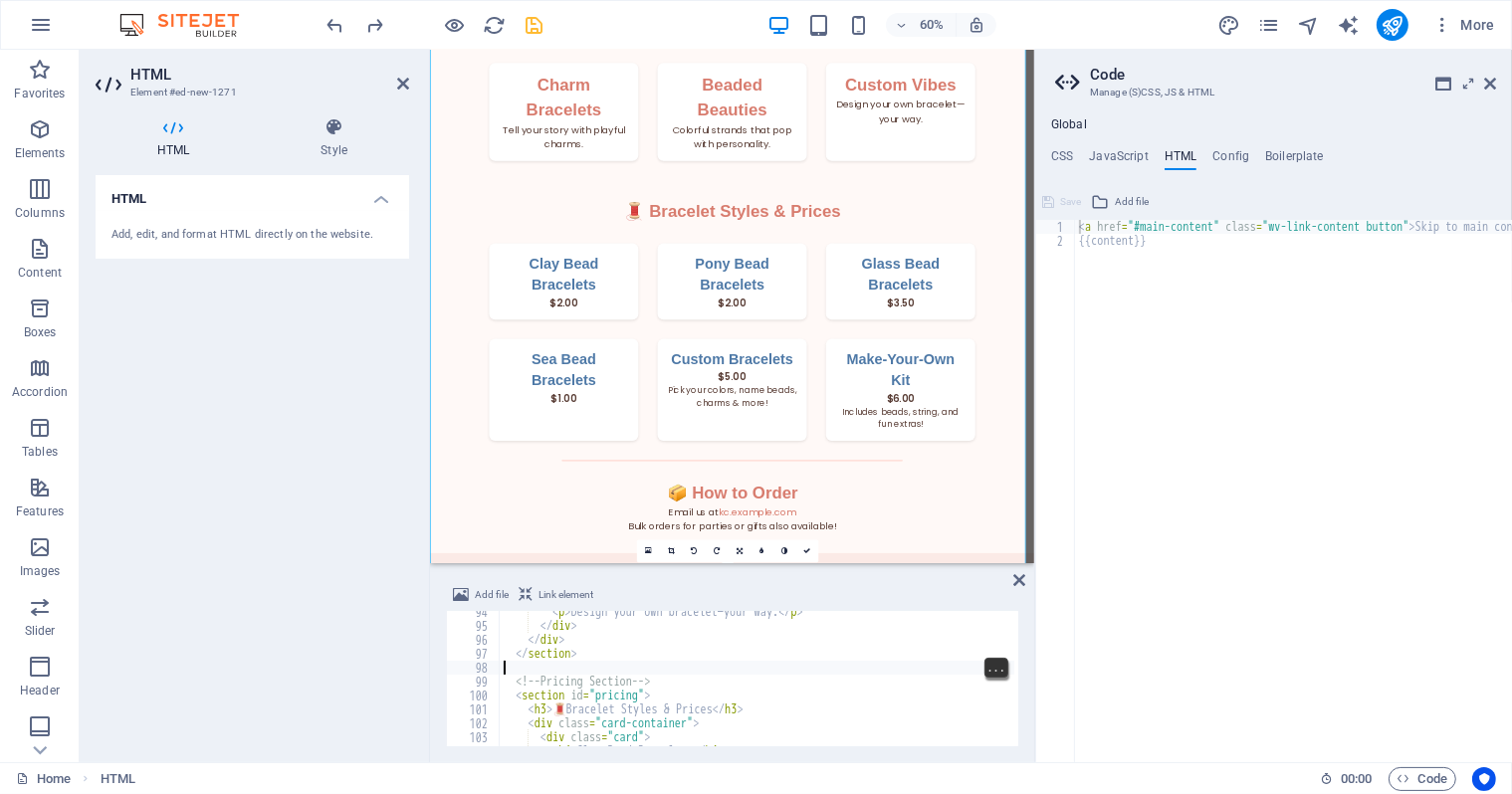 scroll, scrollTop: 1300, scrollLeft: 0, axis: vertical 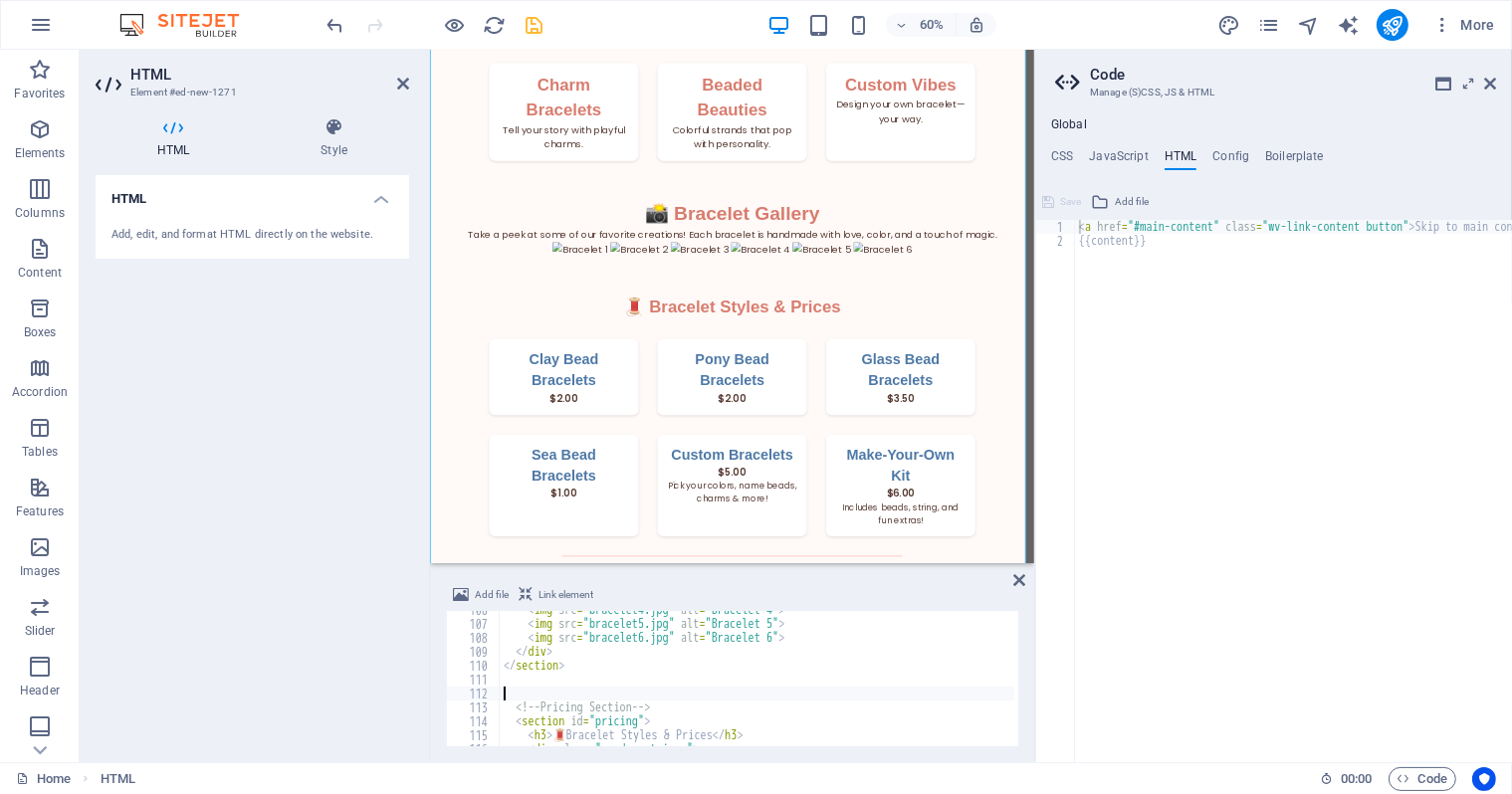 paste on "}" 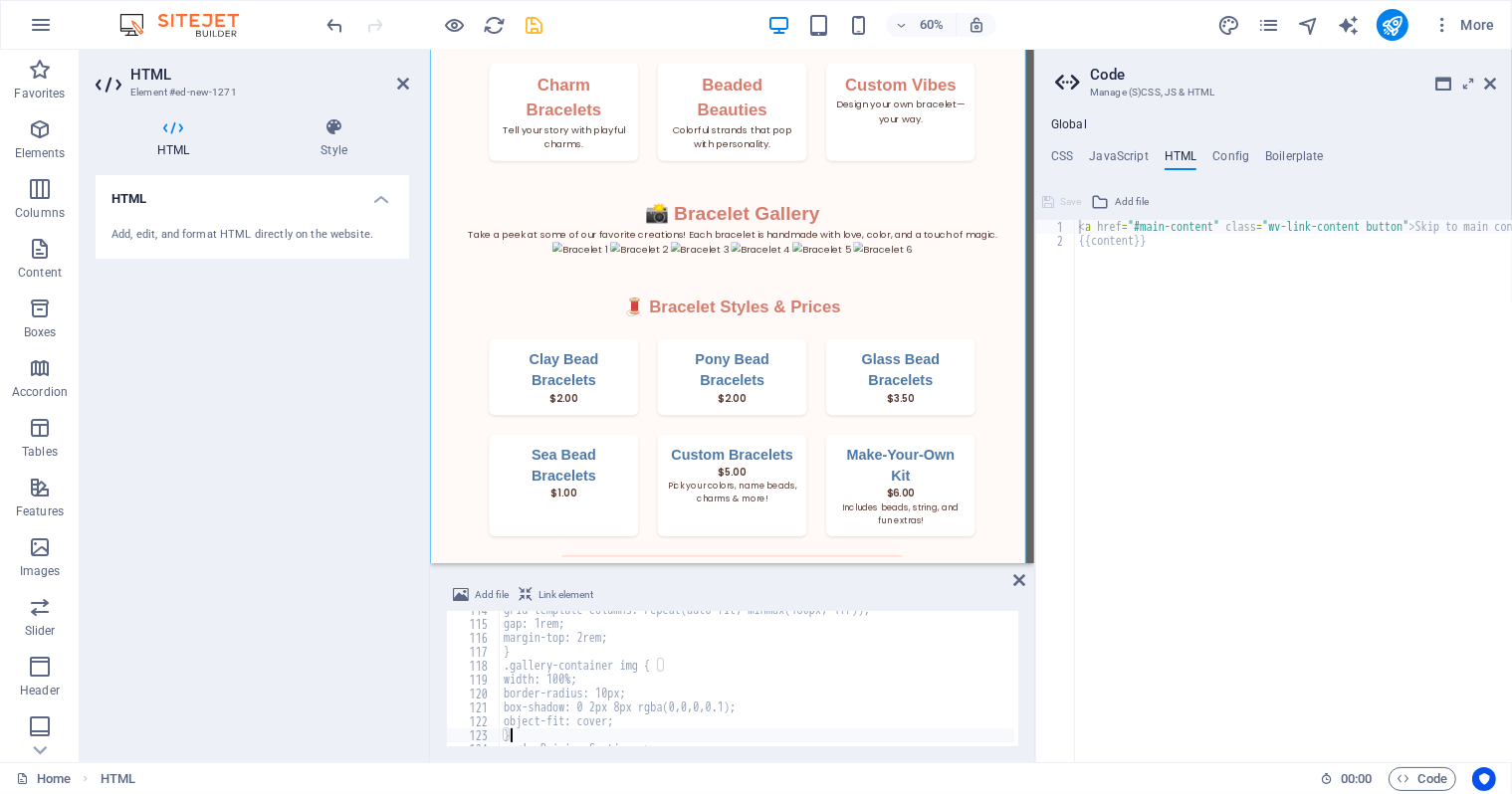 click on "grid-template-columns: repeat(auto-fit, minmax(180px, 1fr));   gap: 1rem;   margin-top: 2rem; } .gallery-container img {   width: 100%;   border-radius: 10px;   box-shadow: 0 2px 8px rgba(0,0,0,0.1);   object-fit: cover; }    <!--  Pricing Section  -->" at bounding box center [1221, 683] 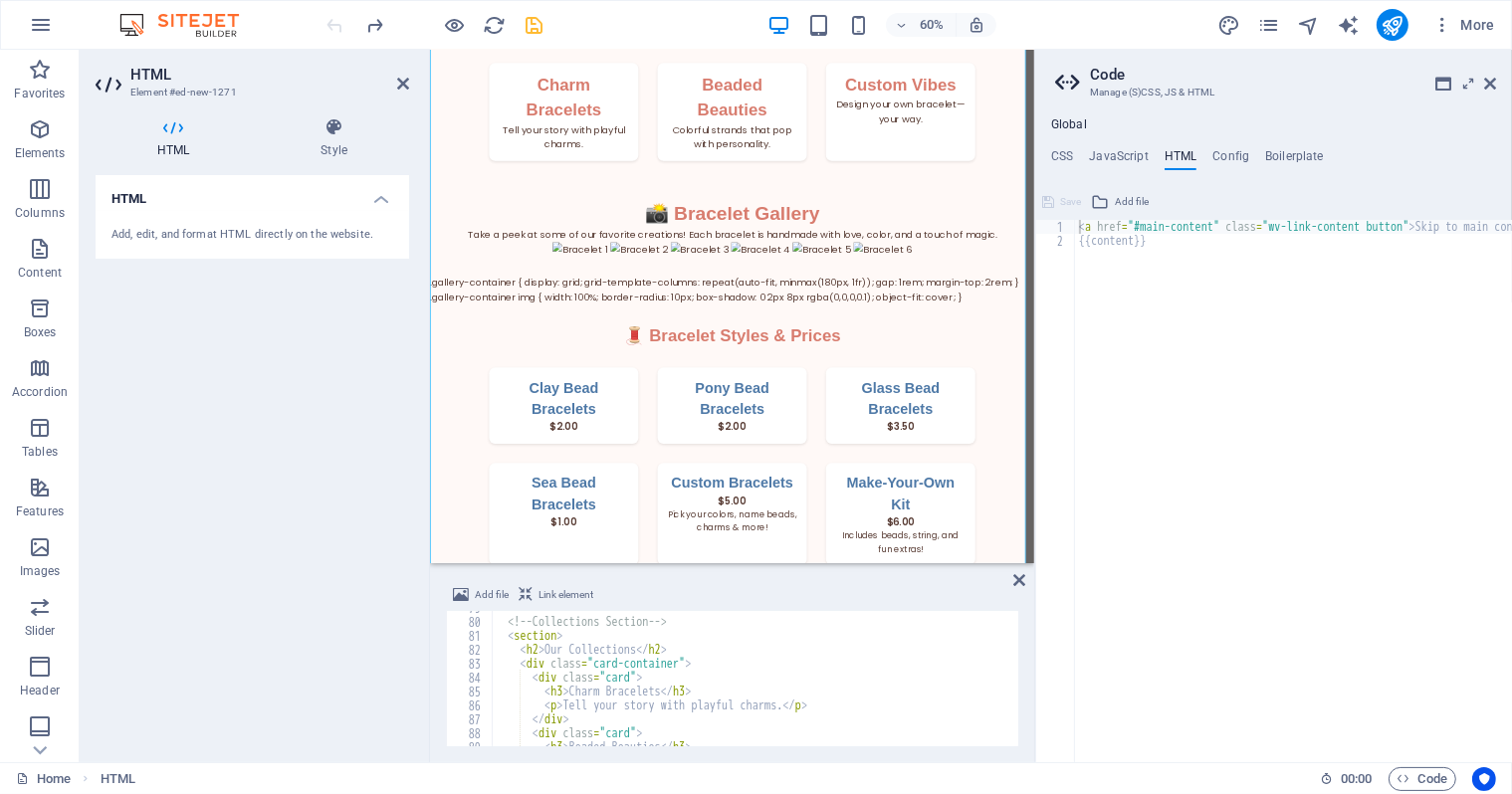 click on "<!--  Collections Section  -->    < section >      < h2 > Our Collections </ h2 >      < div   class = "card-container" >         < div   class = "card" >           < h3 > Charm Bracelets </ h3 >           < p > Tell your story with playful charms. </ p >         </ div >         < div   class = "card" >           < h3 > Beaded Beauties </ h3 >" at bounding box center [1213, 681] 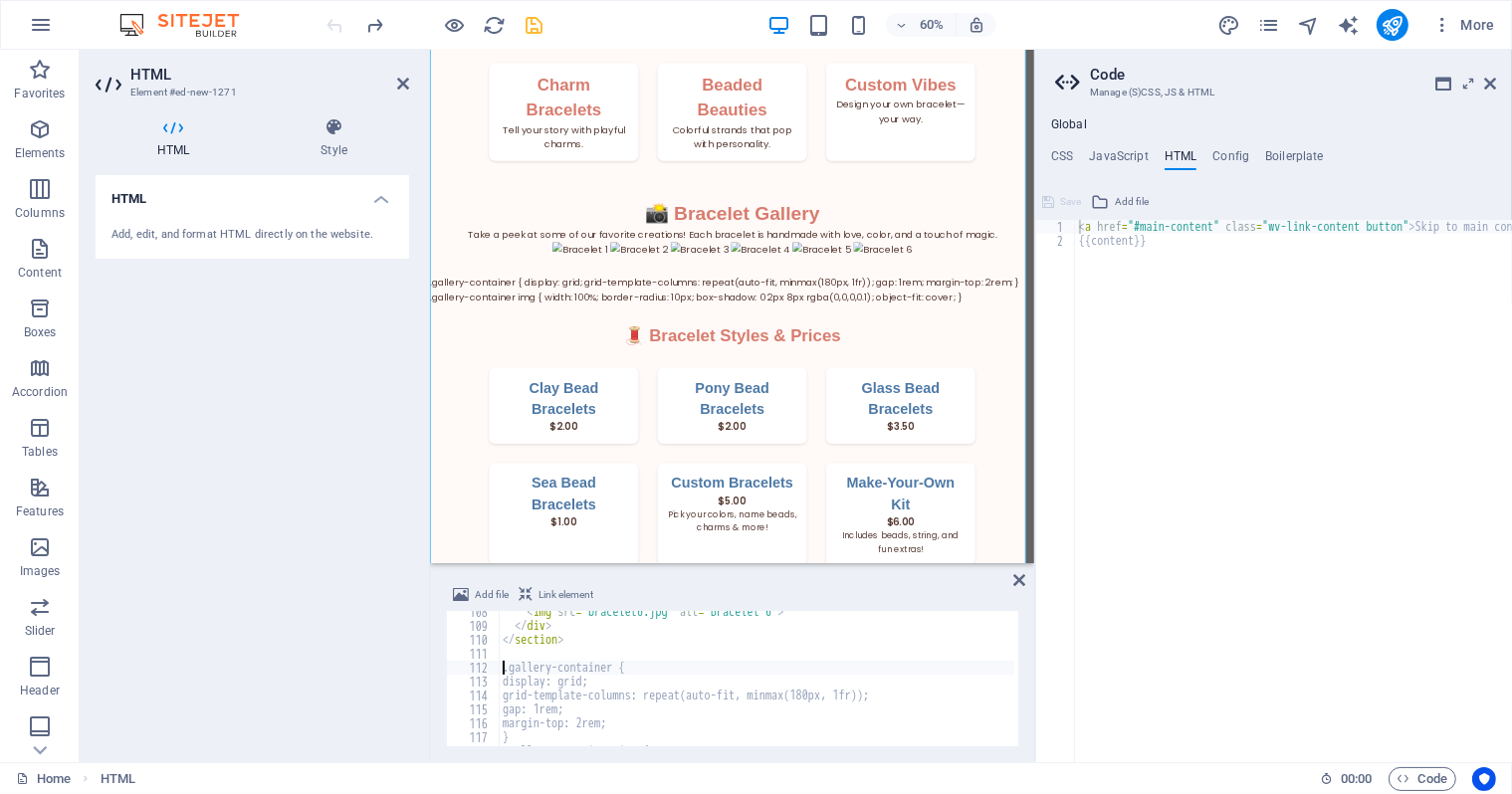 drag, startPoint x: 502, startPoint y: 667, endPoint x: 511, endPoint y: 743, distance: 76.53104 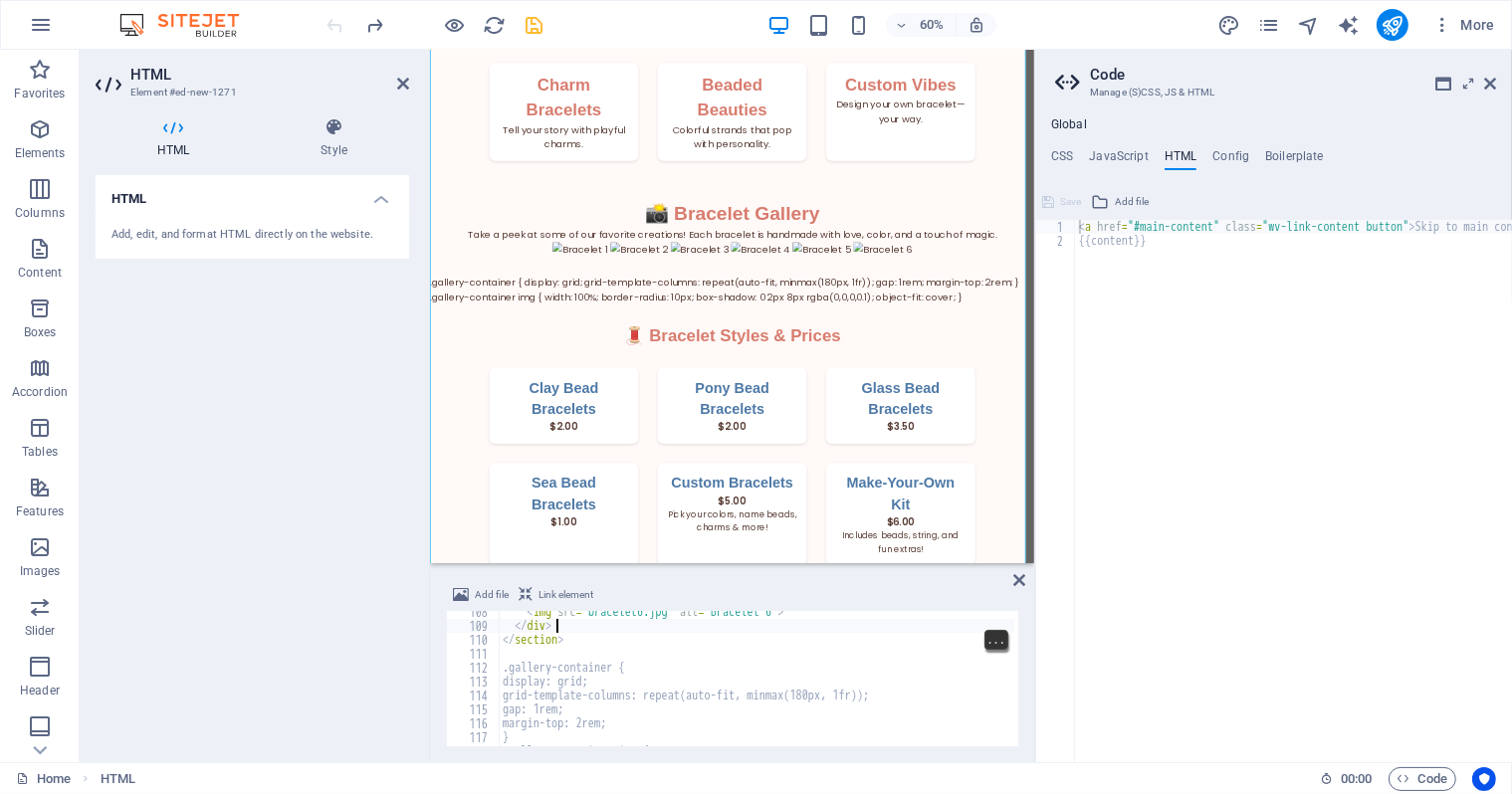 click on "< img   src = "bracelet6.jpg"   alt = "Bracelet 6" >    < / div > < / section > .gallery-container {   display: grid;   grid-template-columns: repeat(auto-fit, minmax(180px, 1fr));   gap: 1rem;   margin-top: 2rem; } .gallery-container img {" at bounding box center (1220, 685) 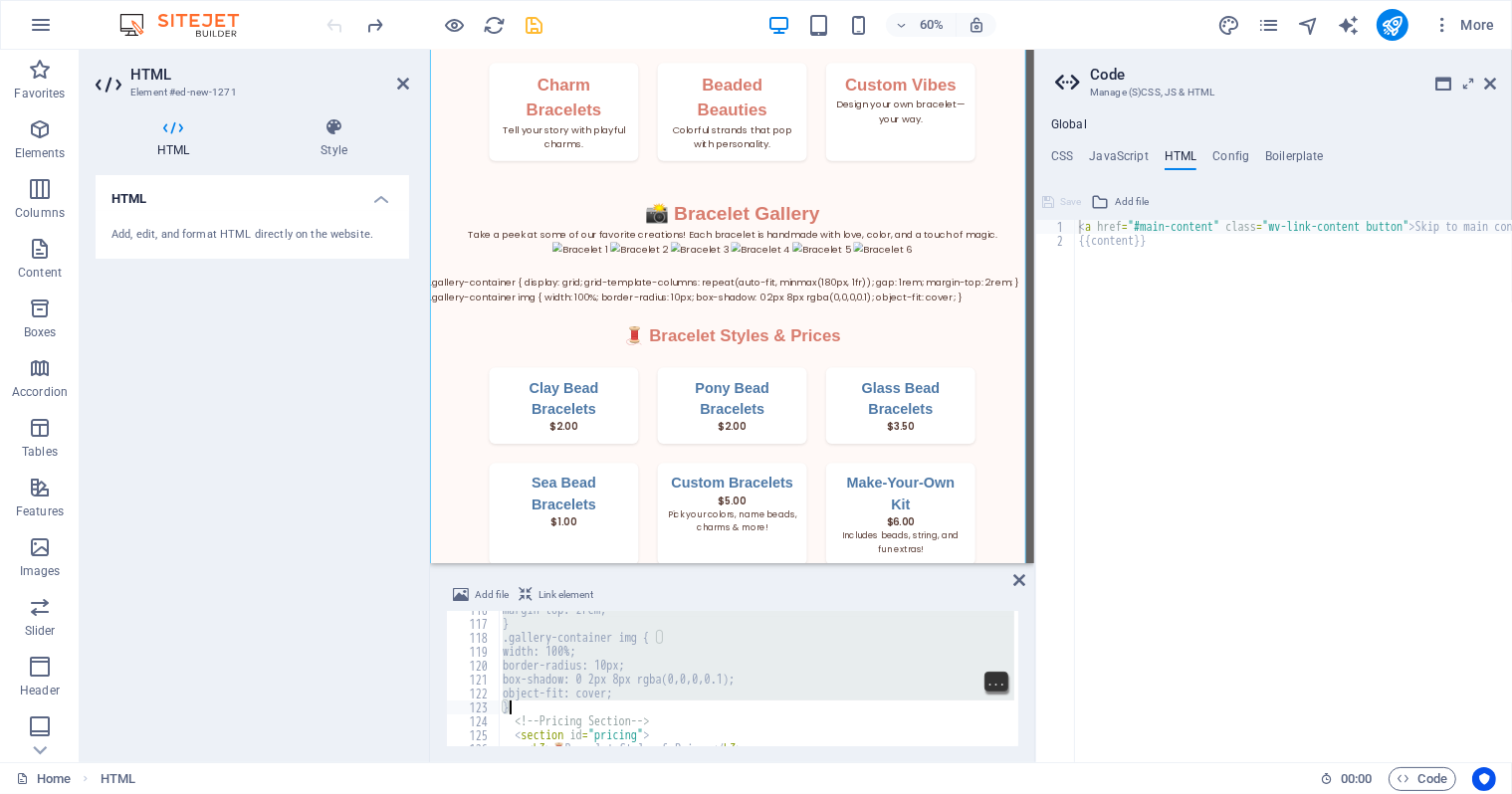 type on "." 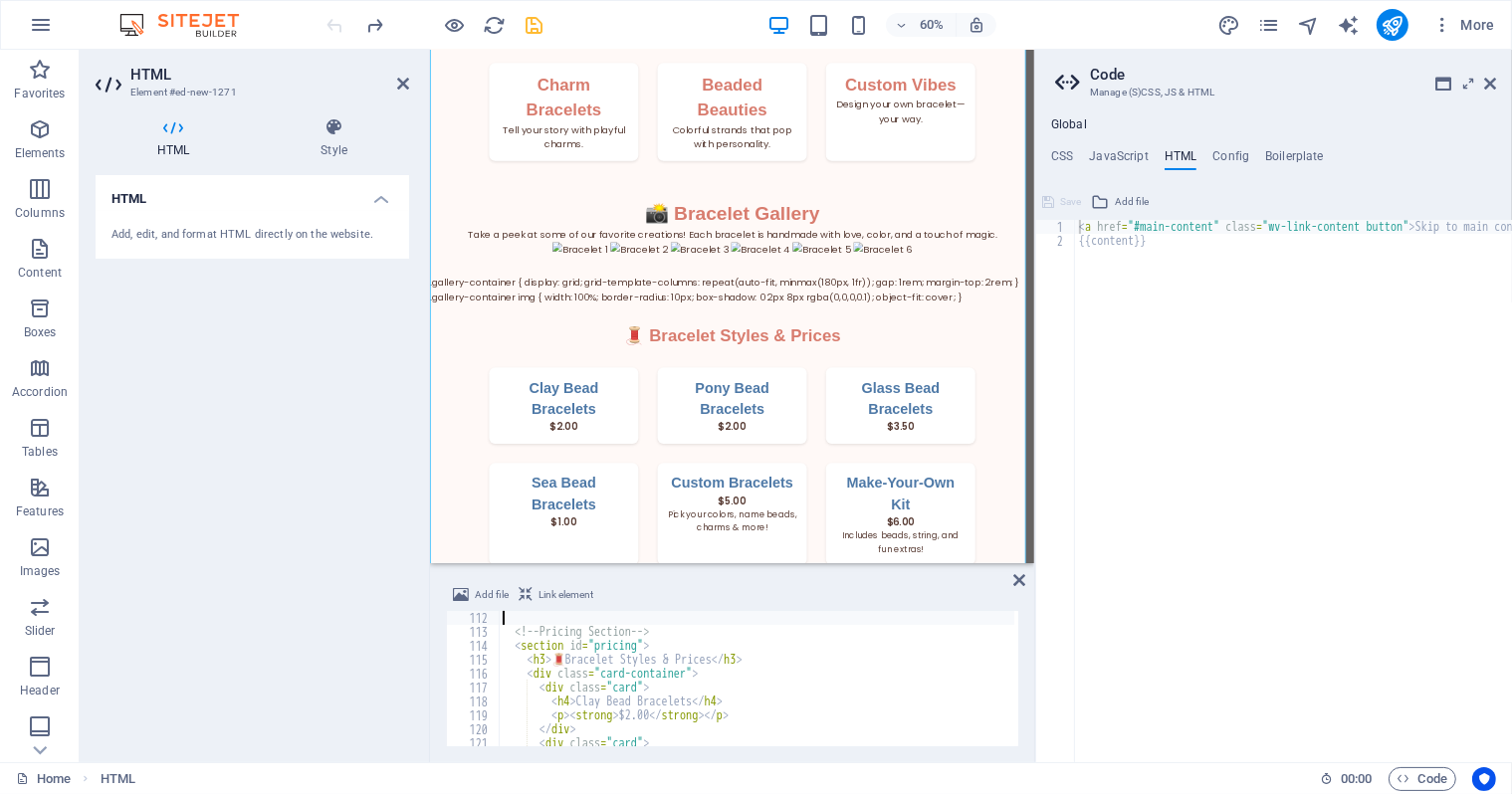 scroll, scrollTop: 1490, scrollLeft: 0, axis: vertical 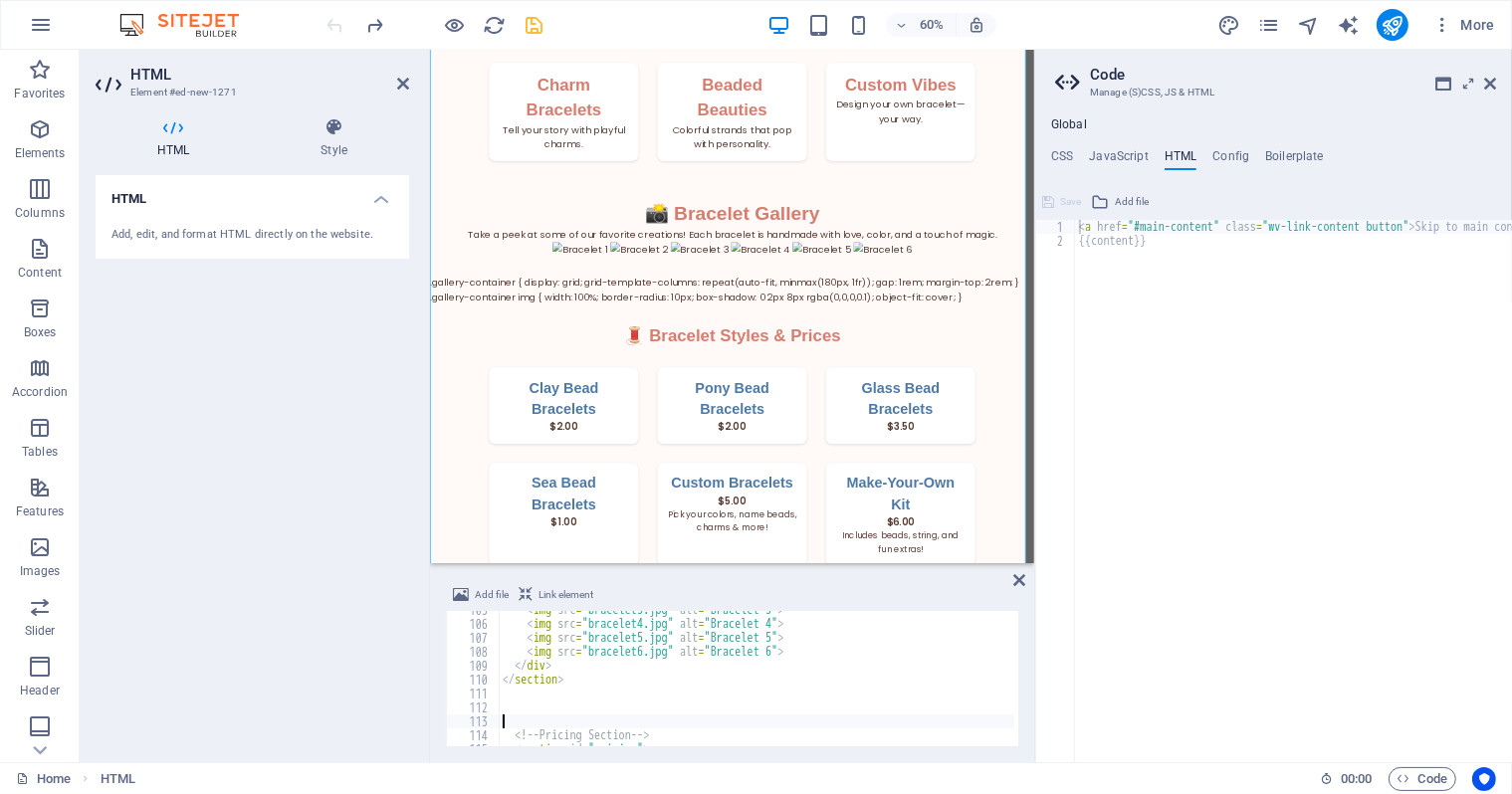 click on "Bracelet Sisters
Bracelet Sisters
Handcrafted with Heart
Welcome to Bracelet Sisters!
A small business run by creative sisters  [FIRST]  & [LAST]  who love making beautiful, affordable bracelets for all ages. Every piece is handmade with love, care, and a whole lot of fun.
Wear Your Story
Every bracelet is a burst of personality—made to celebrate friendship, color, and connection.
Shop Now
Our Collections
Charm Bracelets
Tell your story with playful charms.
Beaded Beauties
Colorful strands that pop with personality.
Custom Vibes
Design your own bracelet—your way.
📸 Bracelet Gallery
Take a peek at some of our favorite creations! Each bracelet is handmade with love, color, and a touch of magic." at bounding box center (933, 299) 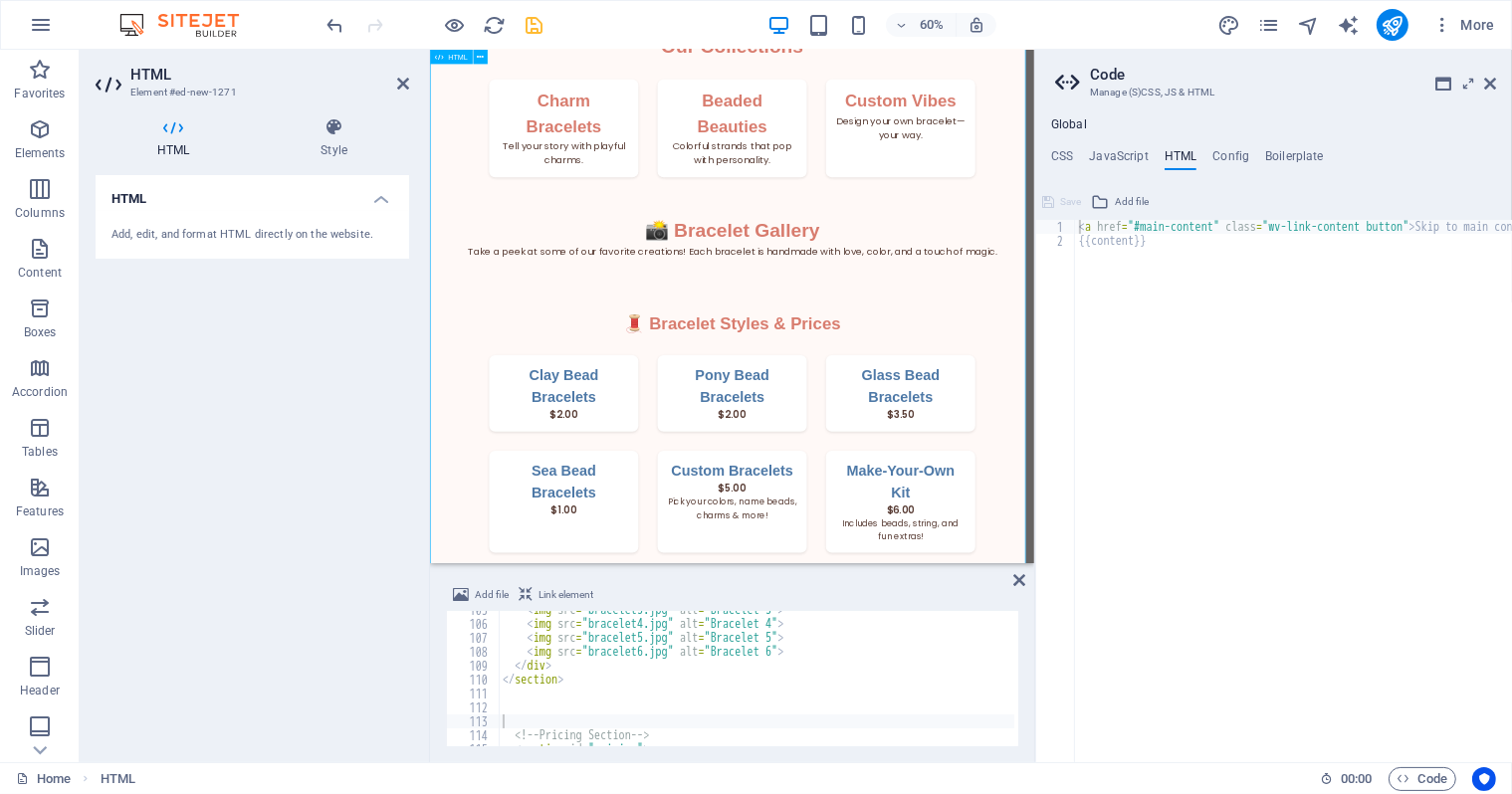scroll, scrollTop: 629, scrollLeft: 0, axis: vertical 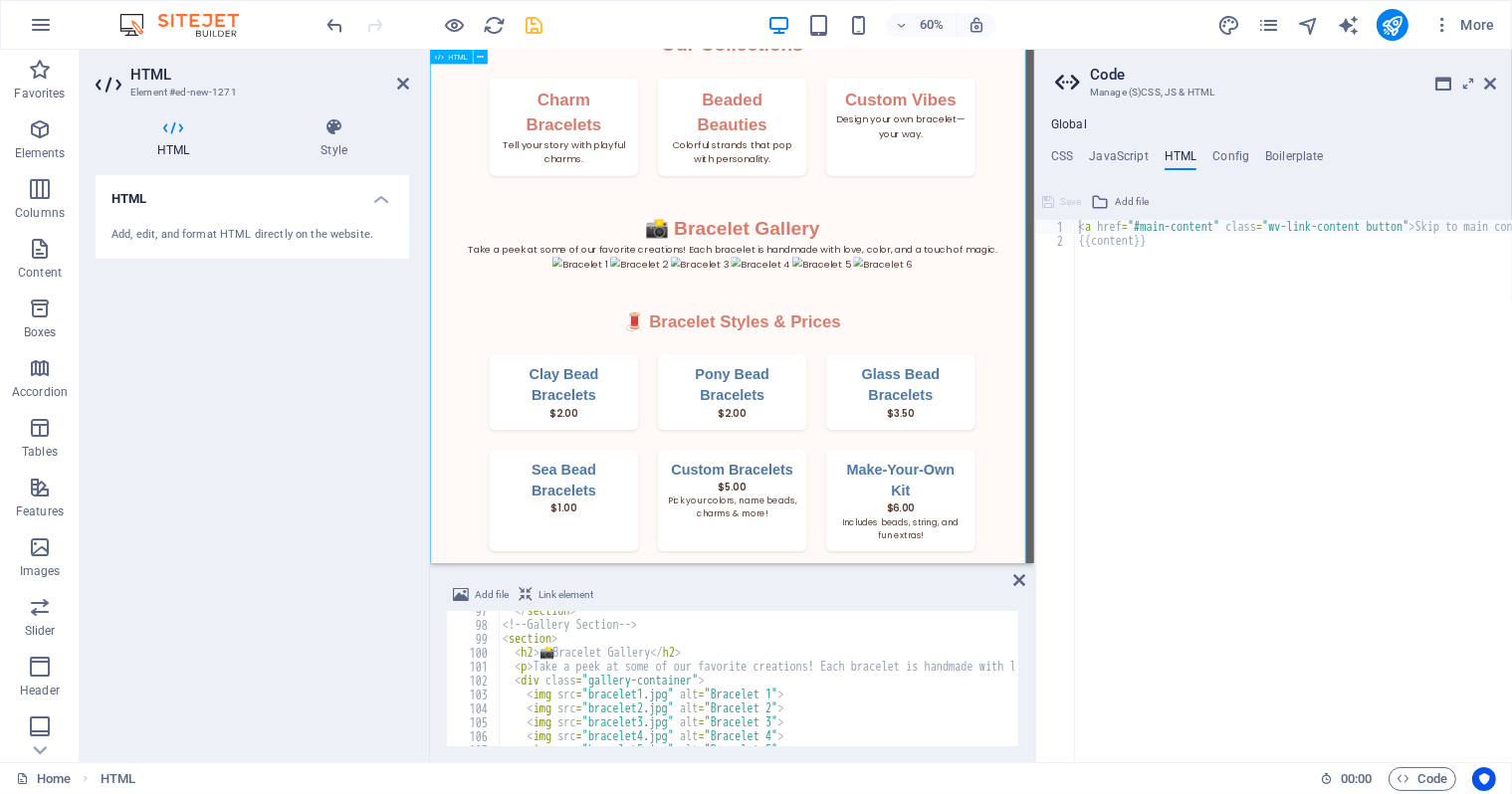 click on "< / section > < !--  Gallery Section  -- > < section >    < h2 > 📸  Bracelet Gallery < / h2 >    < p > Take a peek at some of our favorite creations! Each bracelet is handmade with love, color, and a touch of magic. < / p >    < div   class = "gallery-container" >      < img   src = "bracelet1.jpg"   alt = "Bracelet 1" >      < img   src = "bracelet2.jpg"   alt = "Bracelet 2" >      < img   src = "bracelet3.jpg"   alt = "Bracelet 3" >      < img   src = "bracelet4.jpg"   alt = "Bracelet 4" >      < img   src = "bracelet5.jpg"   alt = "Bracelet 5" >" at bounding box center (1220, 684) 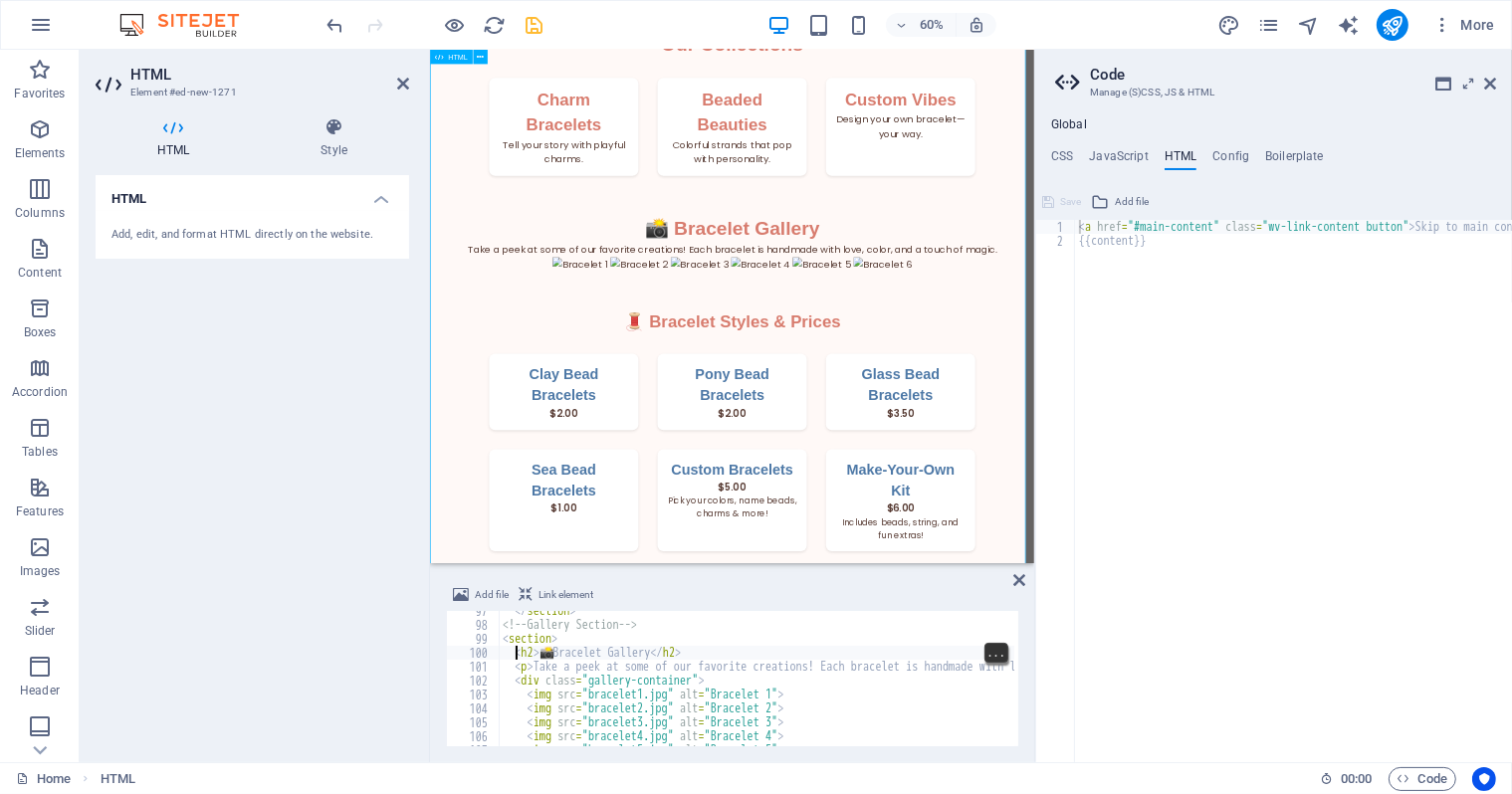 click on "< / section > < !--  Gallery Section  -- > < section >    < h2 > 📸  Bracelet Gallery < / h2 >    < p > Take a peek at some of our favorite creations! Each bracelet is handmade with love, color, and a touch of magic. < / p >    < div   class = "gallery-container" >      < img   src = "bracelet1.jpg"   alt = "Bracelet 1" >      < img   src = "bracelet2.jpg"   alt = "Bracelet 2" >      < img   src = "bracelet3.jpg"   alt = "Bracelet 3" >      < img   src = "bracelet4.jpg"   alt = "Bracelet 4" >      < img   src = "bracelet5.jpg"   alt = "Bracelet 5" >" at bounding box center (1220, 684) 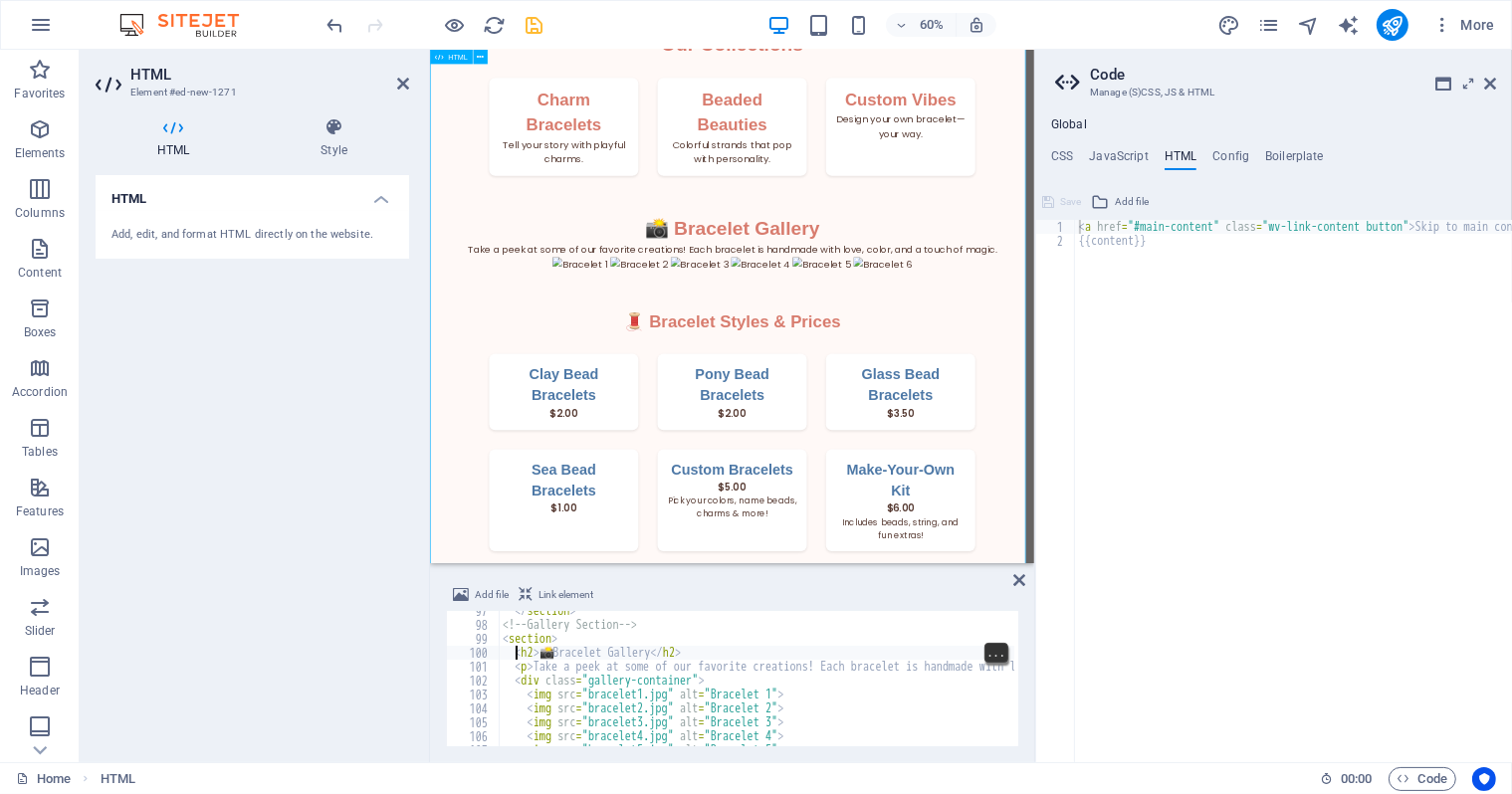 type on "<h2>📸 Bracelet Gallery</h2>" 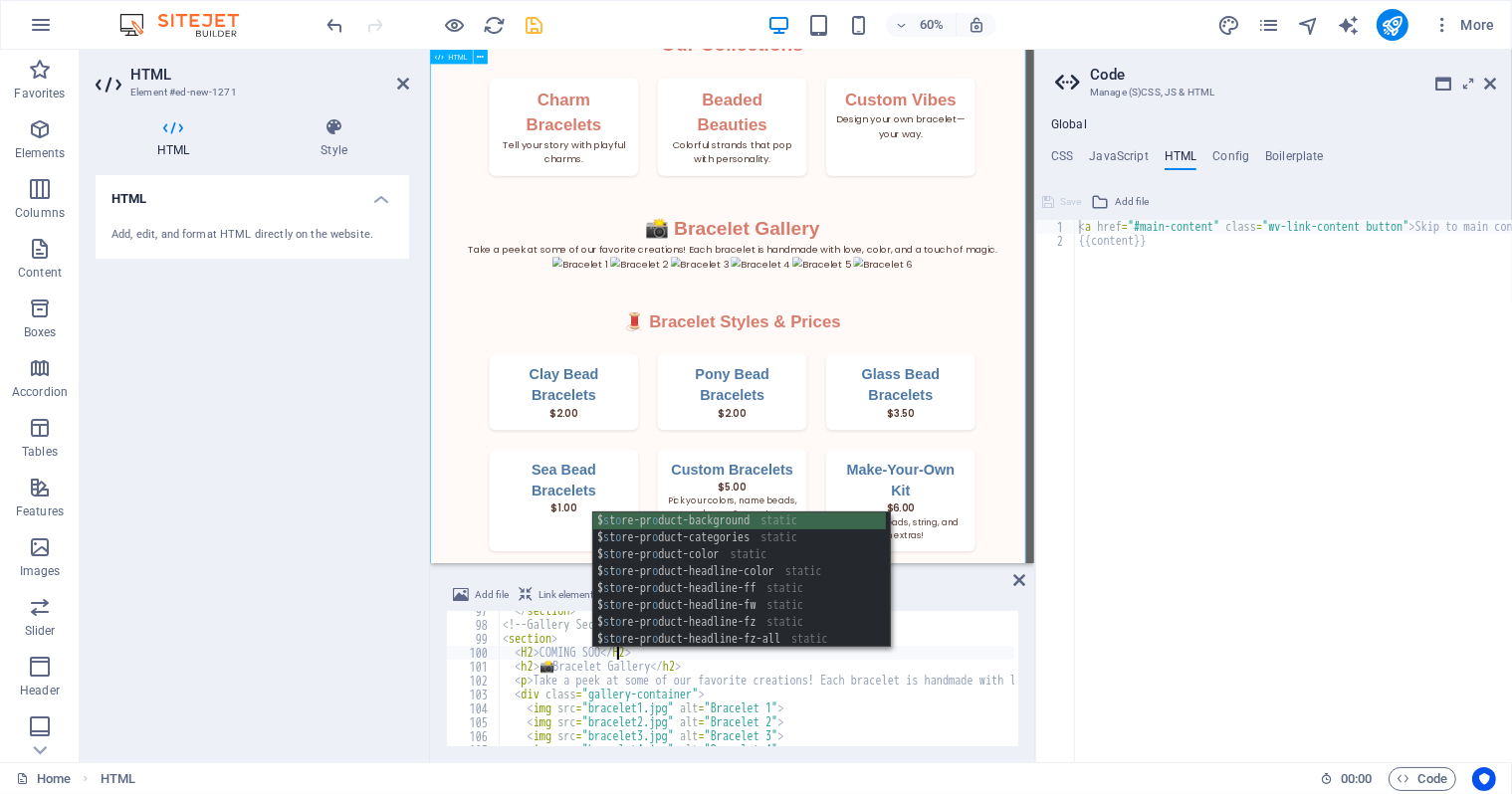 scroll, scrollTop: 0, scrollLeft: 8, axis: horizontal 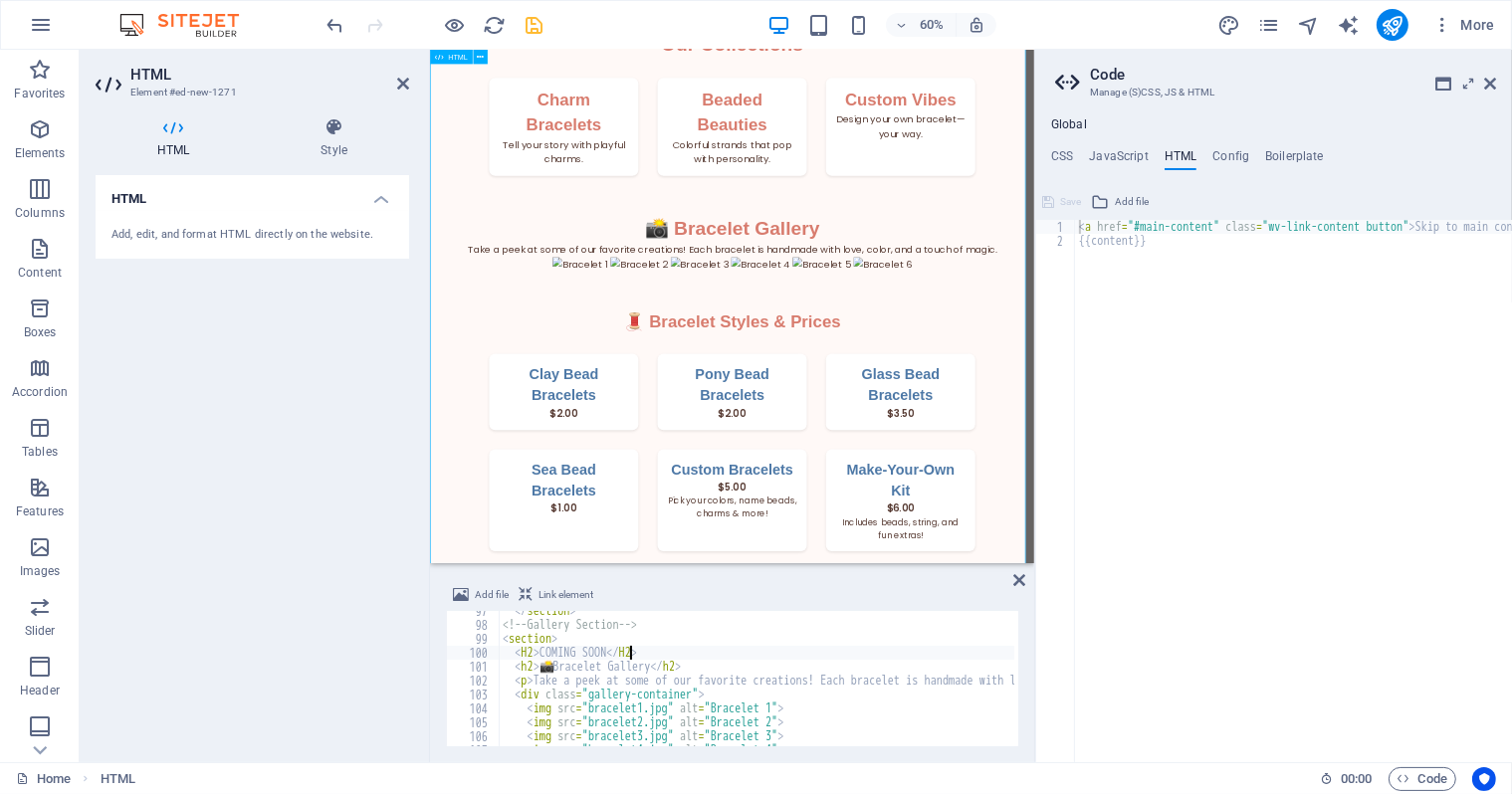 click on "Take a peek at some of our favorite creations! Each bracelet is handmade with love, color, and a touch of magic." at bounding box center (1220, 684) 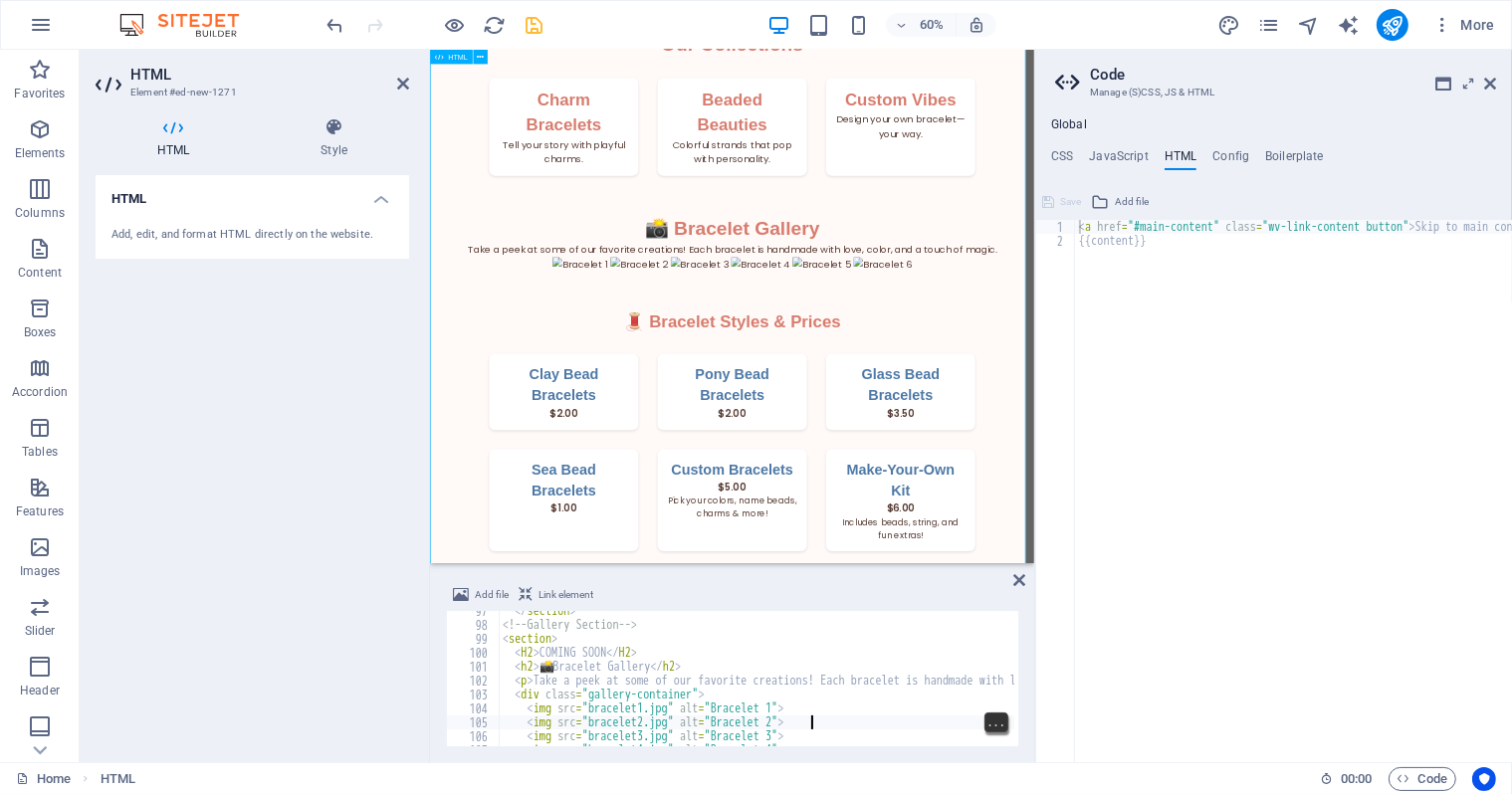 click on "Bracelet Sisters
Bracelet Sisters
Handcrafted with Heart
Welcome to Bracelet Sisters!
A small business run by creative sisters  [FIRST]  & [LAST]  who love making beautiful, affordable bracelets for all ages. Every piece is handmade with love, care, and a whole lot of fun.
Wear Your Story
Every bracelet is a burst of personality—made to celebrate friendship, color, and connection.
Shop Now
Our Collections
Charm Bracelets
Tell your story with playful charms.
Beaded Beauties
Colorful strands that pop with personality.
Custom Vibes
Design your own bracelet—your way.
📸 Bracelet Gallery
Take a peek at some of our favorite creations! Each bracelet is handmade with love, color, and a touch of magic." at bounding box center (933, 300) 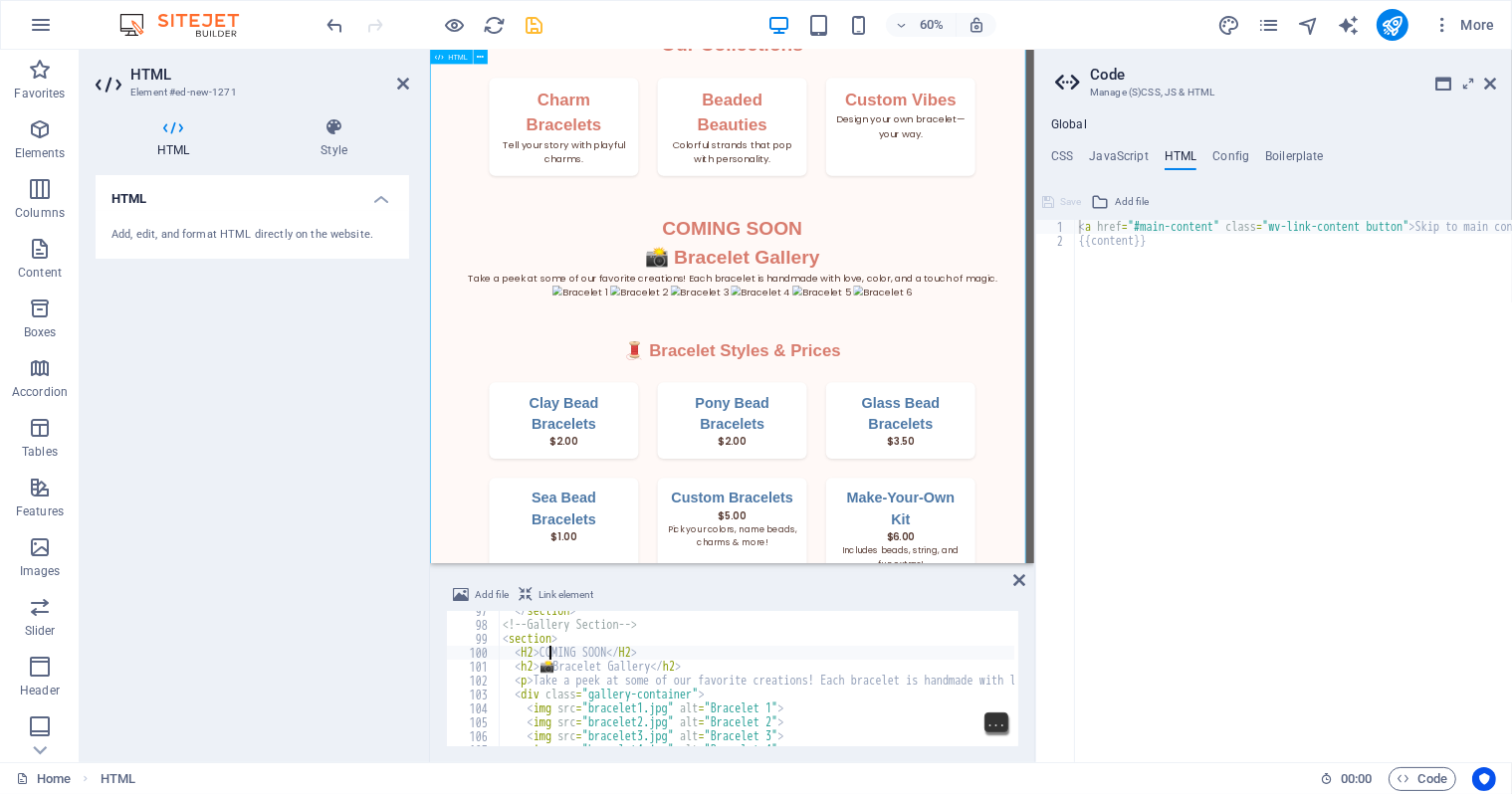 click on "Take a peek at some of our favorite creations! Each bracelet is handmade with love, color, and a touch of magic." at bounding box center (1220, 684) 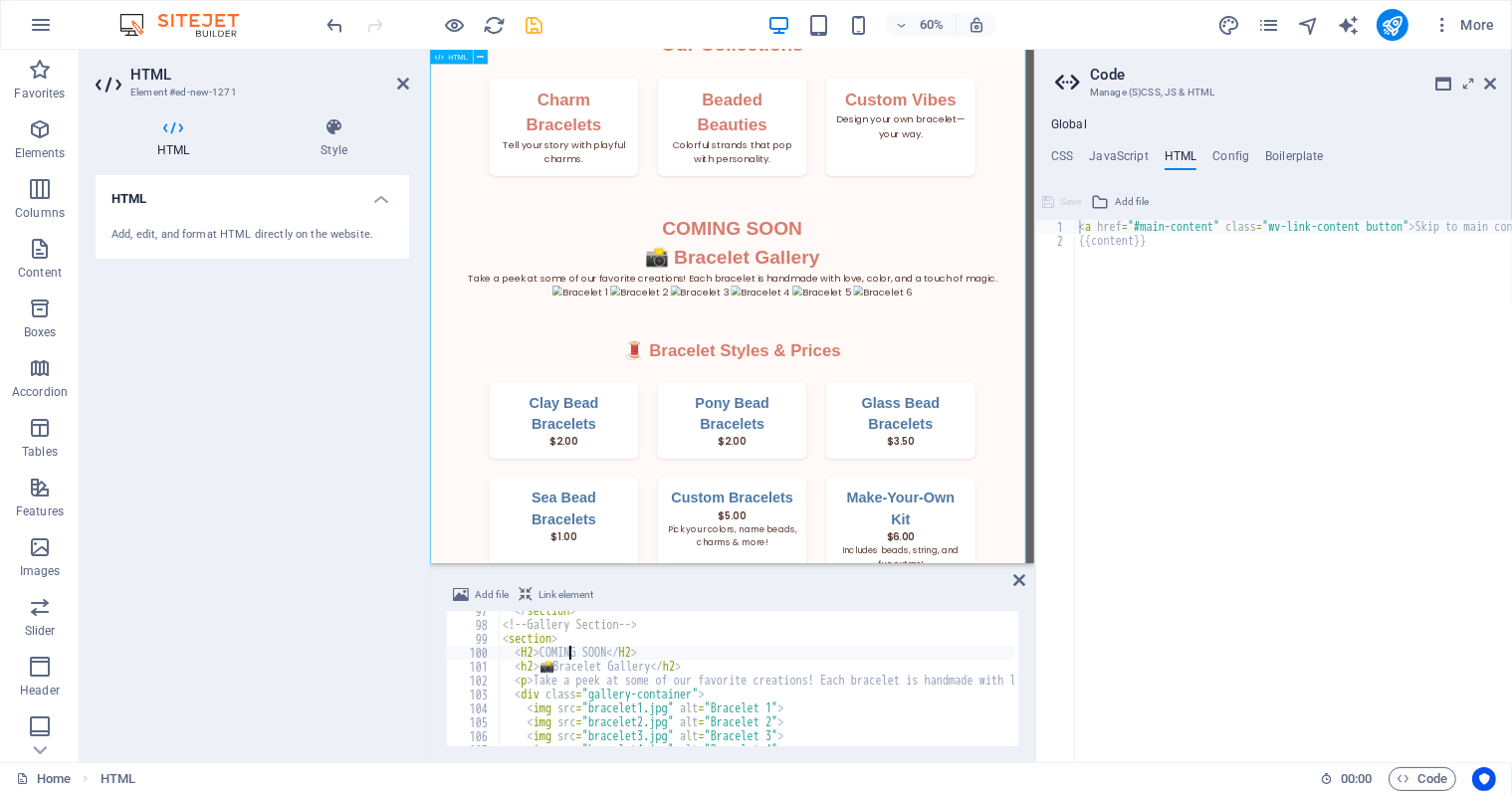 scroll, scrollTop: 0, scrollLeft: 6, axis: horizontal 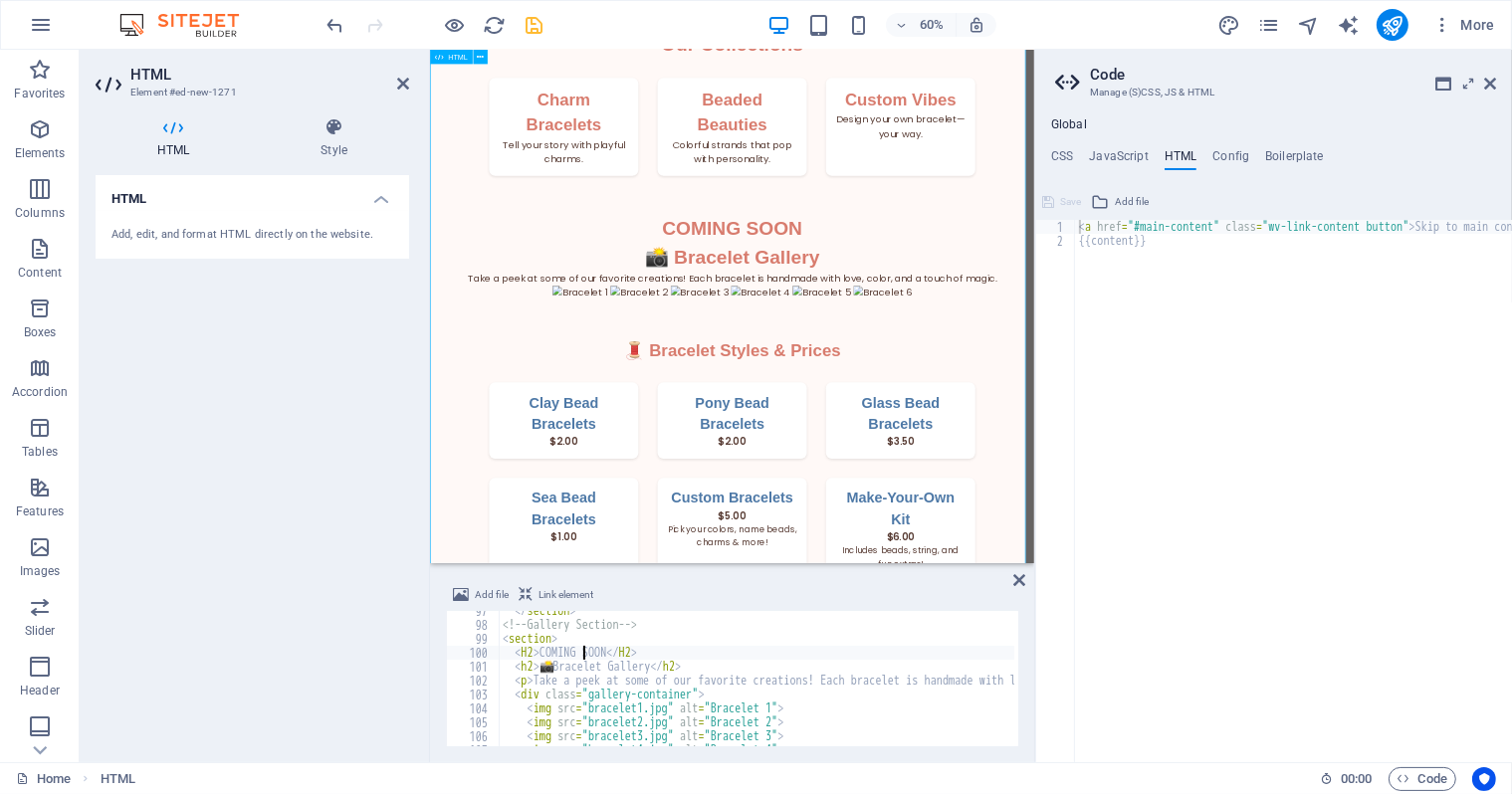 type on "<H2>      COMING SOON </H2>" 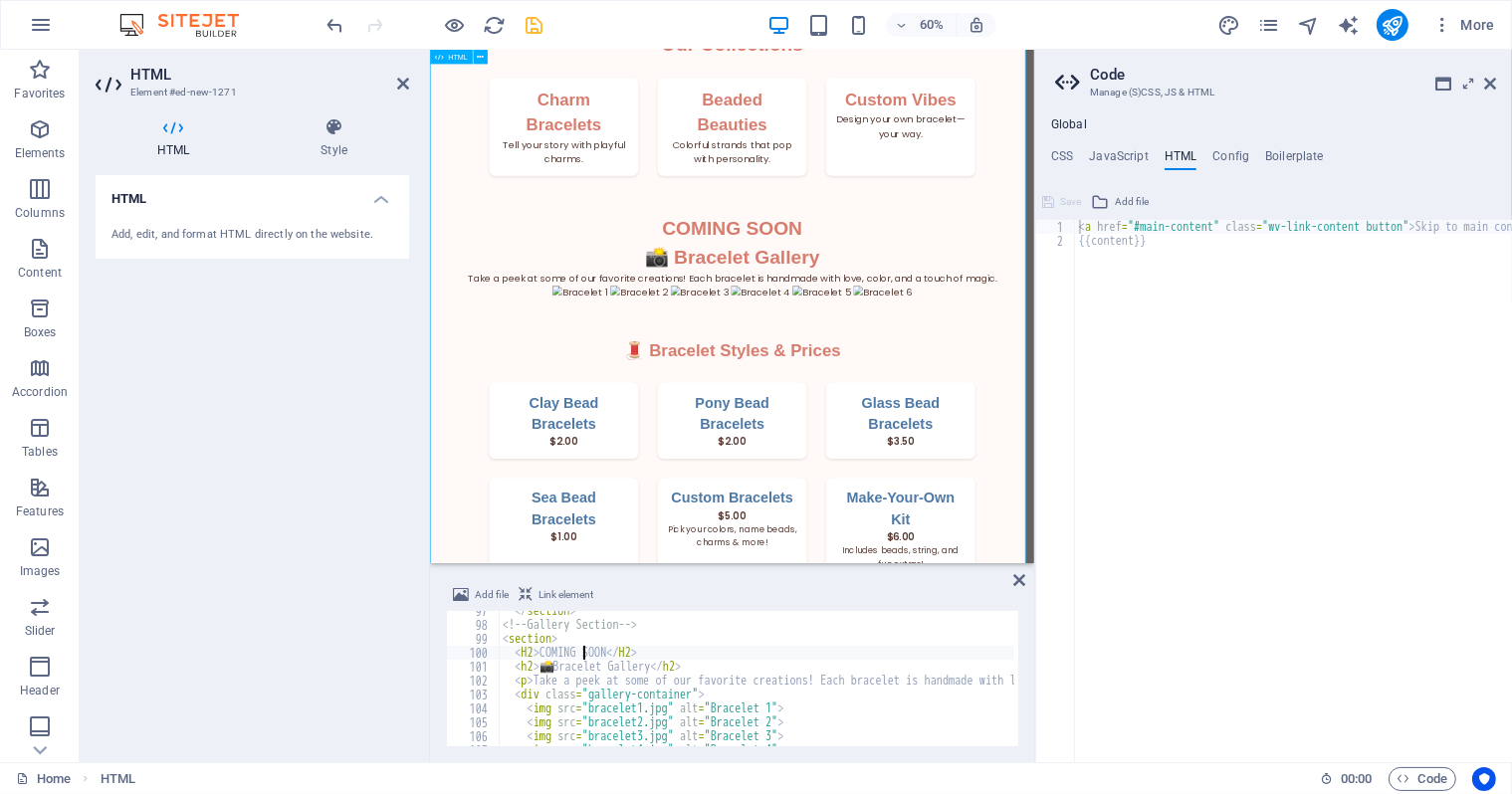 click on "Bracelet Sisters
Bracelet Sisters
Handcrafted with Heart
Welcome to Bracelet Sisters!
A small business run by creative sisters  Keagan  & Charleigh  who love making beautiful, affordable bracelets for all ages. Every piece is handmade with love, care, and a whole lot of fun.
Wear Your Story
Every bracelet is a burst of personality—made to celebrate friendship, color, and connection.
Shop Now
Our Collections
Charm Bracelets
Tell your story with playful charms.
Beaded Beauties
Colorful strands that pop with personality.
Custom Vibes
Design your own bracelet—your way.
COMING SOON
📸 Bracelet Gallery
Take a peek at some of our favorite creations! Each bracelet is handmade with love, color, and a touch of magic." at bounding box center (933, 324) 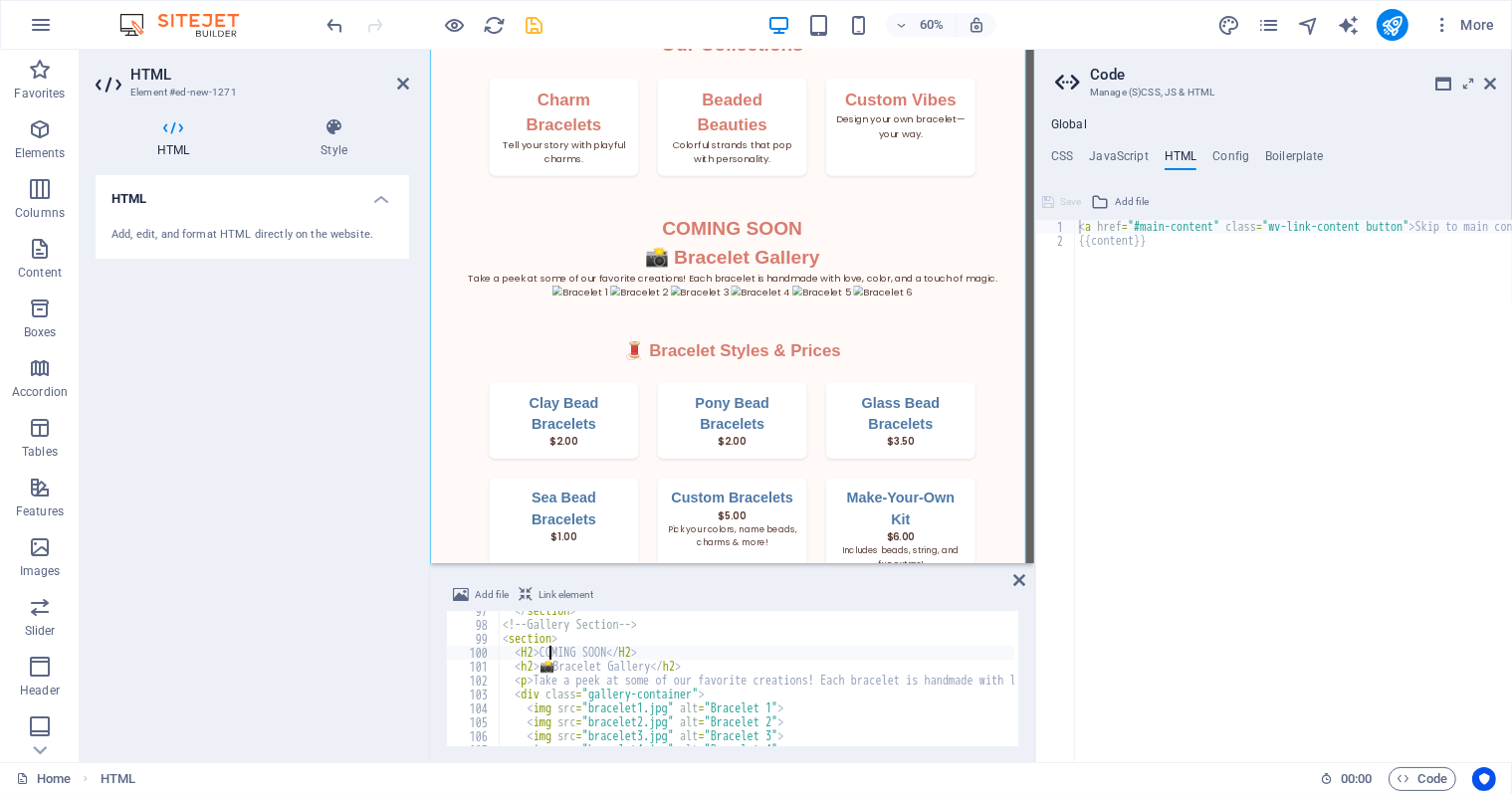 click on "< / section > < !--  Gallery Section  -- > < section >    < H2 >       COMING SOON  < / H2 >    < h2 > 📸  Bracelet Gallery < / h2 >    < p > Take a peek at some of our favorite creations! Each bracelet is handmade with love, color, and a touch of magic. < / p >    < div   class = "gallery-container" >      < img   src = "bracelet1.jpg"   alt = "Bracelet 1" >      < img   src = "bracelet2.jpg"   alt = "Bracelet 2" >      < img   src = "bracelet3.jpg"   alt = "Bracelet 3" >      < img   src = "bracelet4.jpg"   alt = "Bracelet 4" >" at bounding box center (1220, 684) 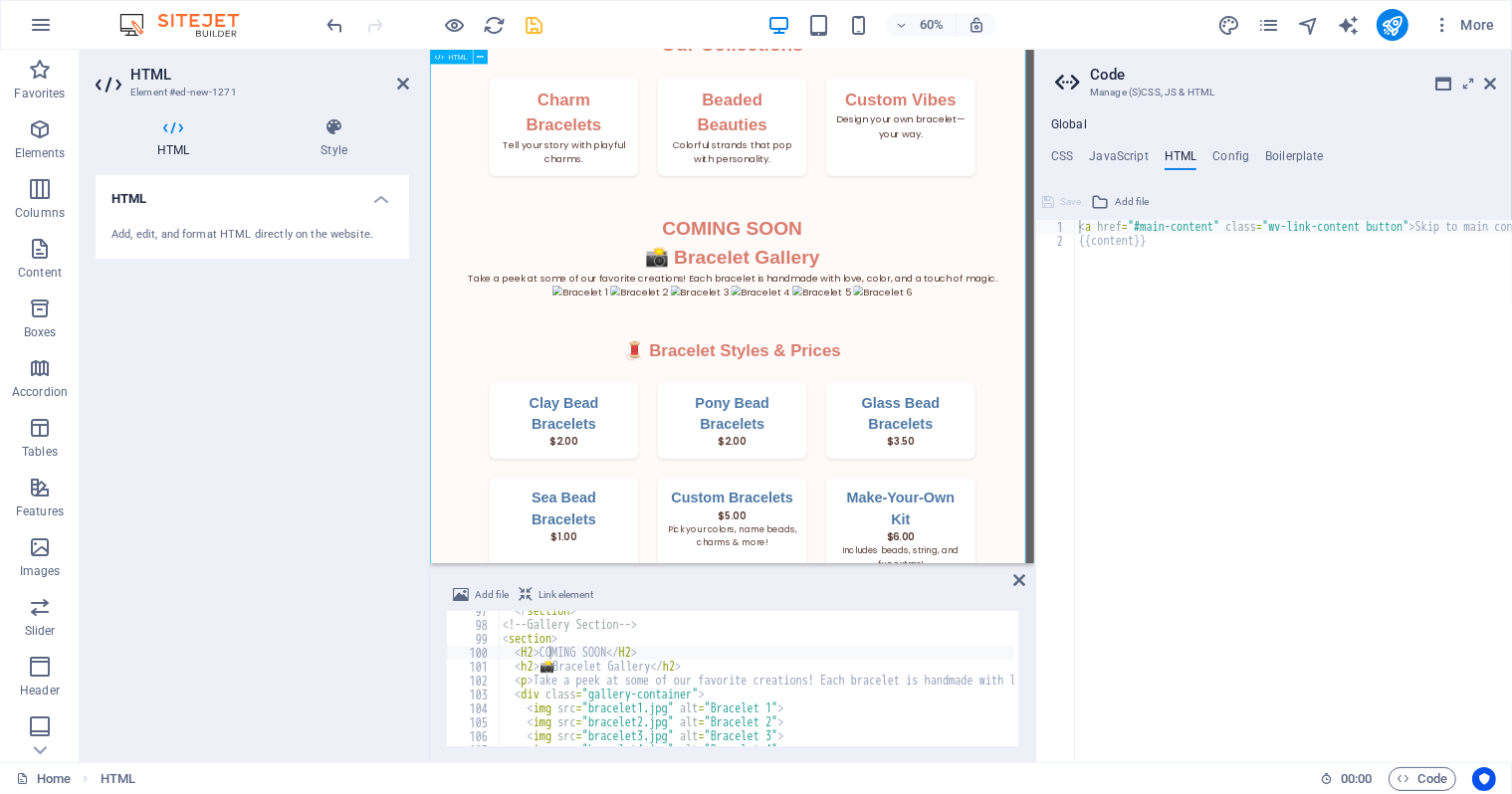 click on "Bracelet Sisters
Bracelet Sisters
Handcrafted with Heart
Welcome to Bracelet Sisters!
A small business run by creative sisters  Keagan  & Charleigh  who love making beautiful, affordable bracelets for all ages. Every piece is handmade with love, care, and a whole lot of fun.
Wear Your Story
Every bracelet is a burst of personality—made to celebrate friendship, color, and connection.
Shop Now
Our Collections
Charm Bracelets
Tell your story with playful charms.
Beaded Beauties
Colorful strands that pop with personality.
Custom Vibes
Design your own bracelet—your way.
COMING SOON
📸 Bracelet Gallery
Take a peek at some of our favorite creations! Each bracelet is handmade with love, color, and a touch of magic." at bounding box center [933, 324] 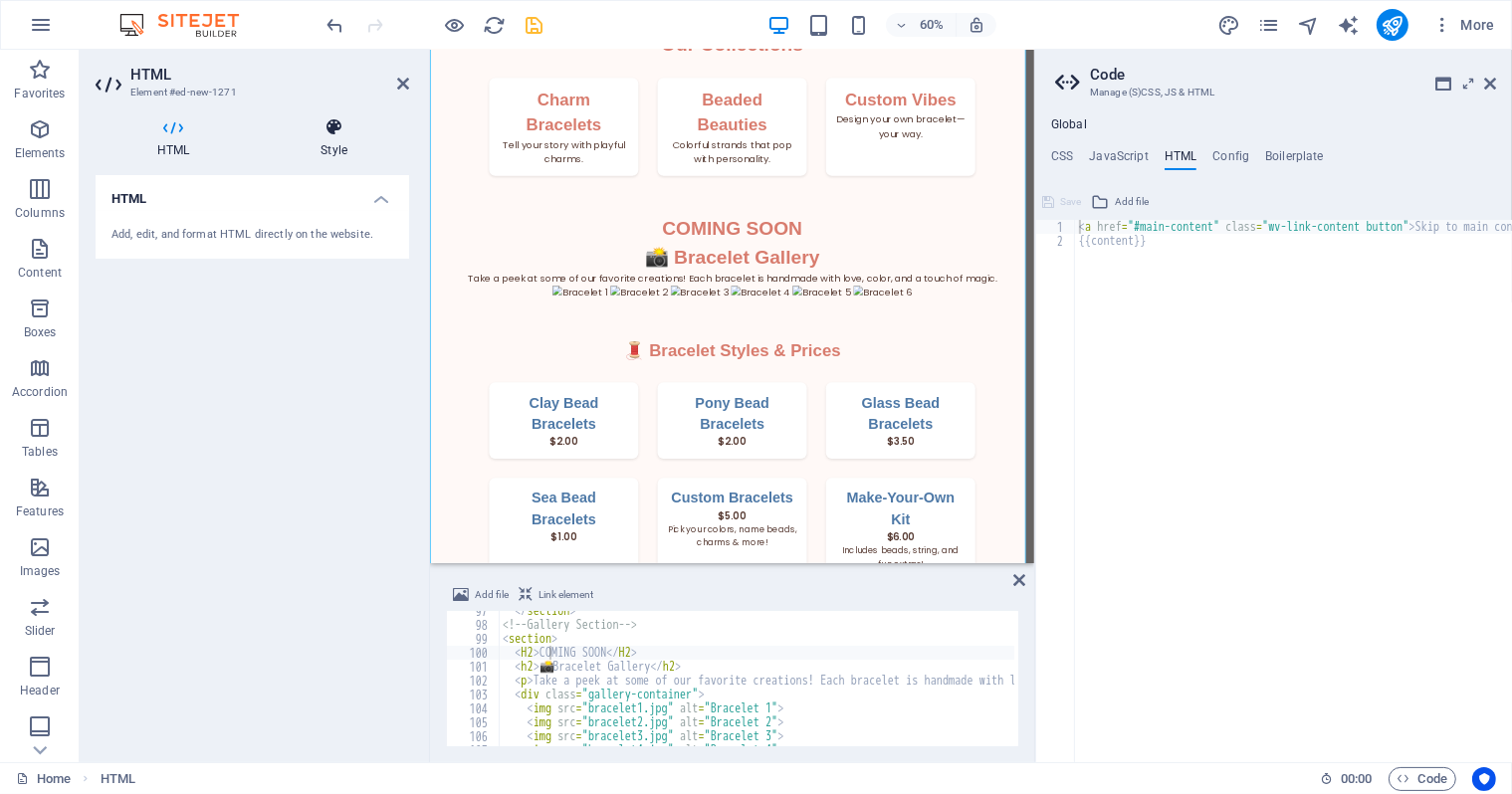 click at bounding box center [333, 127] 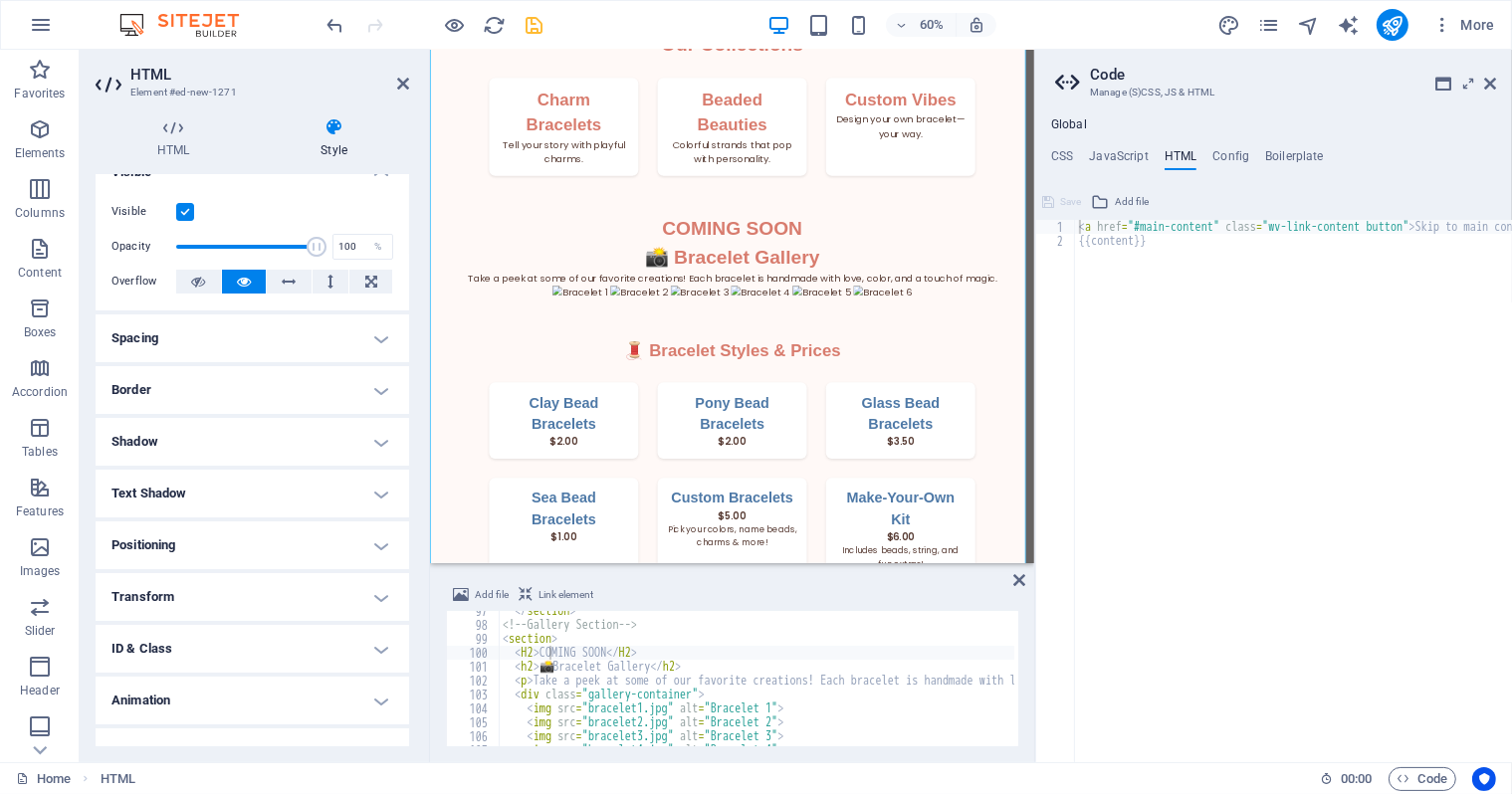 scroll, scrollTop: 0, scrollLeft: 0, axis: both 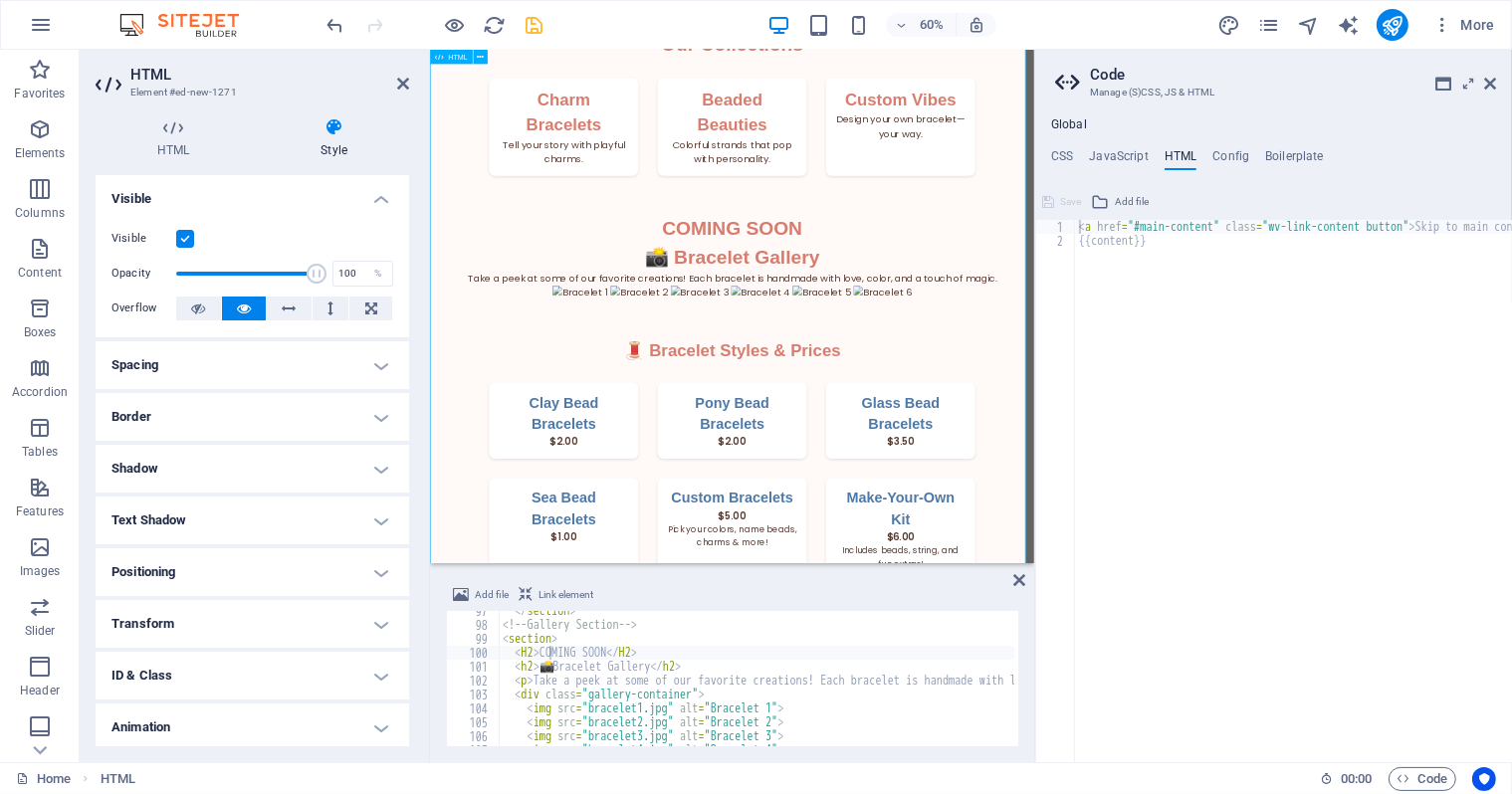 click on "Bracelet Sisters
Bracelet Sisters
Handcrafted with Heart
Welcome to Bracelet Sisters!
A small business run by creative sisters  Keagan  & Charleigh  who love making beautiful, affordable bracelets for all ages. Every piece is handmade with love, care, and a whole lot of fun.
Wear Your Story
Every bracelet is a burst of personality—made to celebrate friendship, color, and connection.
Shop Now
Our Collections
Charm Bracelets
Tell your story with playful charms.
Beaded Beauties
Colorful strands that pop with personality.
Custom Vibes
Design your own bracelet—your way.
COMING SOON
📸 Bracelet Gallery
Take a peek at some of our favorite creations! Each bracelet is handmade with love, color, and a touch of magic." at bounding box center (933, 324) 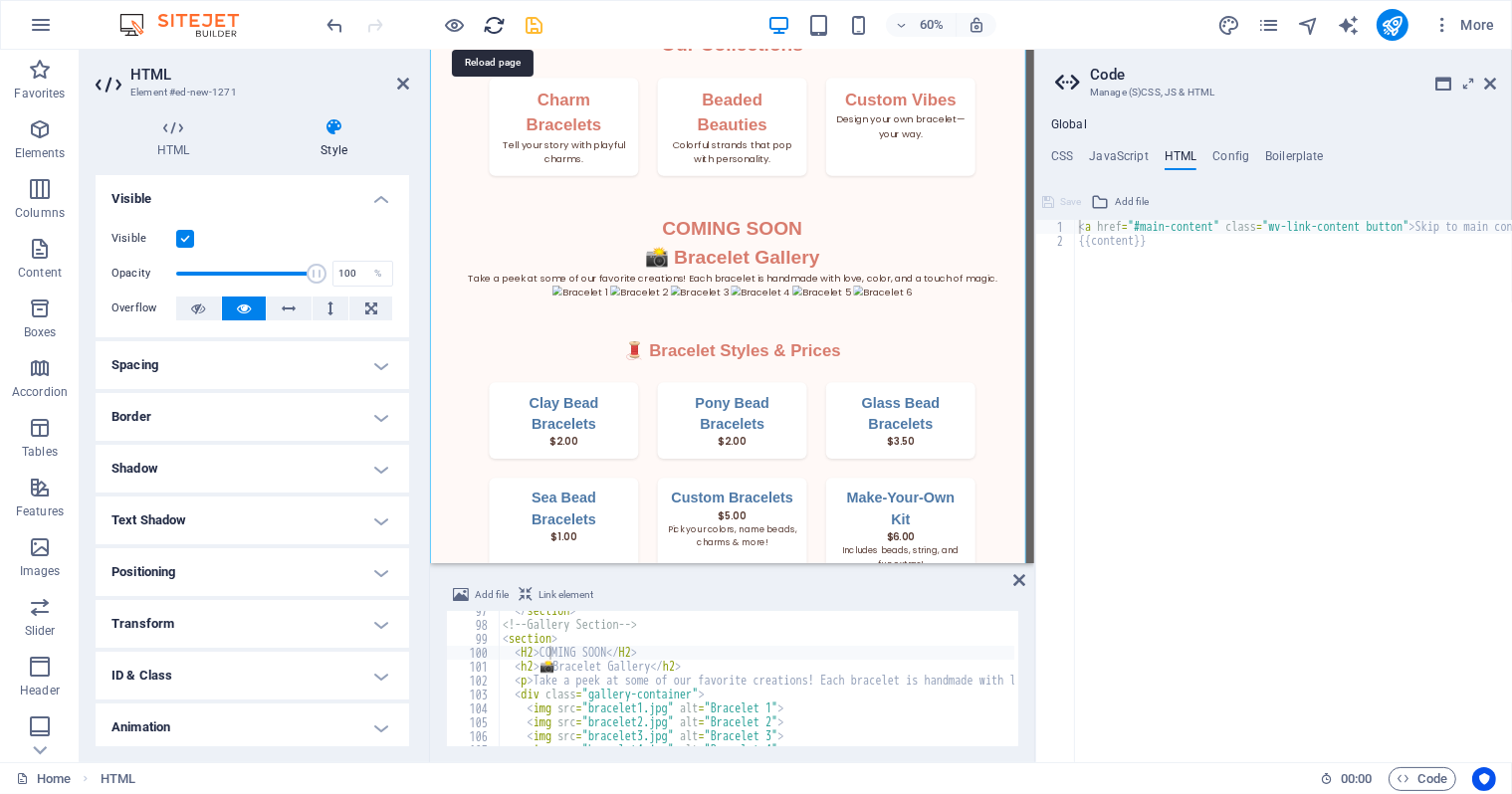 click at bounding box center [495, 25] 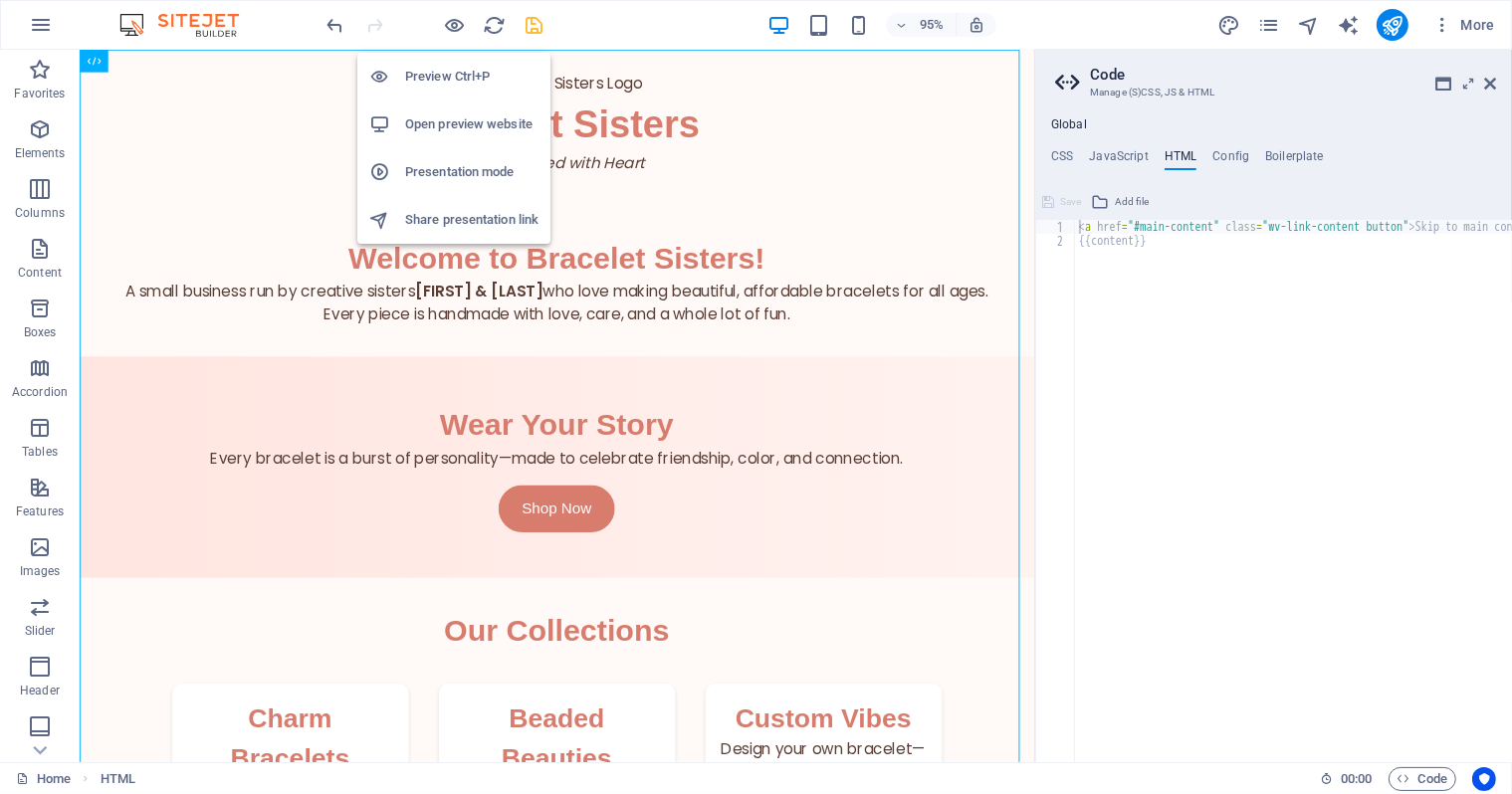 scroll, scrollTop: 0, scrollLeft: 0, axis: both 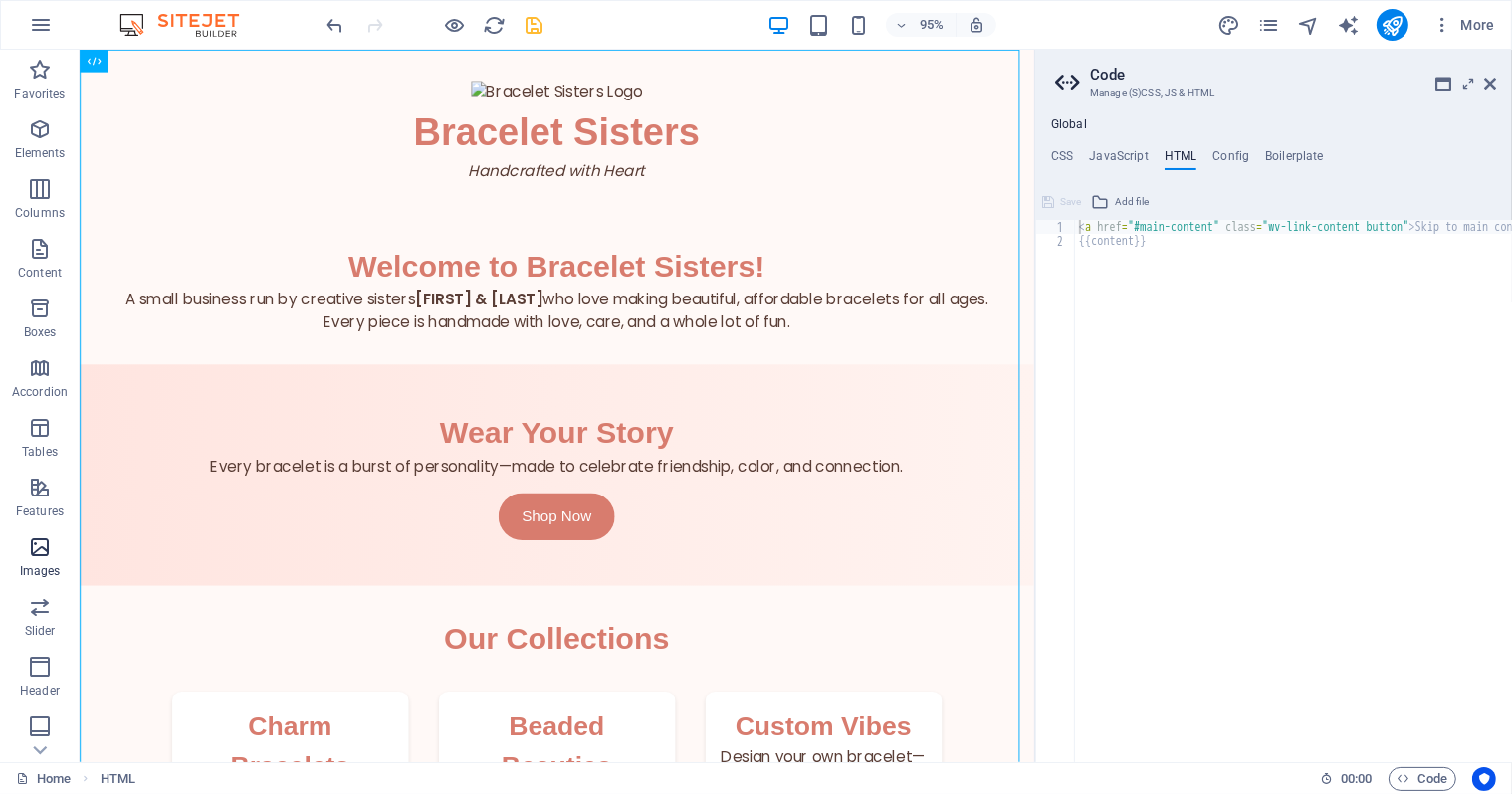 click at bounding box center (40, 547) 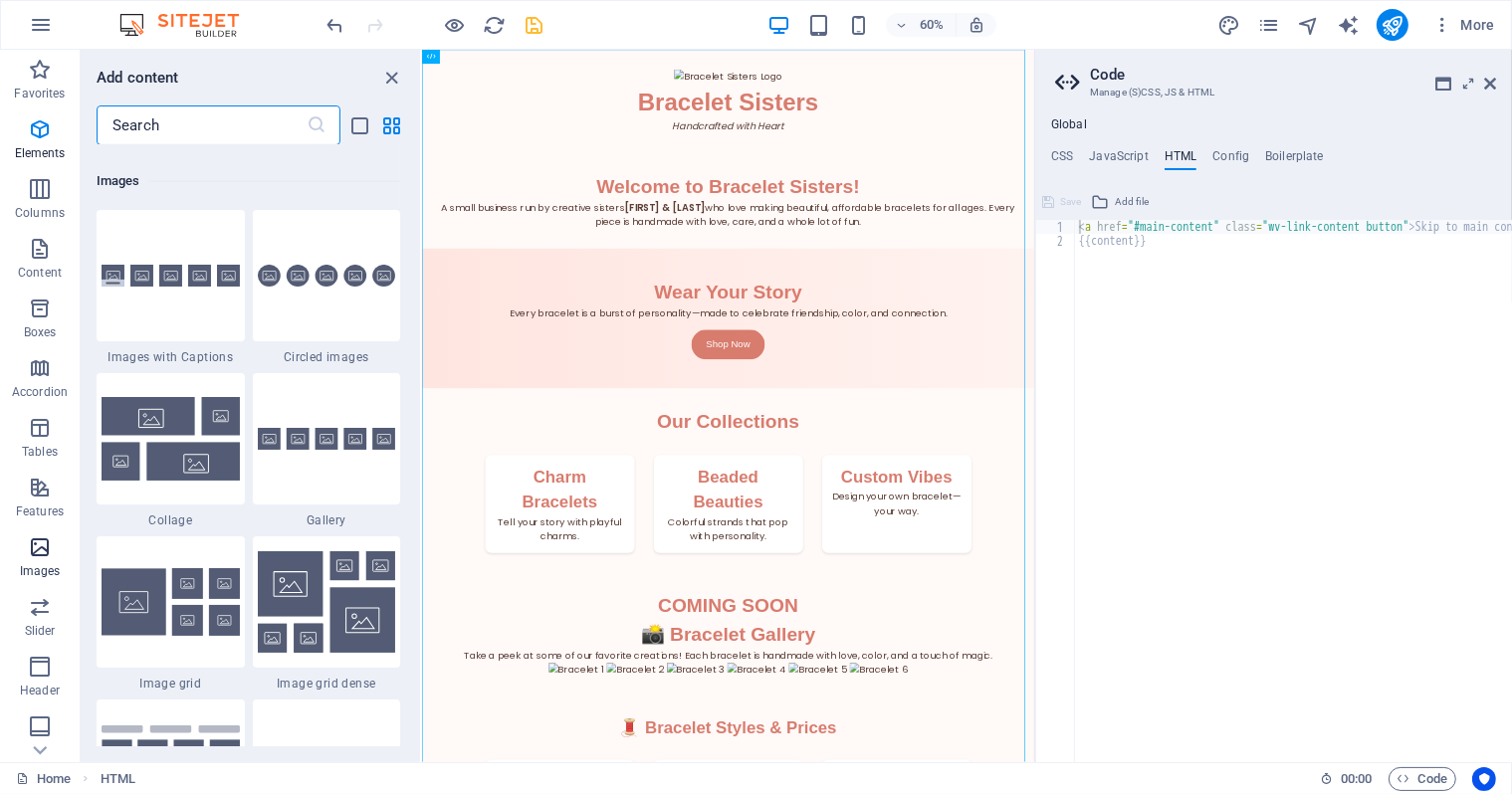 scroll, scrollTop: 10089, scrollLeft: 0, axis: vertical 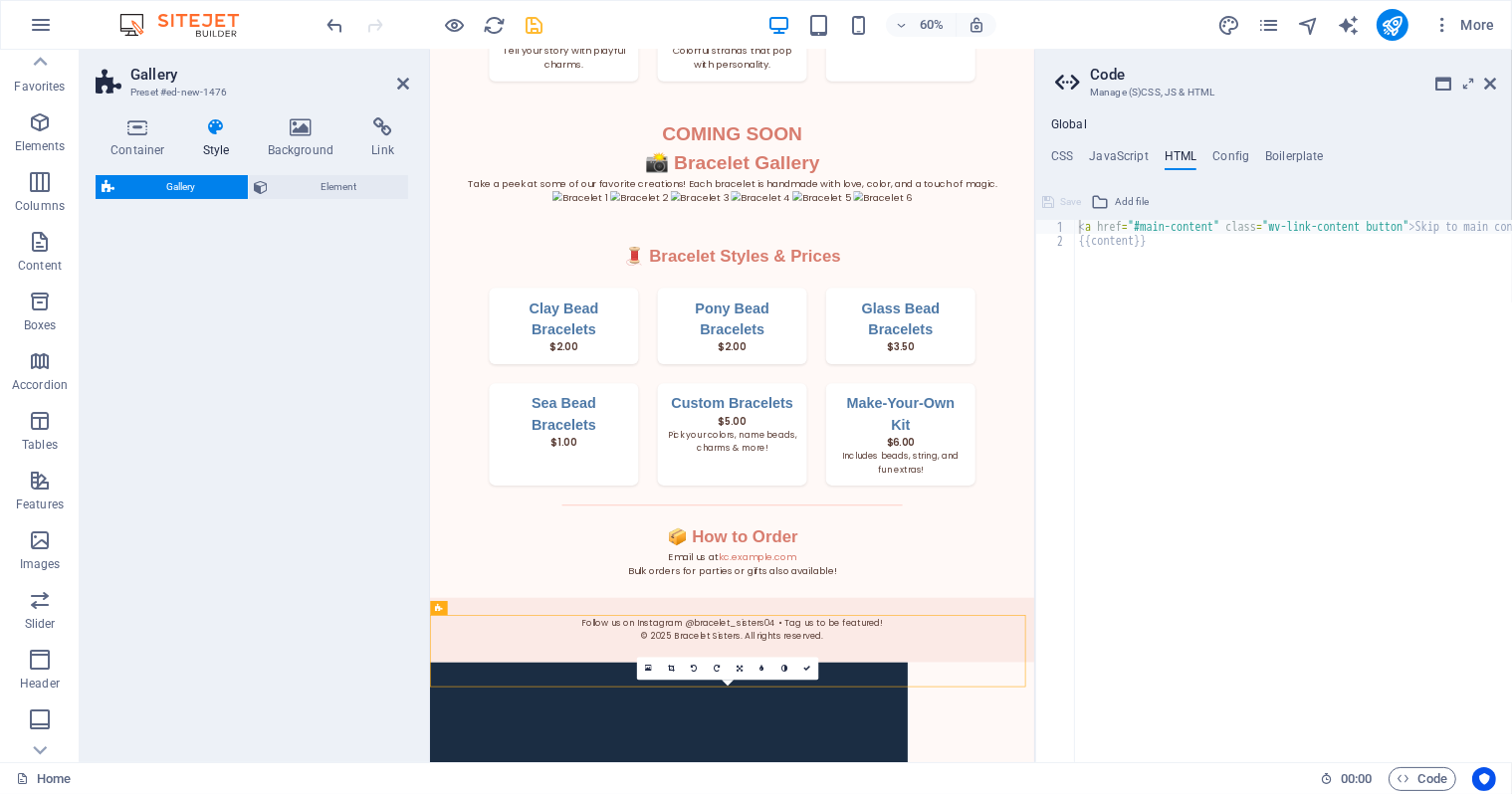 select on "rem" 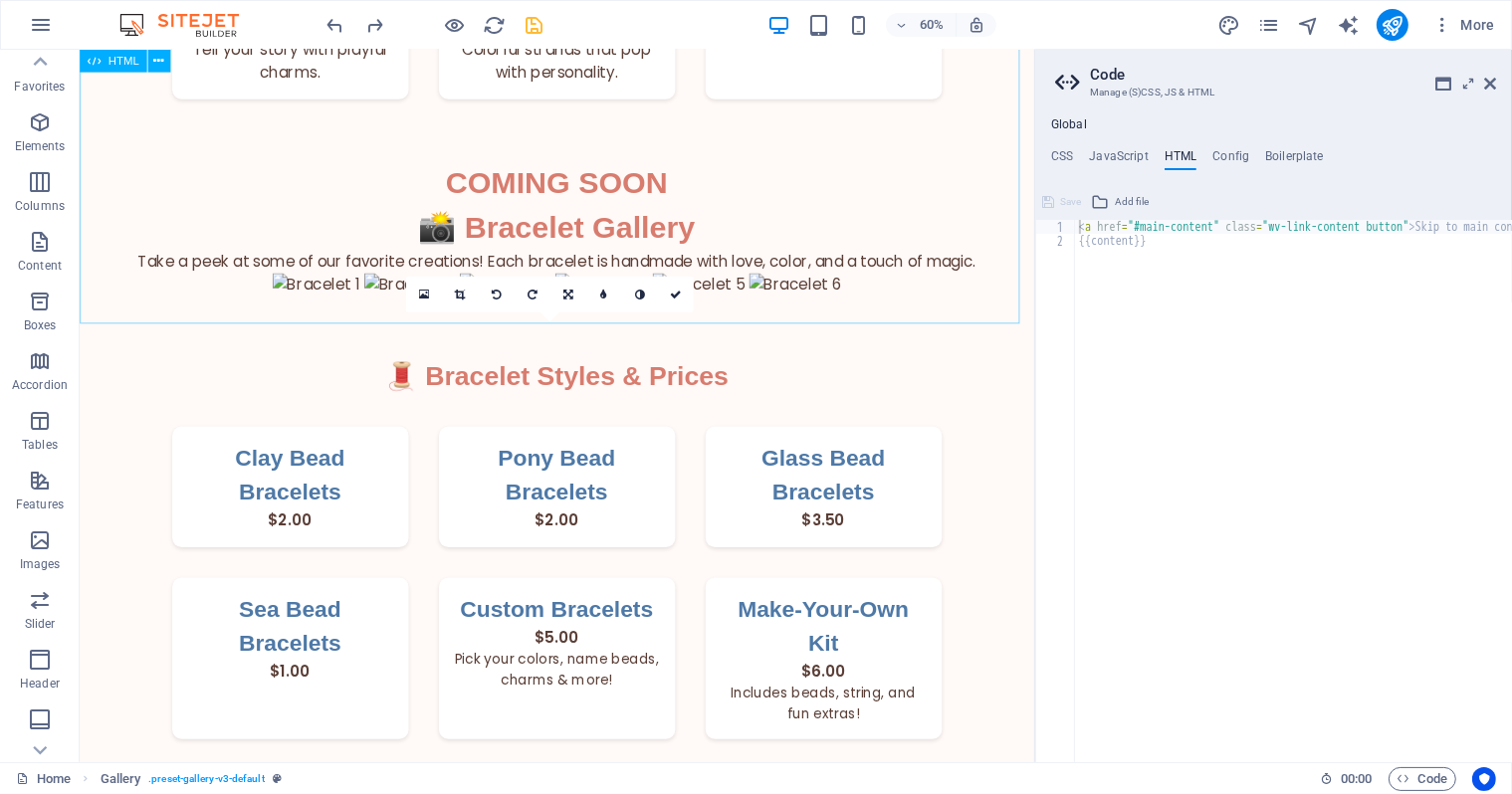 scroll, scrollTop: 1441, scrollLeft: 0, axis: vertical 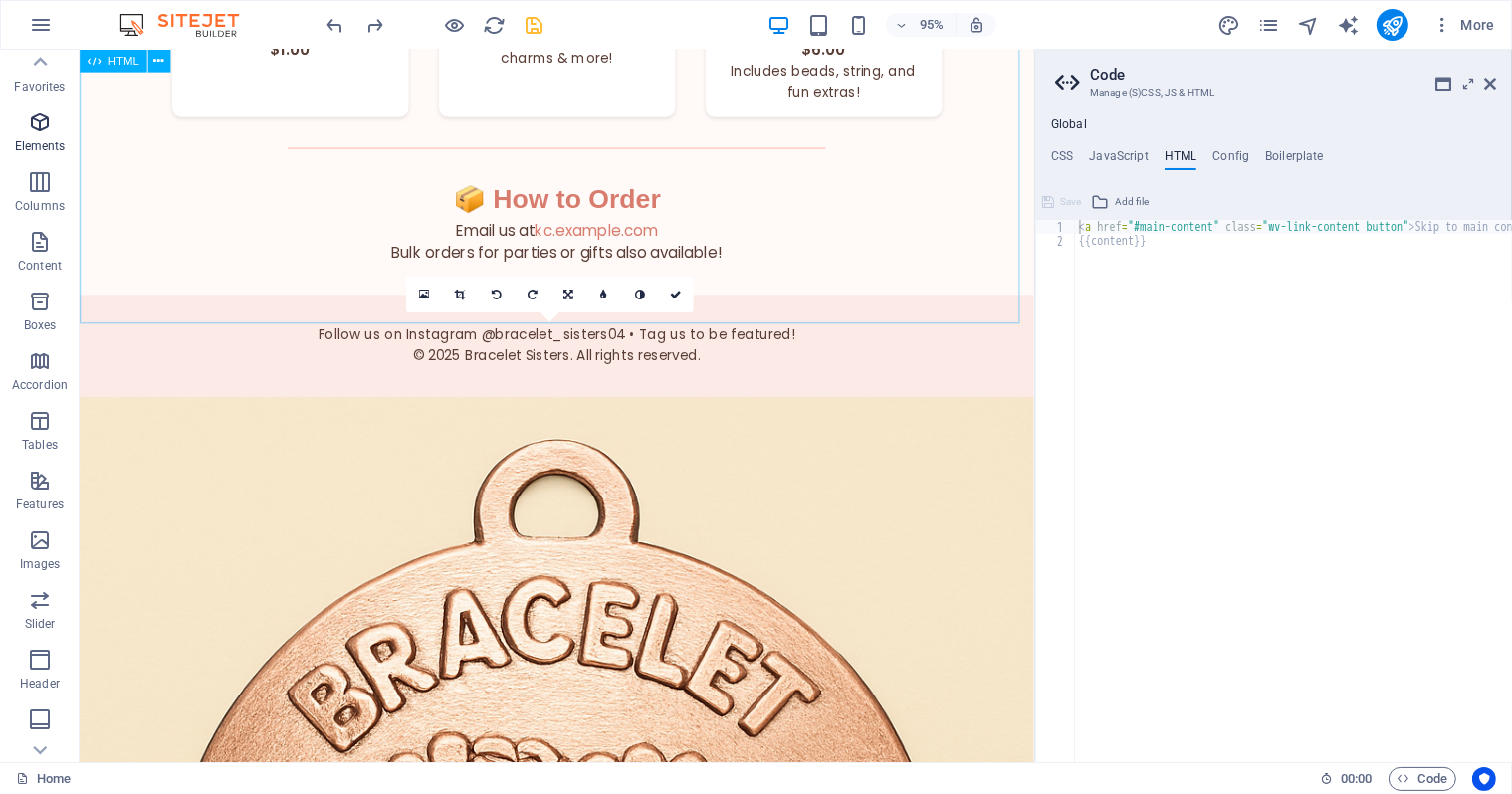 click on "Elements" at bounding box center (40, 134) 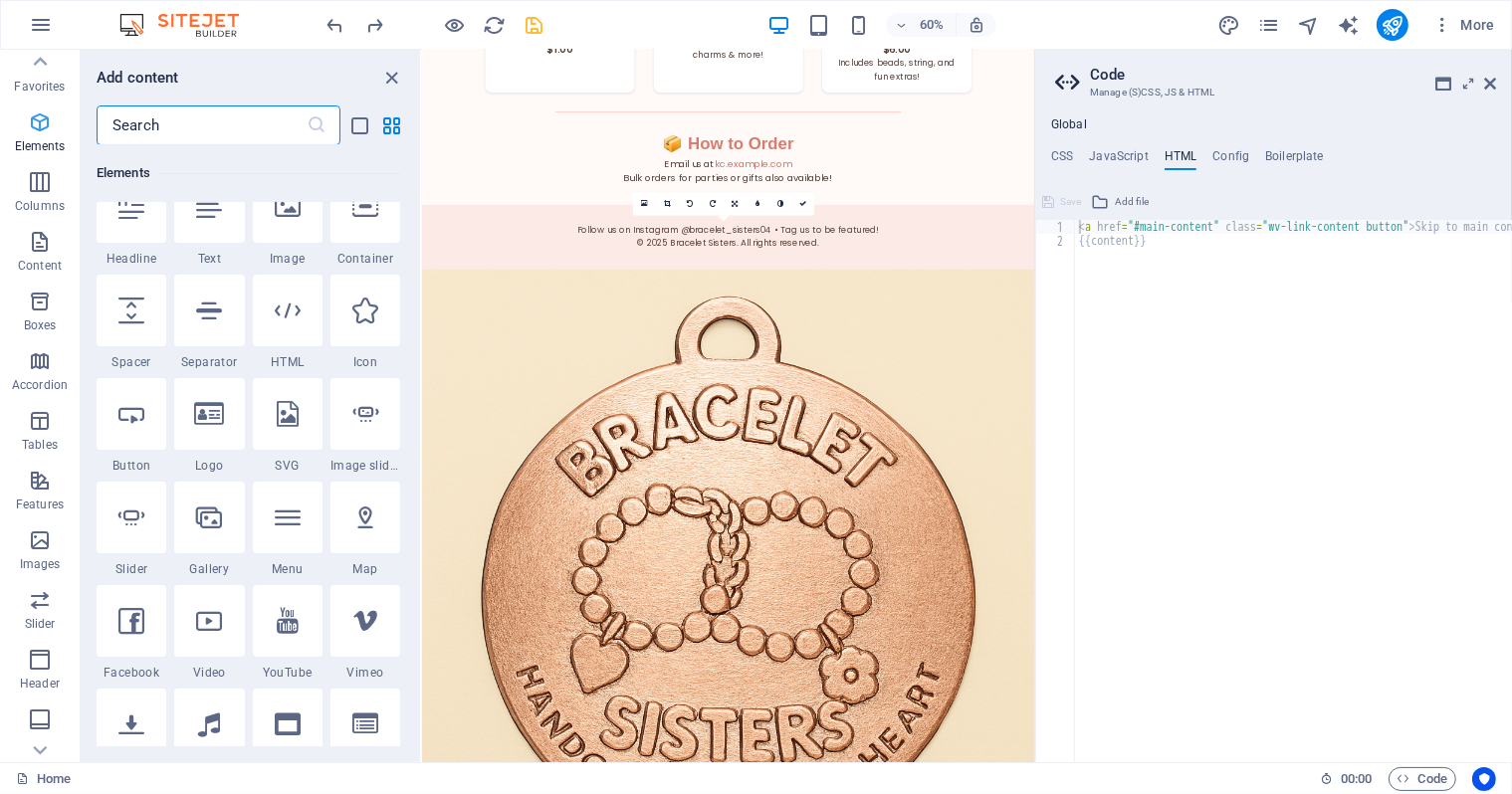 scroll, scrollTop: 252, scrollLeft: 0, axis: vertical 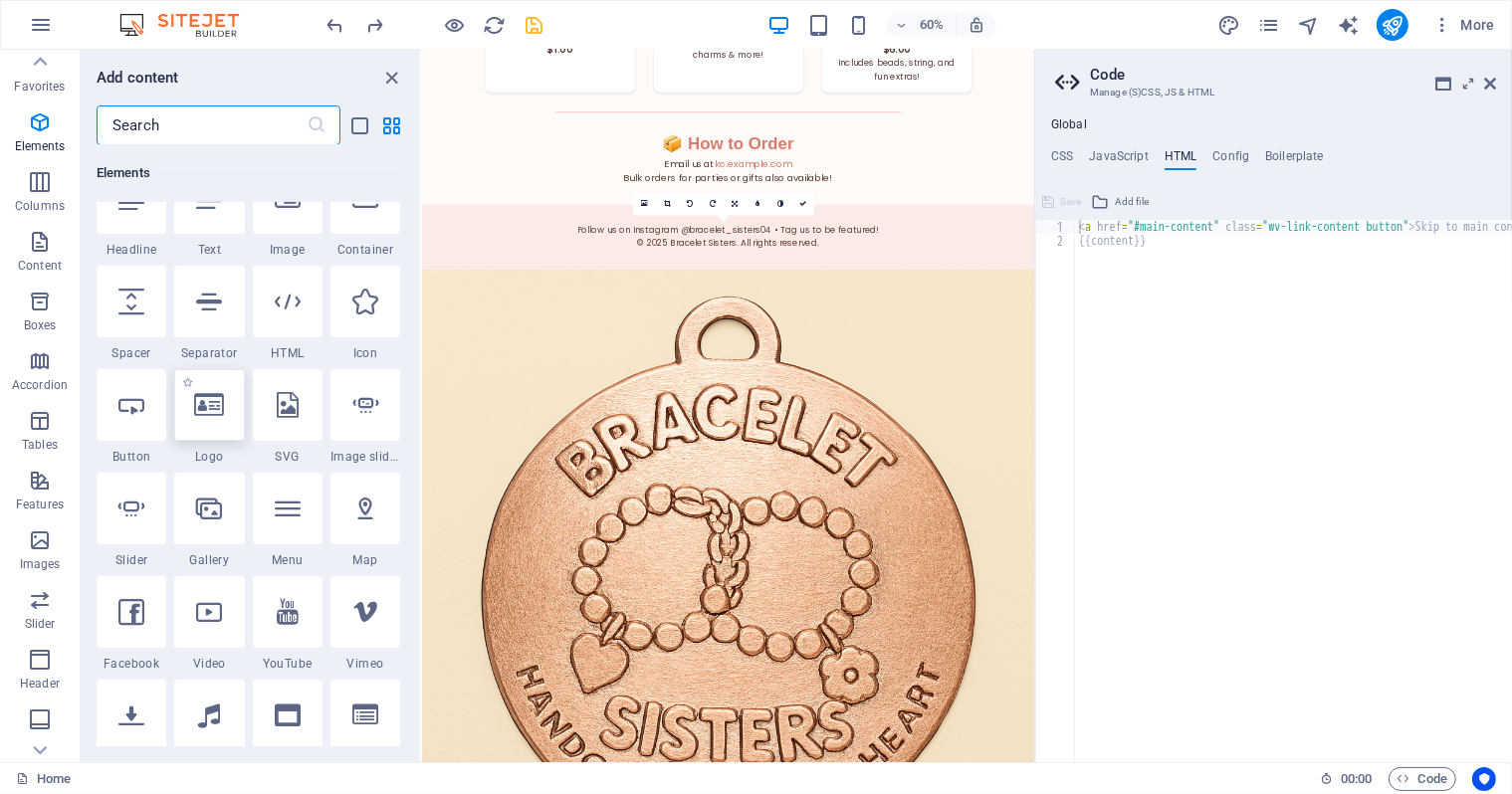 click at bounding box center (209, 405) 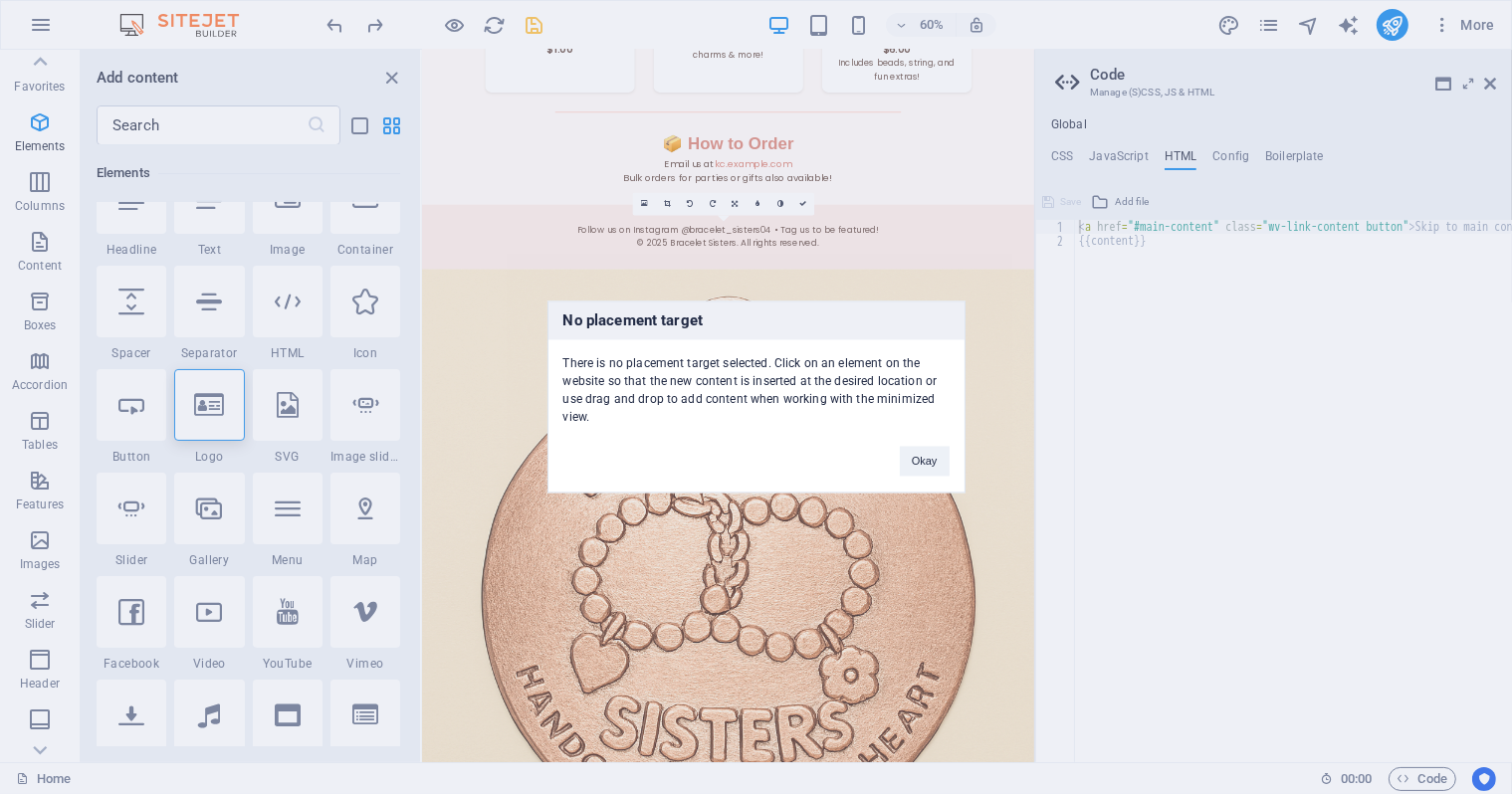 click on "No placement target There is no placement target selected. Click on an element on the website so that the new content is inserted at the desired location or use drag and drop to add content when working with the minimized view. Okay" at bounding box center (756, 397) 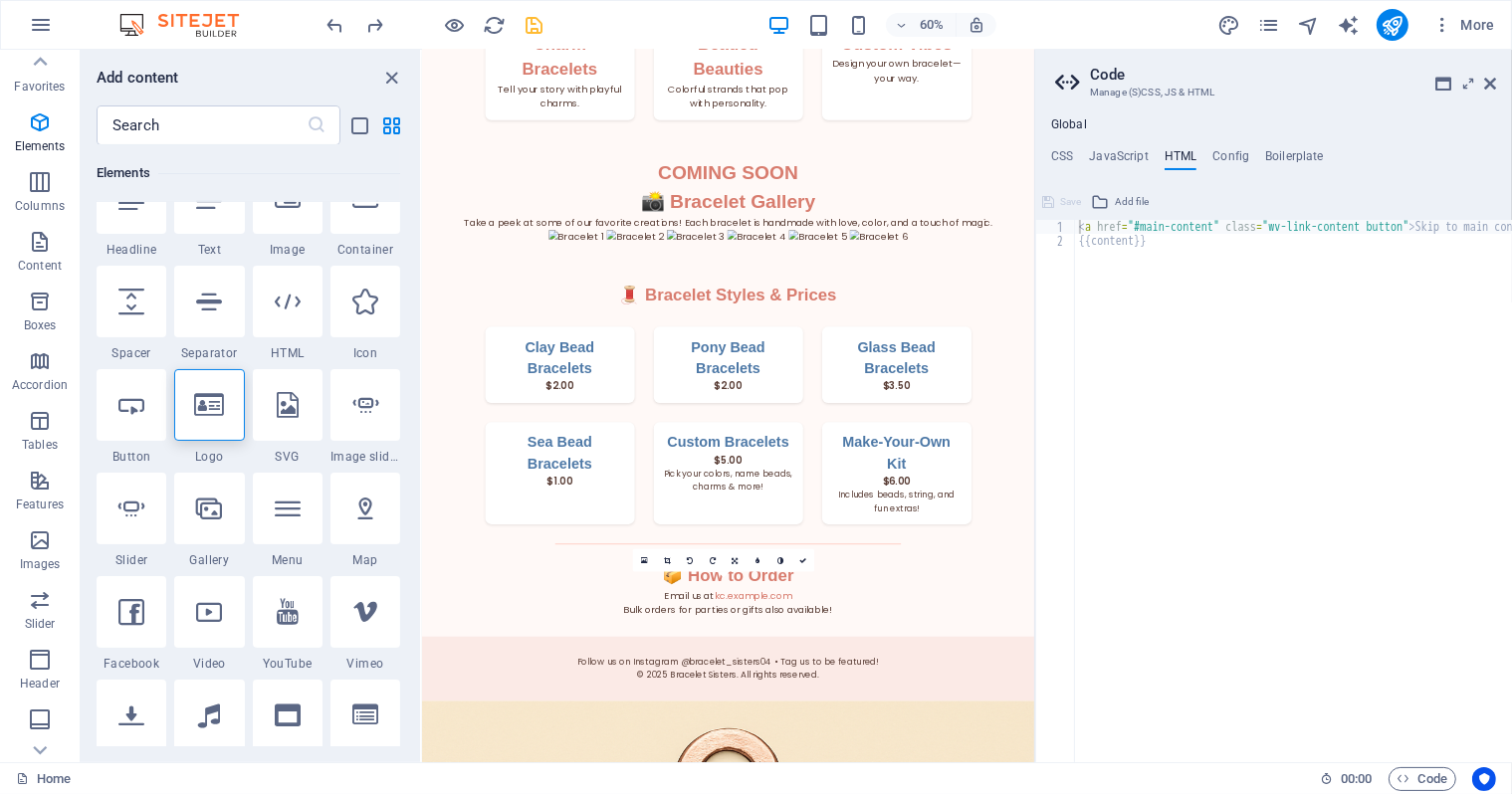 scroll, scrollTop: 0, scrollLeft: 0, axis: both 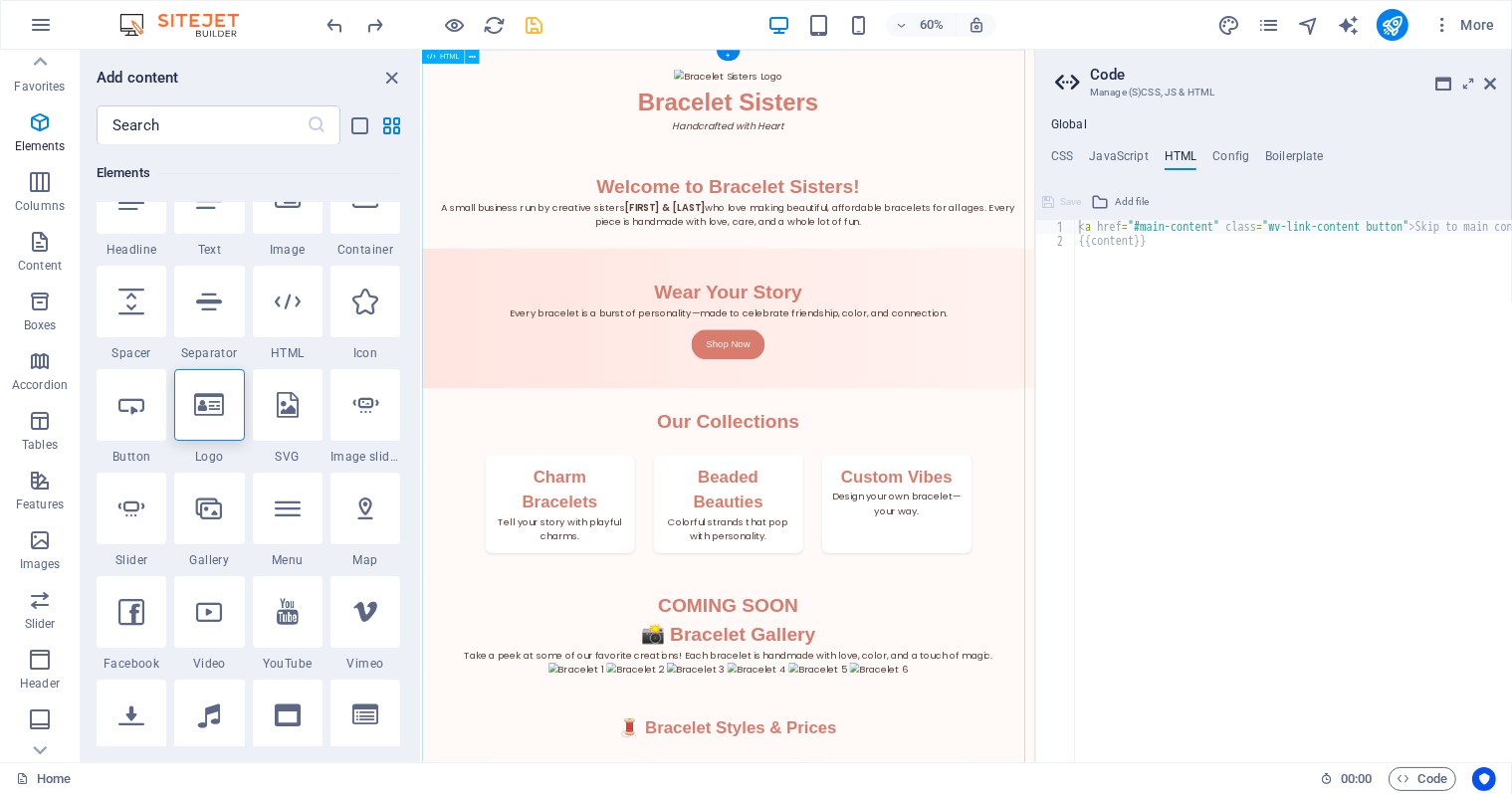 click on "Bracelet Sisters
Bracelet Sisters
Handcrafted with Heart
Welcome to Bracelet Sisters!
A small business run by creative sisters  Keagan  & Charleigh  who love making beautiful, affordable bracelets for all ages. Every piece is handmade with love, care, and a whole lot of fun.
Wear Your Story
Every bracelet is a burst of personality—made to celebrate friendship, color, and connection.
Shop Now
Our Collections
Charm Bracelets
Tell your story with playful charms.
Beaded Beauties
Colorful strands that pop with personality.
Custom Vibes
Design your own bracelet—your way.
COMING SOON
📸 Bracelet Gallery
Take a peek at some of our favorite creations! Each bracelet is handmade with love, color, and a touch of magic." at bounding box center [931, 953] 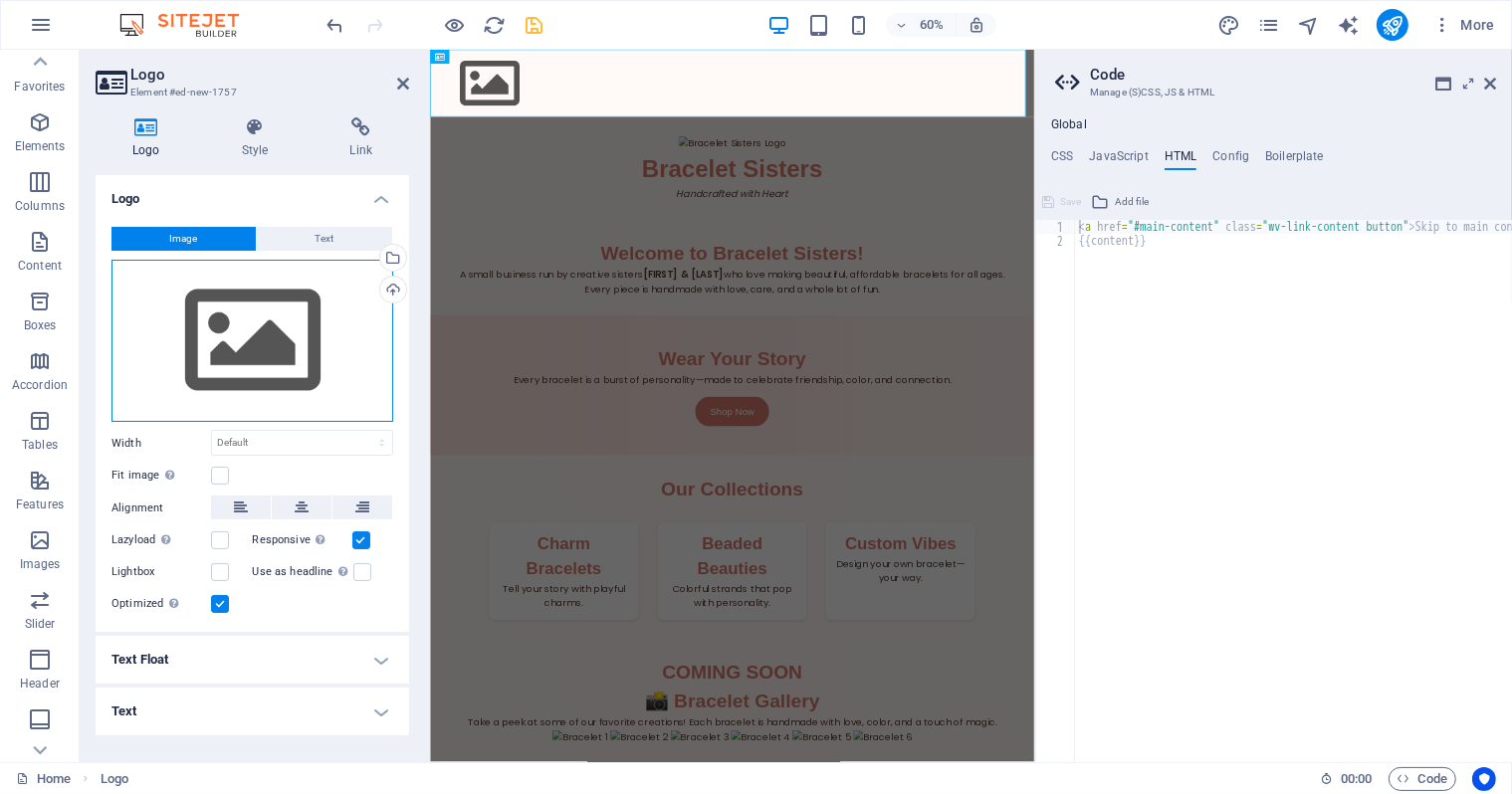 click on "Drag files here, click to choose files or select files from Files or our free stock photos & videos" at bounding box center (252, 341) 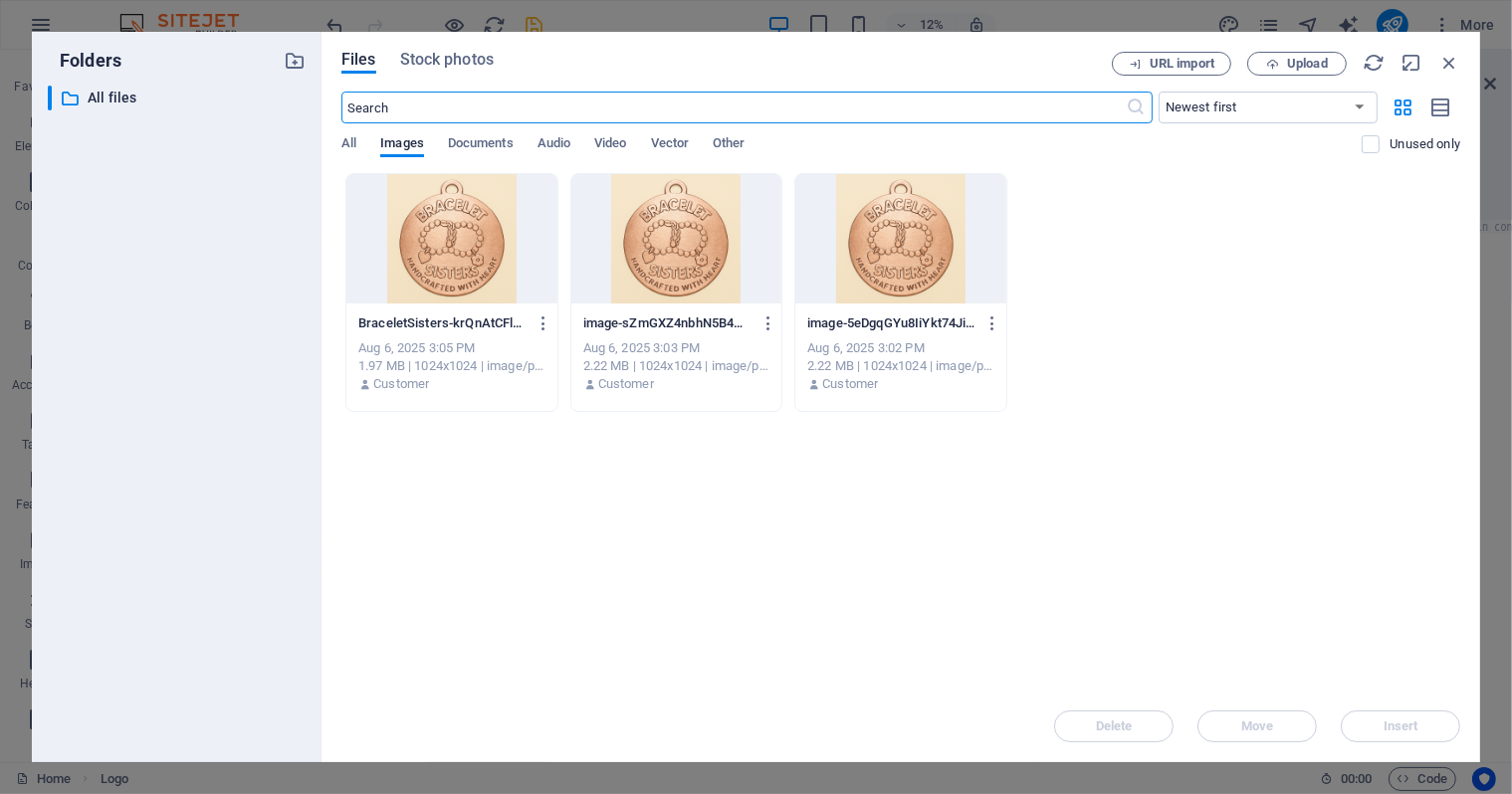click at bounding box center (452, 239) 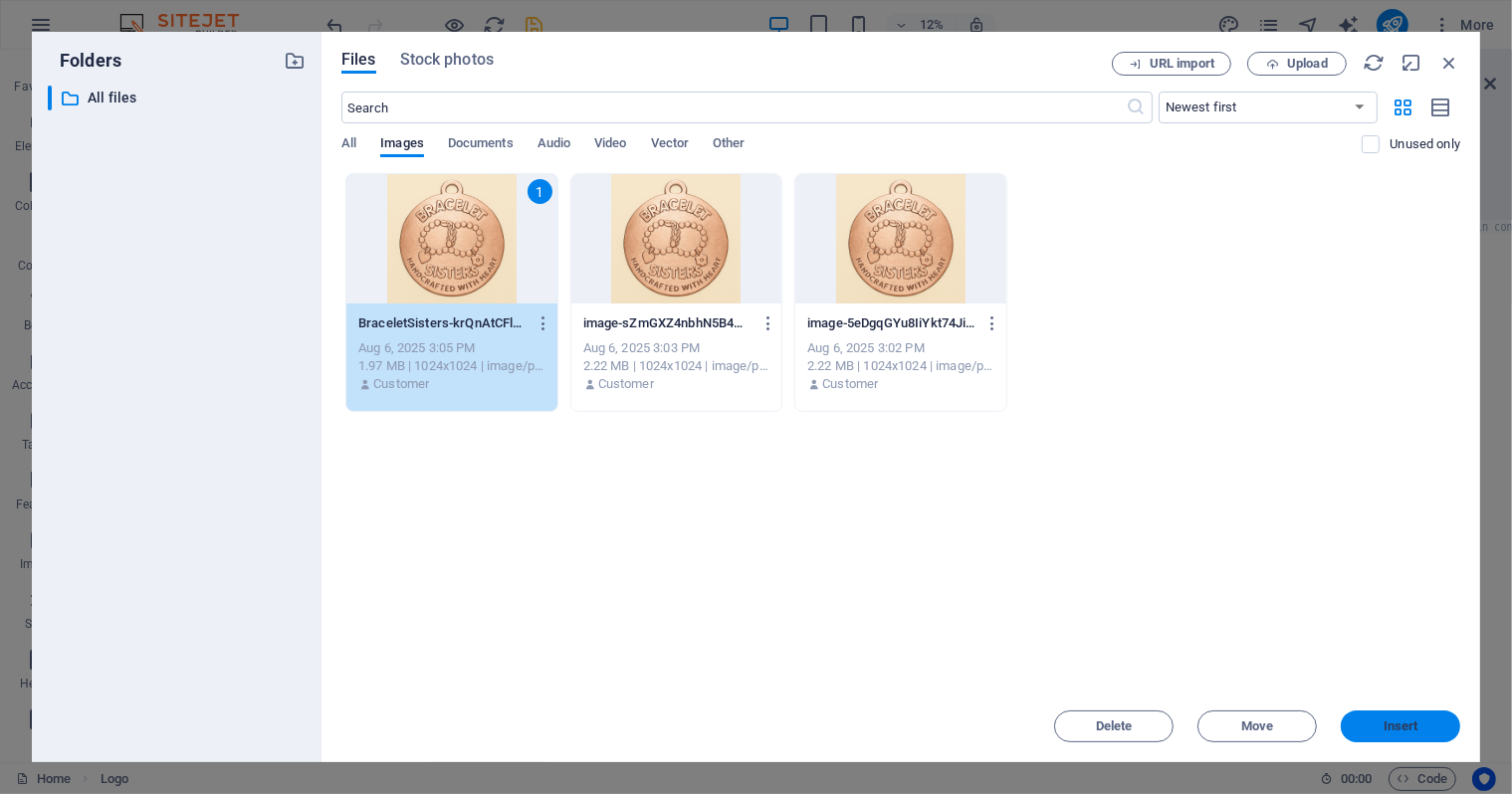 click on "Insert" at bounding box center (1401, 726) 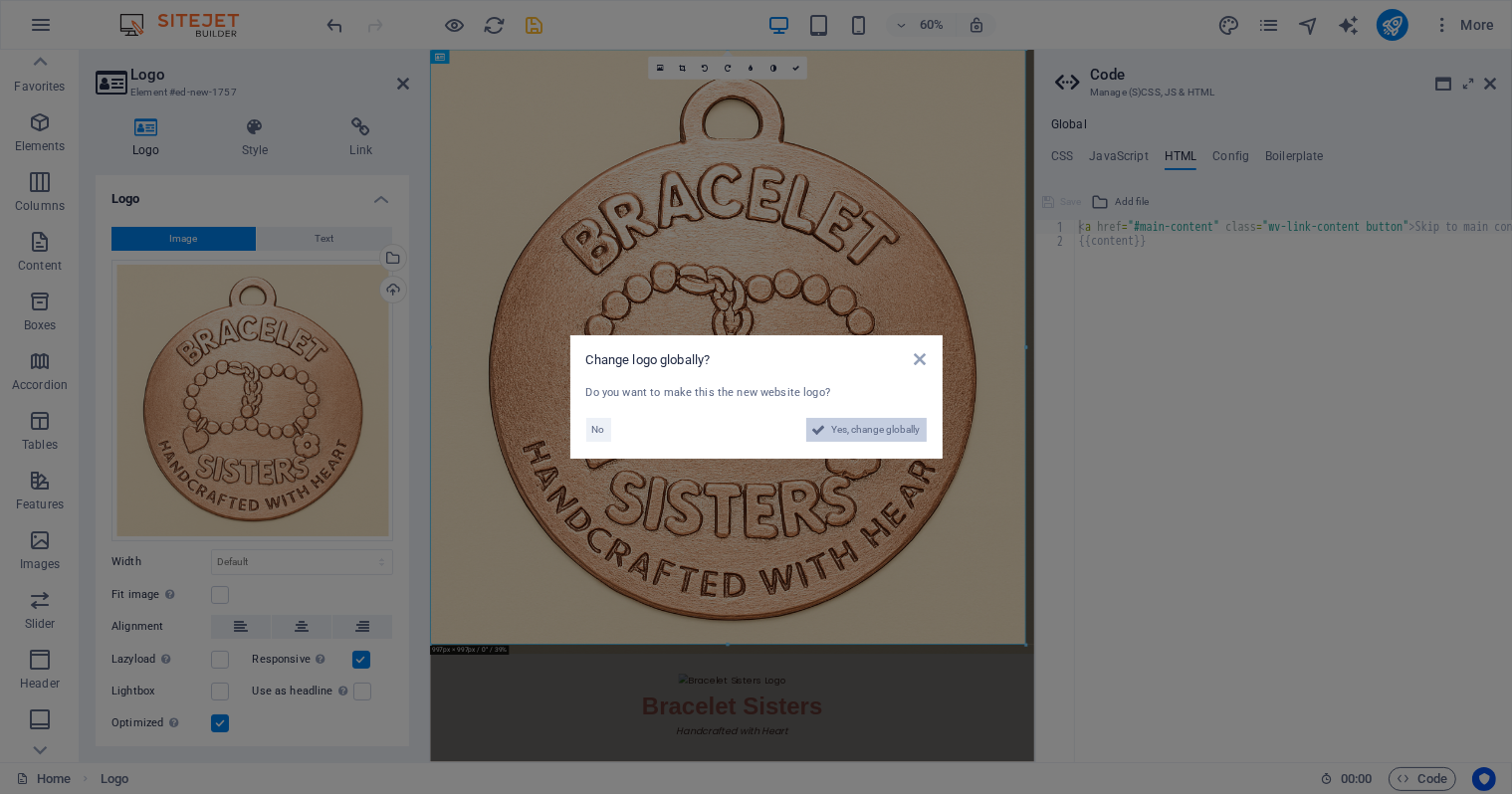 click on "Yes, change globally" at bounding box center (876, 430) 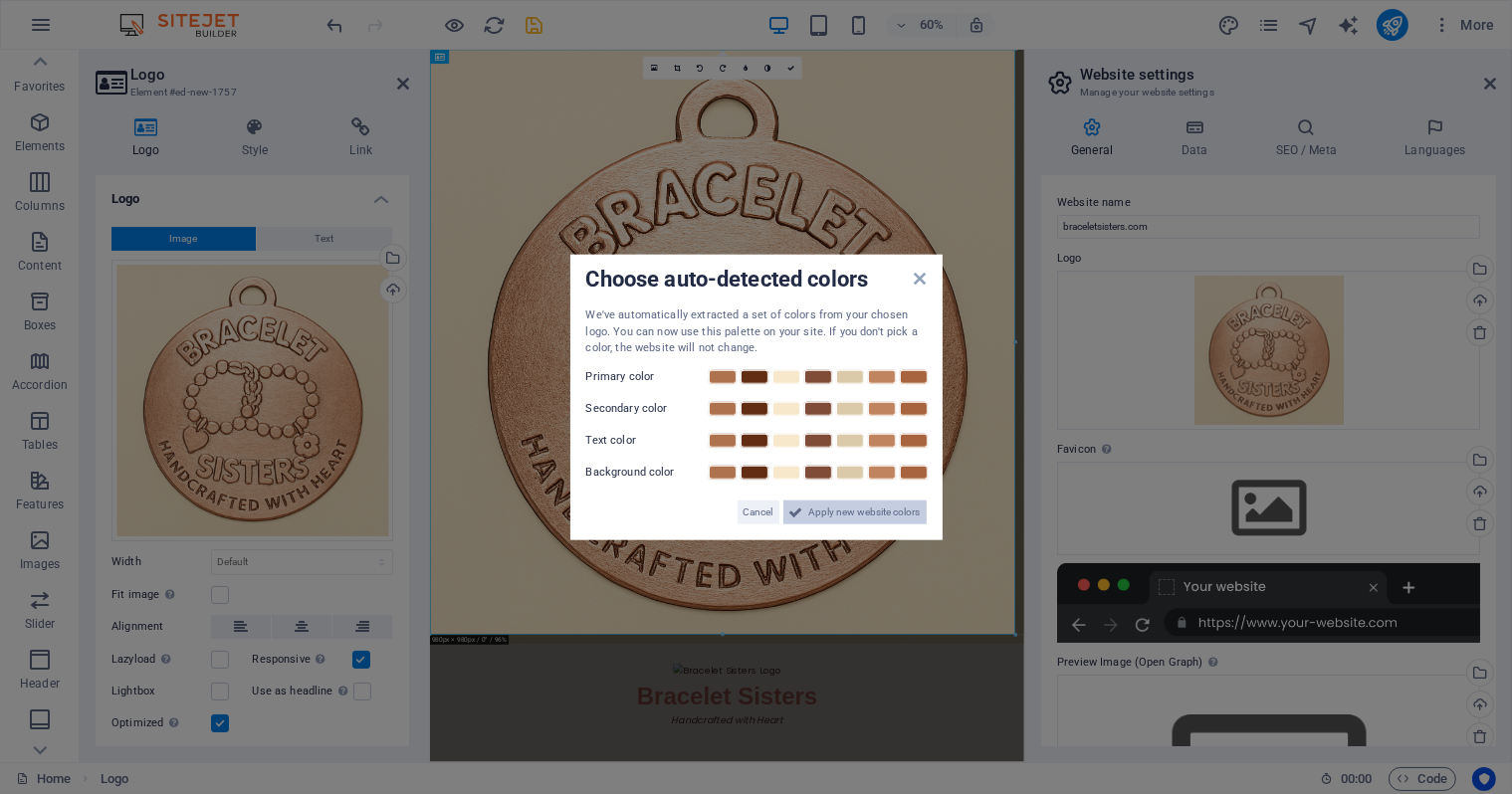 click on "Apply new website colors" at bounding box center [865, 511] 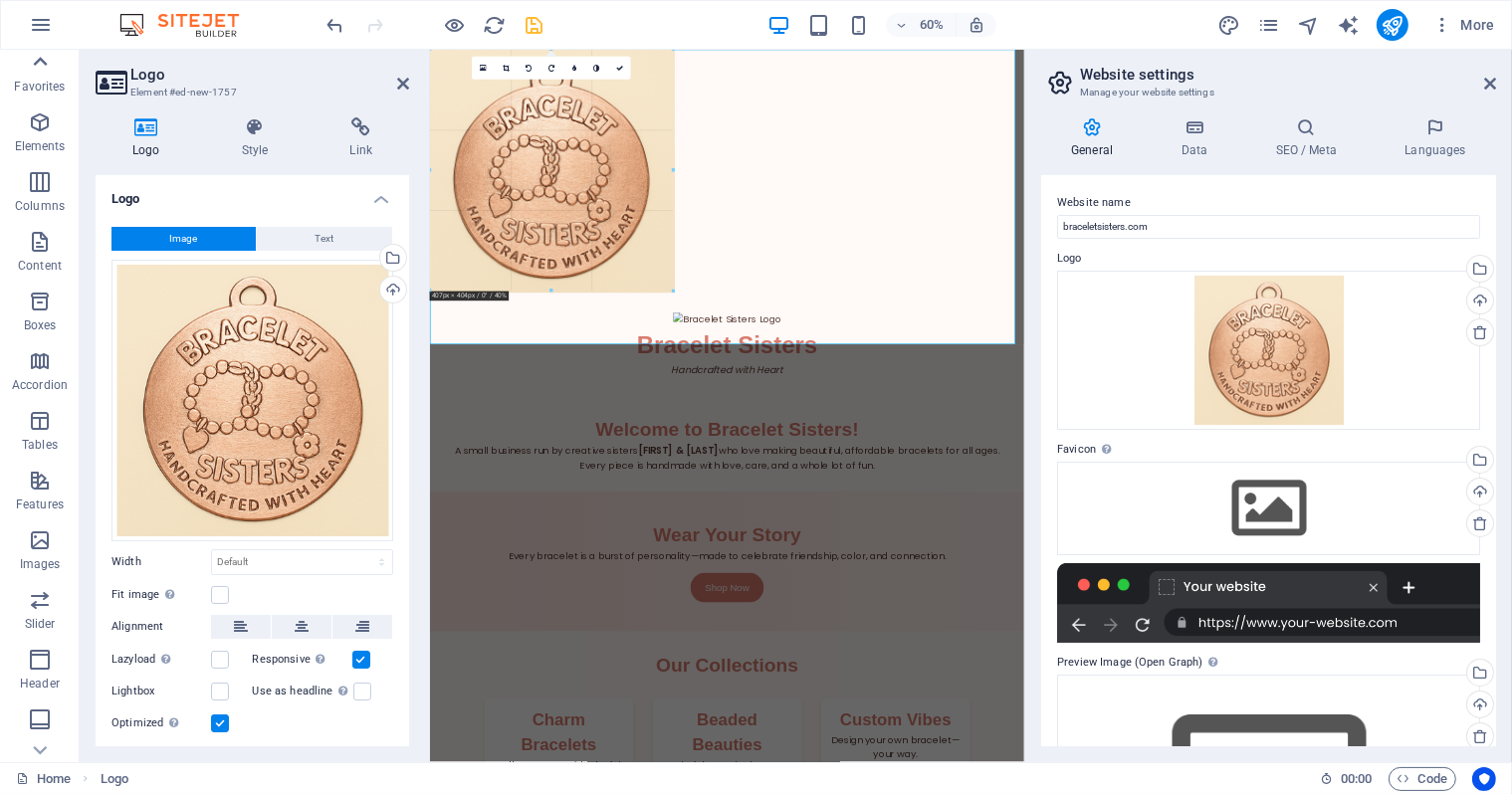 drag, startPoint x: 1015, startPoint y: 638, endPoint x: 1, endPoint y: 63, distance: 1165.685 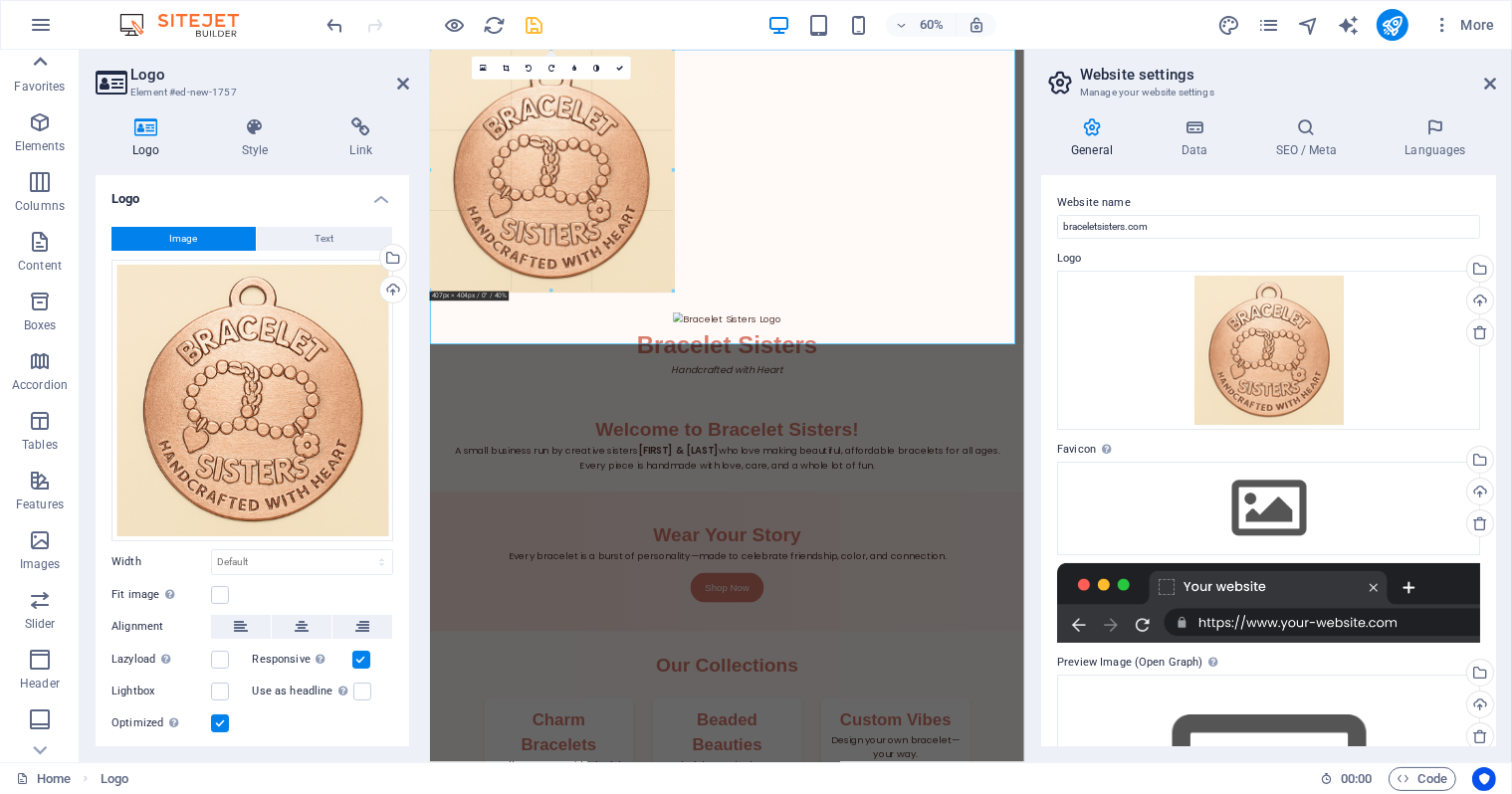 type on "407" 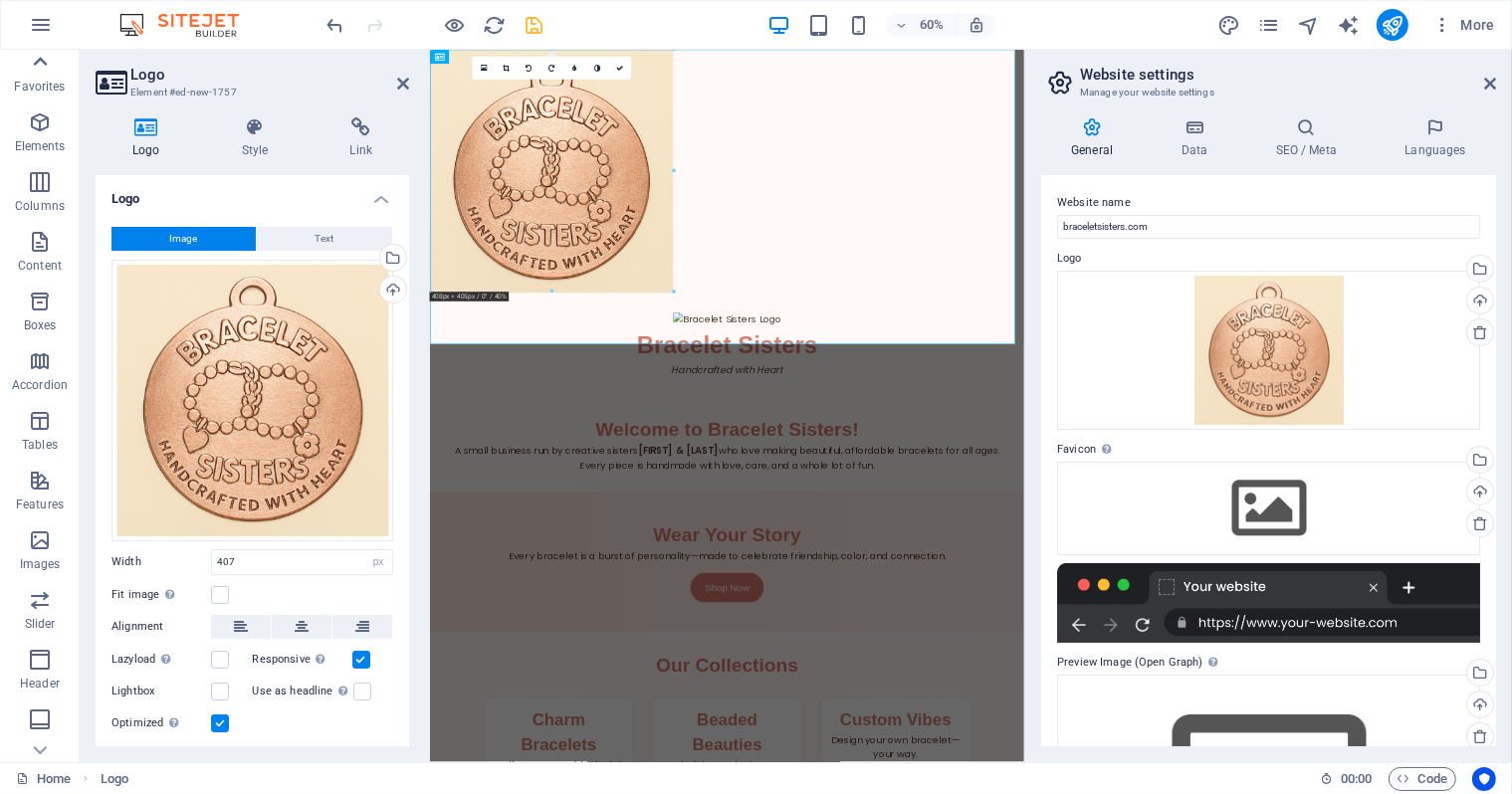 click at bounding box center (40, 62) 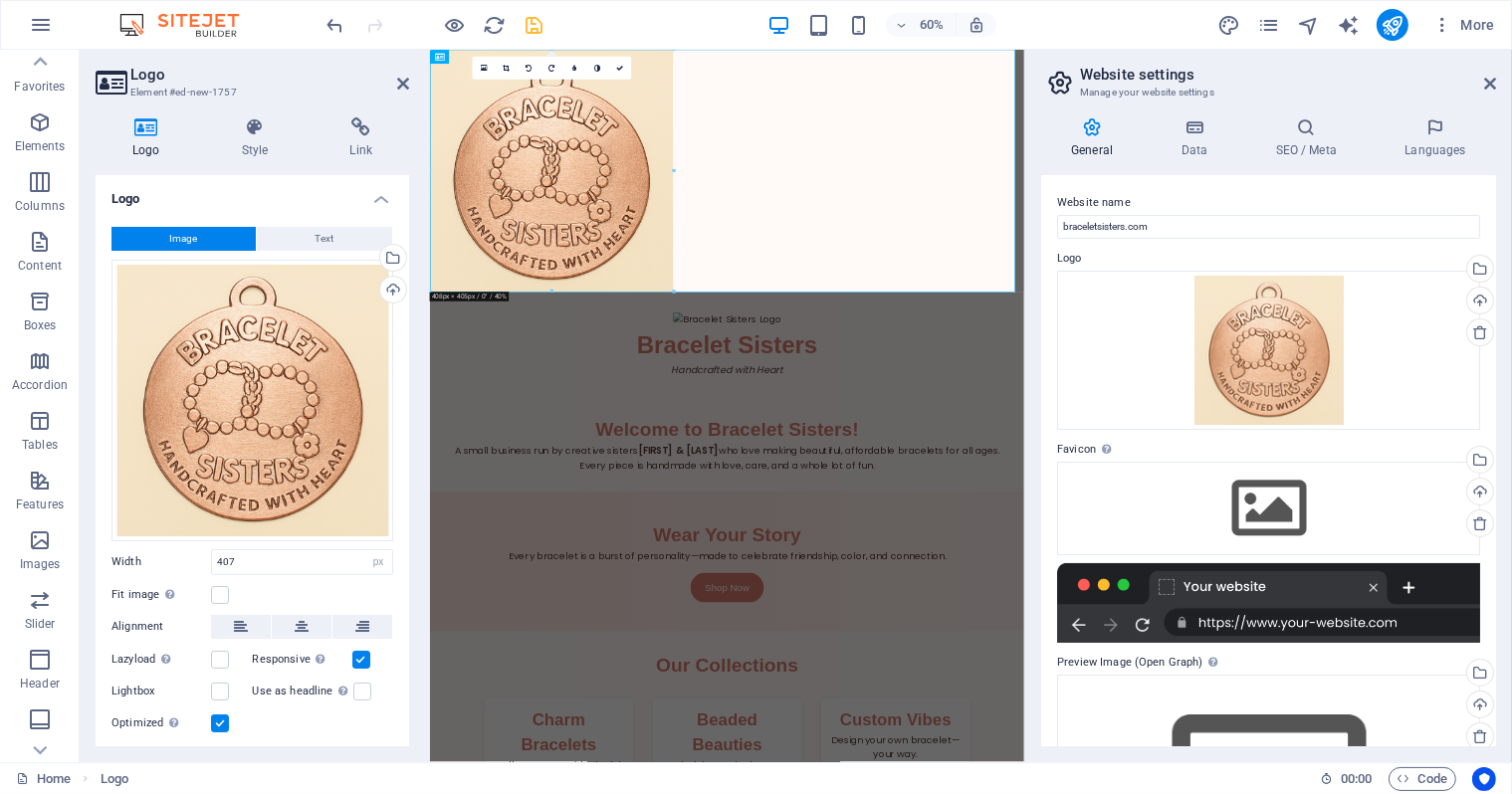 scroll, scrollTop: 0, scrollLeft: 0, axis: both 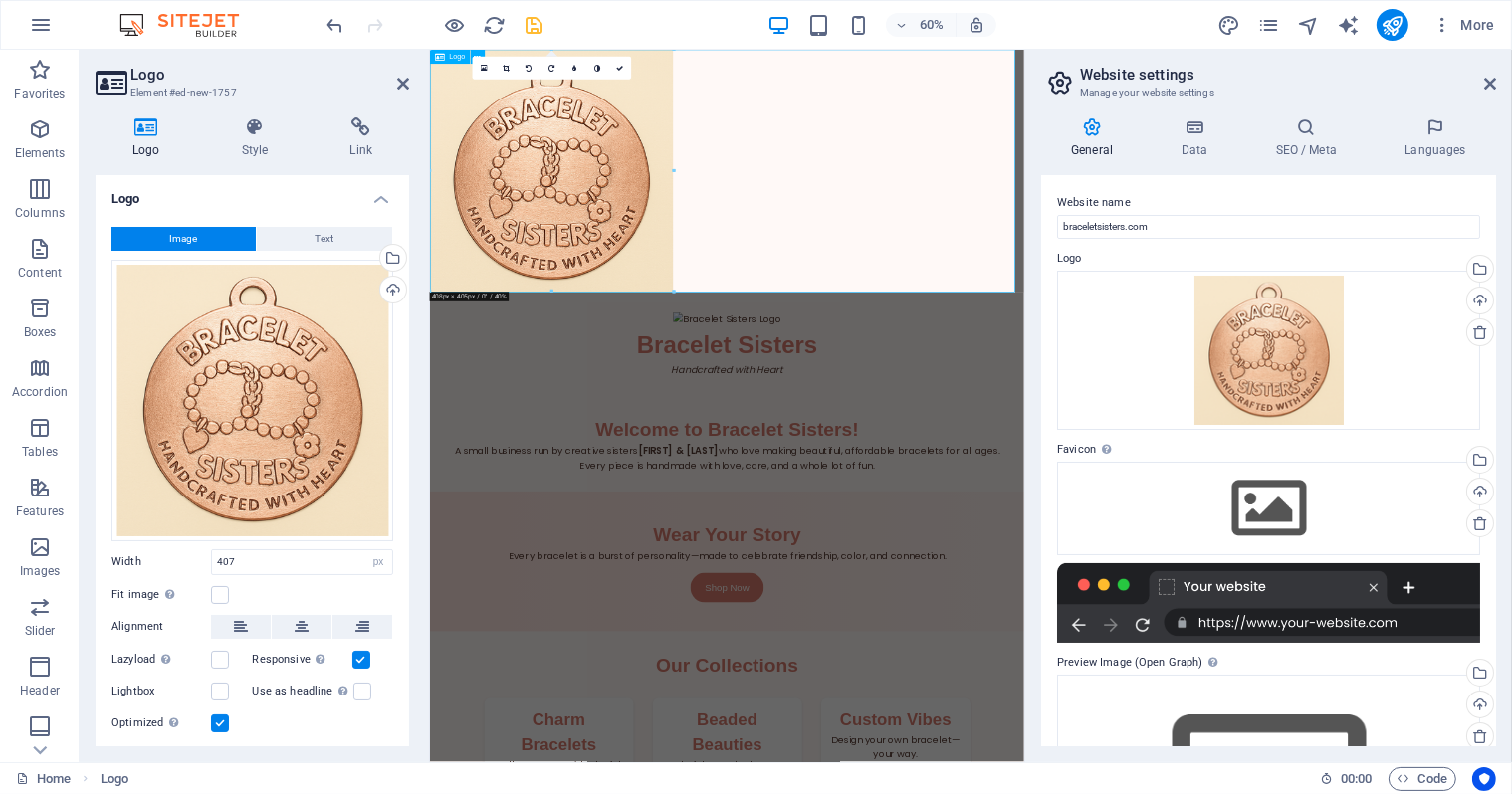 click at bounding box center (924, 252) 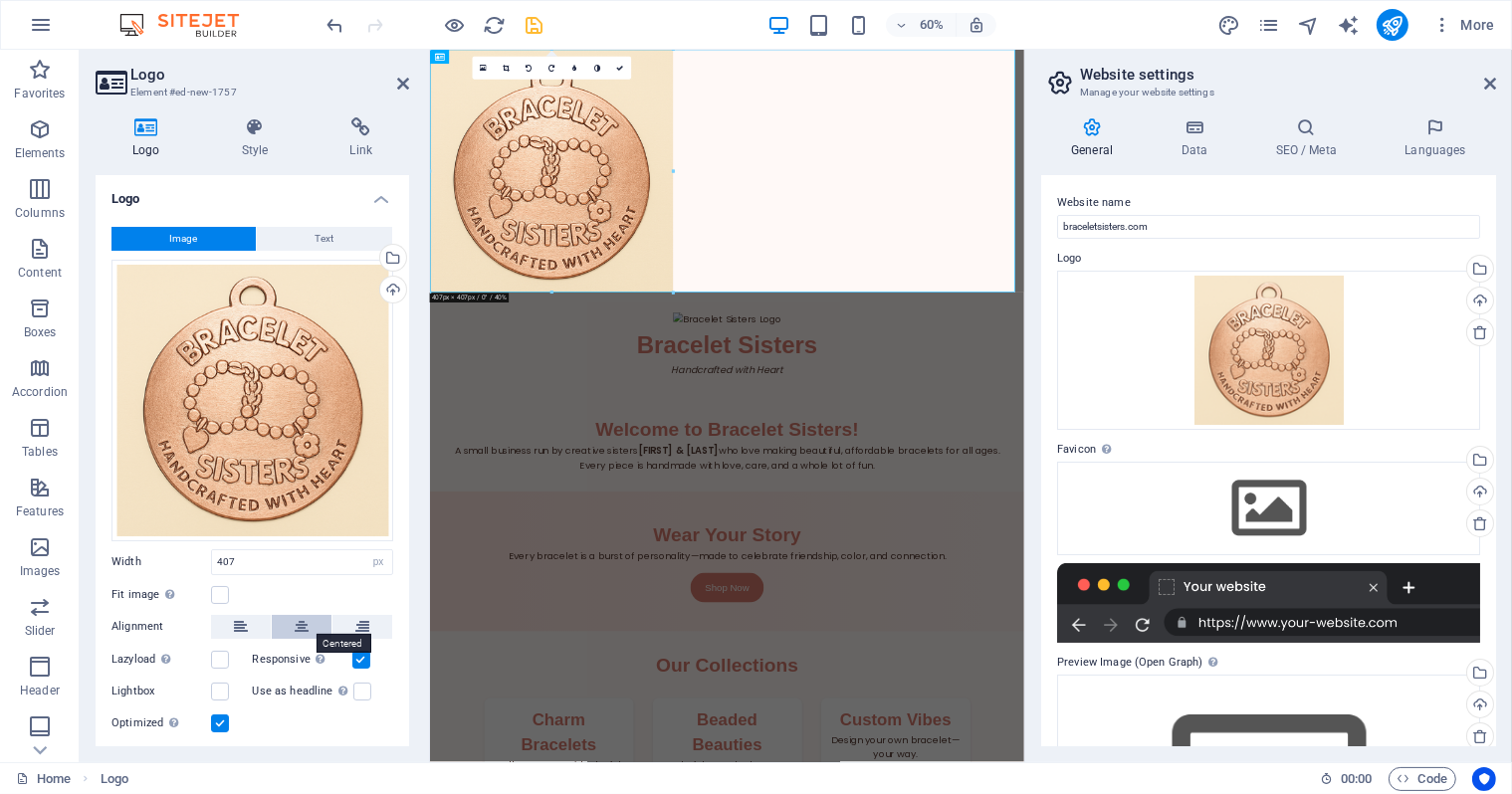 click at bounding box center (302, 627) 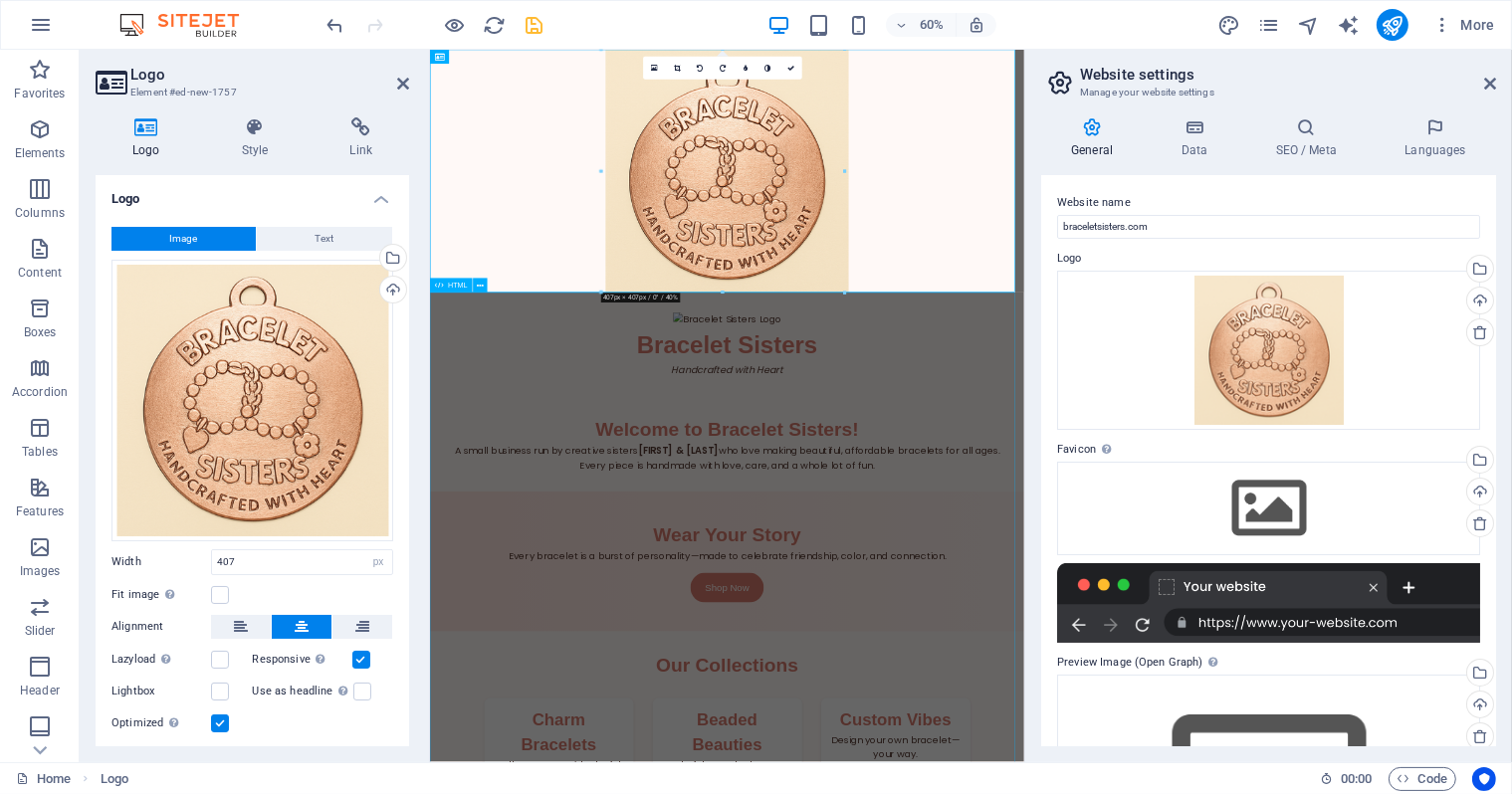 click on "Bracelet Sisters
Bracelet Sisters
Handcrafted with Heart
Welcome to Bracelet Sisters!
A small business run by creative sisters  Keagan  & Charleigh  who love making beautiful, affordable bracelets for all ages. Every piece is handmade with love, care, and a whole lot of fun.
Wear Your Story
Every bracelet is a burst of personality—made to celebrate friendship, color, and connection.
Shop Now
Our Collections
Charm Bracelets
Tell your story with playful charms.
Beaded Beauties
Colorful strands that pop with personality.
Custom Vibes
Design your own bracelet—your way.
COMING SOON
📸 Bracelet Gallery
Take a peek at some of our favorite creations! Each bracelet is handmade with love, color, and a touch of magic." at bounding box center [924, 1358] 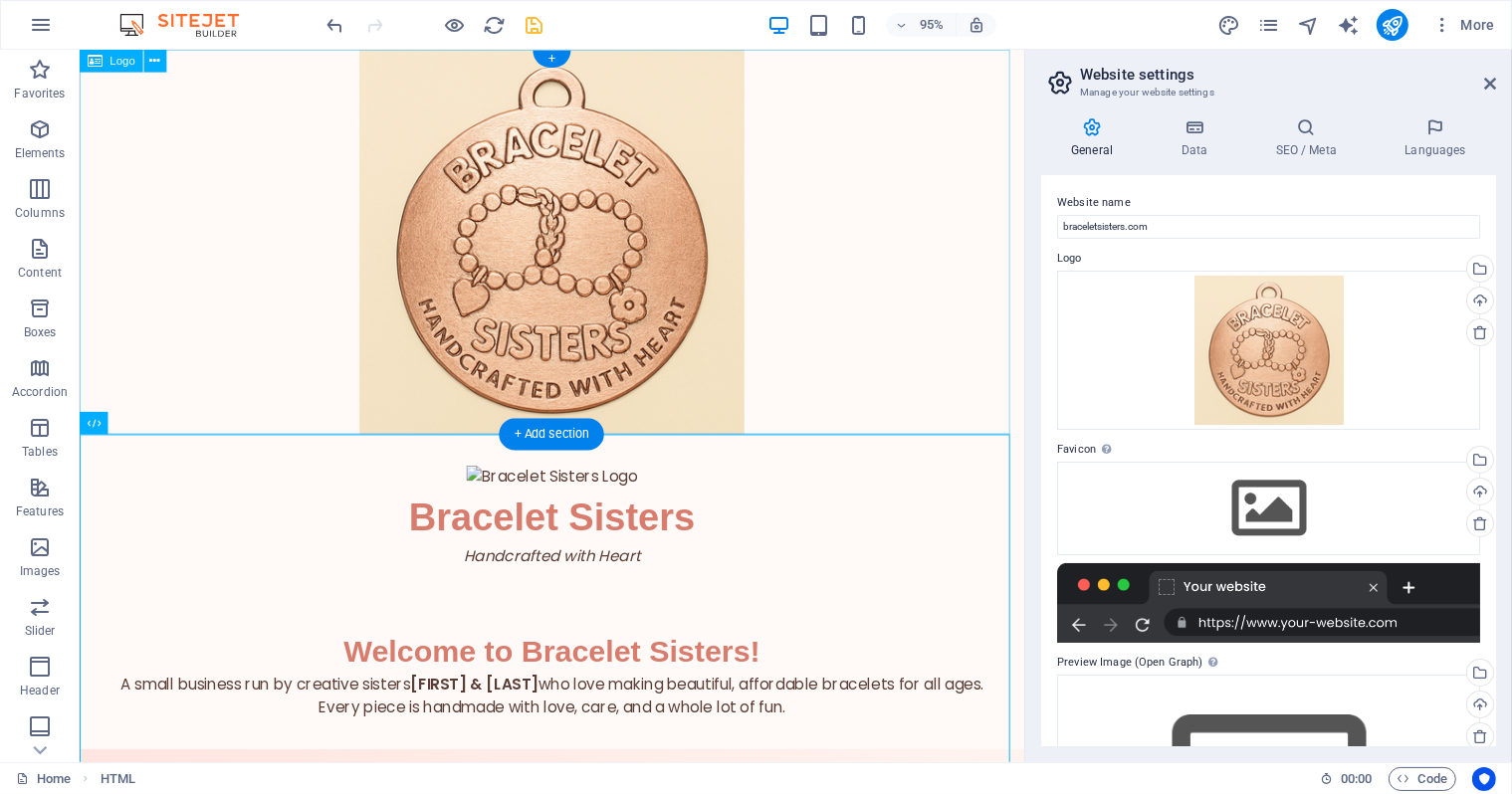 click at bounding box center [575, 252] 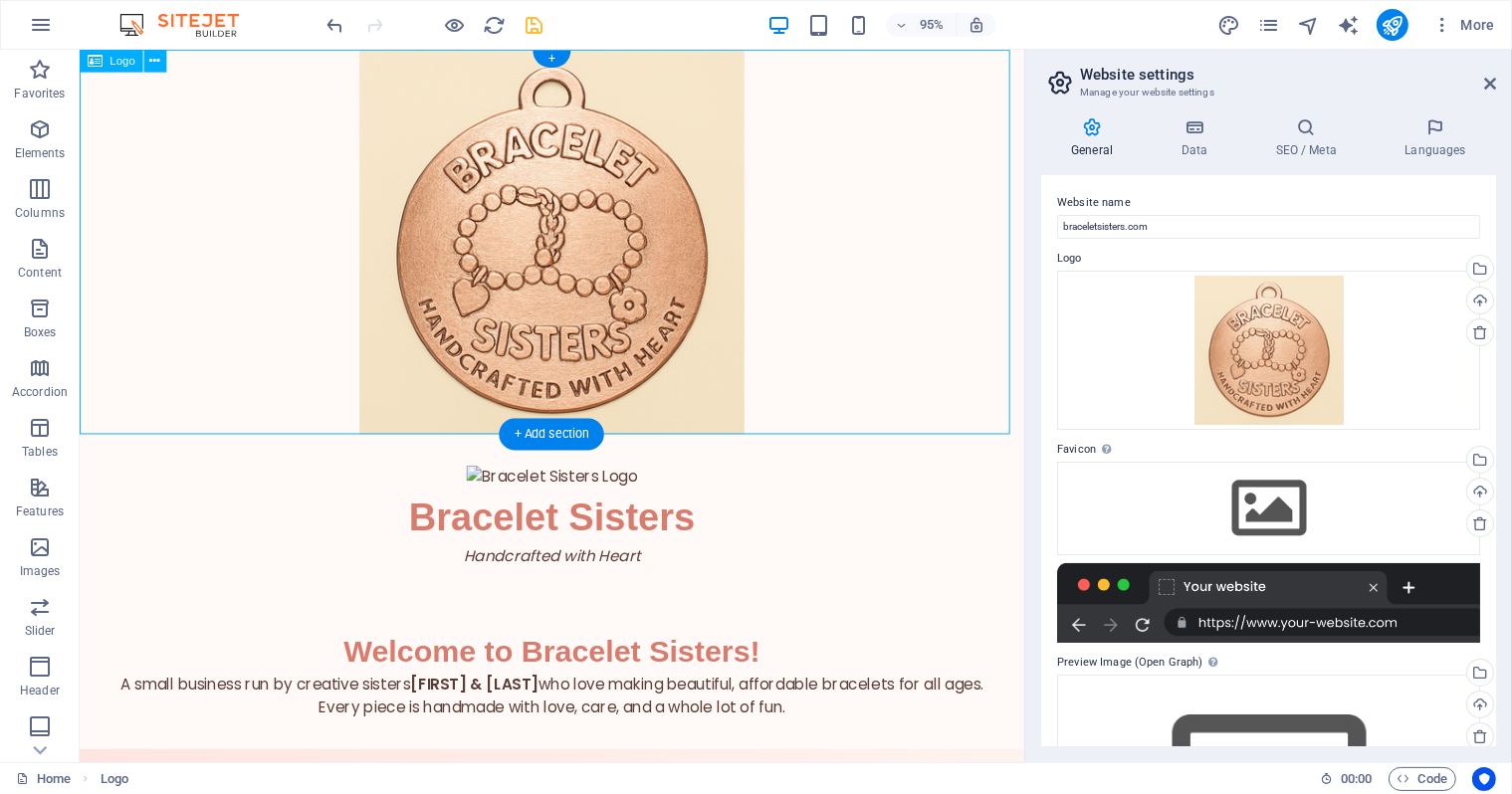 click at bounding box center [575, 252] 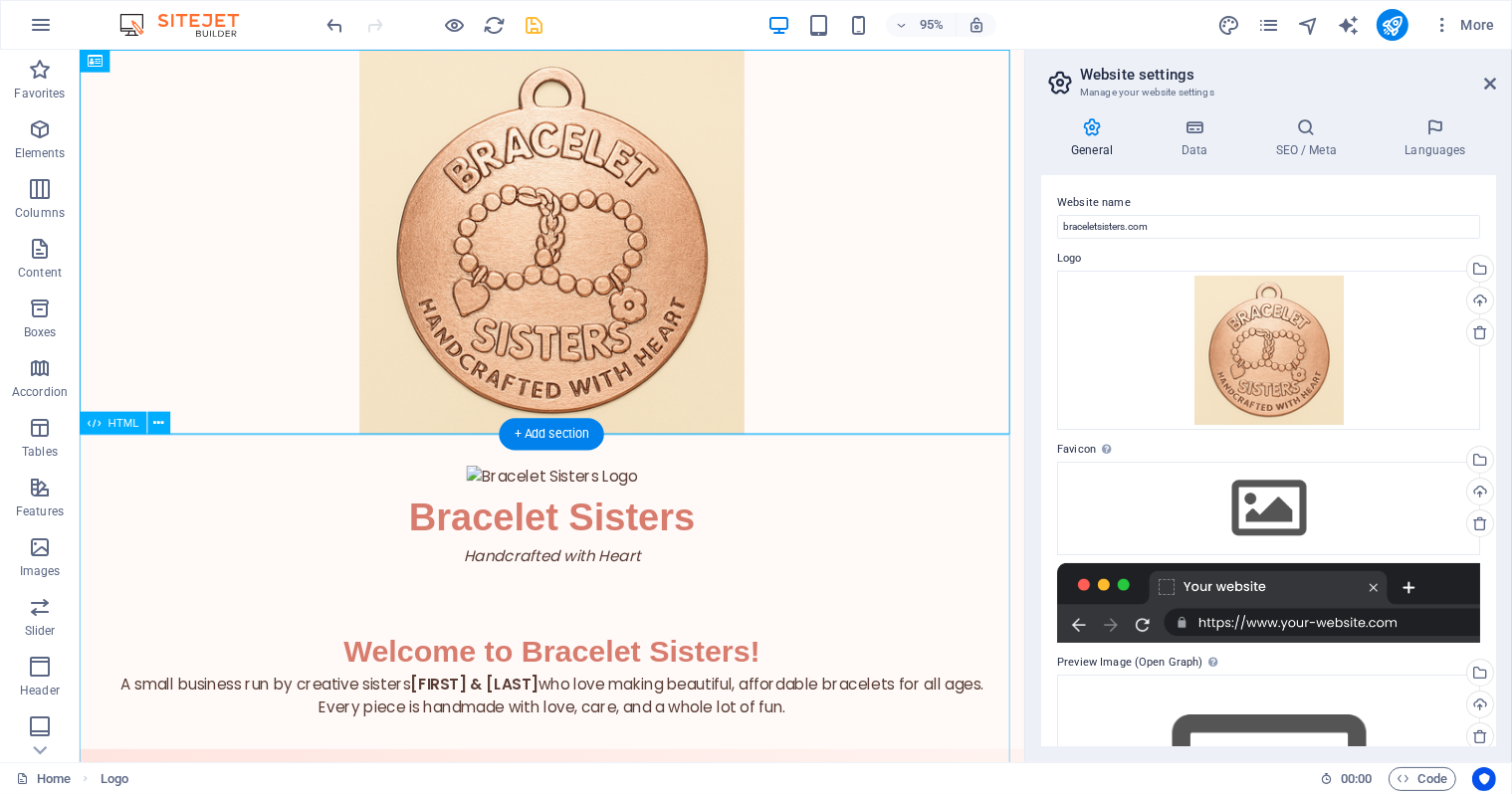 click on "Bracelet Sisters
Bracelet Sisters
Handcrafted with Heart
Welcome to Bracelet Sisters!
A small business run by creative sisters  Keagan  & Charleigh  who love making beautiful, affordable bracelets for all ages. Every piece is handmade with love, care, and a whole lot of fun.
Wear Your Story
Every bracelet is a burst of personality—made to celebrate friendship, color, and connection.
Shop Now
Our Collections
Charm Bracelets
Tell your story with playful charms.
Beaded Beauties
Colorful strands that pop with personality.
Custom Vibes
Design your own bracelet—your way.
COMING SOON
📸 Bracelet Gallery
Take a peek at some of our favorite creations! Each bracelet is handmade with love, color, and a touch of magic." at bounding box center (575, 1358) 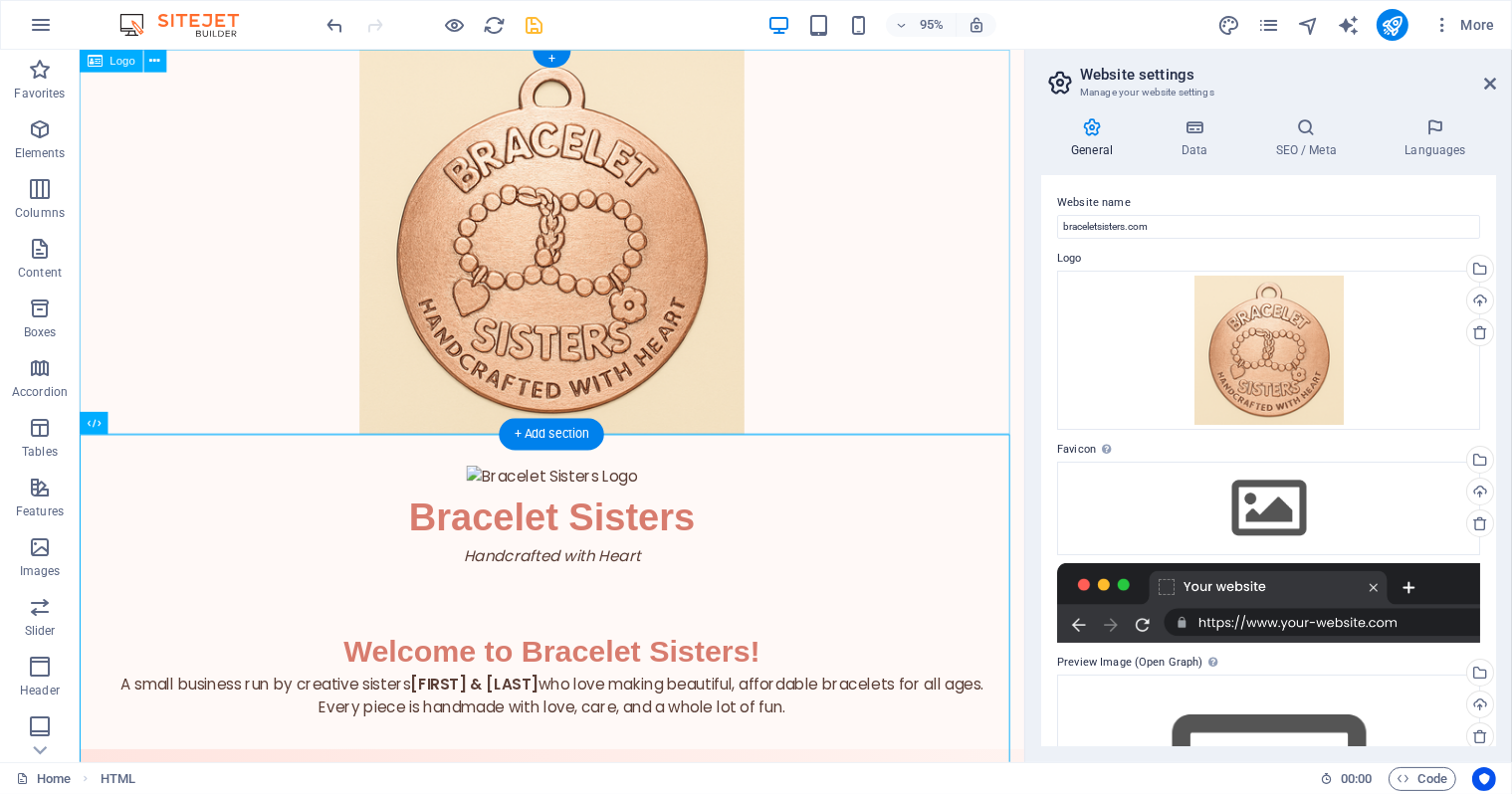 click at bounding box center (575, 252) 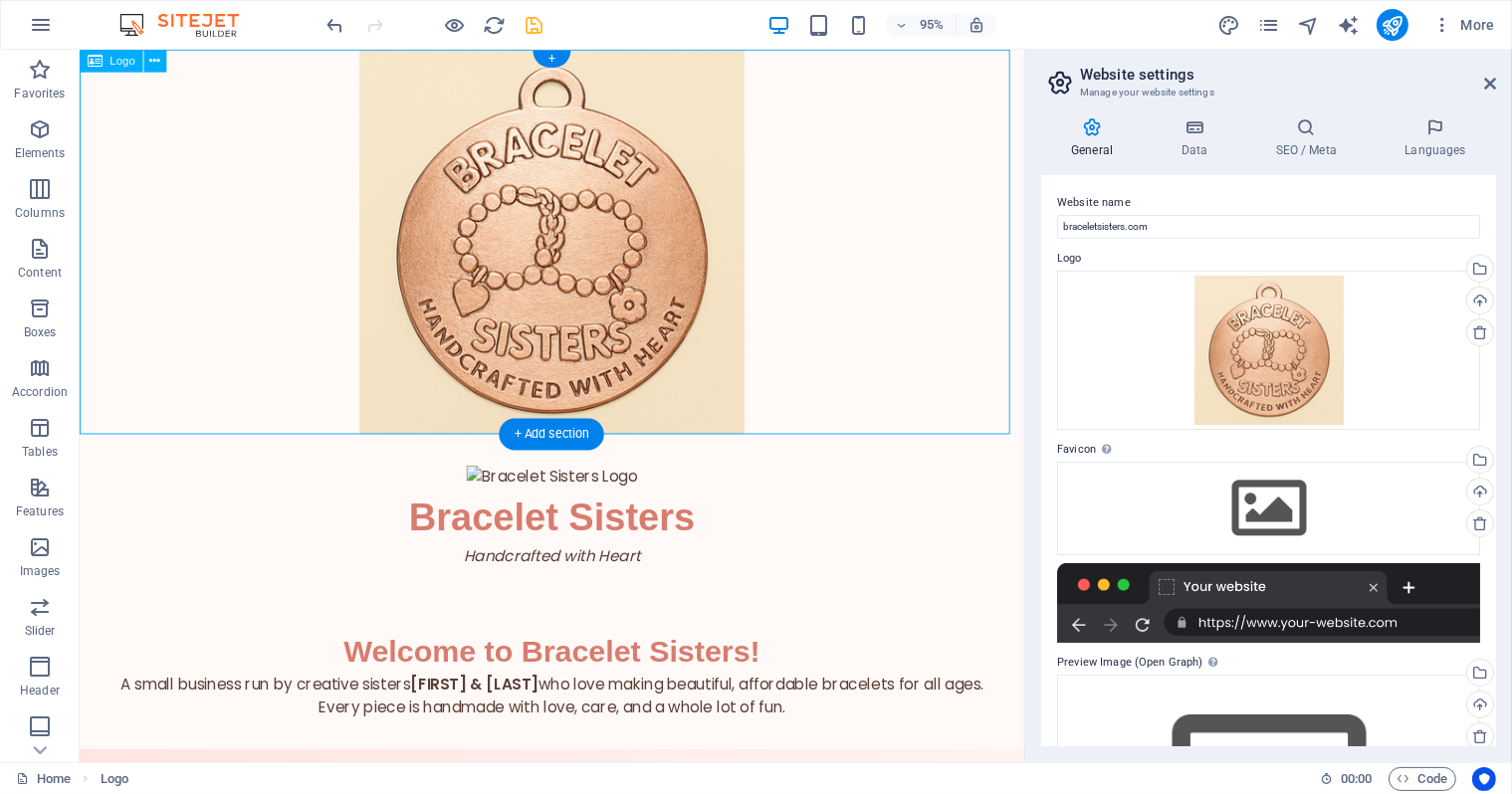 click at bounding box center [575, 252] 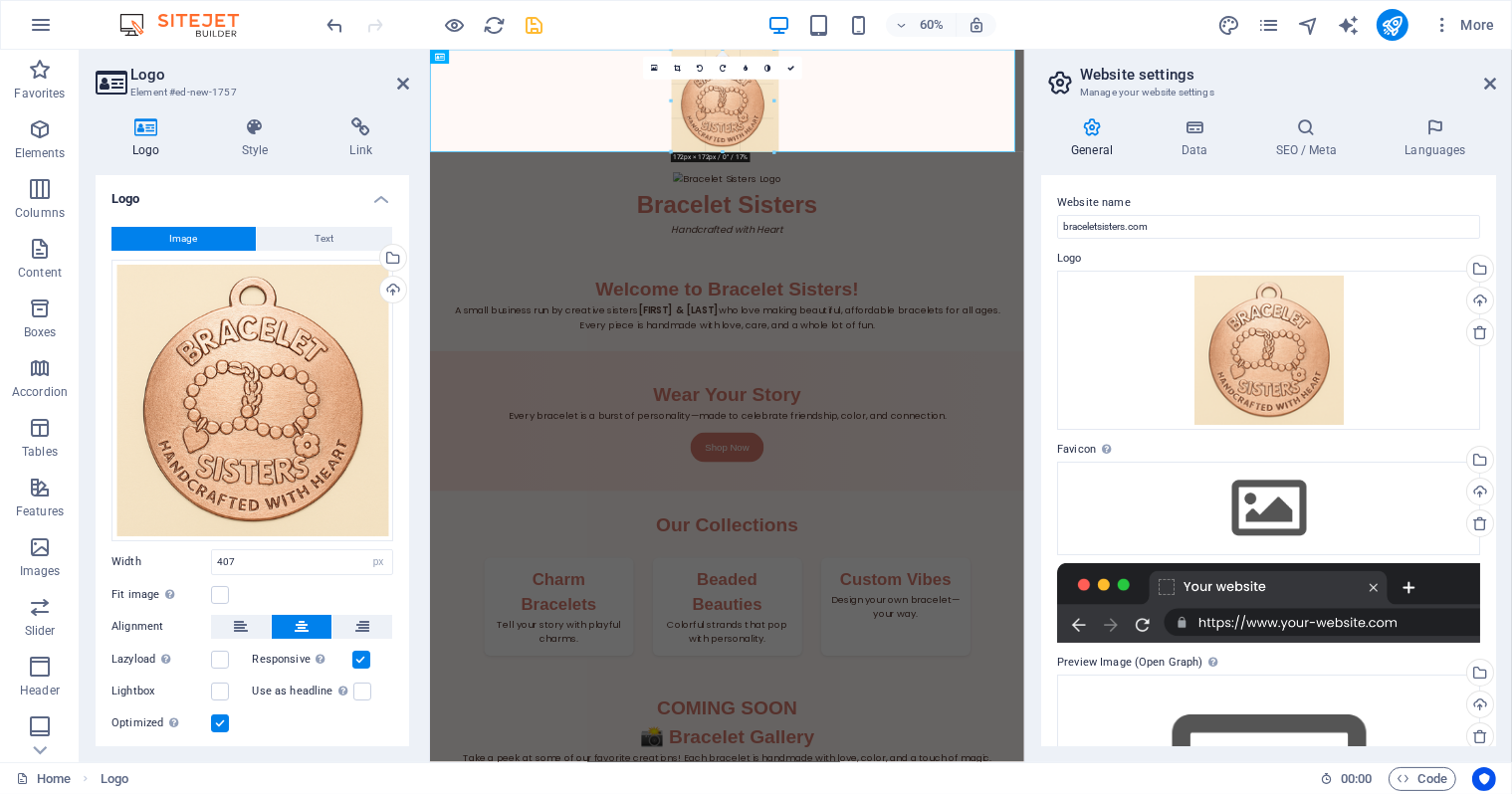 drag, startPoint x: 842, startPoint y: 292, endPoint x: 375, endPoint y: 57, distance: 522.79441 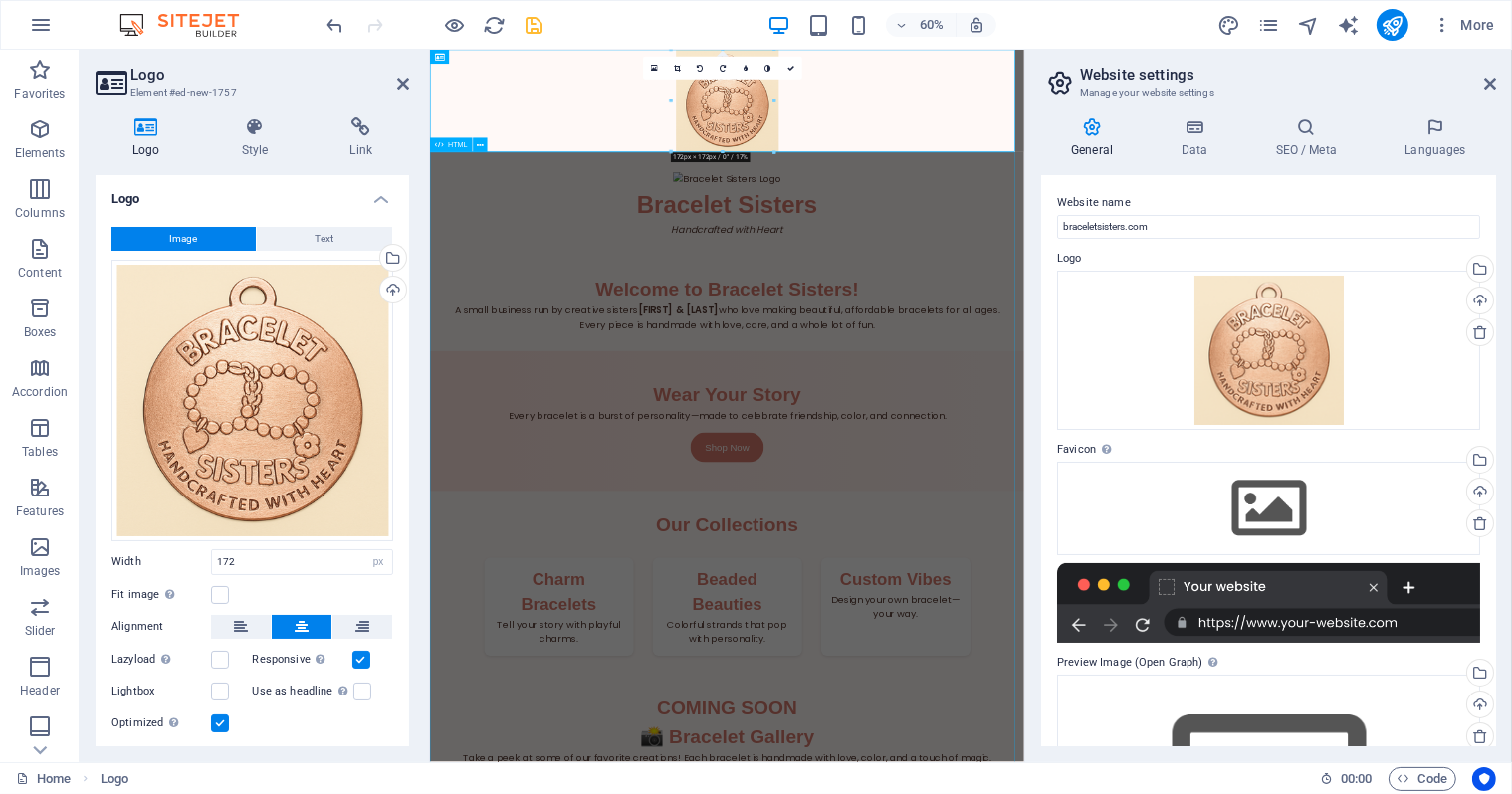 click on "Bracelet Sisters
Bracelet Sisters
Handcrafted with Heart
Welcome to Bracelet Sisters!
A small business run by creative sisters  Keagan  & Charleigh  who love making beautiful, affordable bracelets for all ages. Every piece is handmade with love, care, and a whole lot of fun.
Wear Your Story
Every bracelet is a burst of personality—made to celebrate friendship, color, and connection.
Shop Now
Our Collections
Charm Bracelets
Tell your story with playful charms.
Beaded Beauties
Colorful strands that pop with personality.
Custom Vibes
Design your own bracelet—your way.
COMING SOON
📸 Bracelet Gallery
Take a peek at some of our favorite creations! Each bracelet is handmade with love, color, and a touch of magic." at bounding box center [924, 1124] 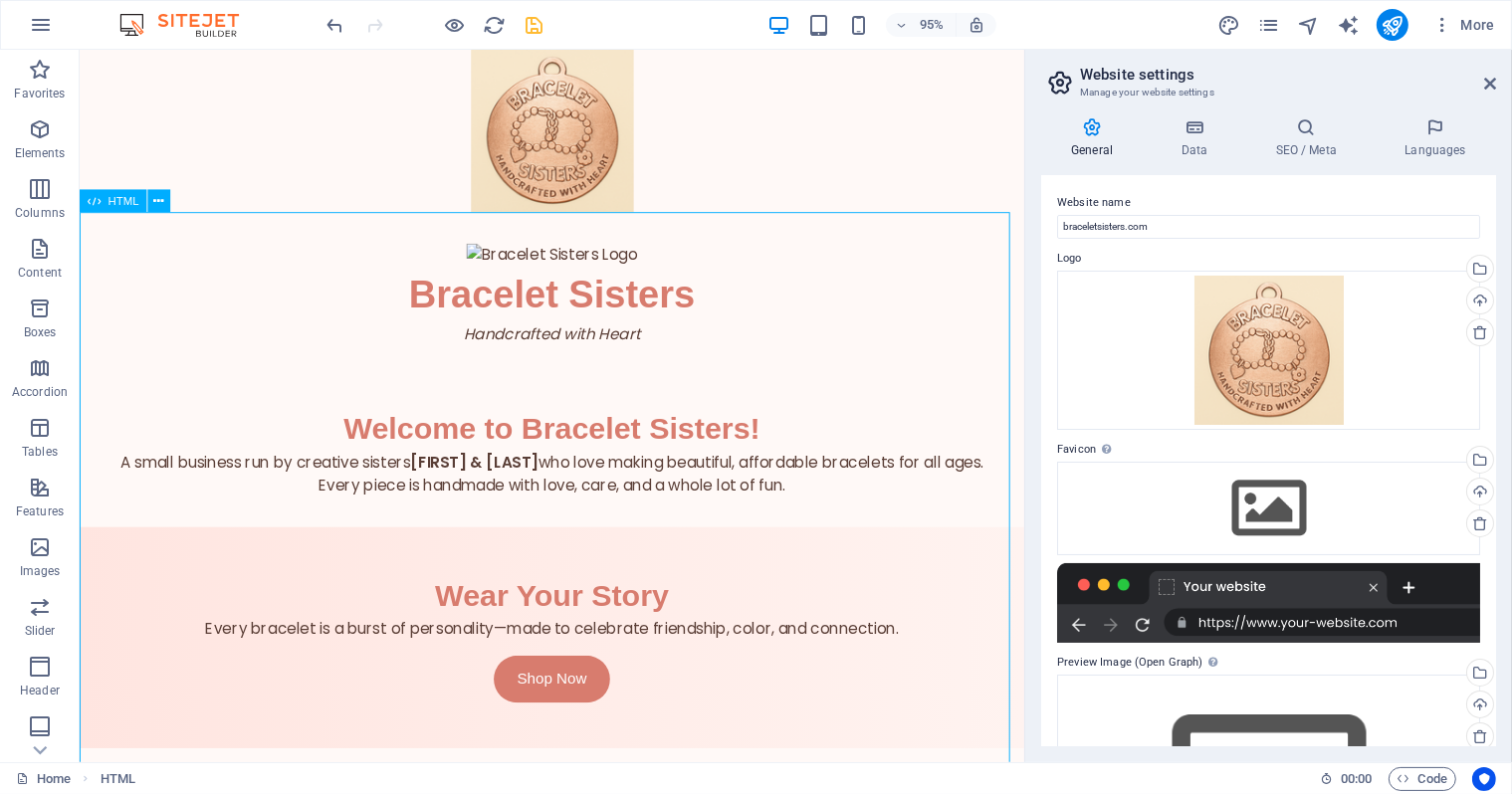 click on "Bracelet Sisters
Bracelet Sisters
Handcrafted with Heart
Welcome to Bracelet Sisters!
A small business run by creative sisters  Keagan  & Charleigh  who love making beautiful, affordable bracelets for all ages. Every piece is handmade with love, care, and a whole lot of fun.
Wear Your Story
Every bracelet is a burst of personality—made to celebrate friendship, color, and connection.
Shop Now
Our Collections
Charm Bracelets
Tell your story with playful charms.
Beaded Beauties
Colorful strands that pop with personality.
Custom Vibes
Design your own bracelet—your way.
COMING SOON
📸 Bracelet Gallery
Take a peek at some of our favorite creations! Each bracelet is handmade with love, color, and a touch of magic." at bounding box center [575, 1124] 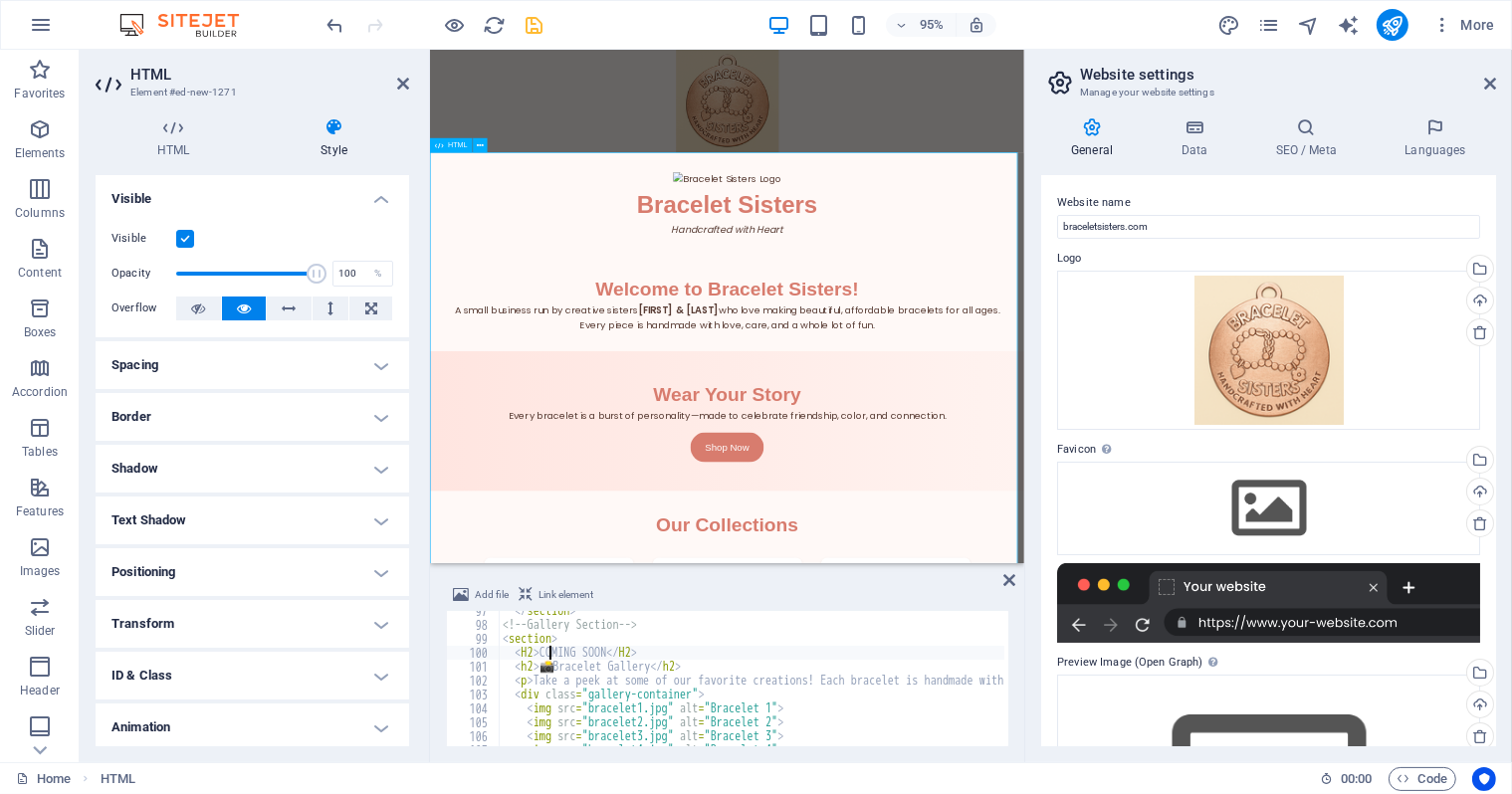 click on "Bracelet Sisters
Bracelet Sisters
Handcrafted with Heart
Welcome to Bracelet Sisters!
A small business run by creative sisters  Keagan  & Charleigh  who love making beautiful, affordable bracelets for all ages. Every piece is handmade with love, care, and a whole lot of fun.
Wear Your Story
Every bracelet is a burst of personality—made to celebrate friendship, color, and connection.
Shop Now
Our Collections
Charm Bracelets
Tell your story with playful charms.
Beaded Beauties
Colorful strands that pop with personality.
Custom Vibes
Design your own bracelet—your way.
COMING SOON
📸 Bracelet Gallery
Take a peek at some of our favorite creations! Each bracelet is handmade with love, color, and a touch of magic." at bounding box center (924, 1124) 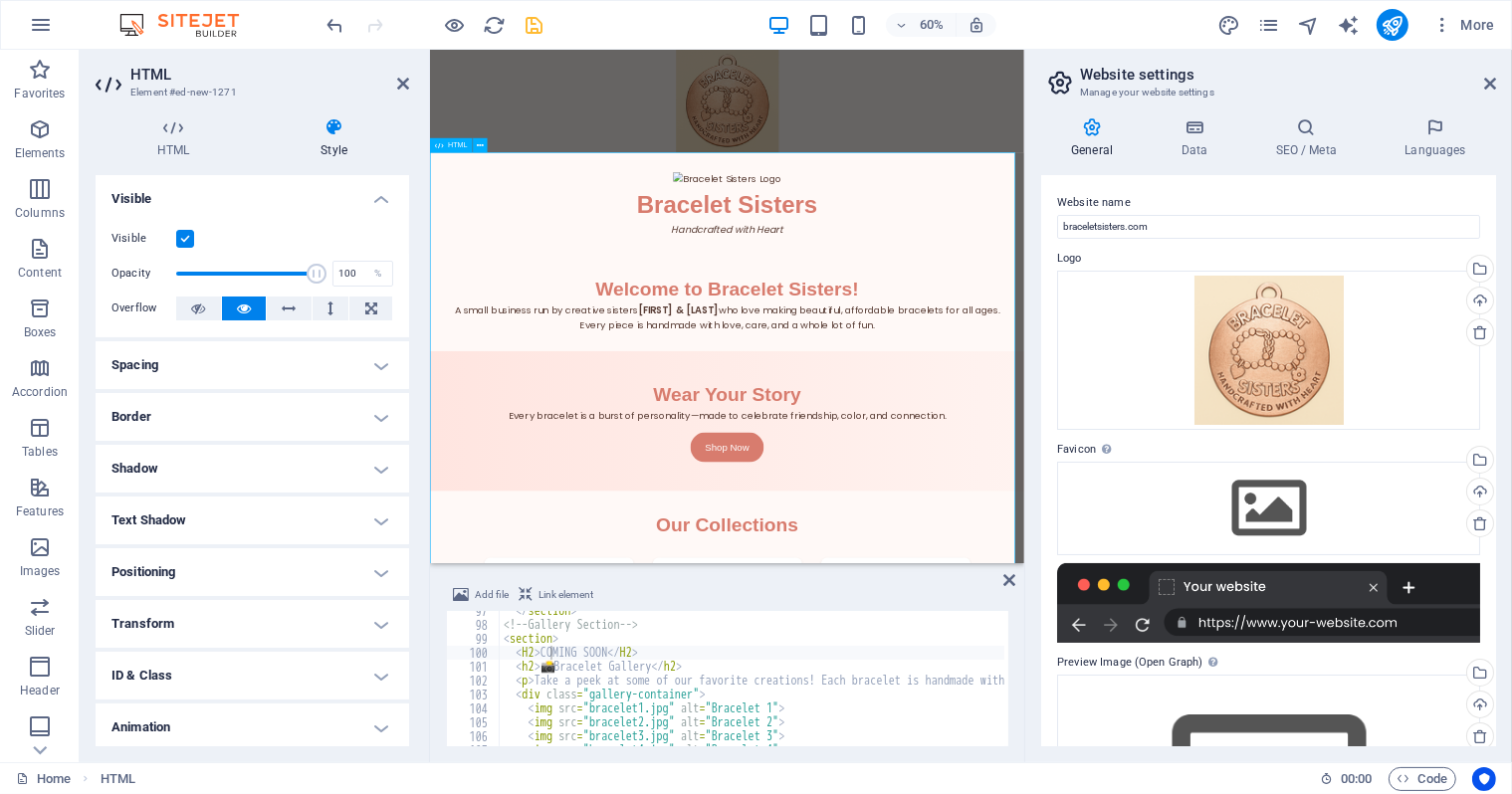 click on "Bracelet Sisters
Bracelet Sisters
Handcrafted with Heart
Welcome to Bracelet Sisters!
A small business run by creative sisters  Keagan  & Charleigh  who love making beautiful, affordable bracelets for all ages. Every piece is handmade with love, care, and a whole lot of fun.
Wear Your Story
Every bracelet is a burst of personality—made to celebrate friendship, color, and connection.
Shop Now
Our Collections
Charm Bracelets
Tell your story with playful charms.
Beaded Beauties
Colorful strands that pop with personality.
Custom Vibes
Design your own bracelet—your way.
COMING SOON
📸 Bracelet Gallery
Take a peek at some of our favorite creations! Each bracelet is handmade with love, color, and a touch of magic." at bounding box center [924, 1124] 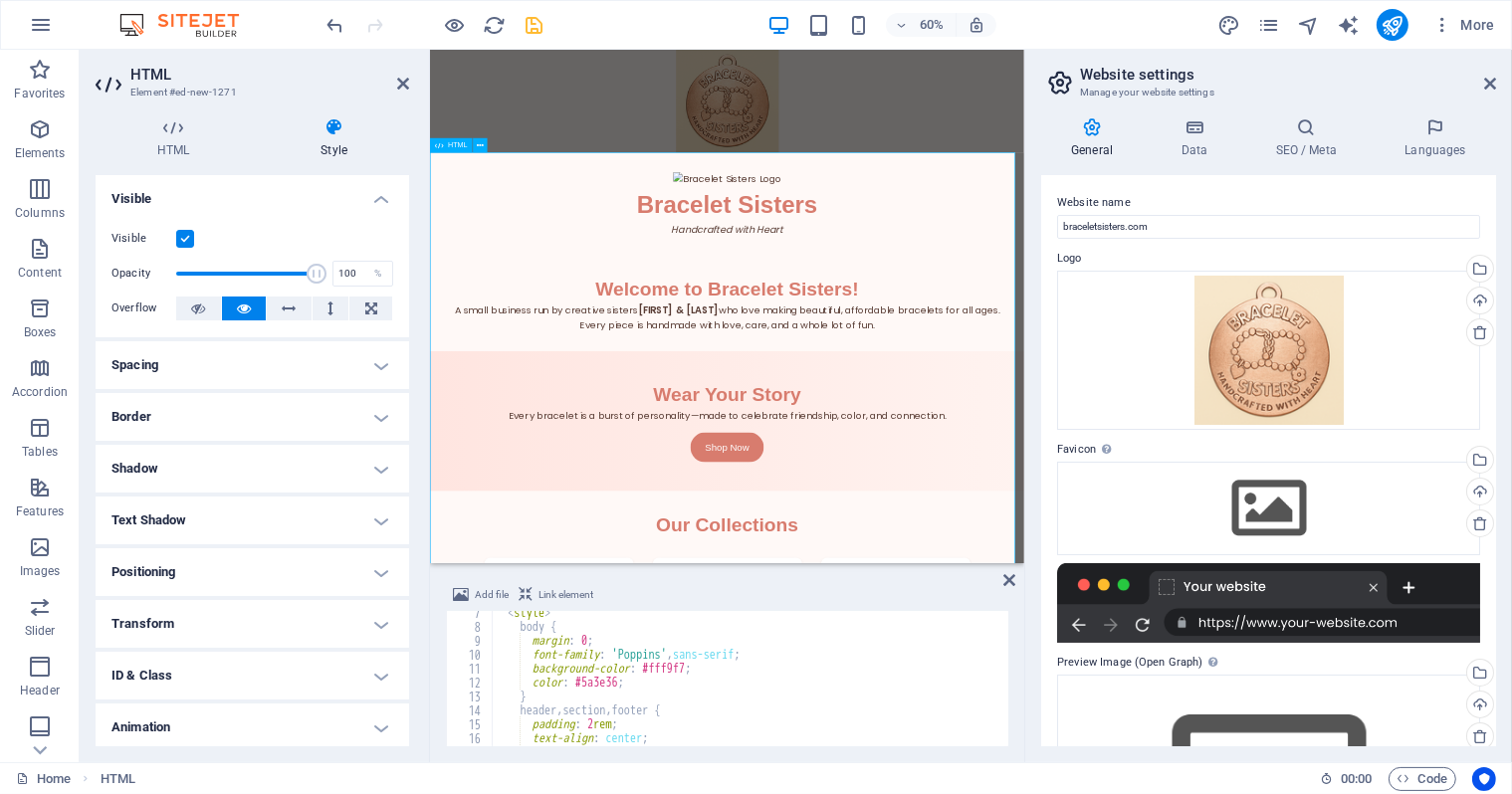 scroll, scrollTop: 0, scrollLeft: 0, axis: both 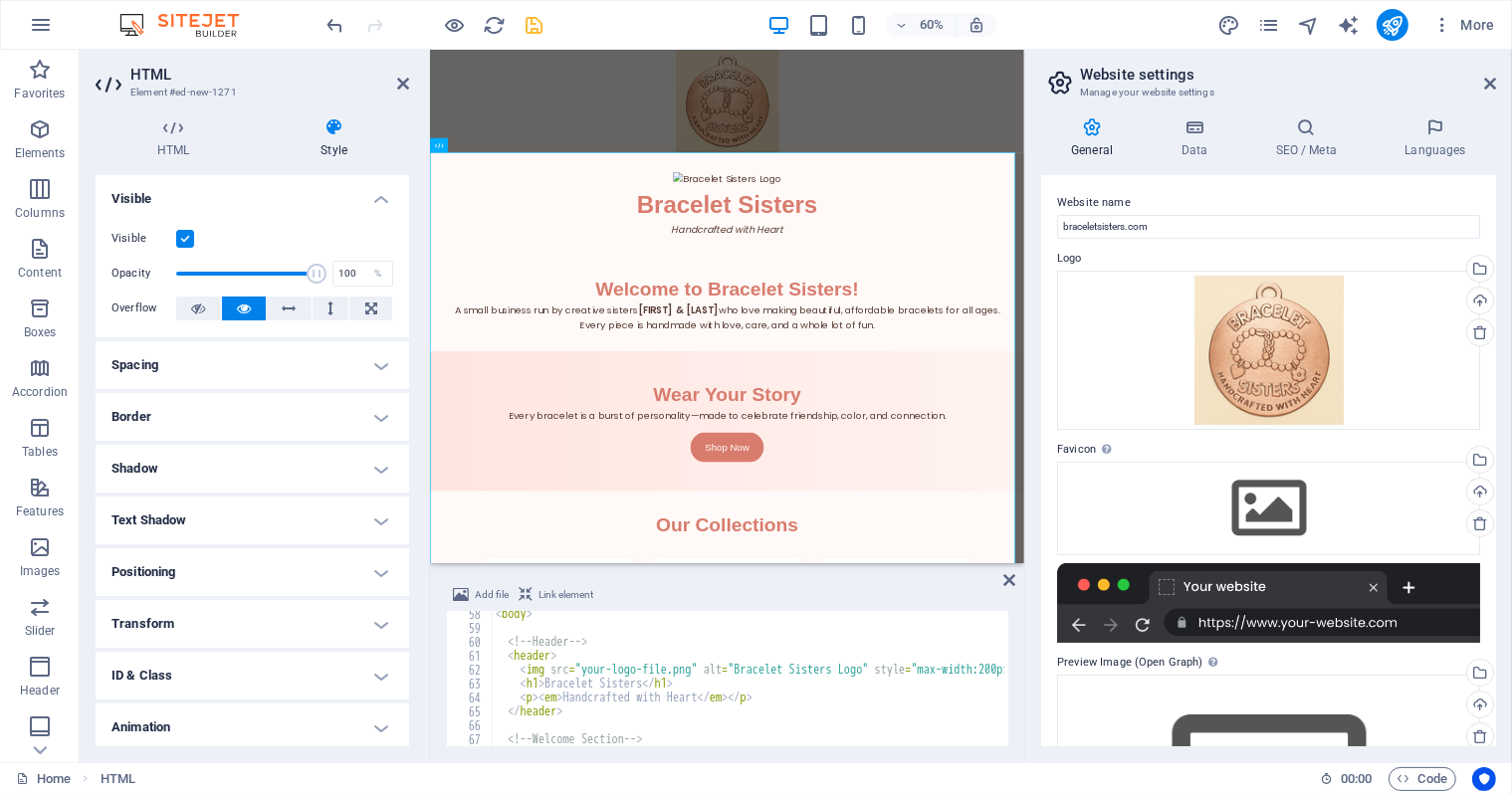 type on "<img src="your-logo-file.png" alt="Bracelet Sisters Logo" style="max-width:200px;">" 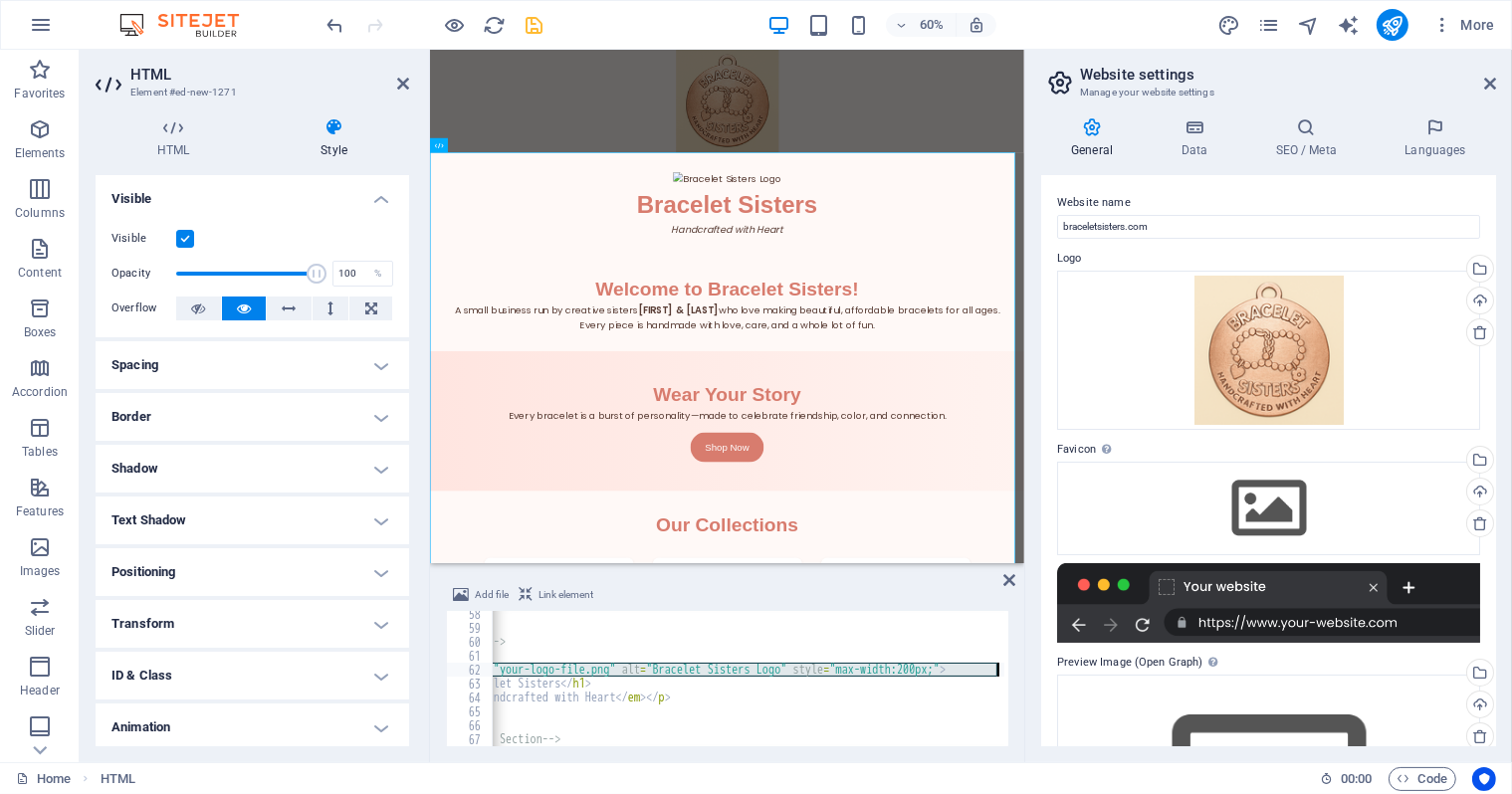 drag, startPoint x: 522, startPoint y: 670, endPoint x: 1026, endPoint y: 674, distance: 504.01587 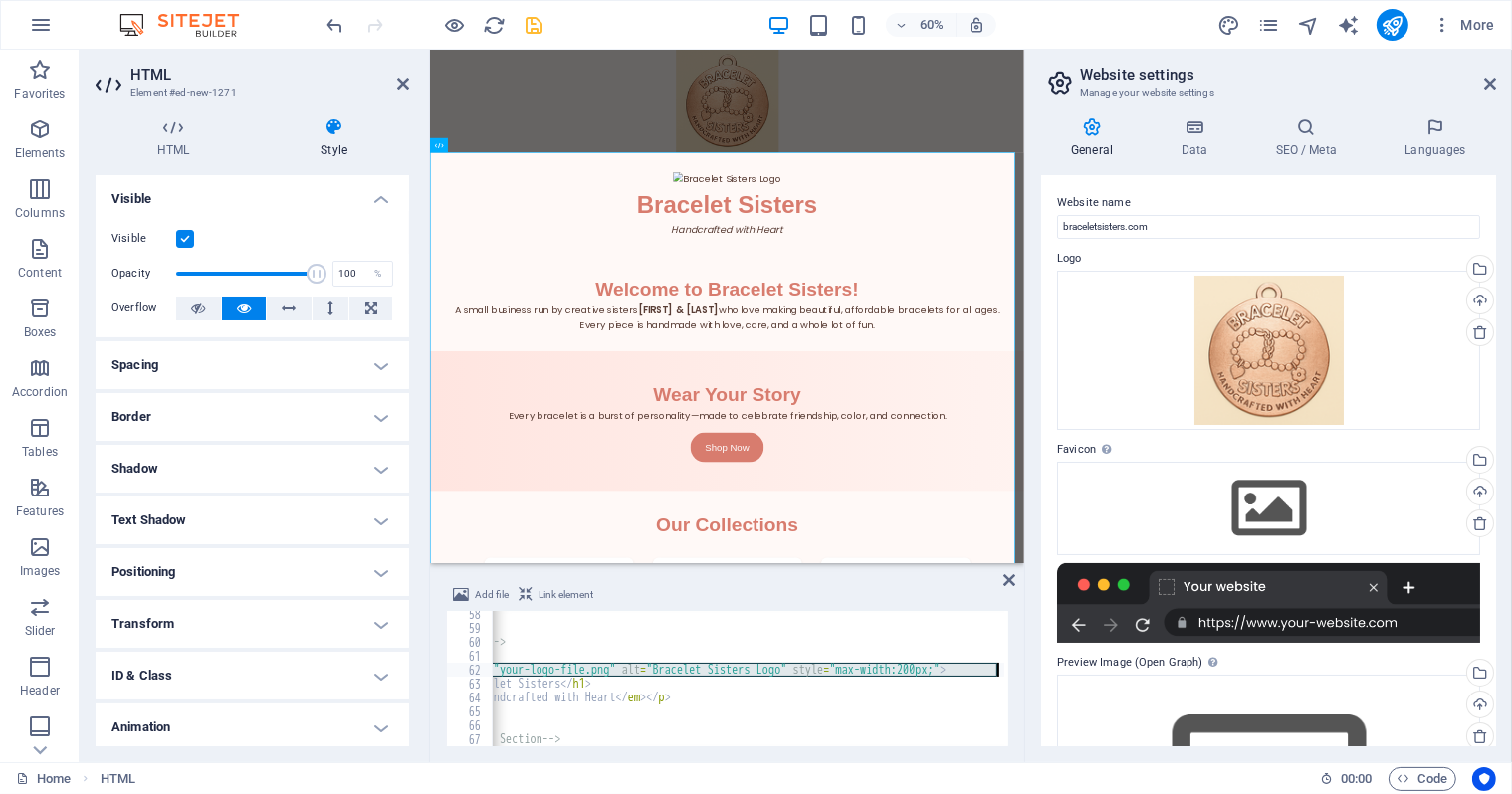 type 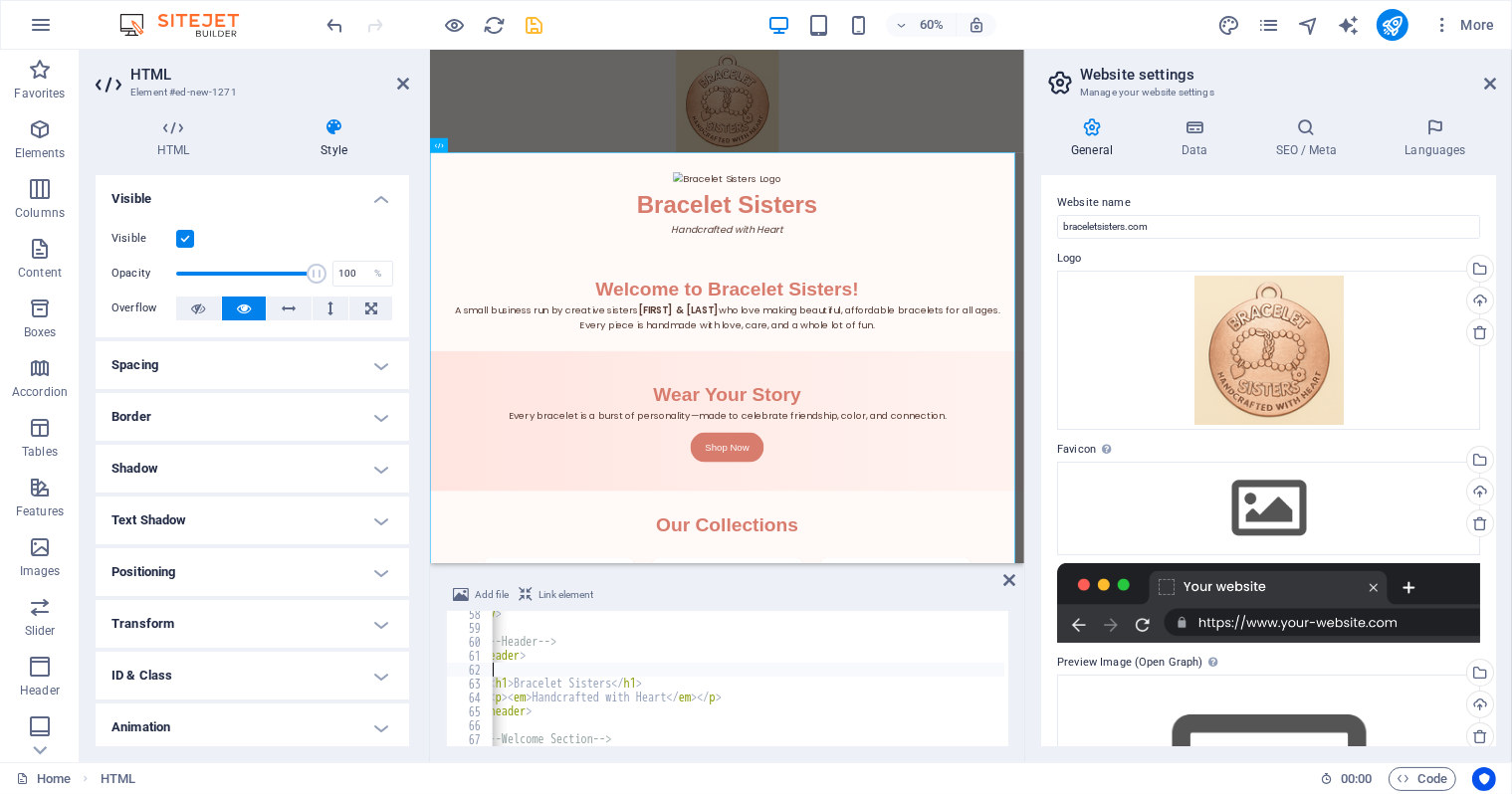 click on "Add file Link element" at bounding box center (727, 597) 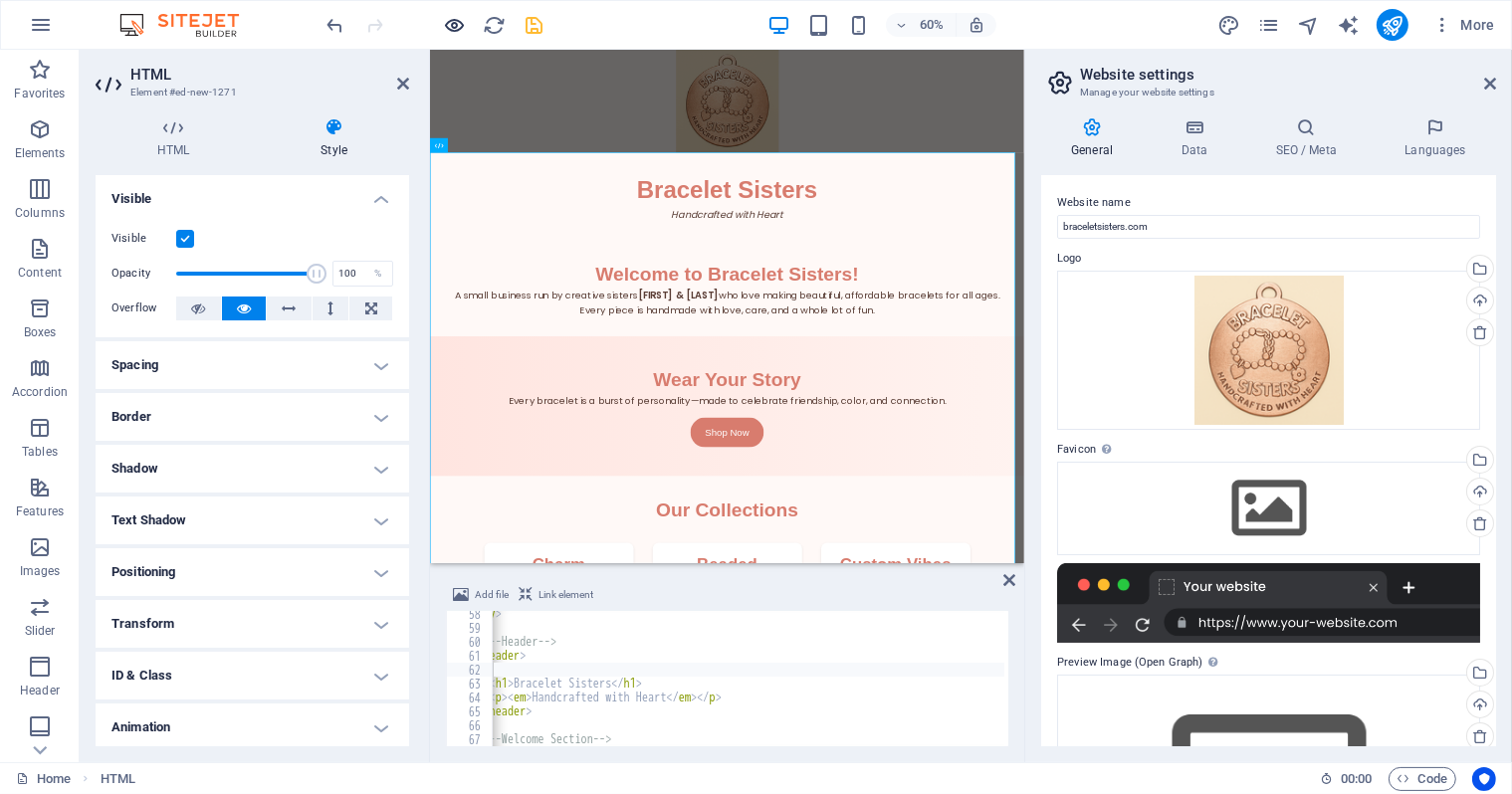 click at bounding box center (455, 25) 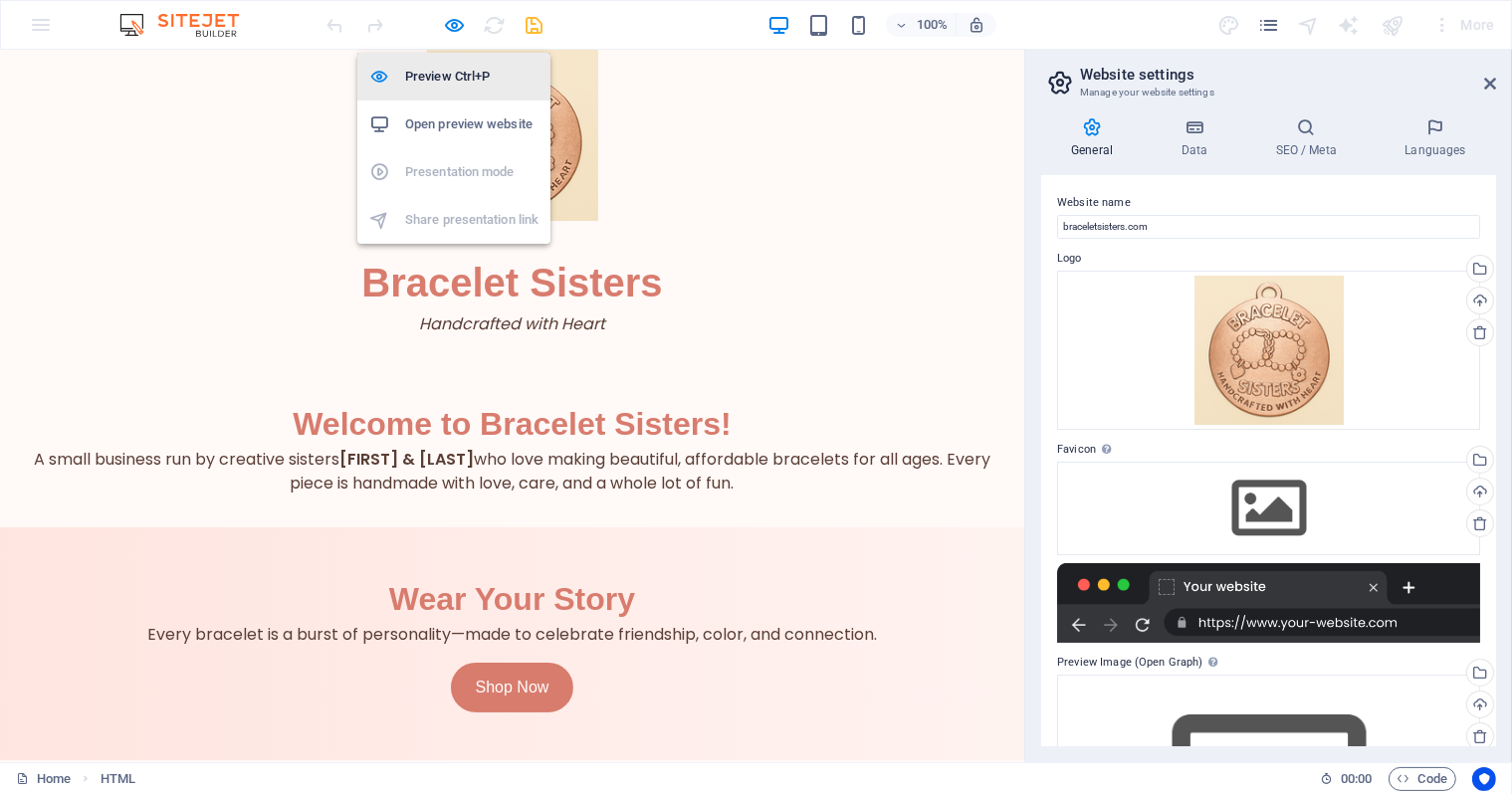 click on "Preview Ctrl+P" at bounding box center [472, 77] 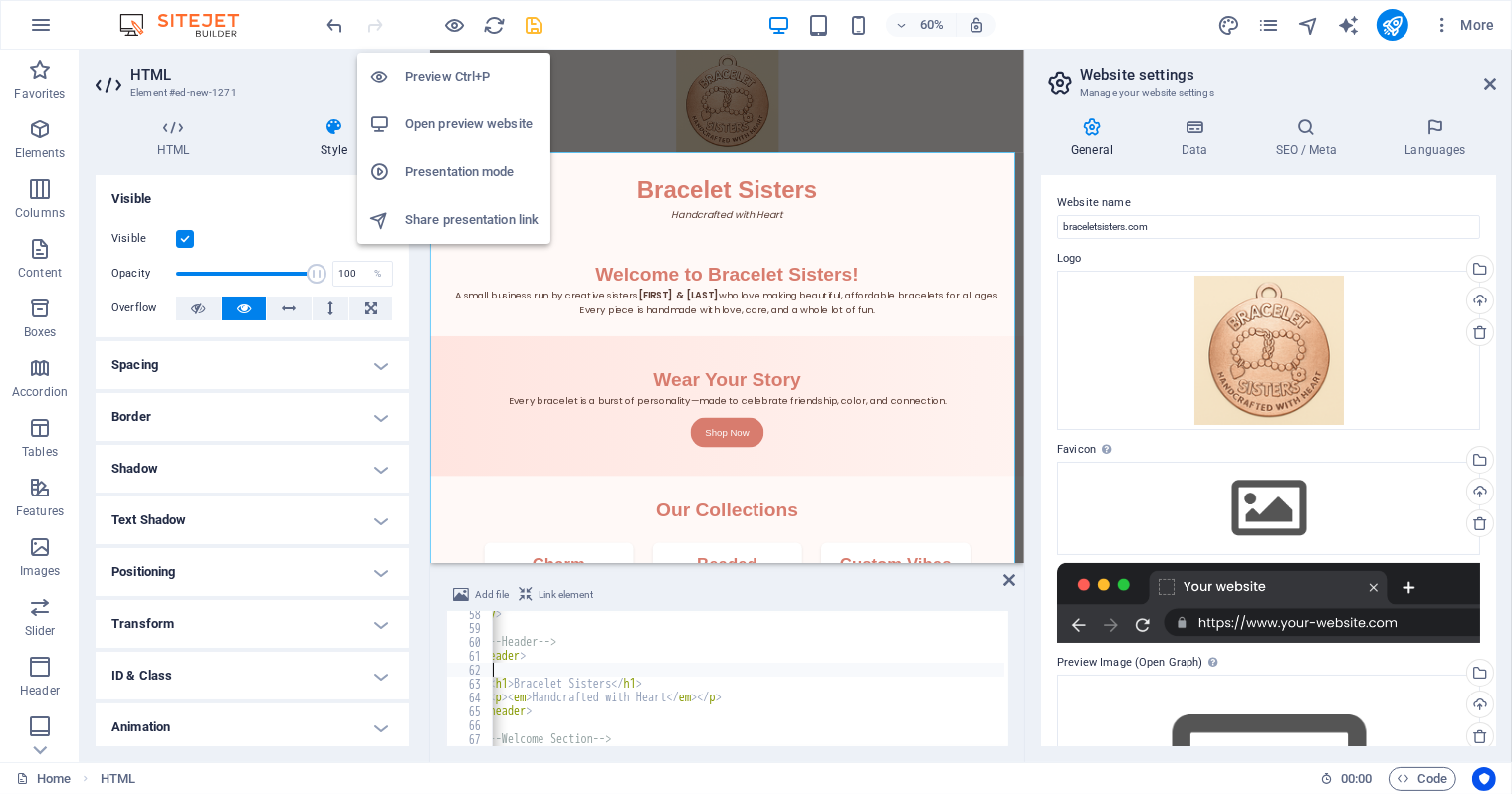 click on "Open preview website" at bounding box center (472, 124) 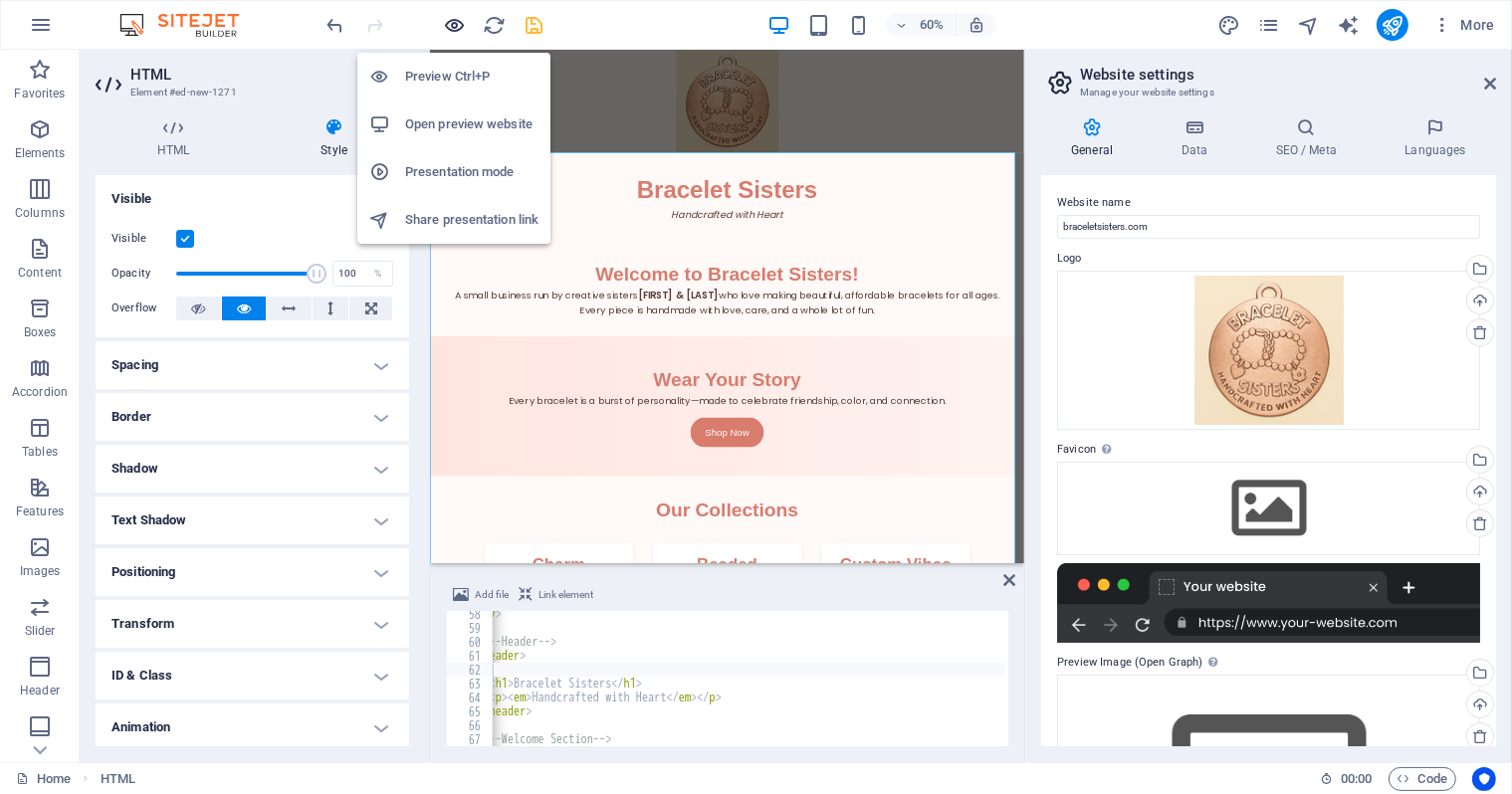click at bounding box center (455, 25) 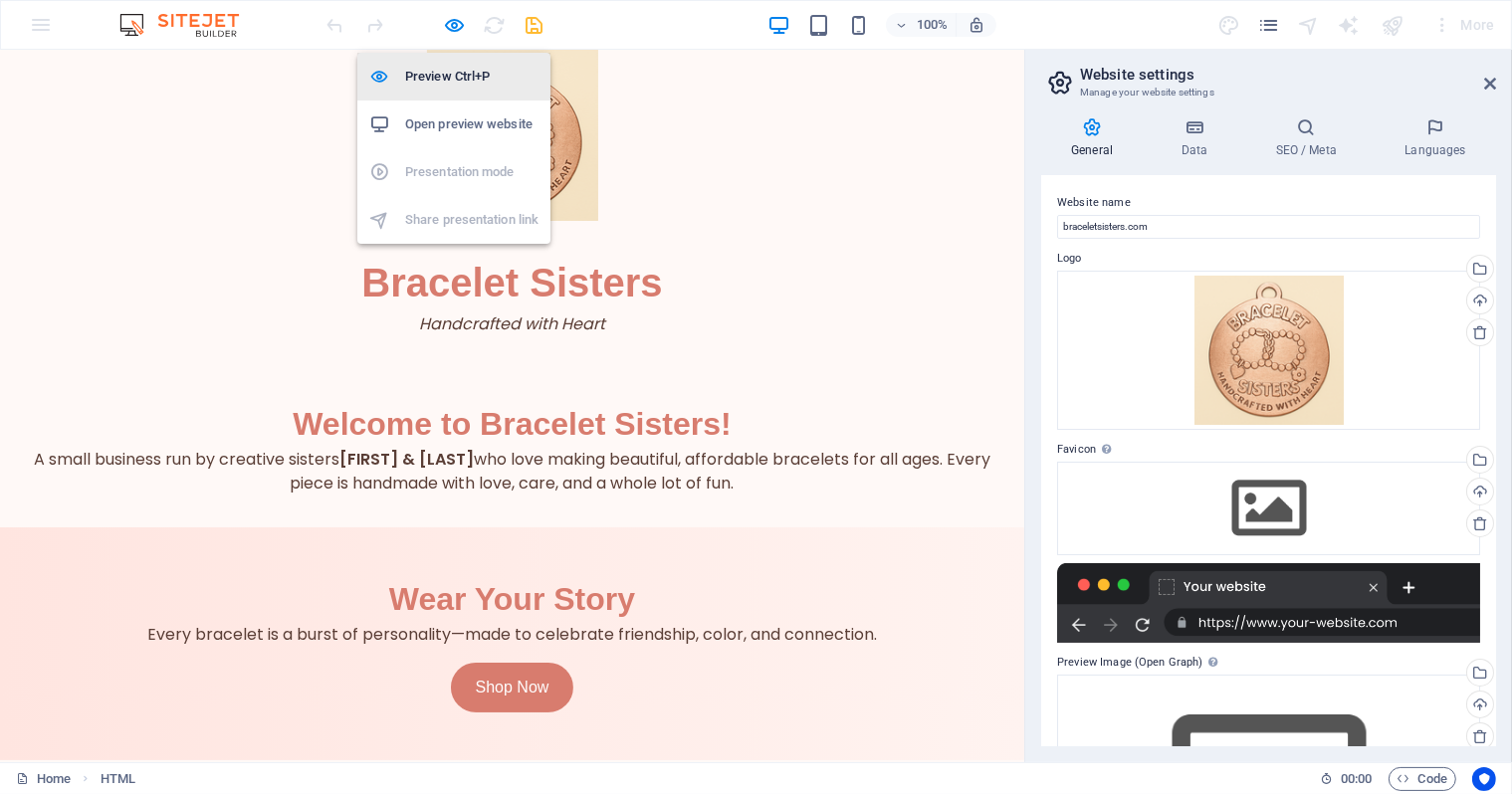 click on "Preview Ctrl+P" at bounding box center [472, 77] 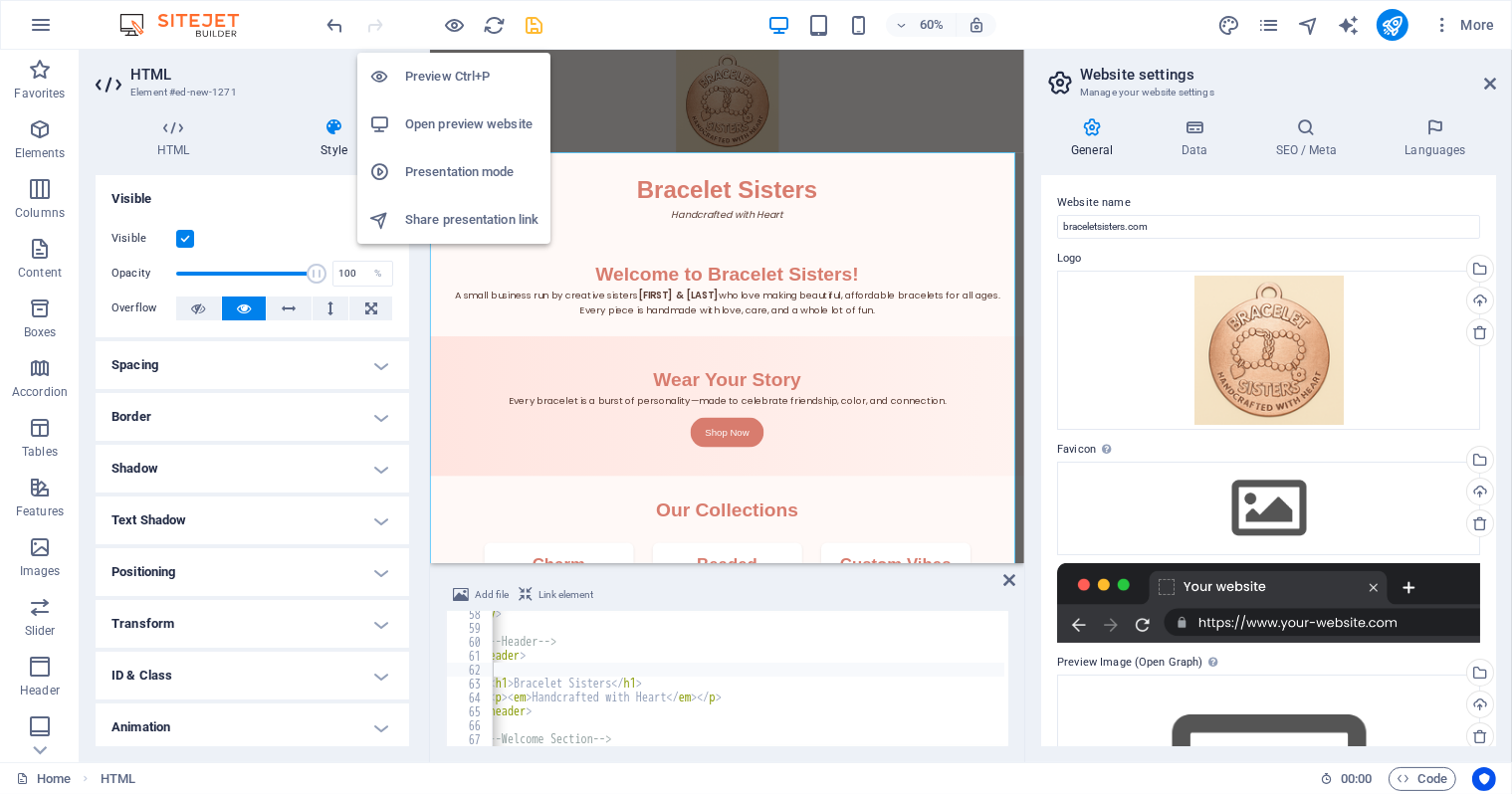 click on "Preview Ctrl+P" at bounding box center (472, 77) 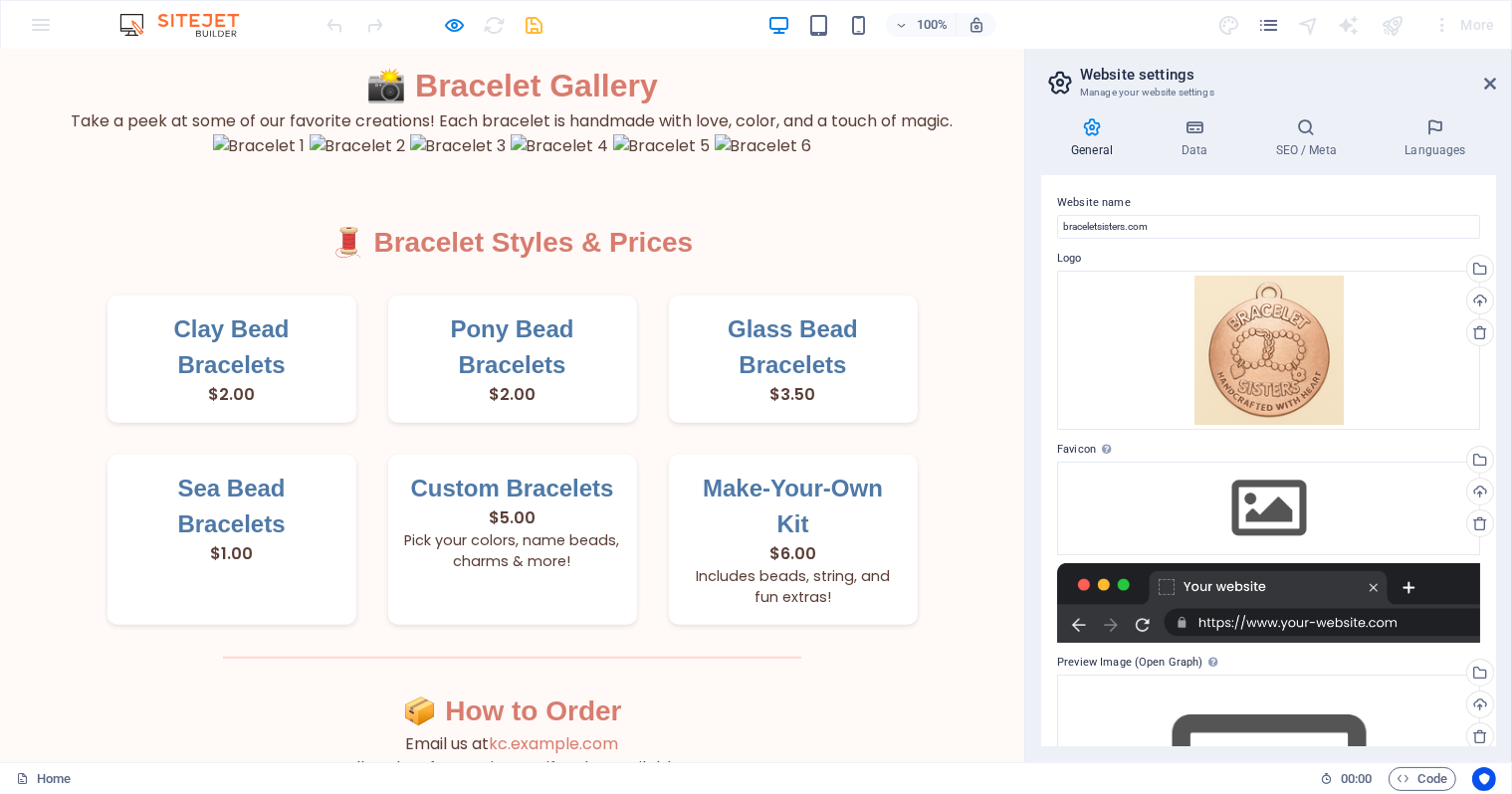scroll, scrollTop: 0, scrollLeft: 0, axis: both 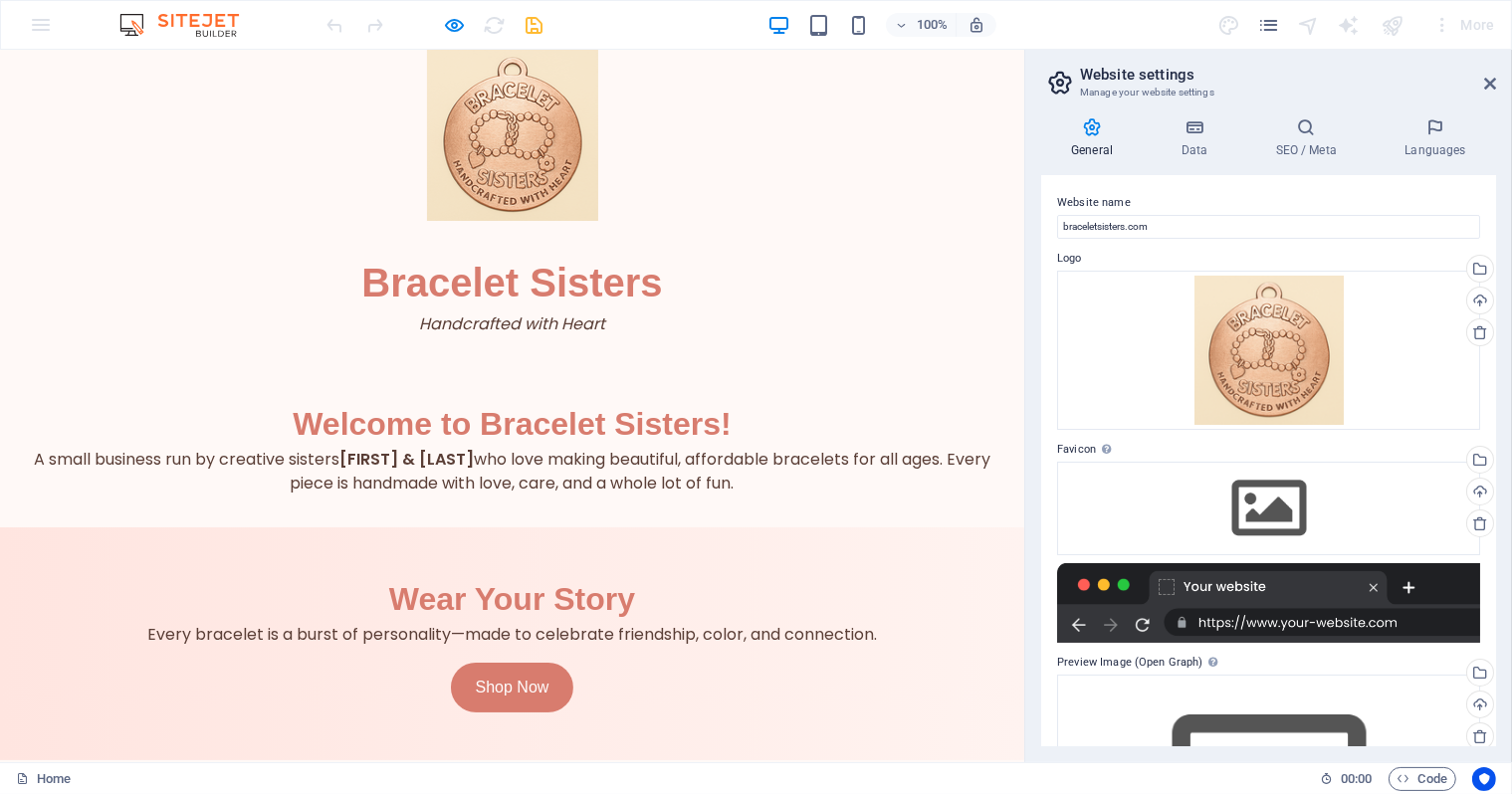 drag, startPoint x: 1027, startPoint y: 87, endPoint x: 493, endPoint y: 124, distance: 535.2803 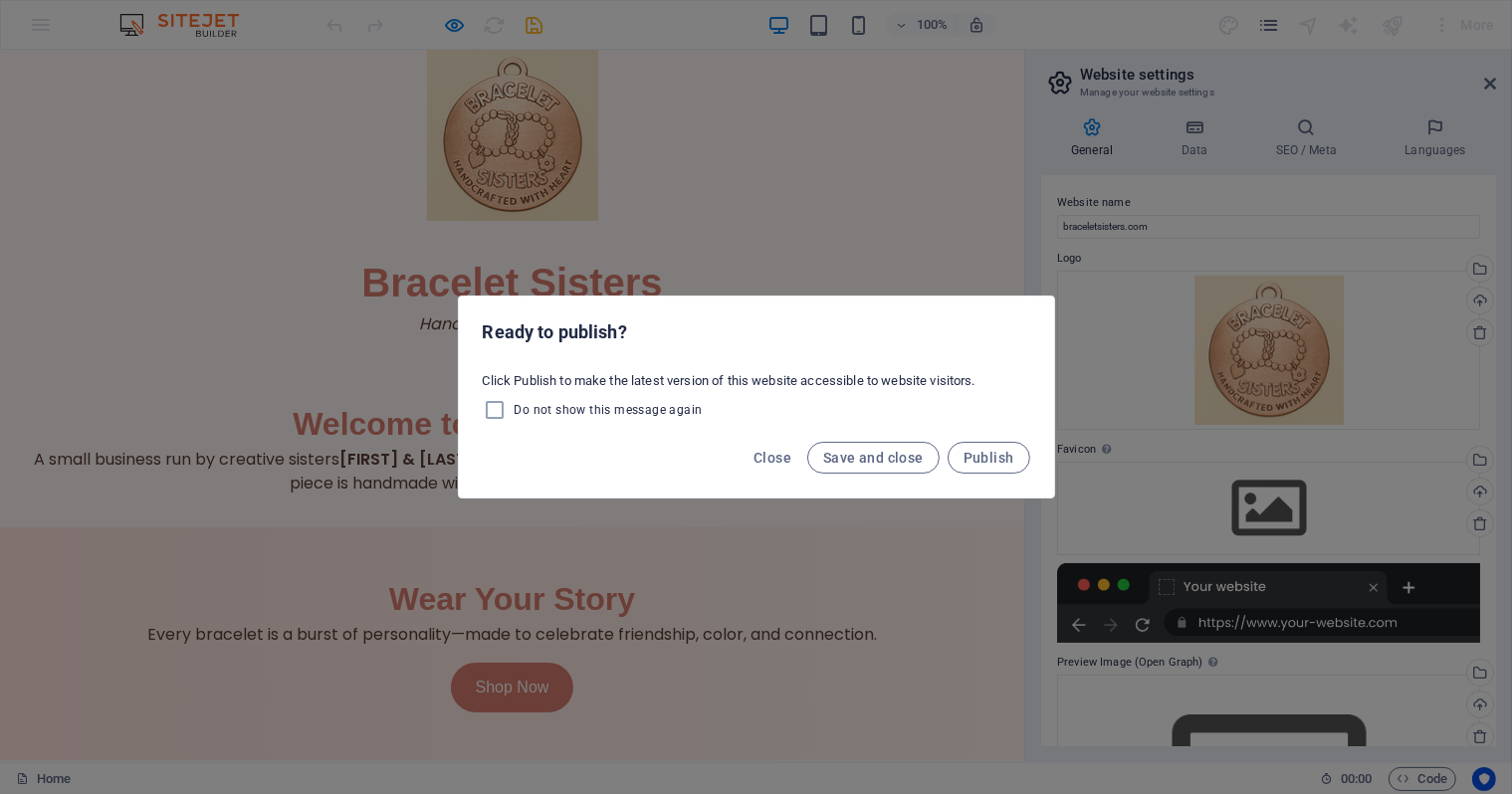 click on "Ready to publish? Click Publish to make the latest version of this website accessible to website visitors. Do not show this message again Close Save and close Publish" at bounding box center [756, 397] 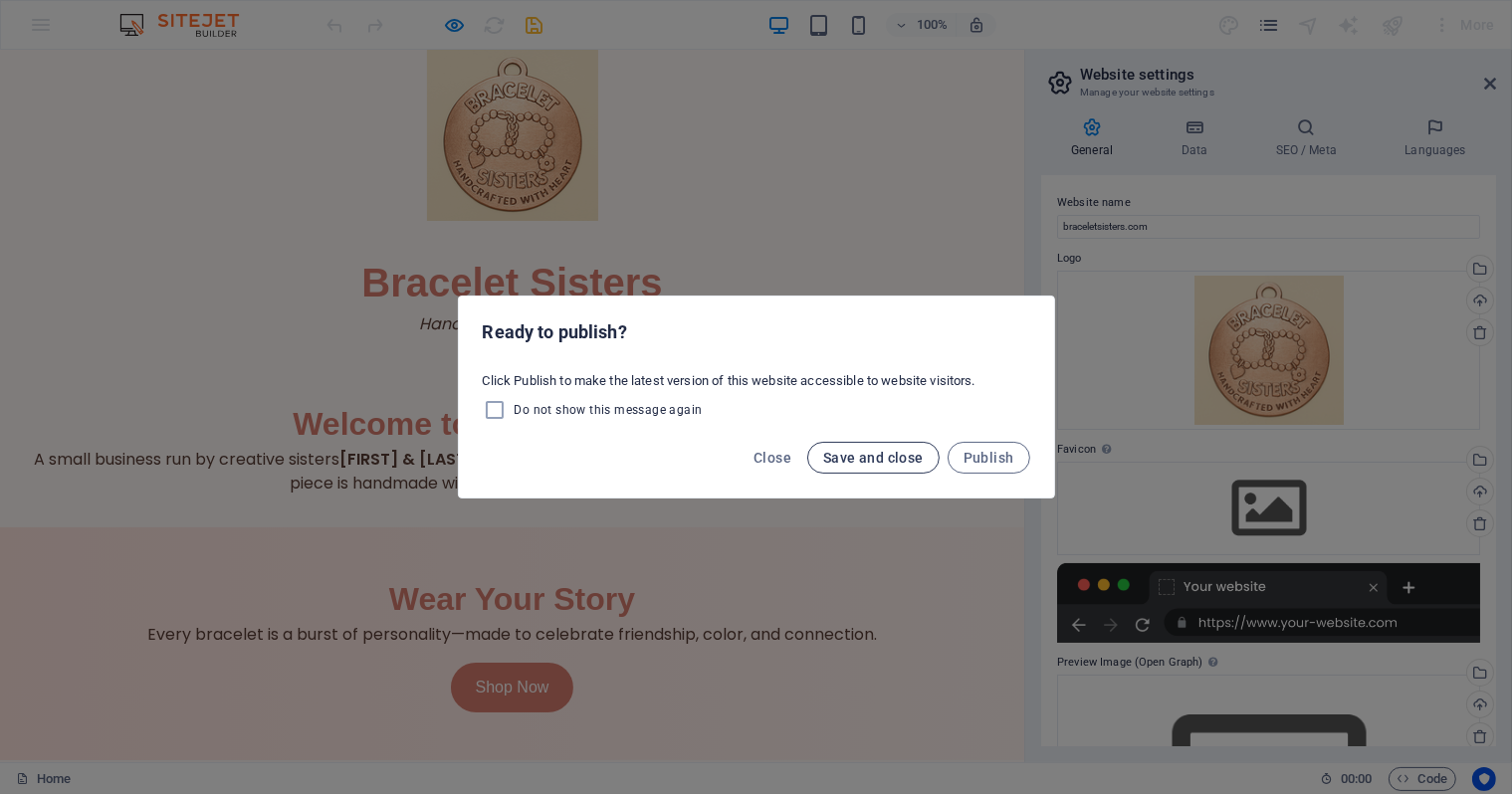 click on "Save and close" at bounding box center [873, 458] 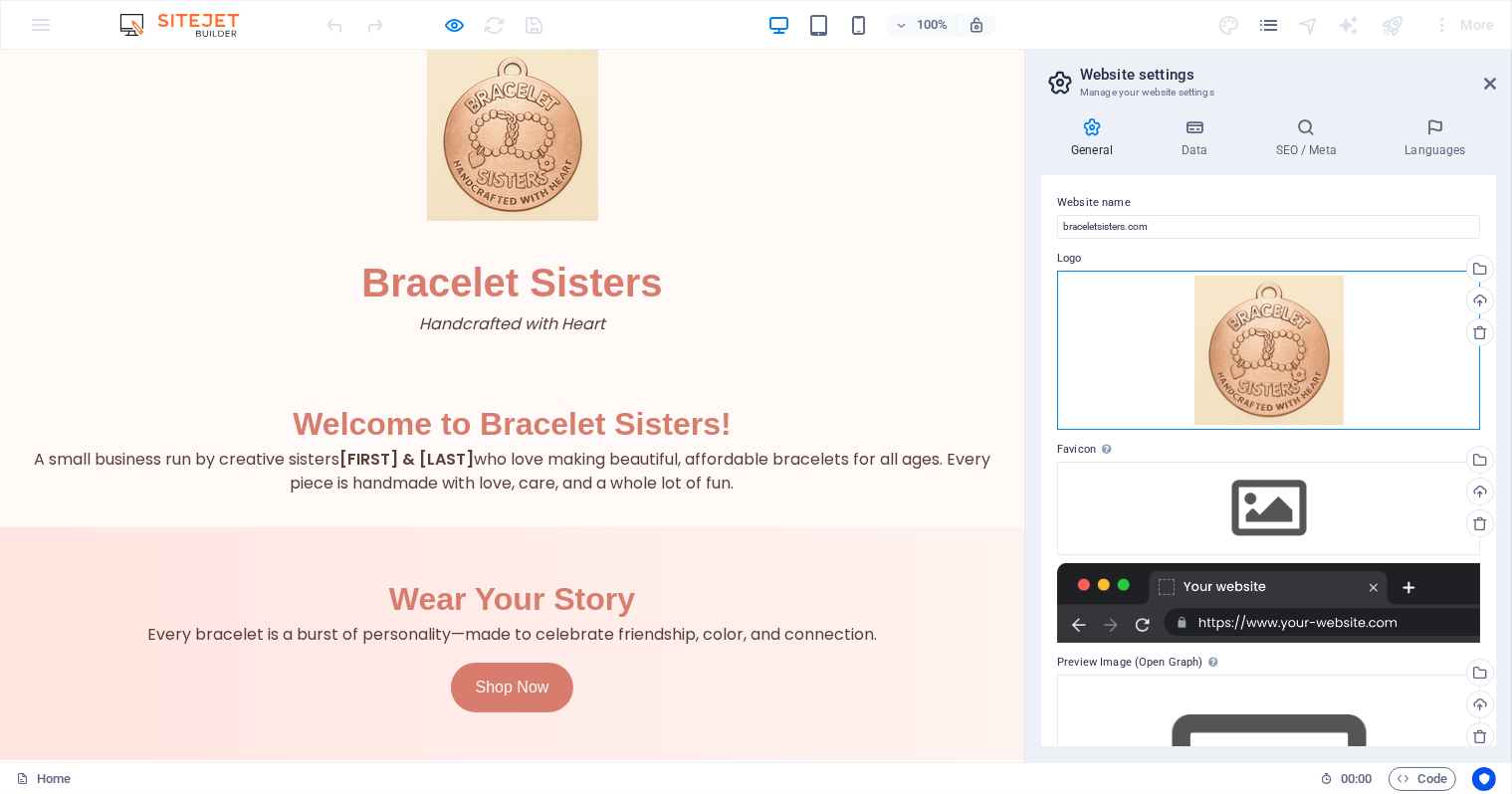 click on "Drag files here, click to choose files or select files from Files or our free stock photos & videos" at bounding box center (1268, 350) 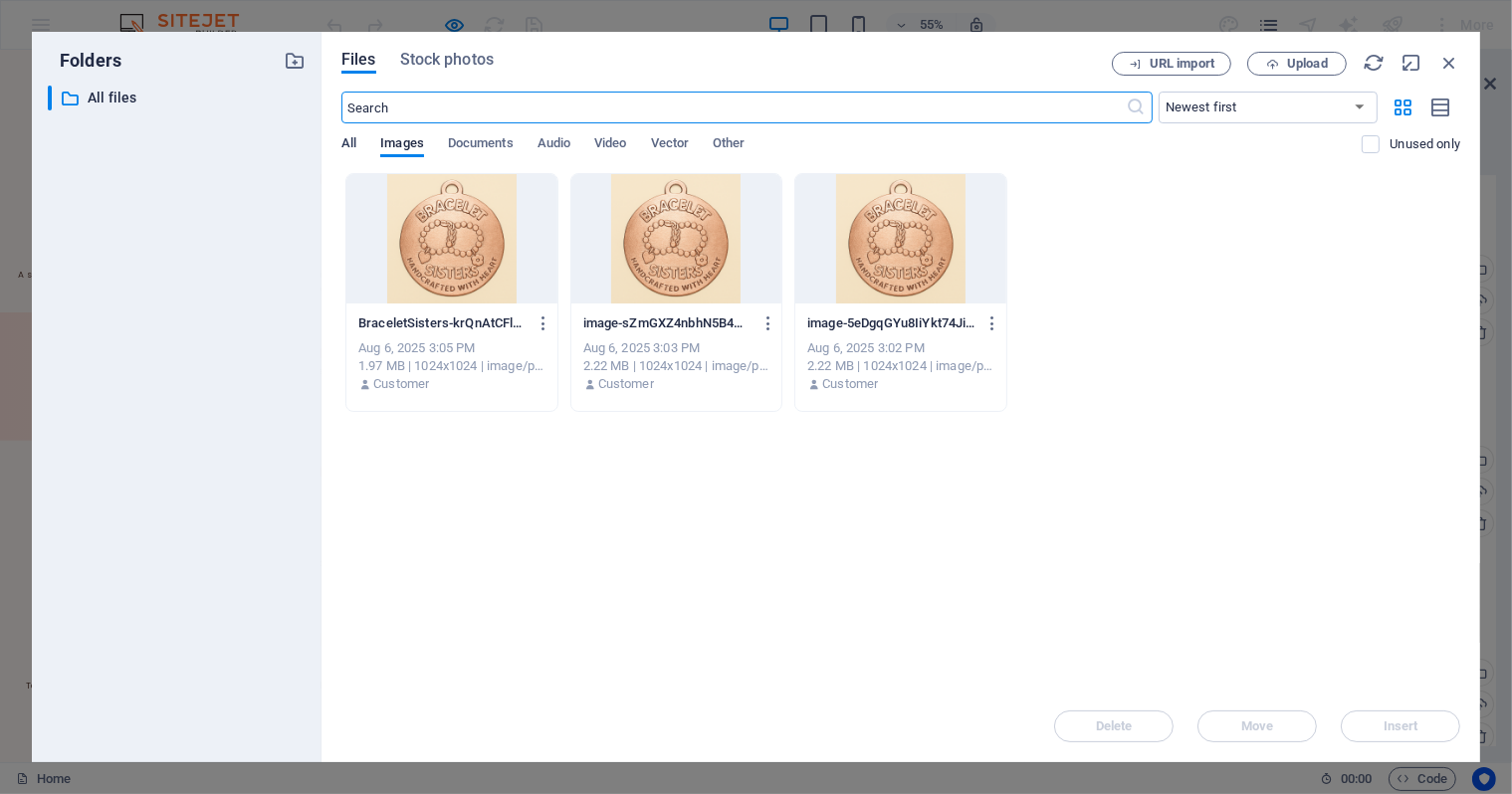 click on "All" at bounding box center (348, 145) 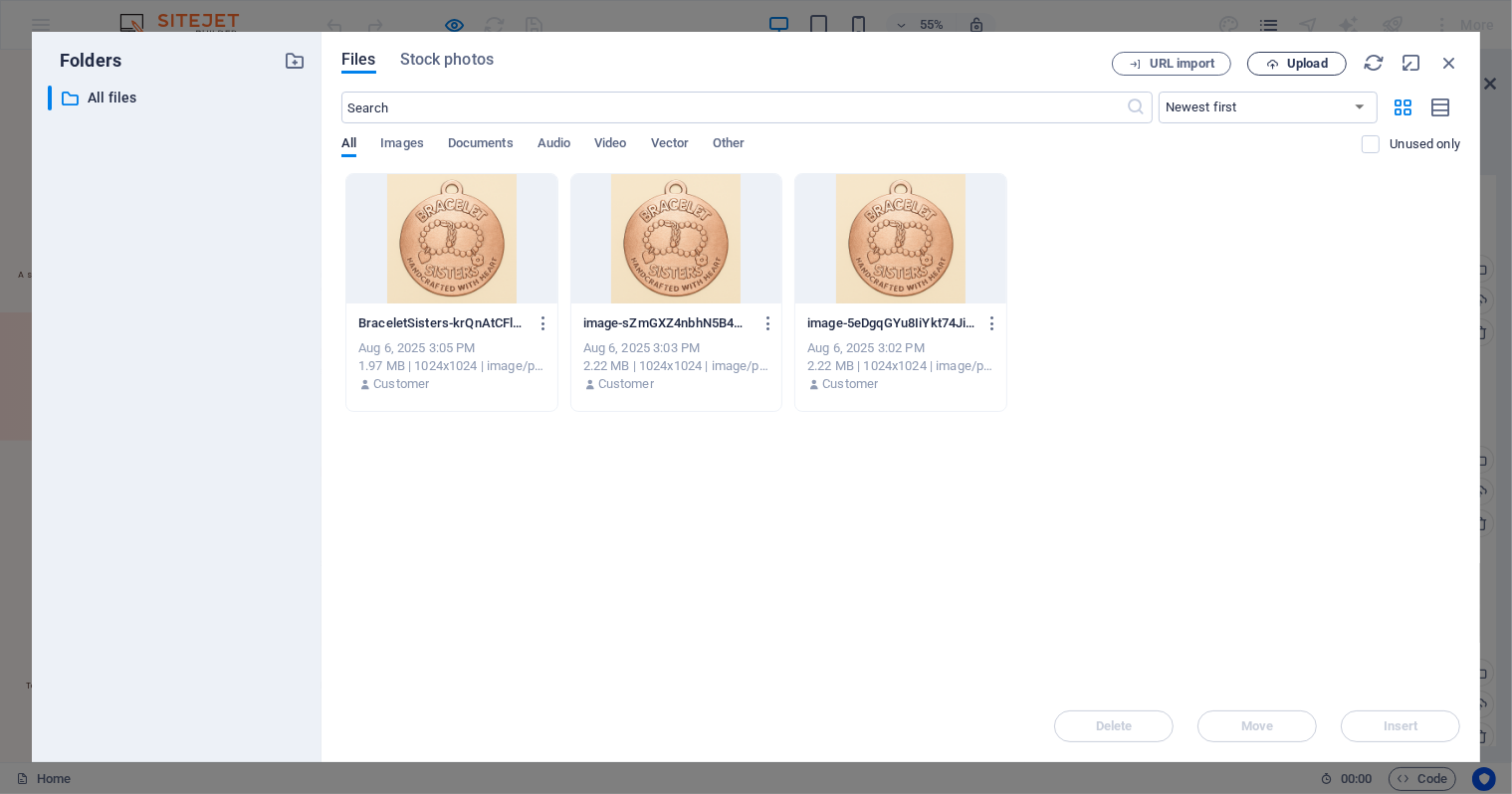click on "Upload" at bounding box center (1307, 64) 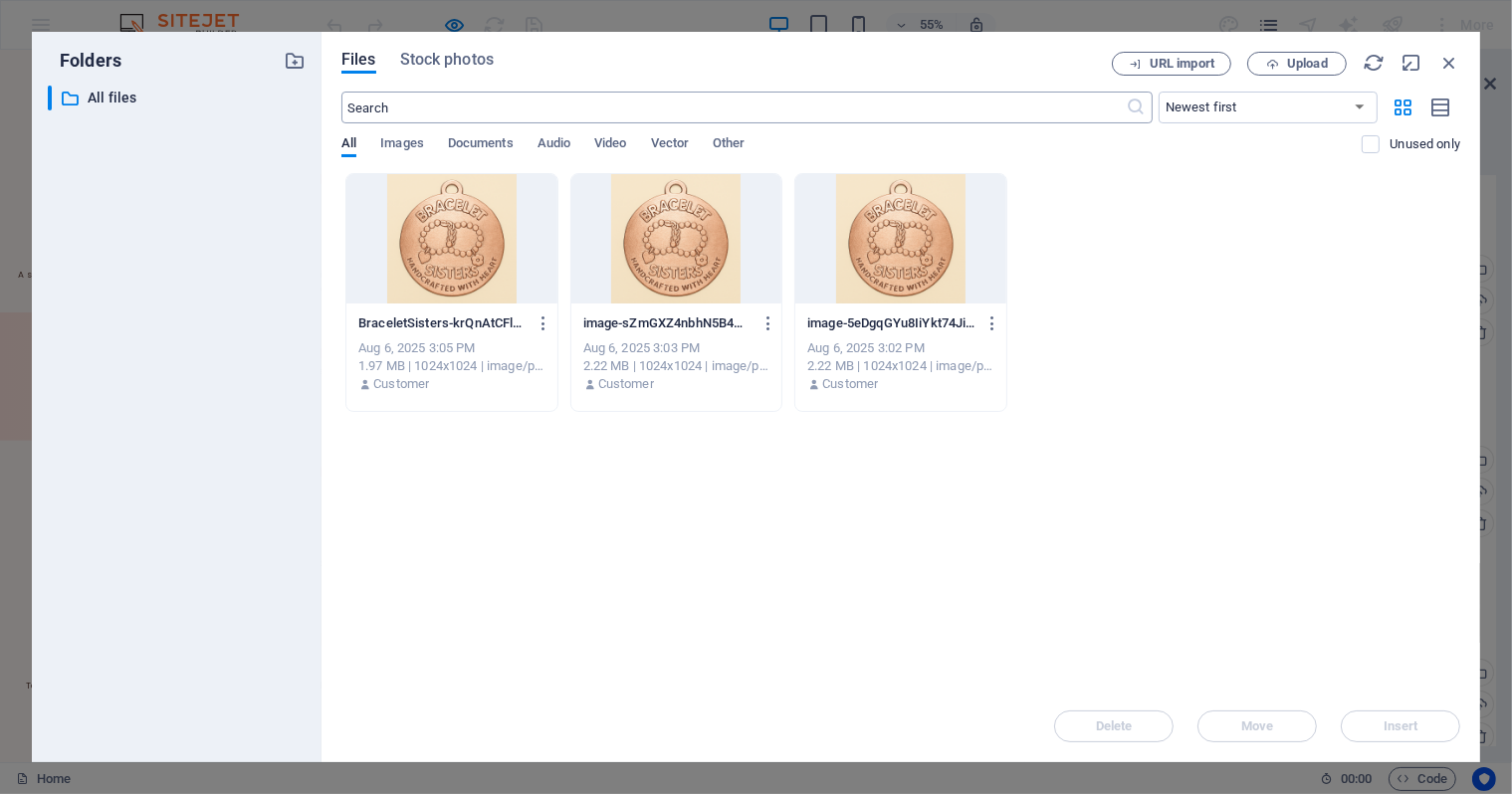 click at bounding box center (734, 107) 